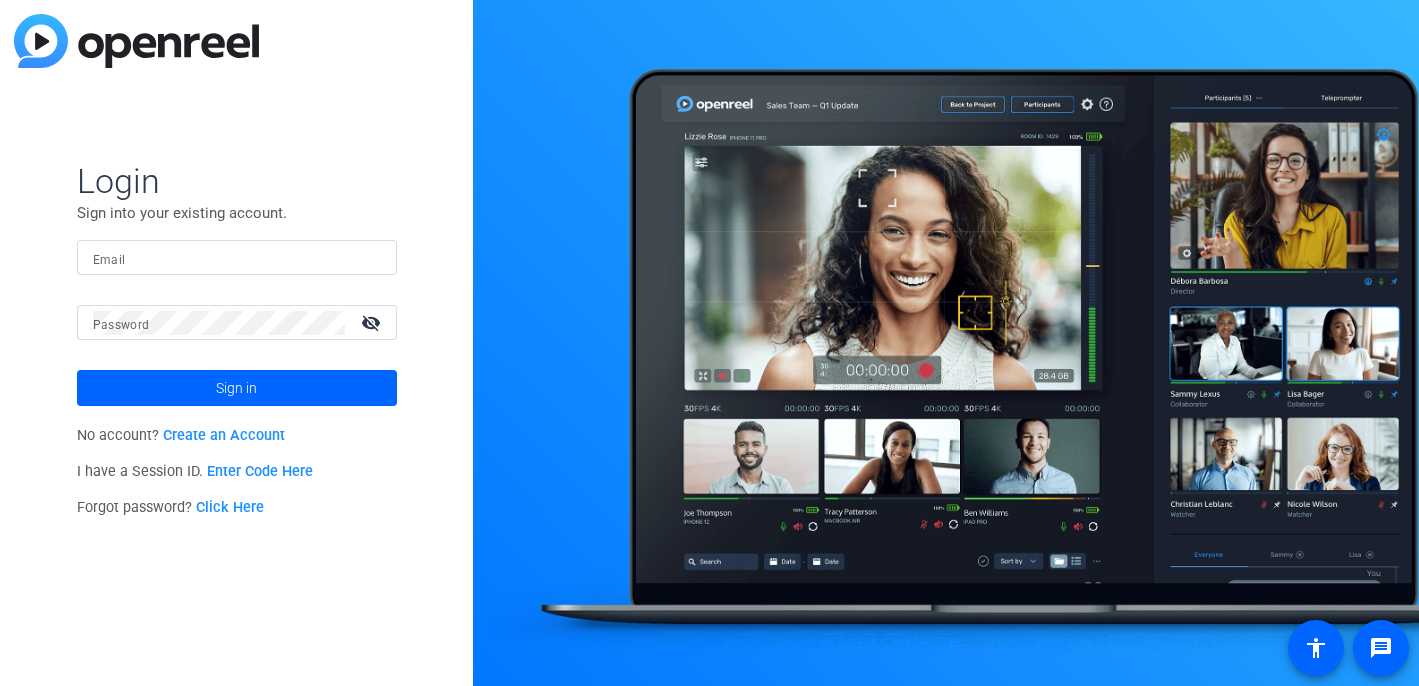 scroll, scrollTop: 0, scrollLeft: 0, axis: both 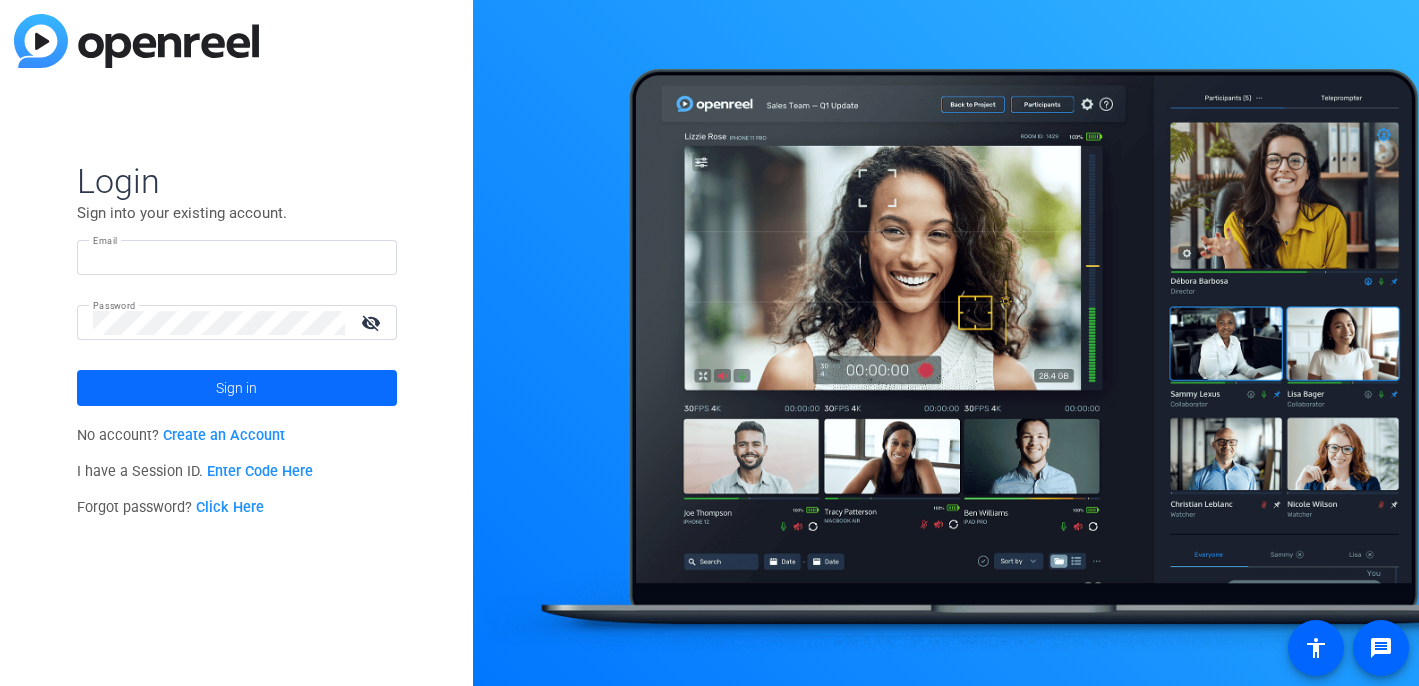 type on "[EMAIL]" 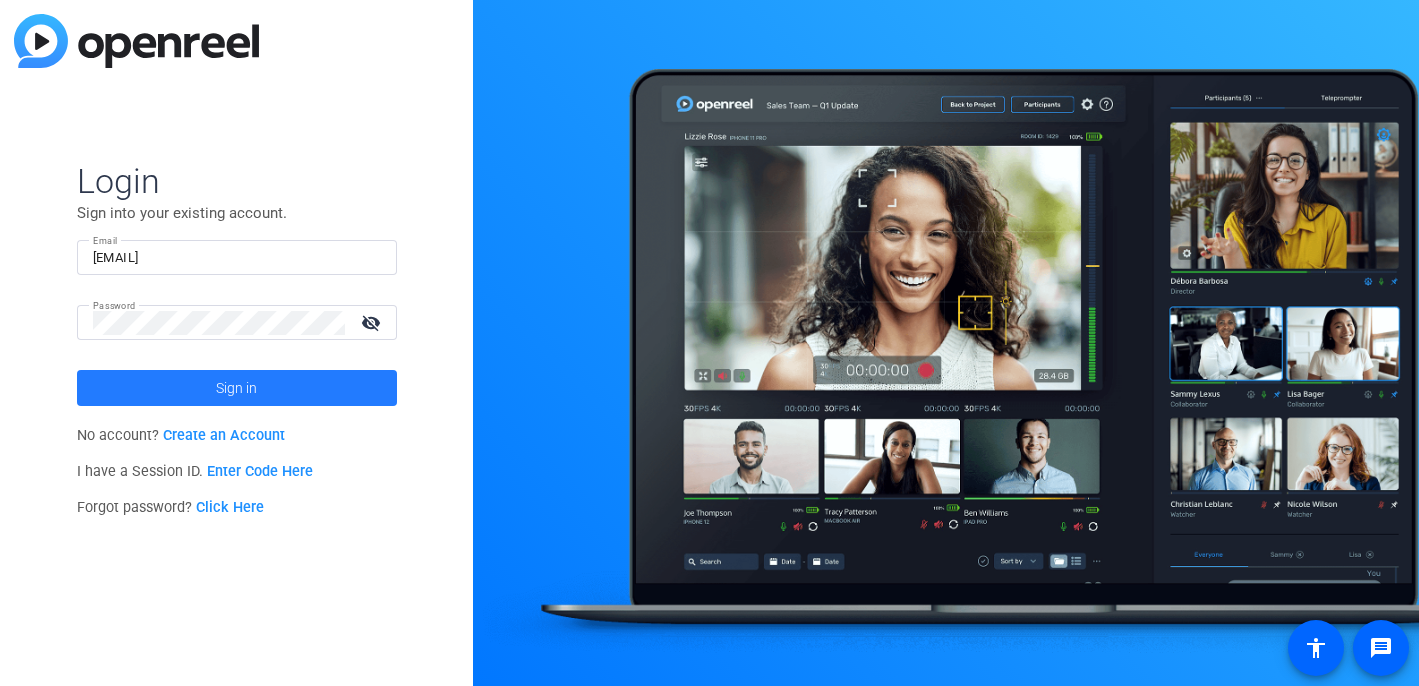 click 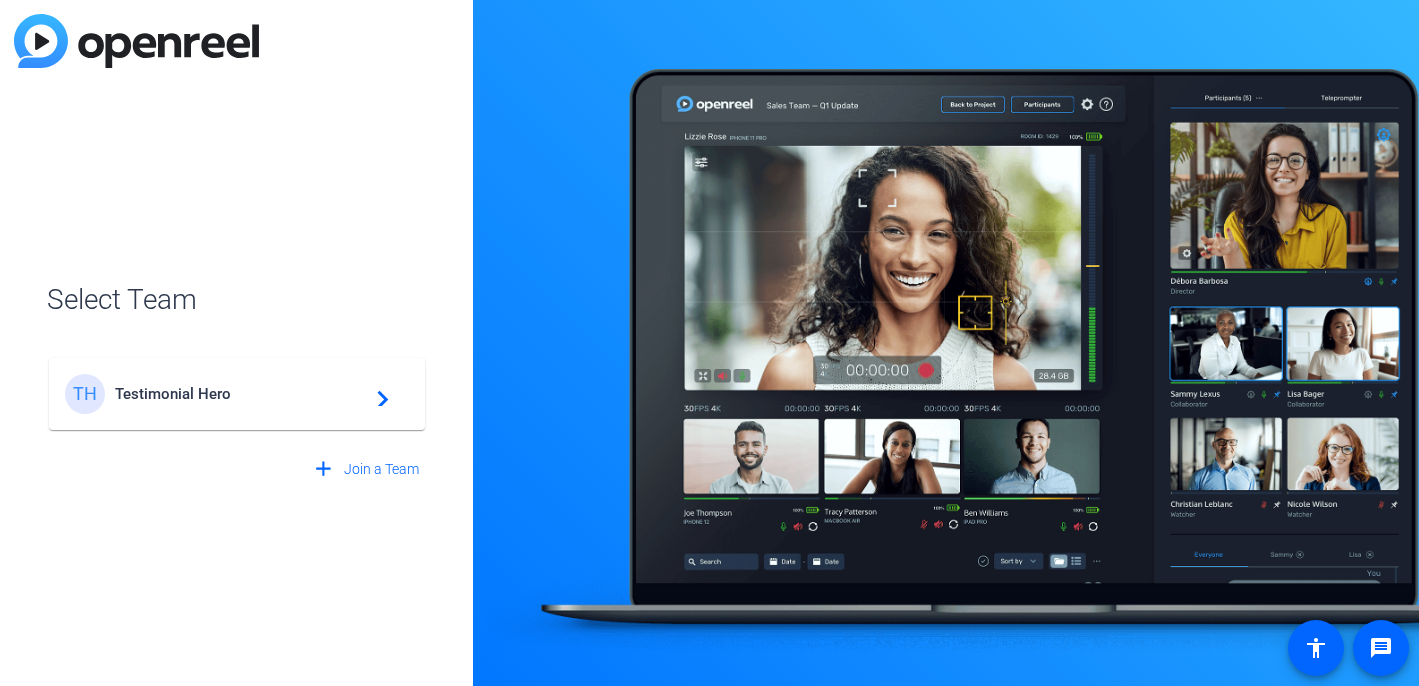 click on "Testimonial Hero" 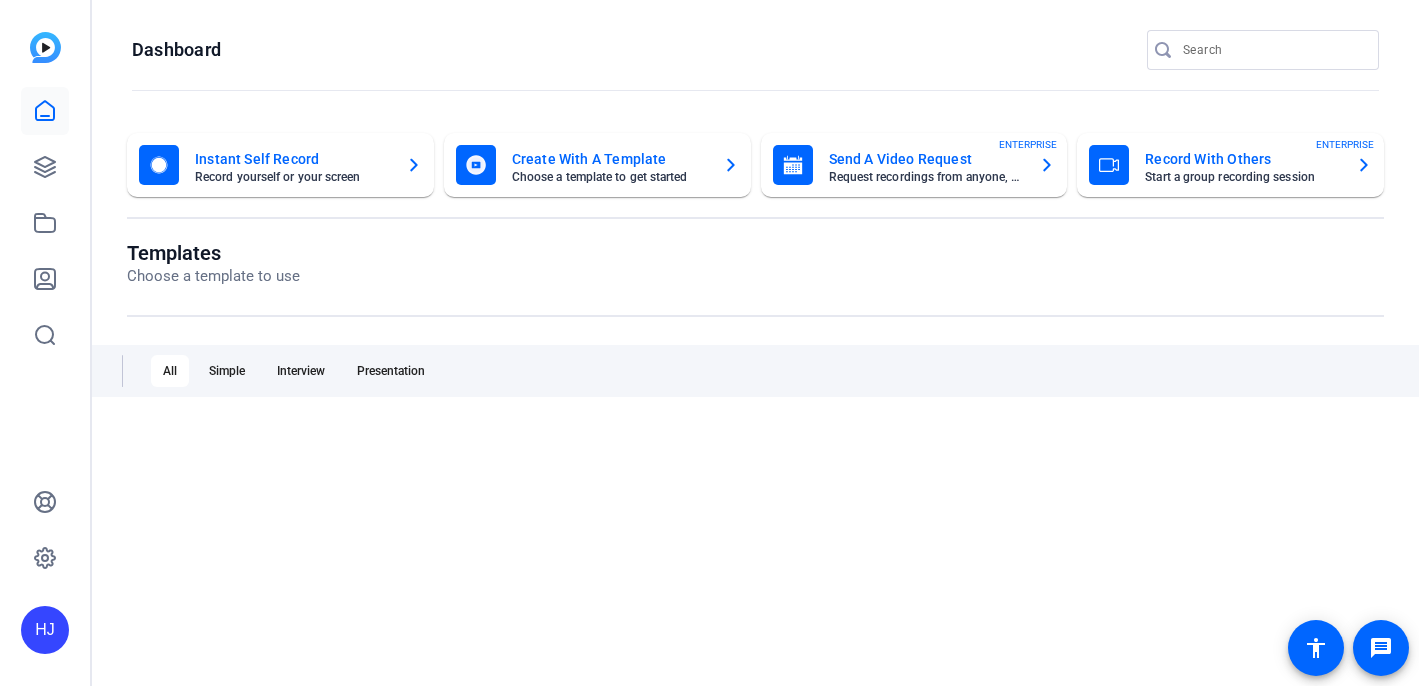 scroll, scrollTop: 0, scrollLeft: 0, axis: both 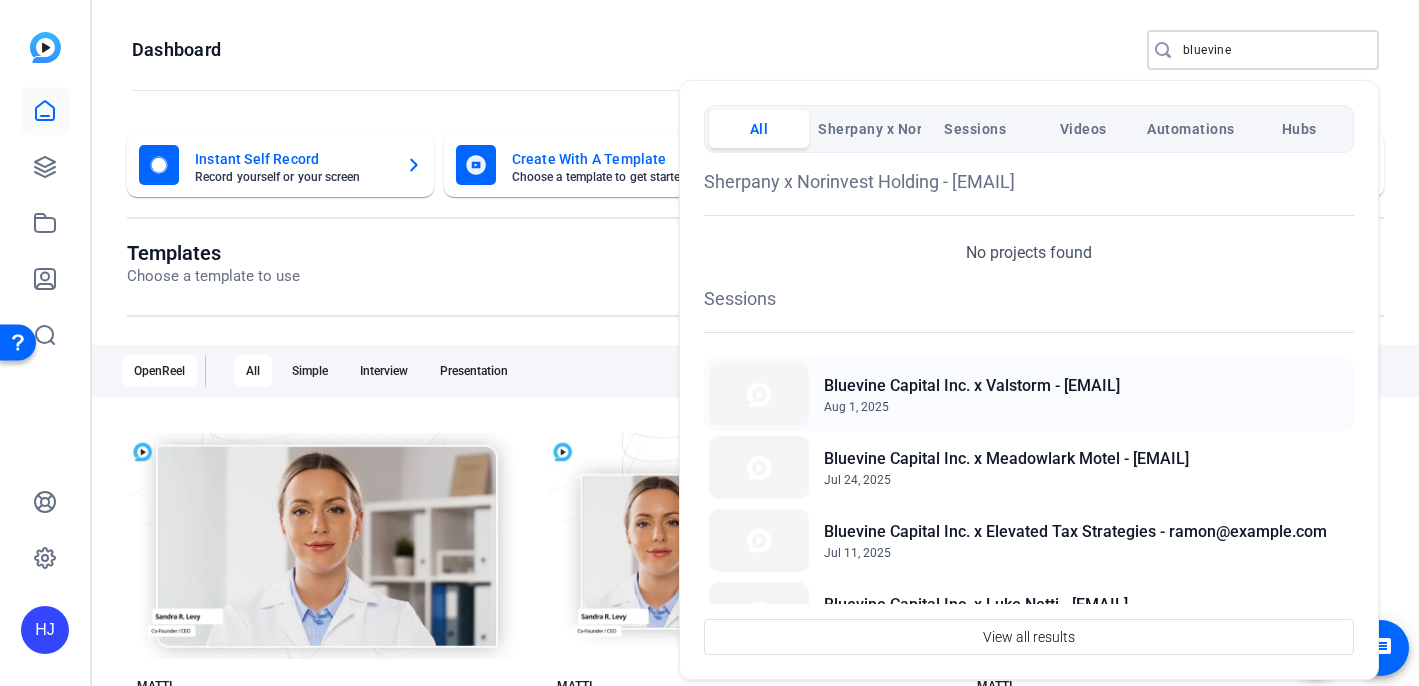 type on "bluevine" 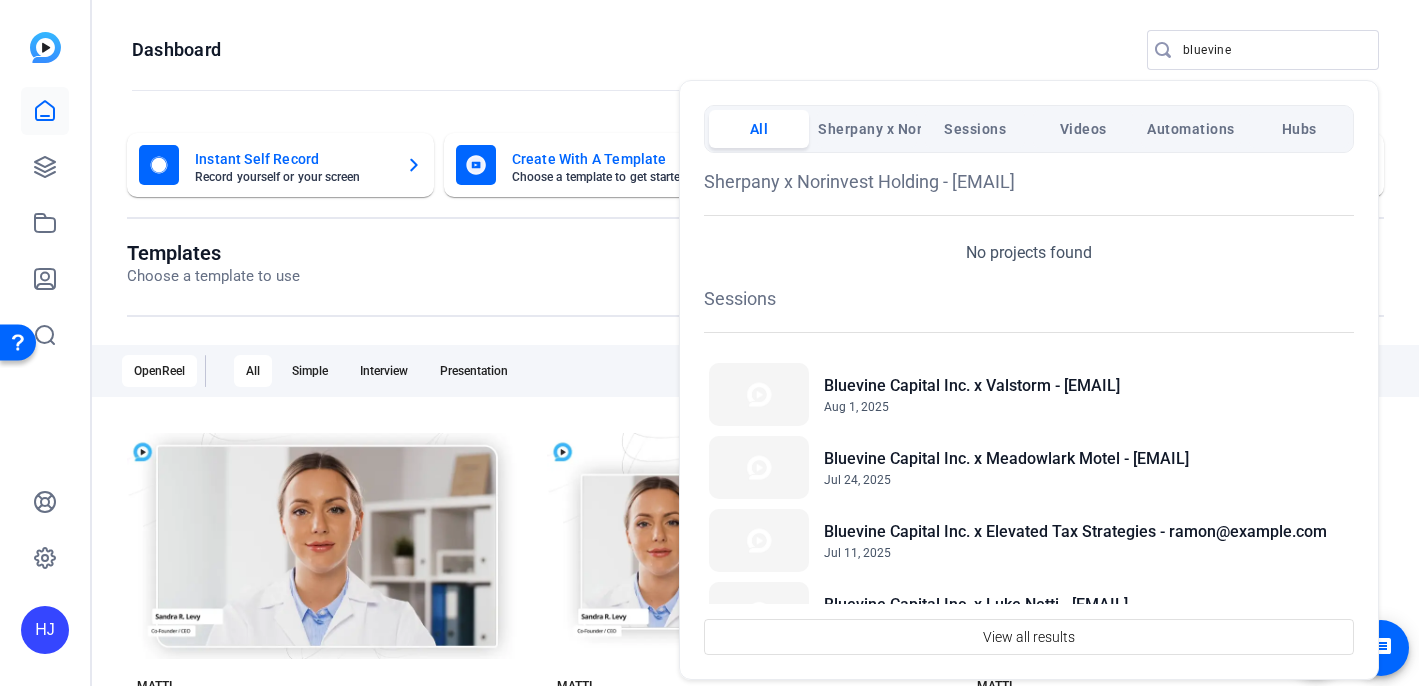click at bounding box center [709, 343] 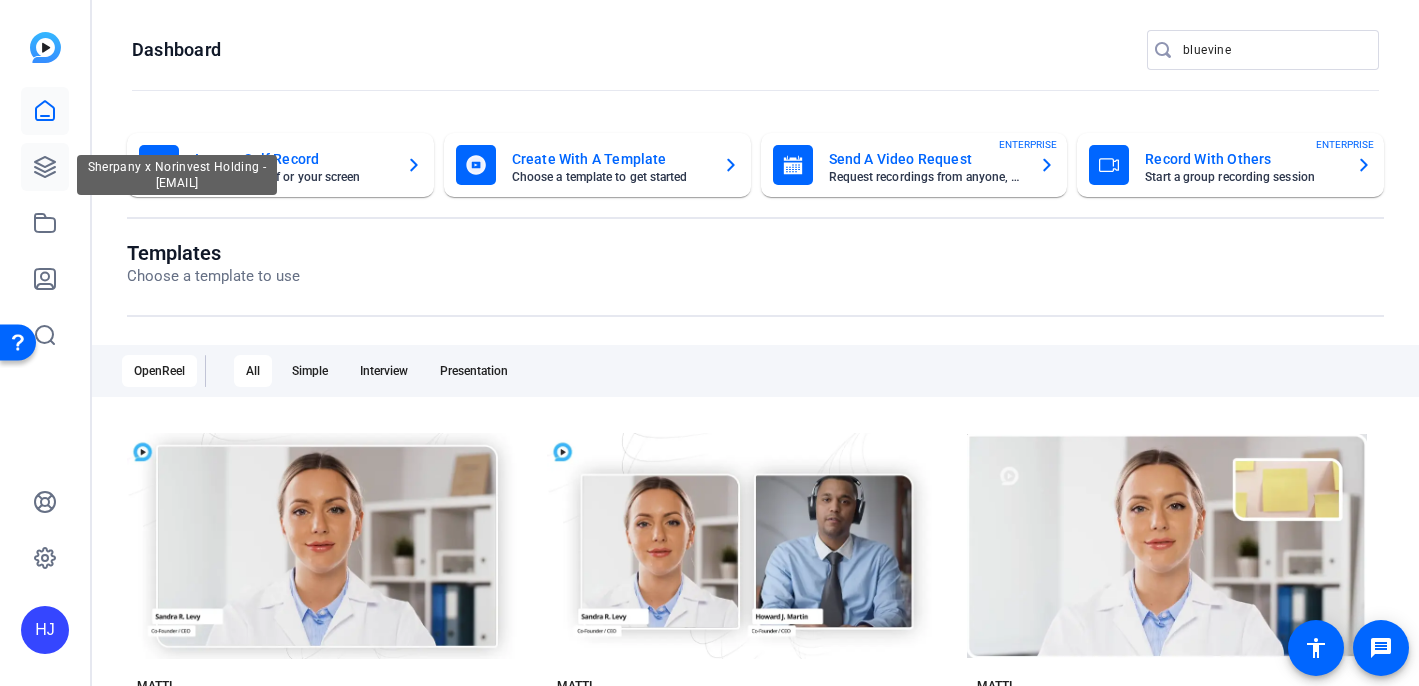 click 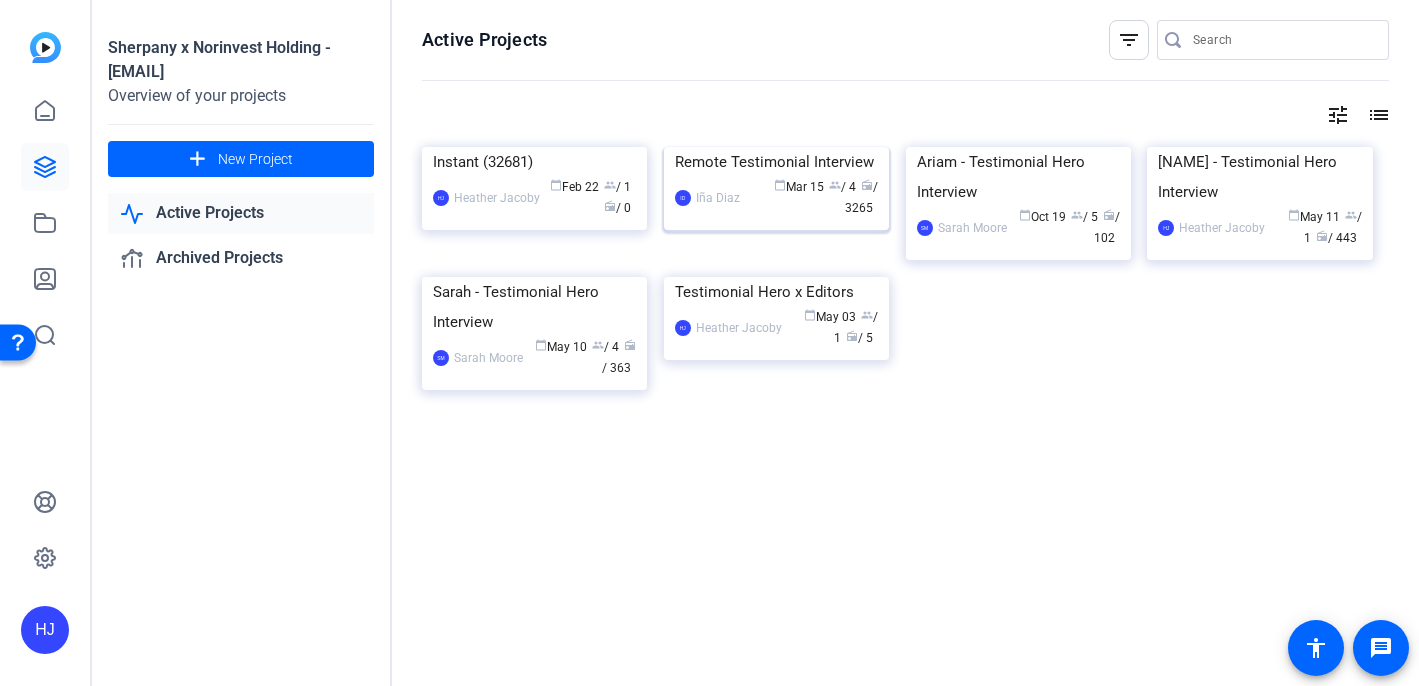 click on "Remote Testimonial Interview" 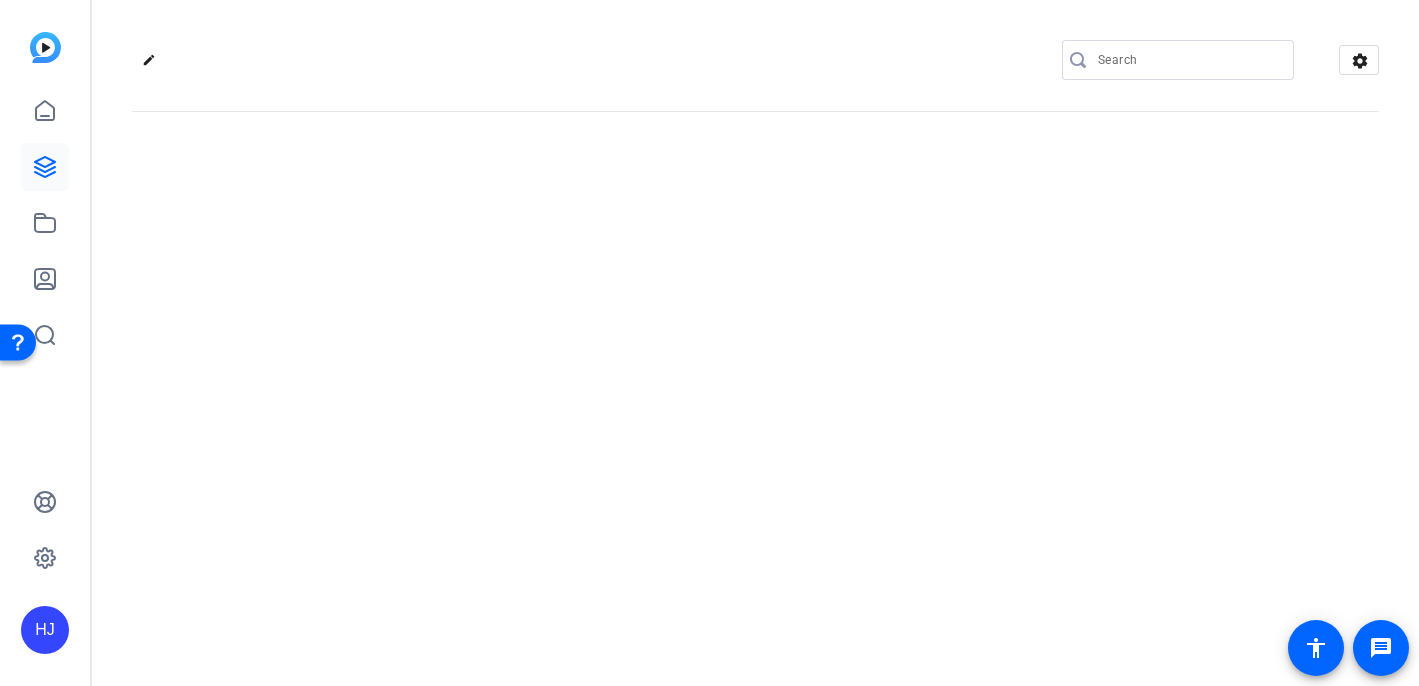 click at bounding box center [1188, 60] 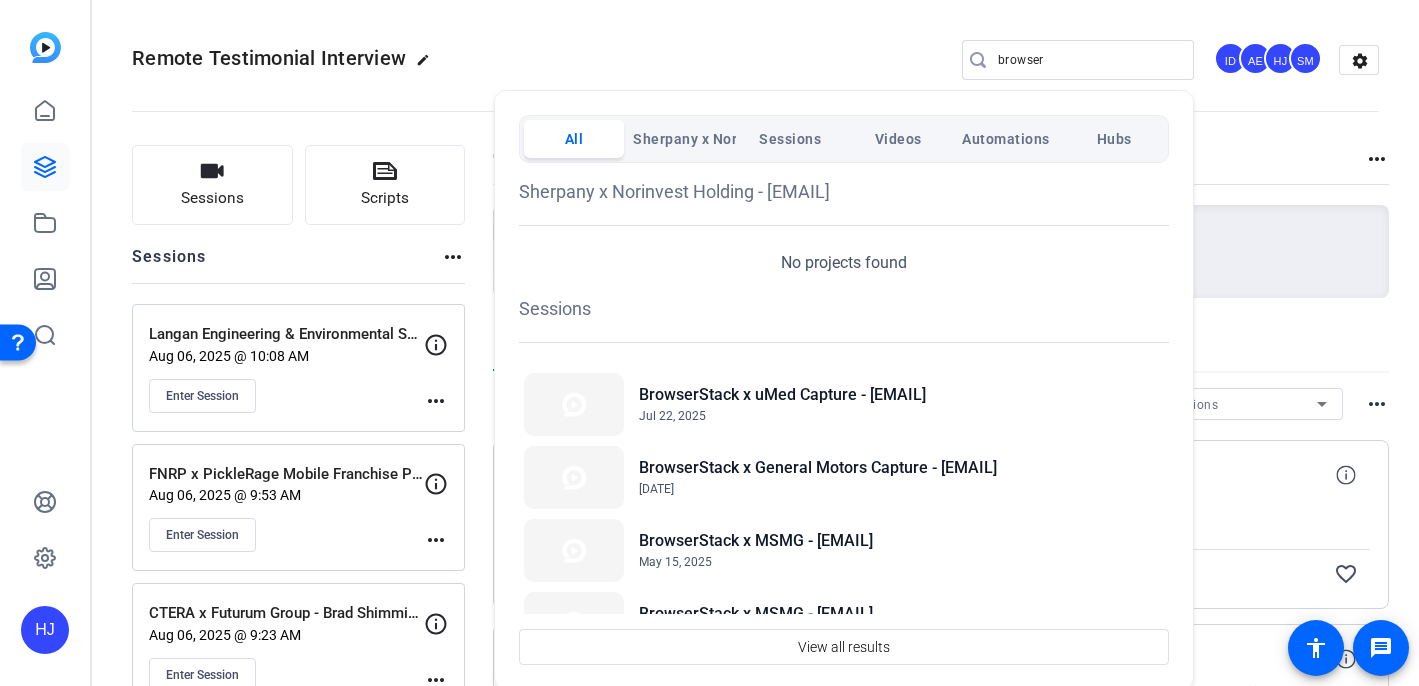 drag, startPoint x: 1056, startPoint y: 58, endPoint x: 1035, endPoint y: 56, distance: 21.095022 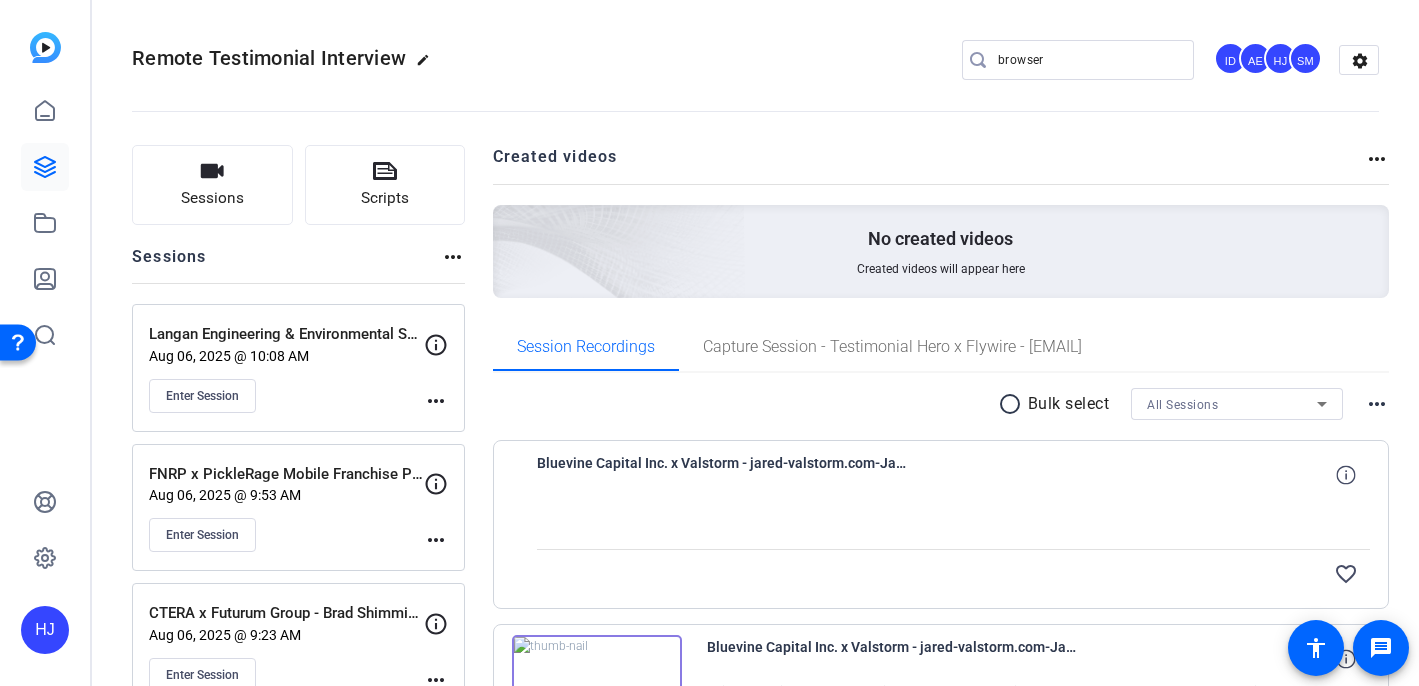click on "browser" at bounding box center (1088, 60) 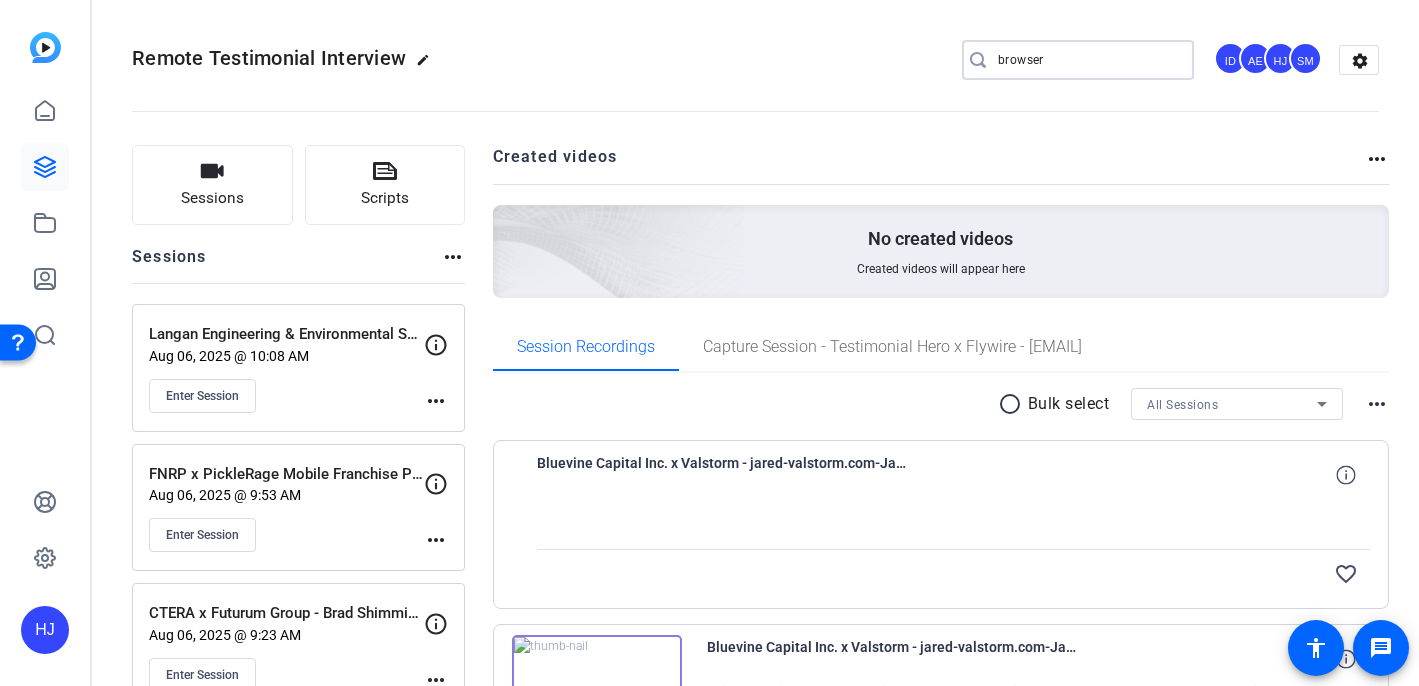 drag, startPoint x: 1060, startPoint y: 59, endPoint x: 955, endPoint y: 61, distance: 105.01904 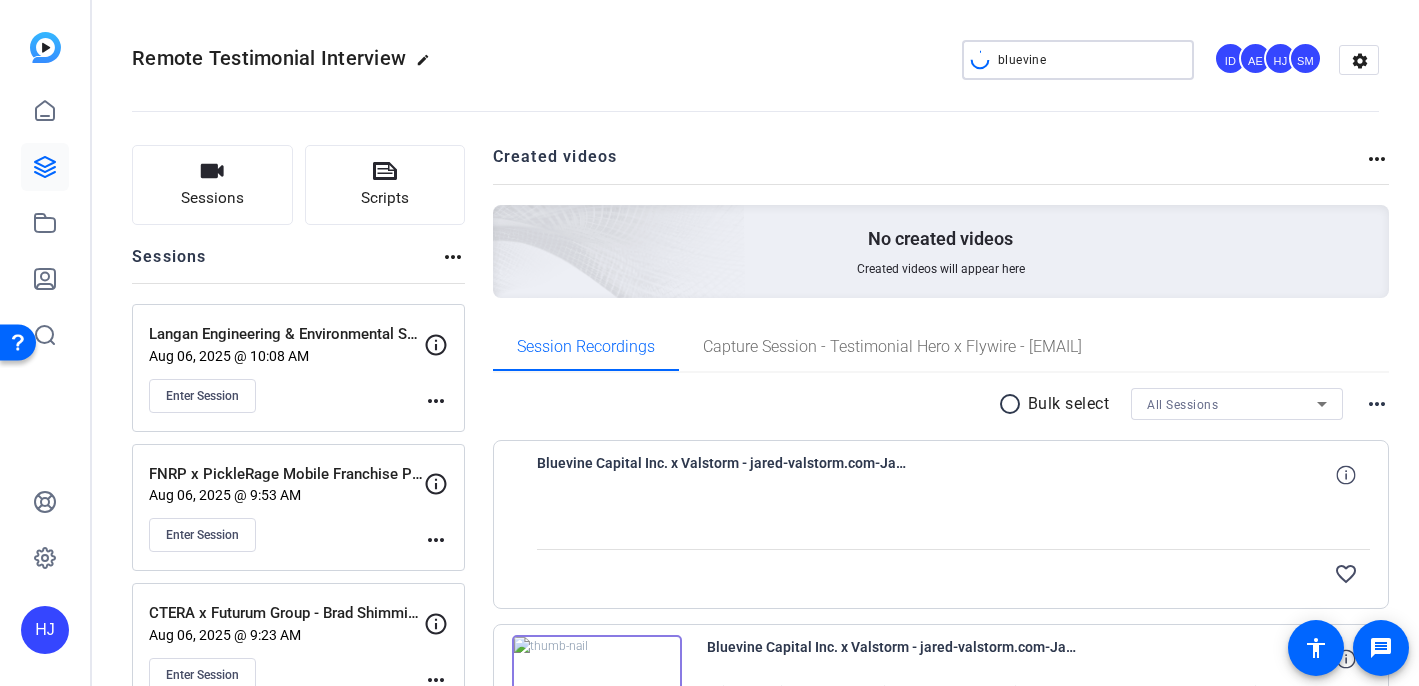 type on "bluevine" 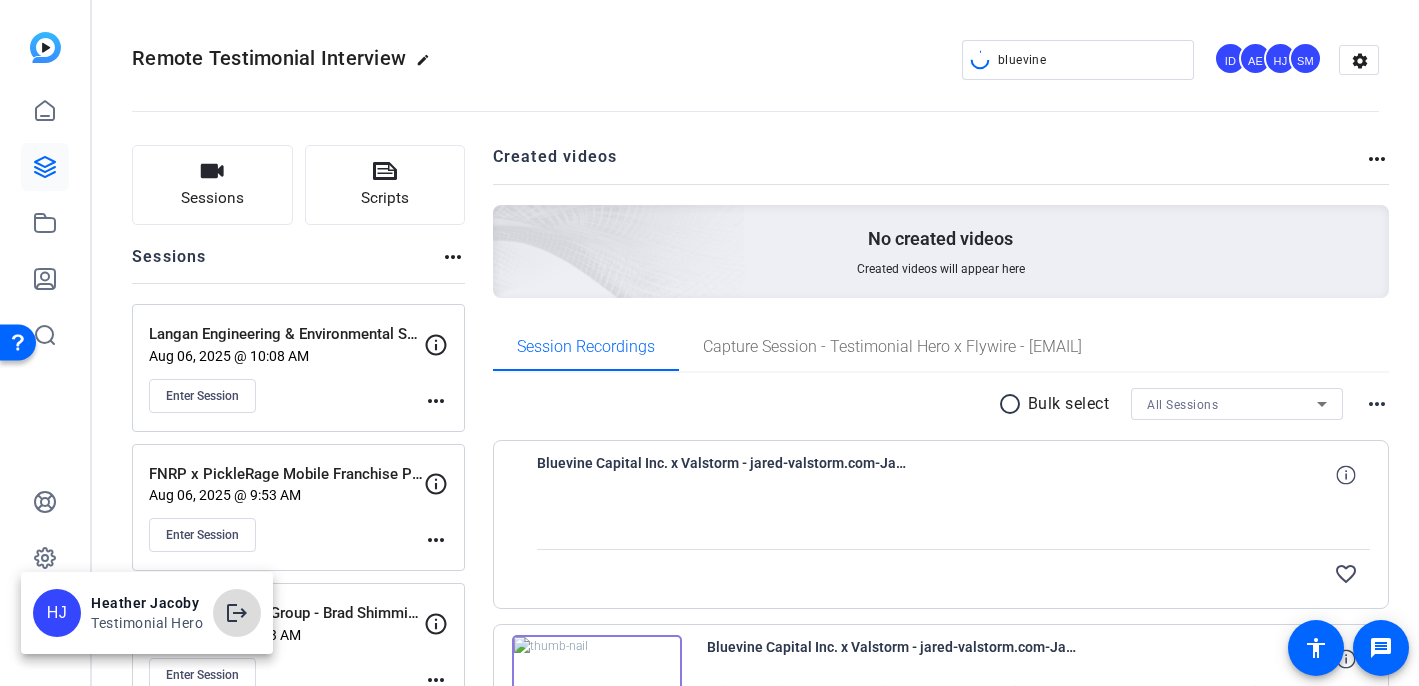 click on "logout" at bounding box center [237, 613] 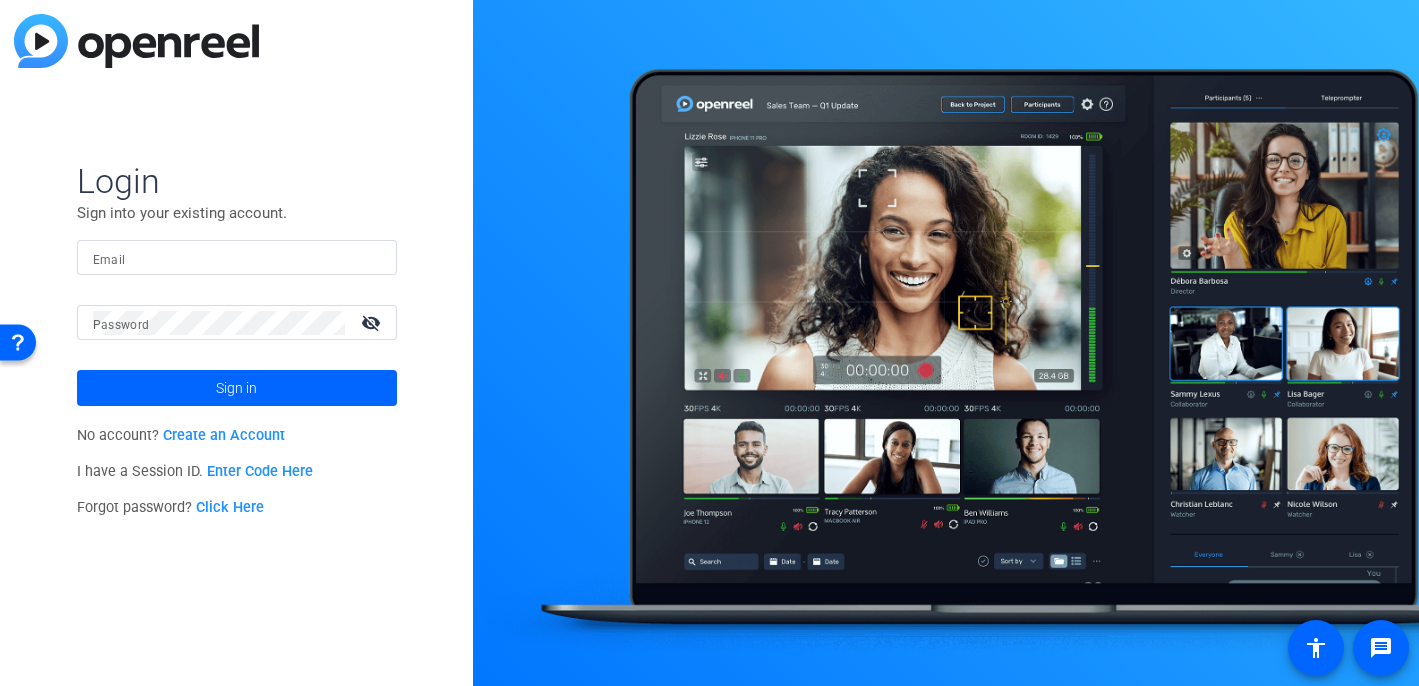 type on "[EMAIL]" 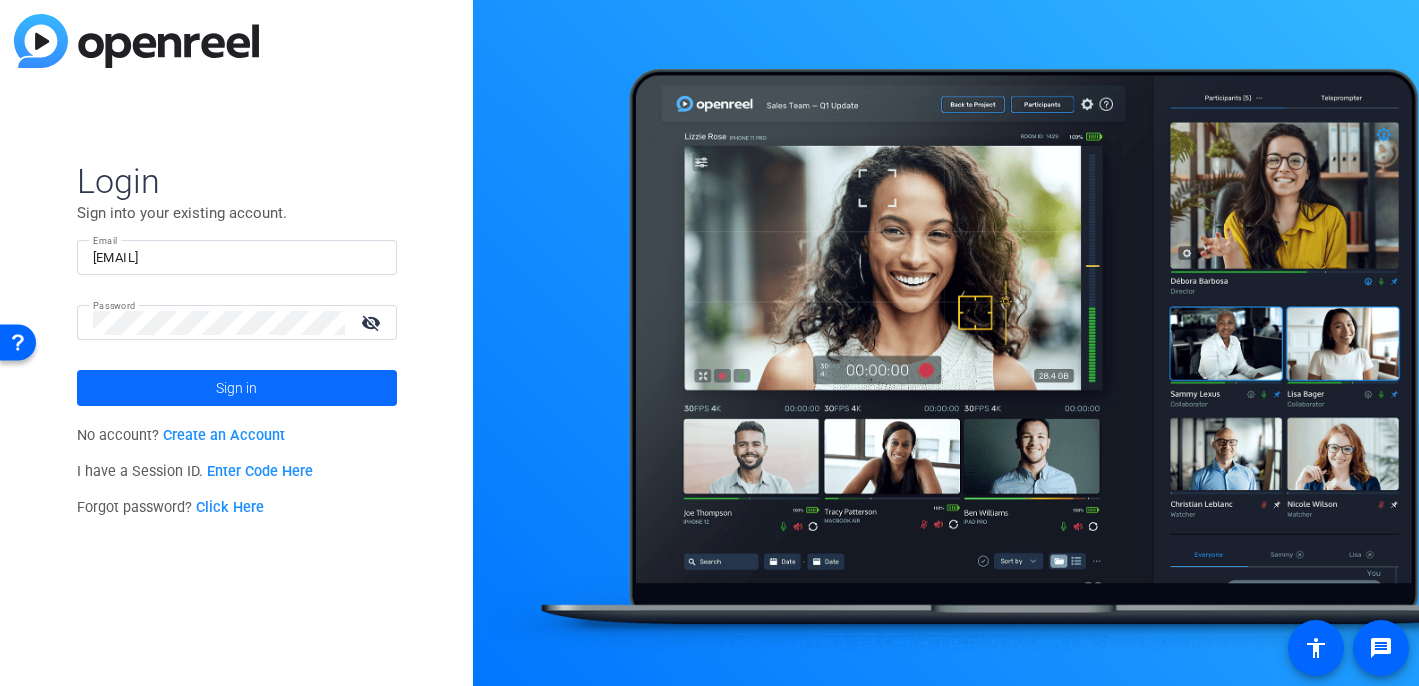 click on "Sign in" 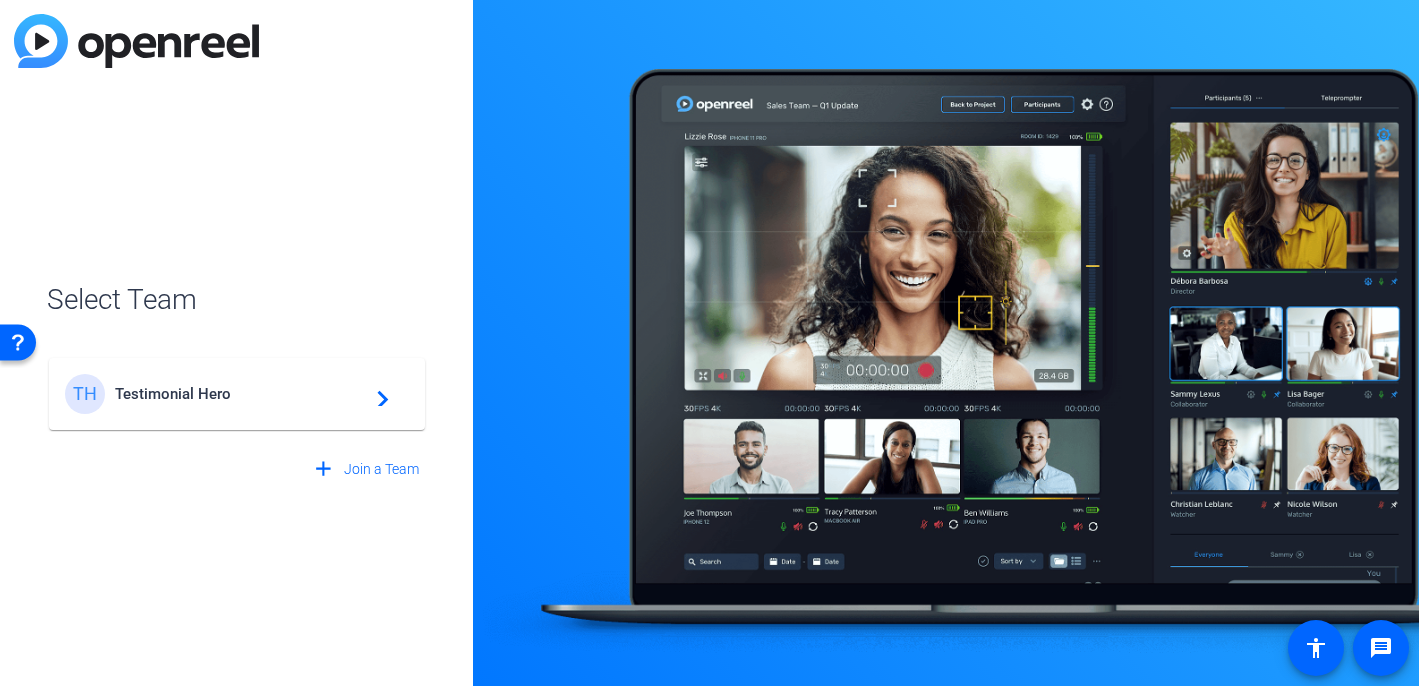 click on "Testimonial Hero" 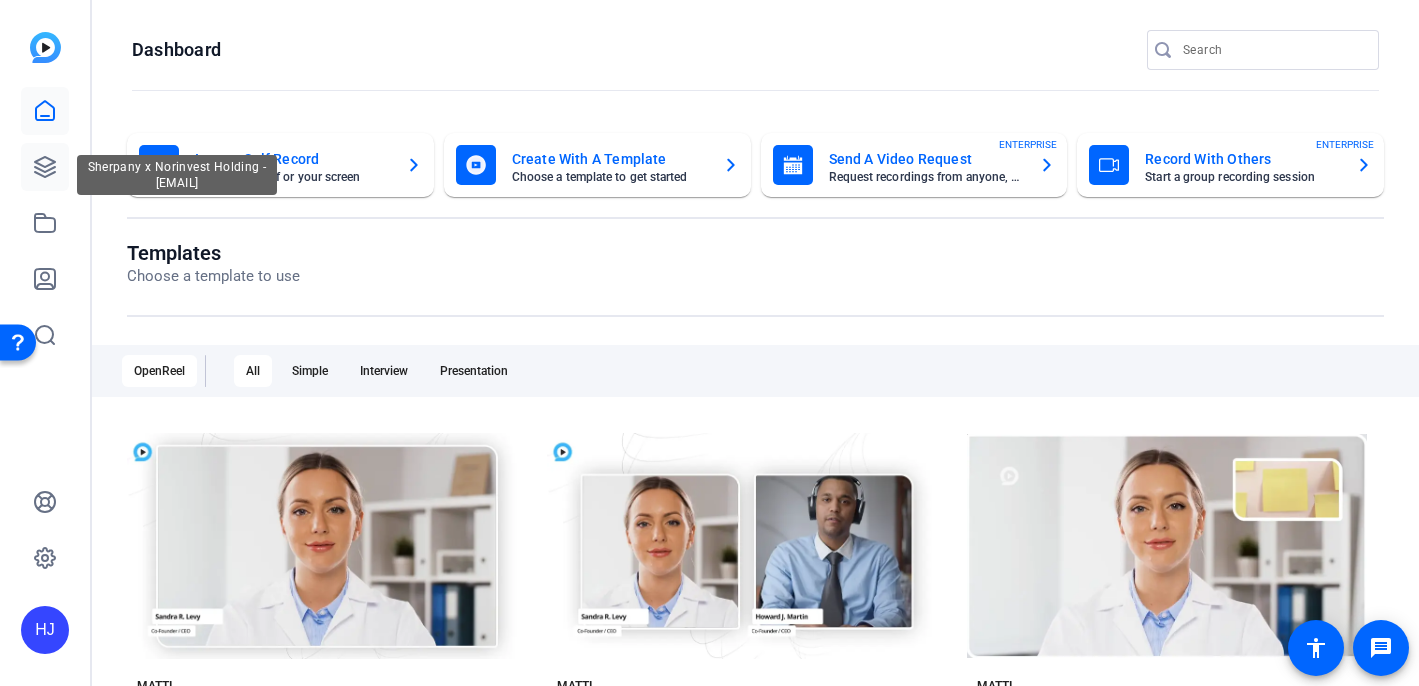 click 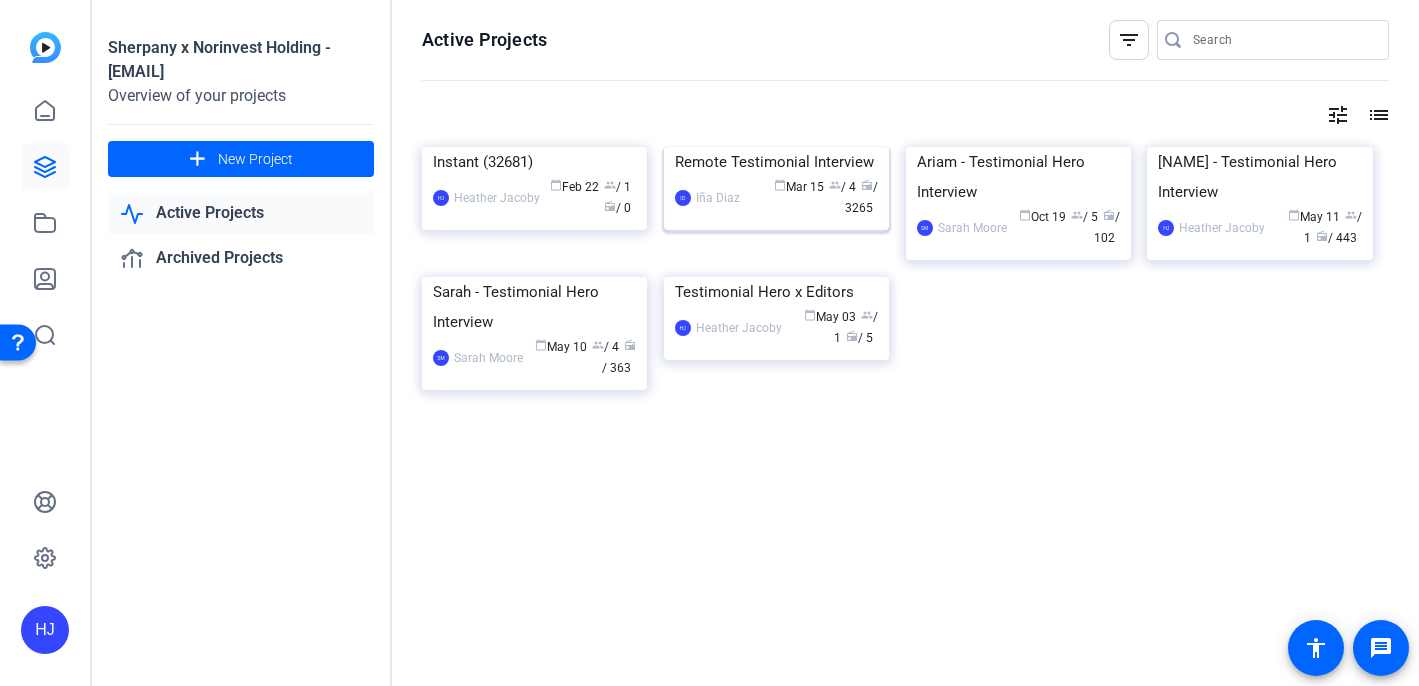 click on "Remote Testimonial Interview" 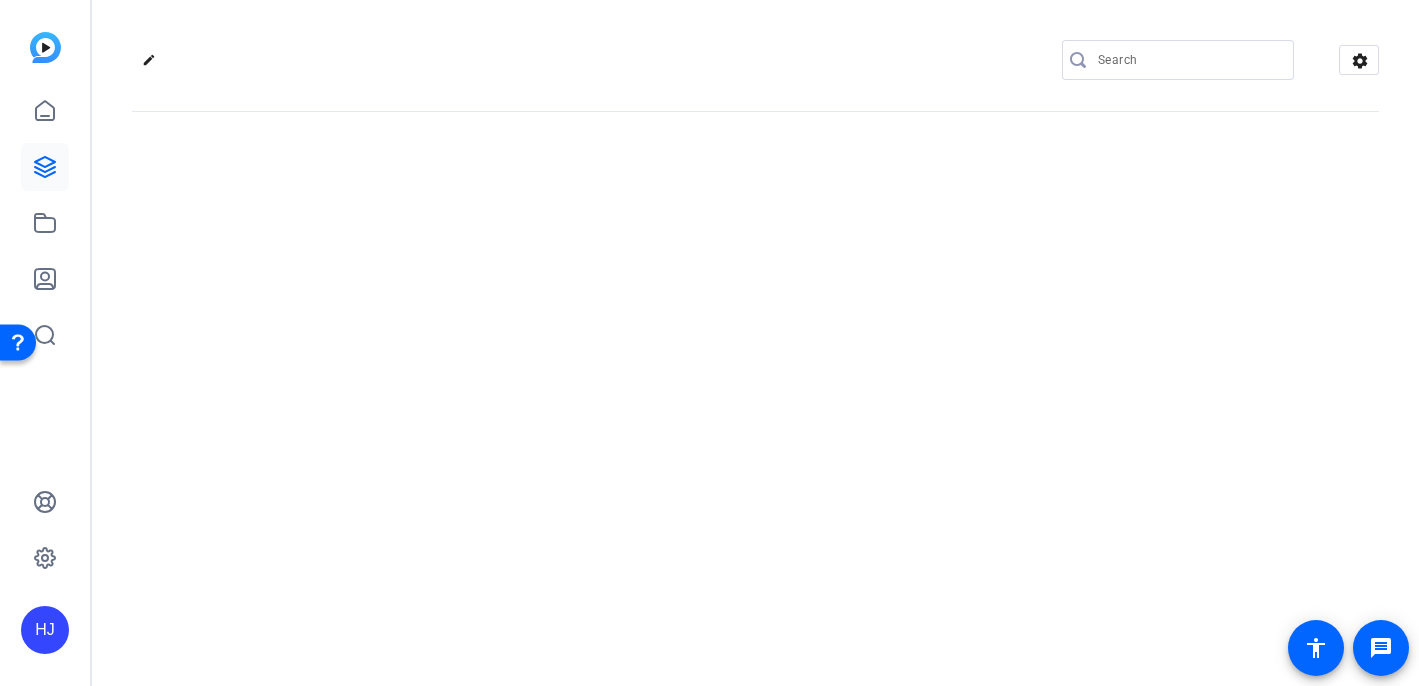 click at bounding box center [1188, 60] 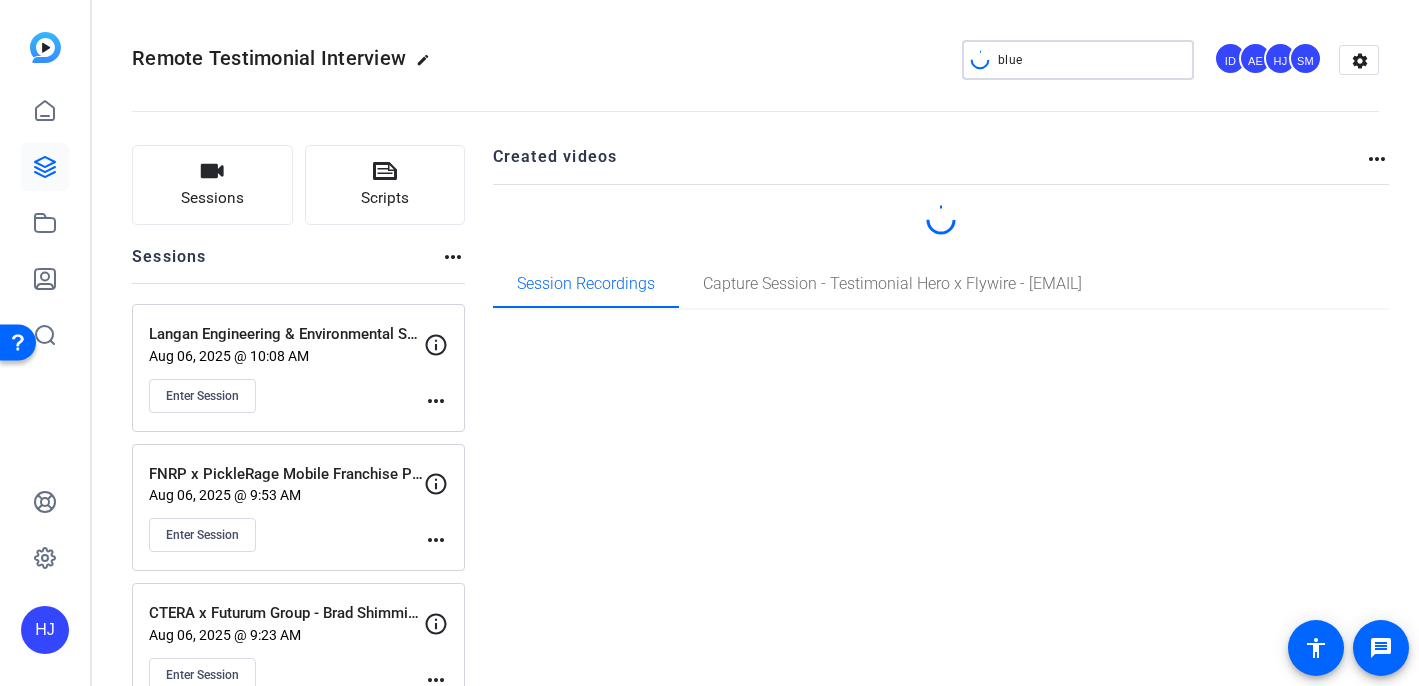 type on "blue" 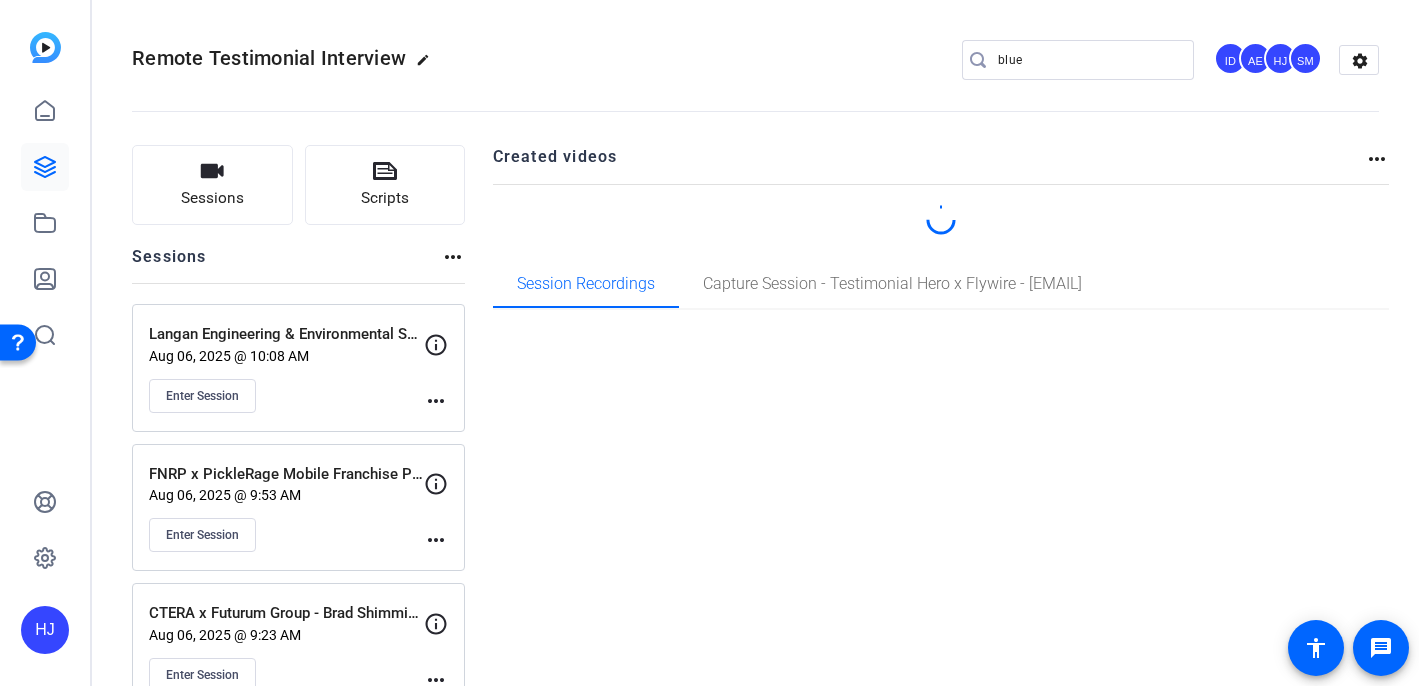 click on "blue" at bounding box center [1088, 60] 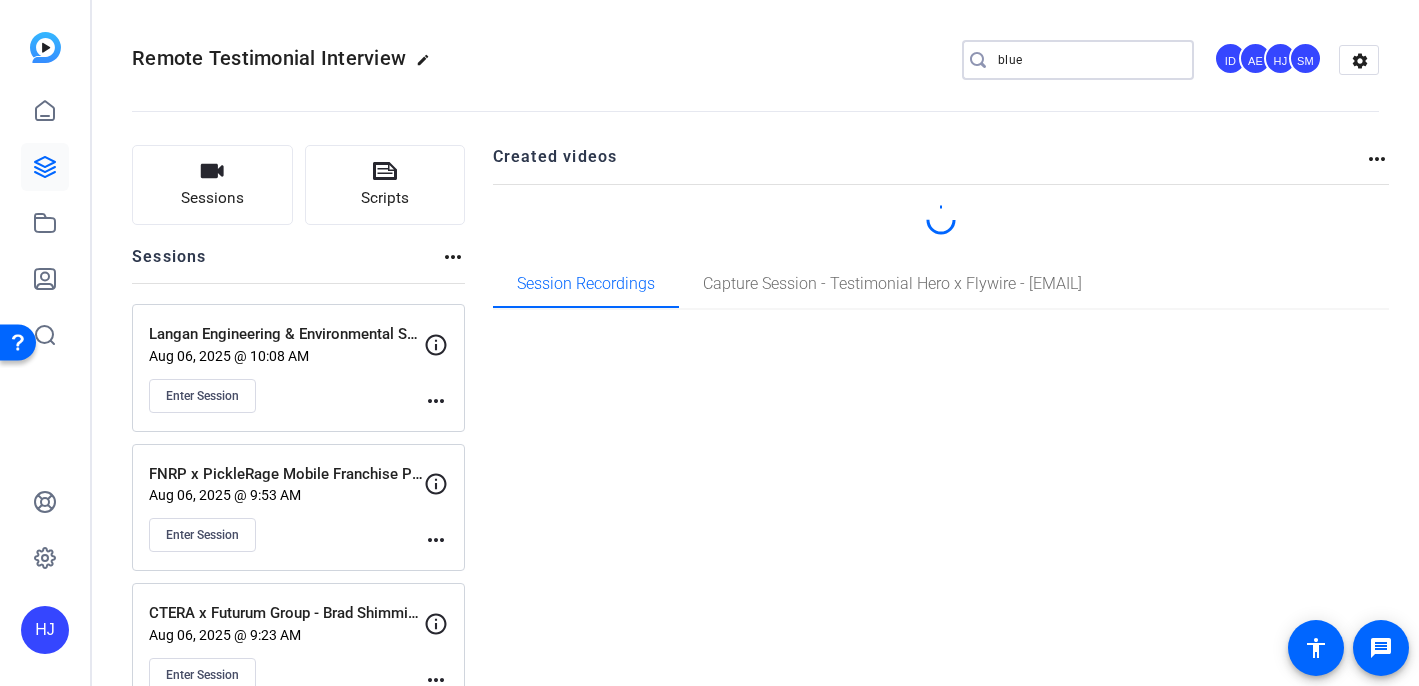 click on "blue" at bounding box center (1088, 60) 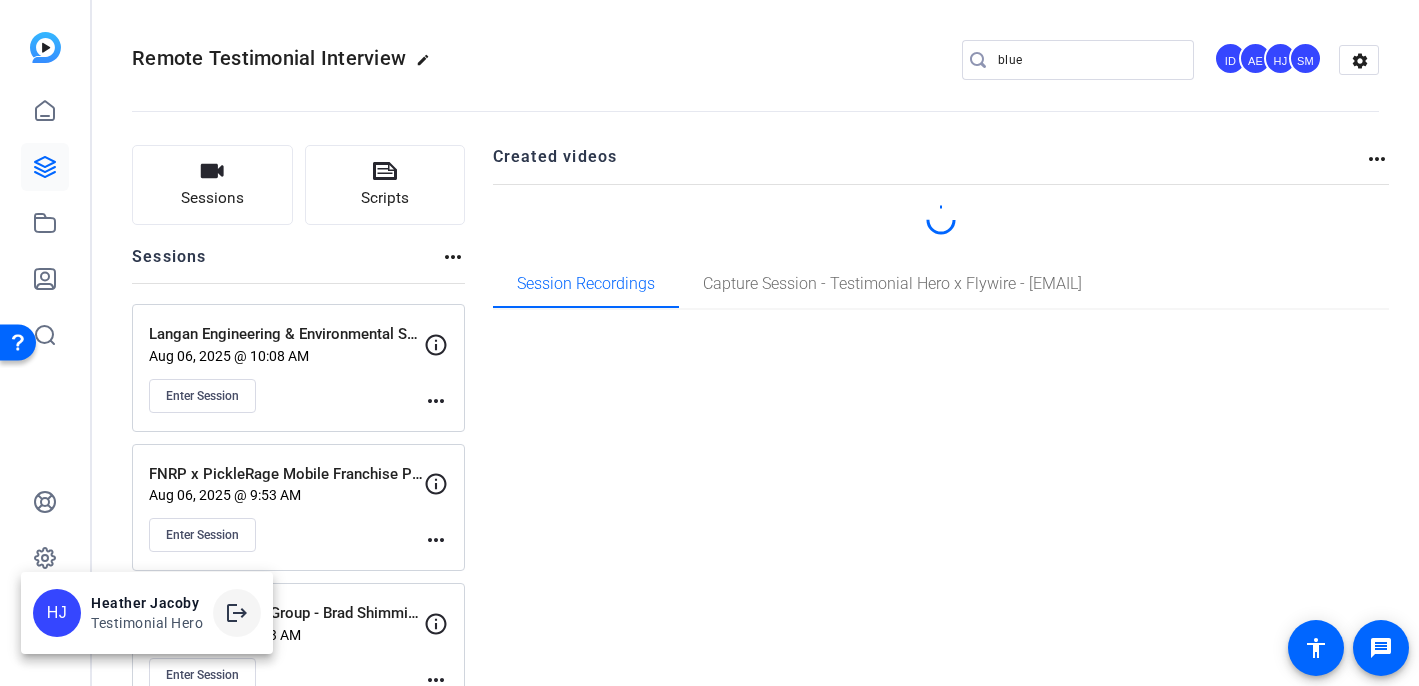 click on "logout" at bounding box center [237, 613] 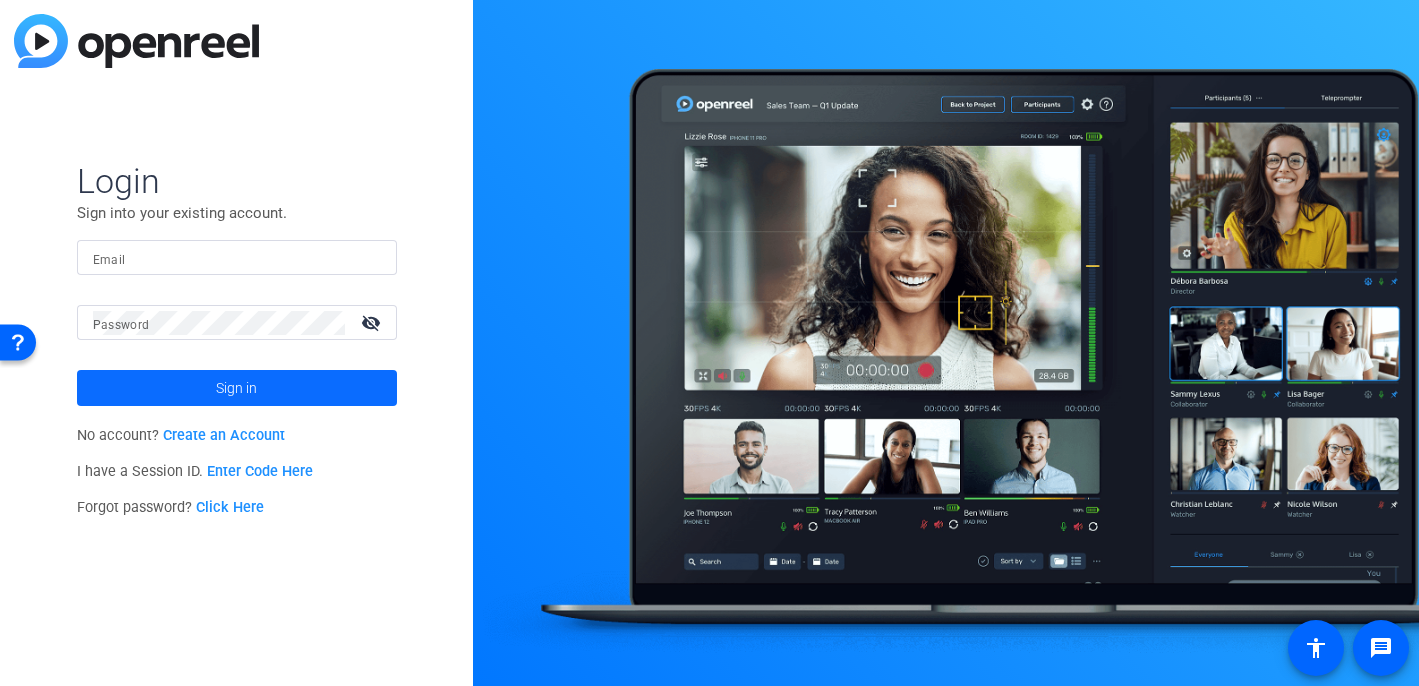 type on "[EMAIL]" 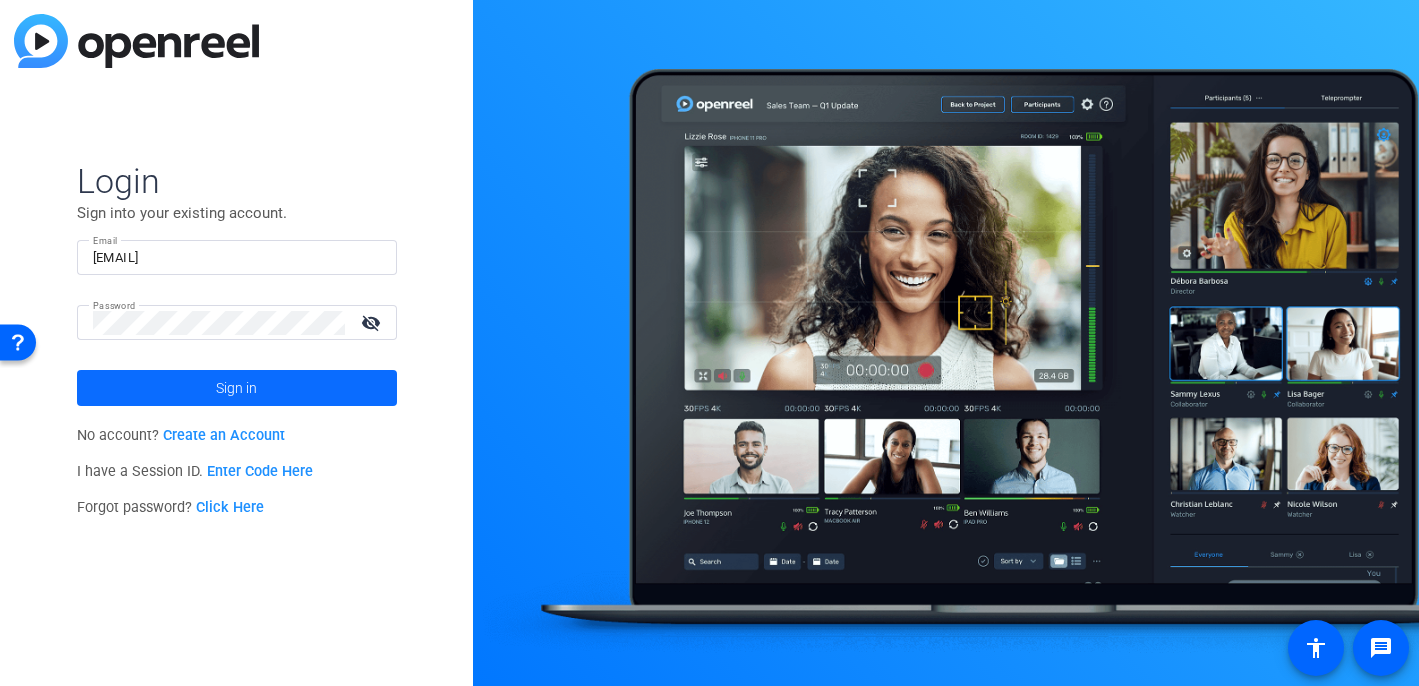 click on "Sign in" 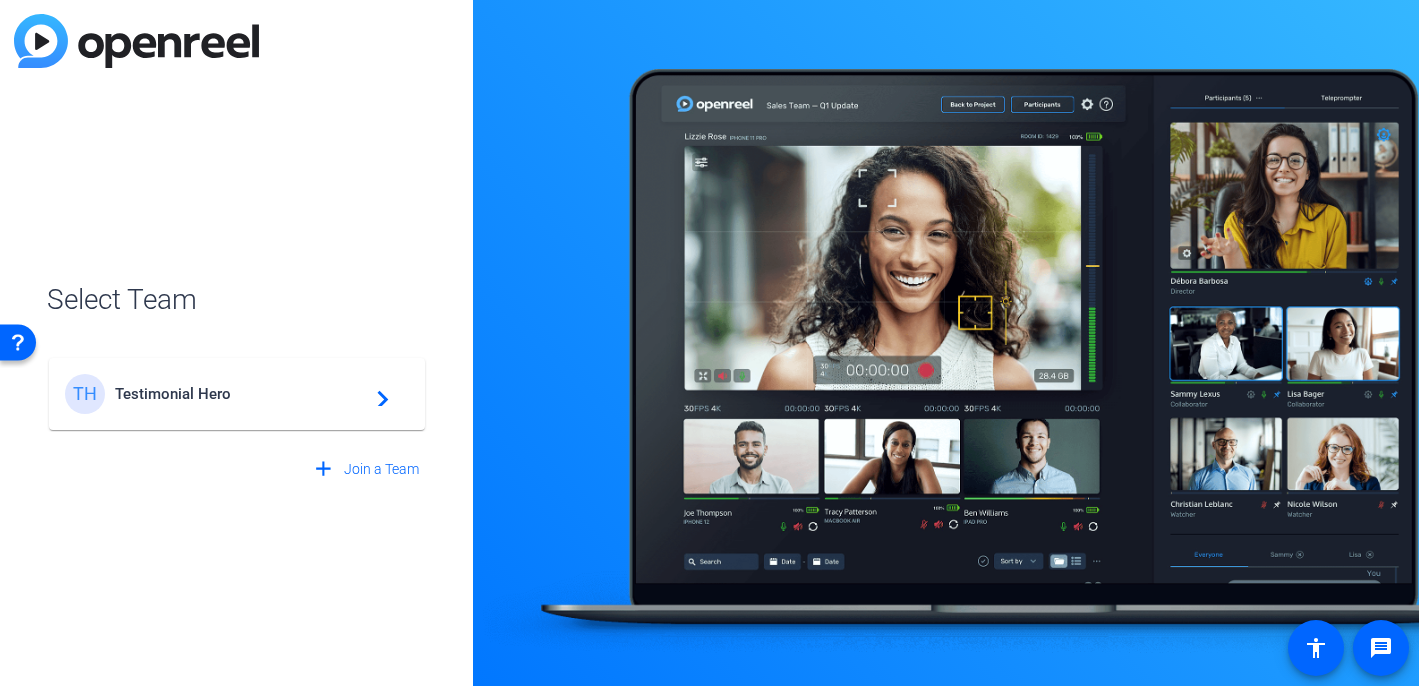 click on "Testimonial Hero" 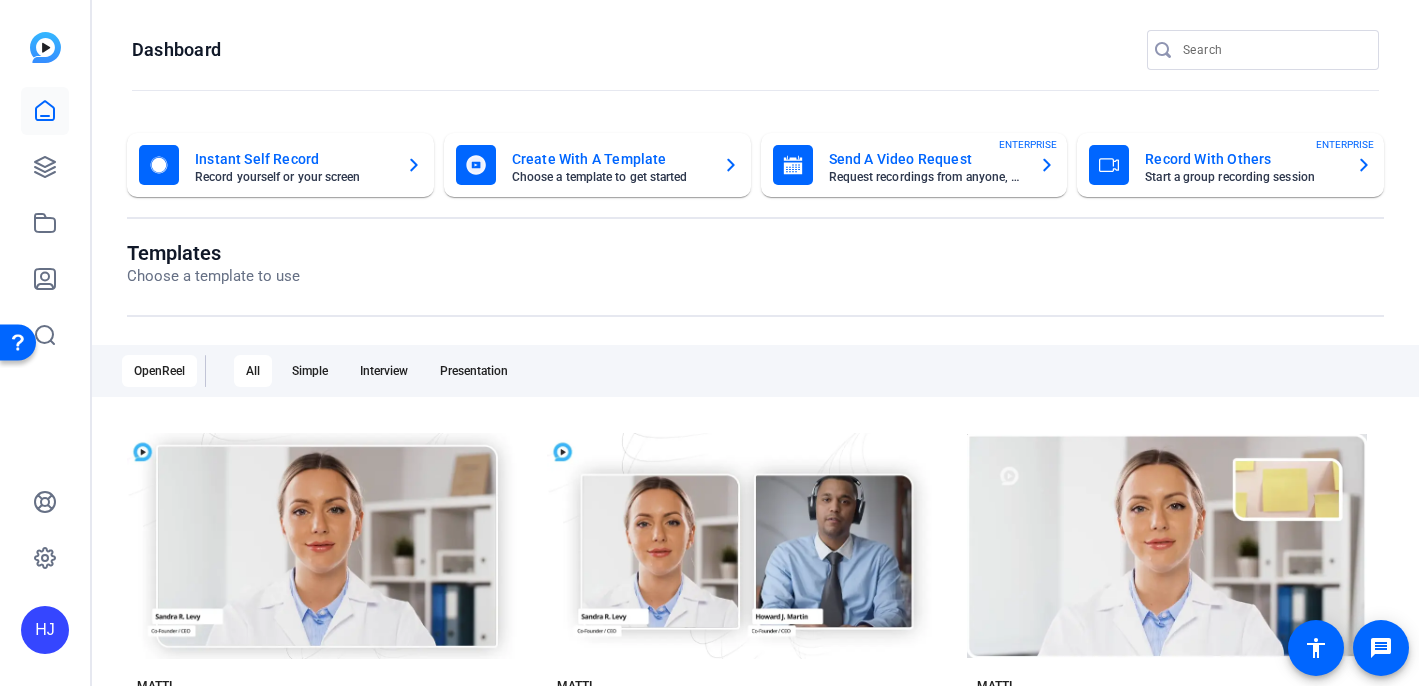 click at bounding box center [1273, 50] 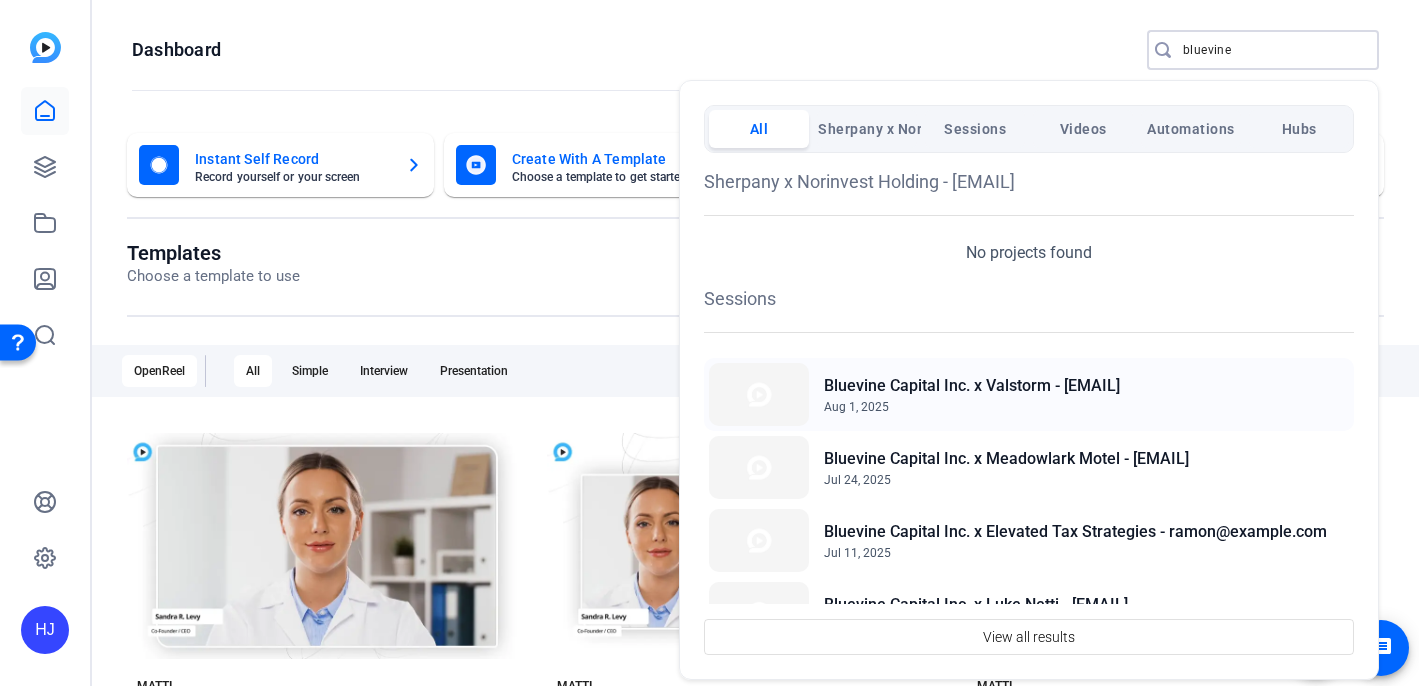 type on "bluevine" 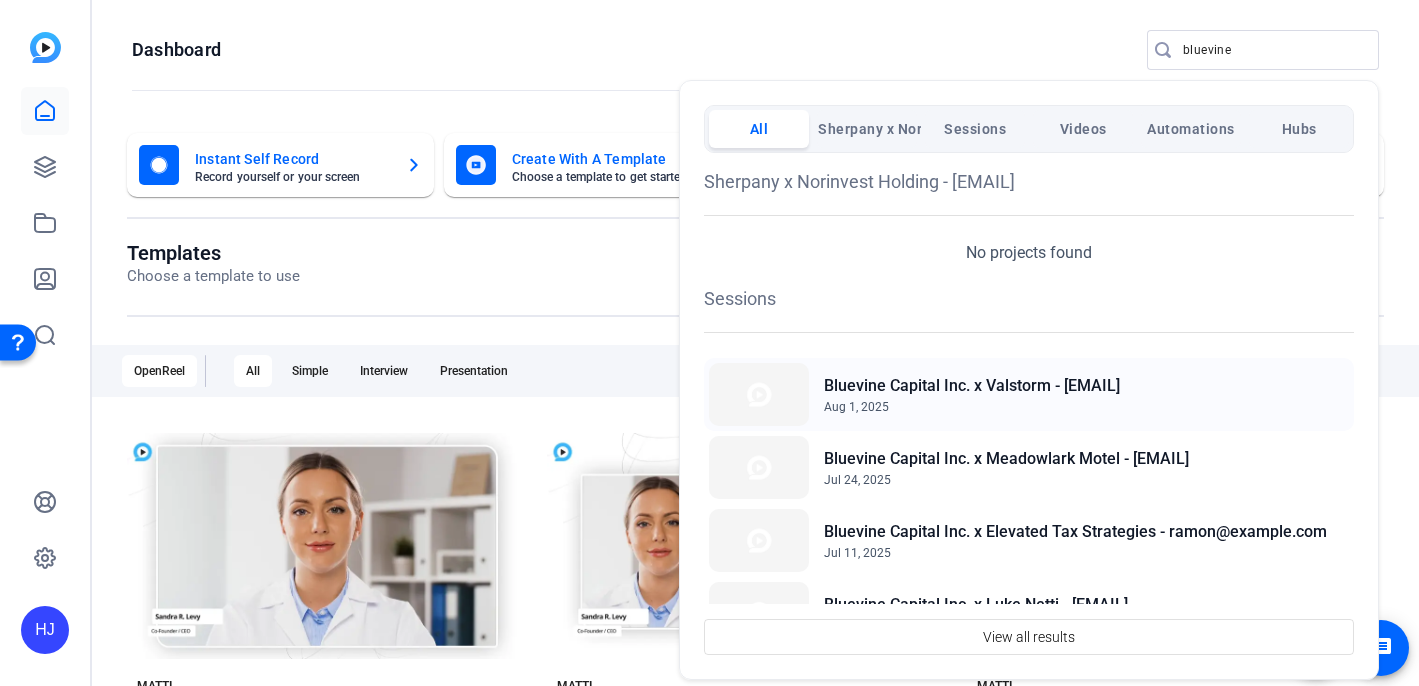 click on "Bluevine Capital Inc. x Valstorm - [EMAIL]" 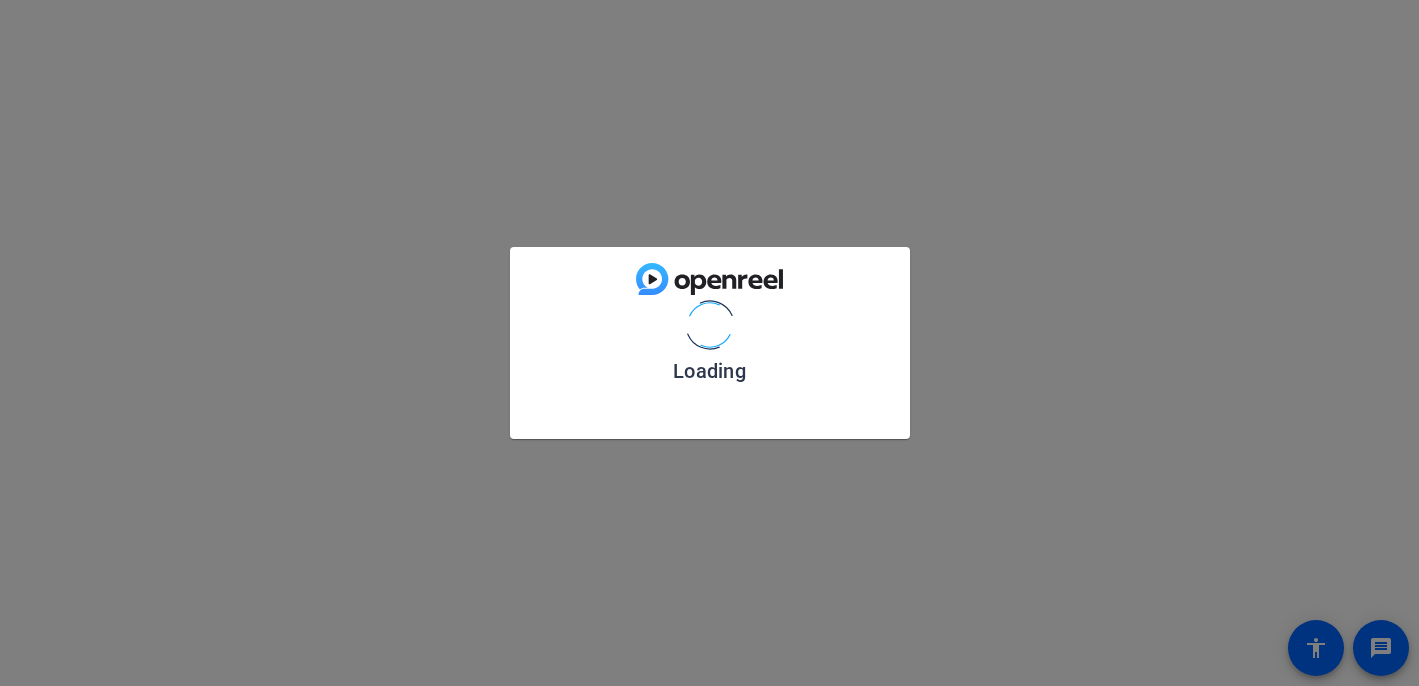 scroll, scrollTop: 0, scrollLeft: 0, axis: both 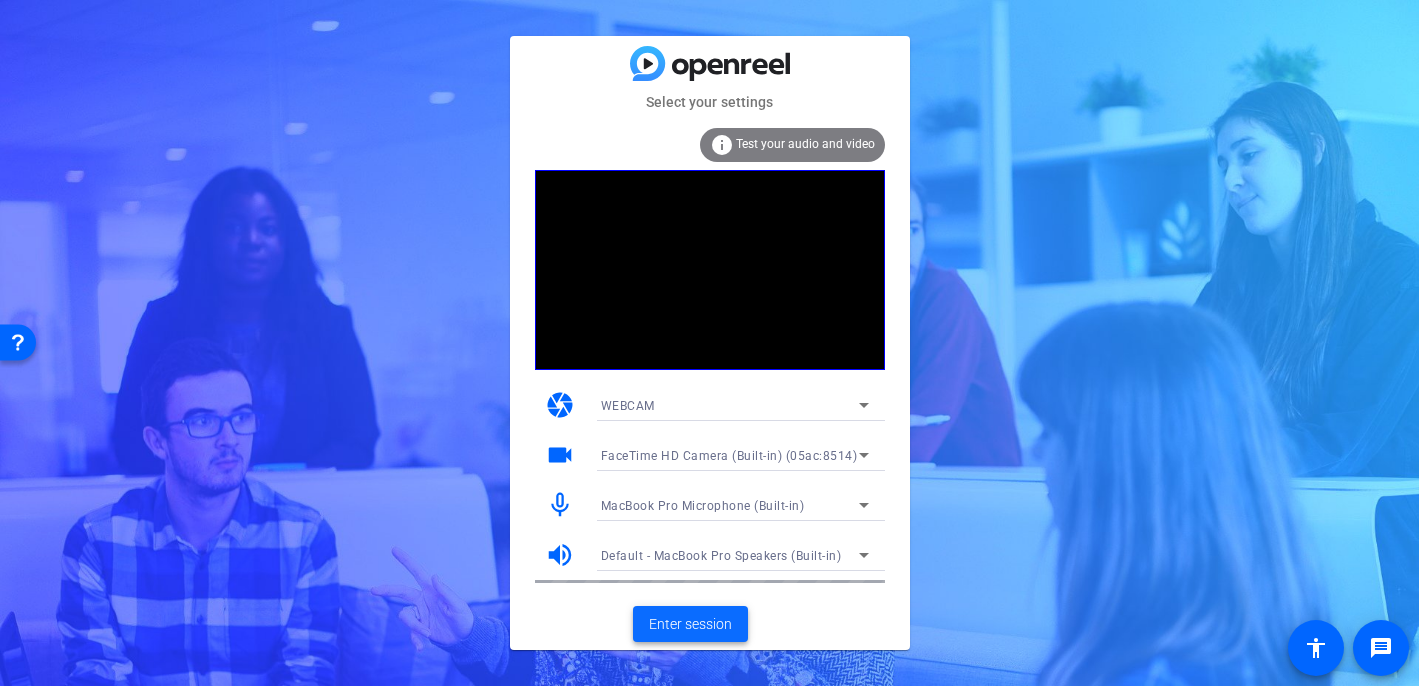 click on "Enter session" 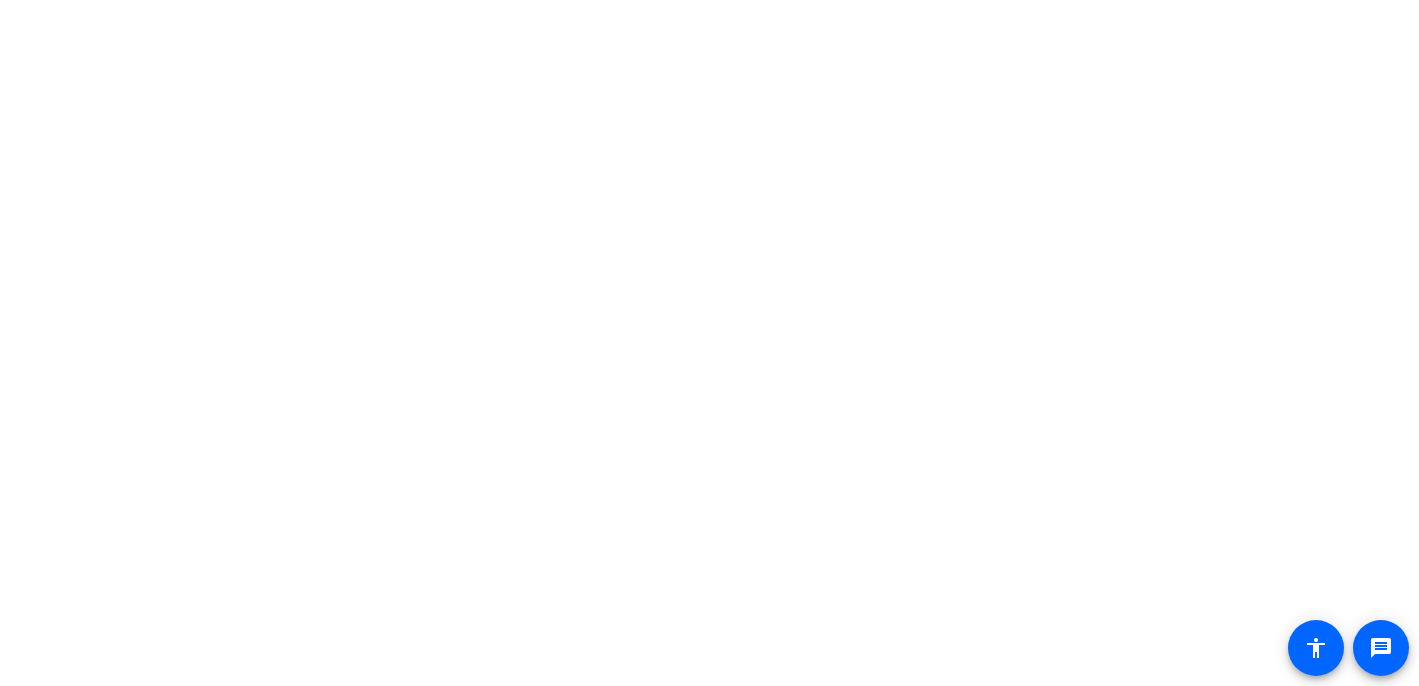 scroll, scrollTop: 0, scrollLeft: 0, axis: both 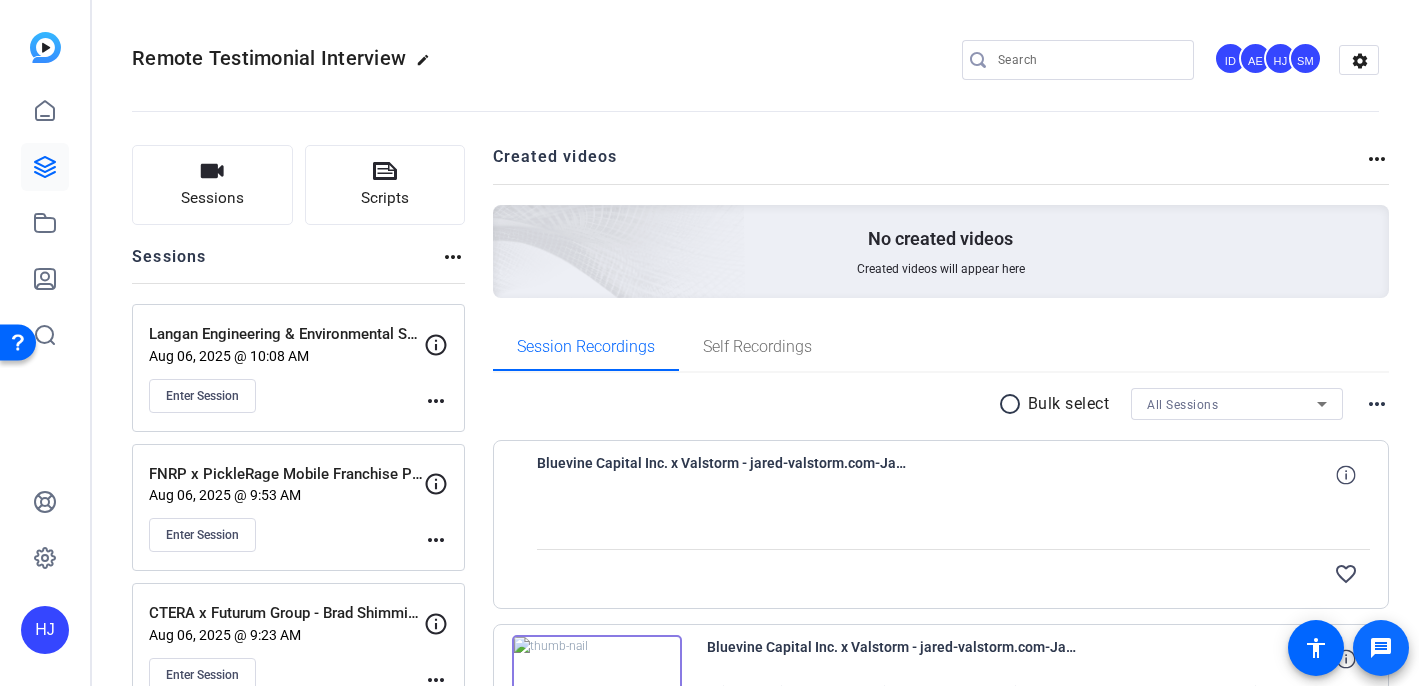 click 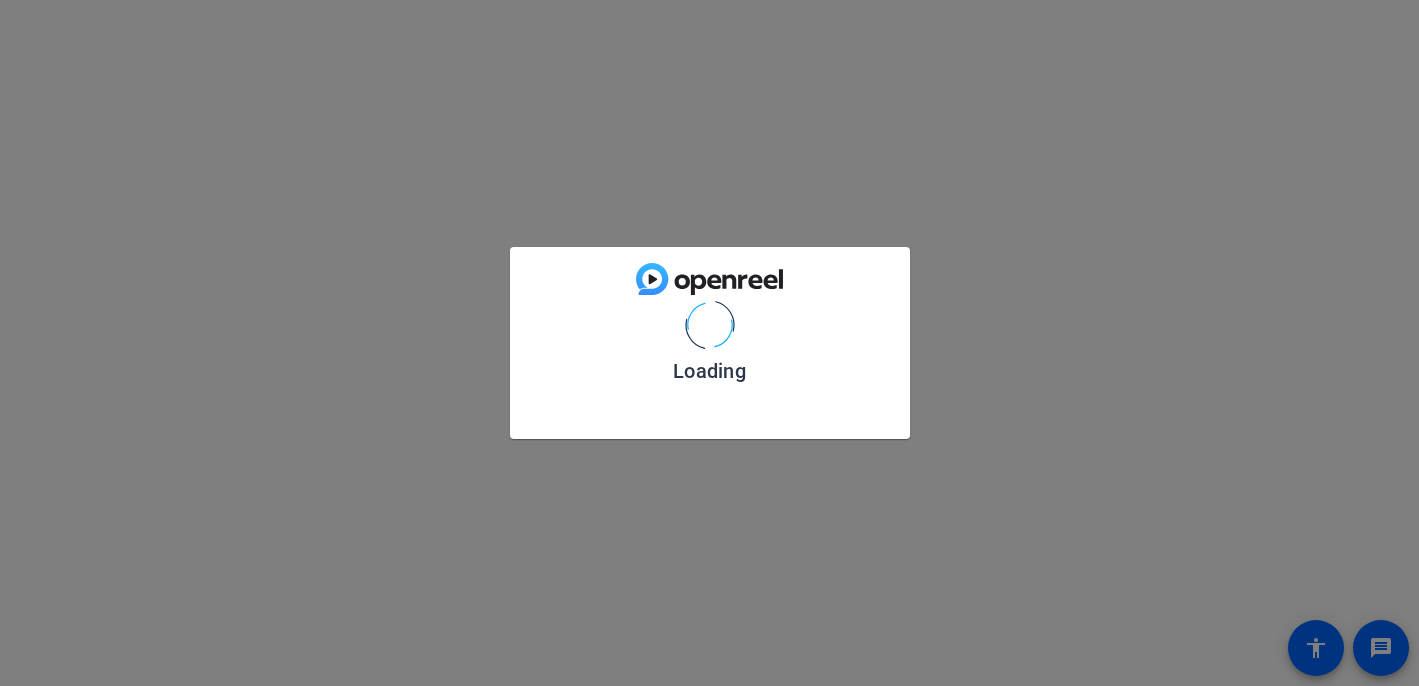 scroll, scrollTop: 0, scrollLeft: 0, axis: both 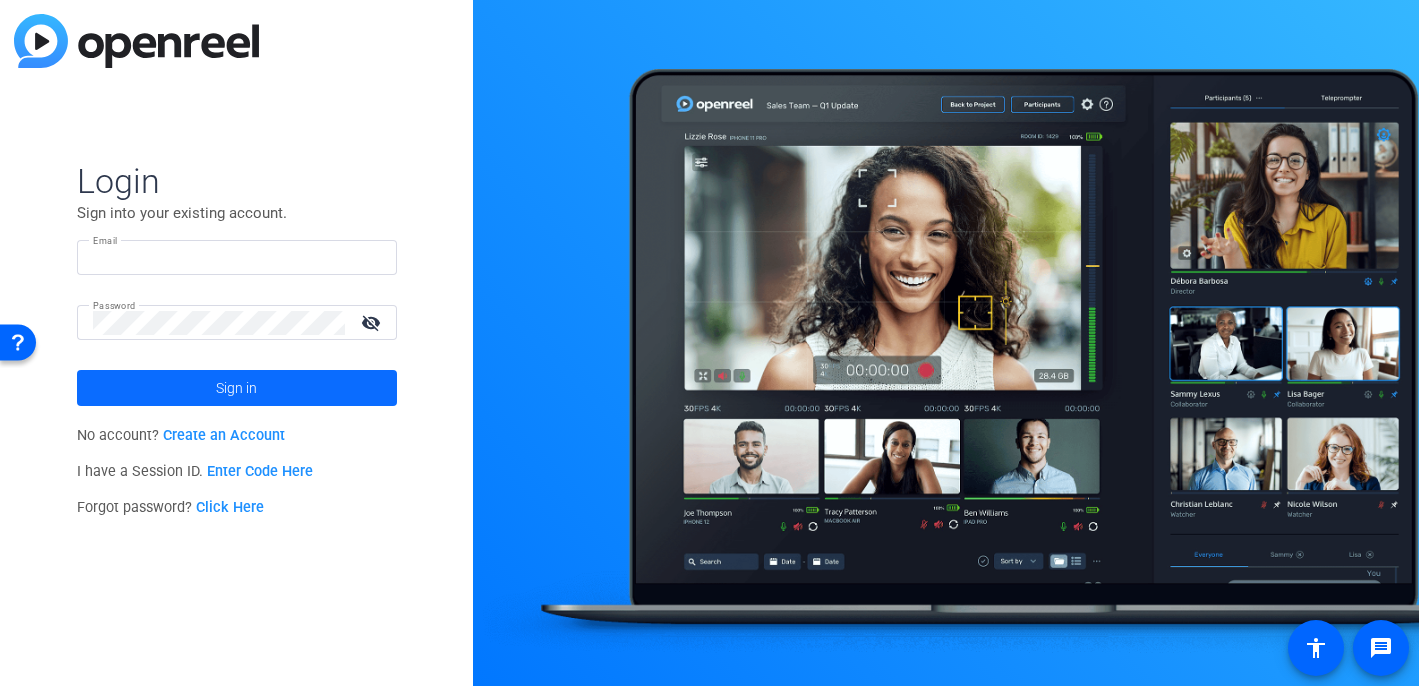type on "[EMAIL]" 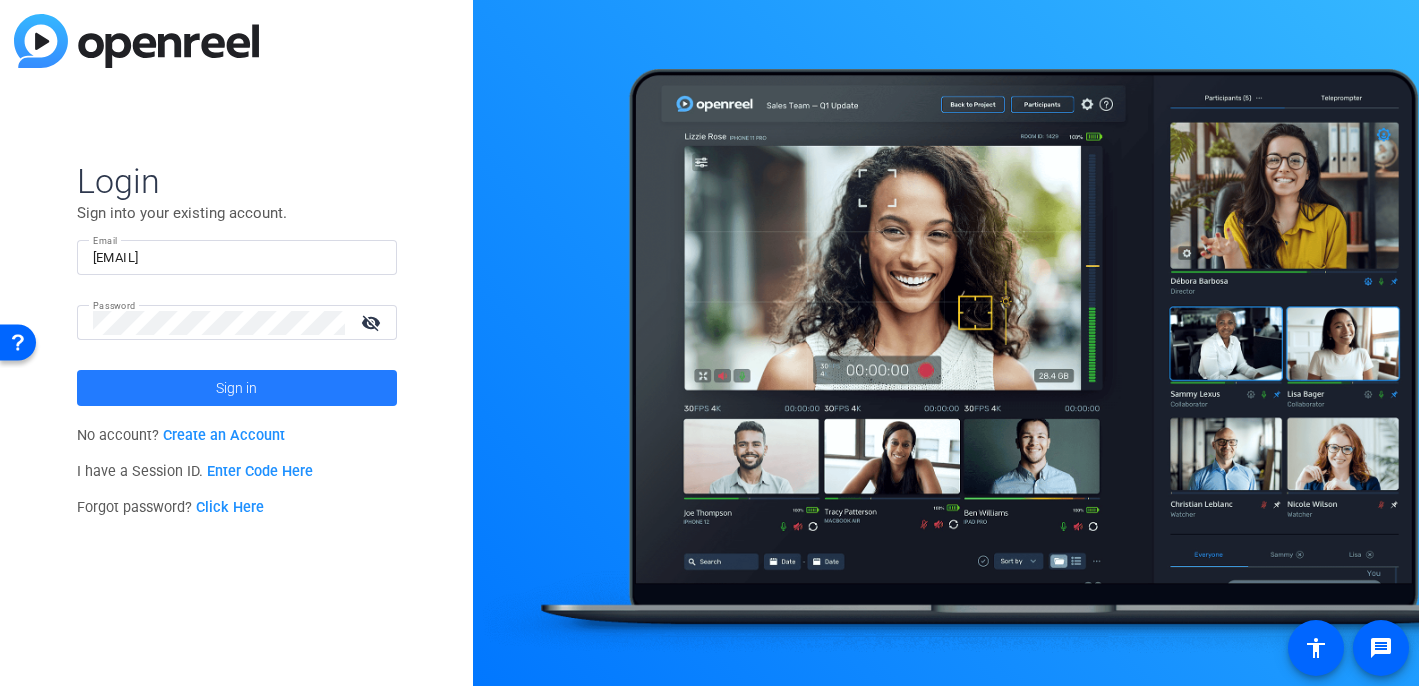 click 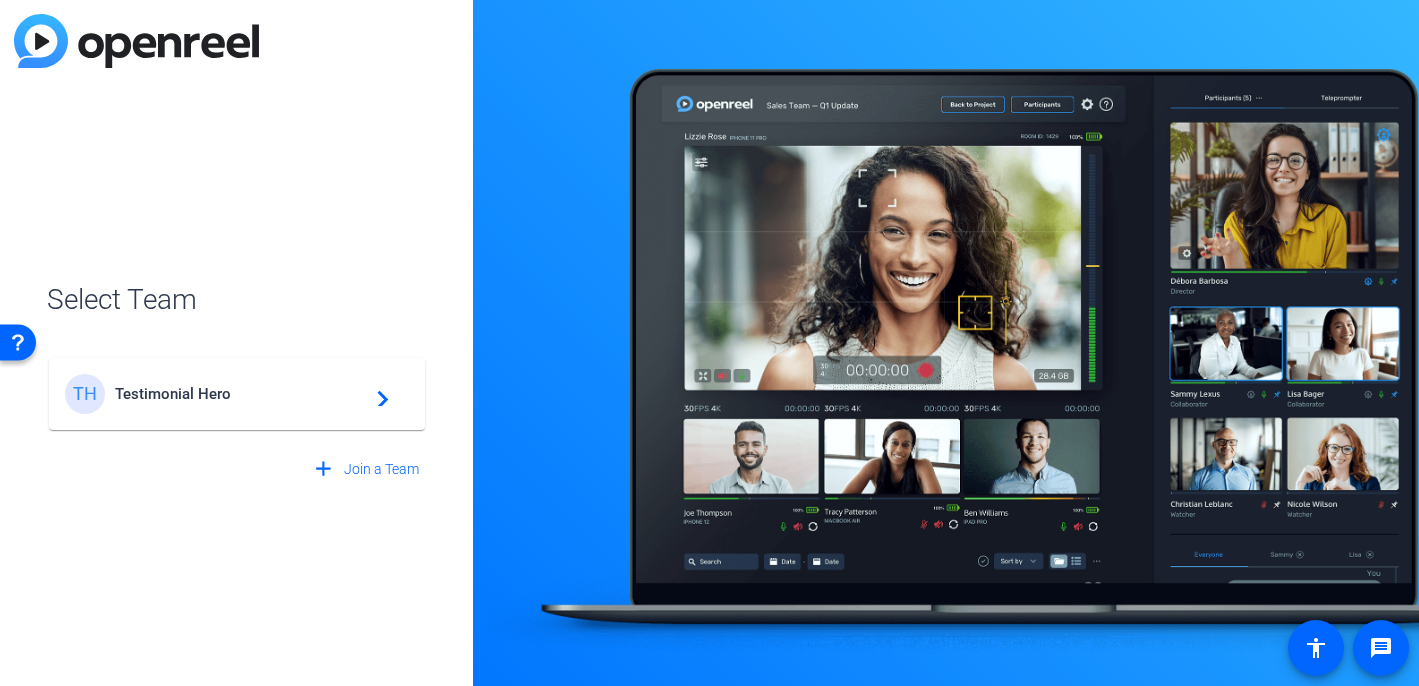 click on "Testimonial Hero" 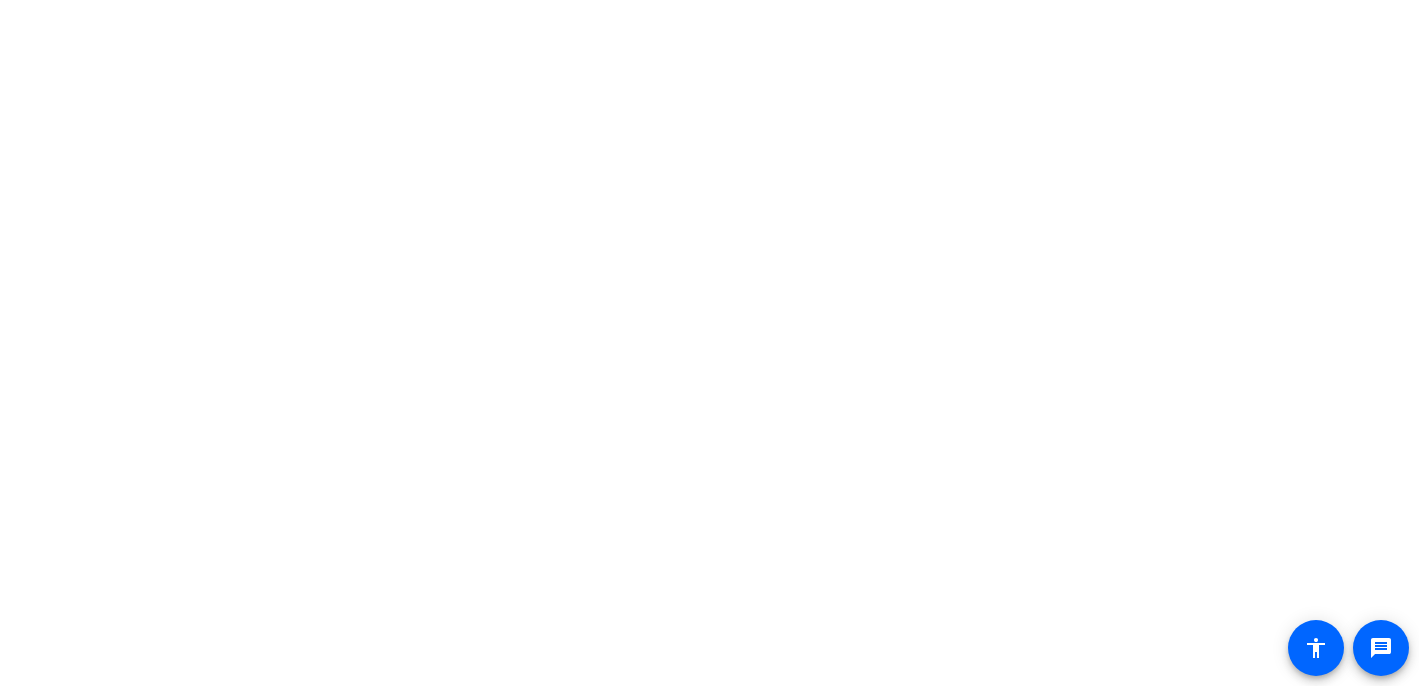 scroll, scrollTop: 0, scrollLeft: 0, axis: both 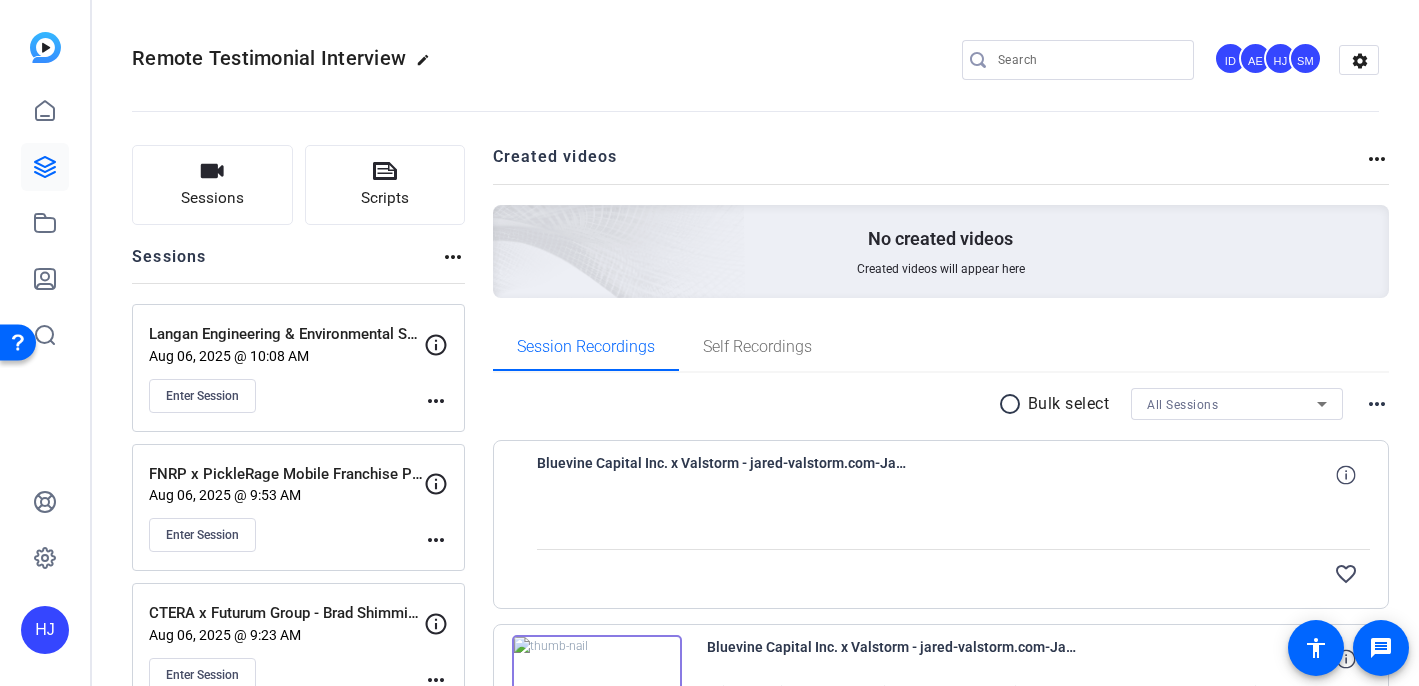 click at bounding box center (1088, 60) 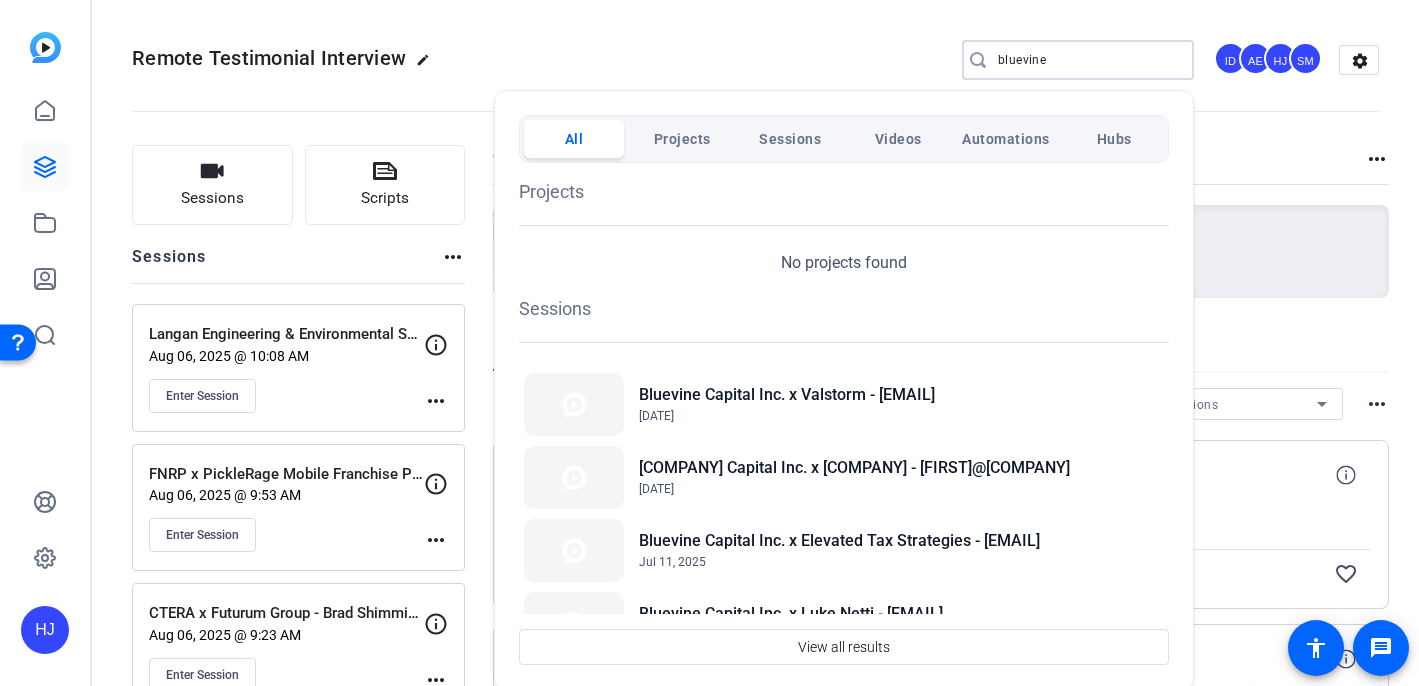 type on "bluevine" 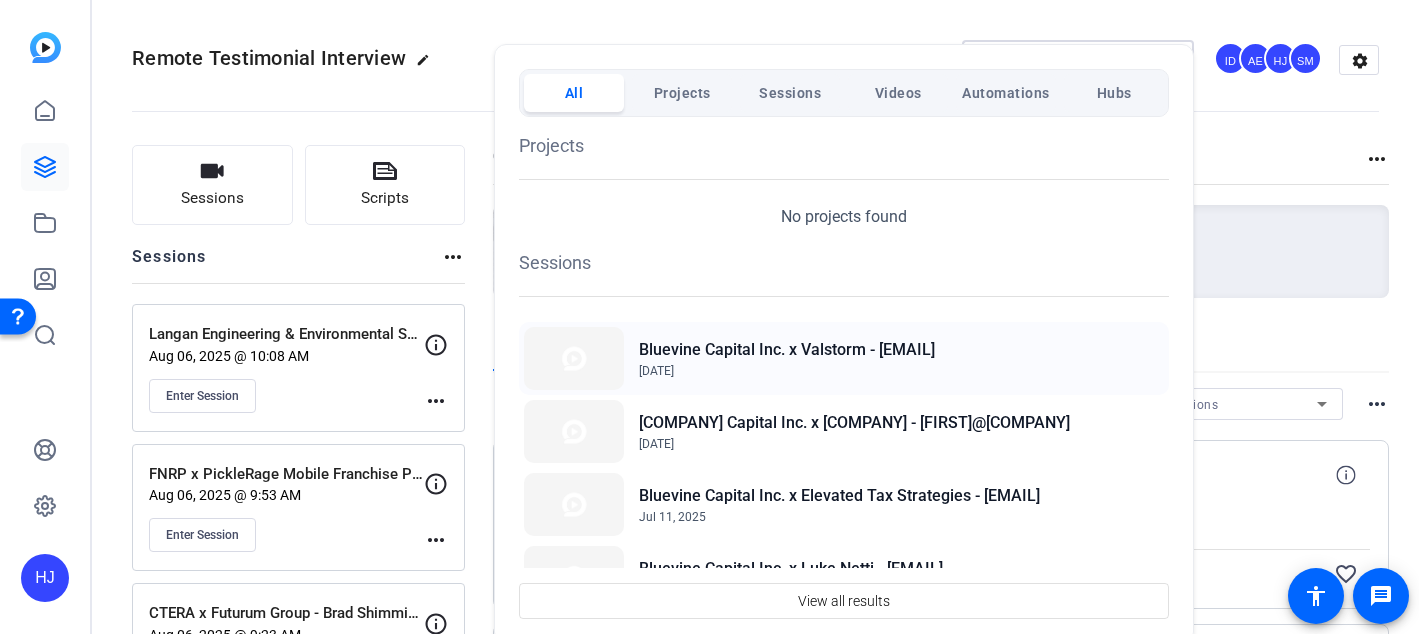 click on "Bluevine Capital Inc. x Valstorm - [EMAIL]" 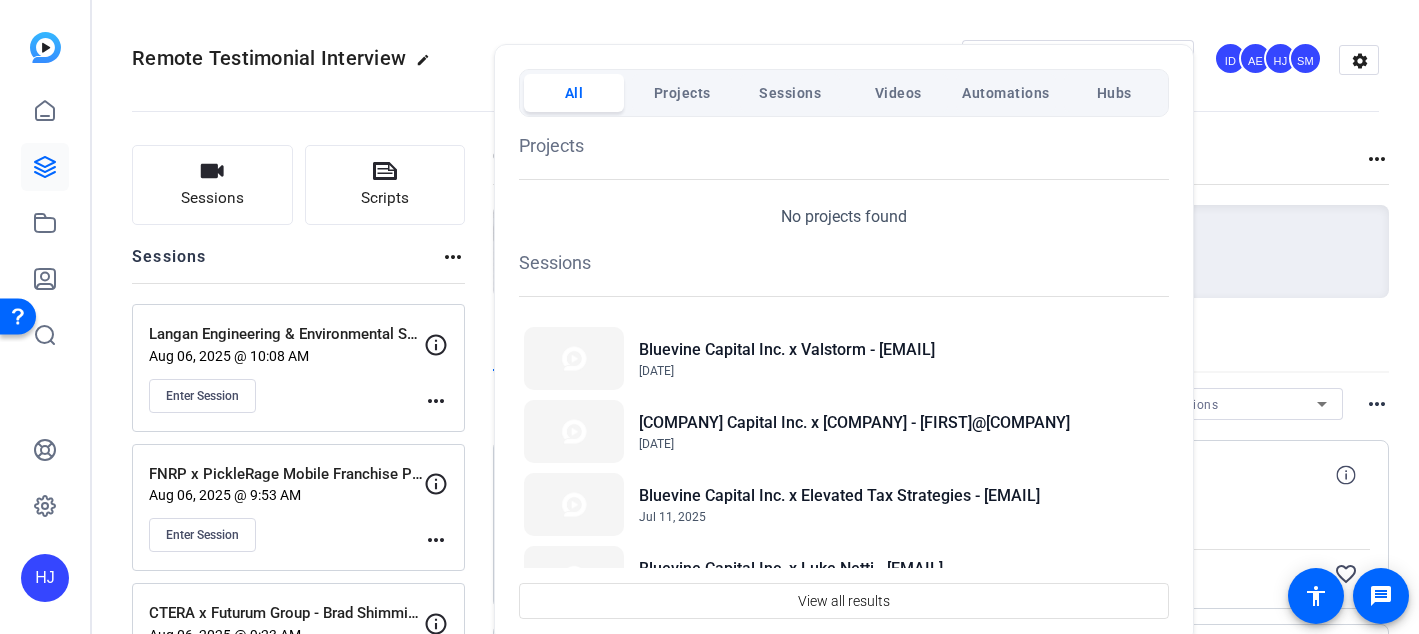 click at bounding box center (709, 317) 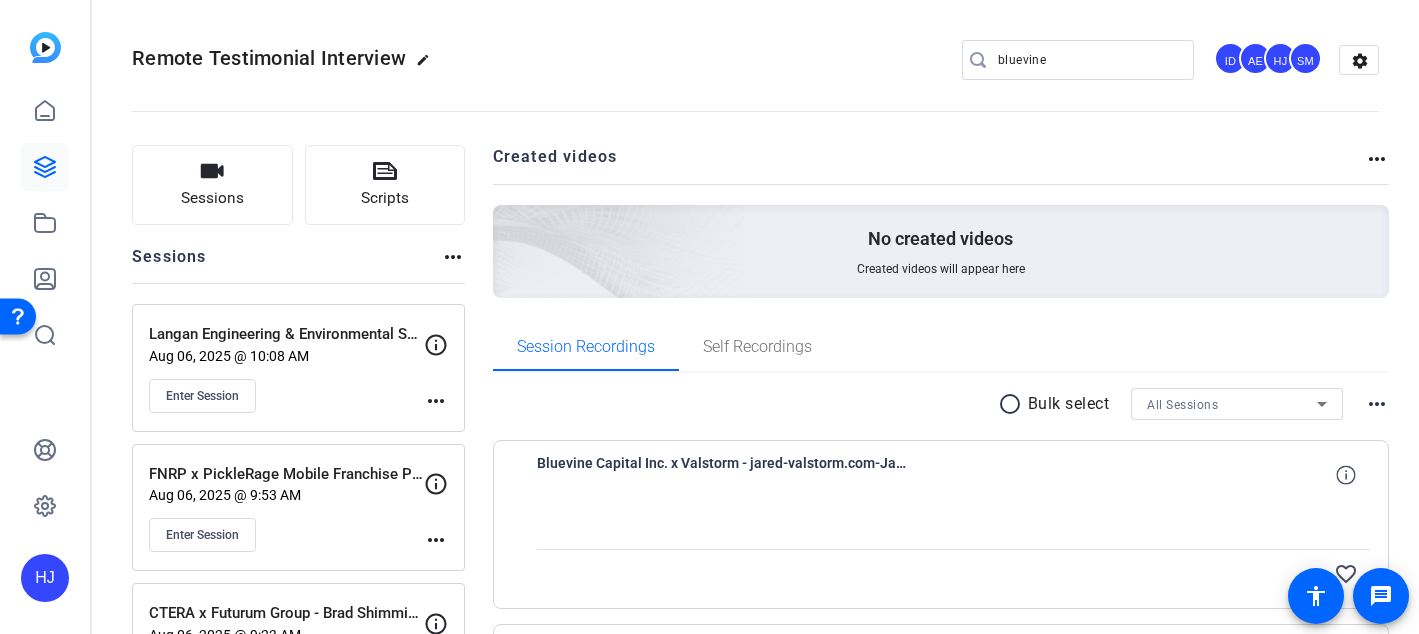 click on "HJ" 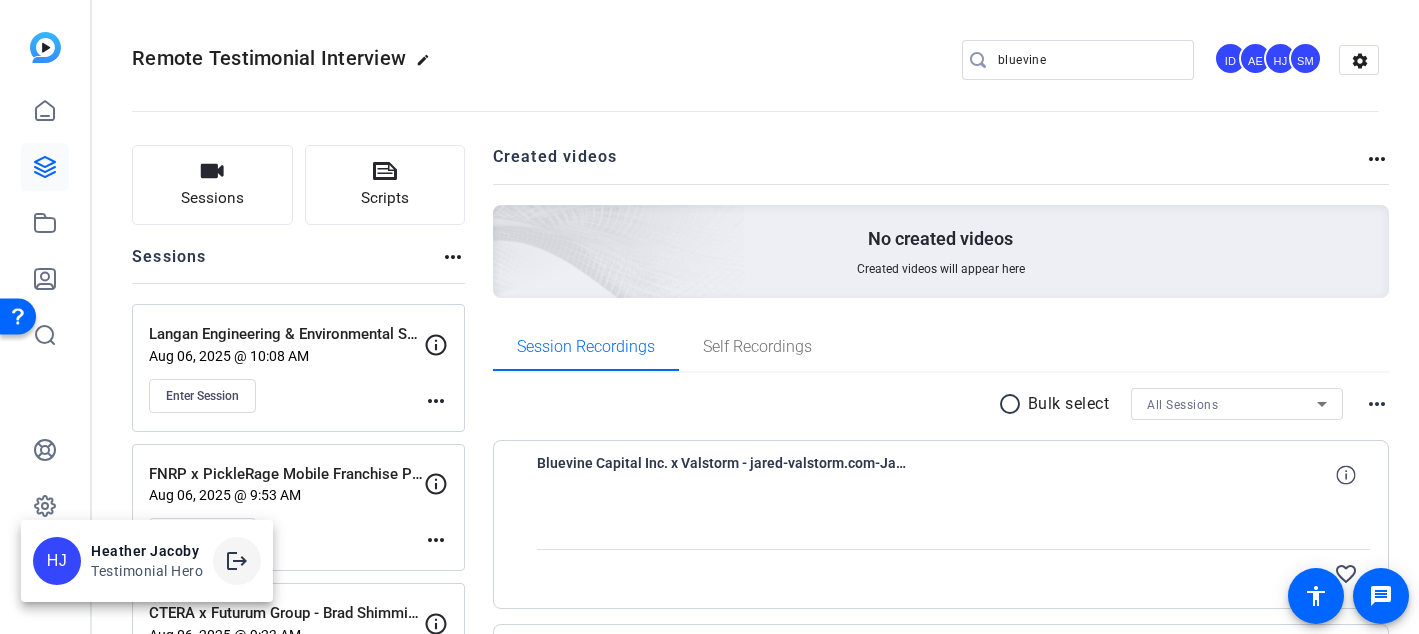 click on "logout" at bounding box center [237, 561] 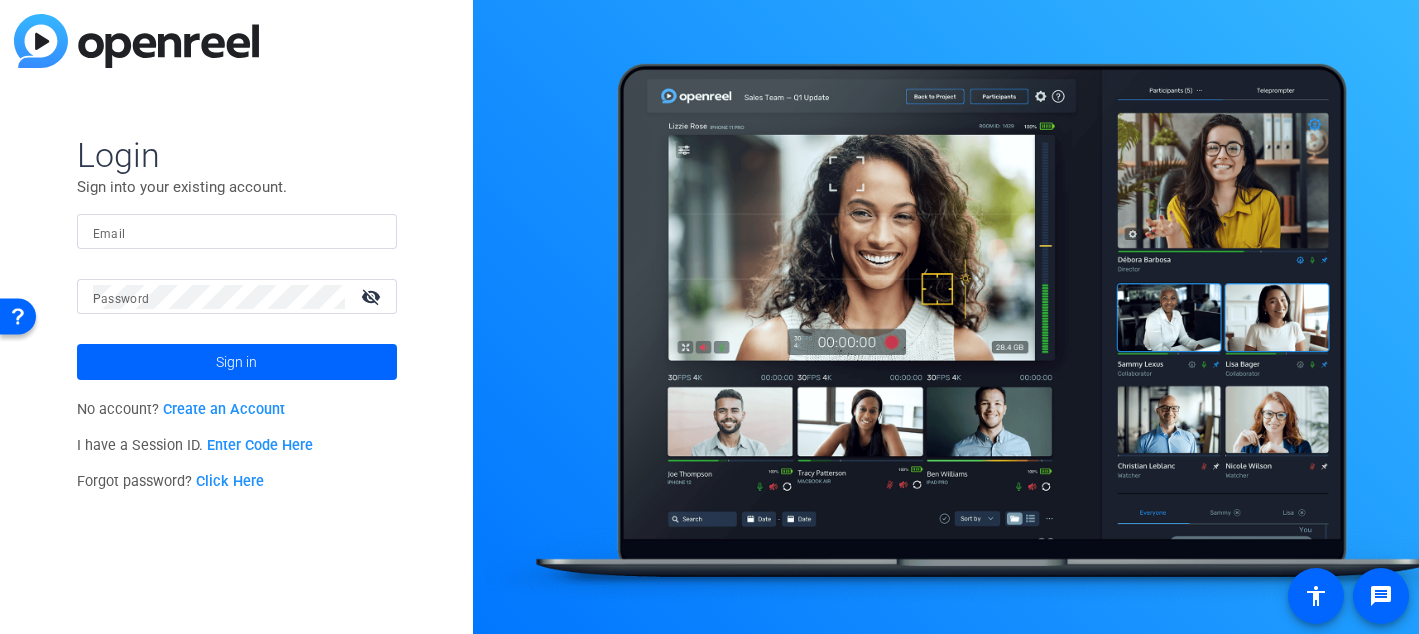 type on "[EMAIL]" 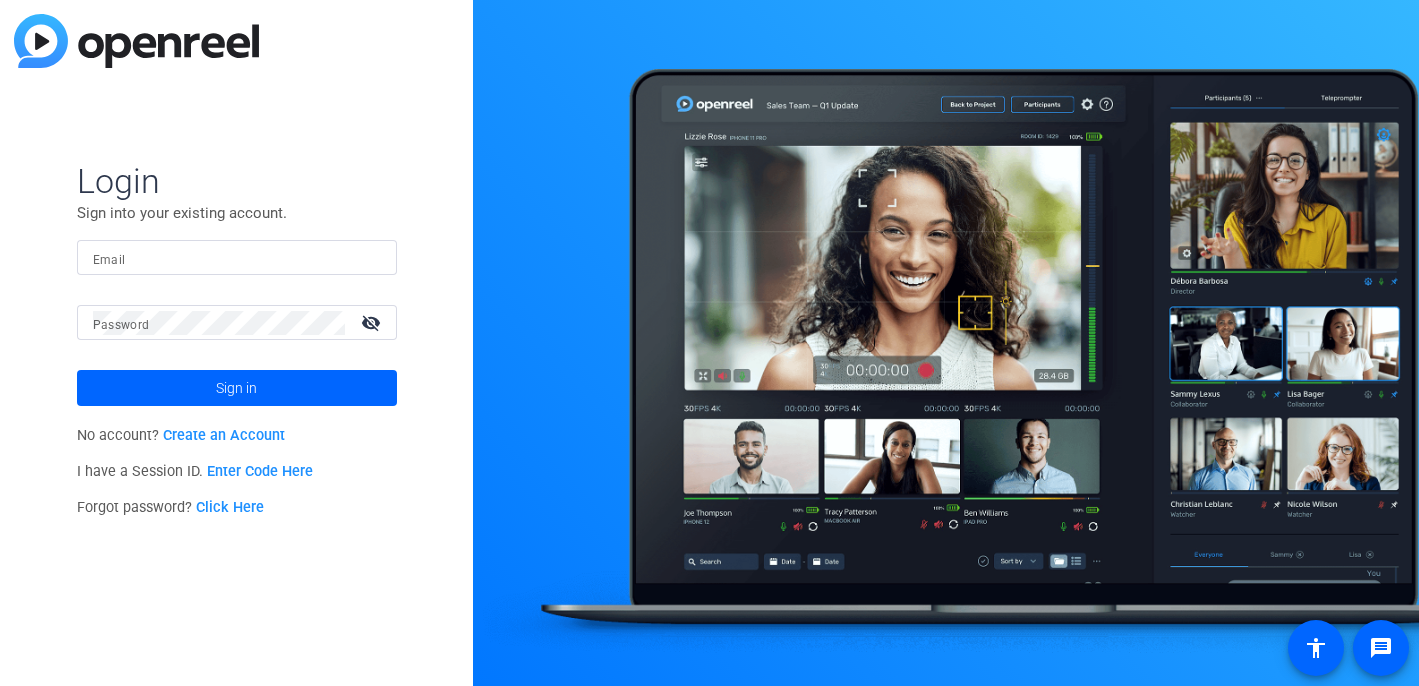 scroll, scrollTop: 0, scrollLeft: 0, axis: both 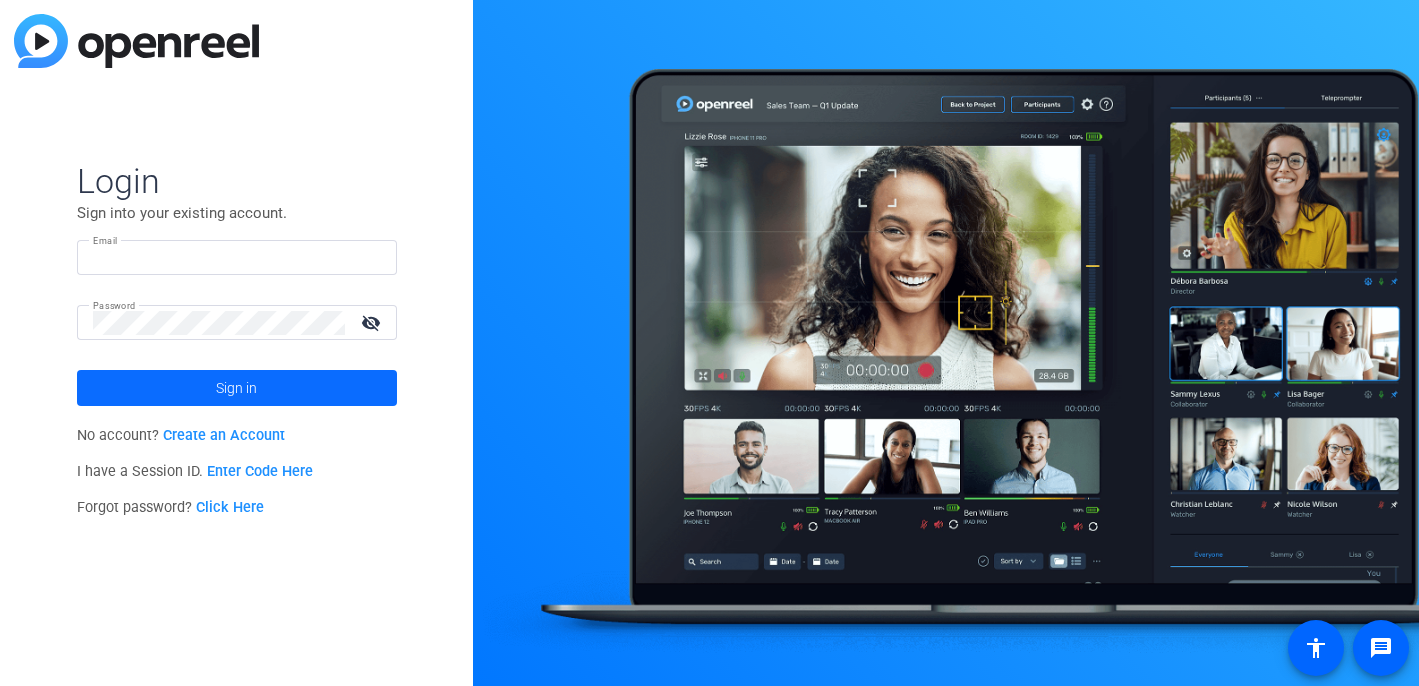 type on "[EMAIL]" 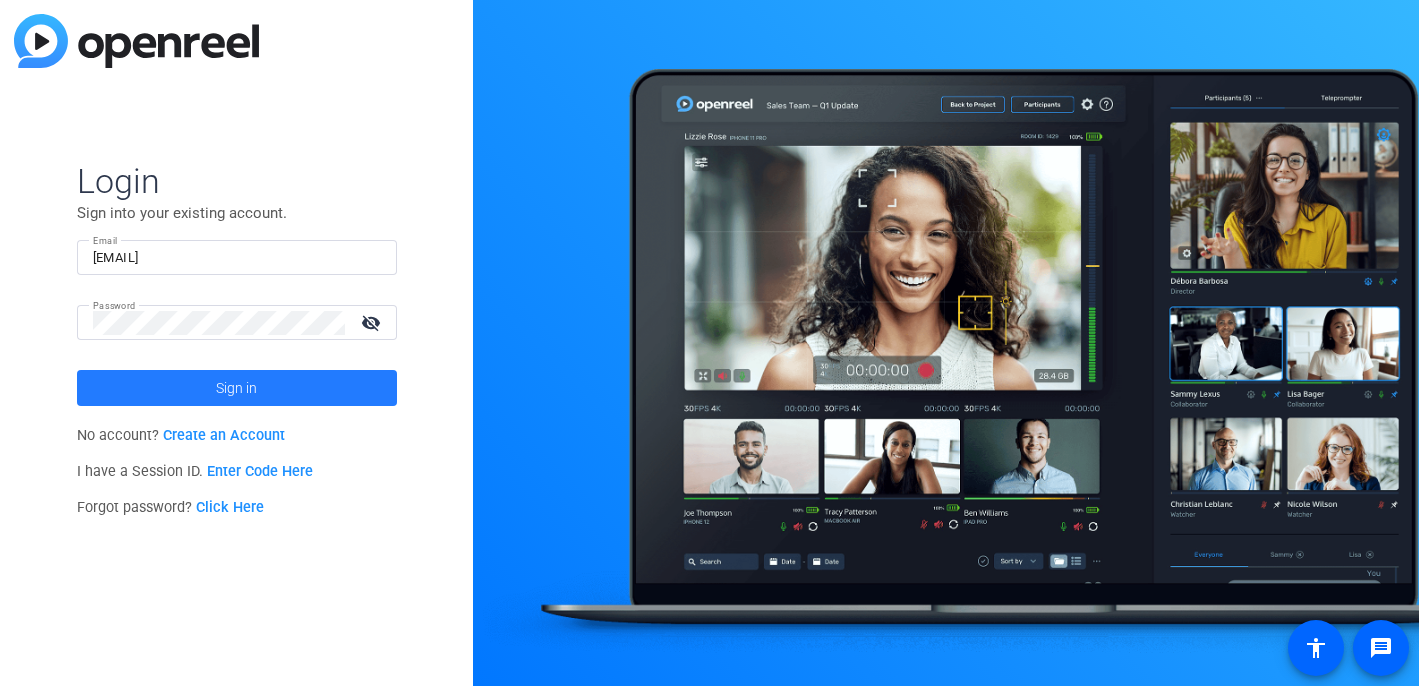 click 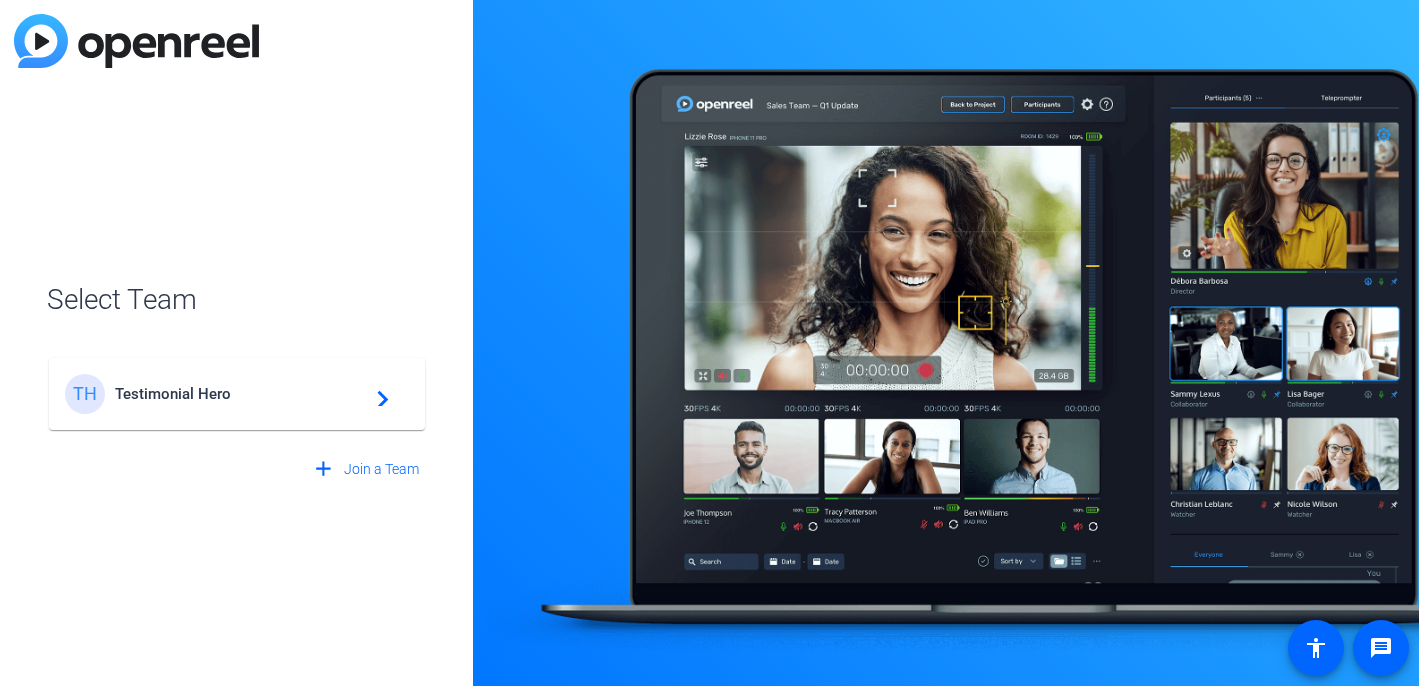 click on "Testimonial Hero" 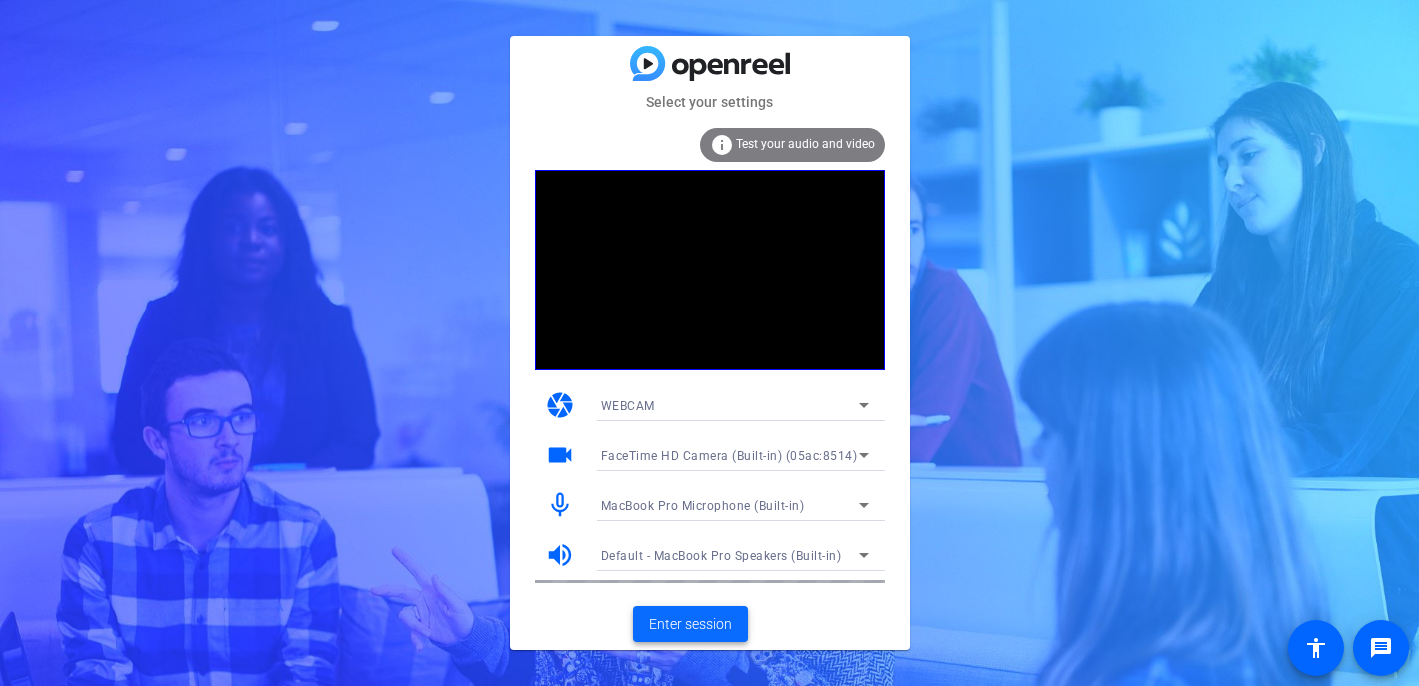 click on "Enter session" 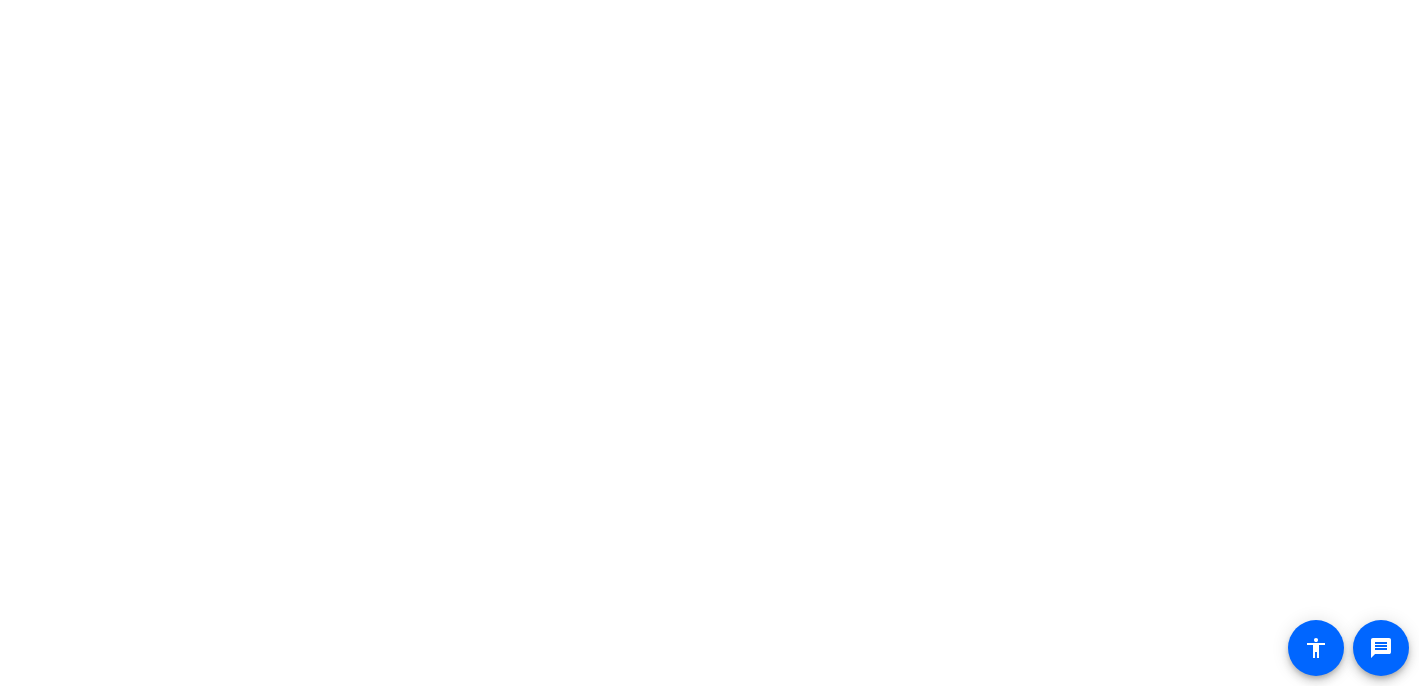 scroll, scrollTop: 0, scrollLeft: 0, axis: both 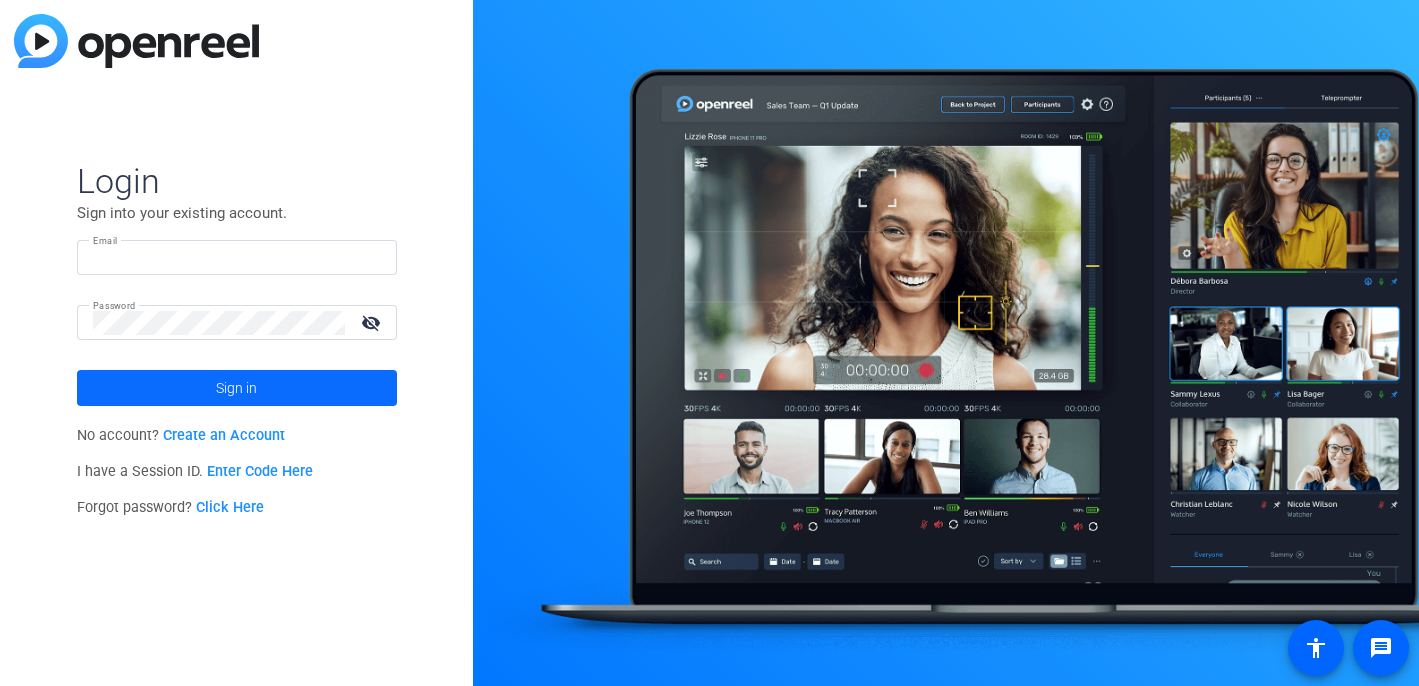 type on "[FIRST]@[EMAIL]" 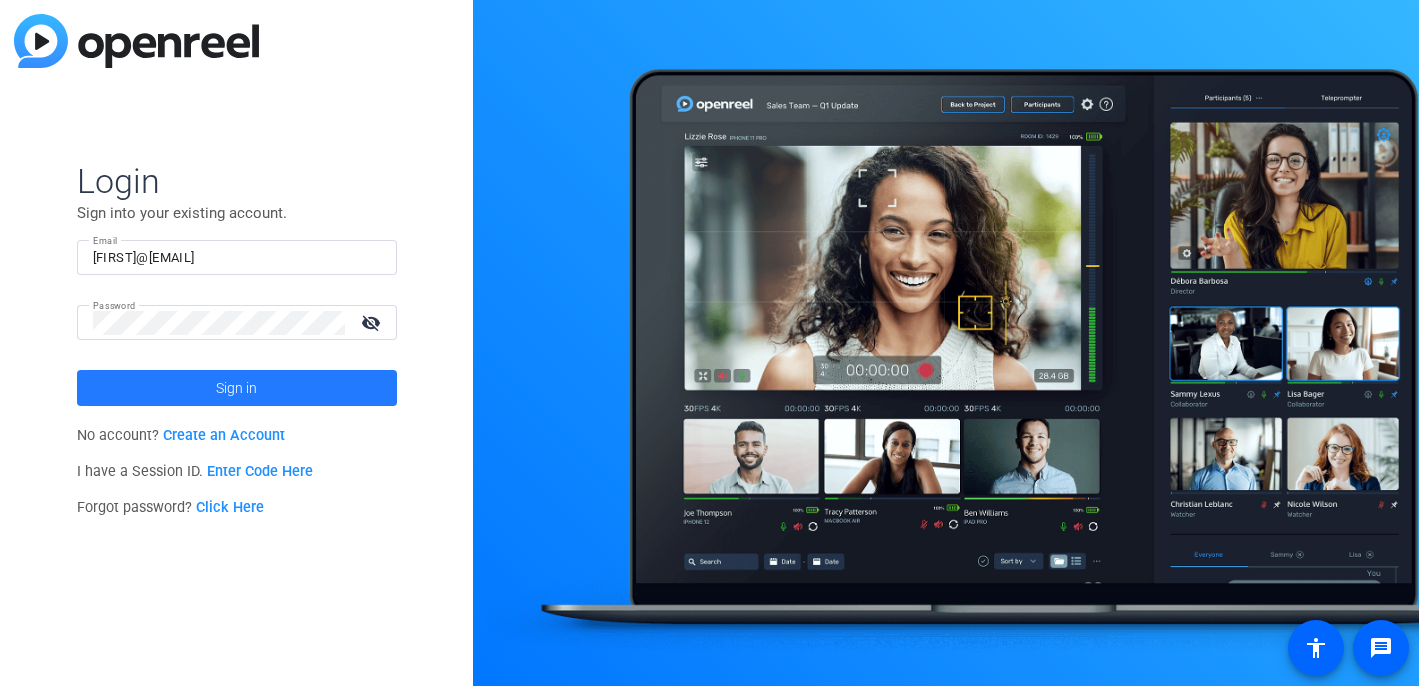 click 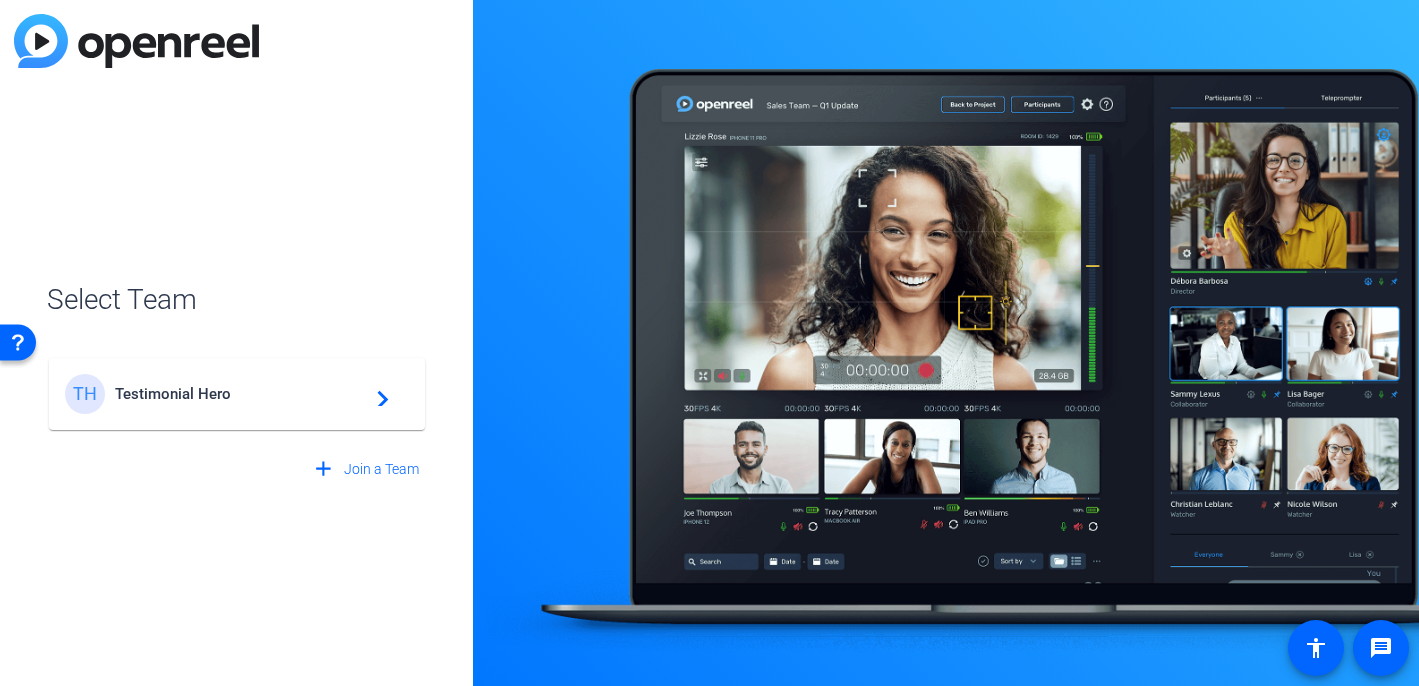 click on "navigate_next" 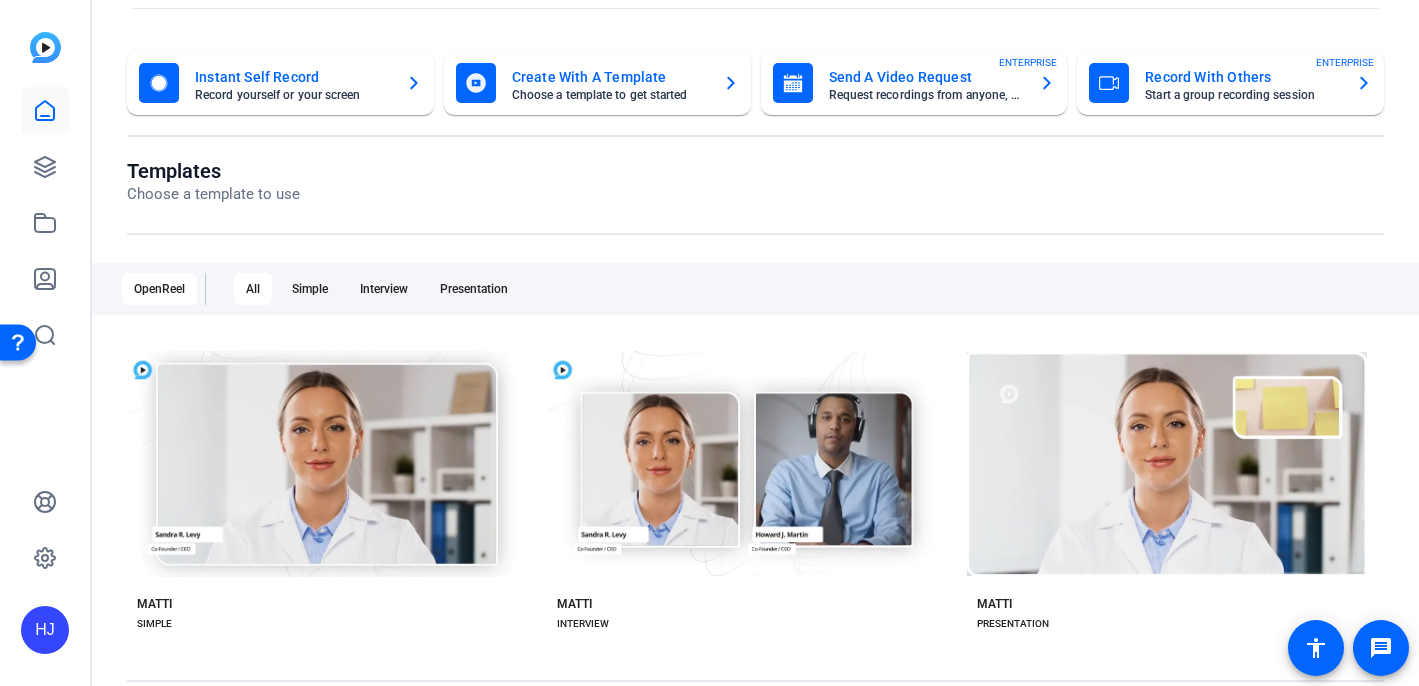 scroll, scrollTop: 98, scrollLeft: 0, axis: vertical 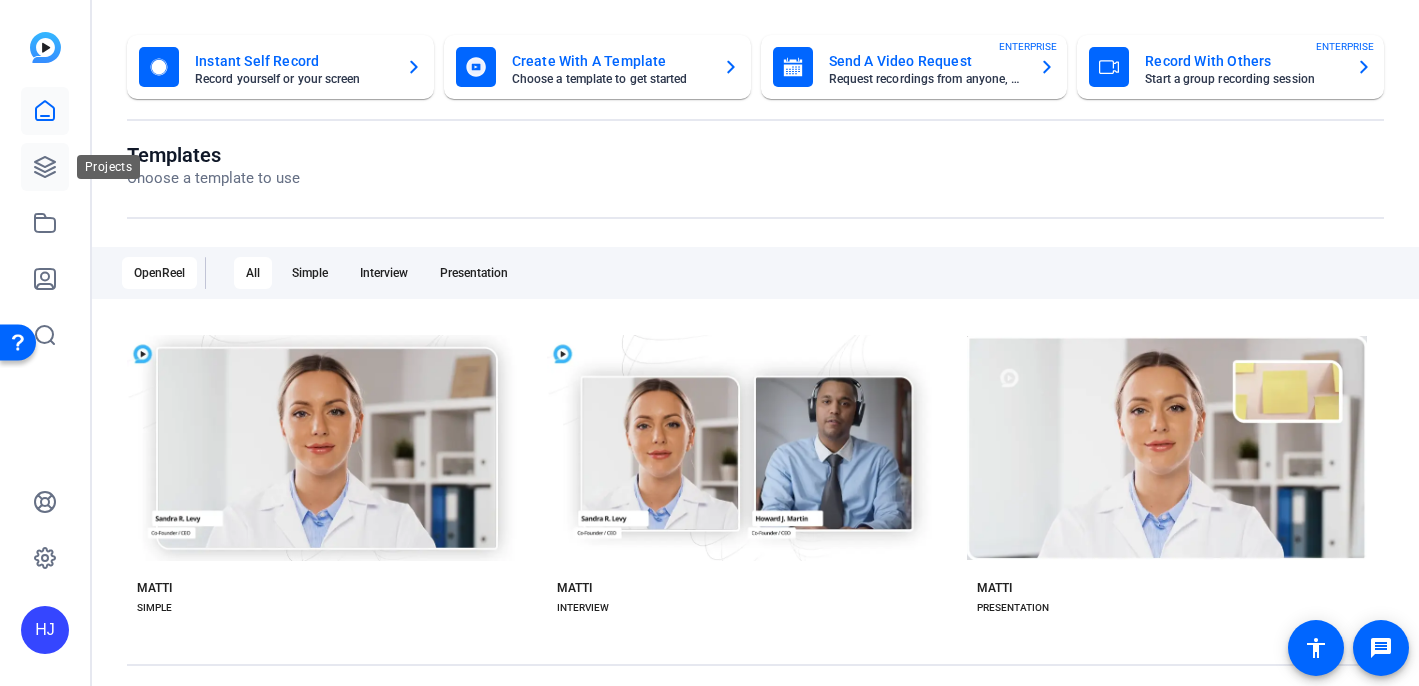 click 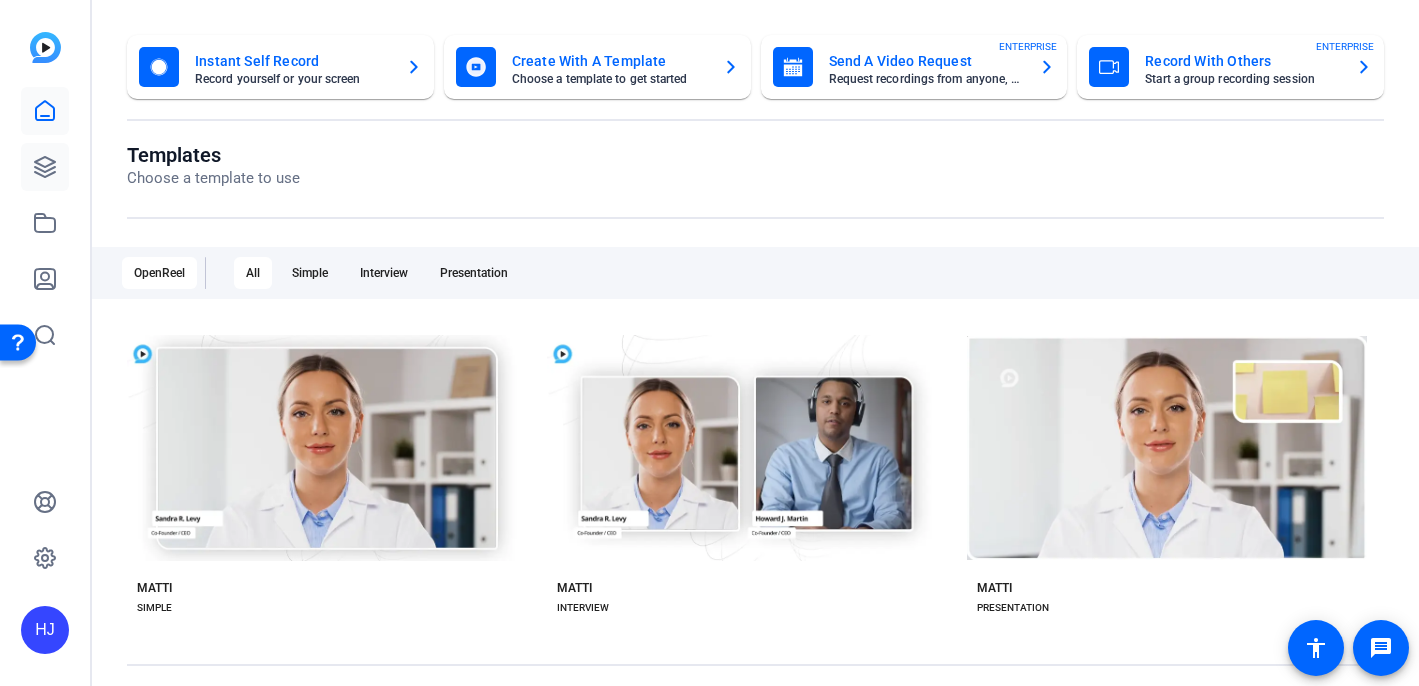 scroll, scrollTop: 0, scrollLeft: 0, axis: both 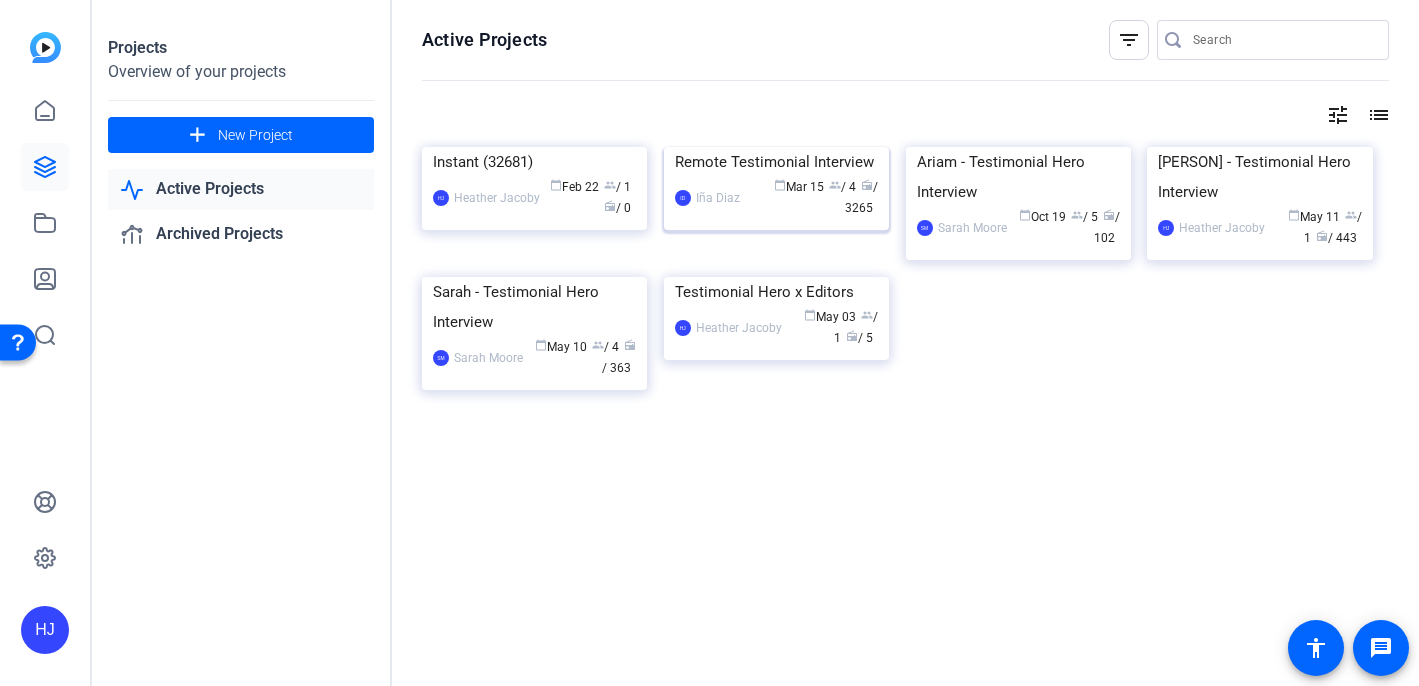 click on "Remote Testimonial Interview" 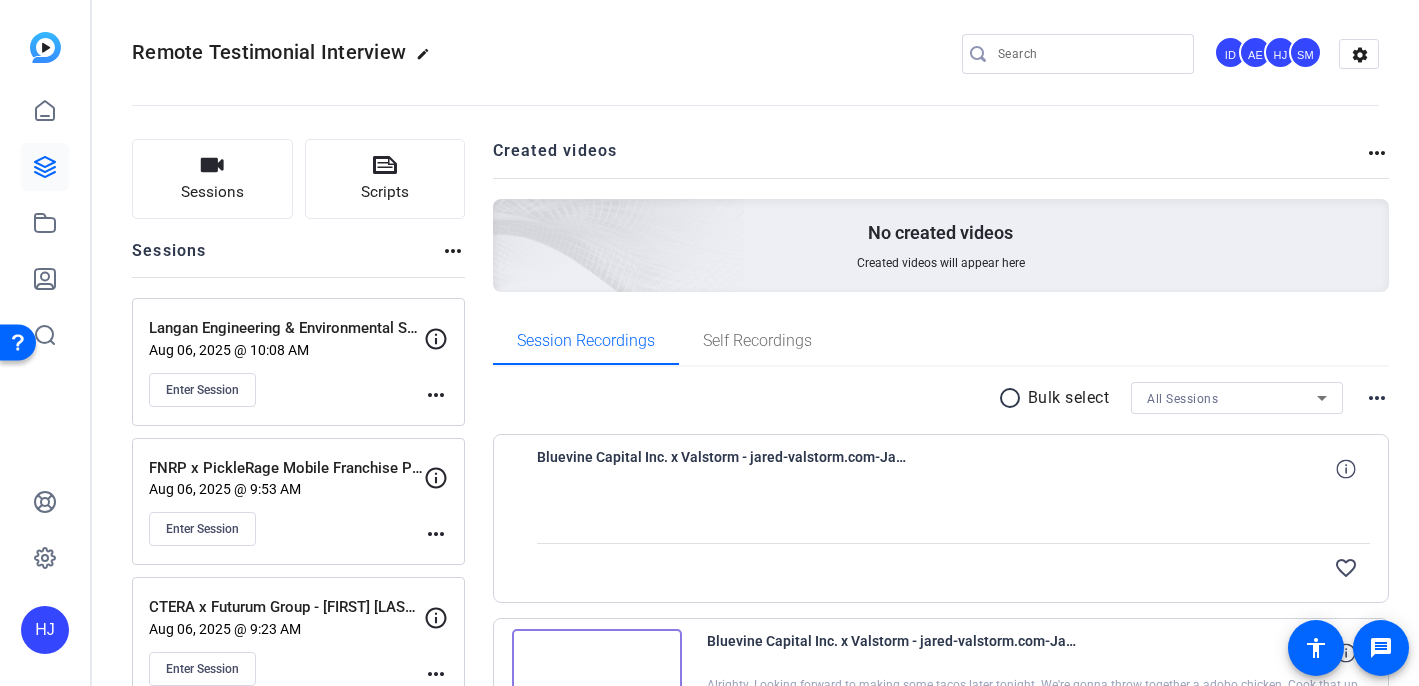scroll, scrollTop: 0, scrollLeft: 0, axis: both 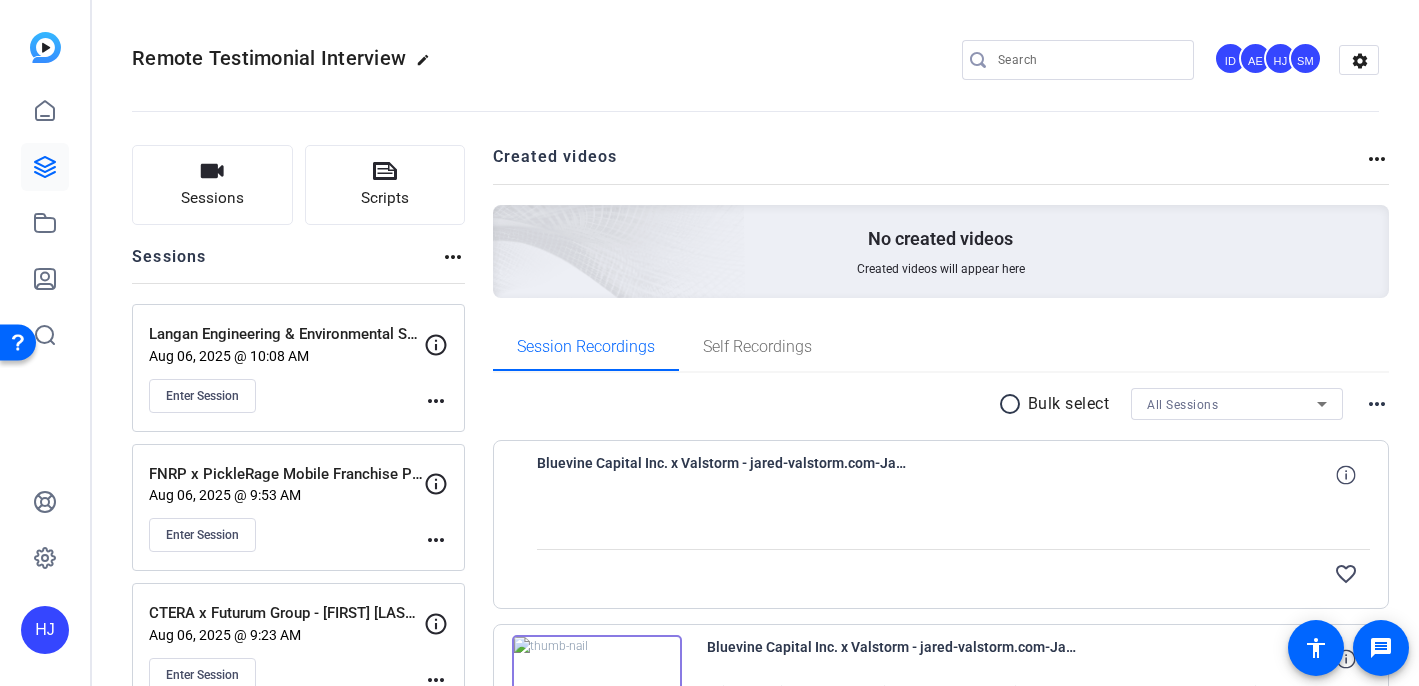 click on "more_horiz" 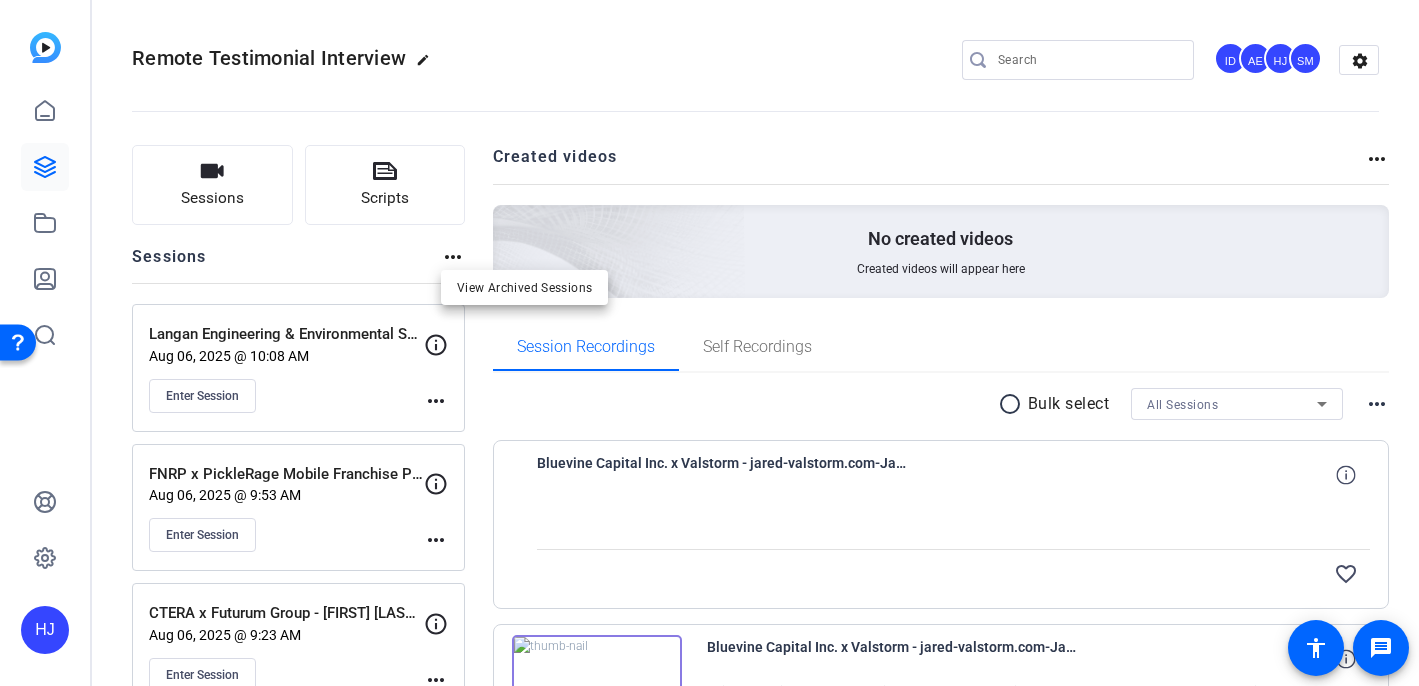 drag, startPoint x: 1056, startPoint y: 80, endPoint x: 1051, endPoint y: 65, distance: 15.811388 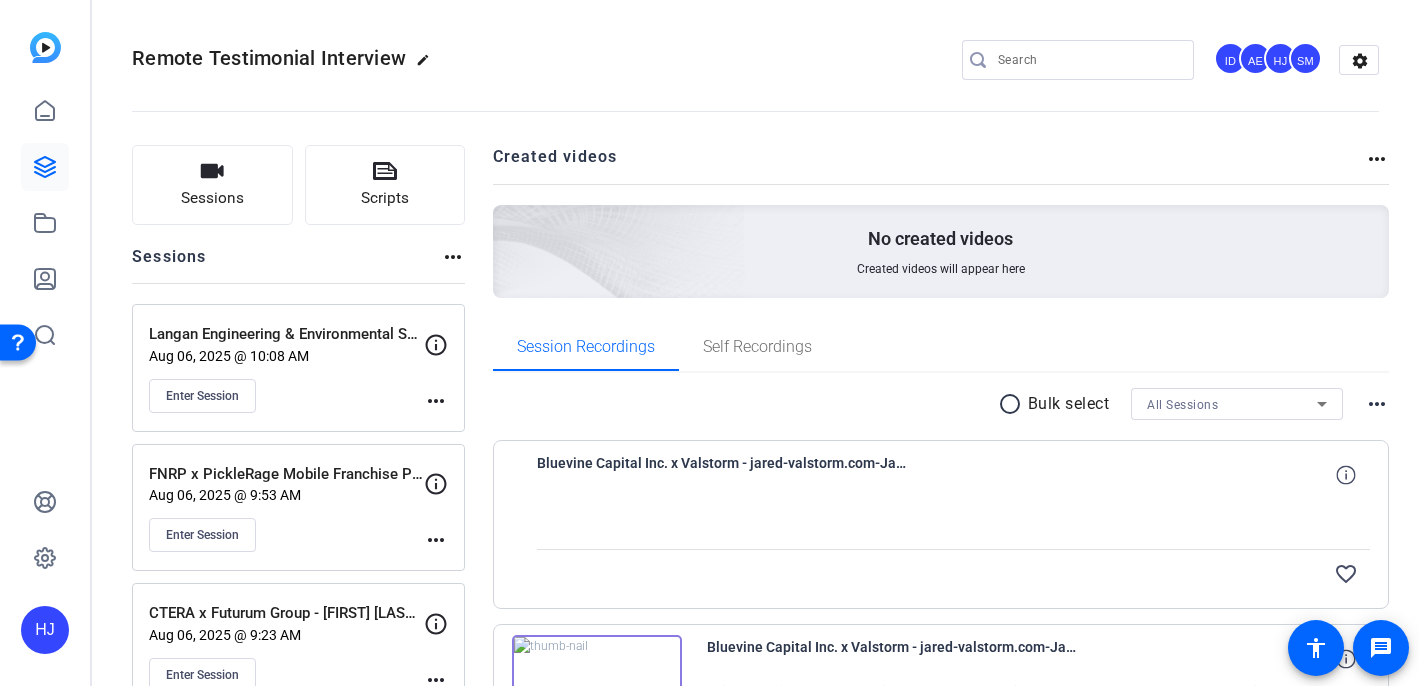 click 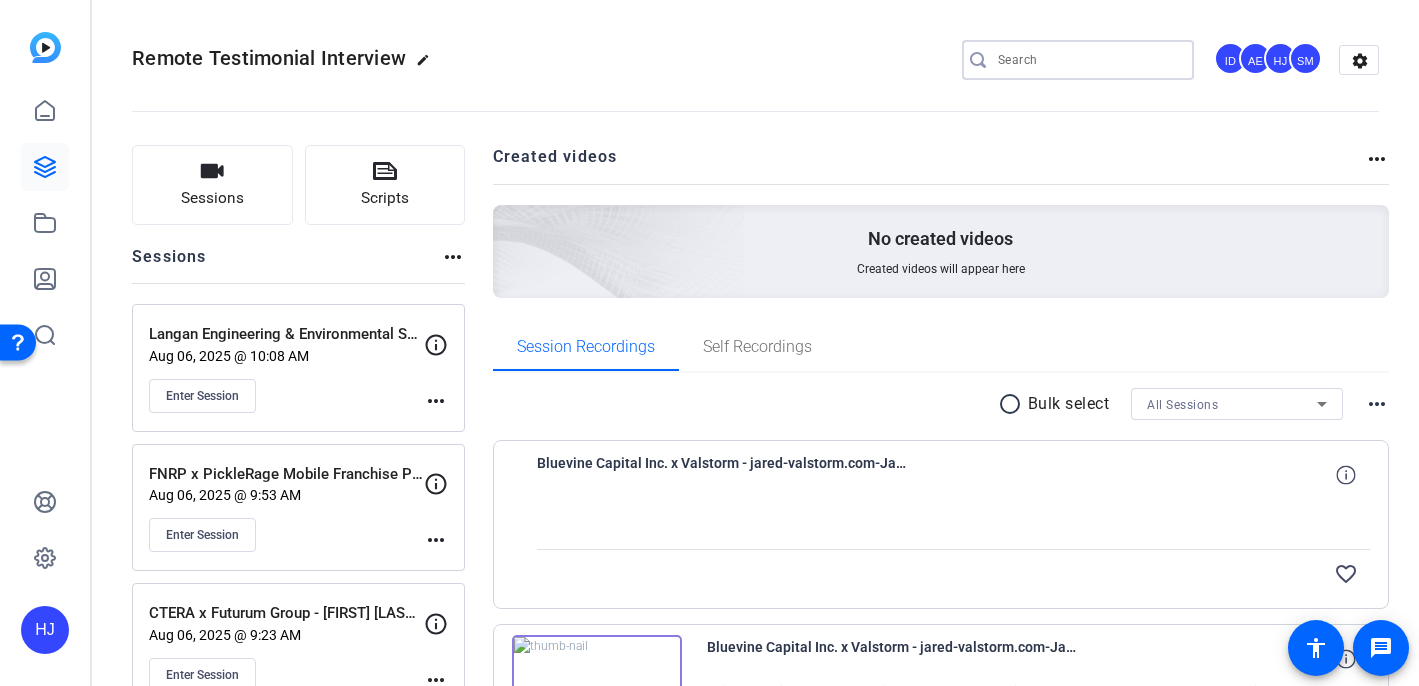 click at bounding box center [1088, 60] 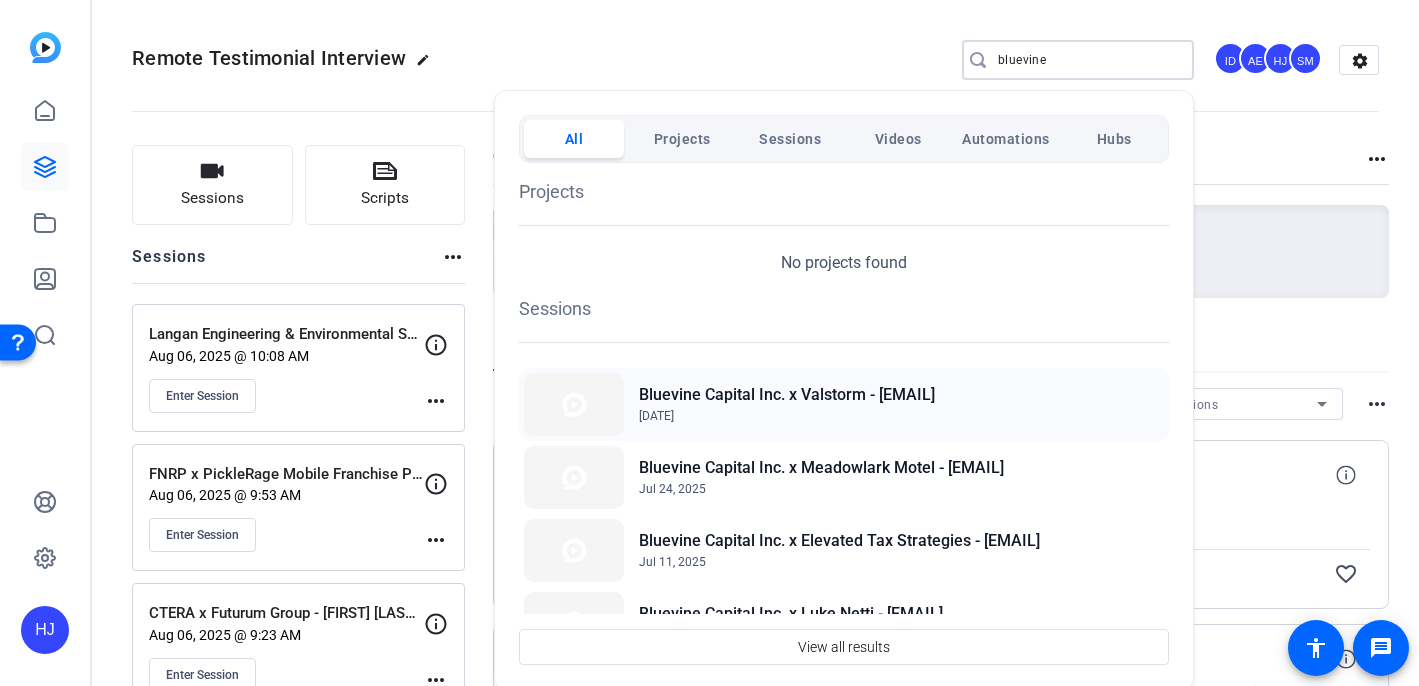 type on "bluevine" 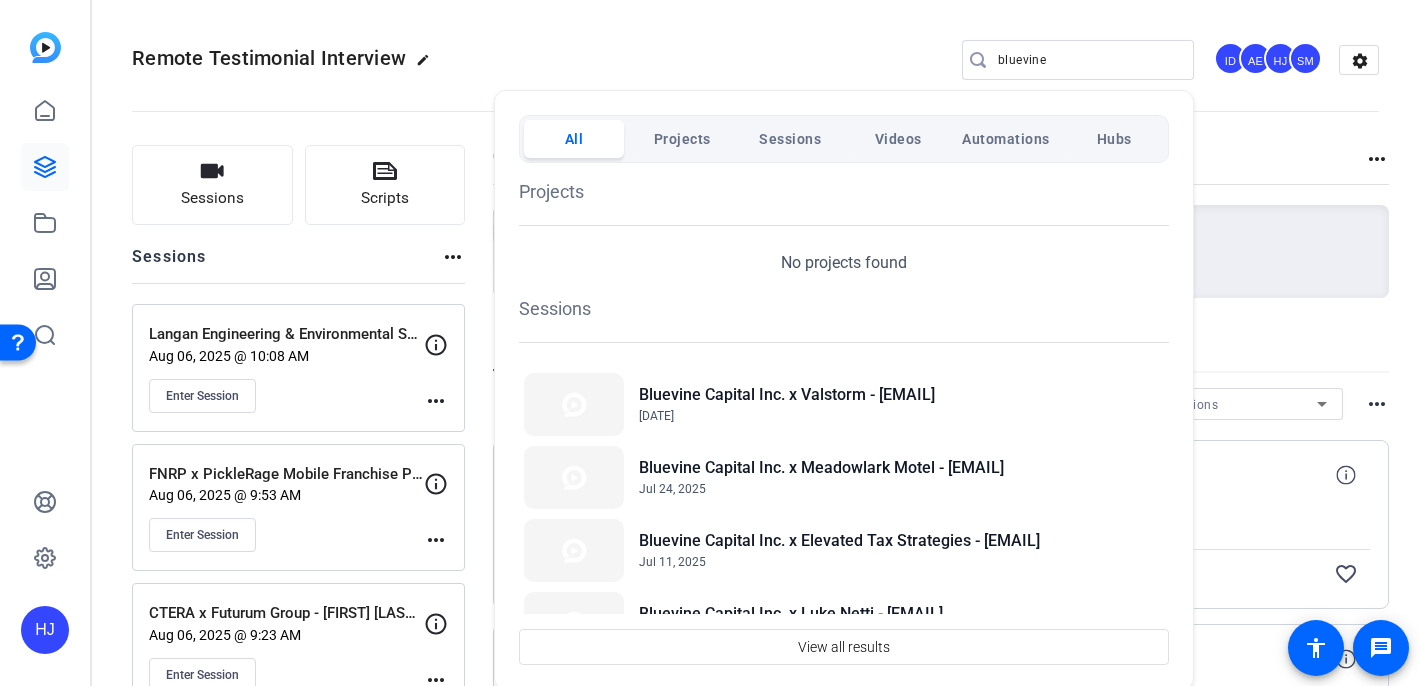 click at bounding box center [709, 343] 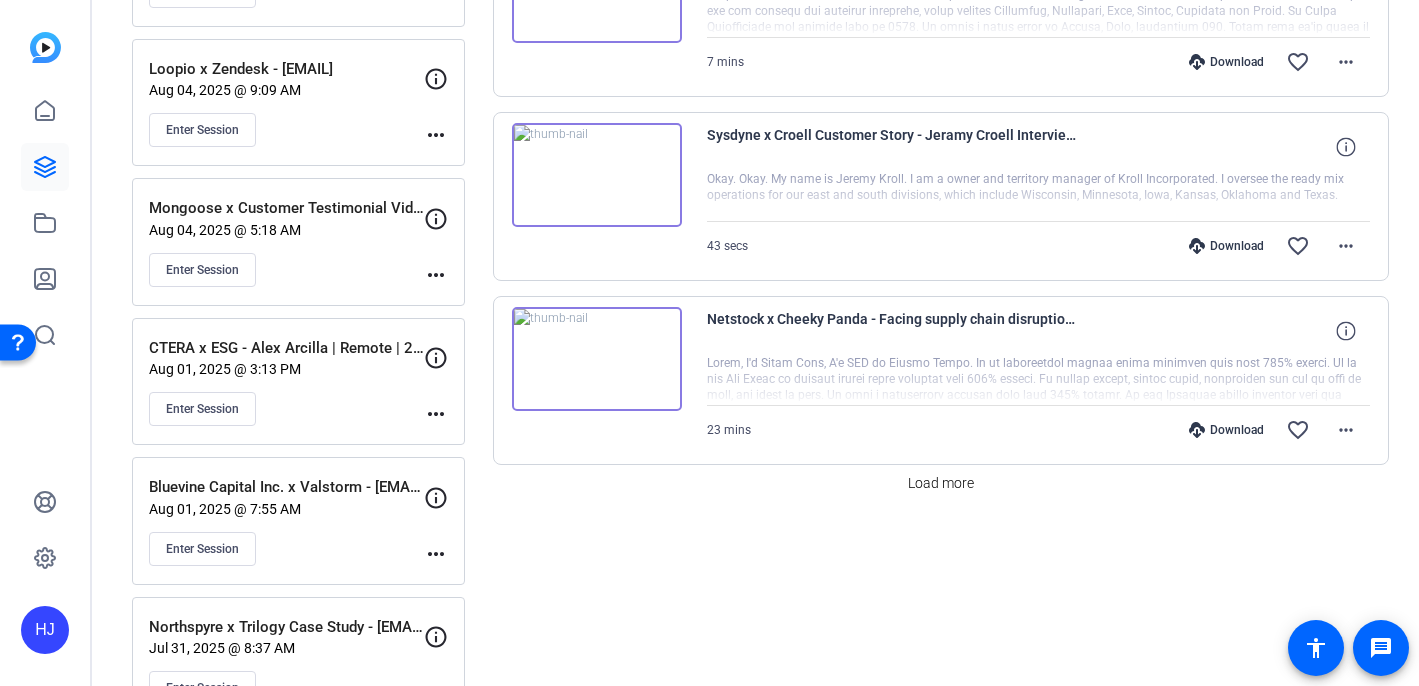 scroll, scrollTop: 1814, scrollLeft: 0, axis: vertical 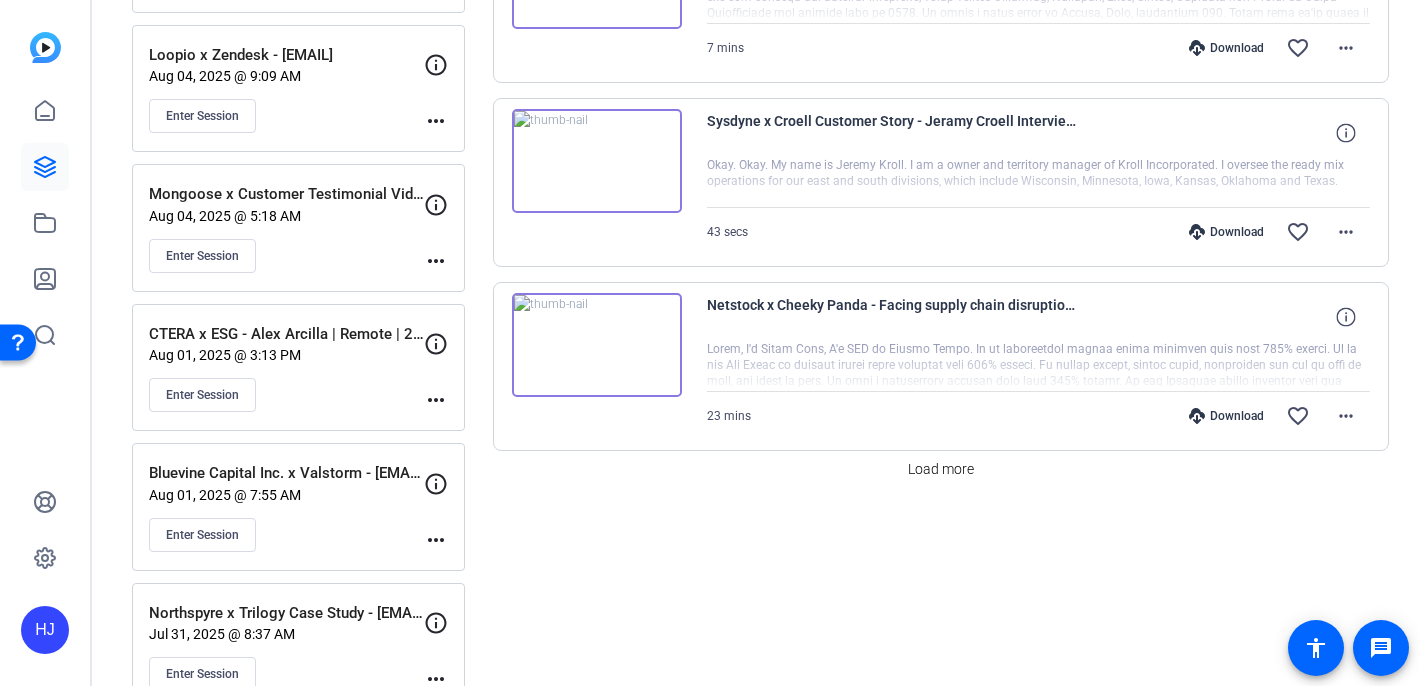 click on "more_horiz" 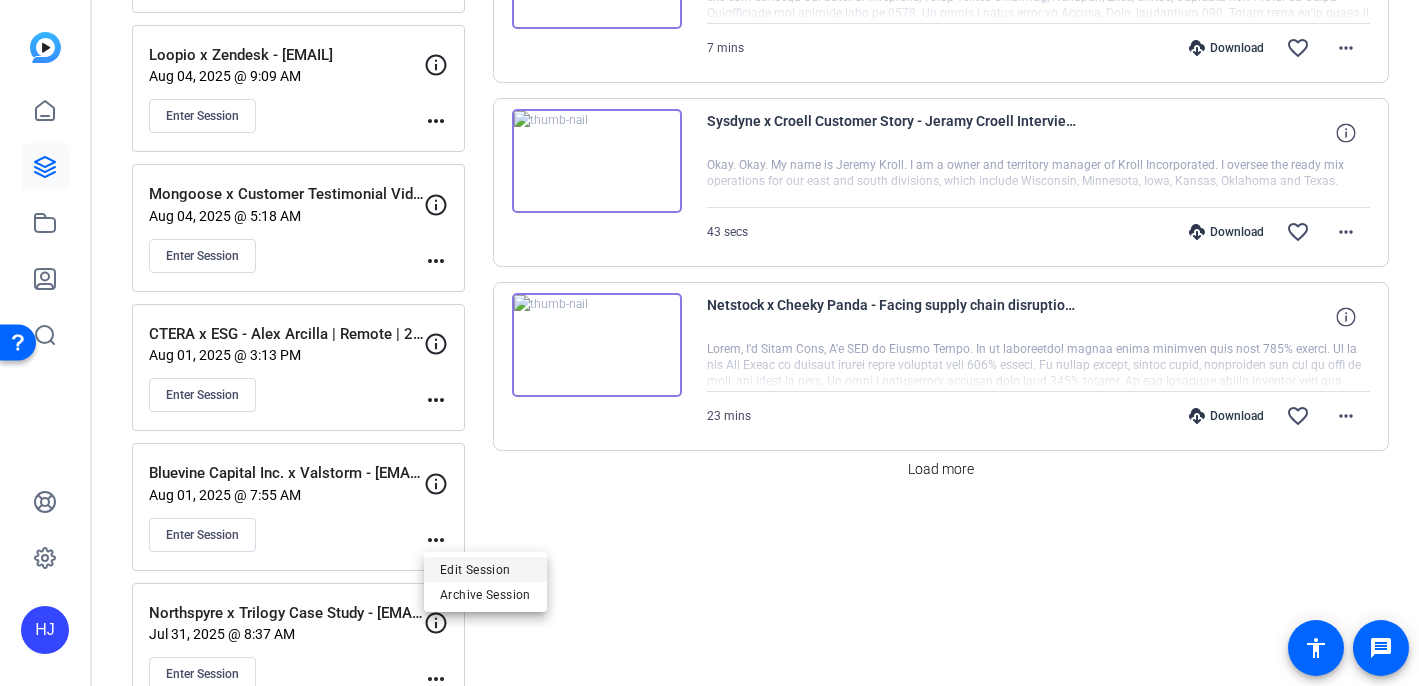 click on "Edit Session" at bounding box center [485, 569] 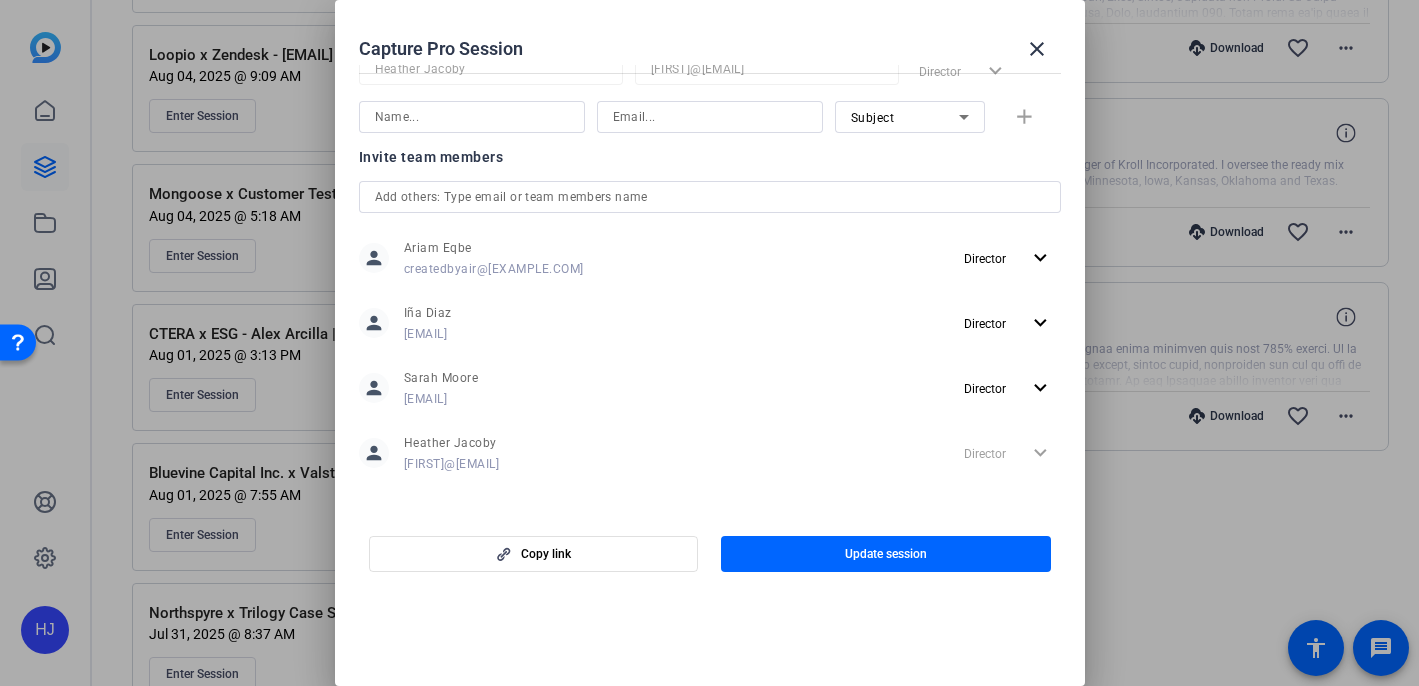 scroll, scrollTop: 474, scrollLeft: 0, axis: vertical 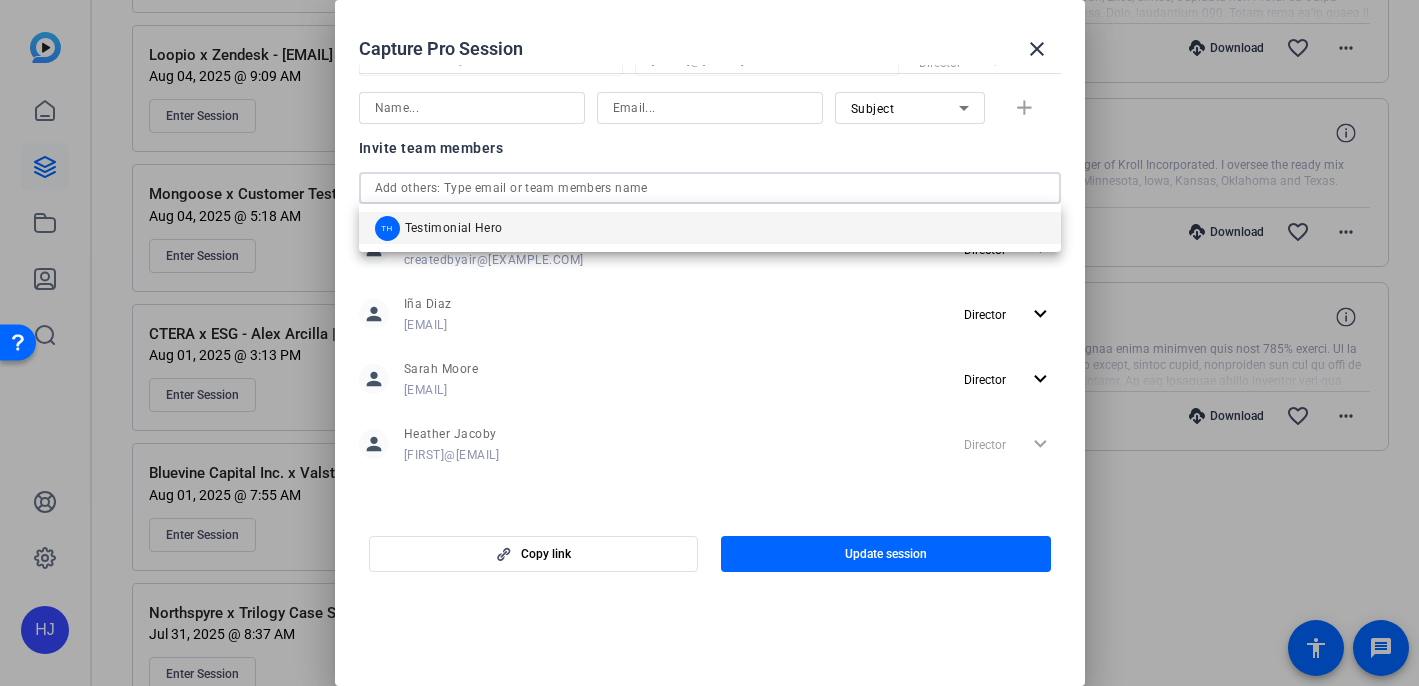 click at bounding box center (710, 188) 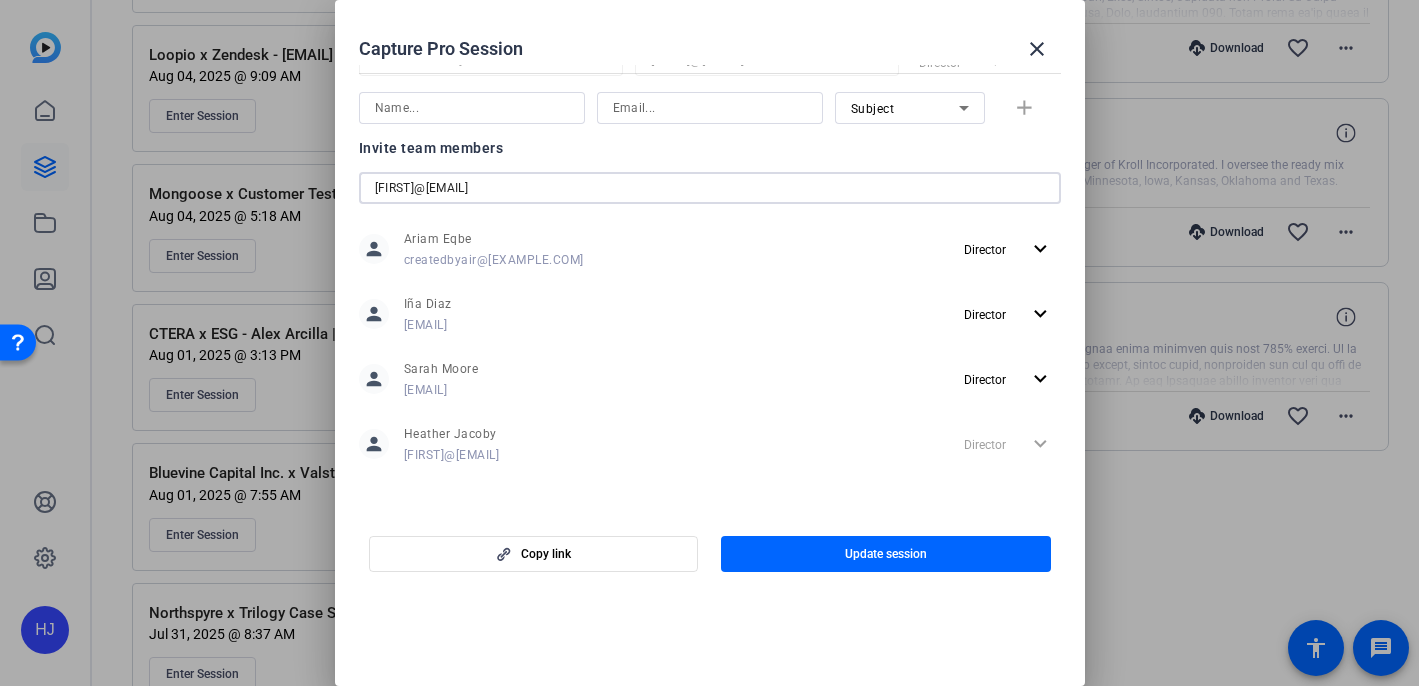 drag, startPoint x: 549, startPoint y: 187, endPoint x: 417, endPoint y: 178, distance: 132.30646 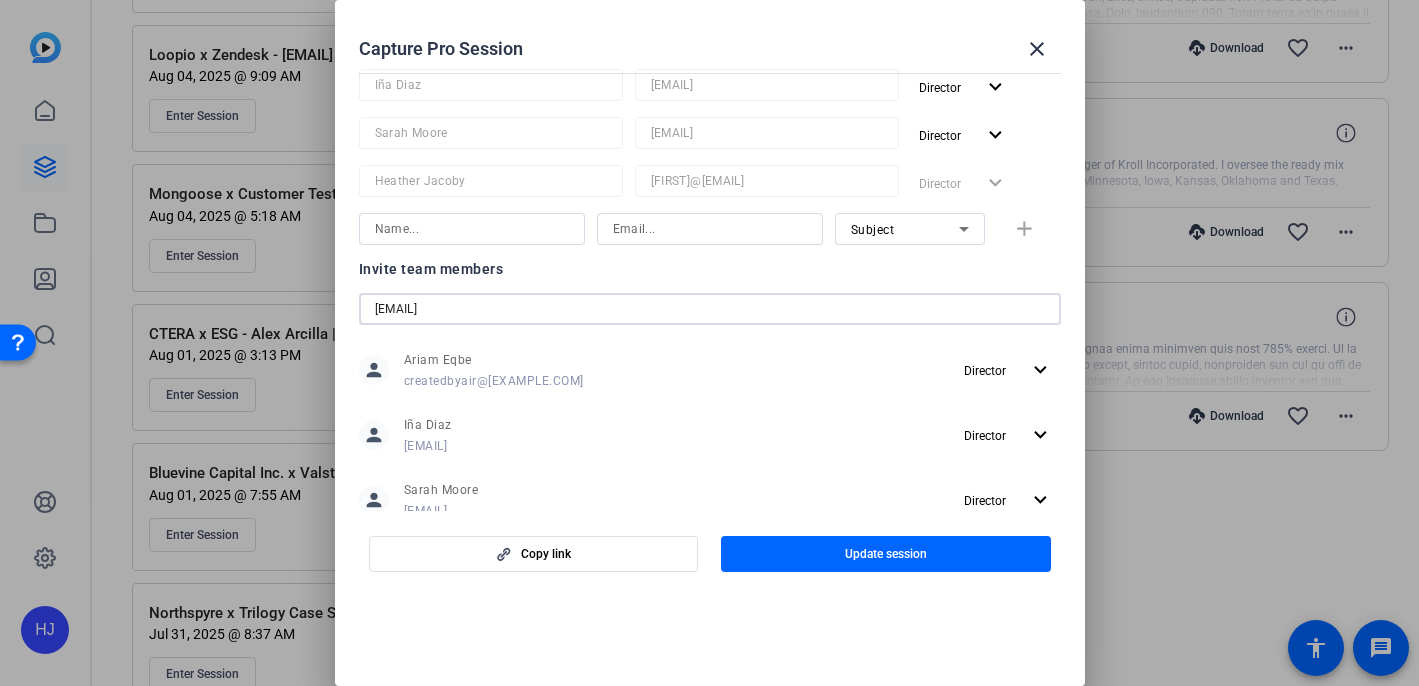 scroll, scrollTop: 348, scrollLeft: 0, axis: vertical 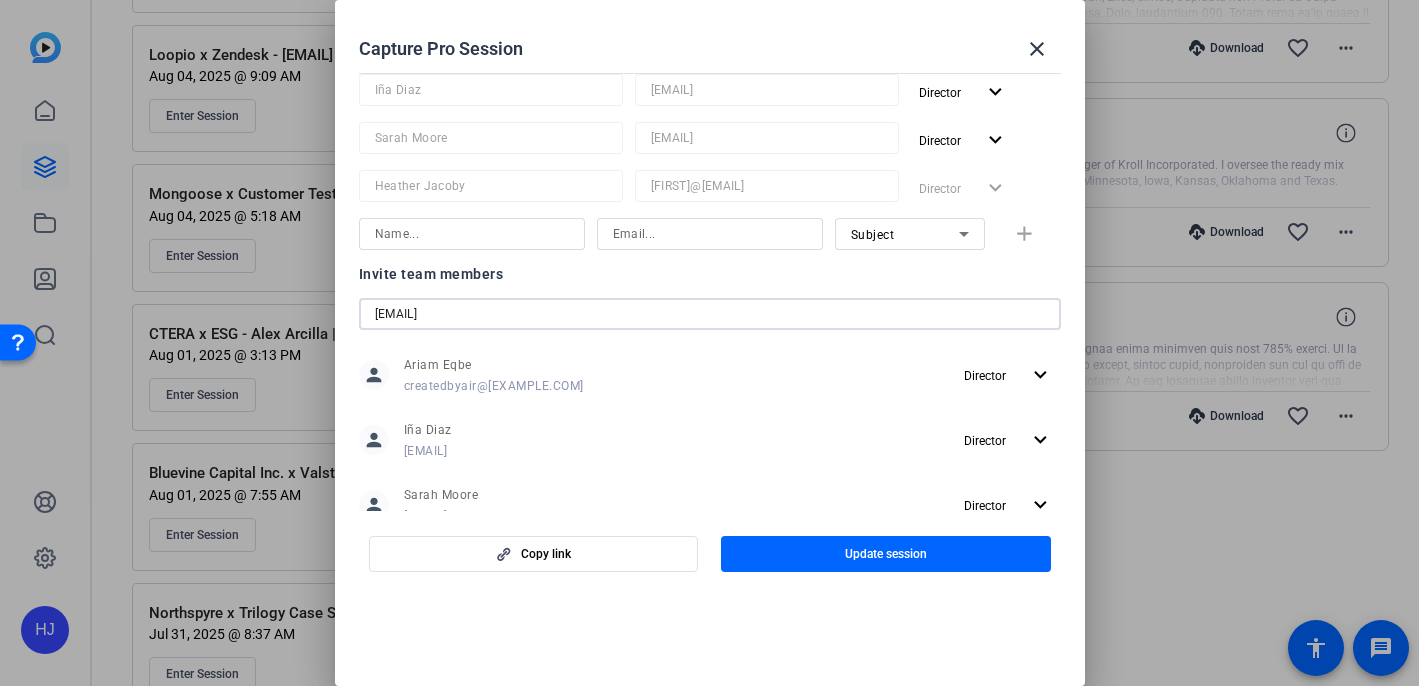 click on "heather.ashly.jacoby@gmail.com" at bounding box center [710, 314] 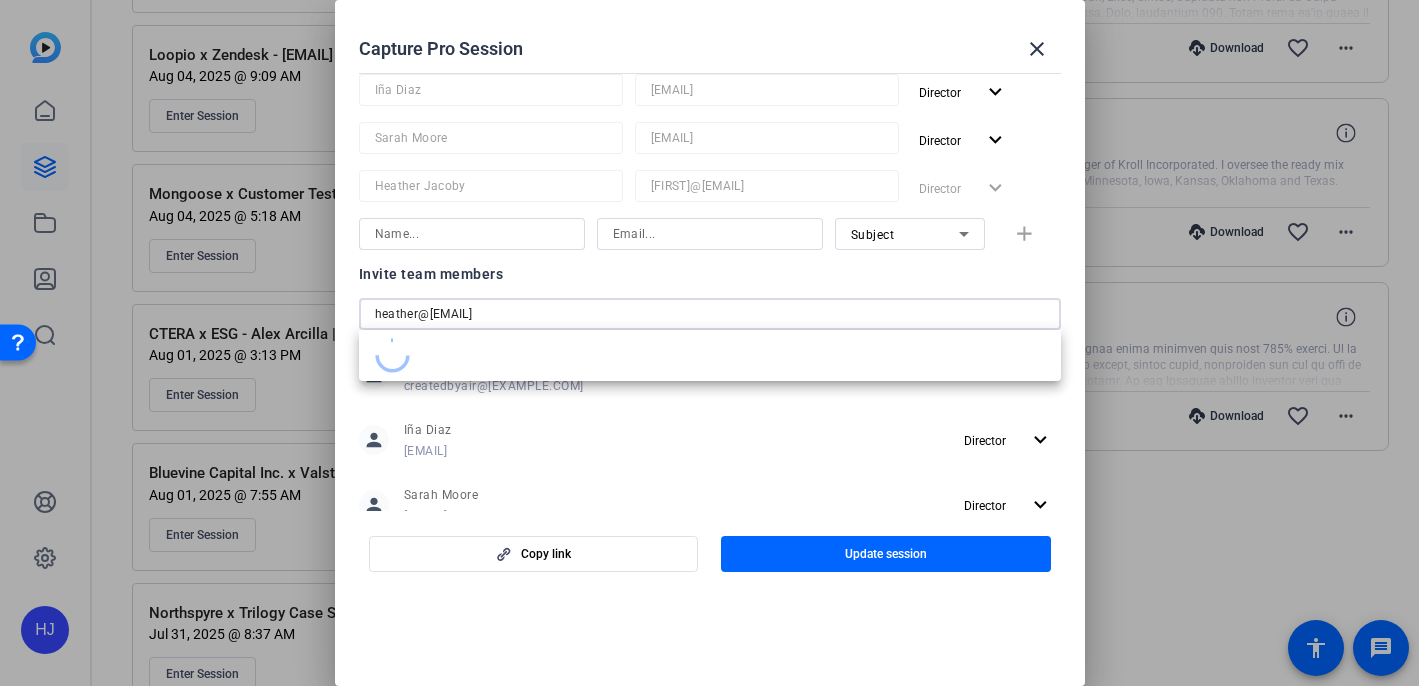 type on "[EMAIL]" 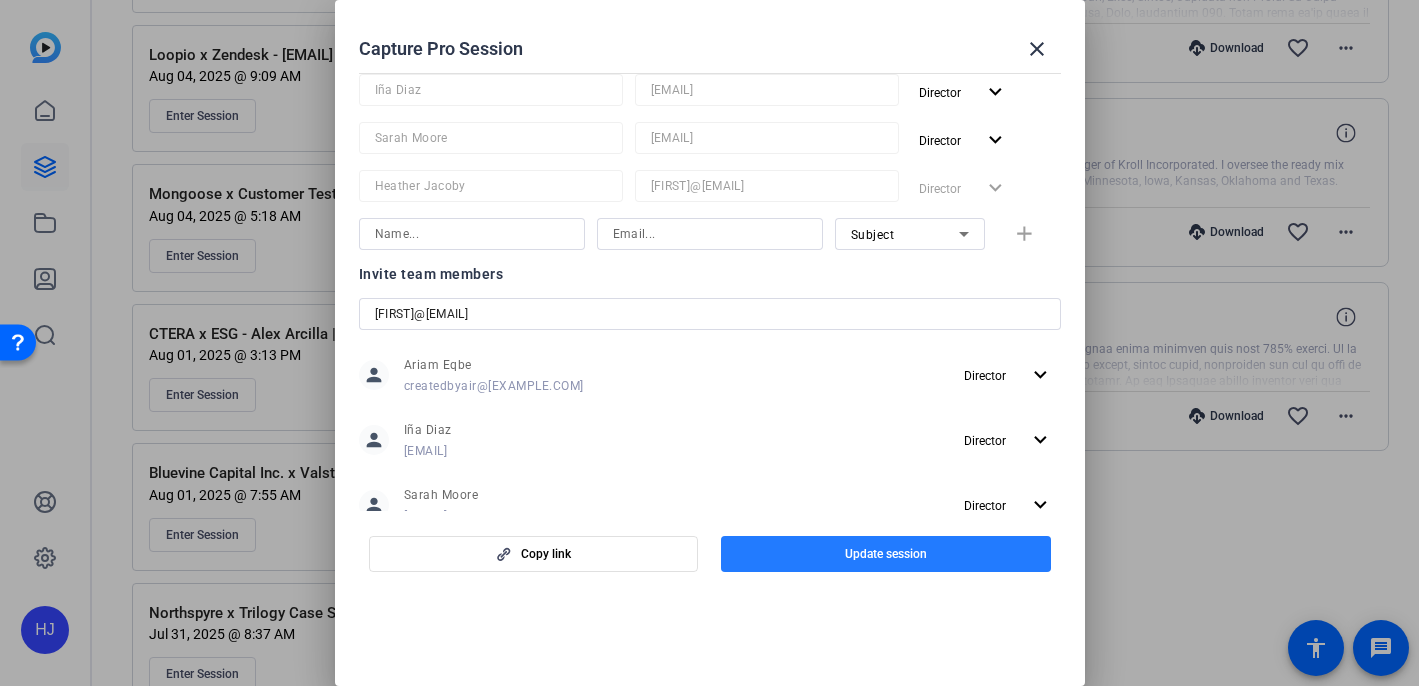 click 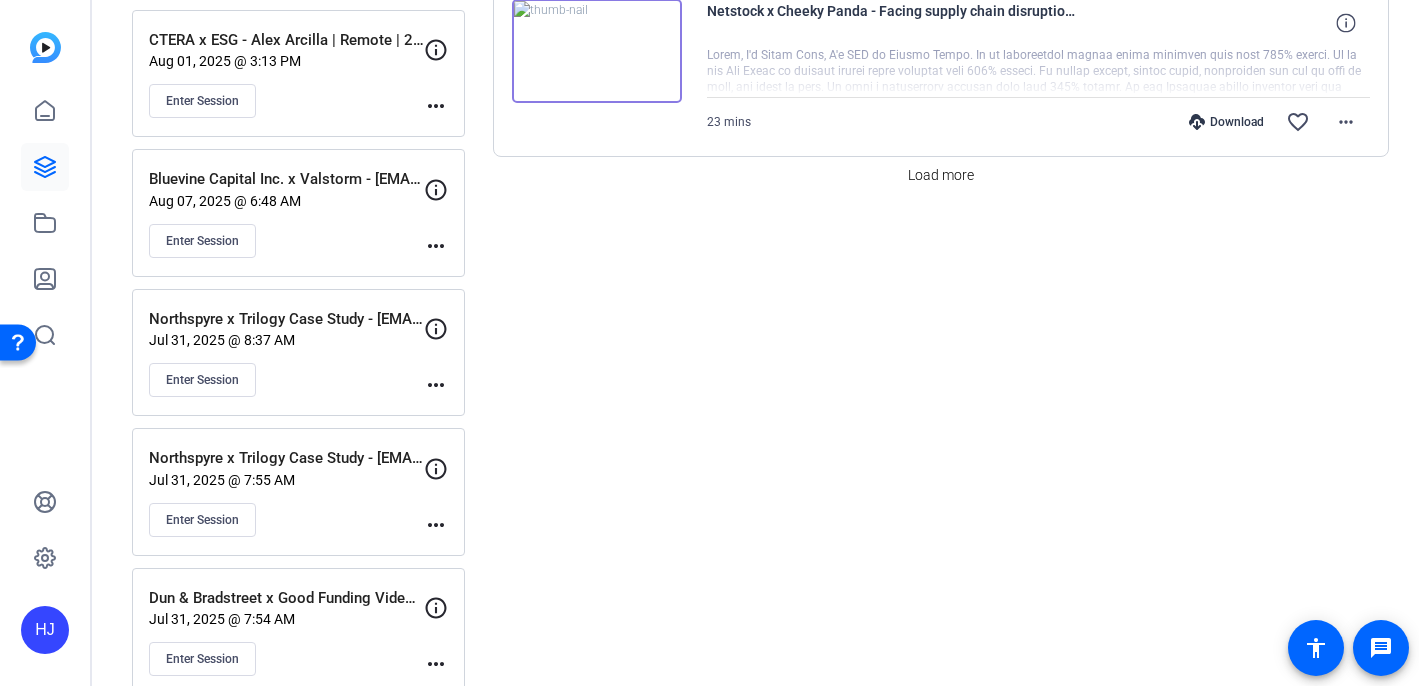 scroll, scrollTop: 2107, scrollLeft: 0, axis: vertical 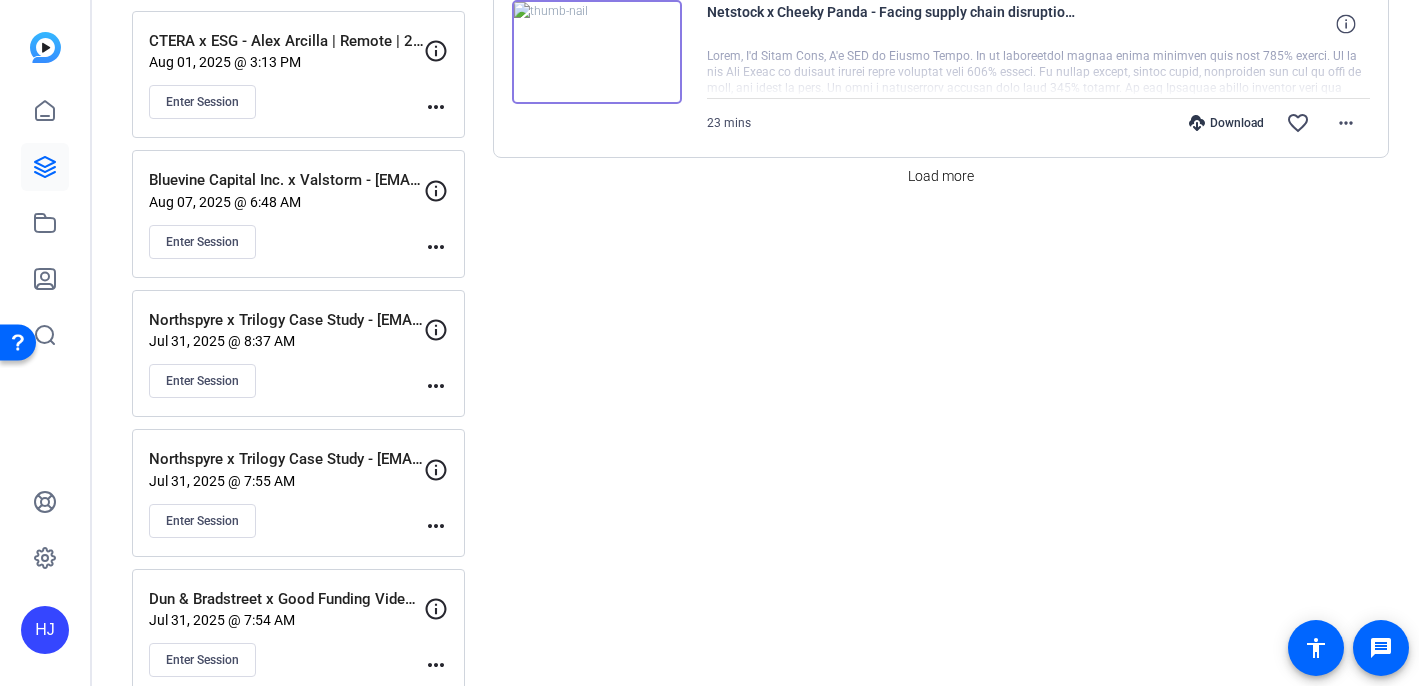 click on "more_horiz" 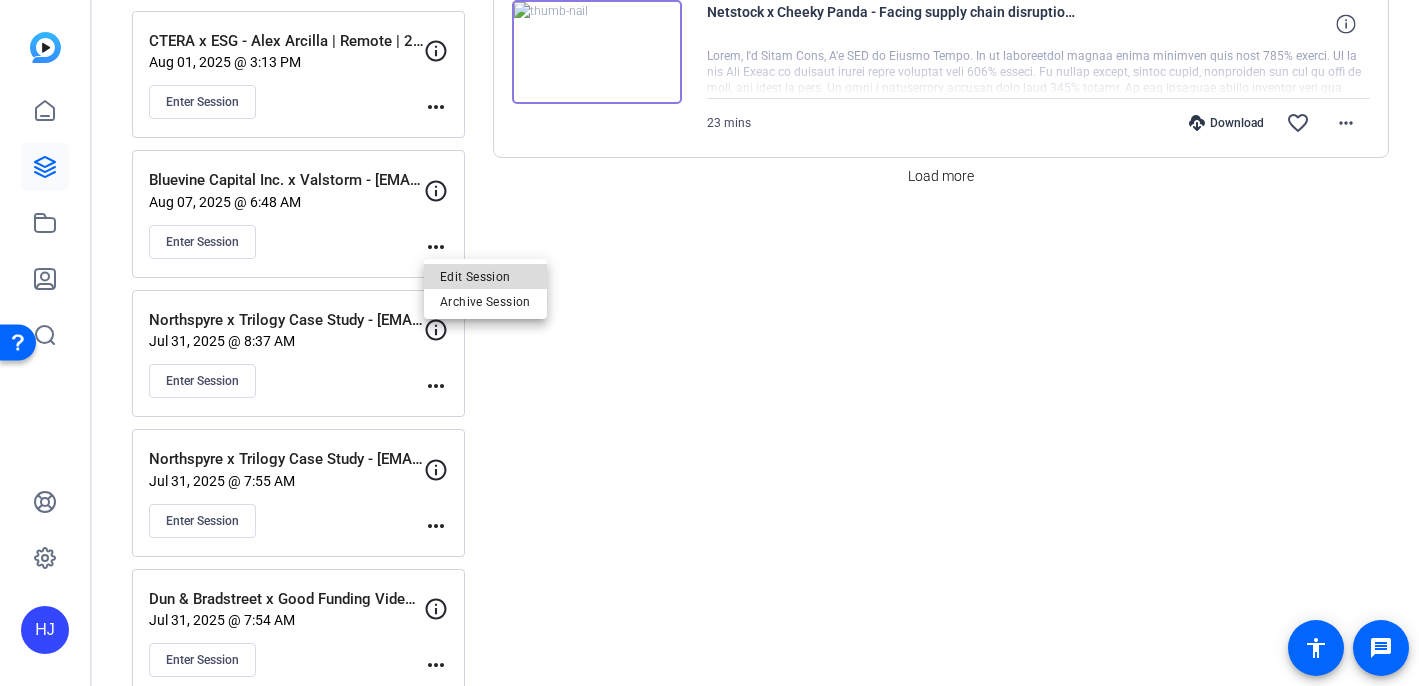 click on "Edit Session" at bounding box center (485, 276) 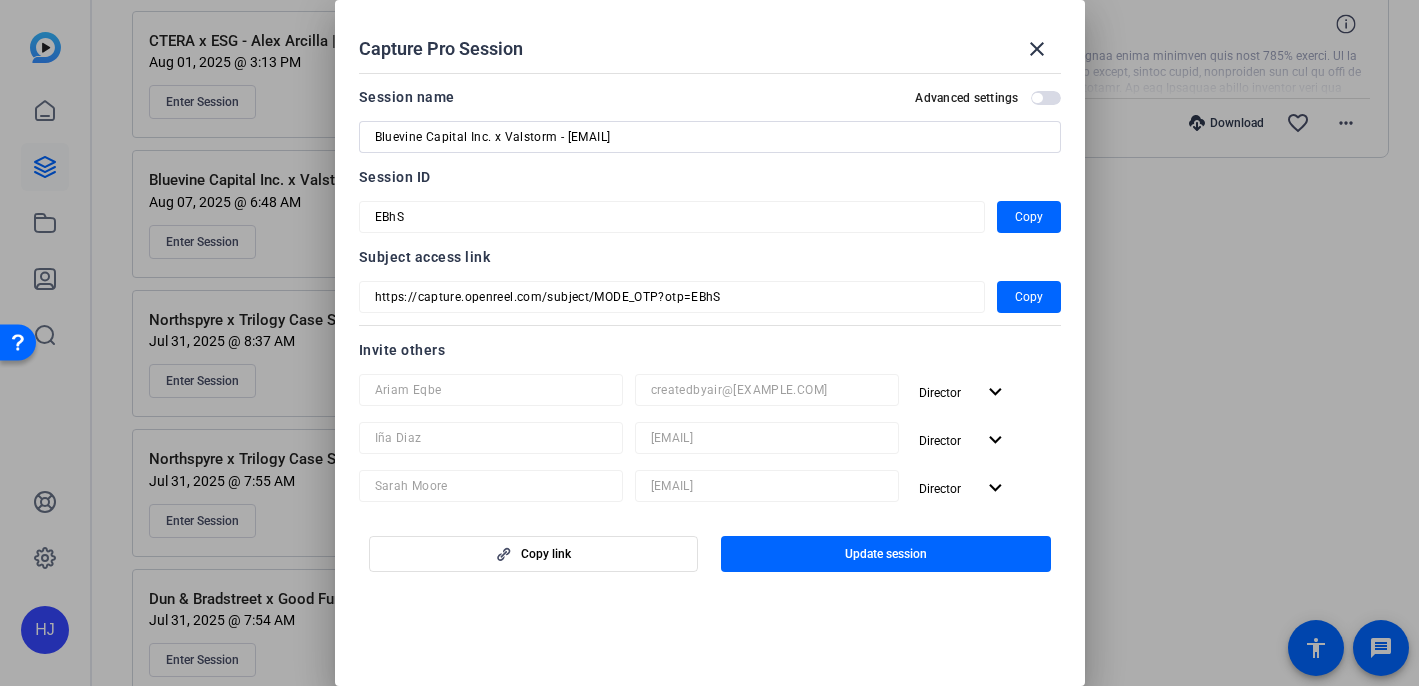 click on "Bluevine Capital Inc. x Valstorm - [EMAIL]" at bounding box center [710, 137] 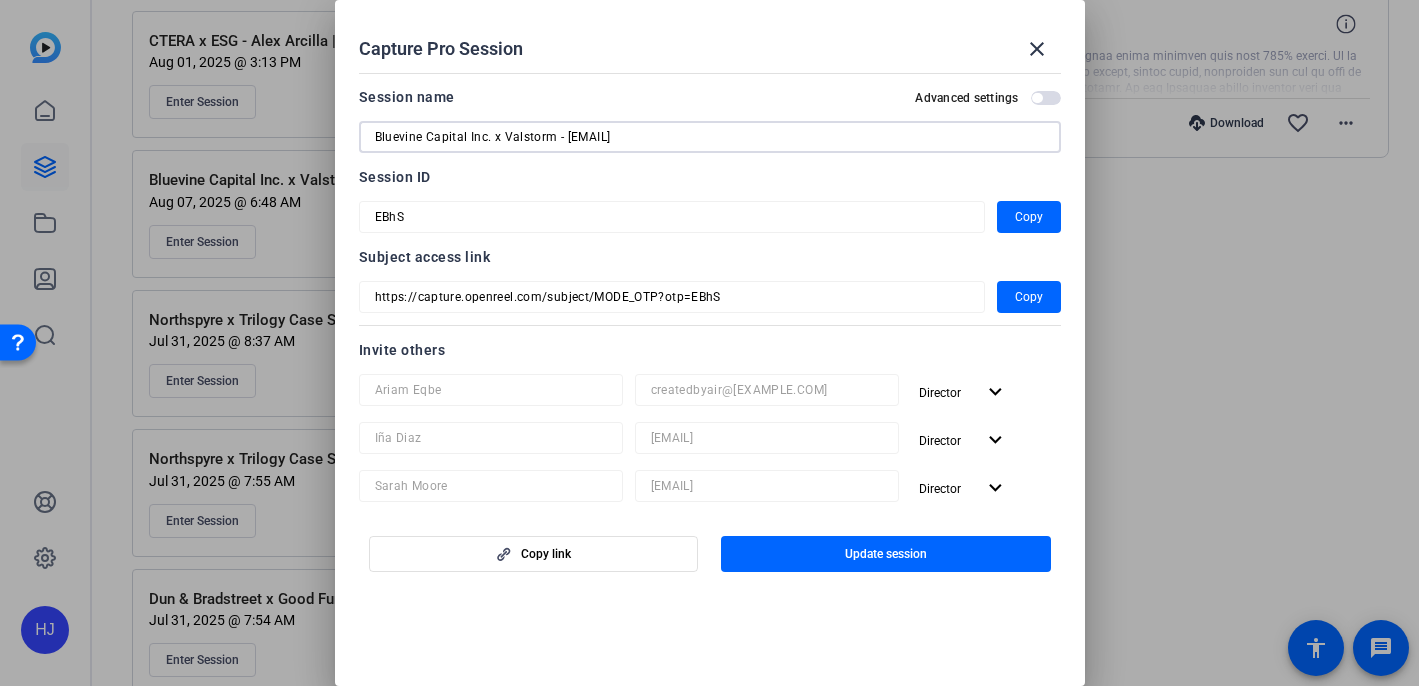 click on "Bluevine Capital Inc. x Valstorm - [EMAIL]" at bounding box center (710, 137) 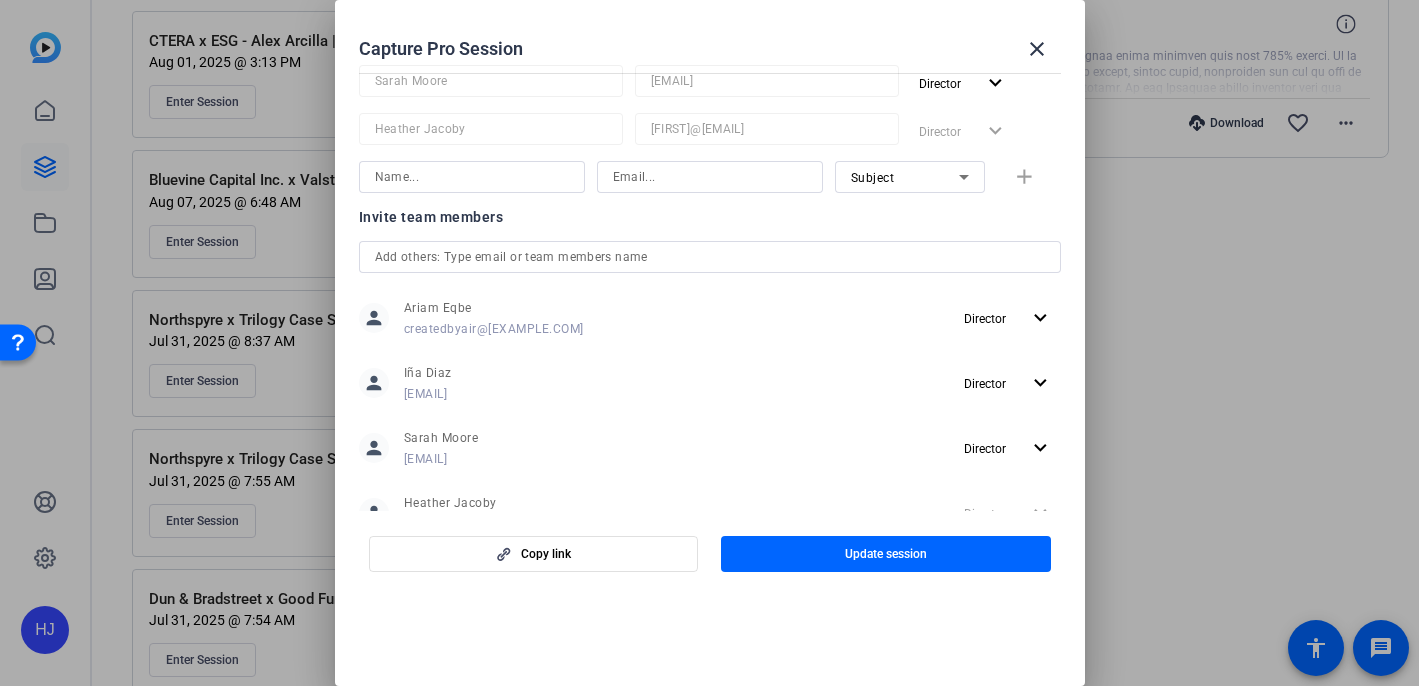 scroll, scrollTop: 474, scrollLeft: 0, axis: vertical 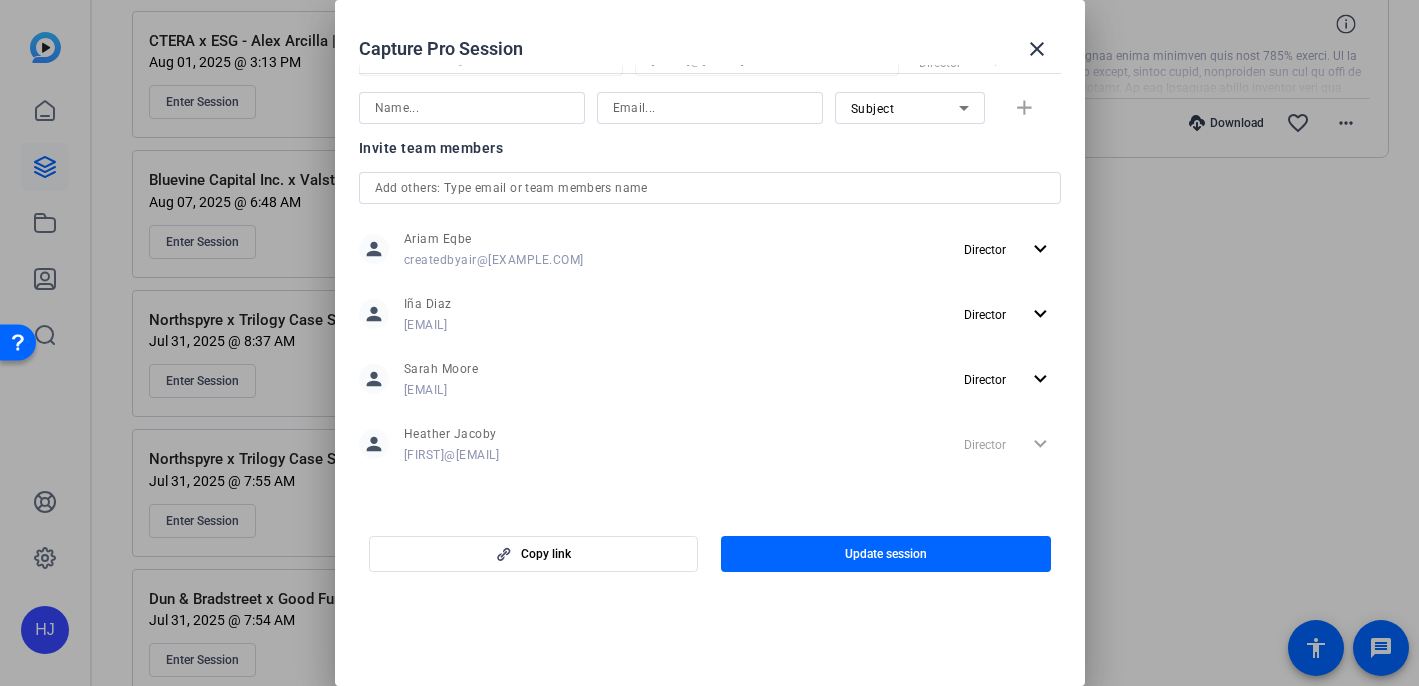 click on "Director expand_more" 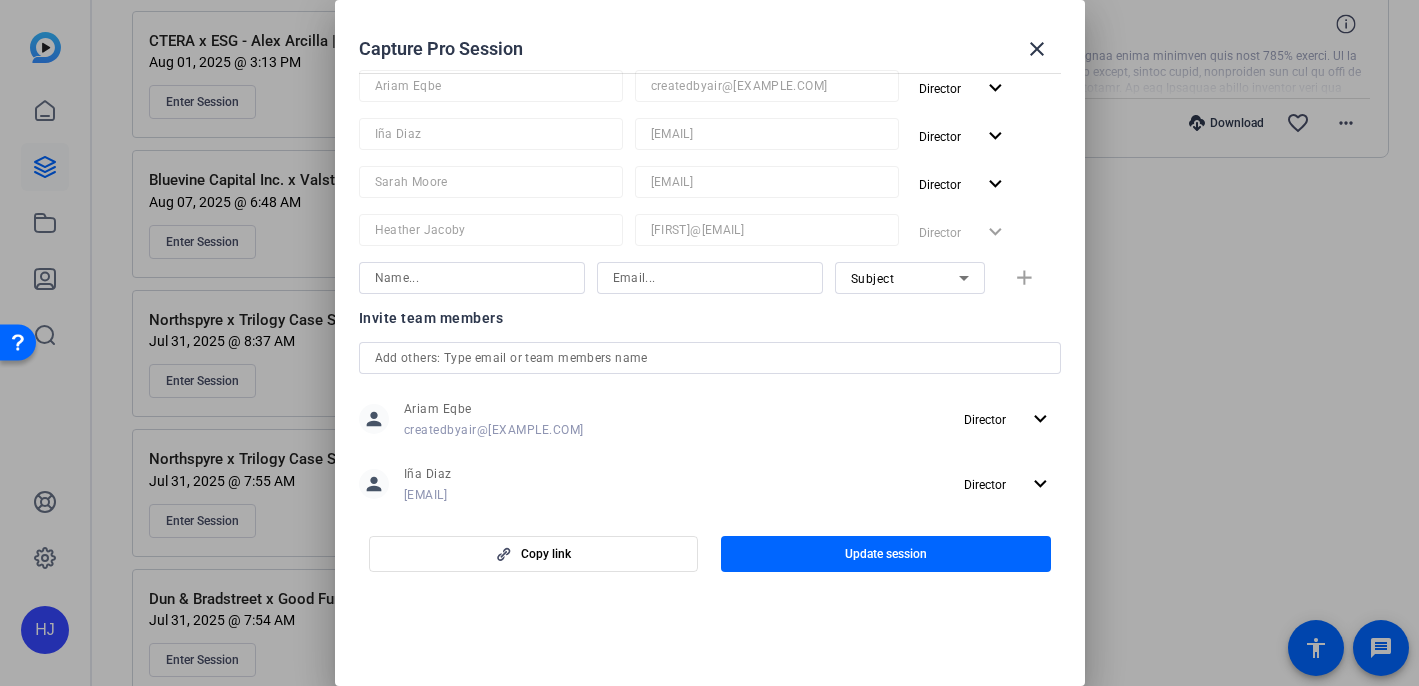 scroll, scrollTop: 302, scrollLeft: 0, axis: vertical 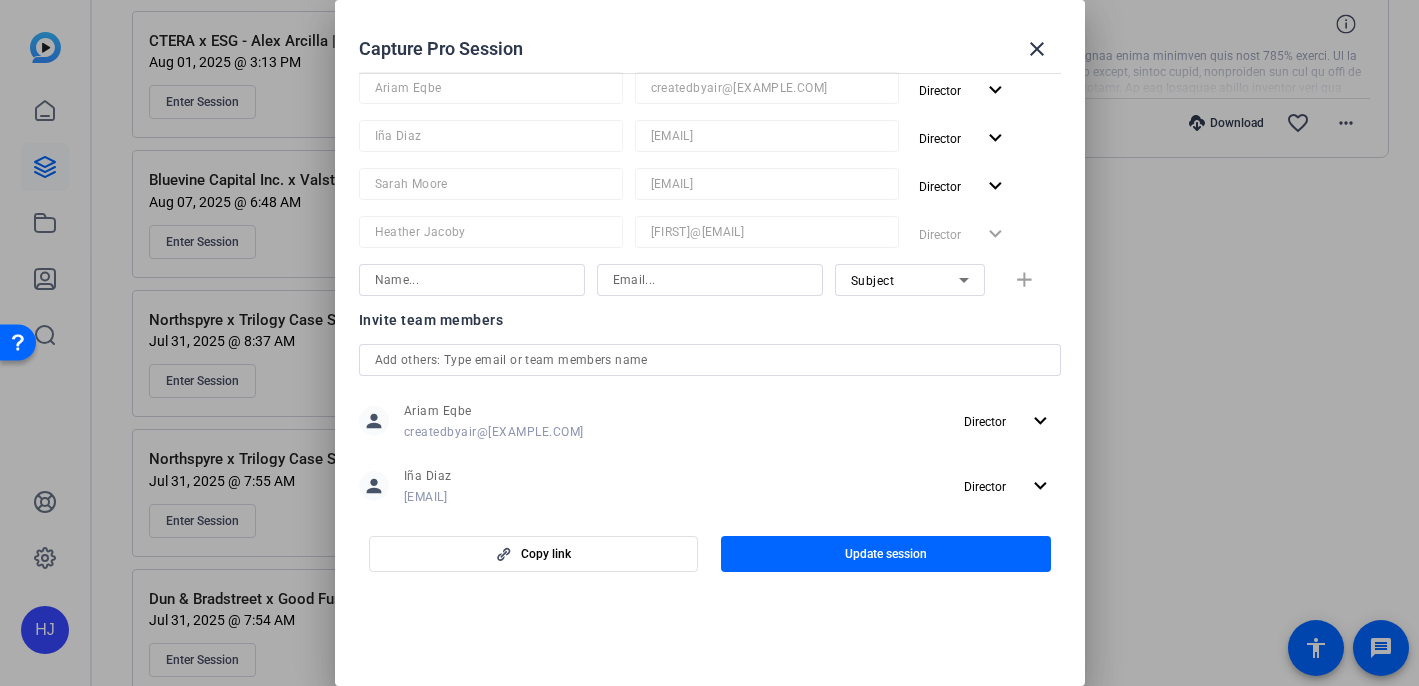 drag, startPoint x: 515, startPoint y: 280, endPoint x: 529, endPoint y: 278, distance: 14.142136 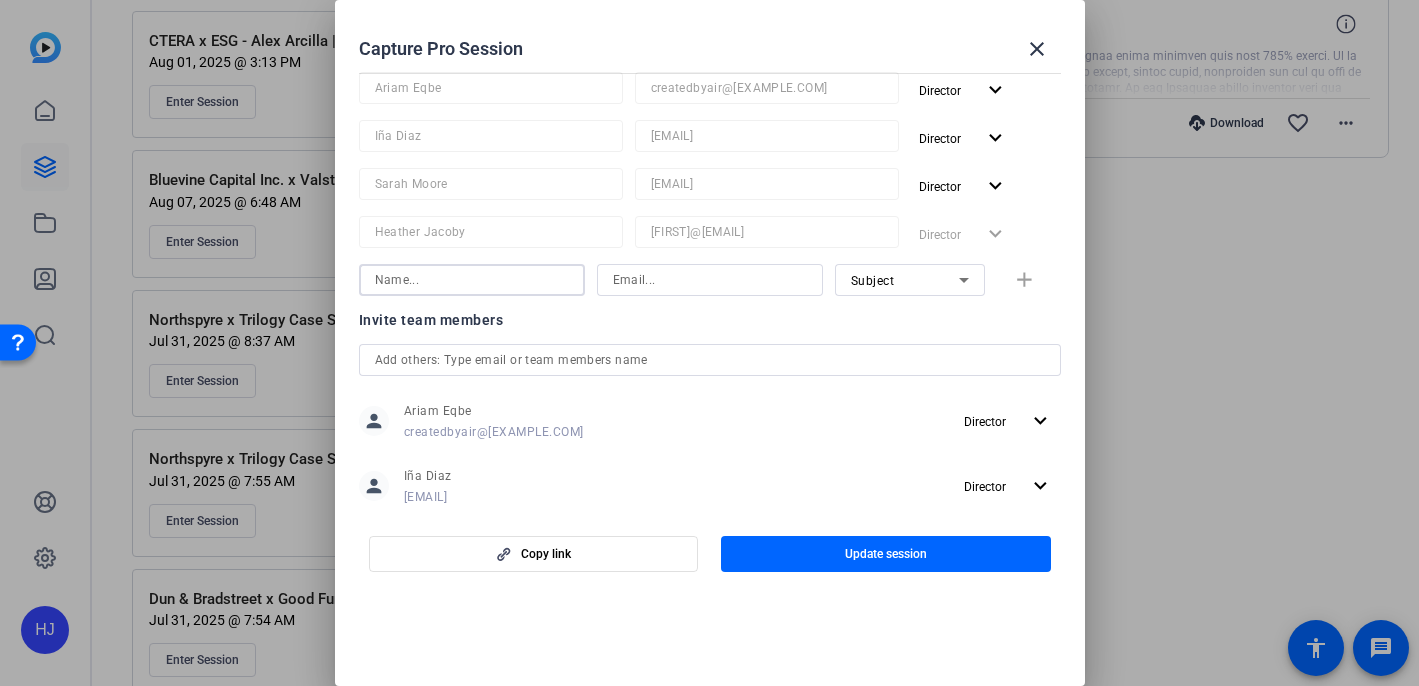 click on "Director  expand_more" 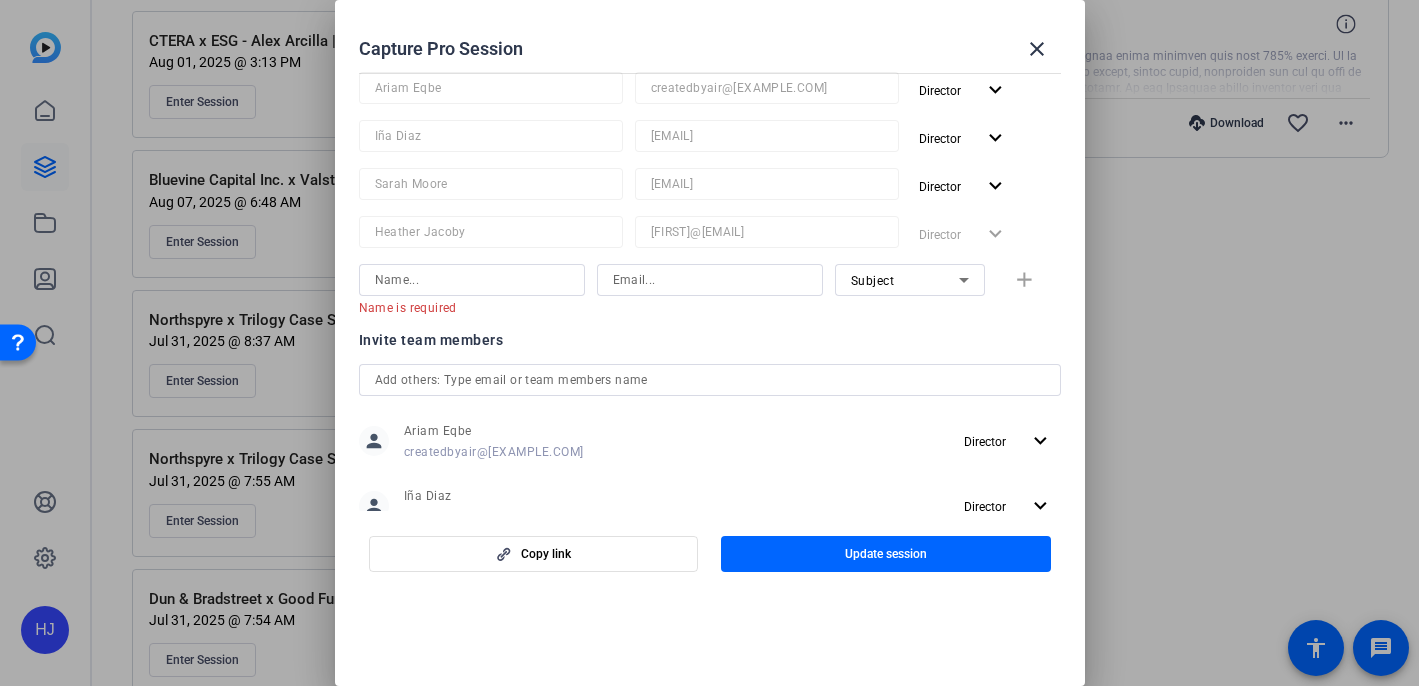 drag, startPoint x: 1052, startPoint y: 44, endPoint x: 919, endPoint y: 26, distance: 134.21252 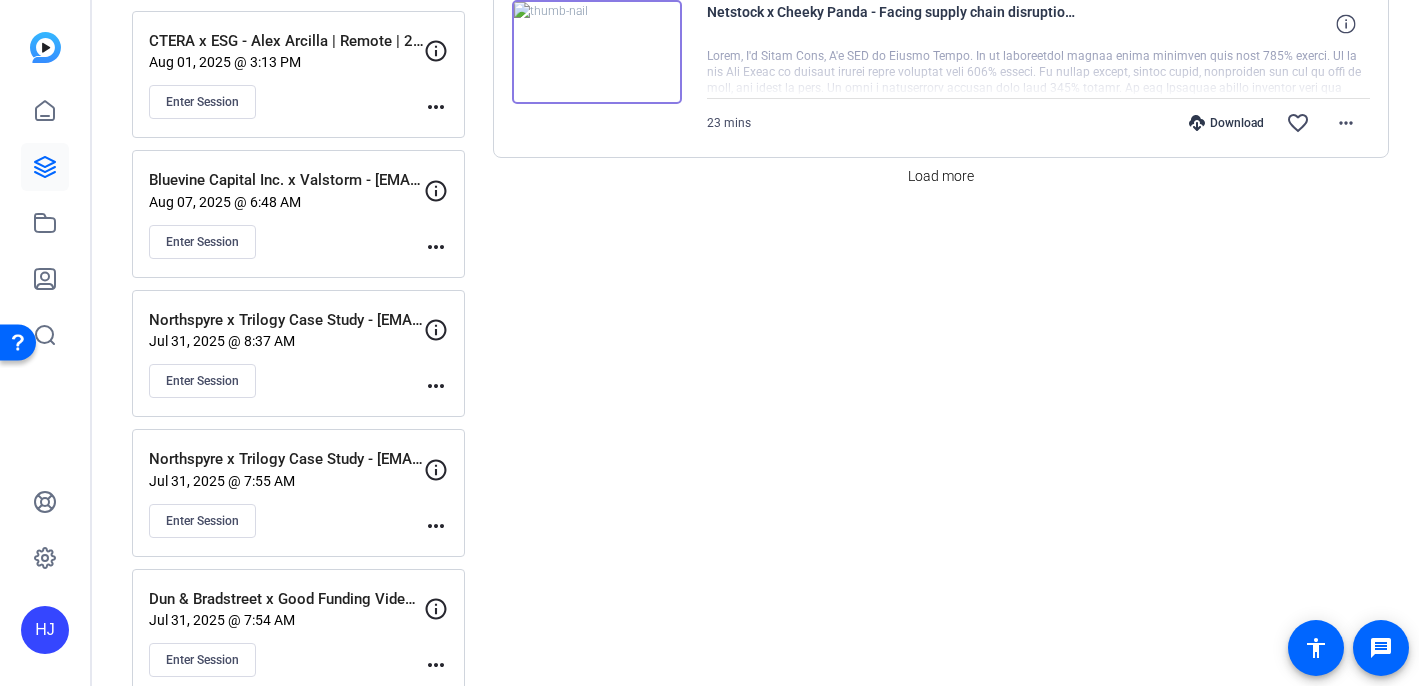 click on "HJ" 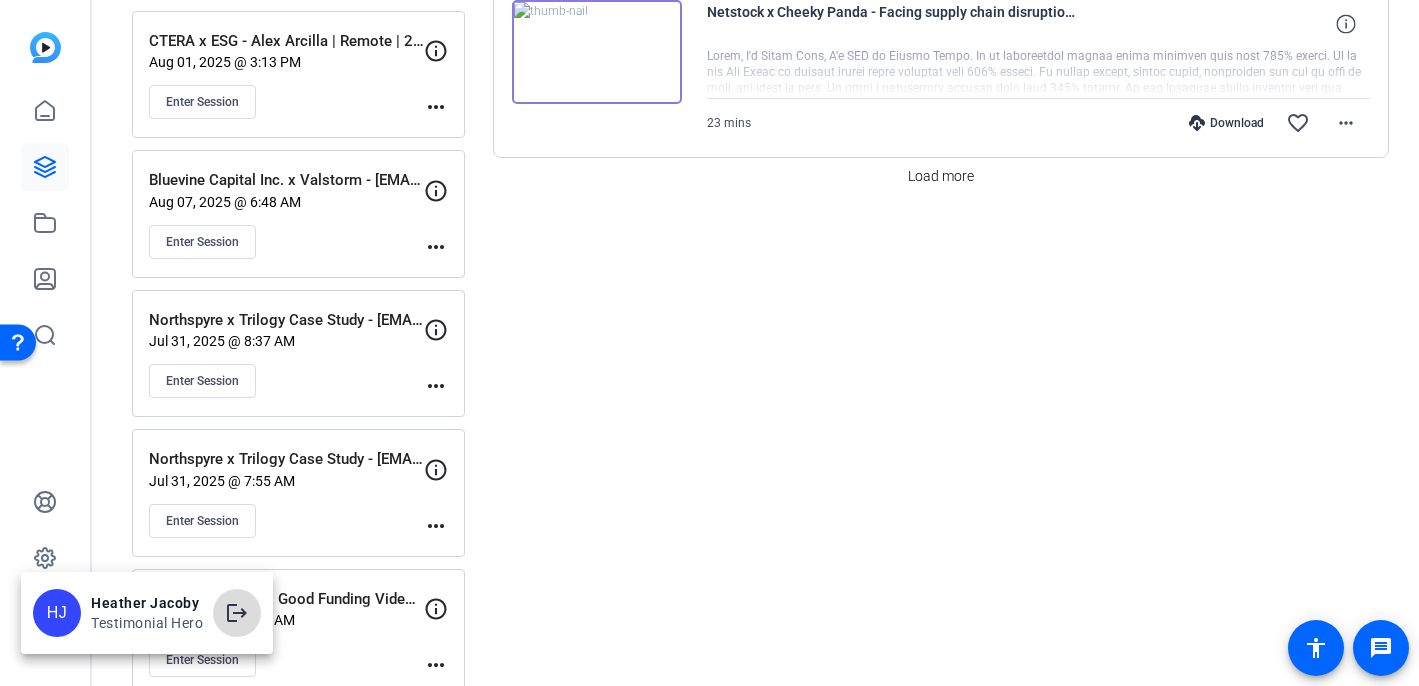 click on "logout" at bounding box center (237, 613) 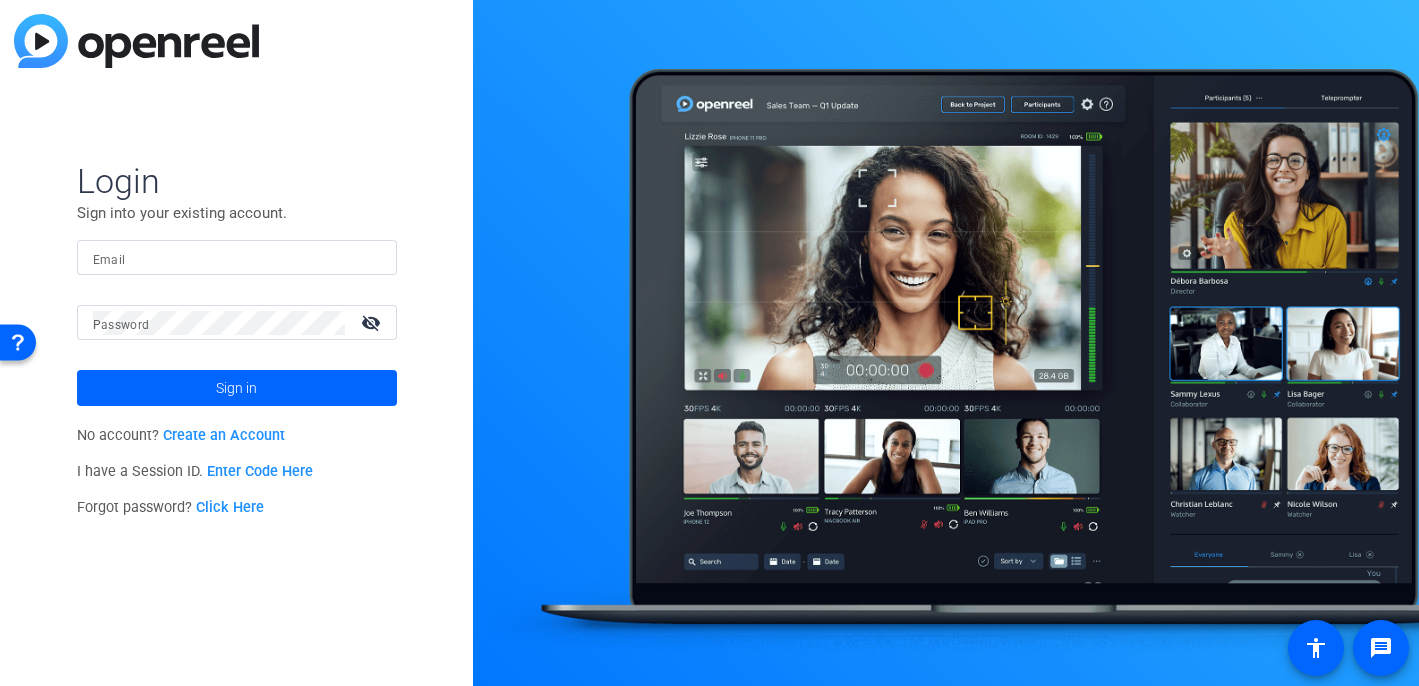type on "[EMAIL]" 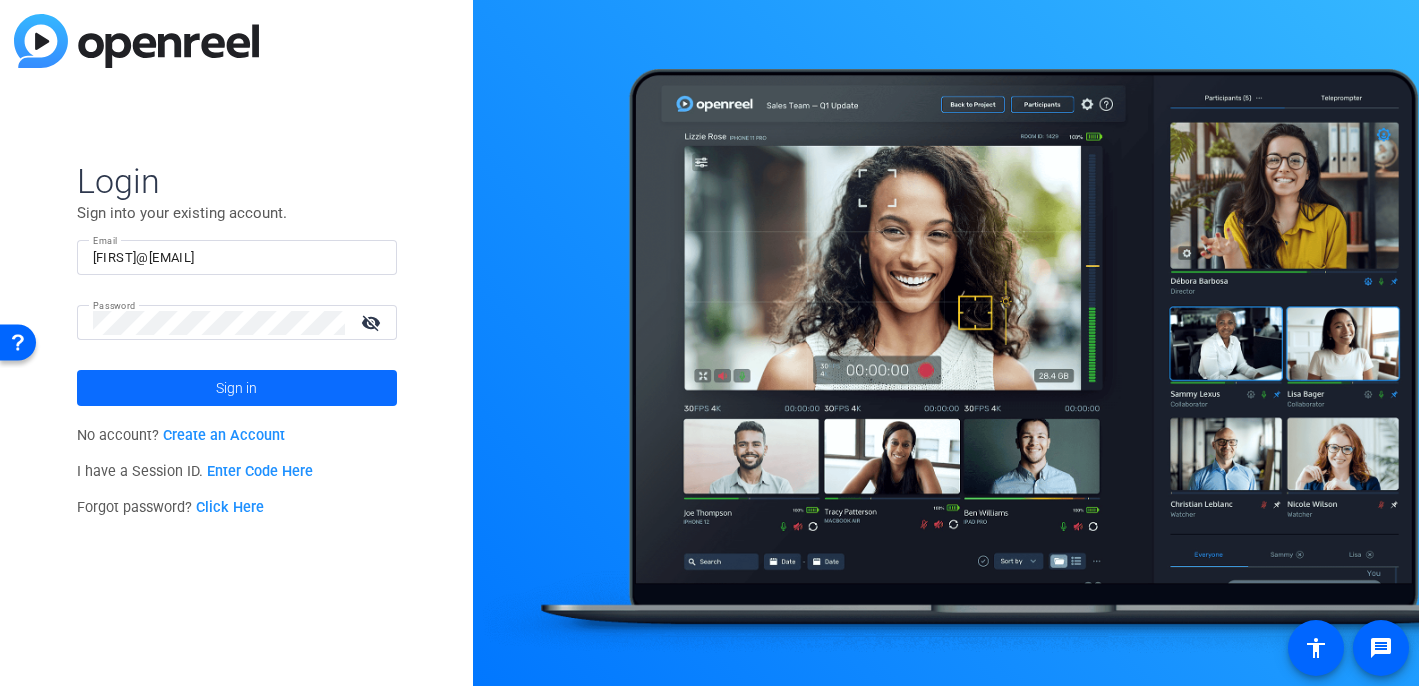 click 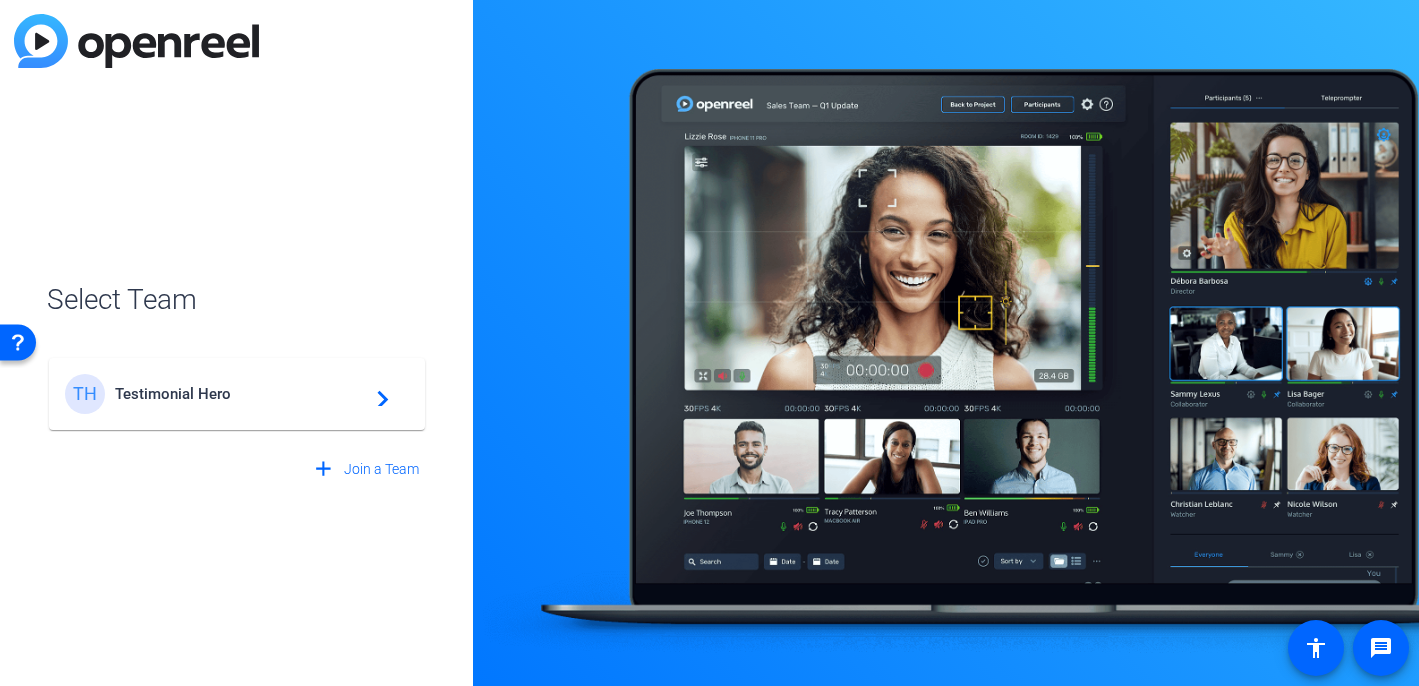 click on "Testimonial Hero" 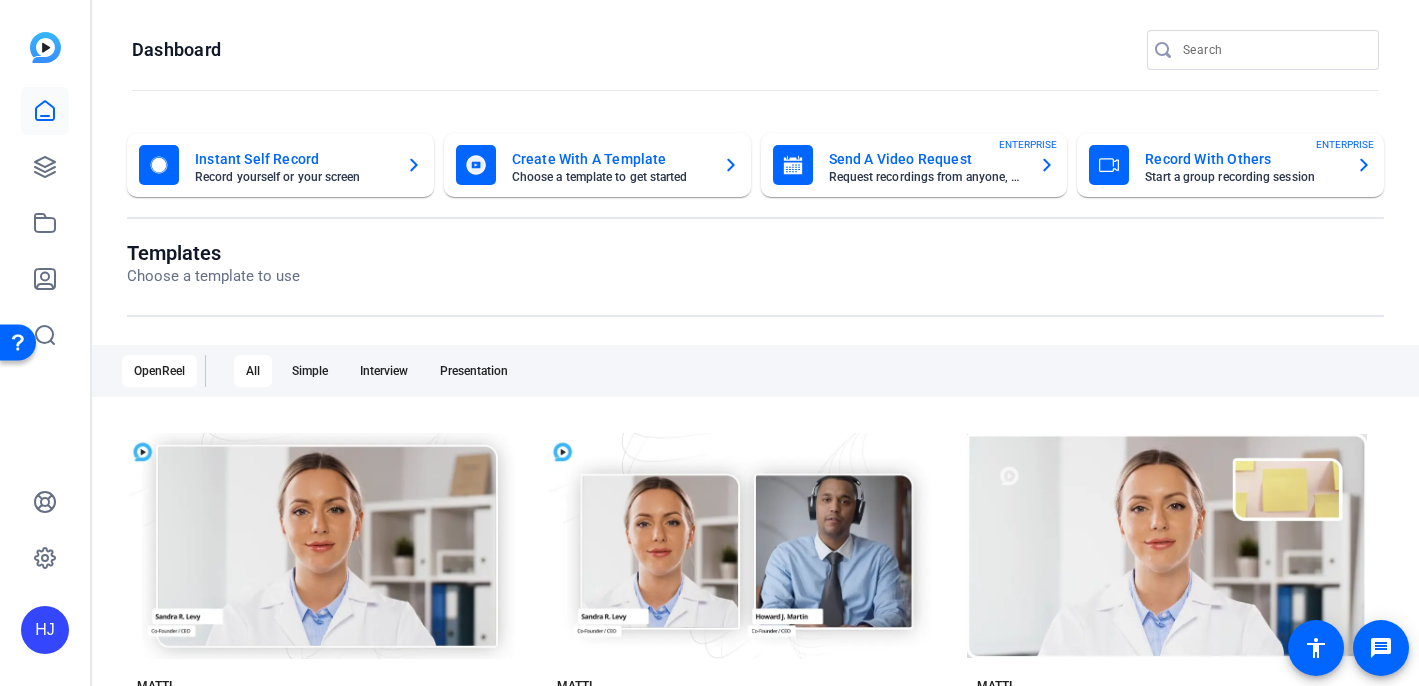 scroll, scrollTop: 9, scrollLeft: 0, axis: vertical 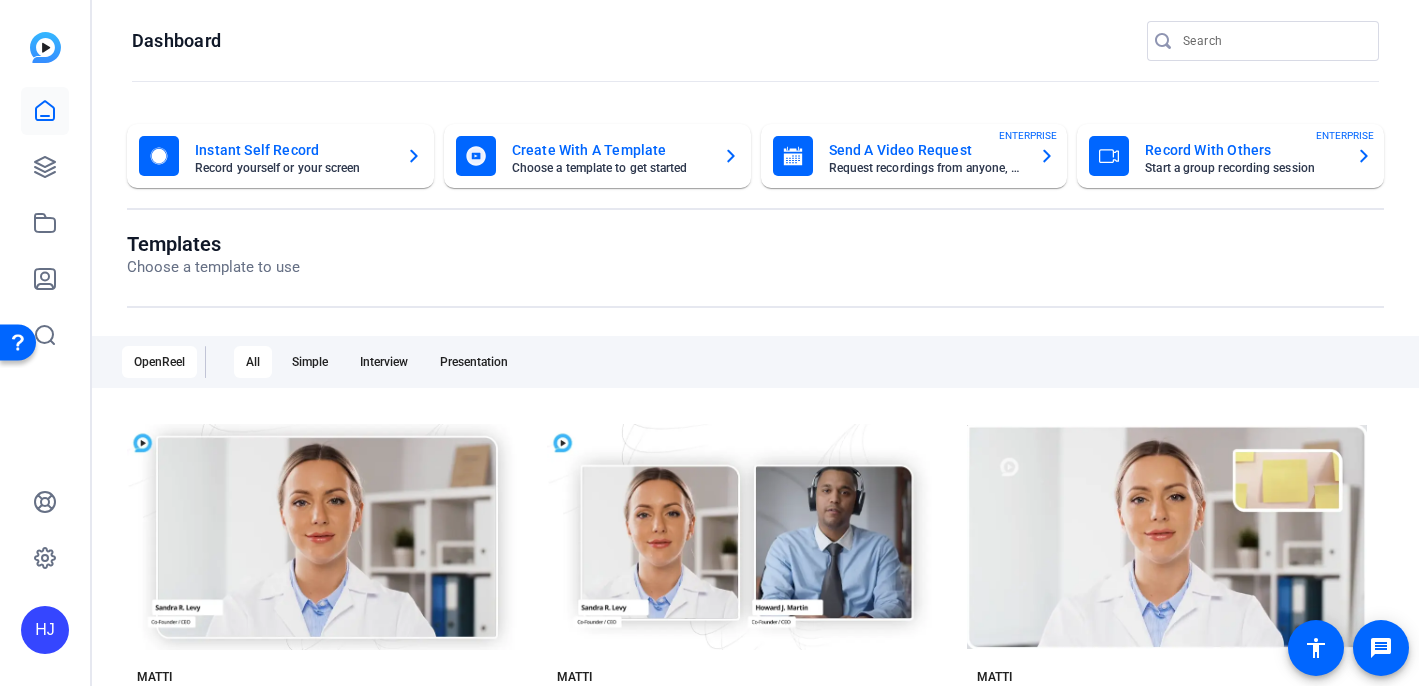 click 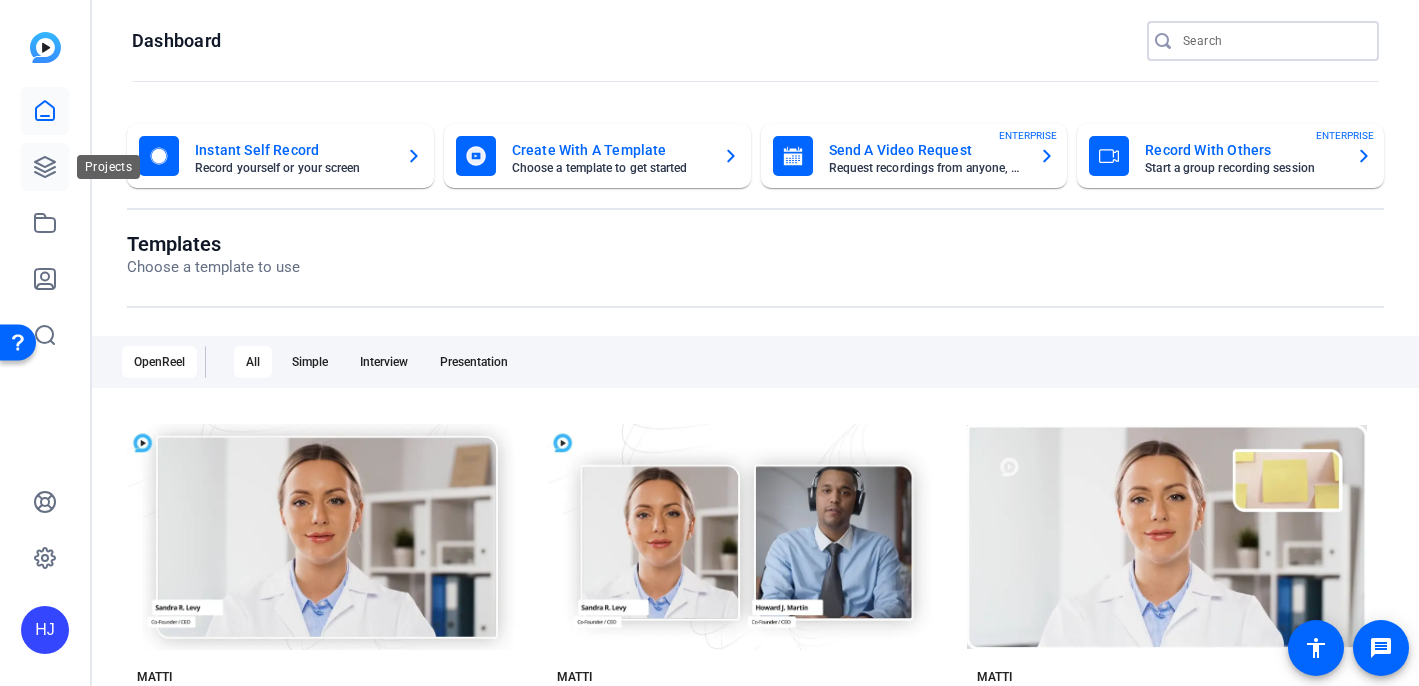 click 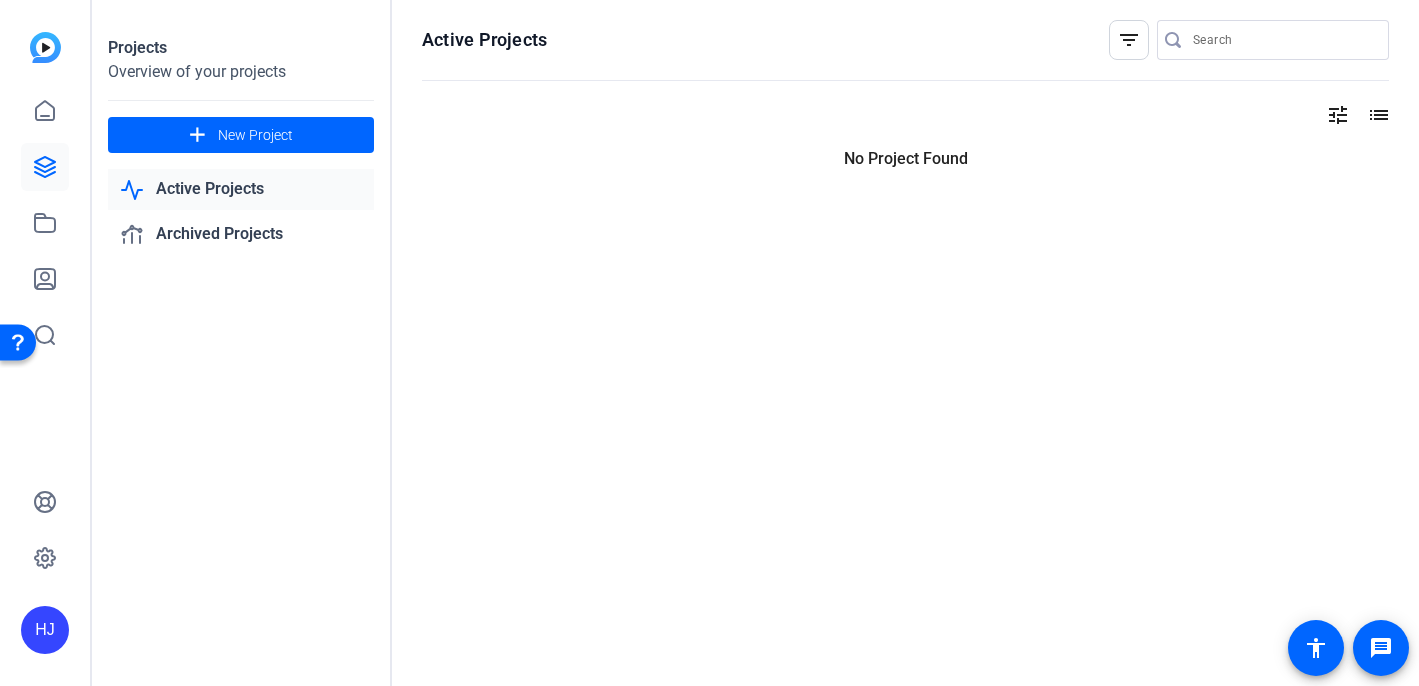 scroll, scrollTop: 0, scrollLeft: 0, axis: both 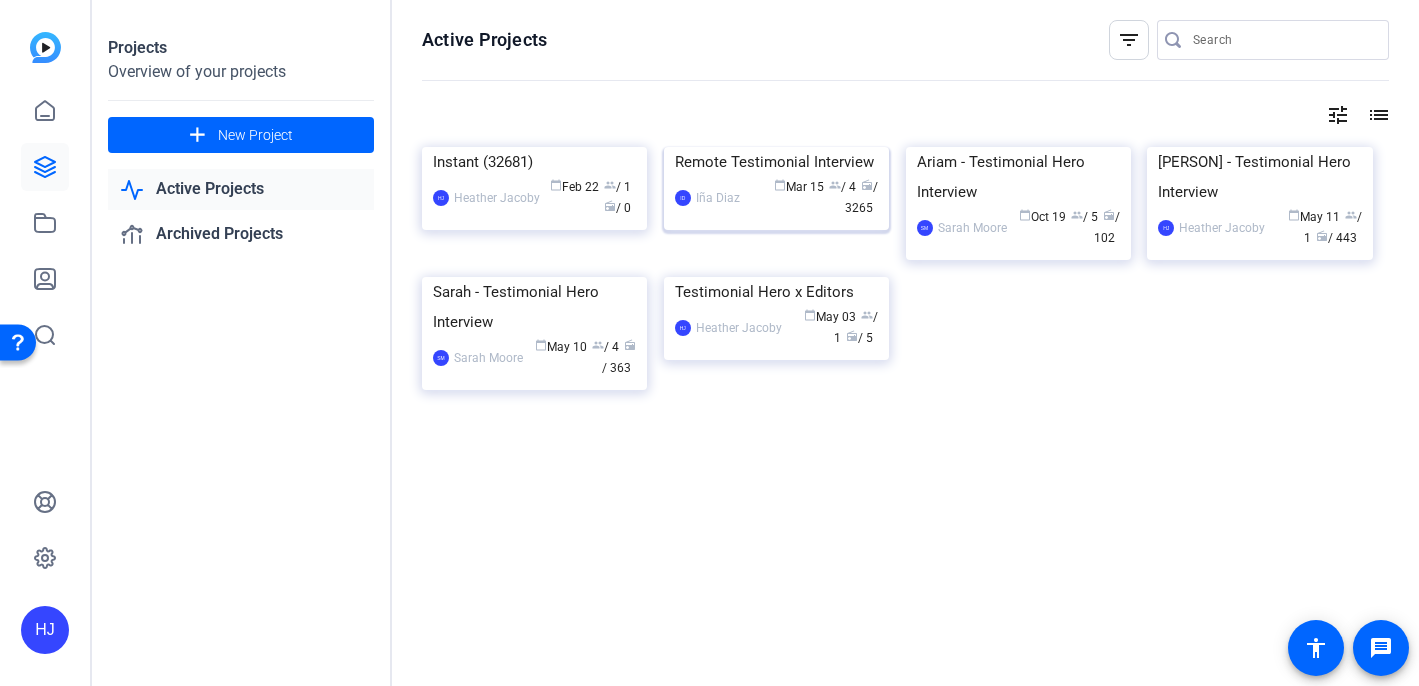 click on "Remote Testimonial Interview" 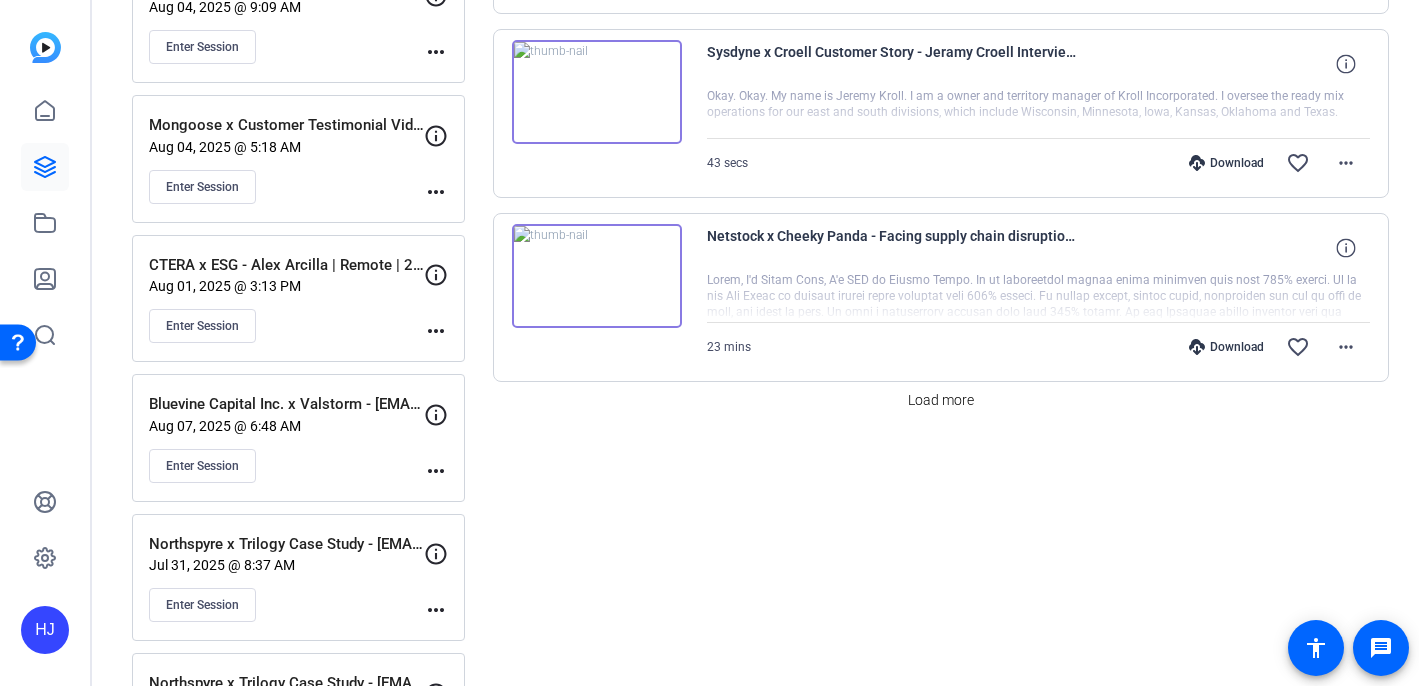 scroll, scrollTop: 1888, scrollLeft: 0, axis: vertical 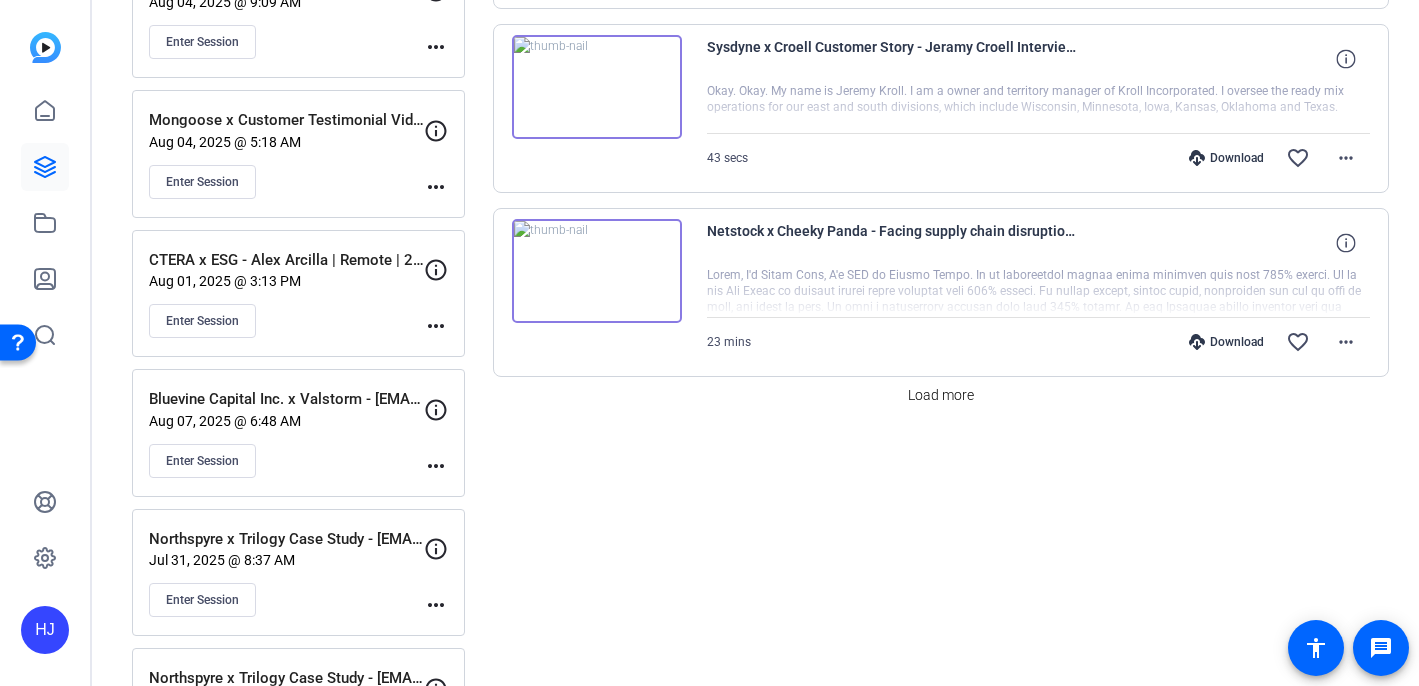 click on "more_horiz" 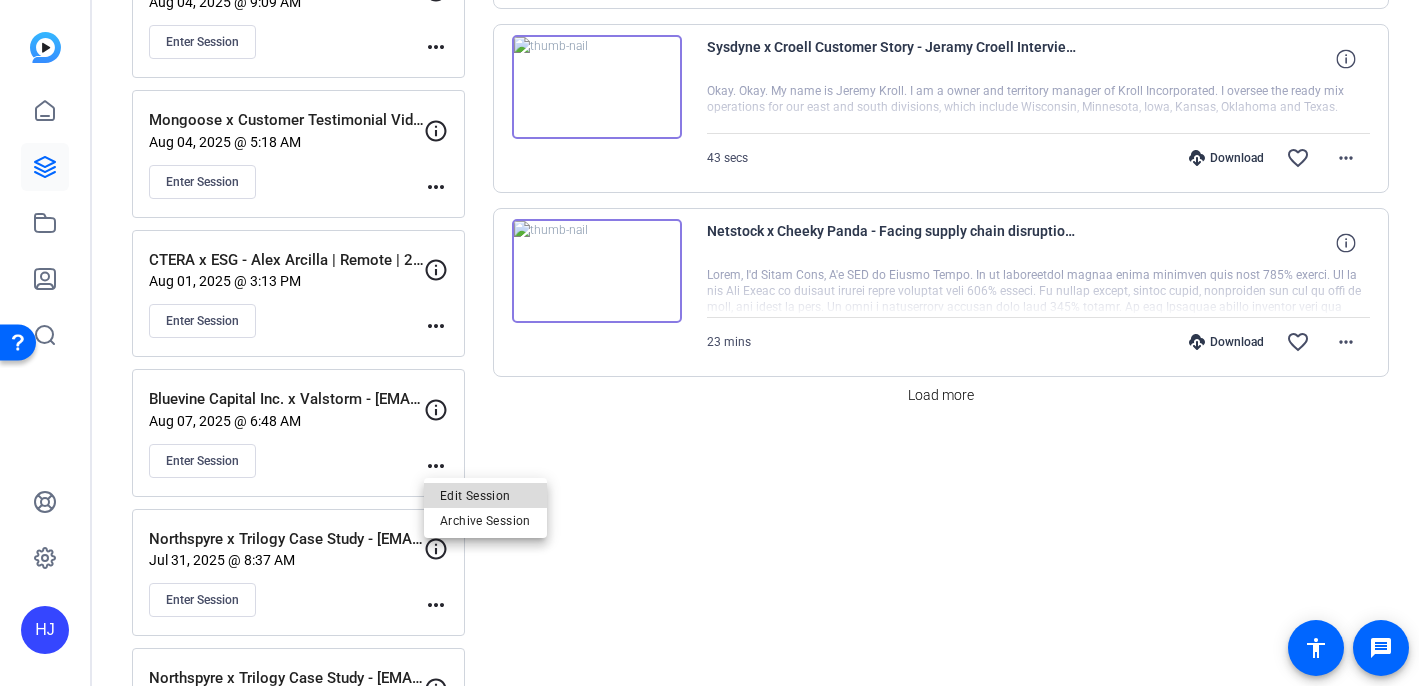 click on "Edit Session" at bounding box center (485, 495) 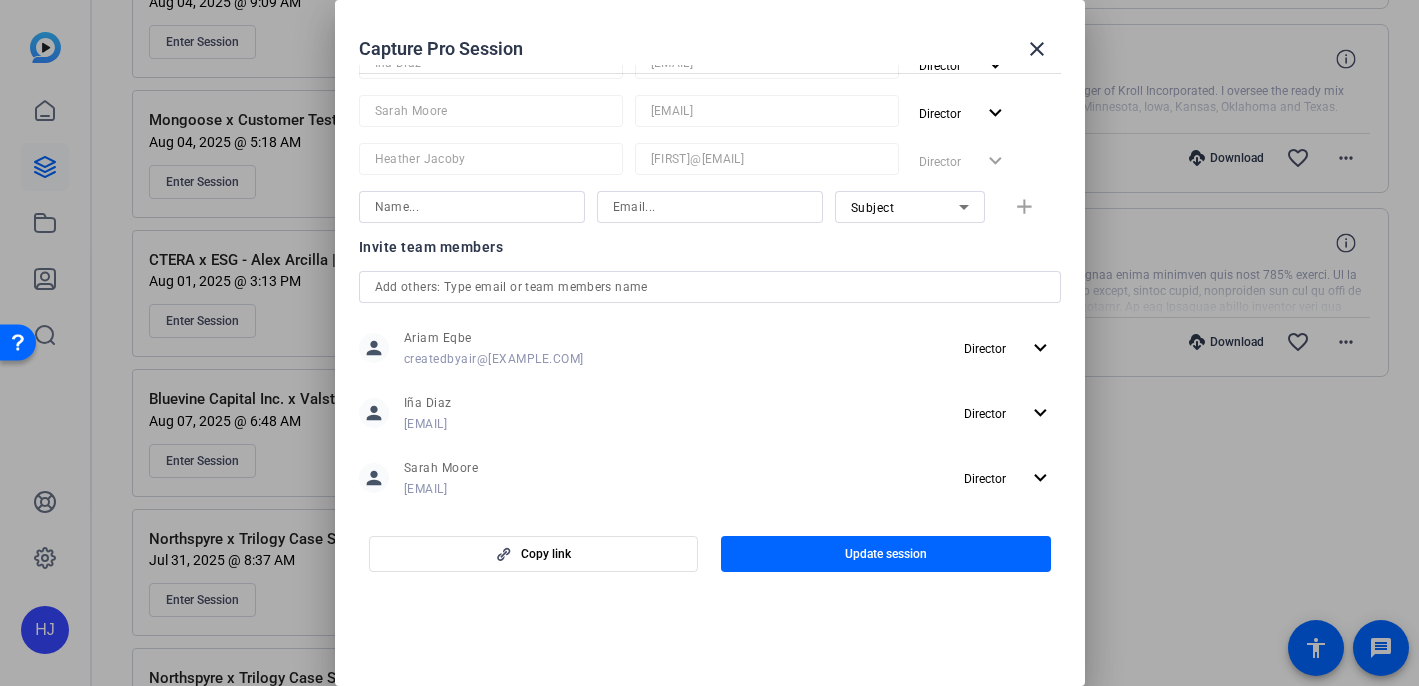scroll, scrollTop: 374, scrollLeft: 0, axis: vertical 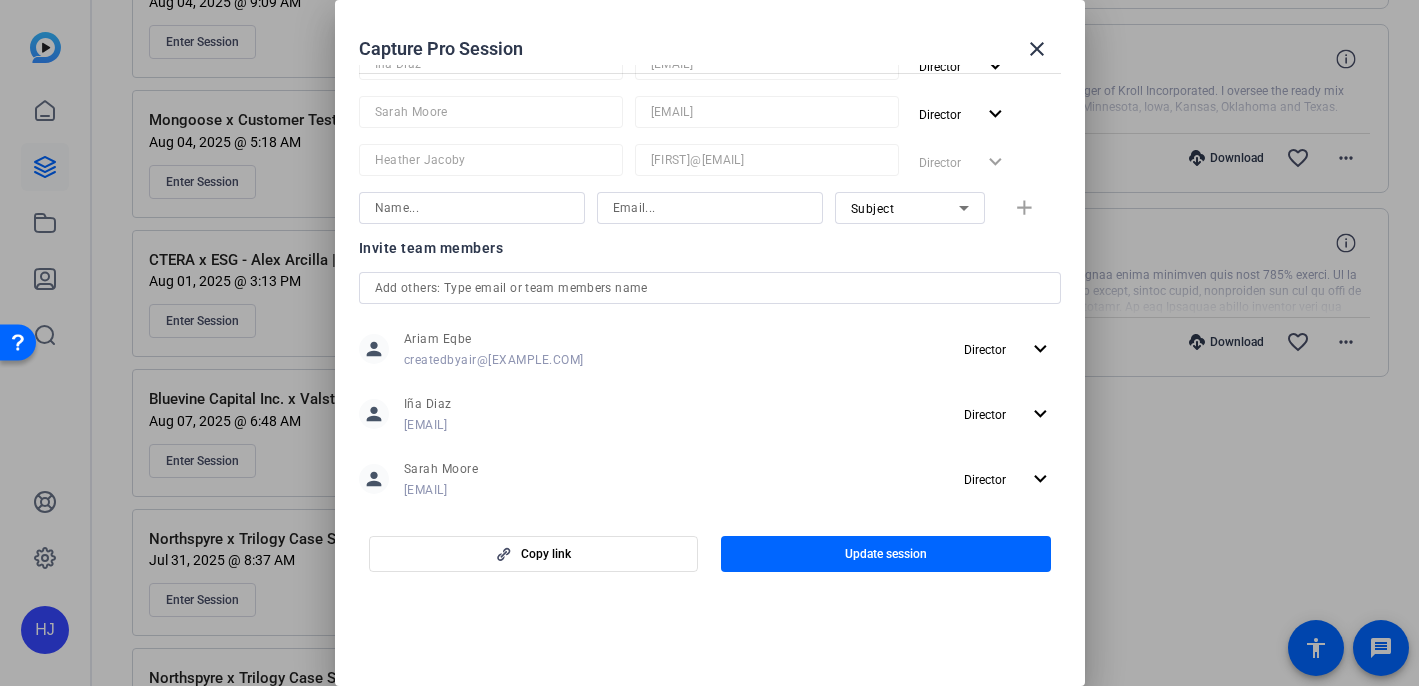 click at bounding box center (710, 288) 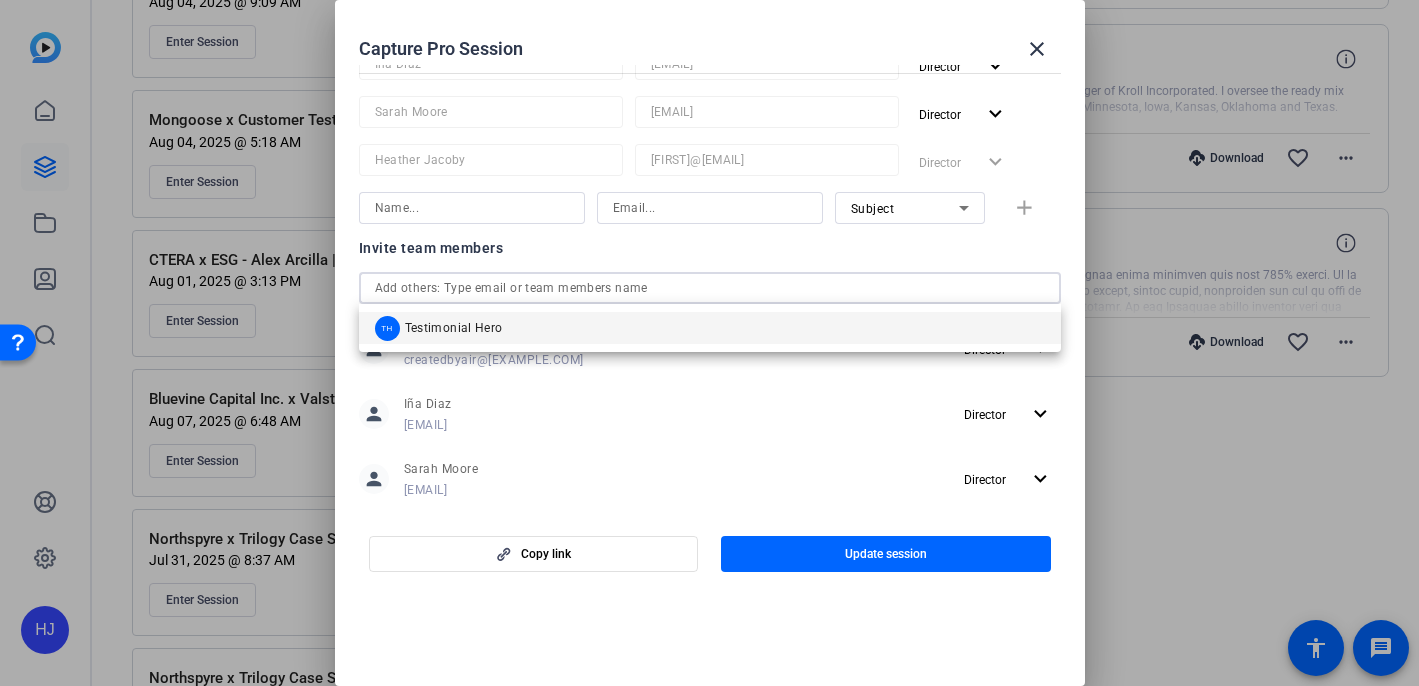 click at bounding box center (472, 208) 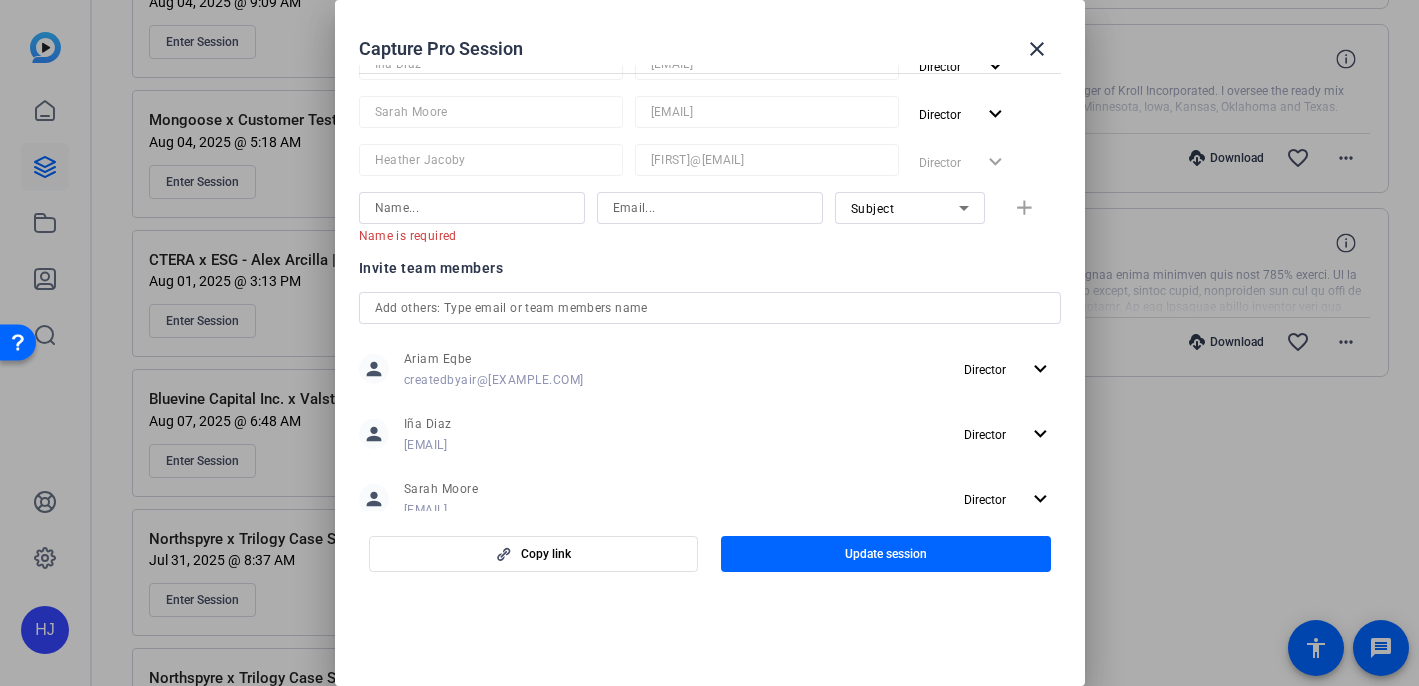 click on "Invite others Ariam Eqbe createdbyair@gmail.com  Director  expand_more Iña Diaz inaki@testimonialhero.com  Director  expand_more Sarah Moore sarah@testimonialhero.com  Director  expand_more Heather Jacoby heather@testimonialhero.com  Director  expand_more Name is required Subject add Invite team members person Ariam Eqbe createdbyair@gmail.com Director expand_more person Iña Diaz inaki@testimonialhero.com Director expand_more person Sarah Moore sarah@testimonialhero.com Director expand_more person Heather Jacoby heather@testimonialhero.com Director expand_more" 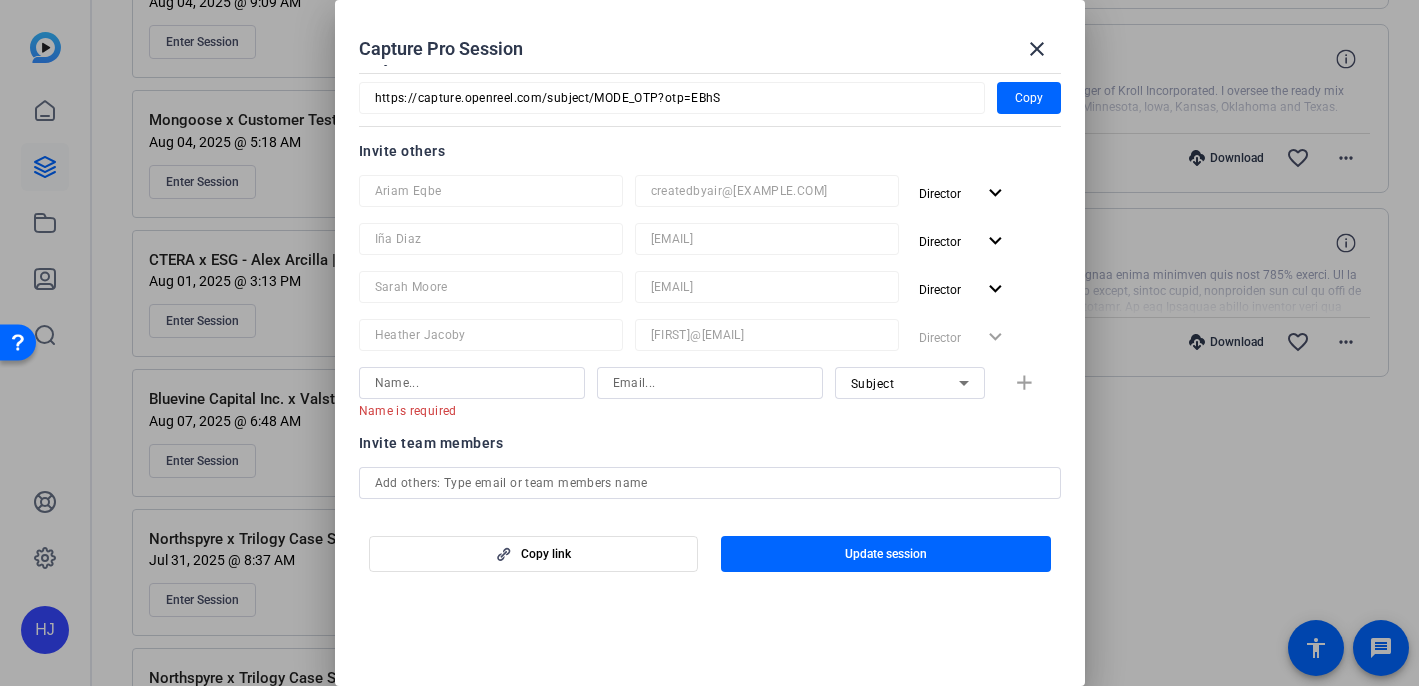 scroll, scrollTop: 210, scrollLeft: 0, axis: vertical 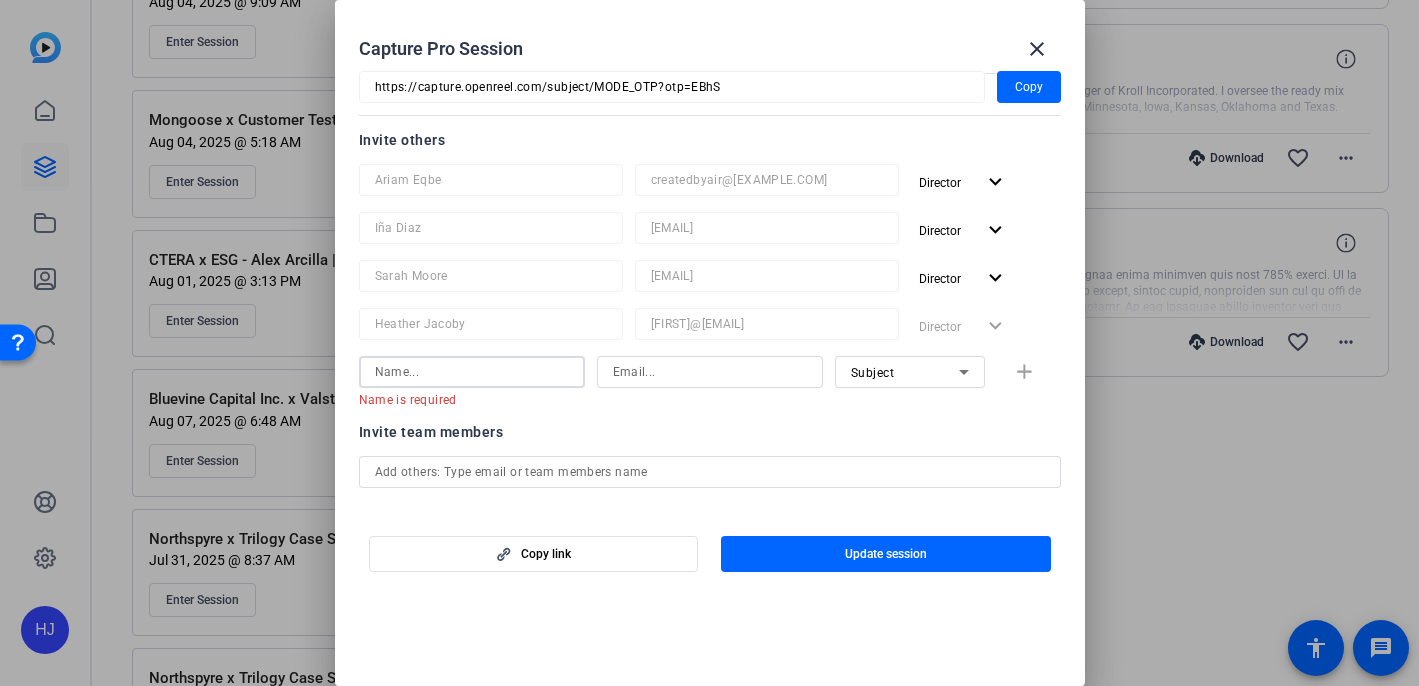click at bounding box center [472, 372] 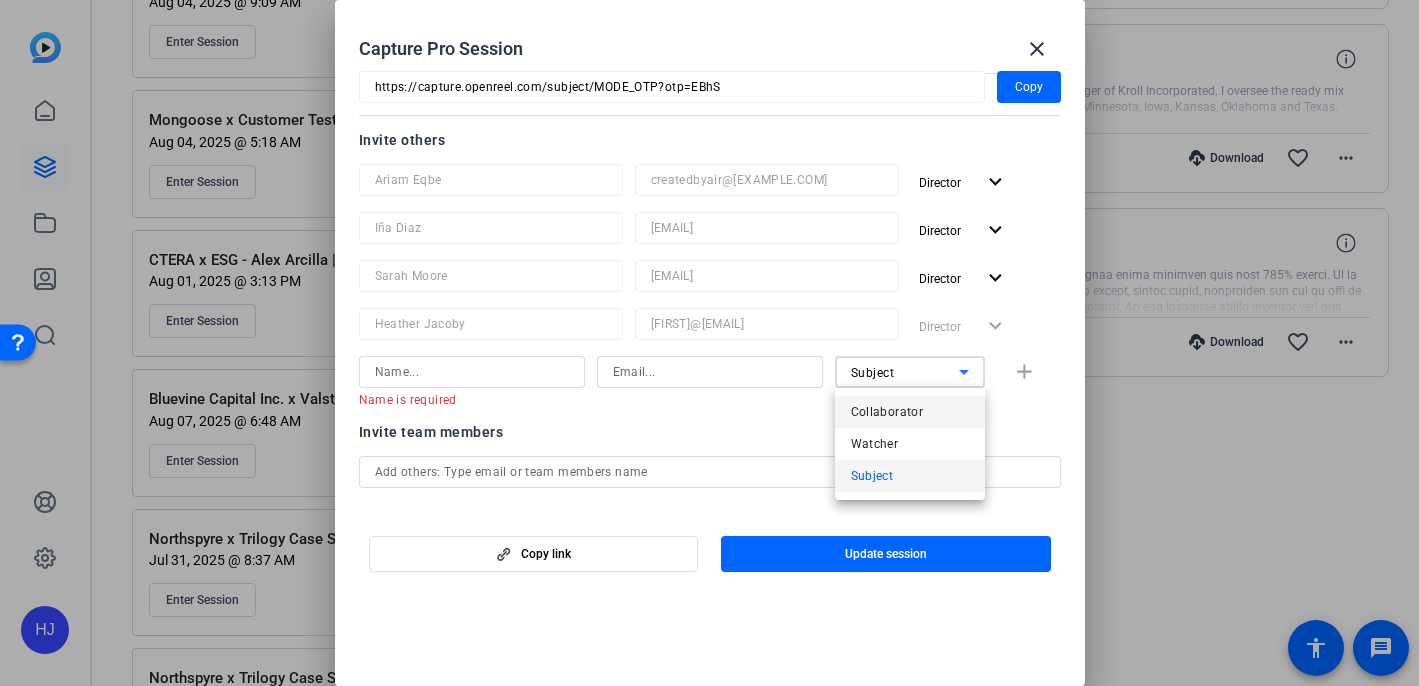 click on "Collaborator" at bounding box center [910, 412] 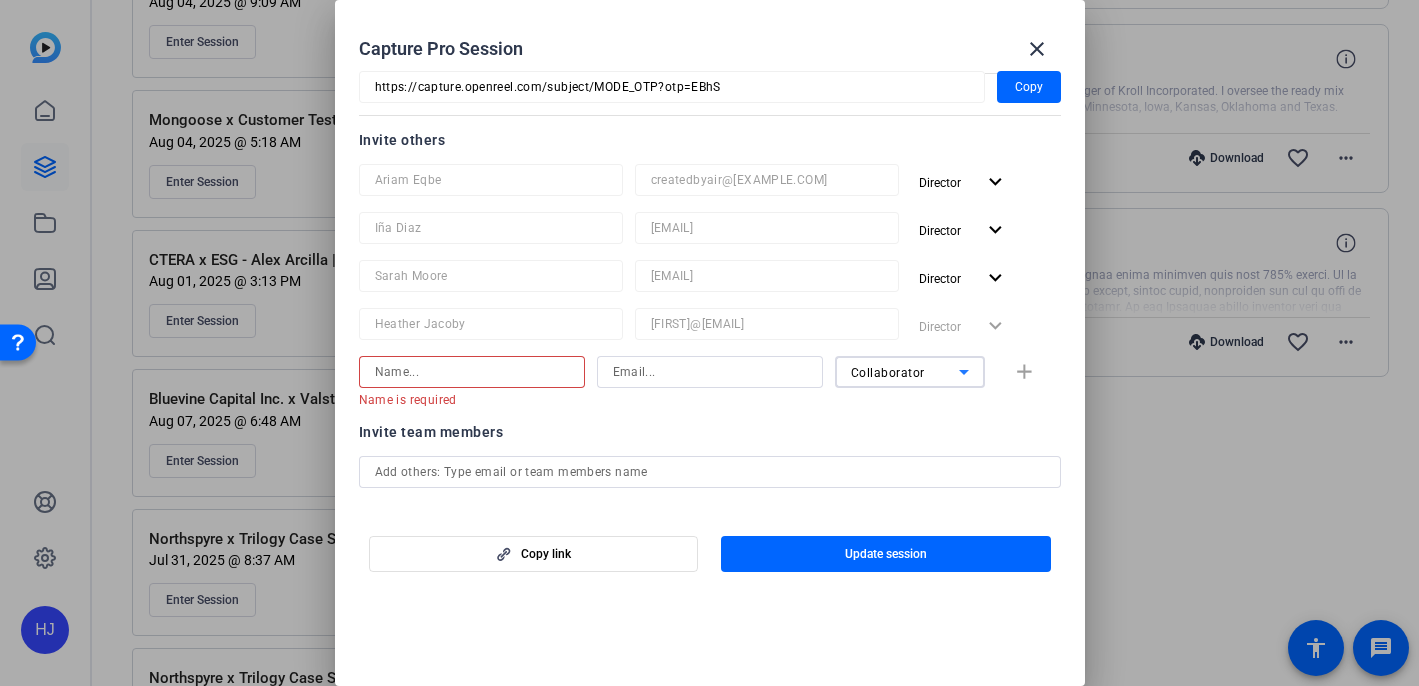 click at bounding box center [472, 372] 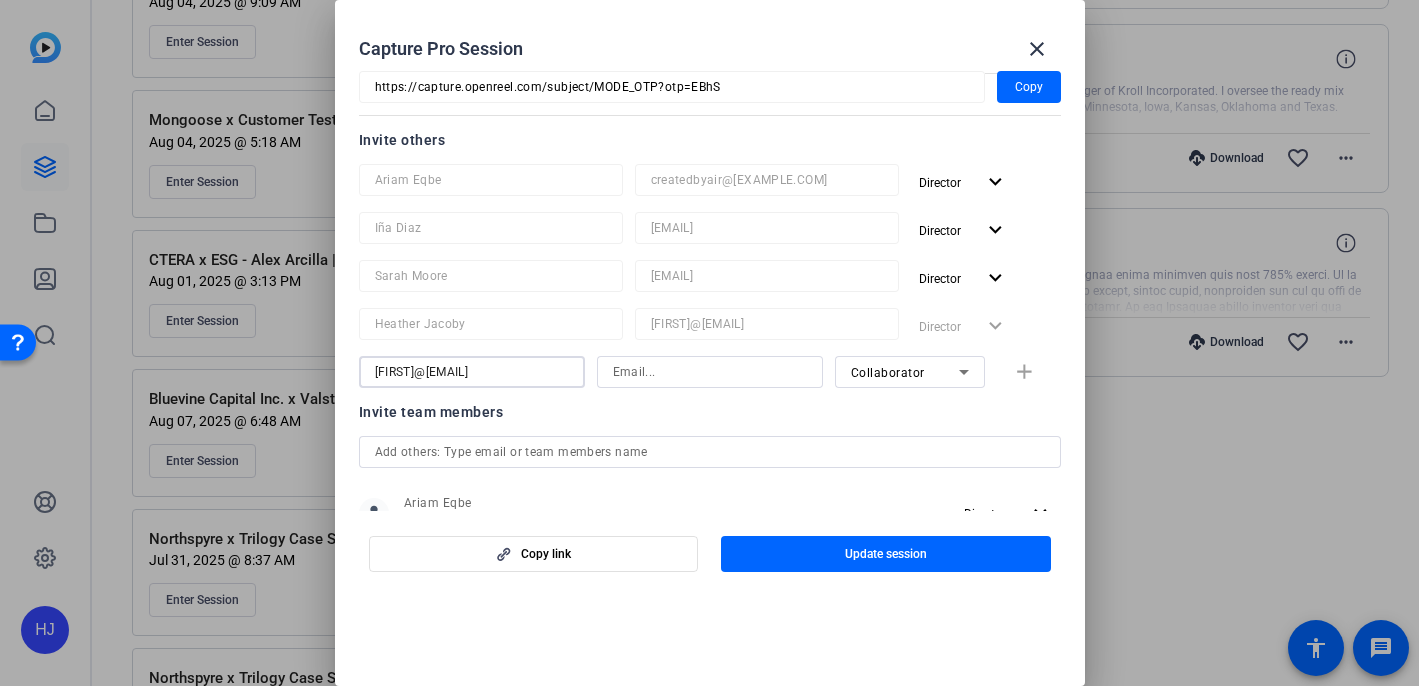 click on "heather@testimonialhero.com" at bounding box center (472, 372) 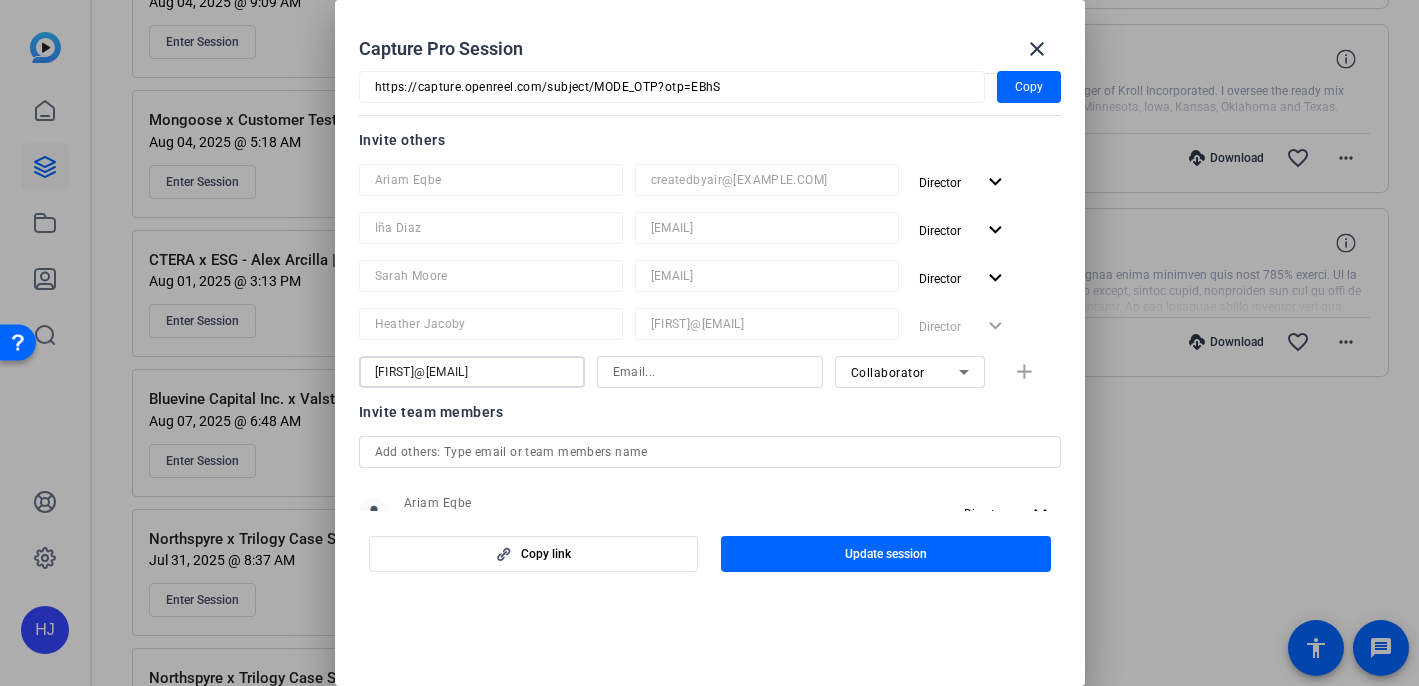 drag, startPoint x: 550, startPoint y: 376, endPoint x: 510, endPoint y: 376, distance: 40 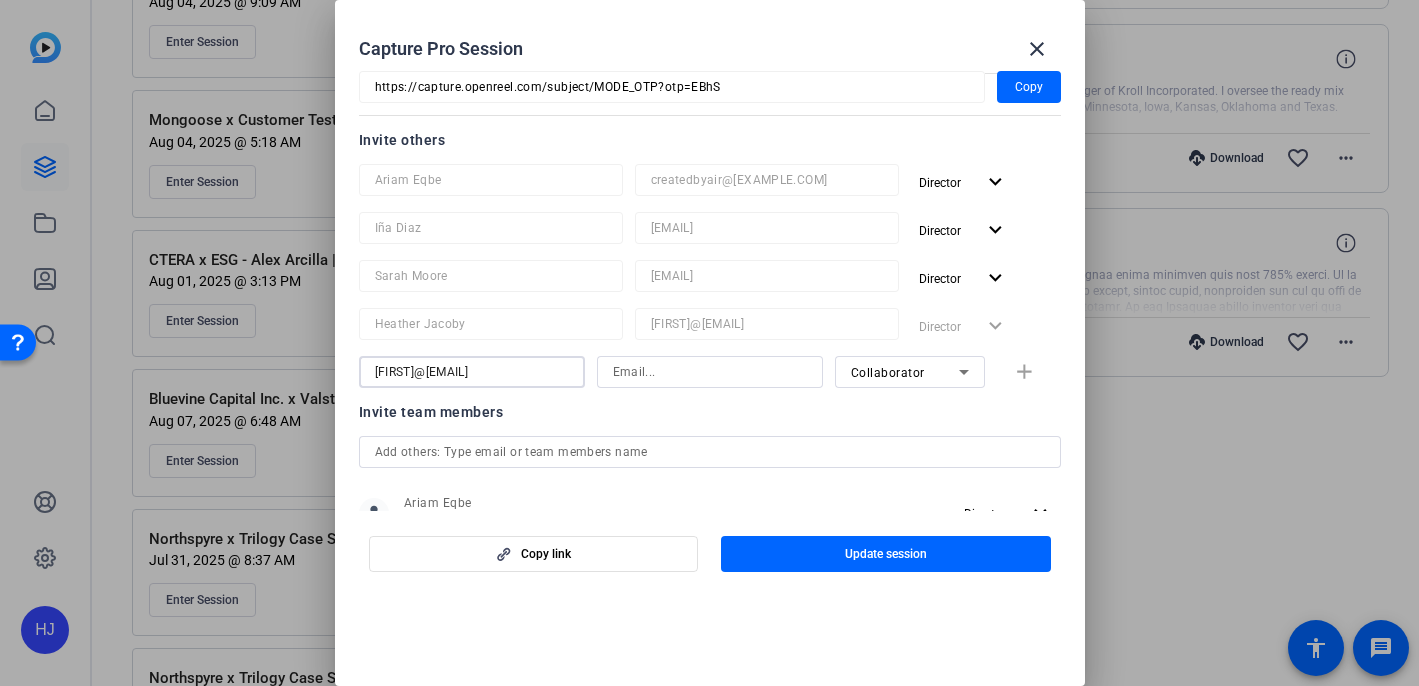 type on "heather@testimonialhero.com" 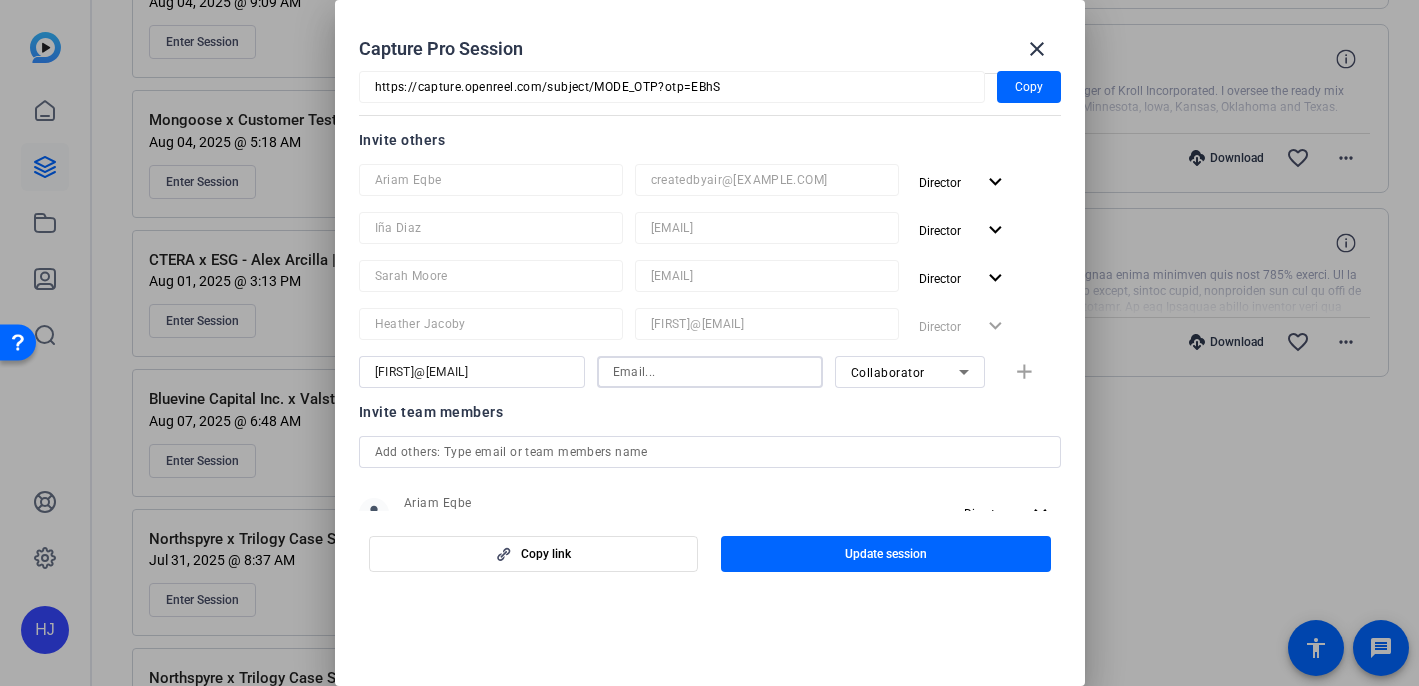 click at bounding box center (710, 372) 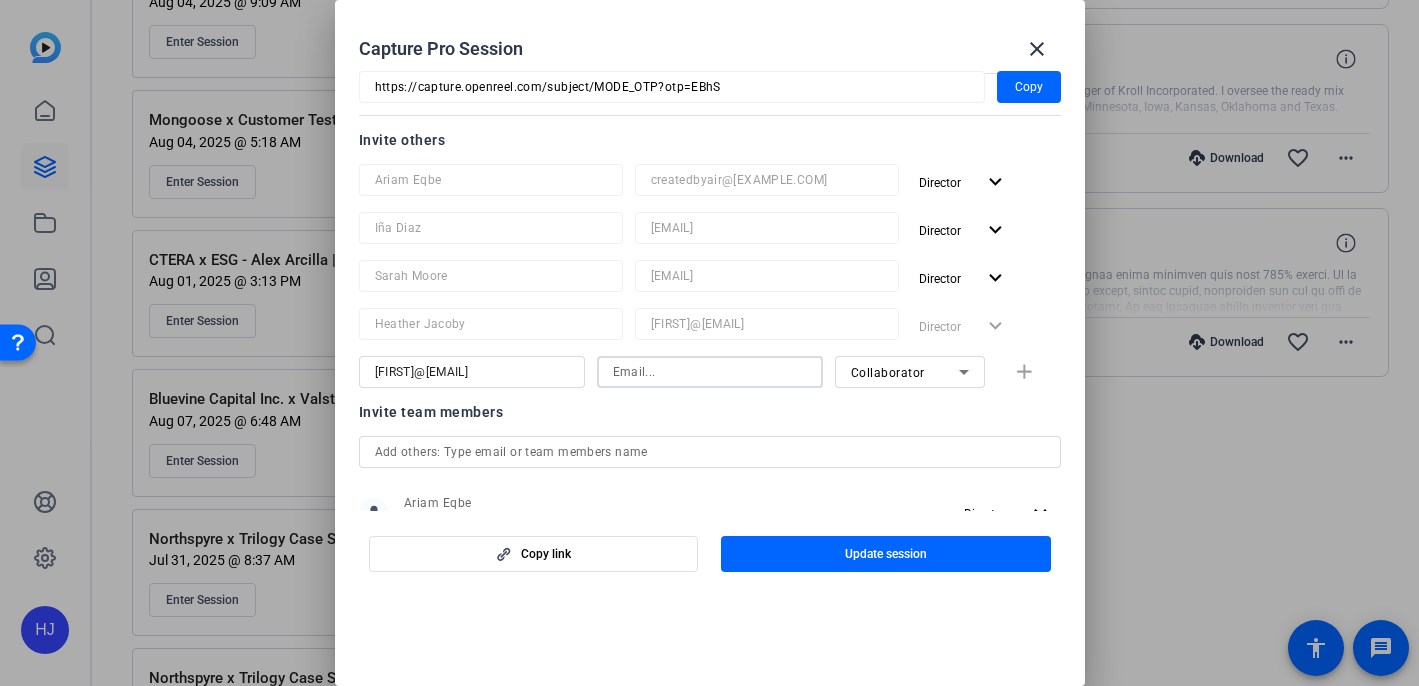 paste on "heather@testimonialhero.com" 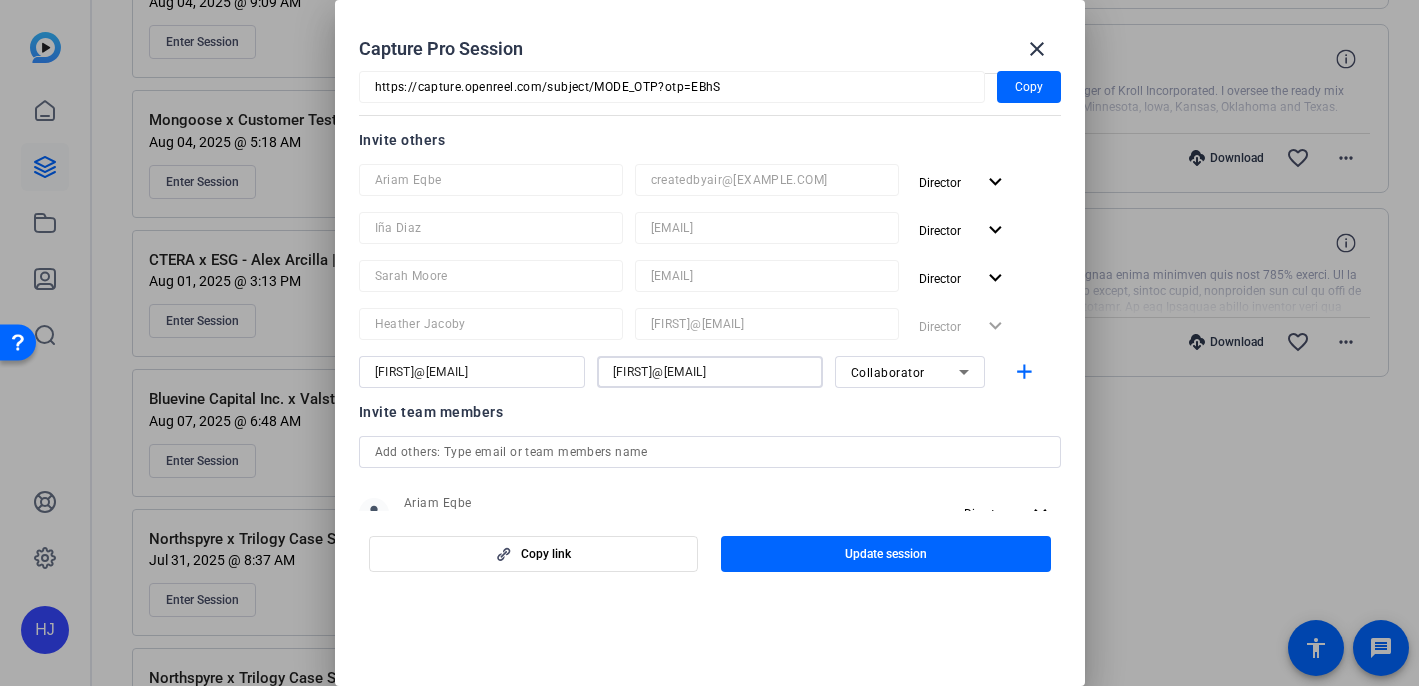 type on "heather@testimonialhero.com" 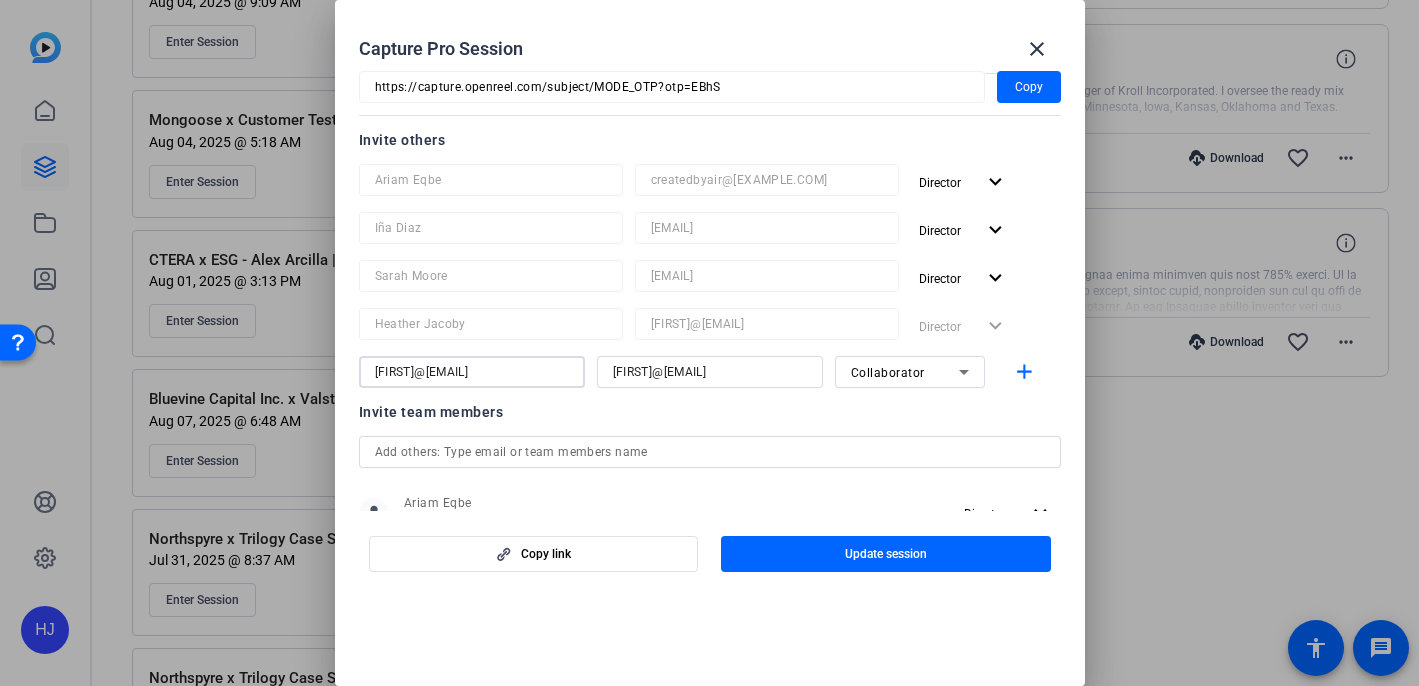 drag, startPoint x: 556, startPoint y: 372, endPoint x: 417, endPoint y: 374, distance: 139.01439 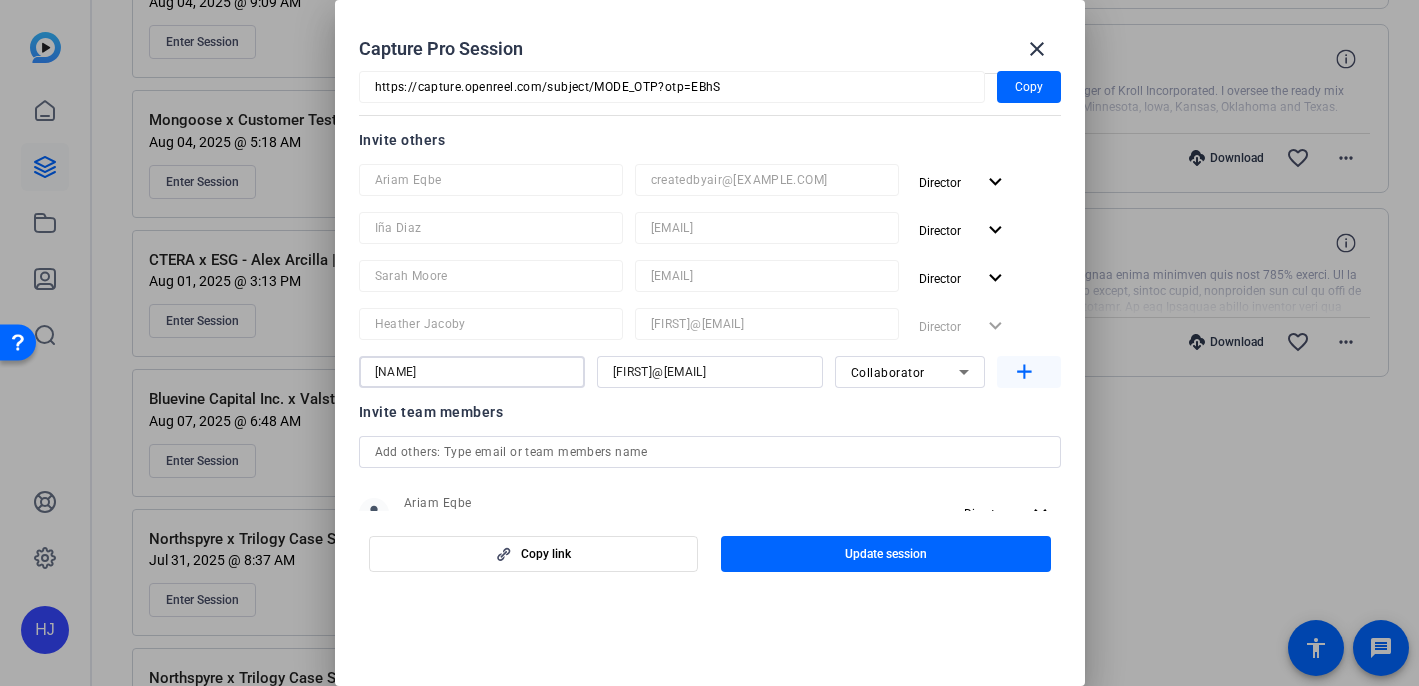 type on "heather" 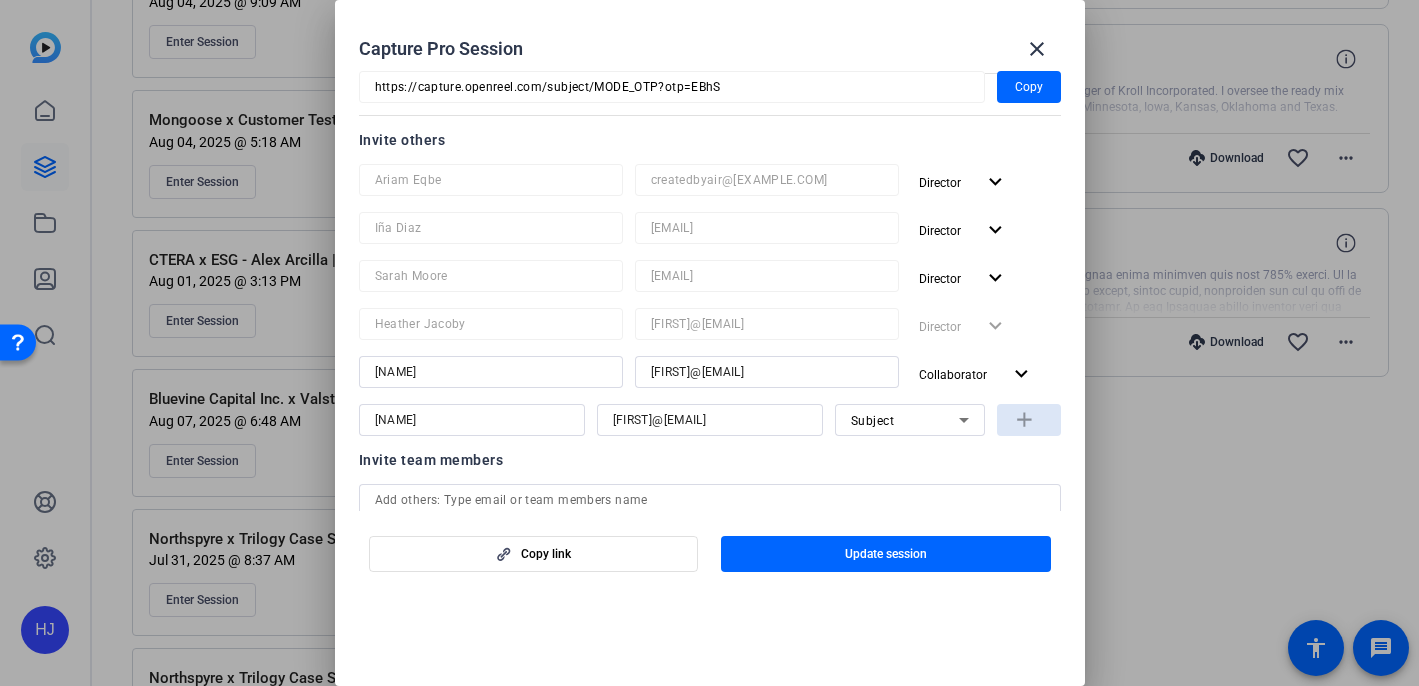 type 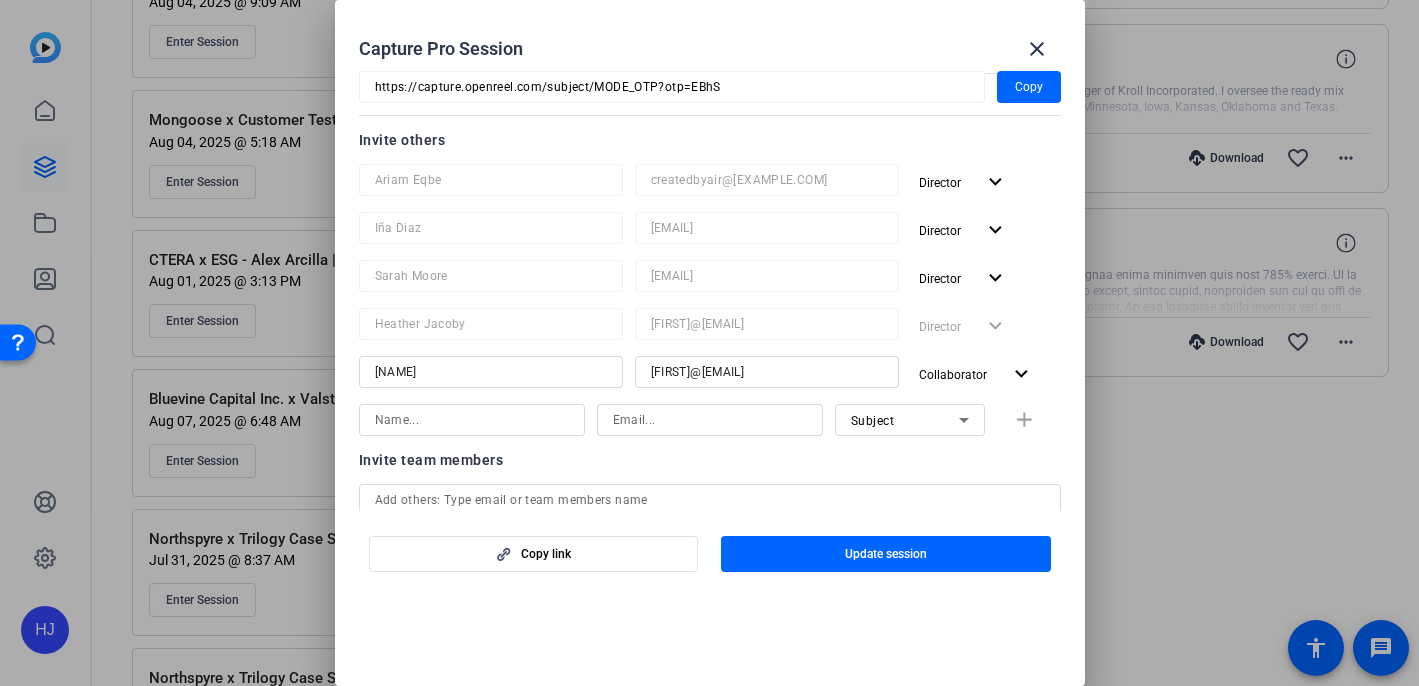 click at bounding box center [472, 420] 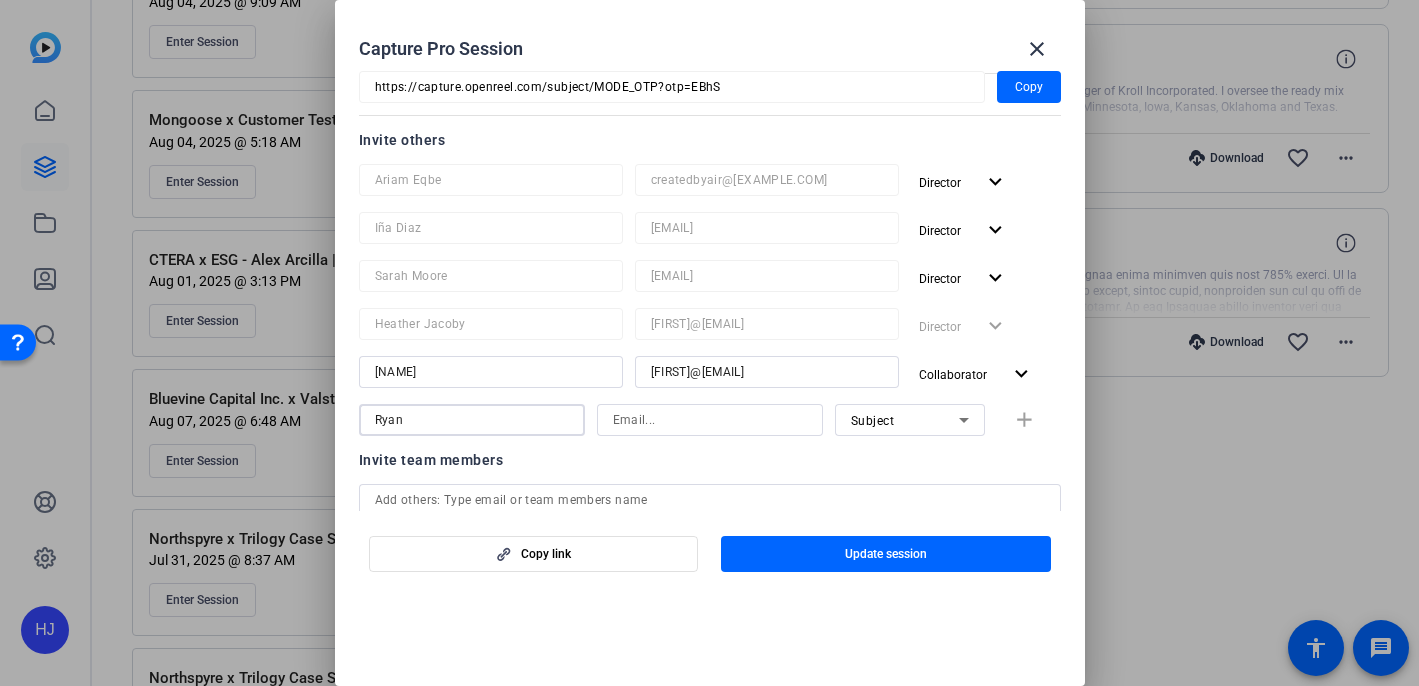 type on "Ryan" 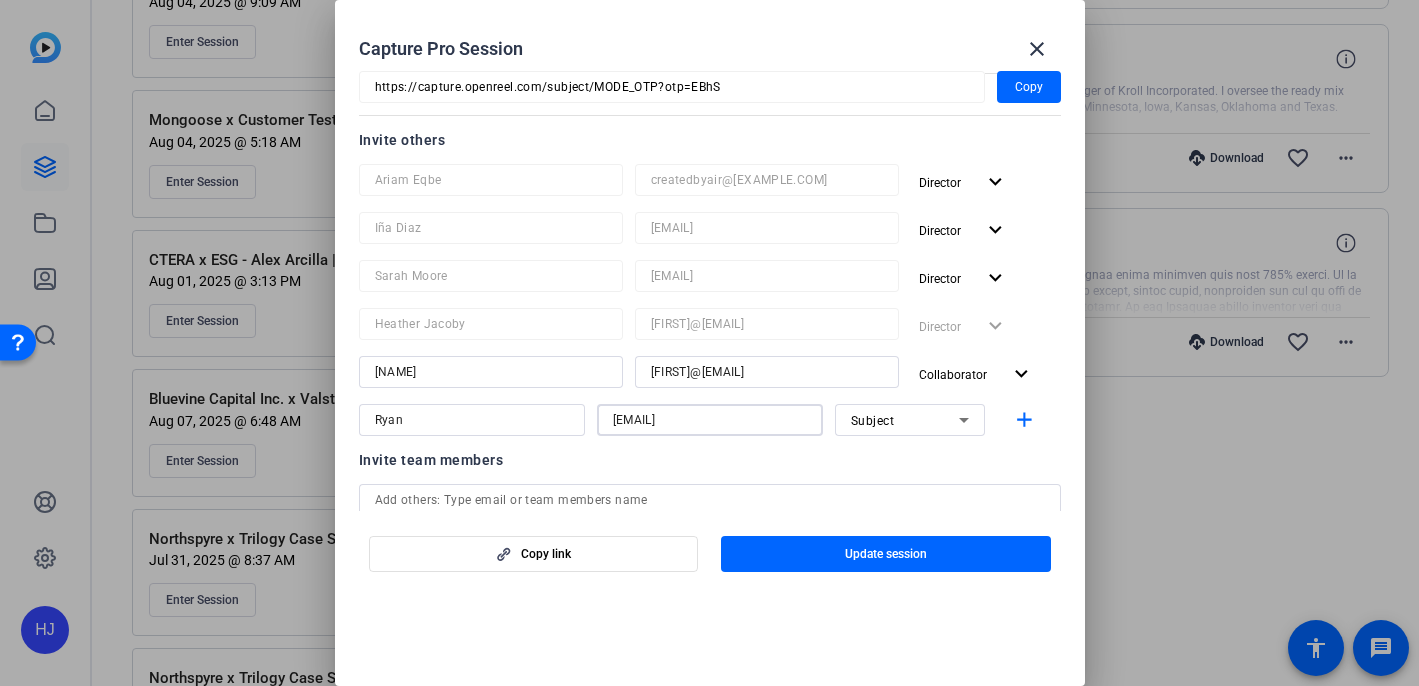 type on "ryan.hussey@bluevine.com" 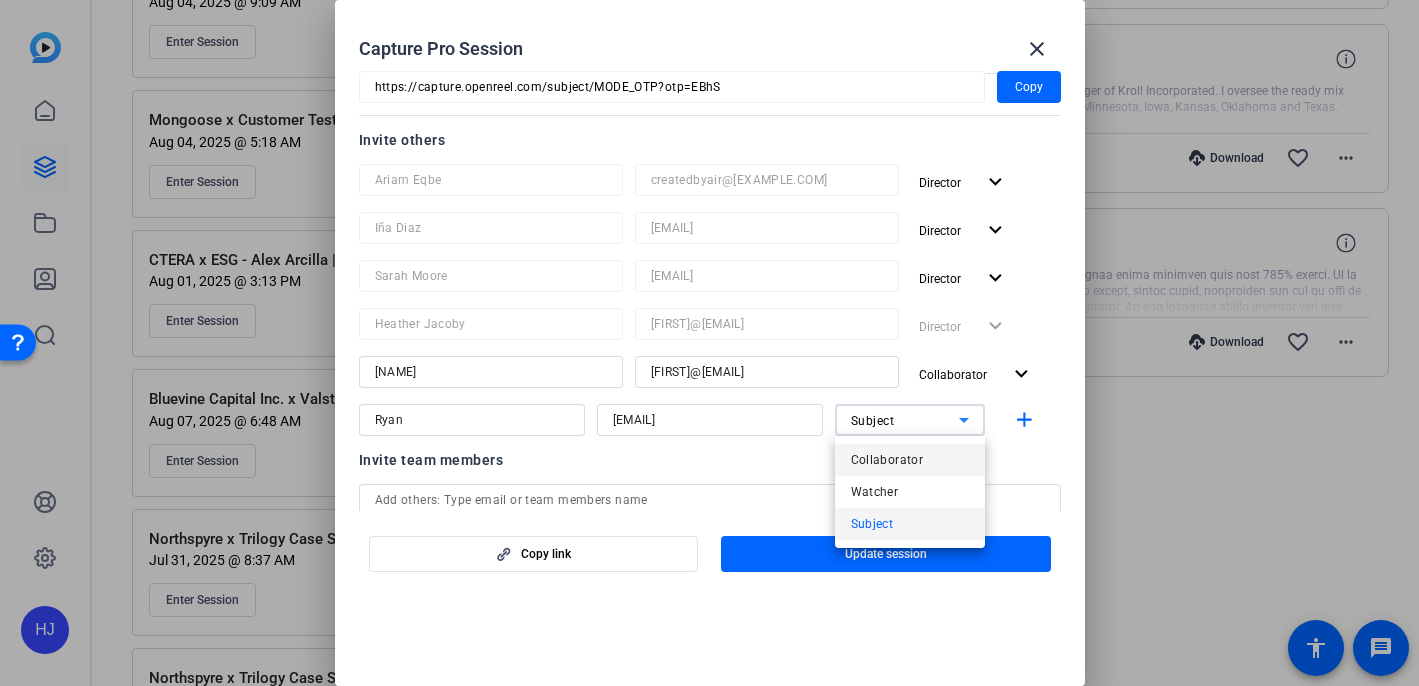 click on "Collaborator" at bounding box center [910, 460] 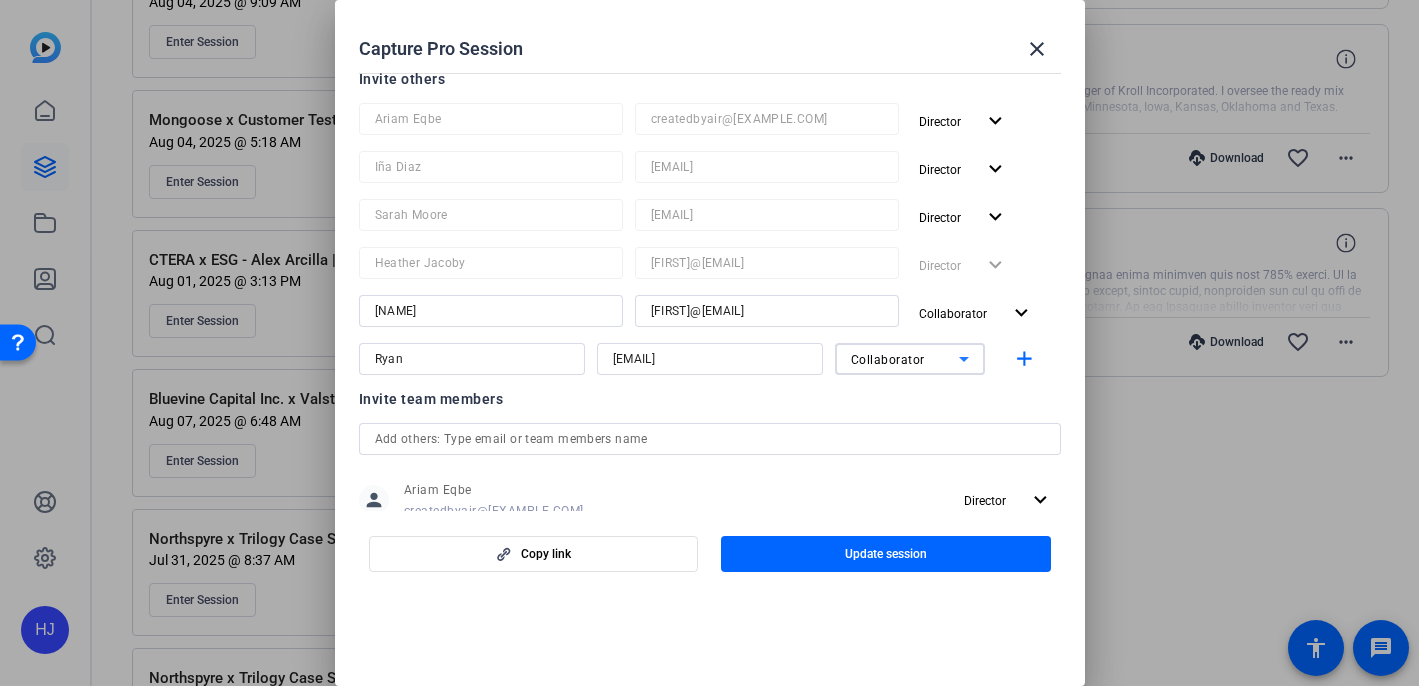 scroll, scrollTop: 272, scrollLeft: 0, axis: vertical 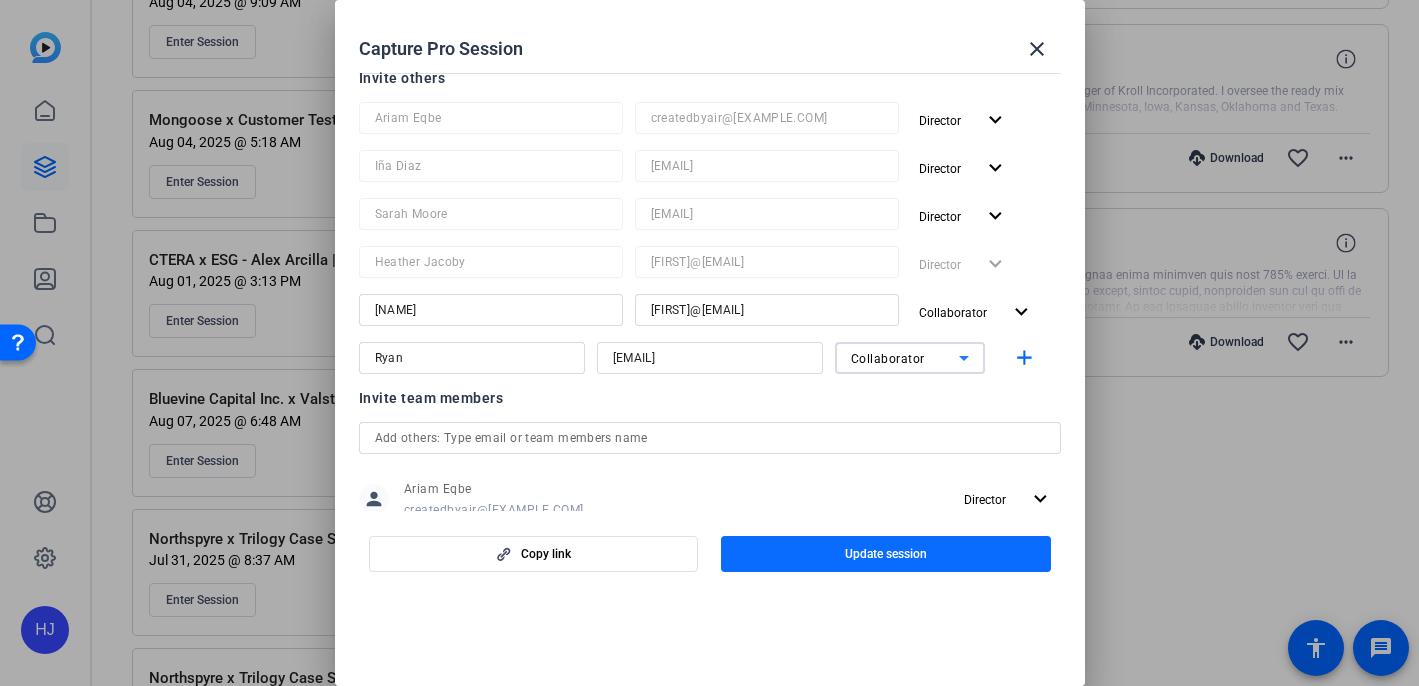 click on "Update session" 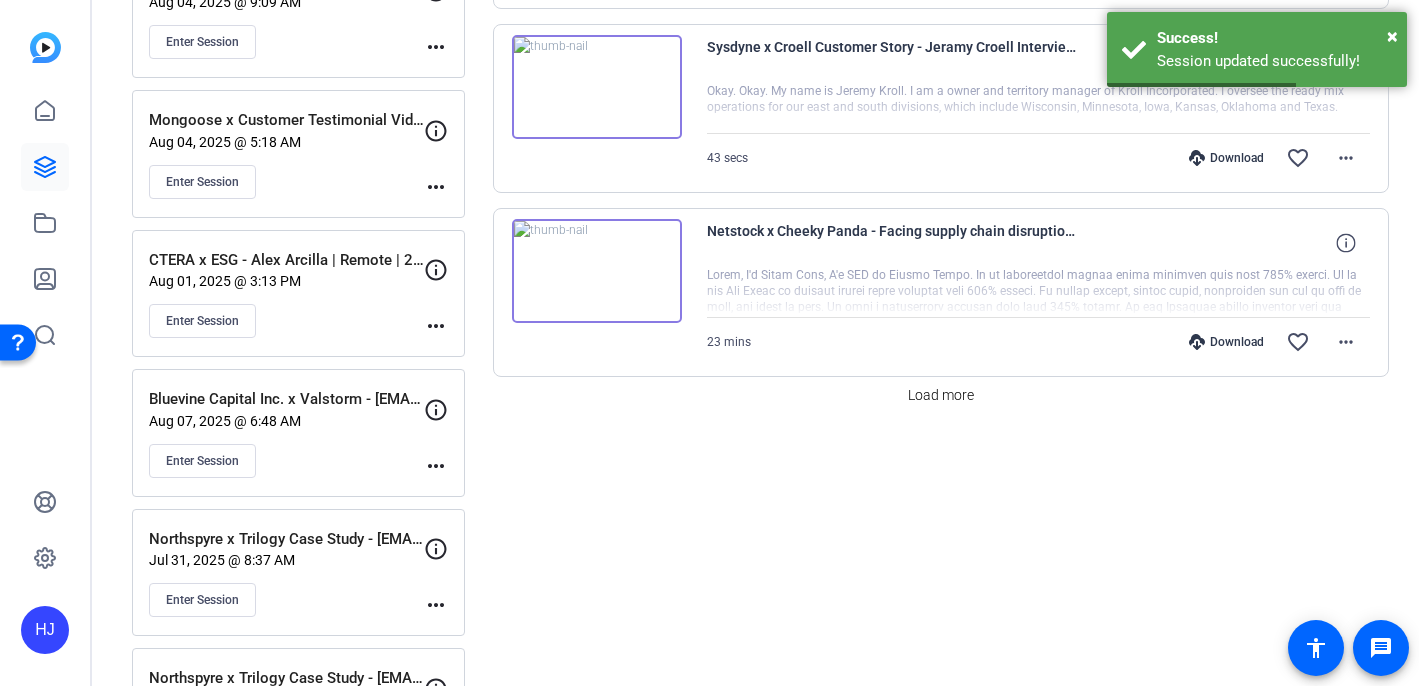click on "HJ" 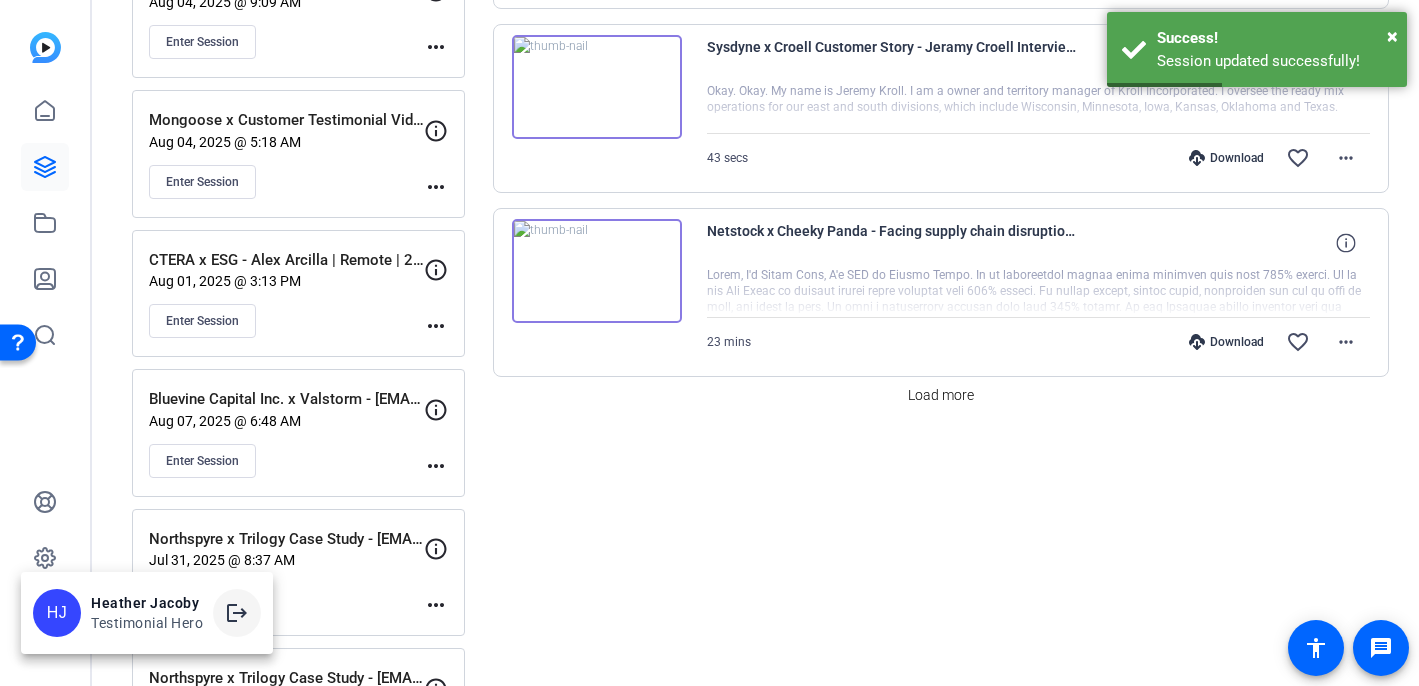 click on "logout" at bounding box center (237, 613) 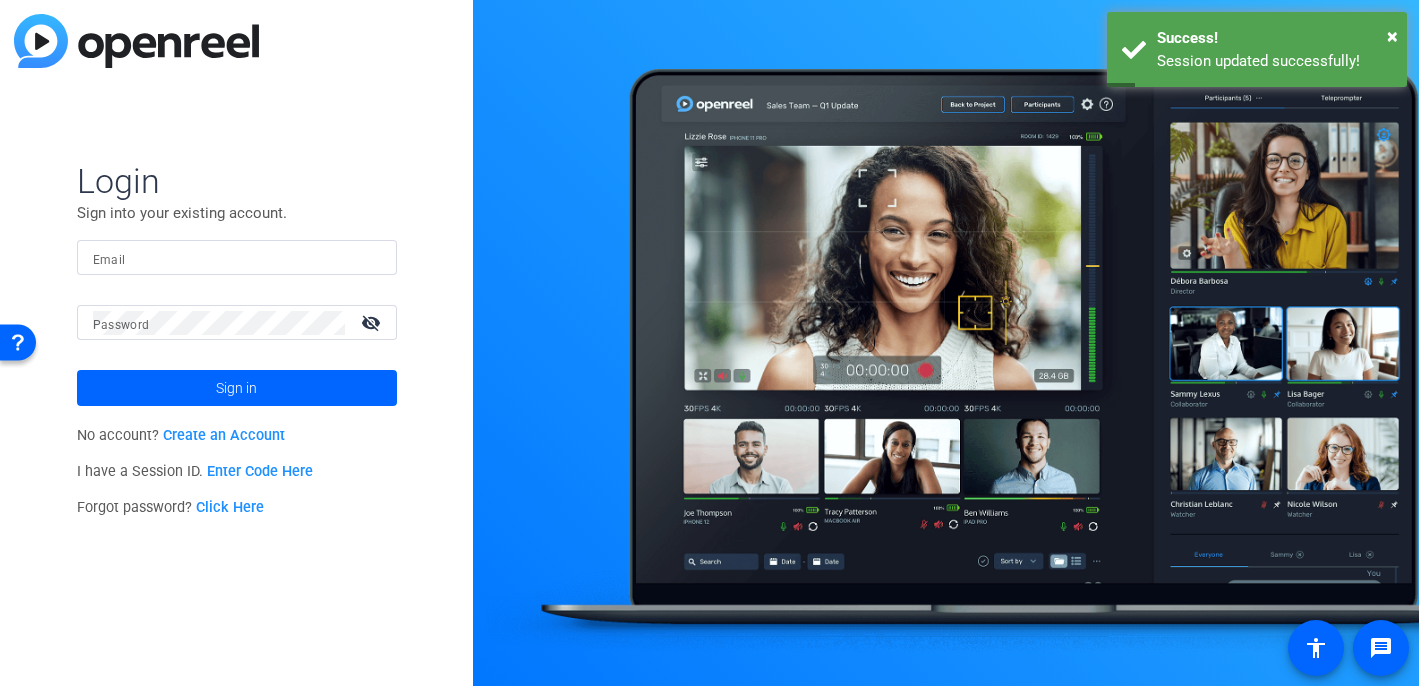 type on "heather@testimonialhero.com" 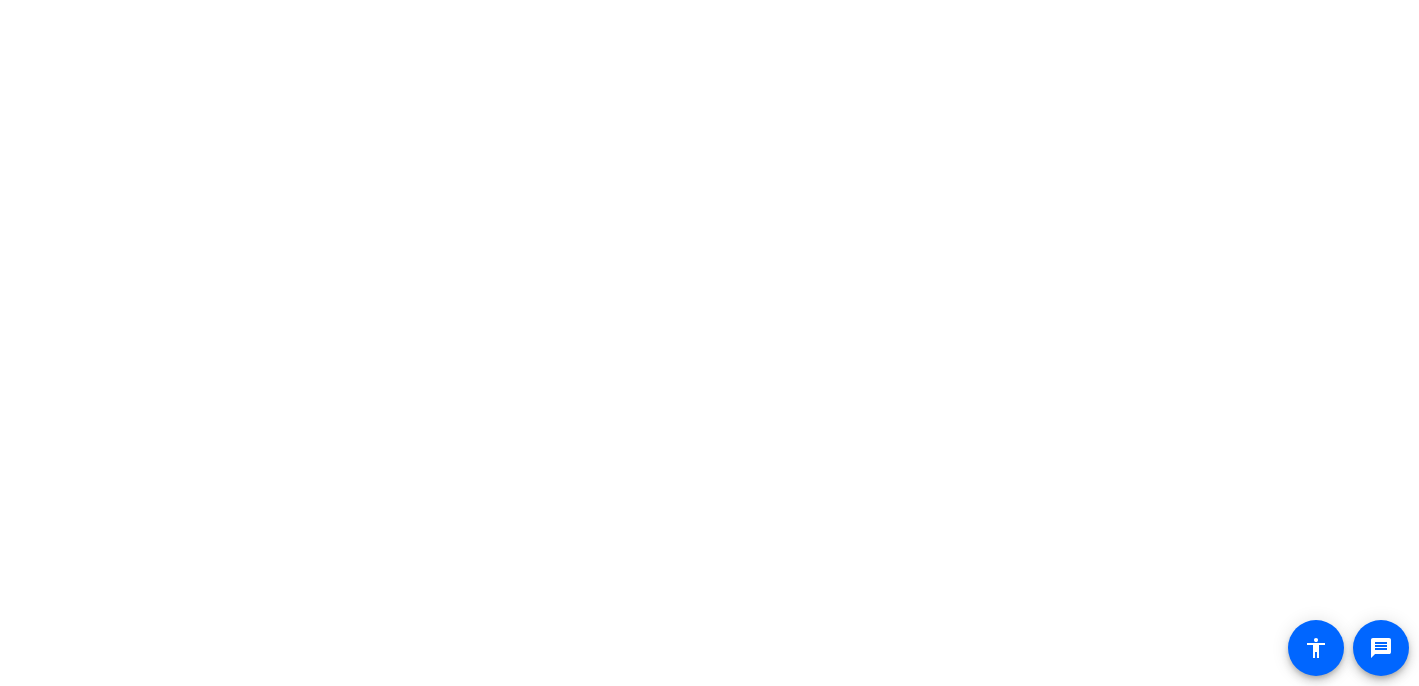 scroll, scrollTop: 0, scrollLeft: 0, axis: both 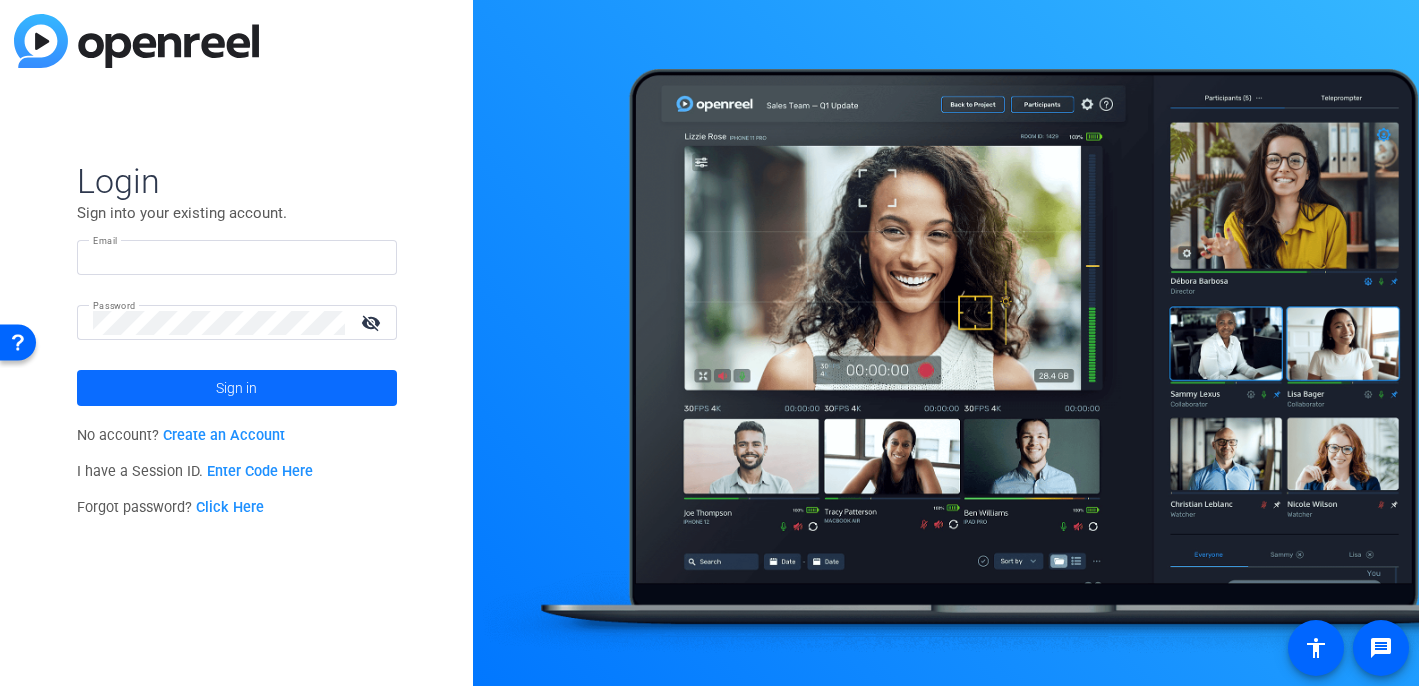 type on "[EMAIL]" 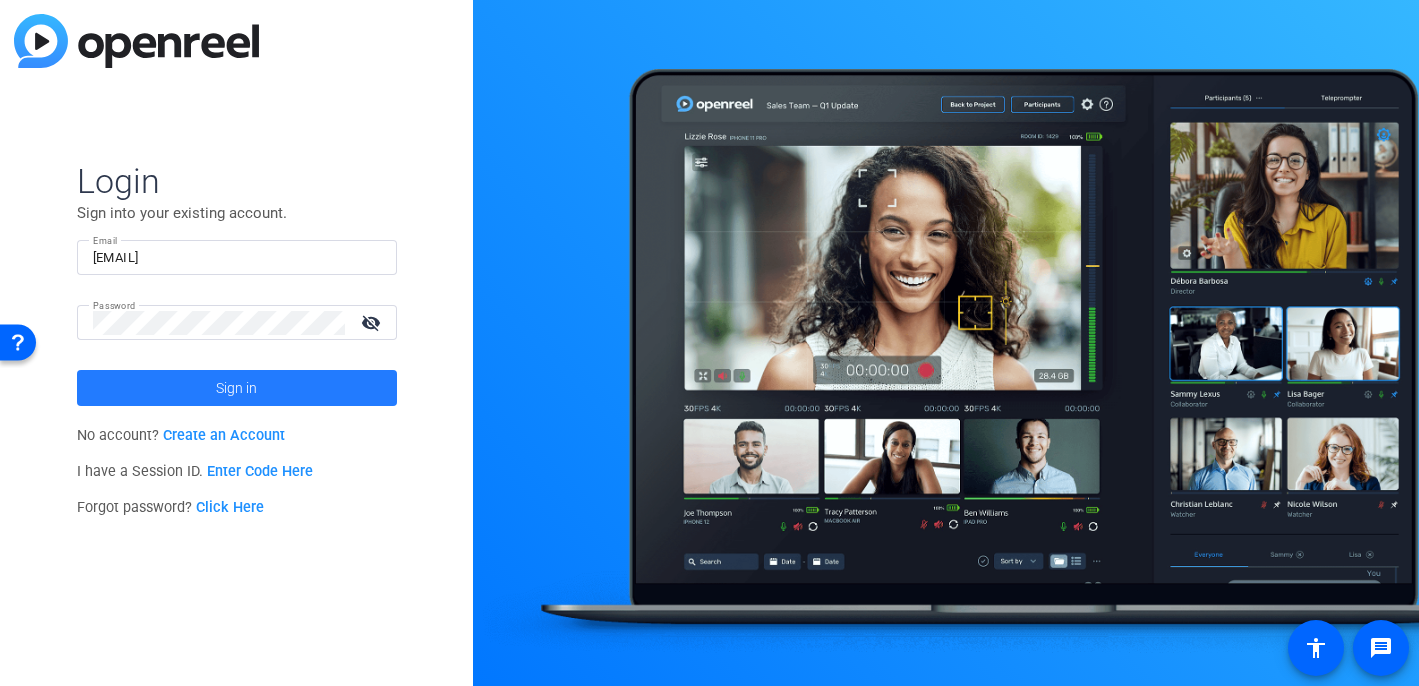 click 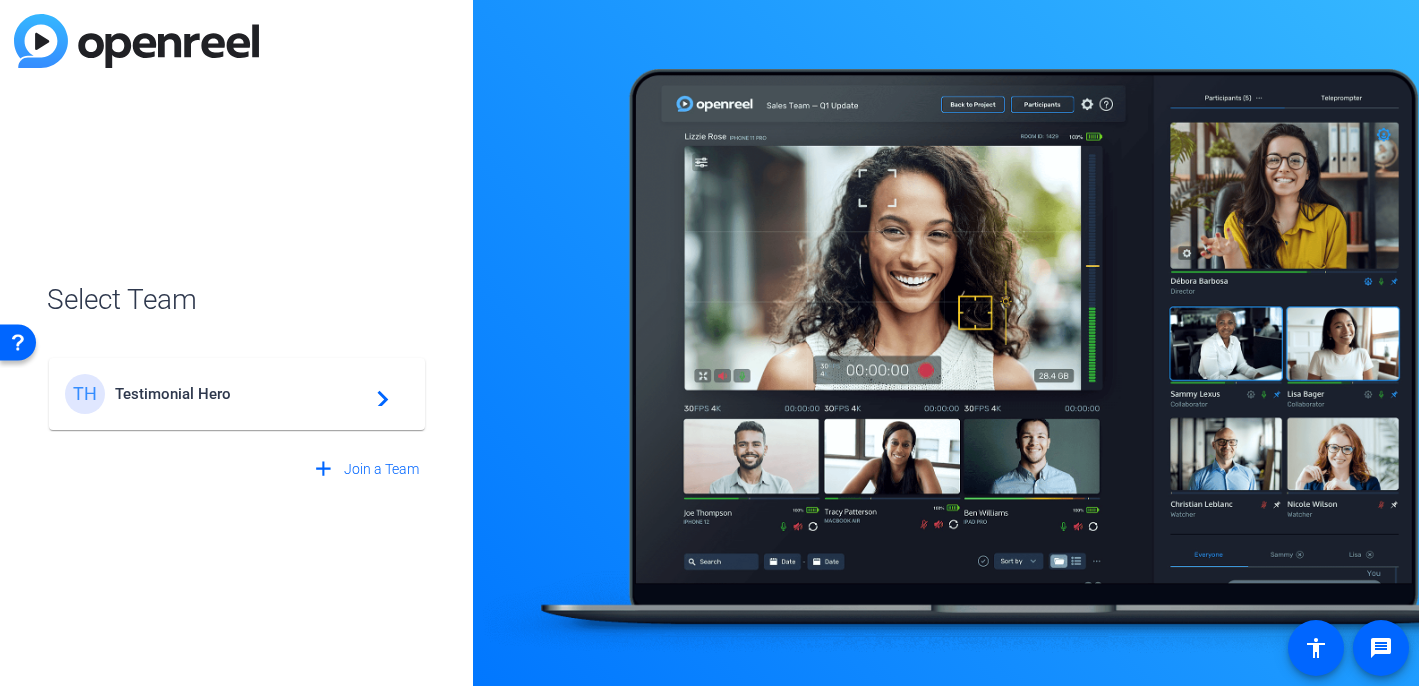 click on "Testimonial Hero" 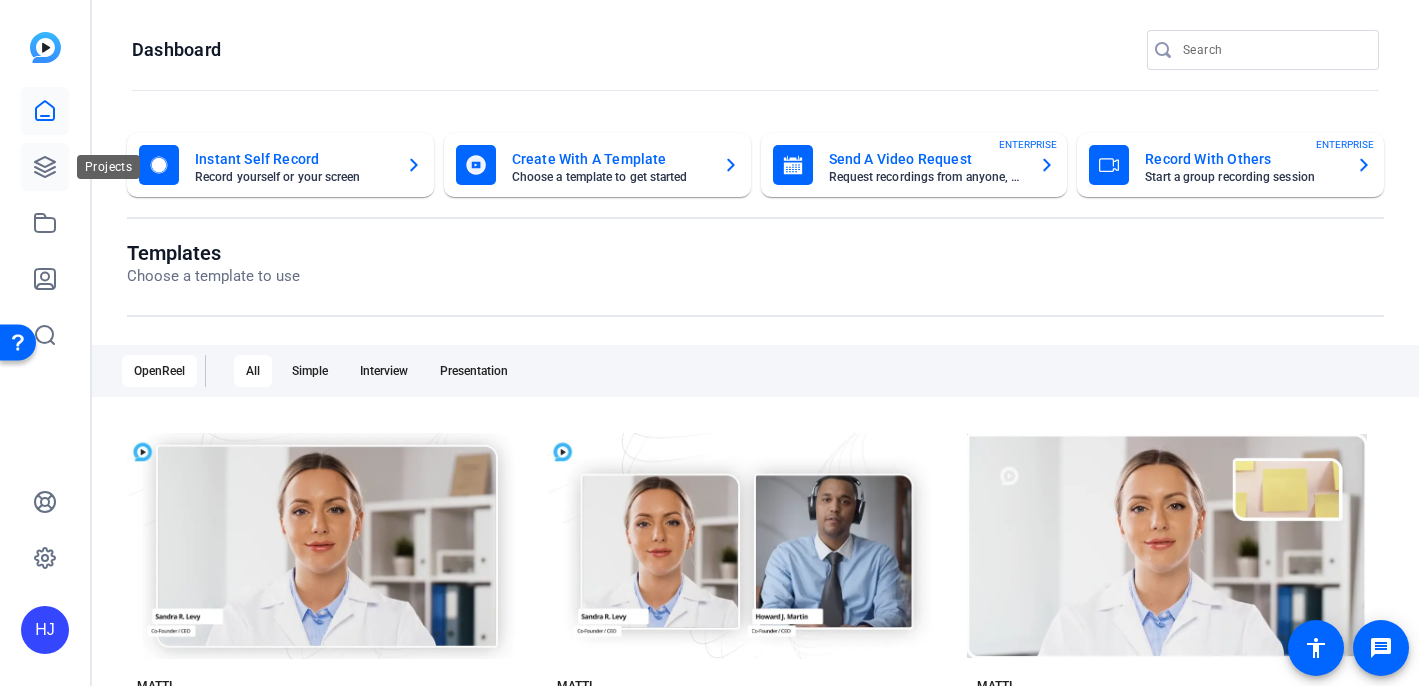 click 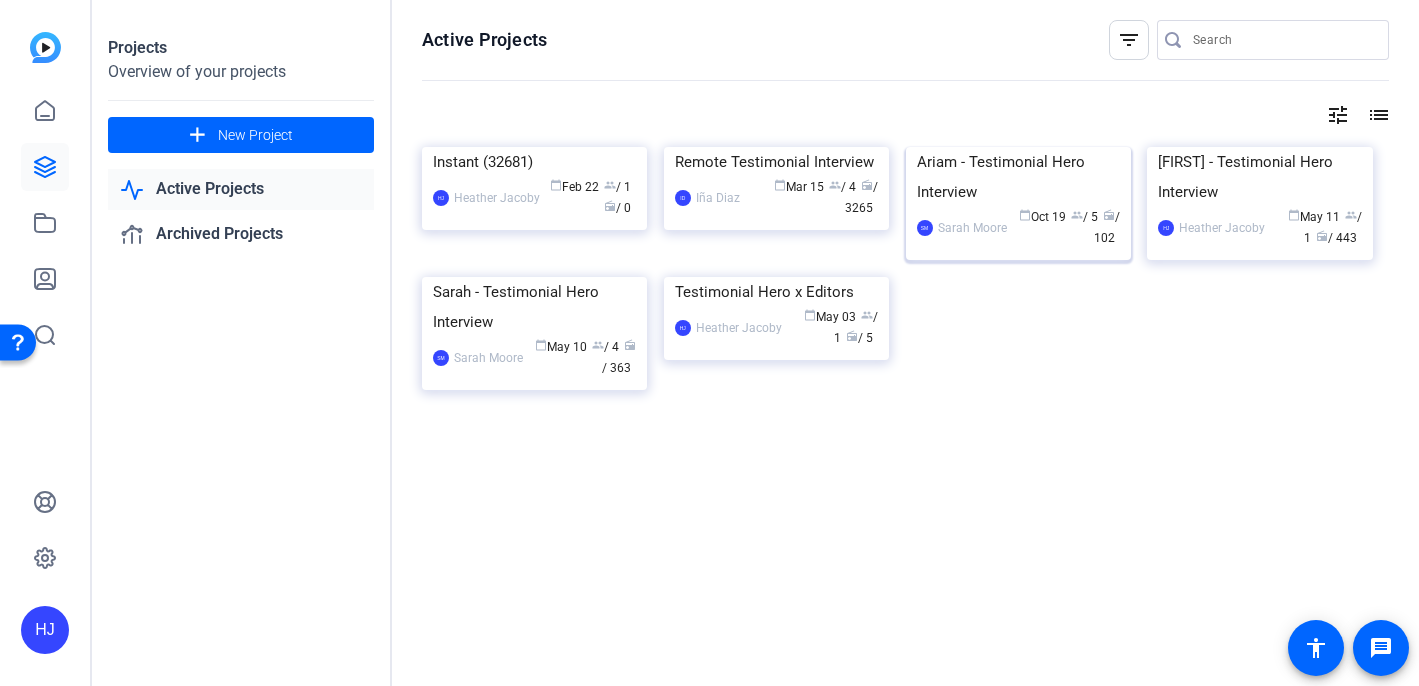 scroll, scrollTop: 26, scrollLeft: 0, axis: vertical 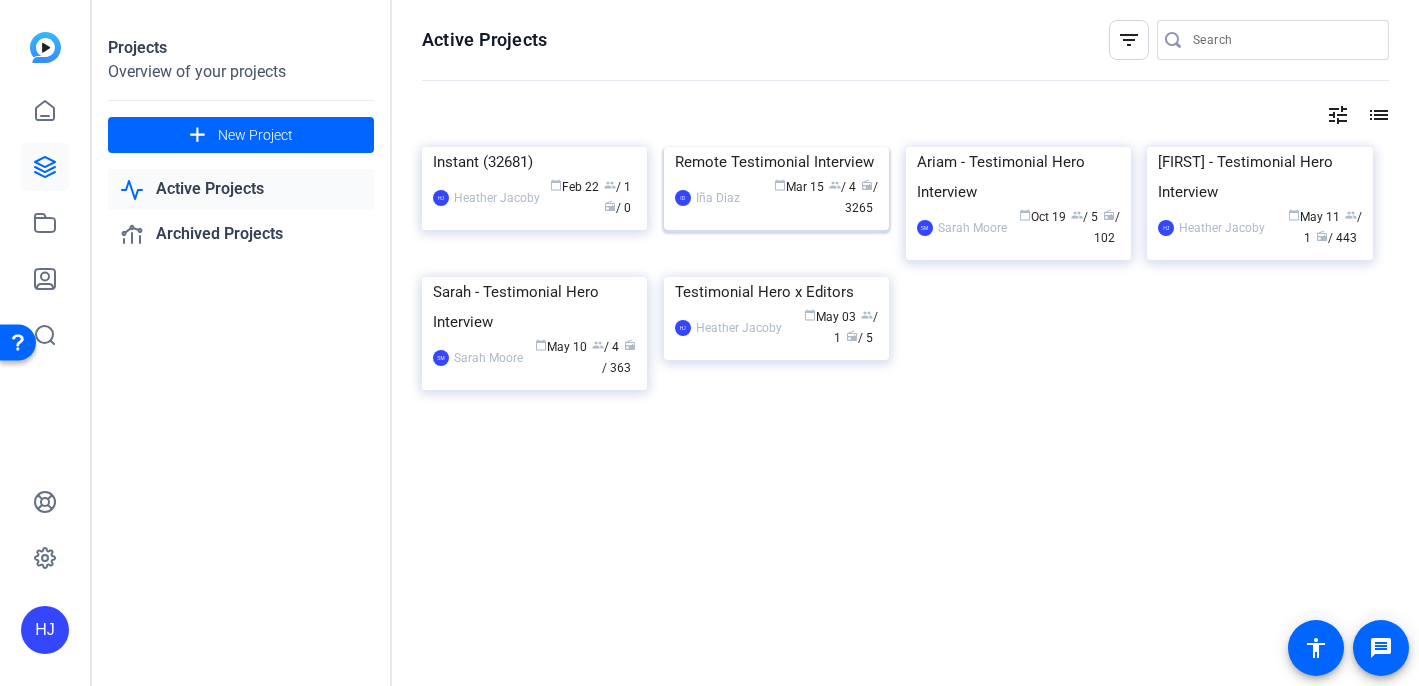 click on "Remote Testimonial Interview" 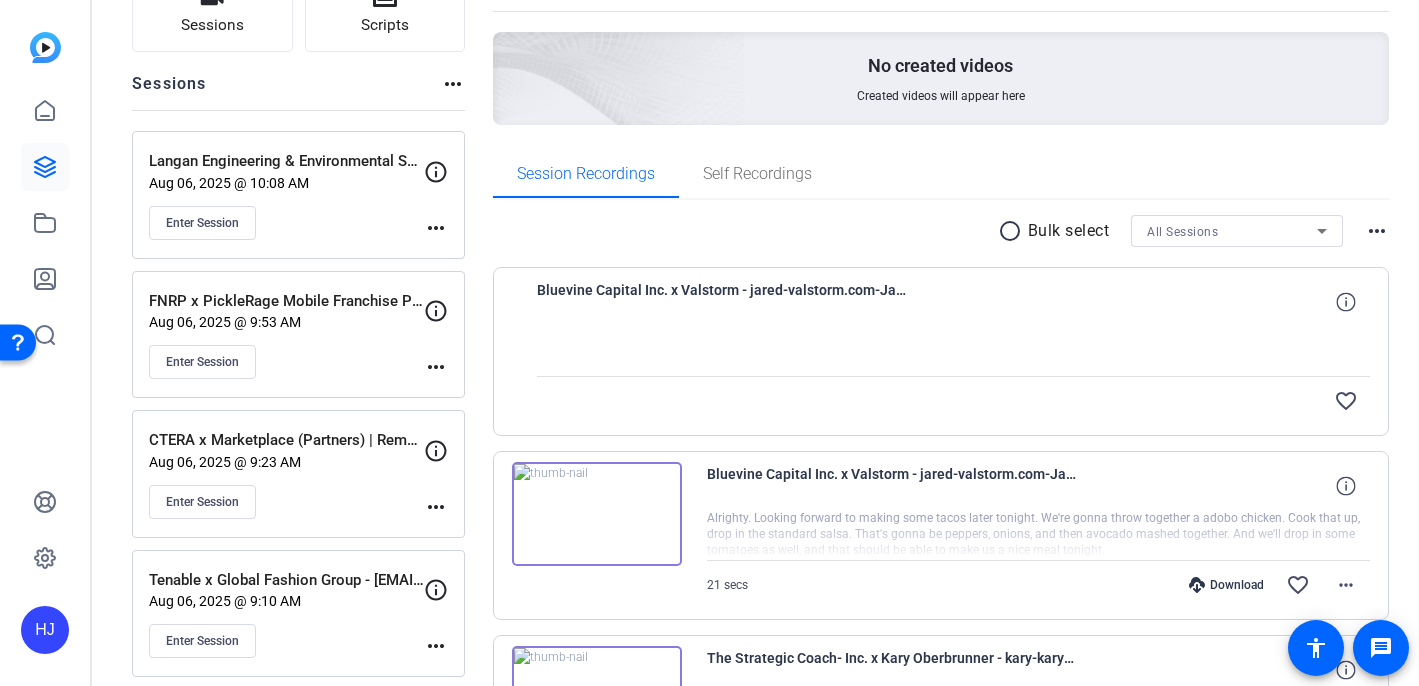scroll, scrollTop: 177, scrollLeft: 0, axis: vertical 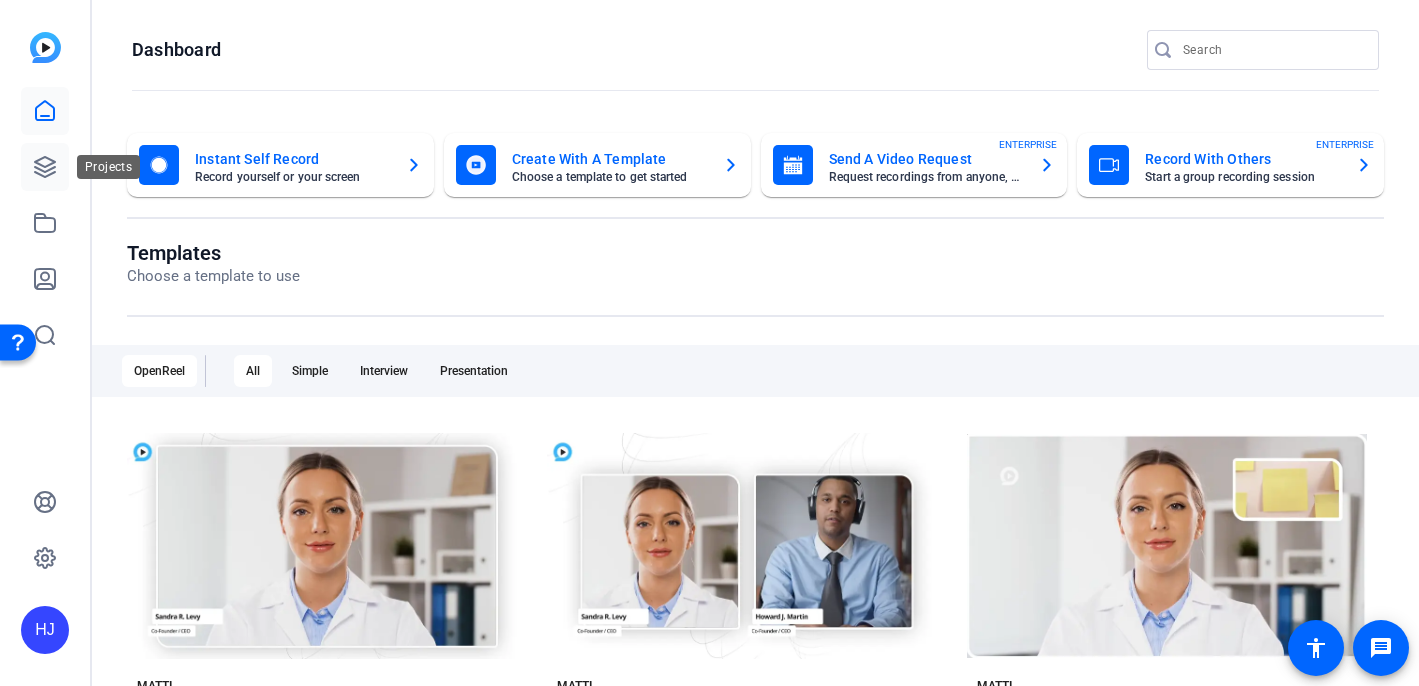 click 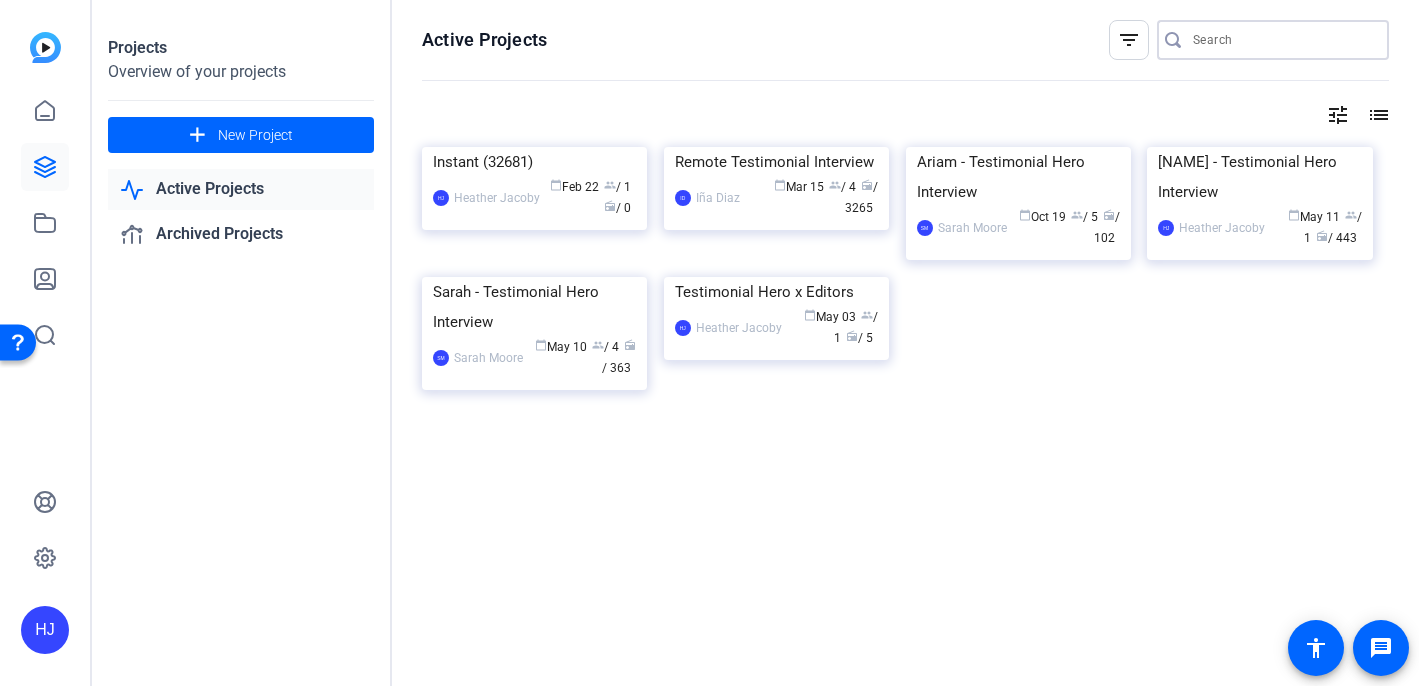 click at bounding box center [1283, 40] 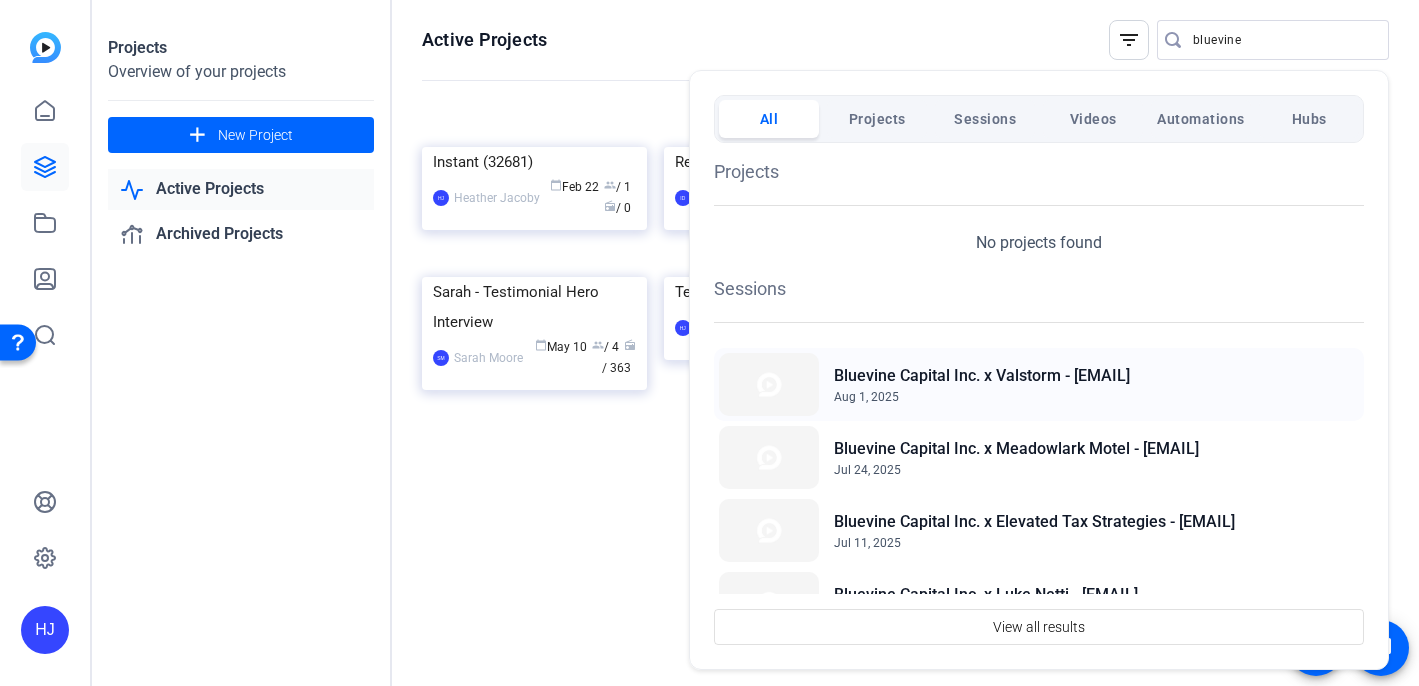 click on "Bluevine Capital Inc. x Valstorm - [EMAIL]" 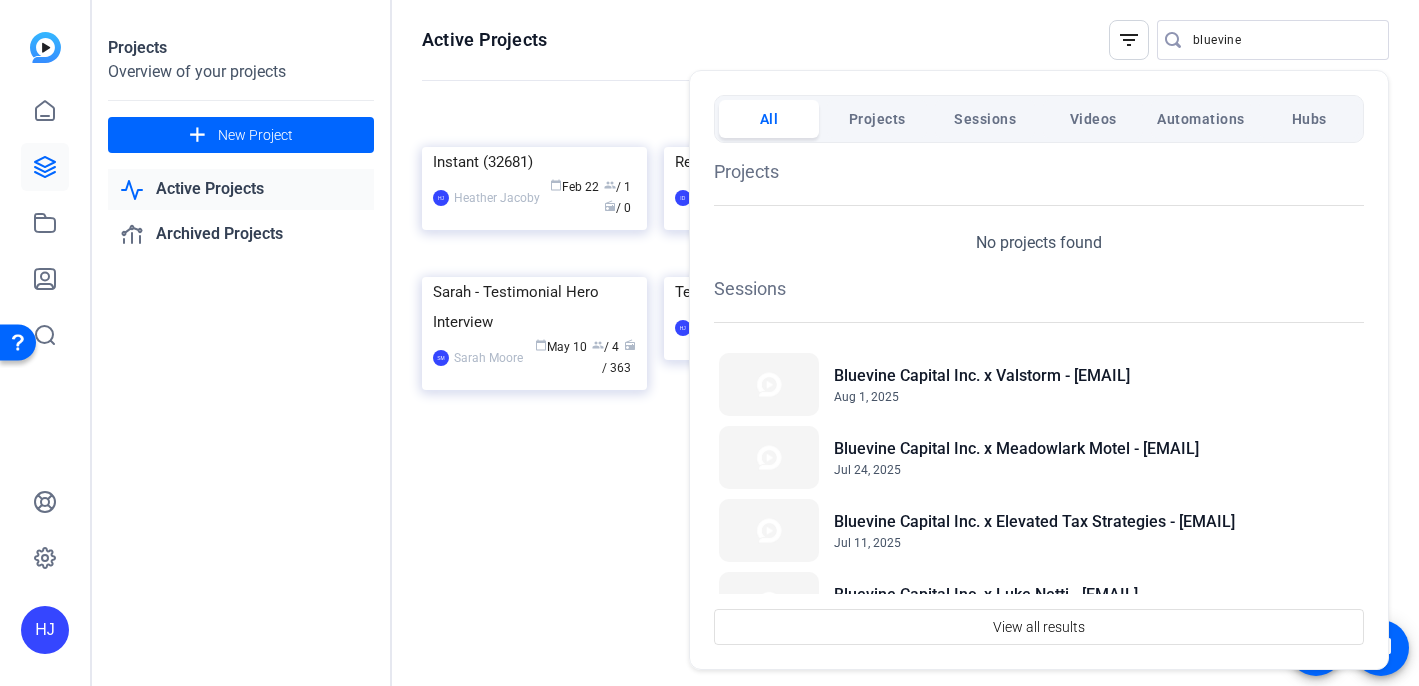 click at bounding box center (709, 343) 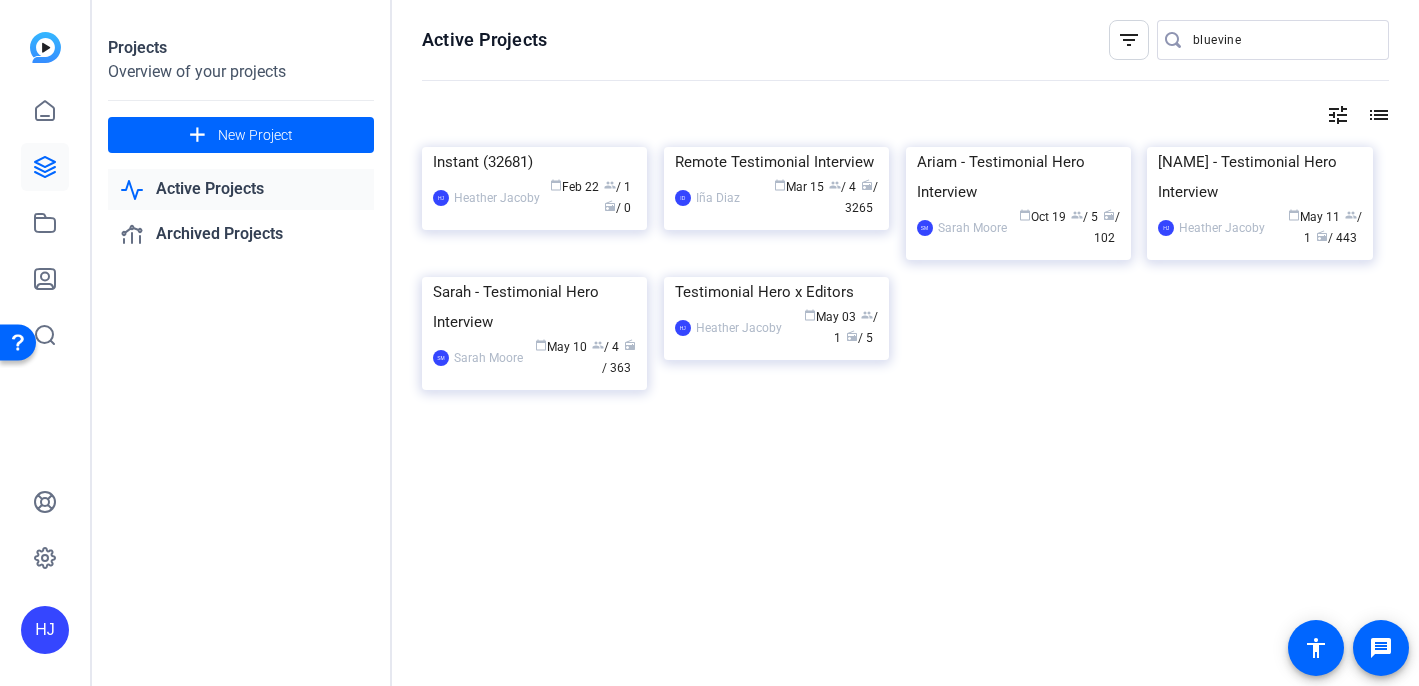 click on "bluevine" at bounding box center [1283, 40] 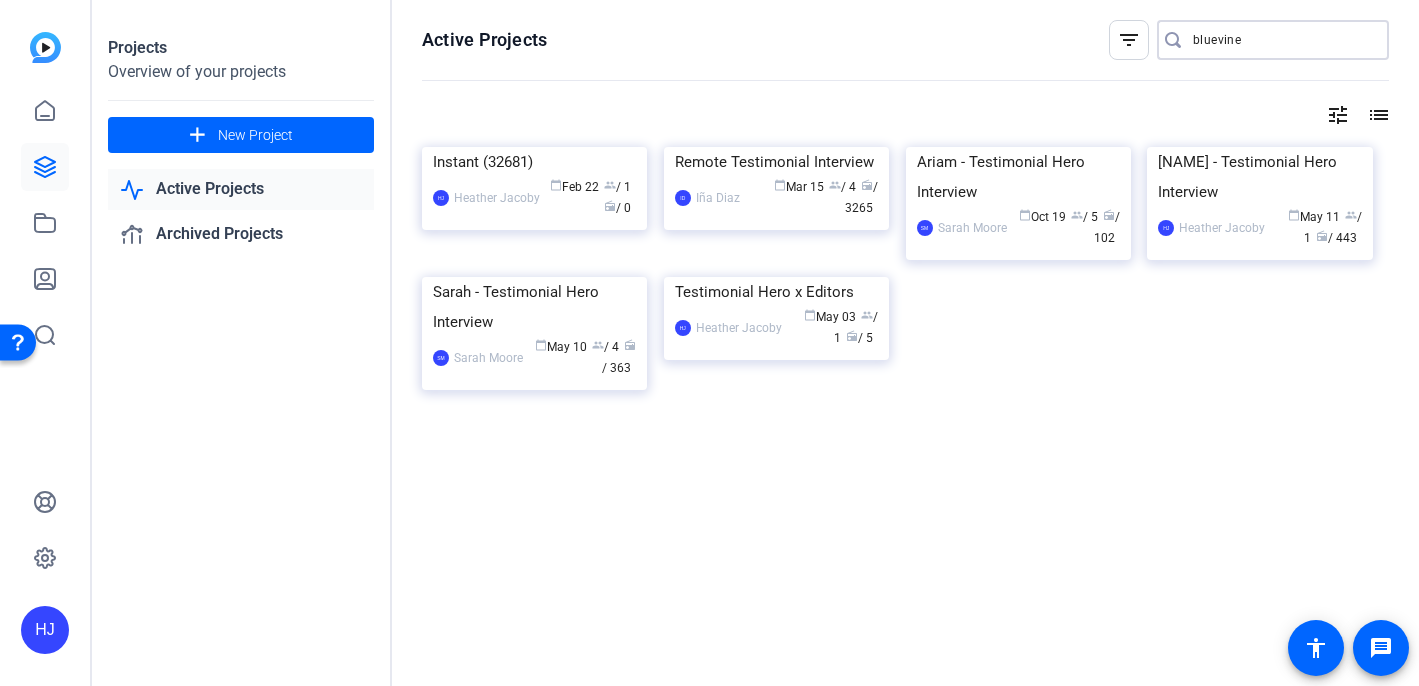 click on "bluevine" at bounding box center (1283, 40) 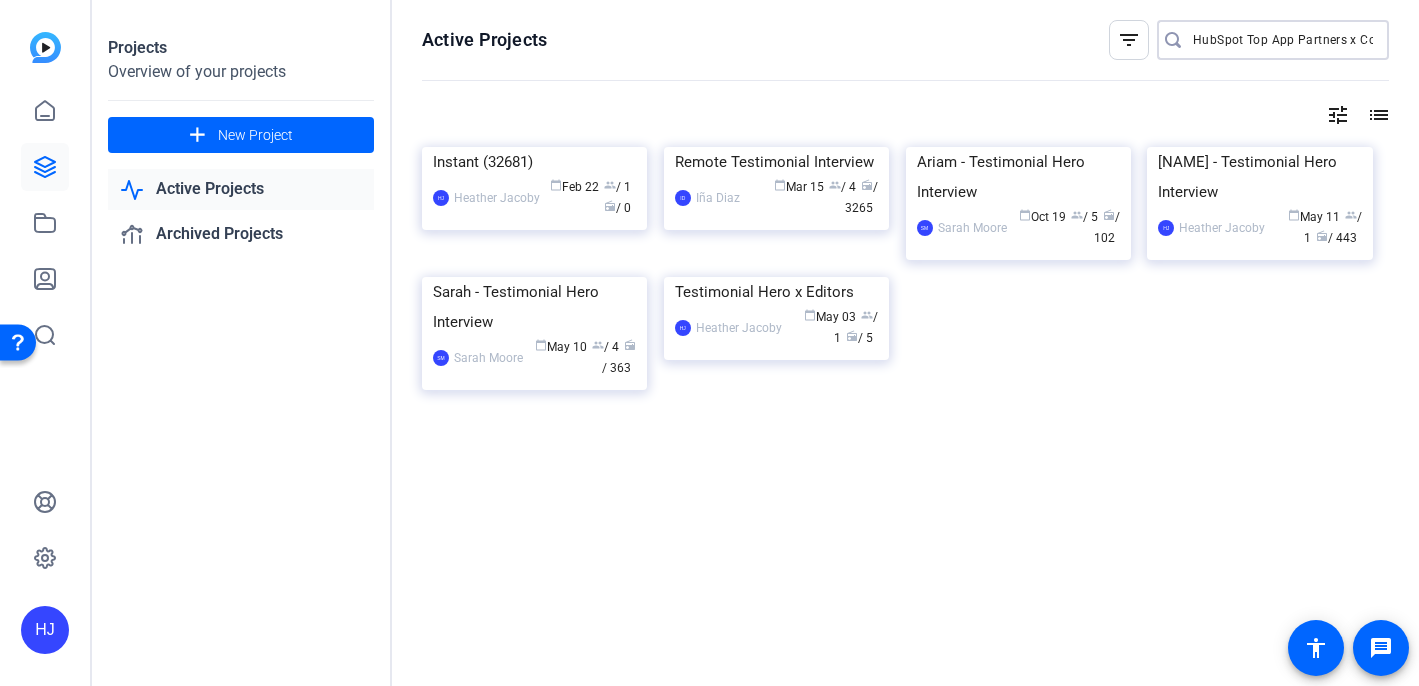 scroll, scrollTop: 0, scrollLeft: 192, axis: horizontal 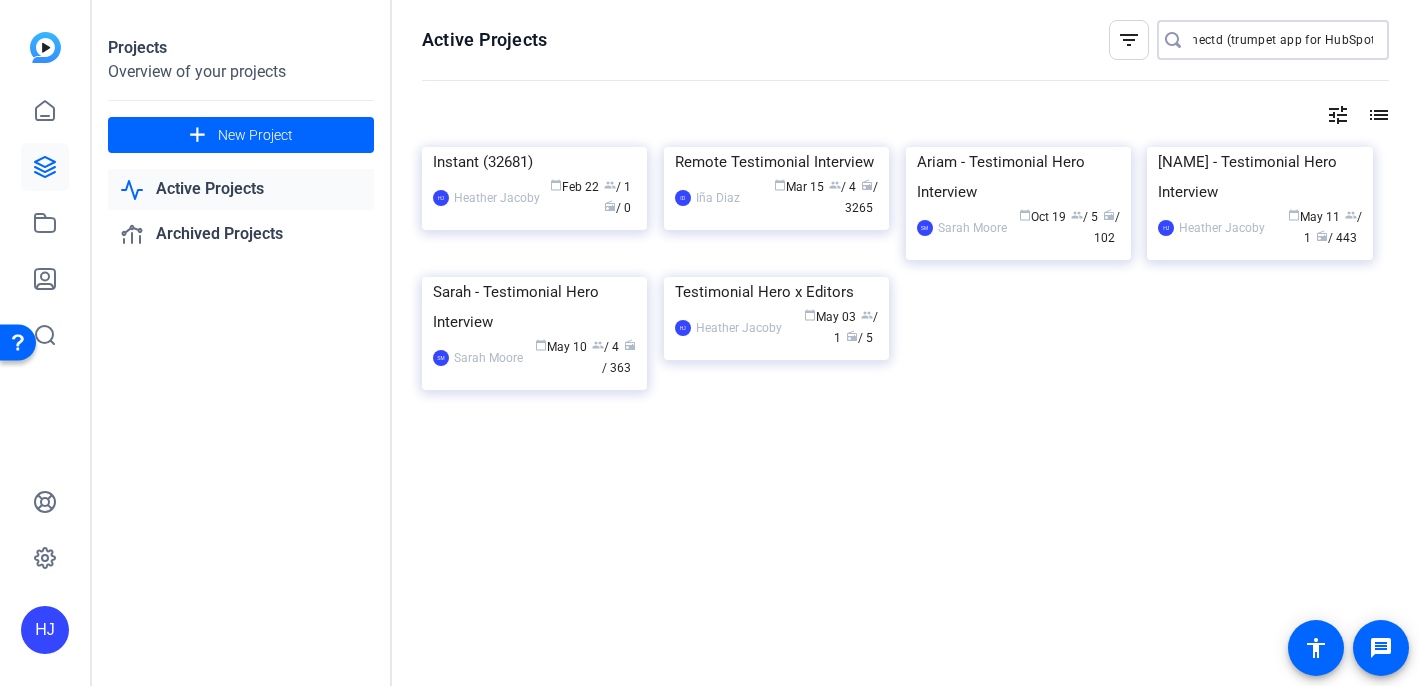 type on "HubSpot Top App Partners x Connectd (trumpet app for HubSpot)" 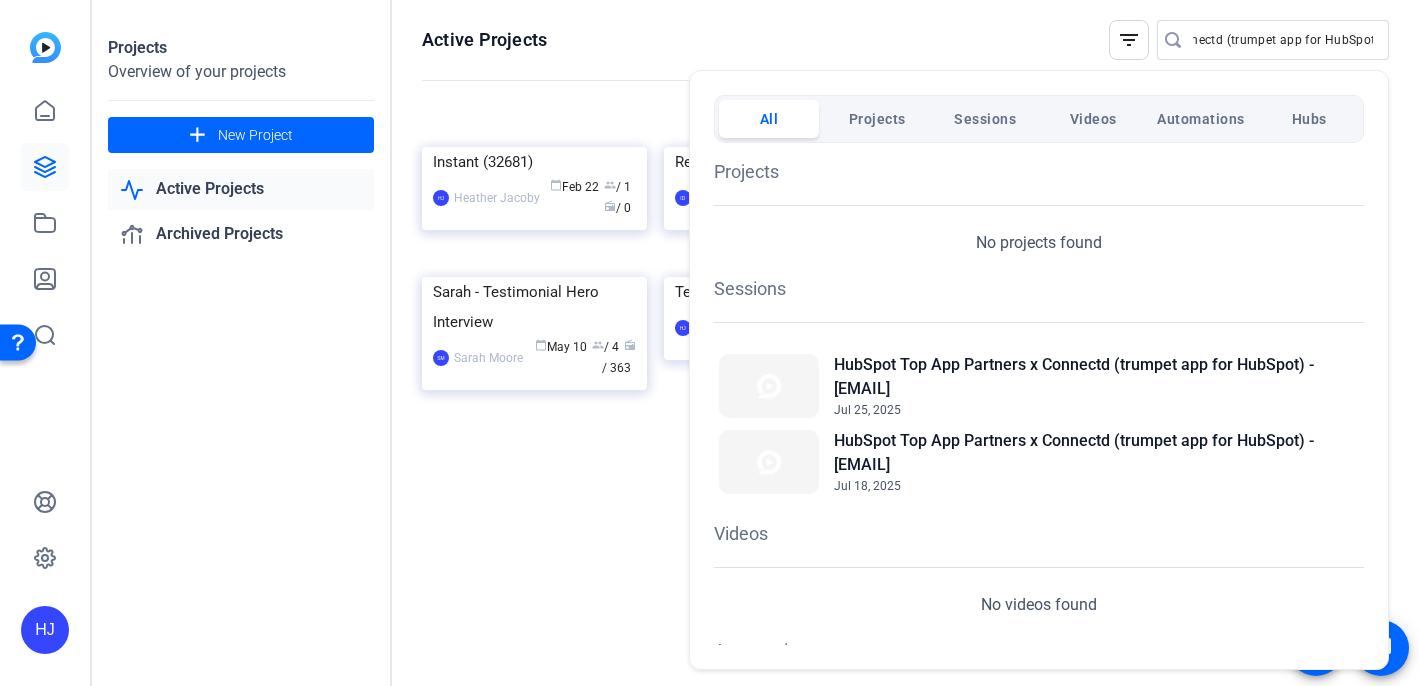 scroll, scrollTop: 0, scrollLeft: 0, axis: both 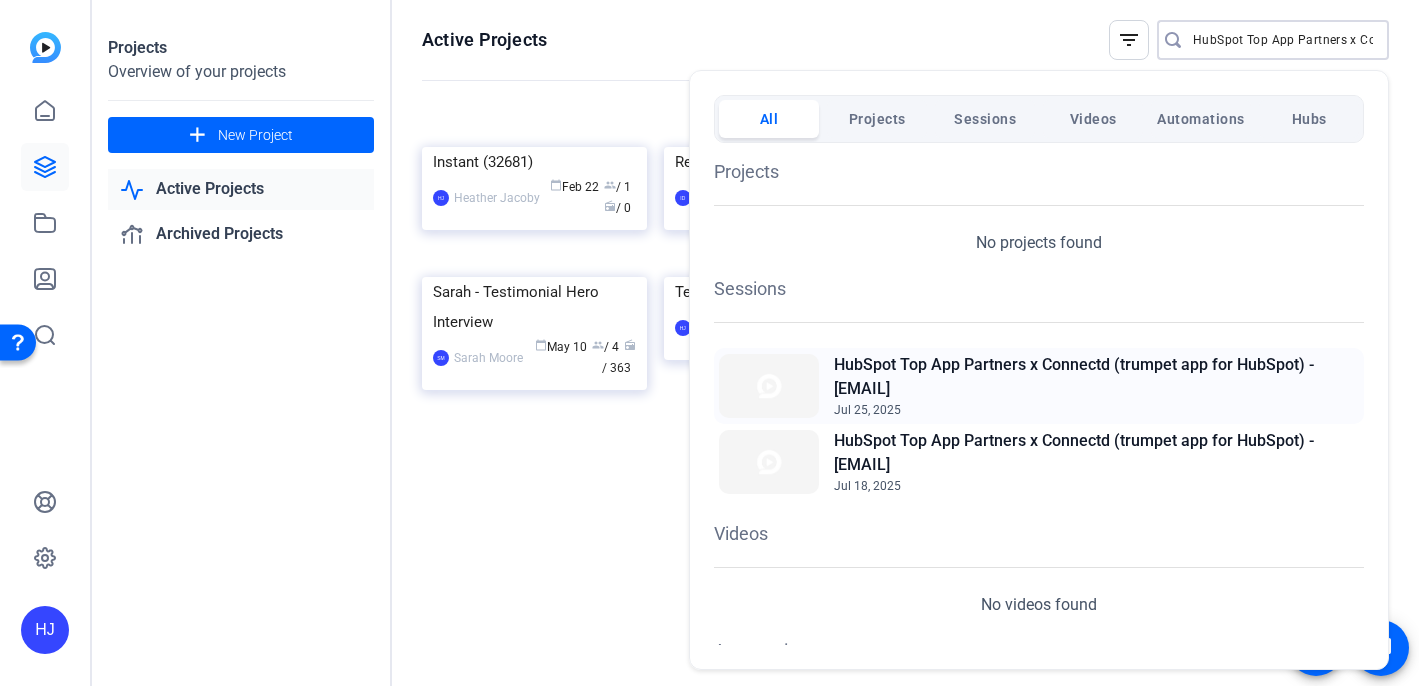 click on "HubSpot Top App Partners x Connectd (trumpet app for HubSpot) - [EMAIL]" 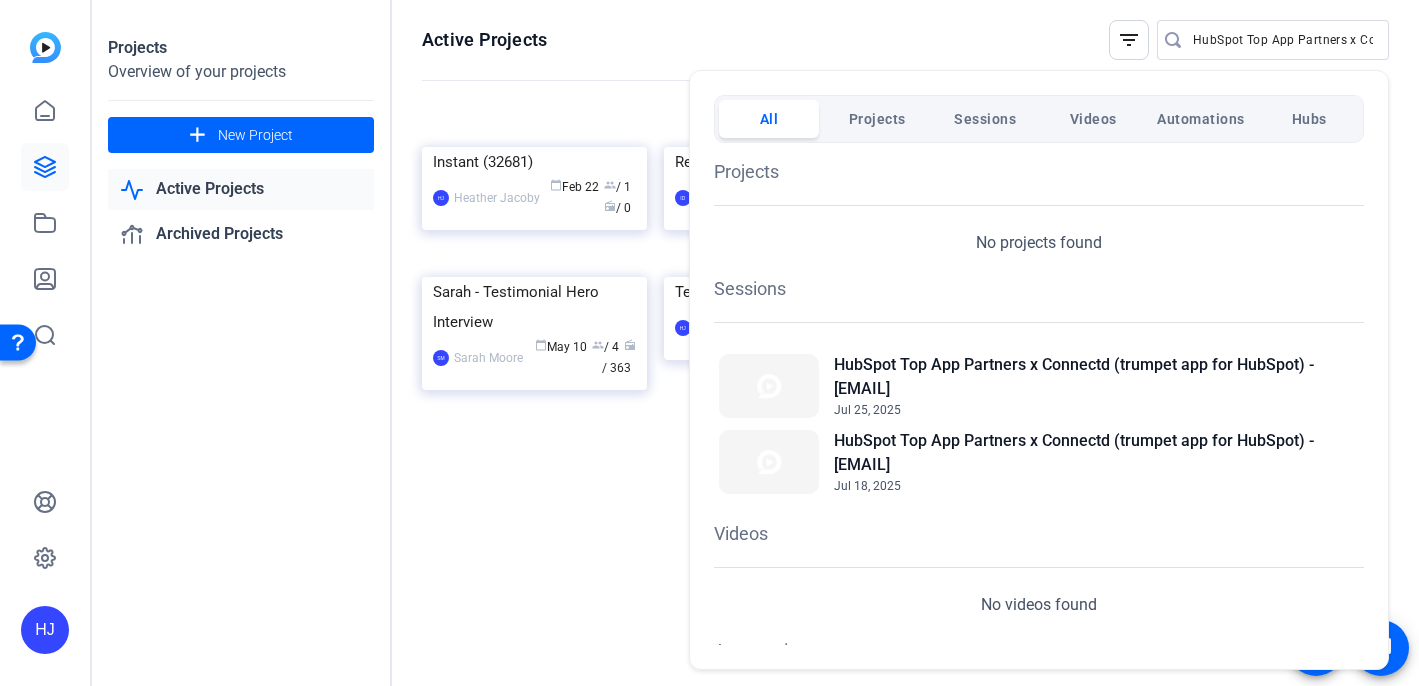 click at bounding box center [709, 343] 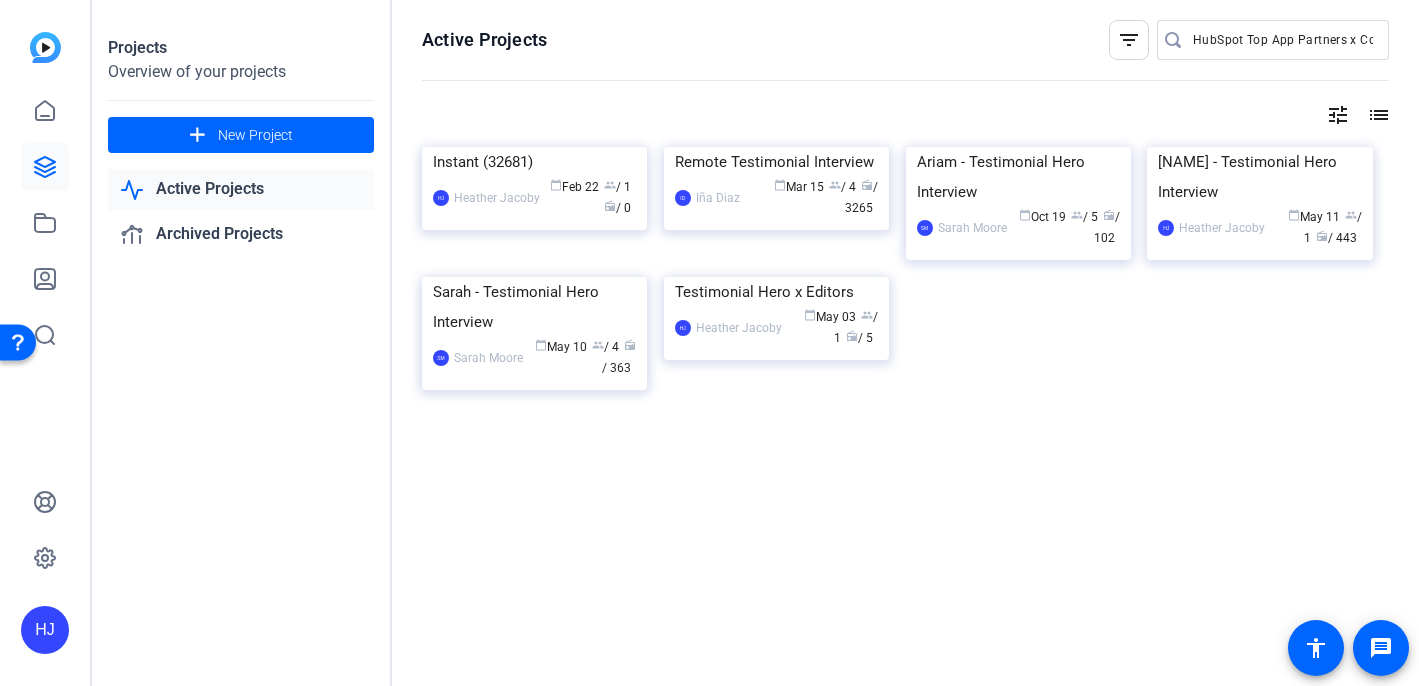click on "HJ" 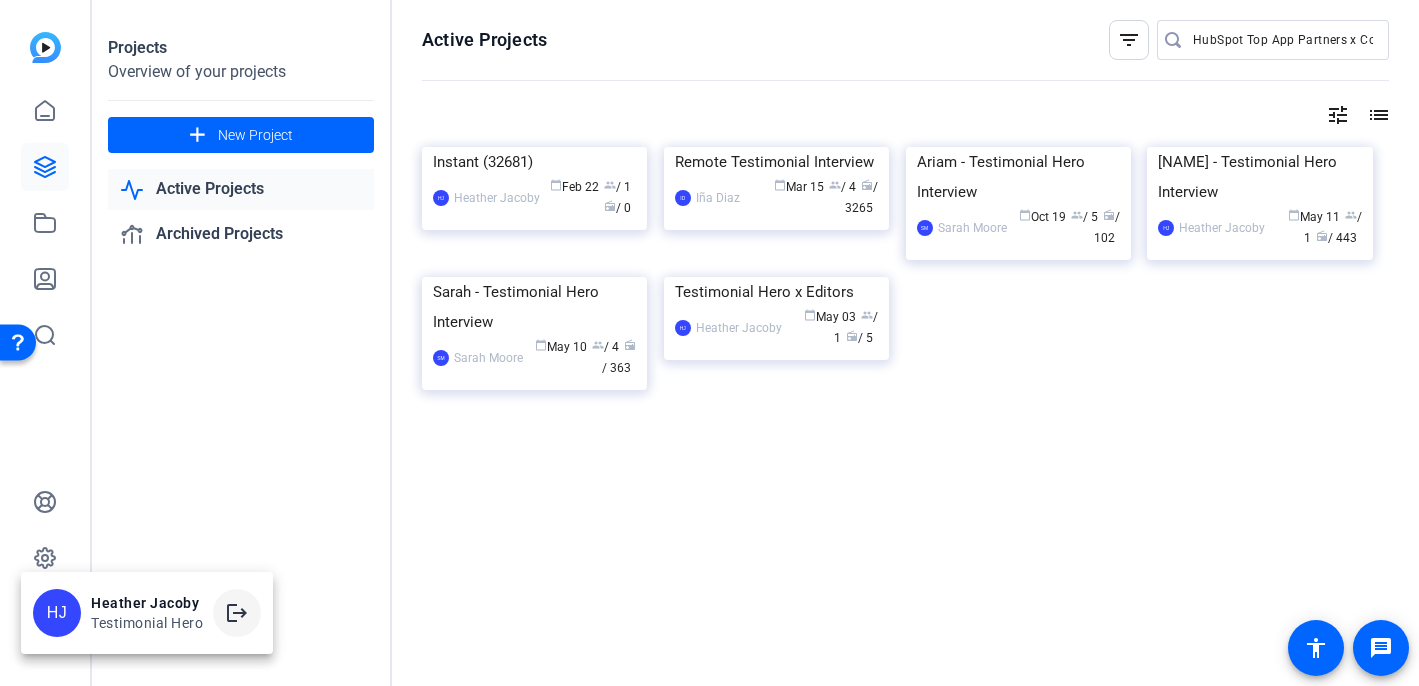 click on "logout" at bounding box center [237, 613] 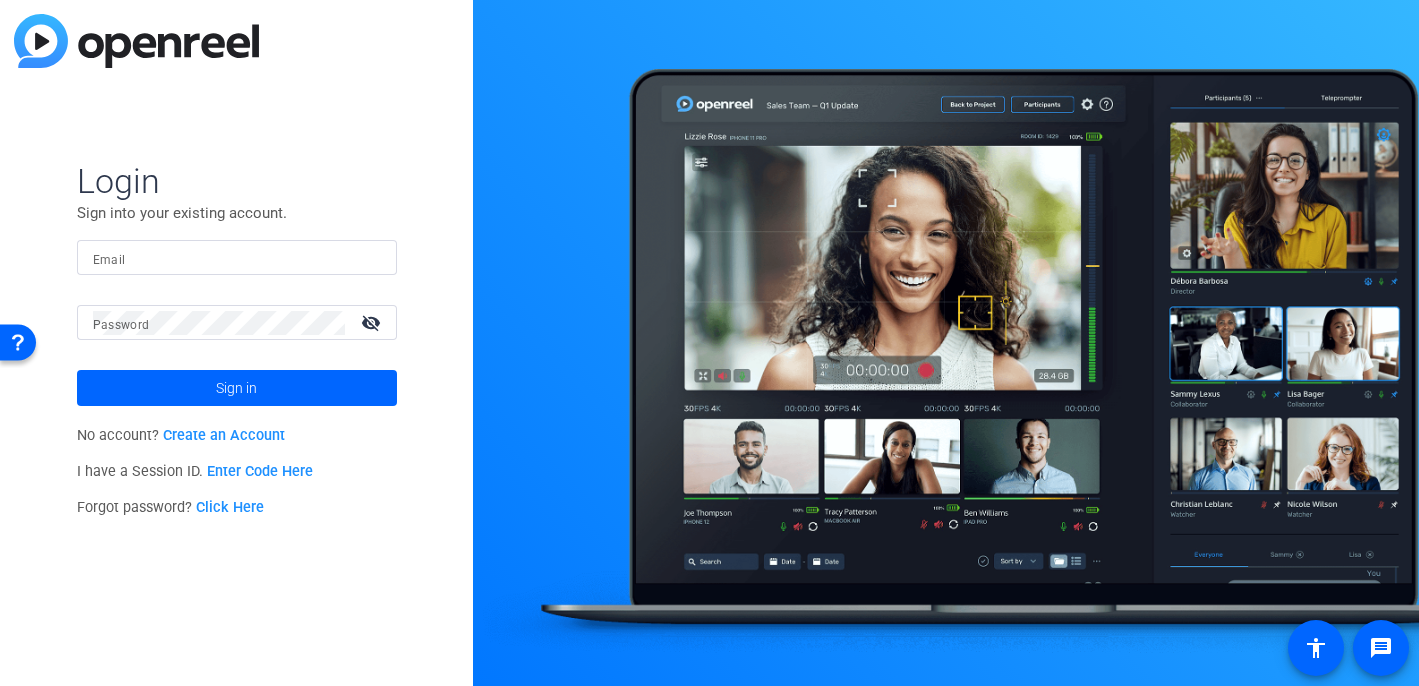 type on "[EMAIL]" 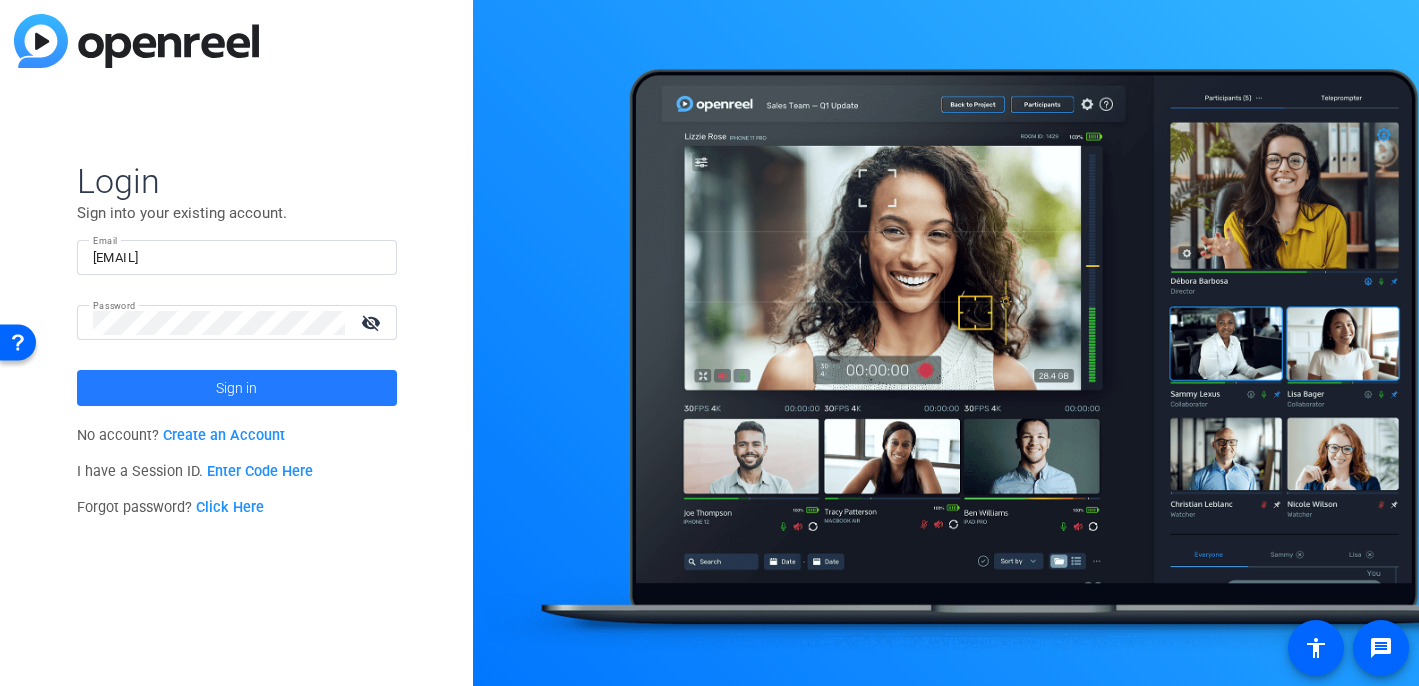 click on "Sign in" 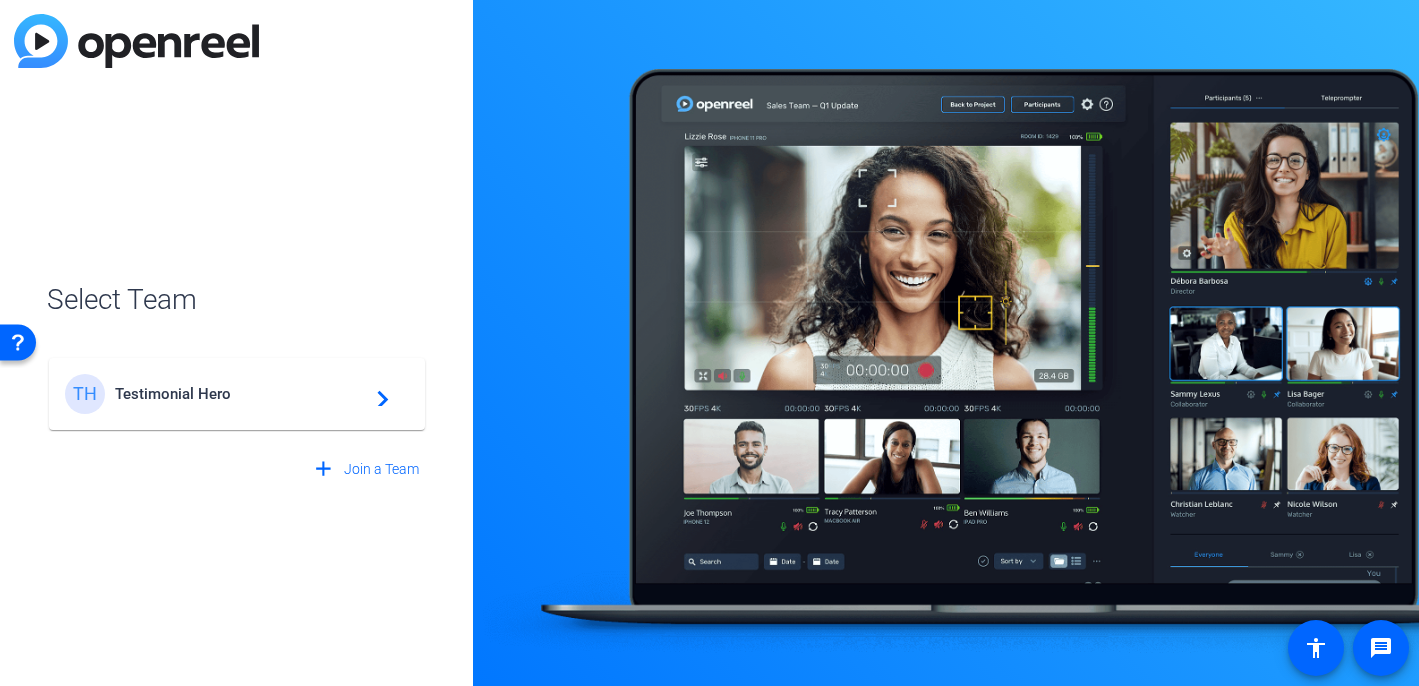 click on "Testimonial Hero" 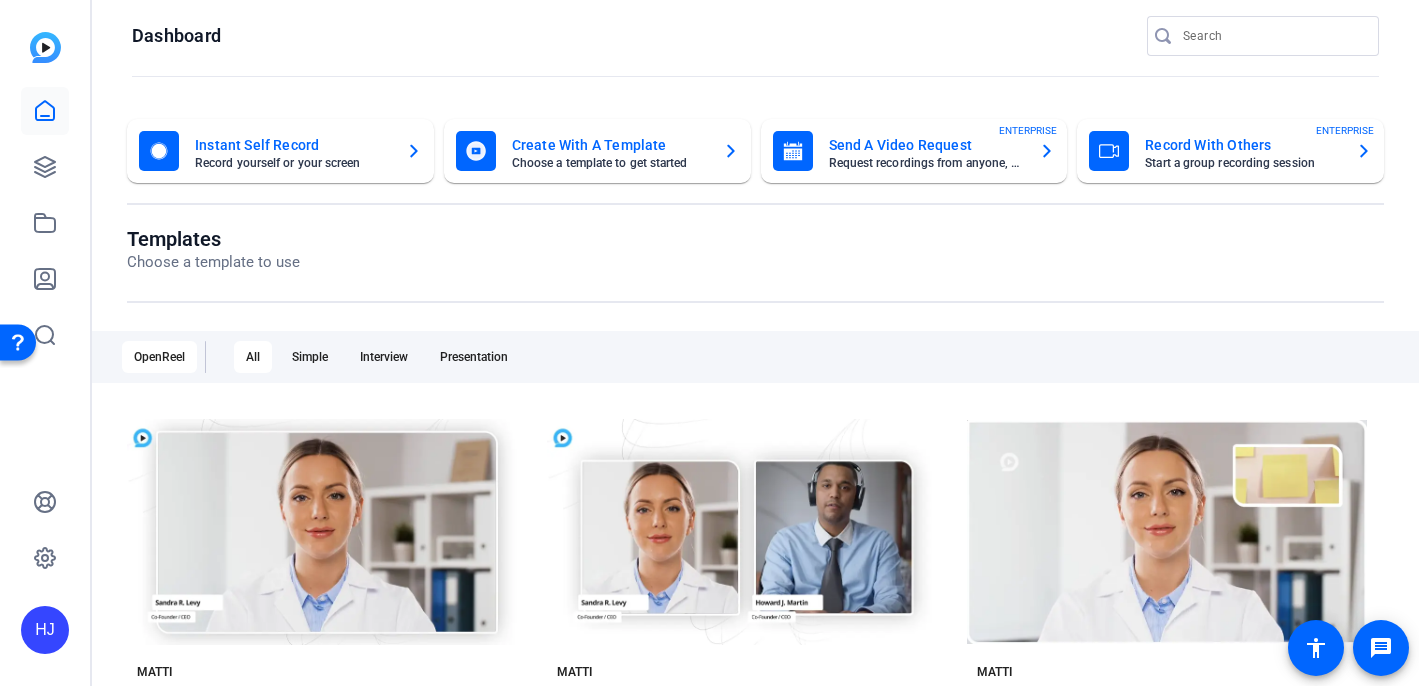 scroll, scrollTop: 17, scrollLeft: 0, axis: vertical 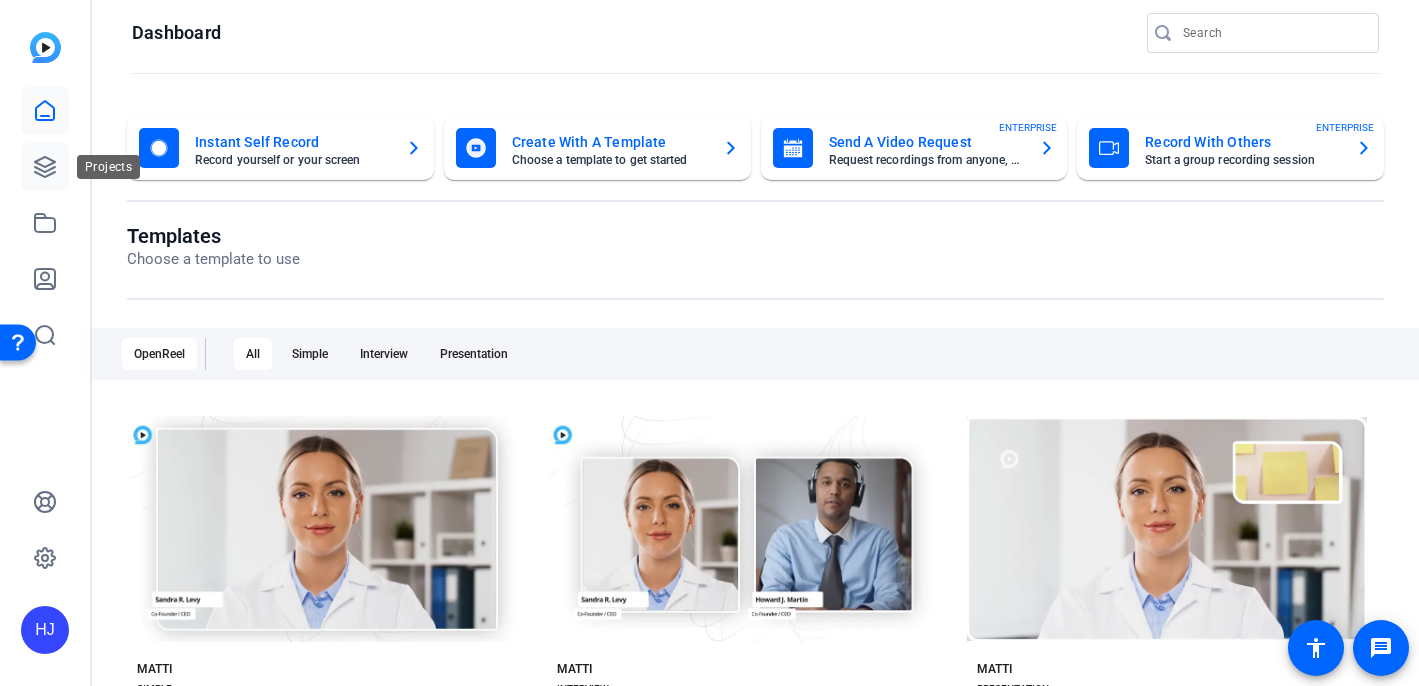 click 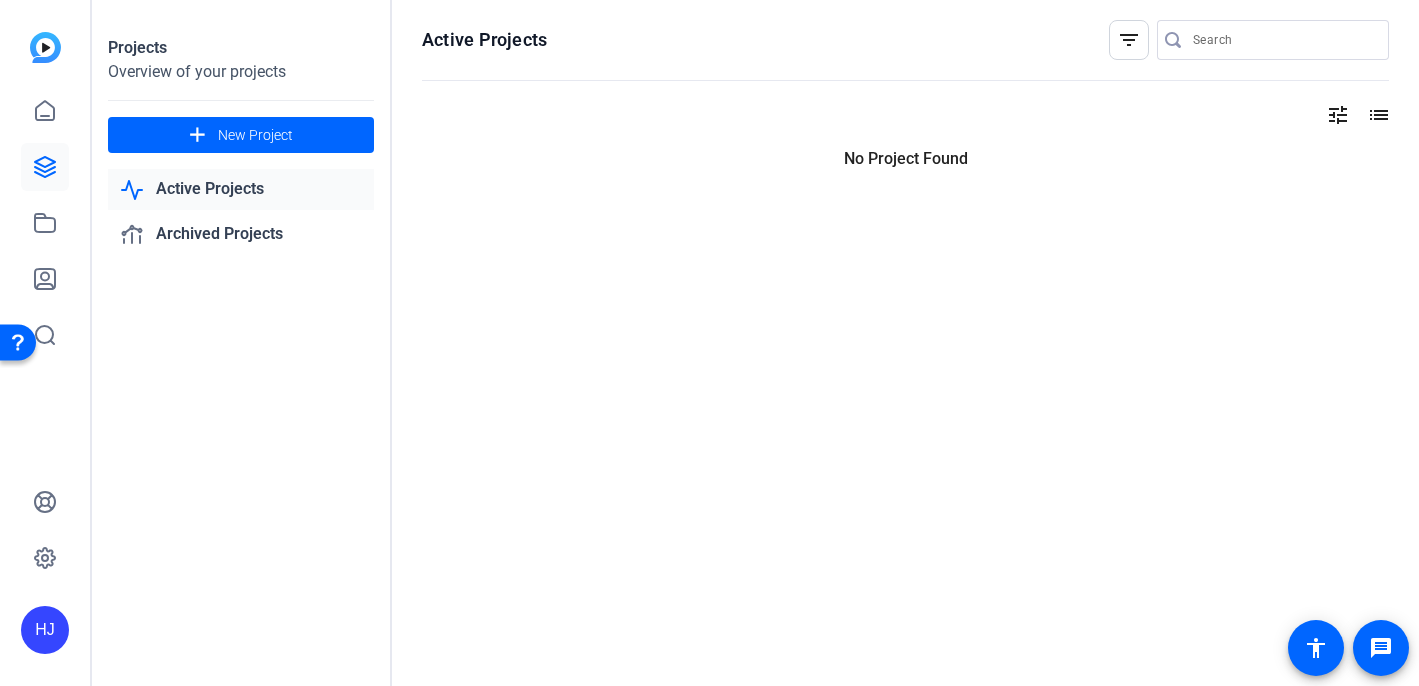 scroll, scrollTop: 0, scrollLeft: 0, axis: both 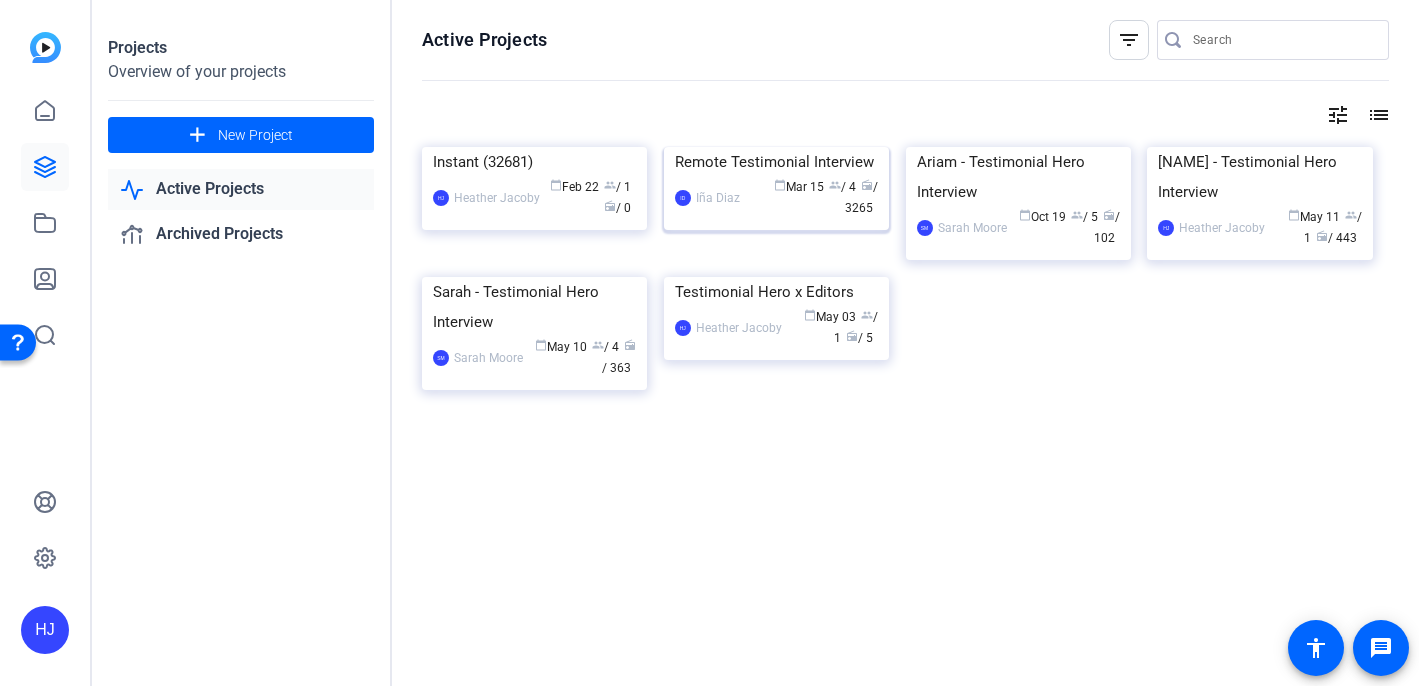 click on "Remote Testimonial Interview" 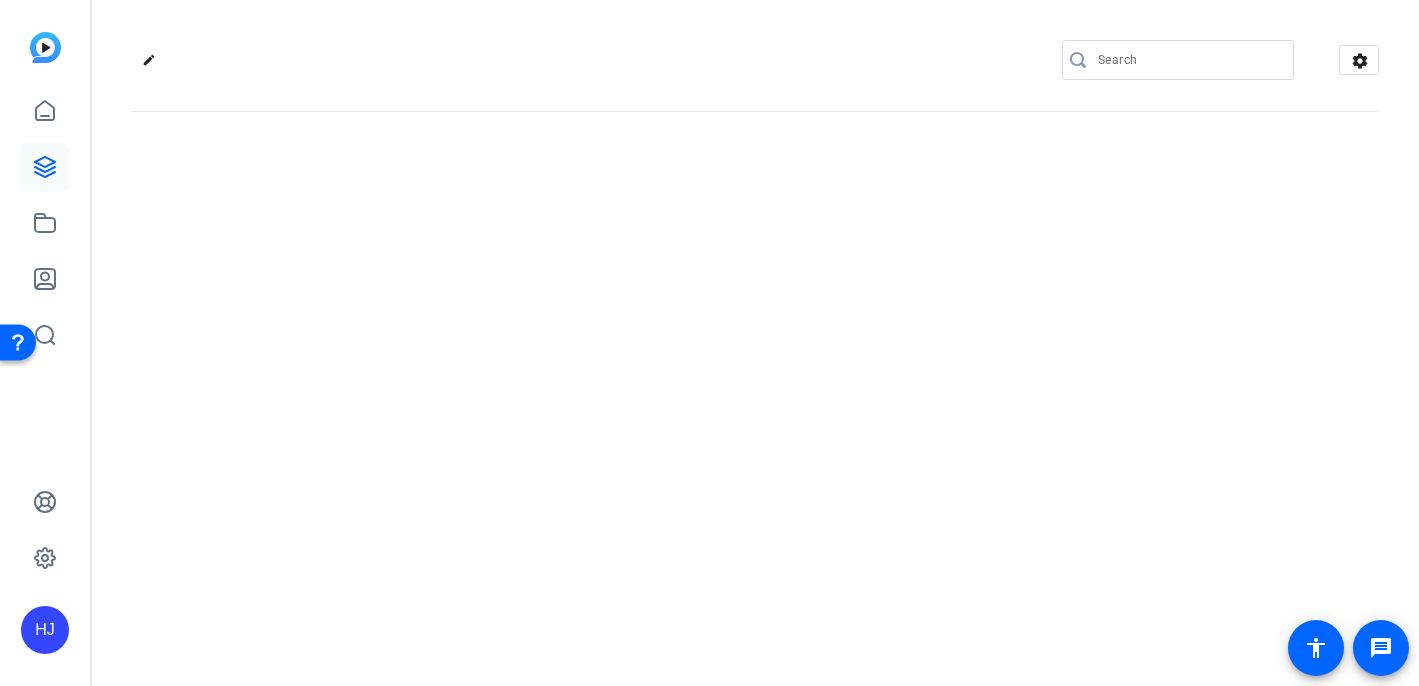 click at bounding box center [1188, 60] 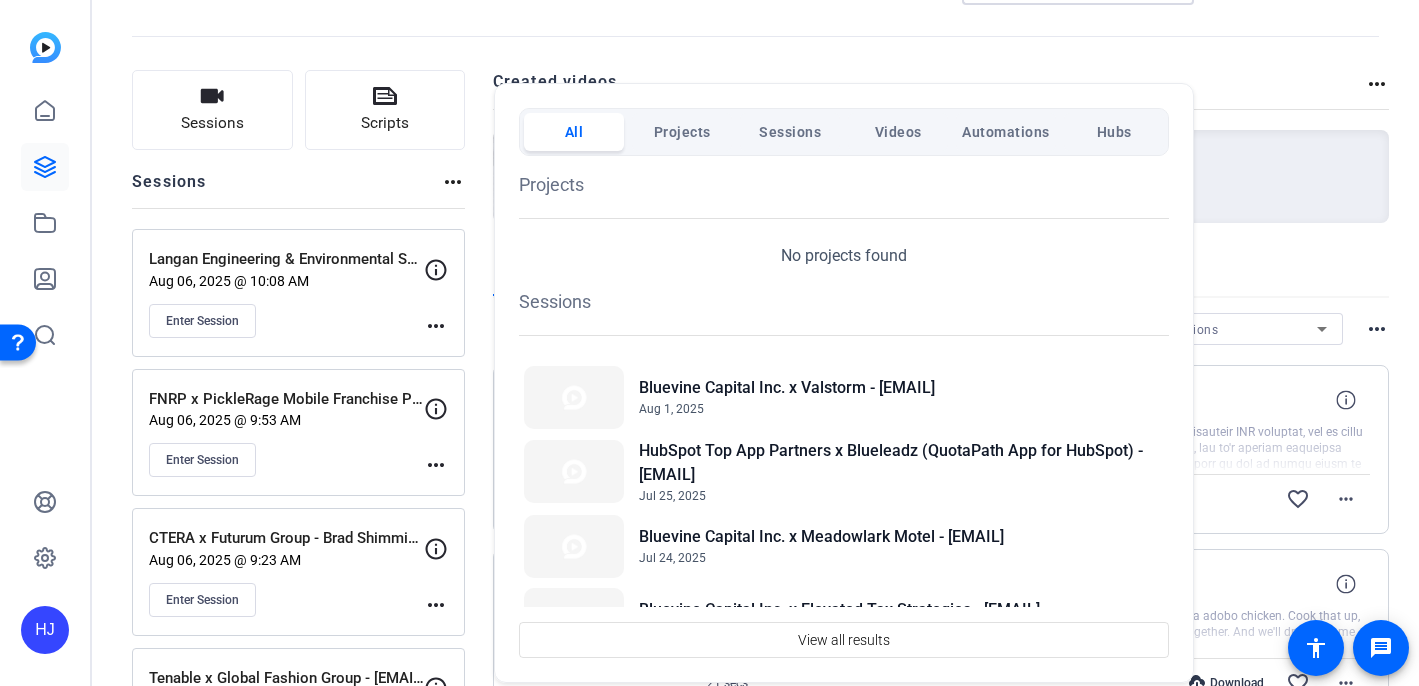 scroll, scrollTop: 83, scrollLeft: 0, axis: vertical 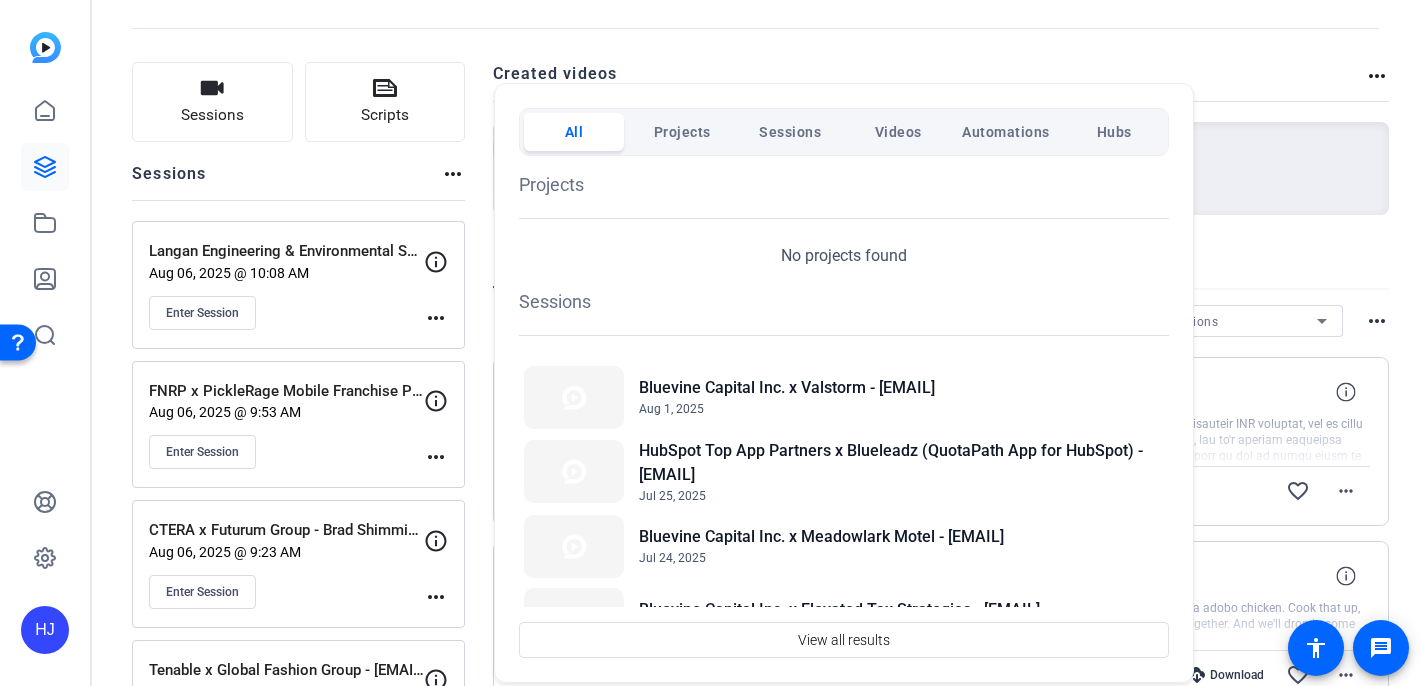 type on "blue" 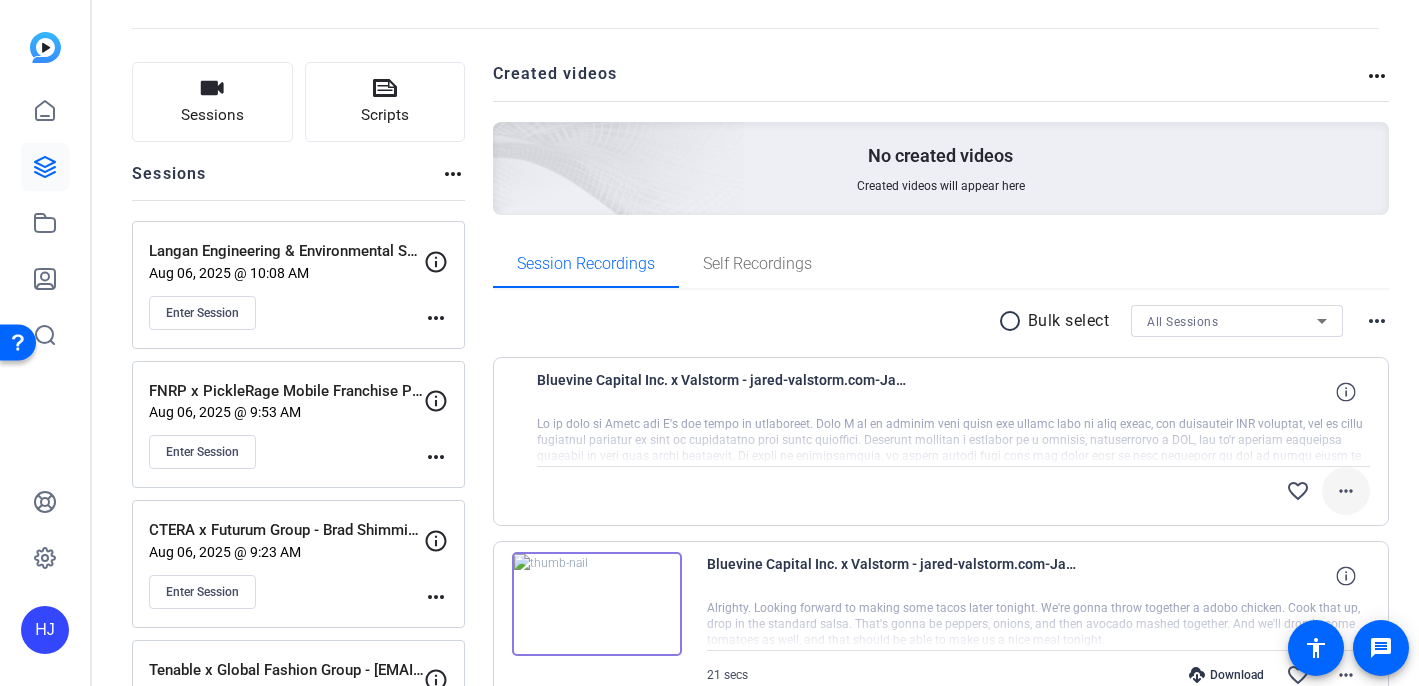 click on "more_horiz" at bounding box center [1346, 491] 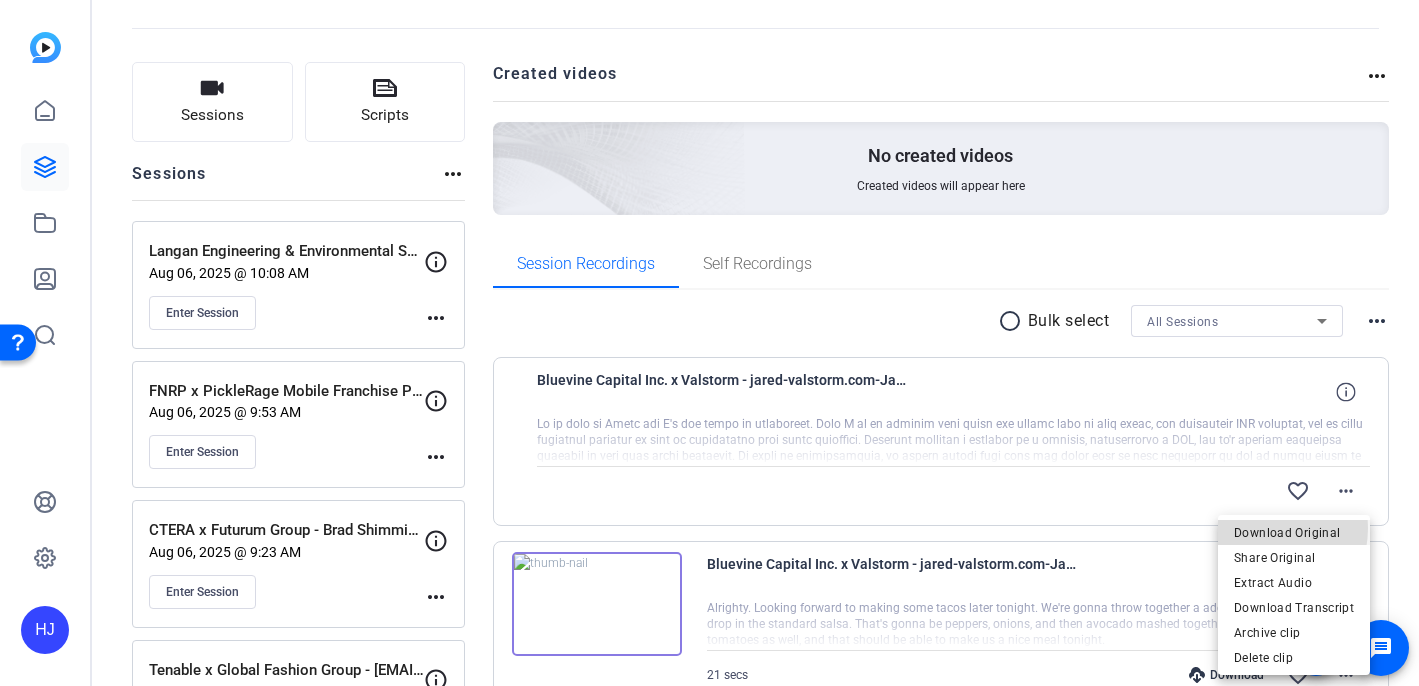 click on "Download Original" at bounding box center (1294, 533) 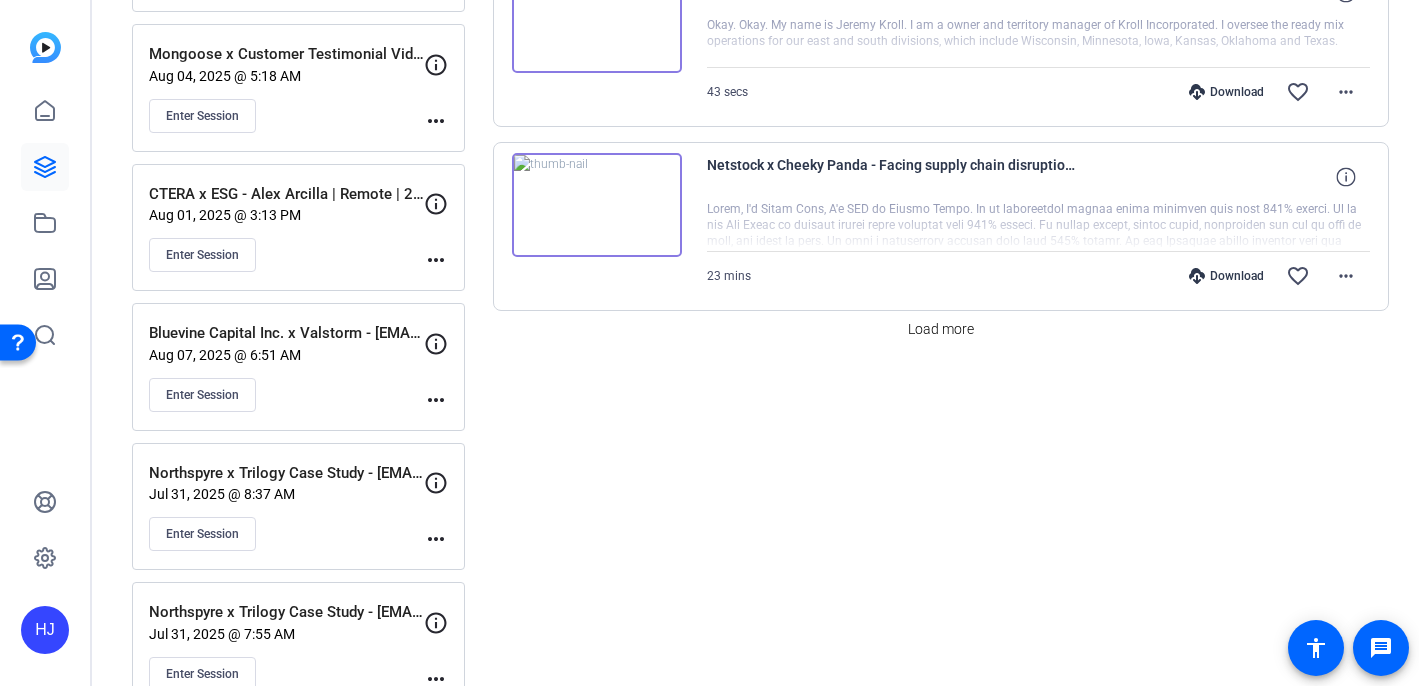 scroll, scrollTop: 1959, scrollLeft: 0, axis: vertical 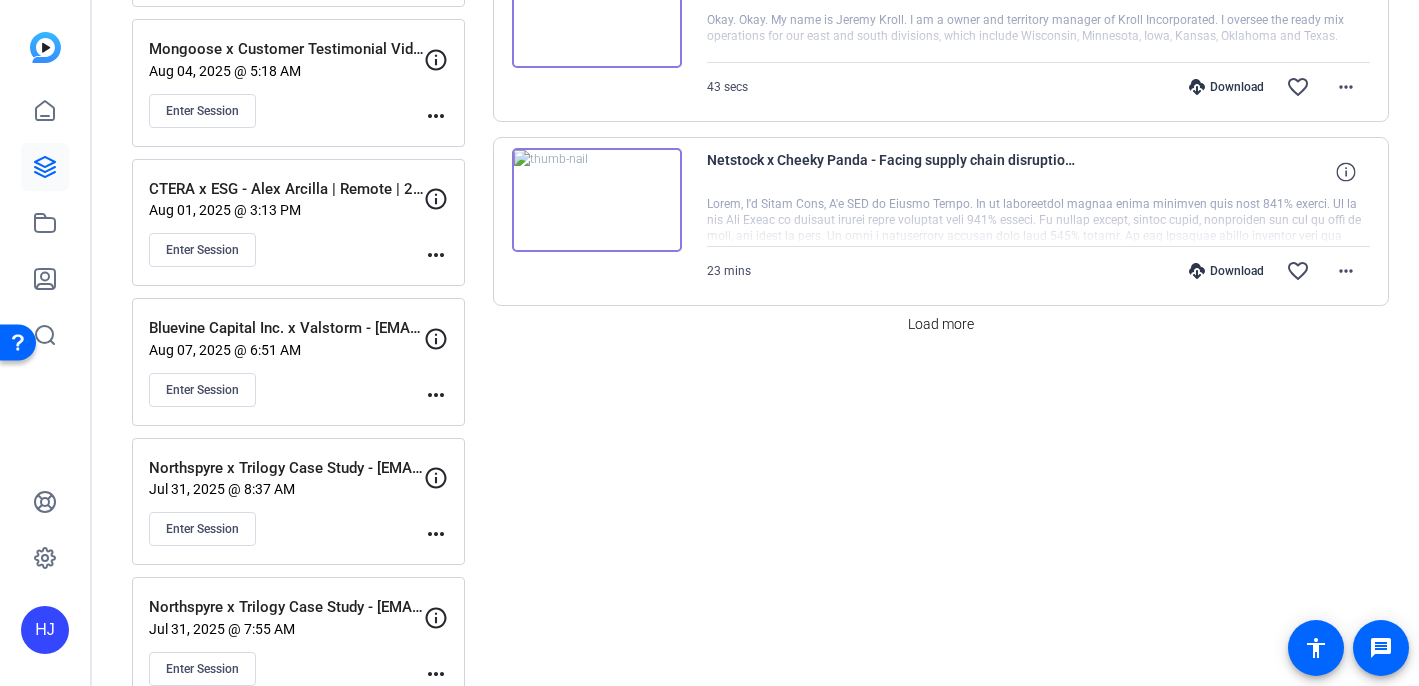 click on "more_horiz" 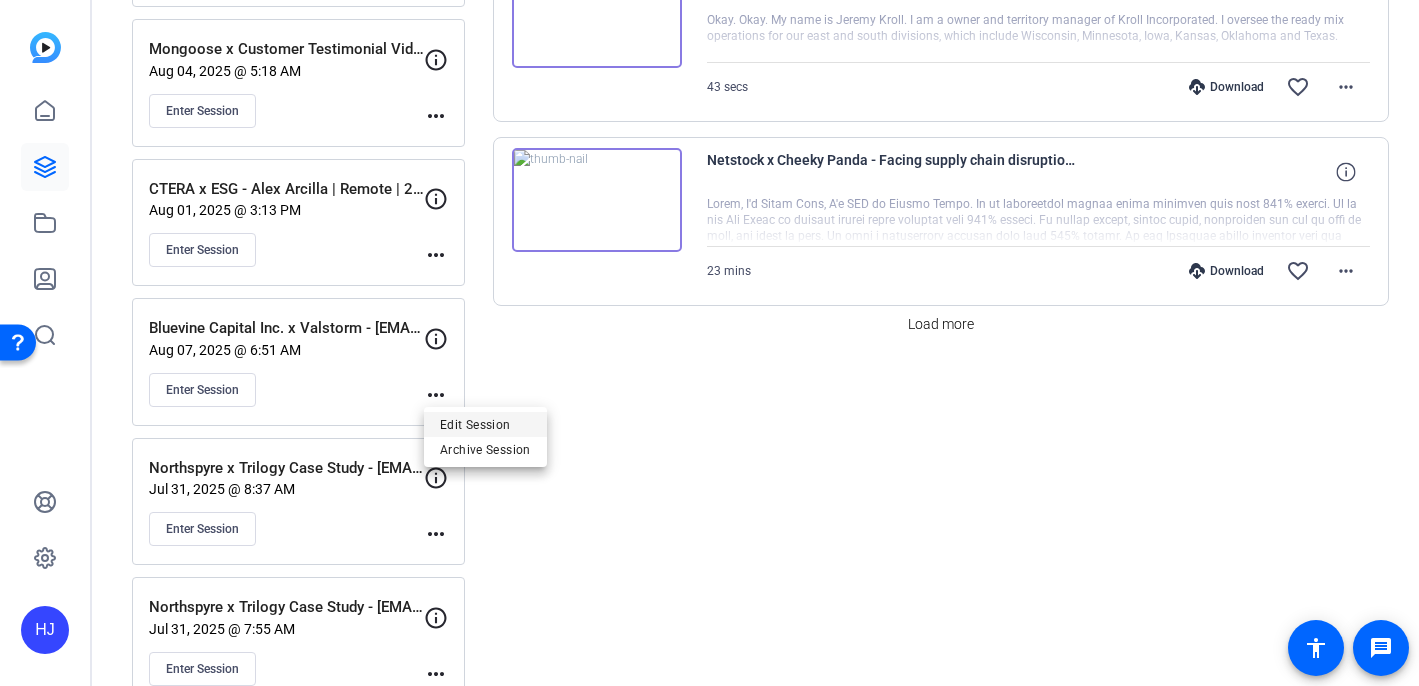 click on "Edit Session" at bounding box center [485, 424] 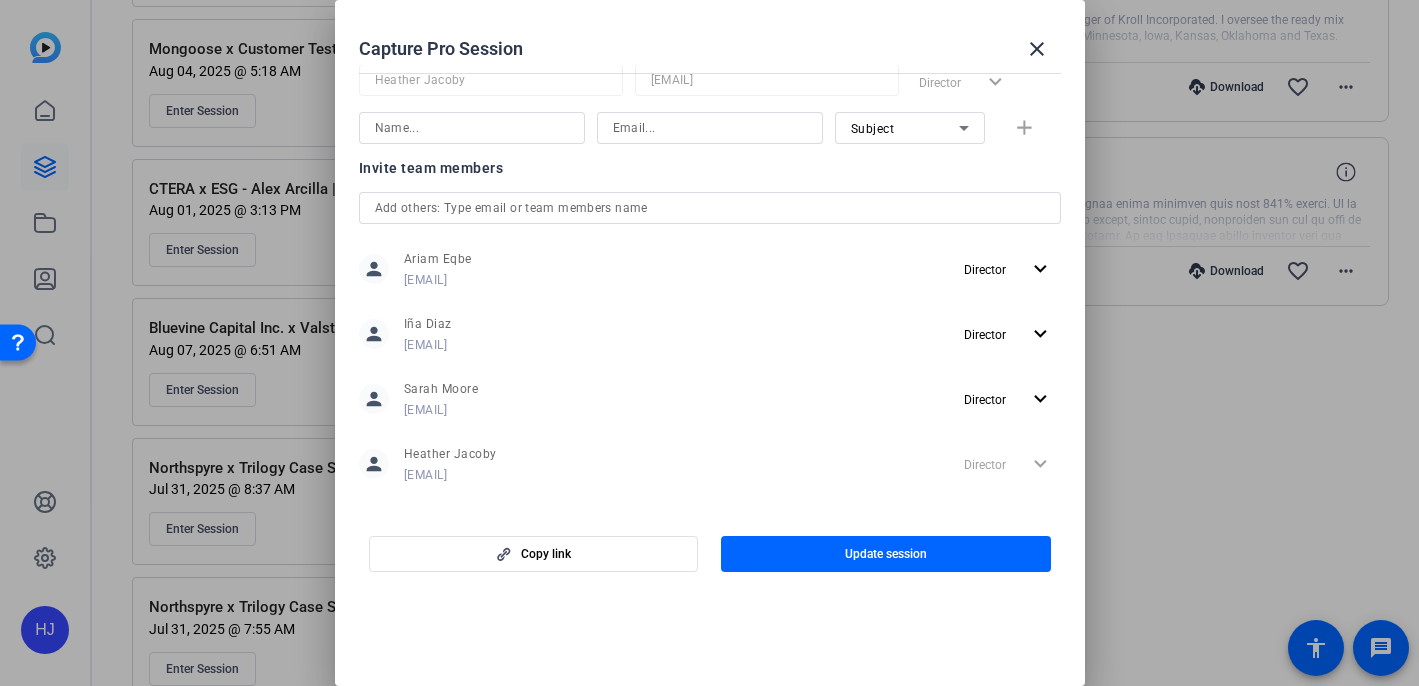 scroll, scrollTop: 522, scrollLeft: 0, axis: vertical 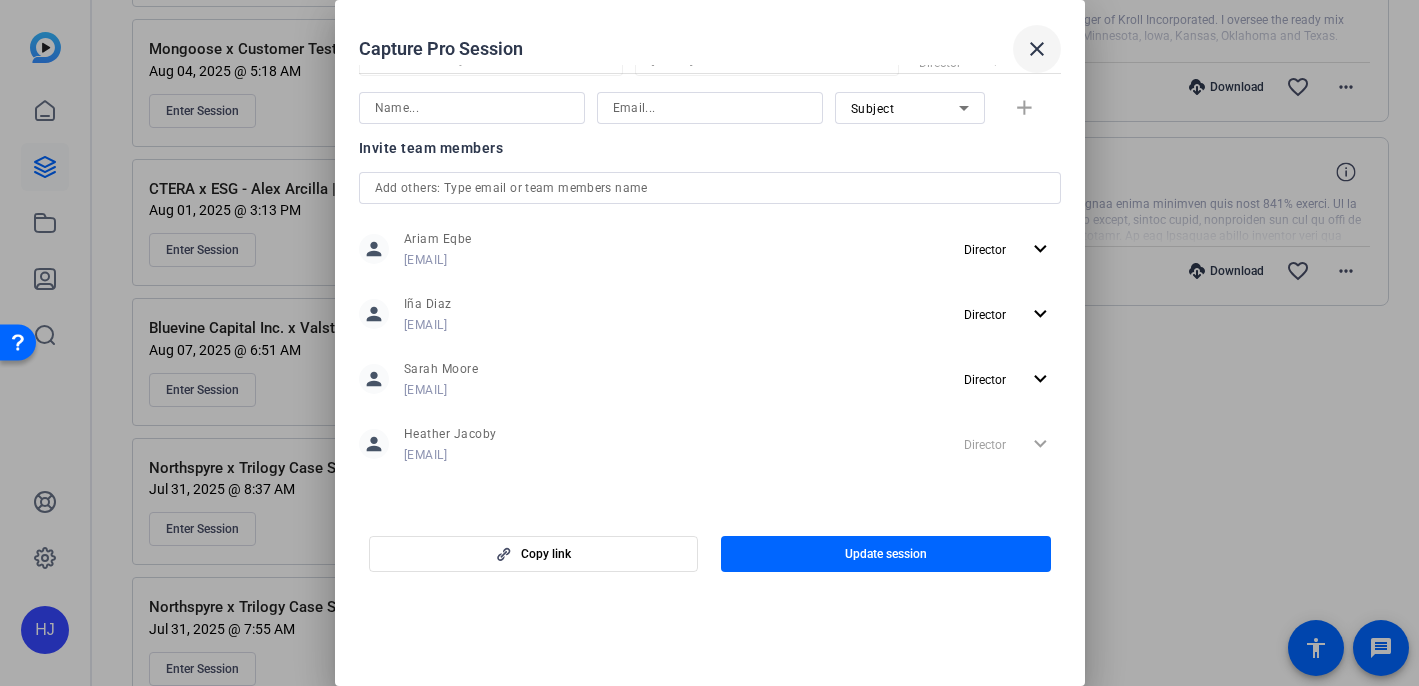 click on "close" at bounding box center [1037, 49] 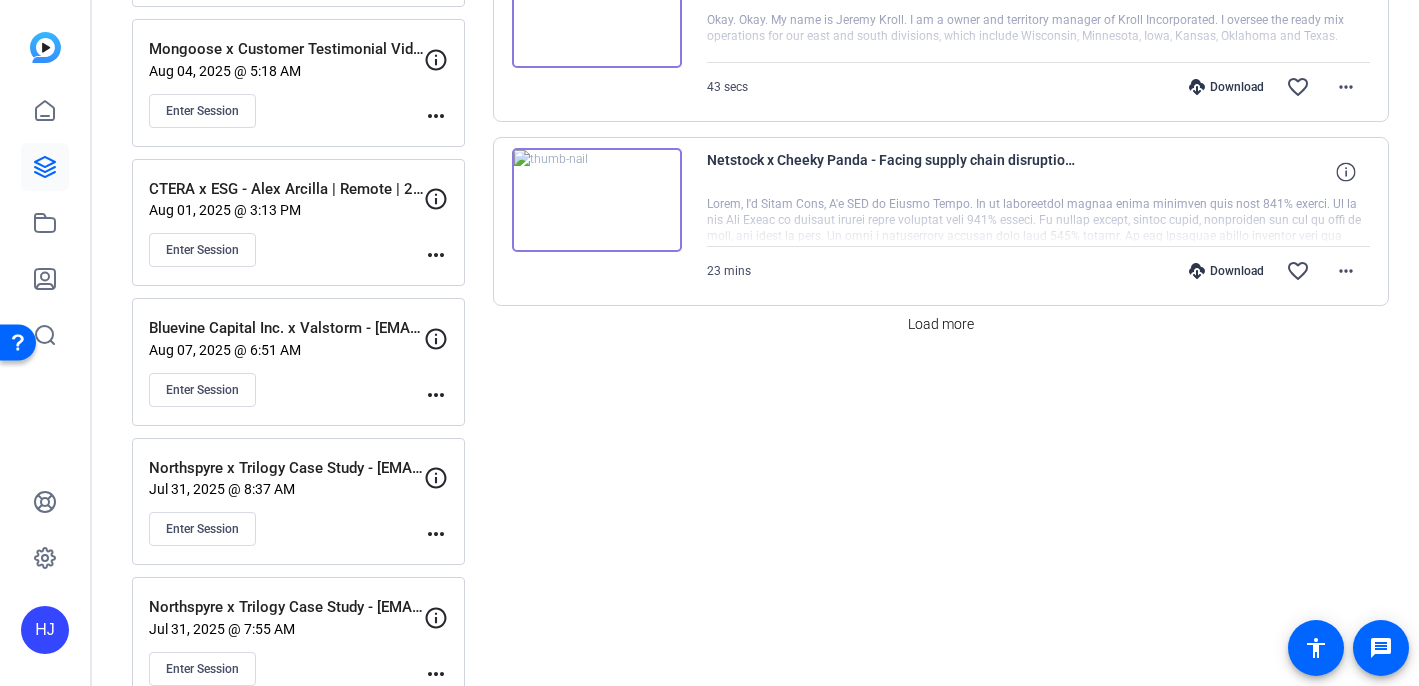 scroll, scrollTop: 1953, scrollLeft: 0, axis: vertical 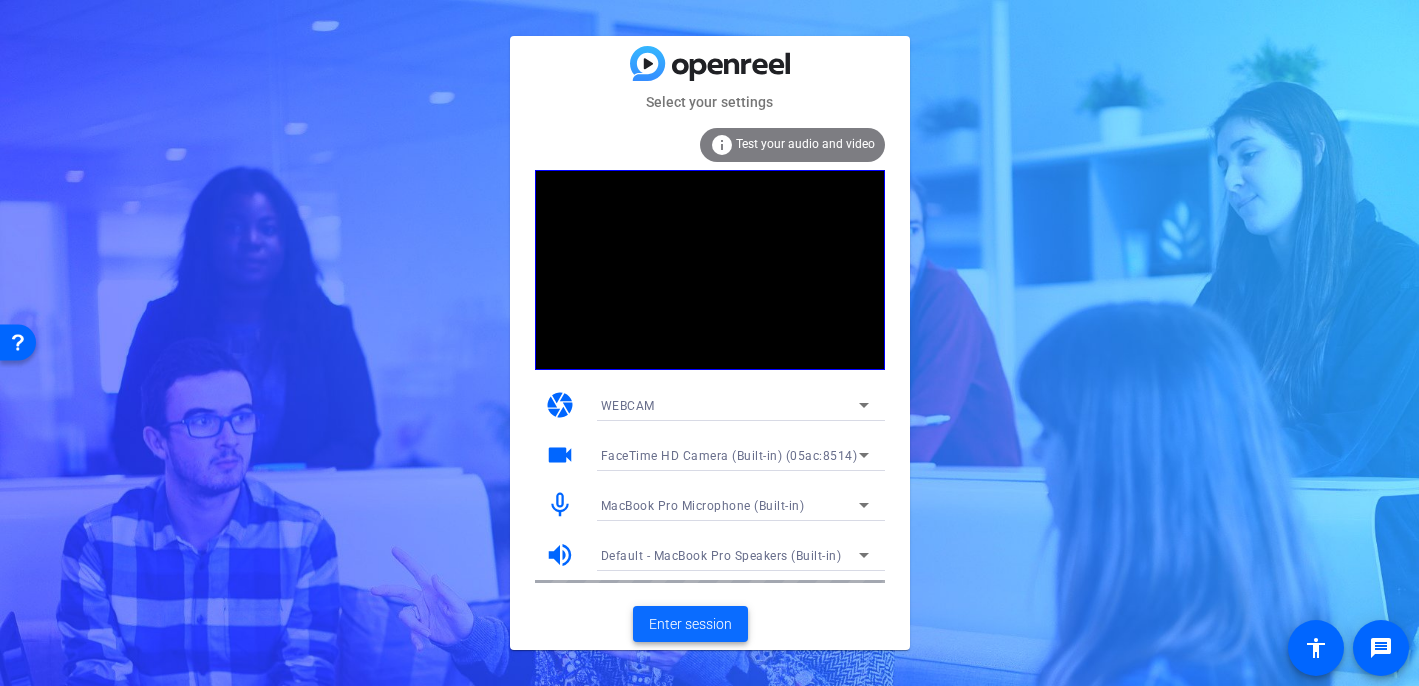 click on "Enter session" 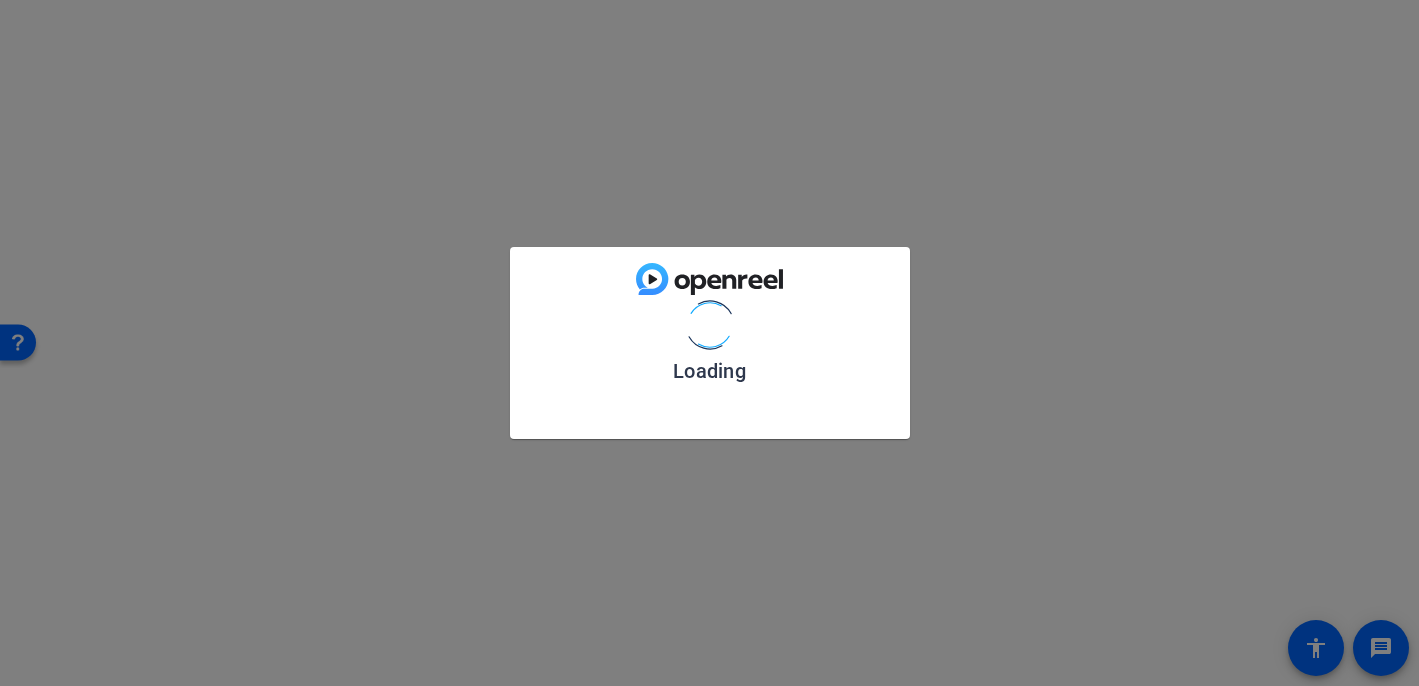 click on "Loading" 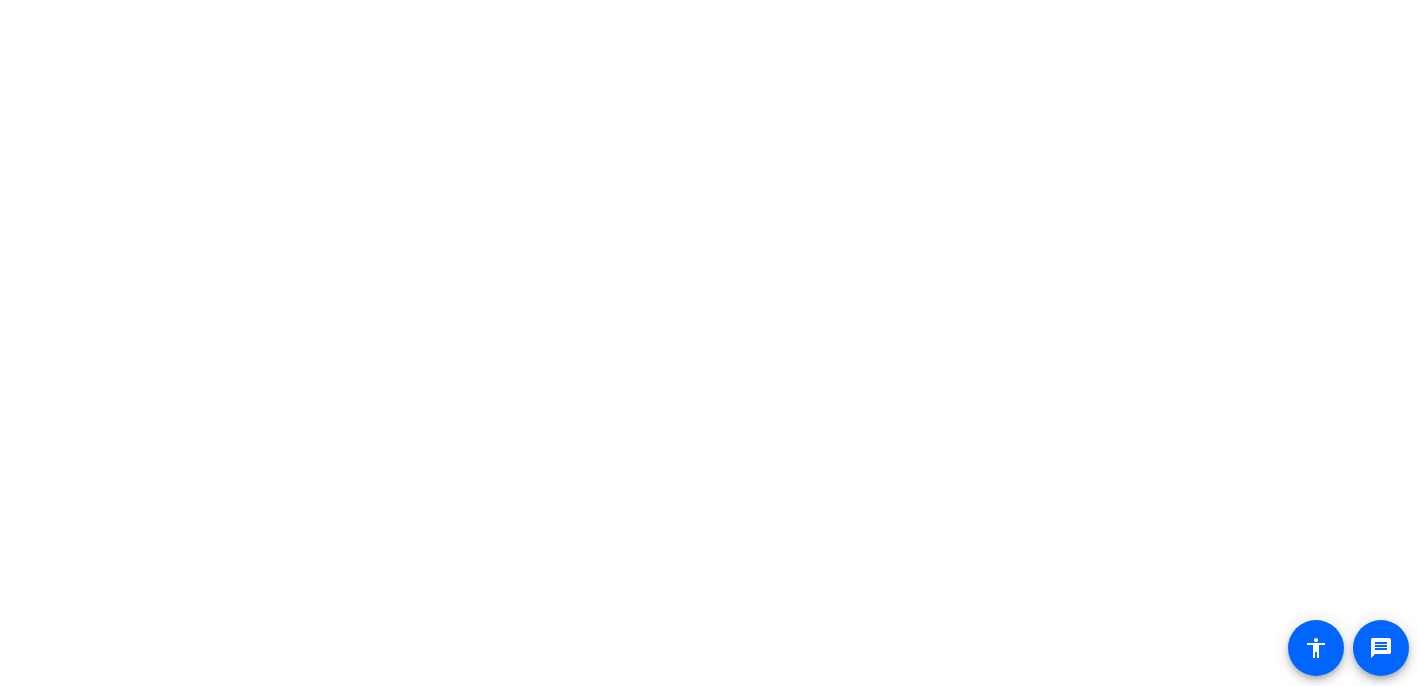 scroll, scrollTop: 0, scrollLeft: 0, axis: both 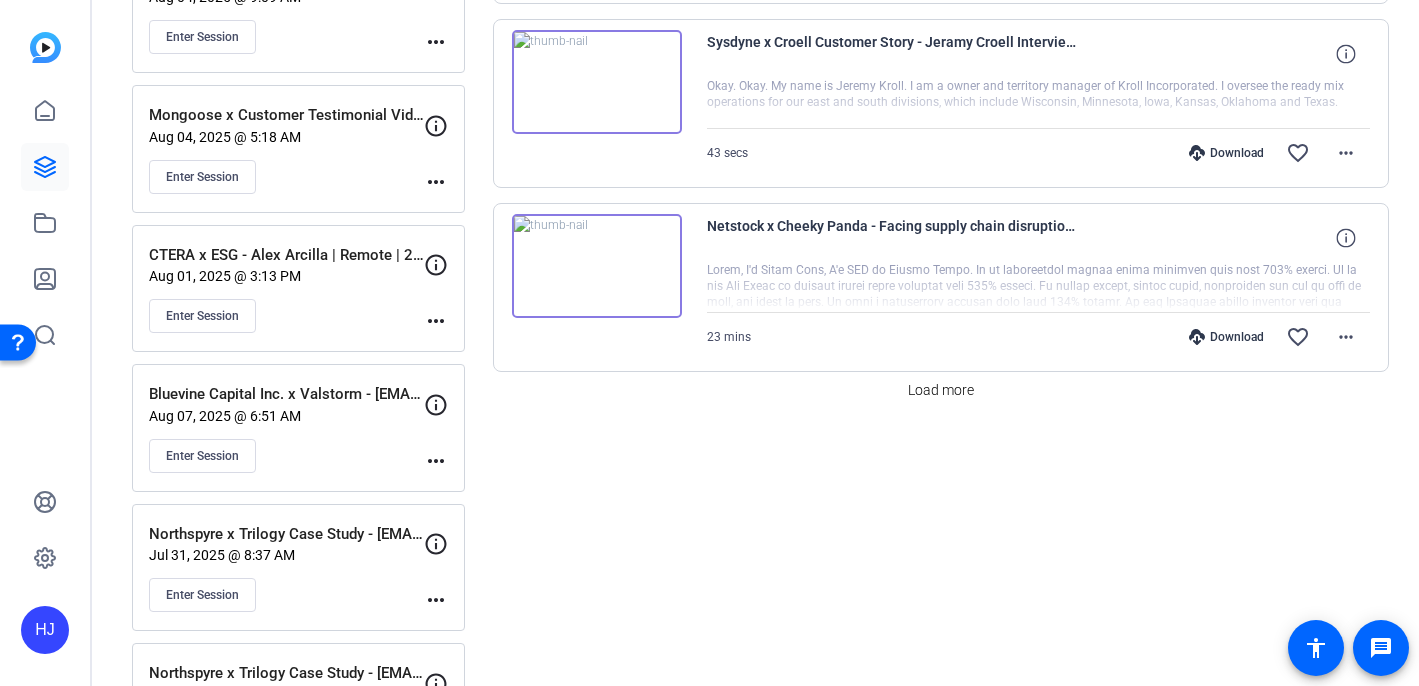 click on "Enter Session" 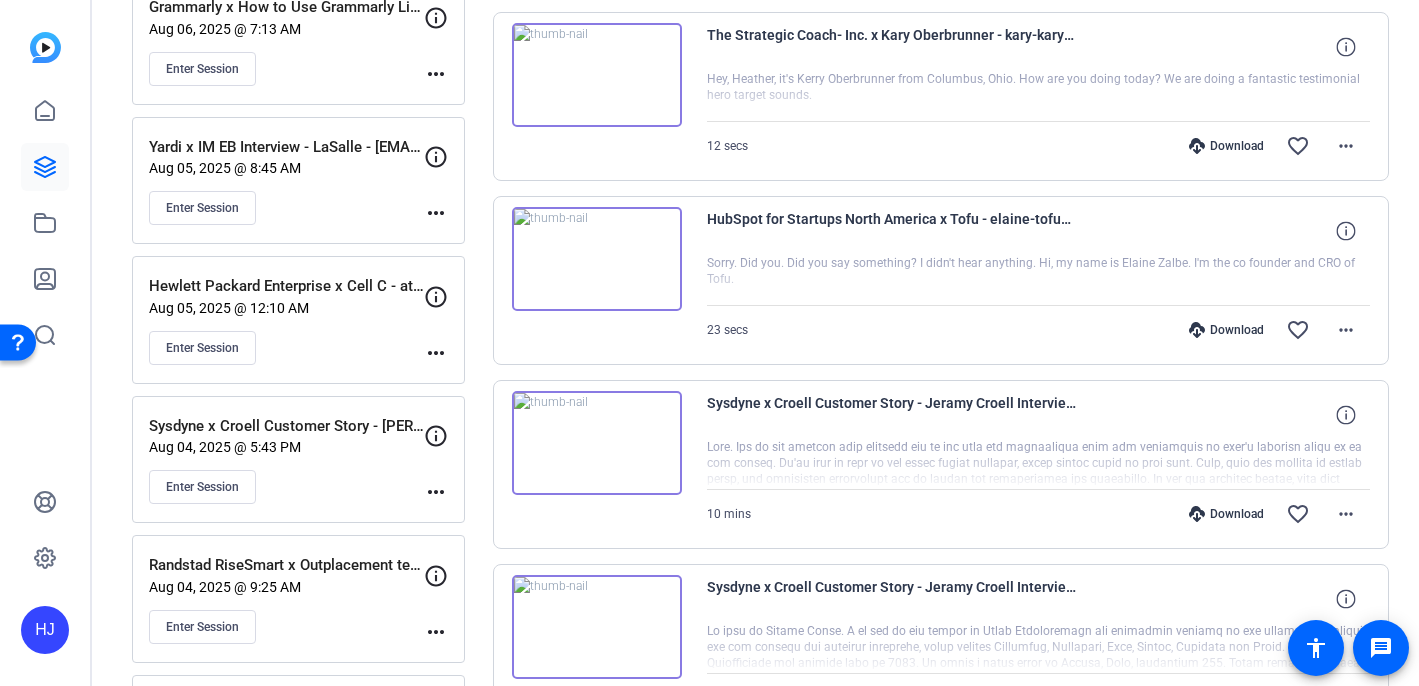 scroll, scrollTop: 1153, scrollLeft: 0, axis: vertical 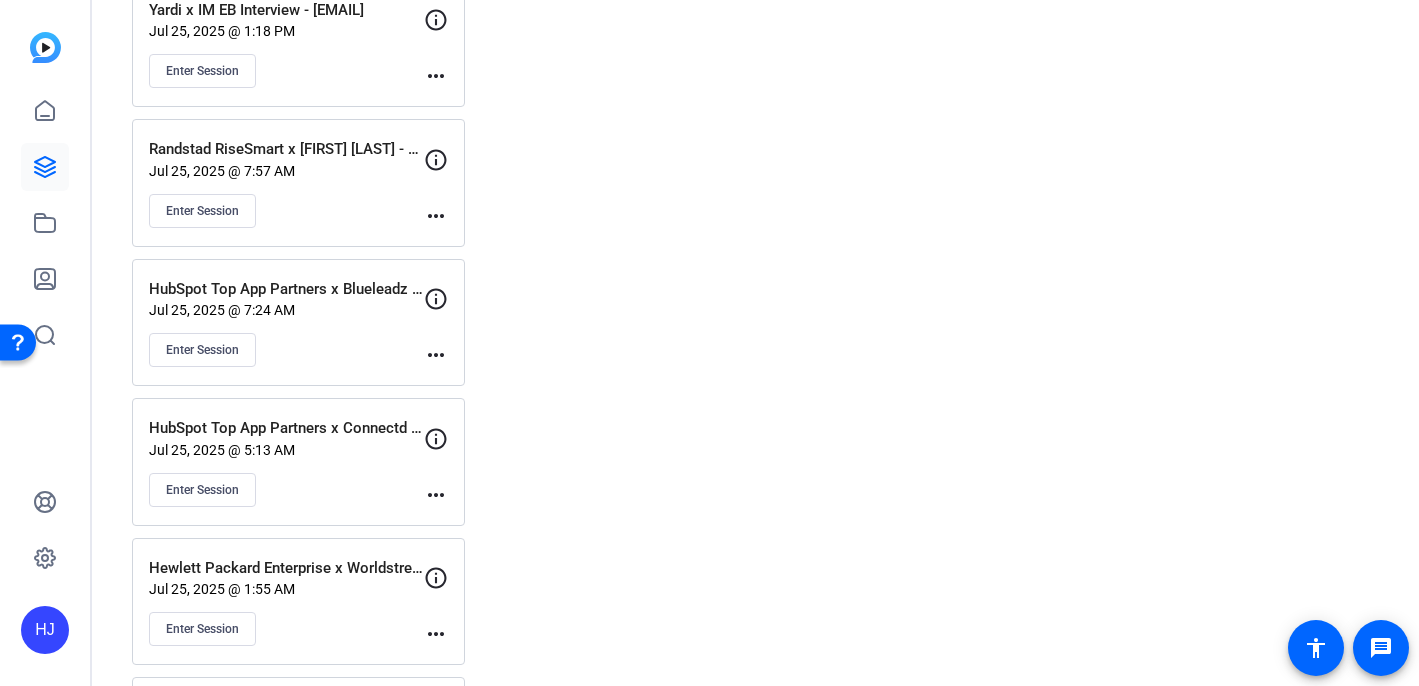 click on "more_horiz" 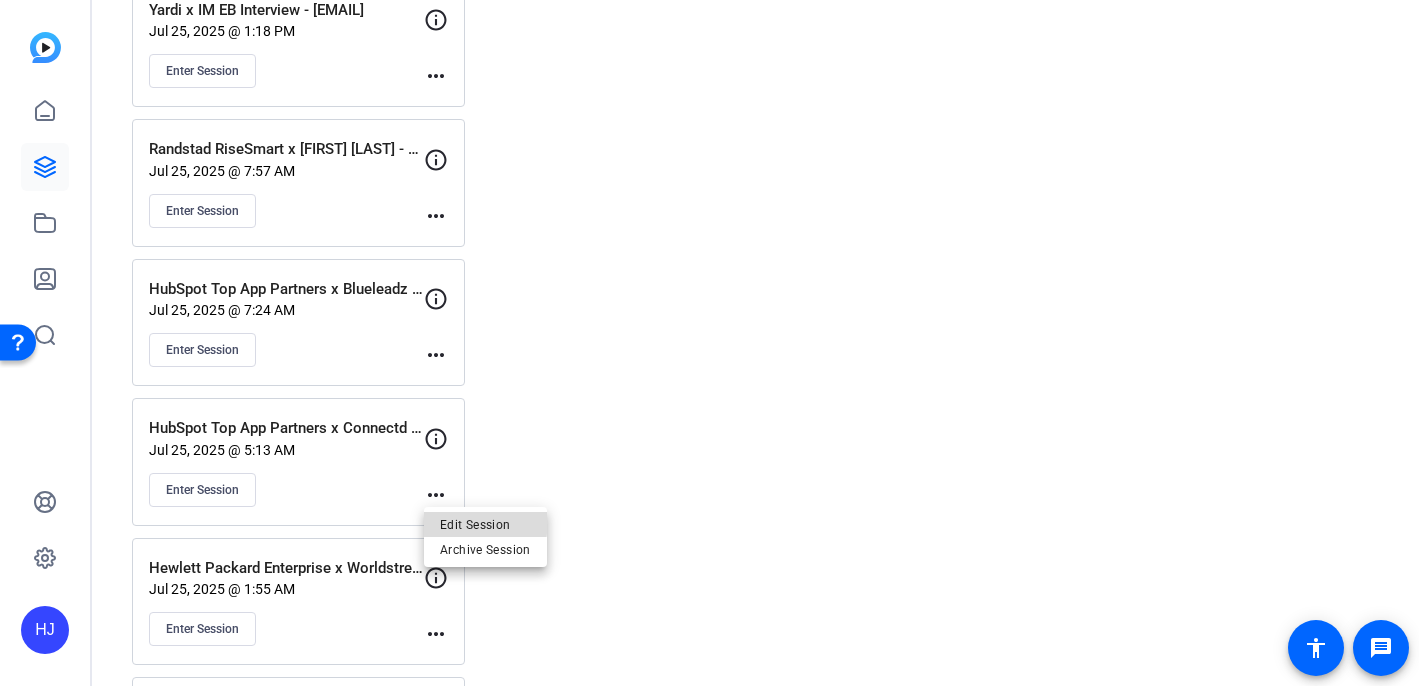 click on "Edit Session" at bounding box center [485, 524] 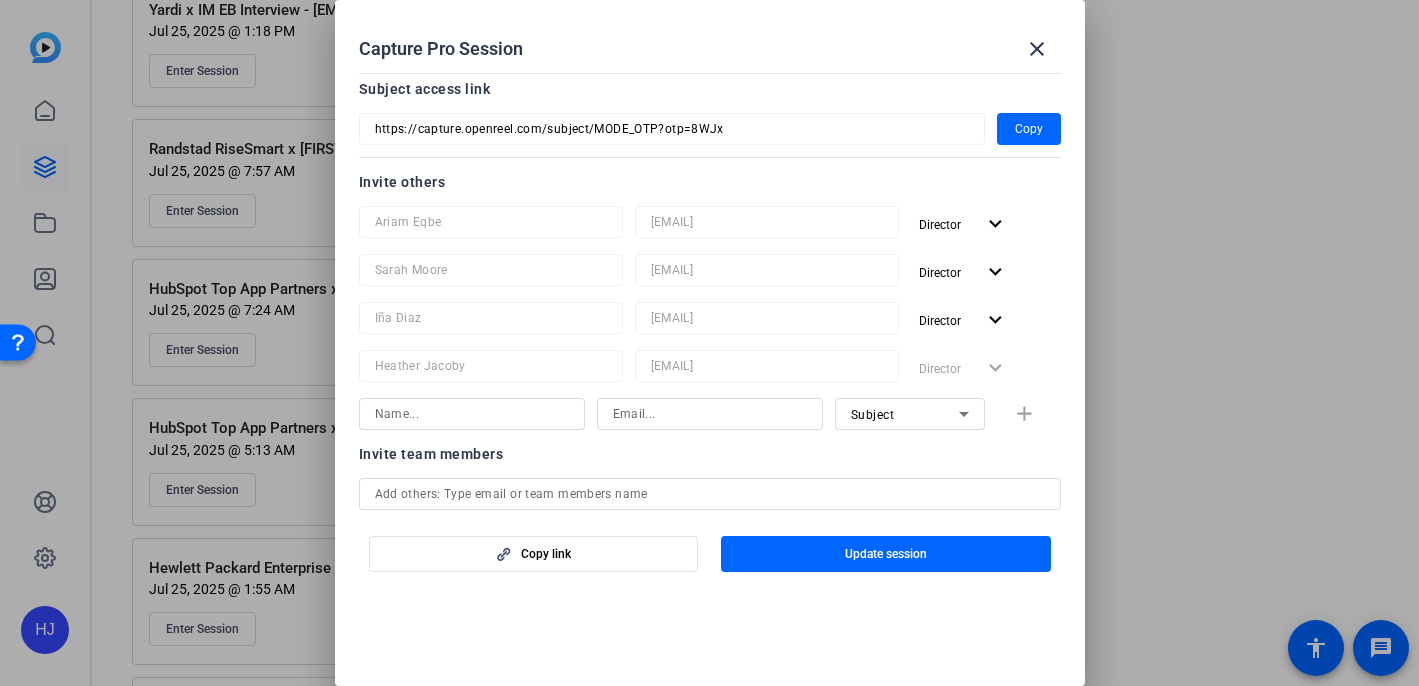 scroll, scrollTop: 171, scrollLeft: 0, axis: vertical 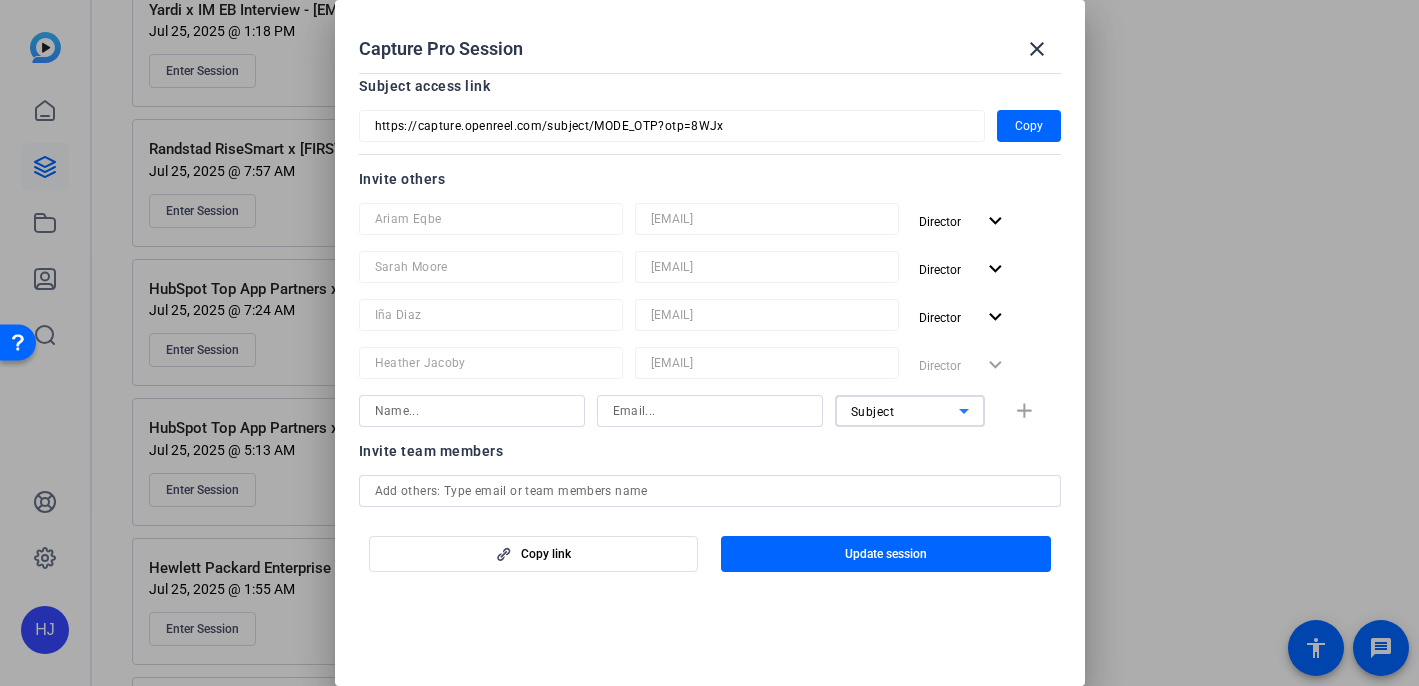 click on "Subject" at bounding box center (905, 411) 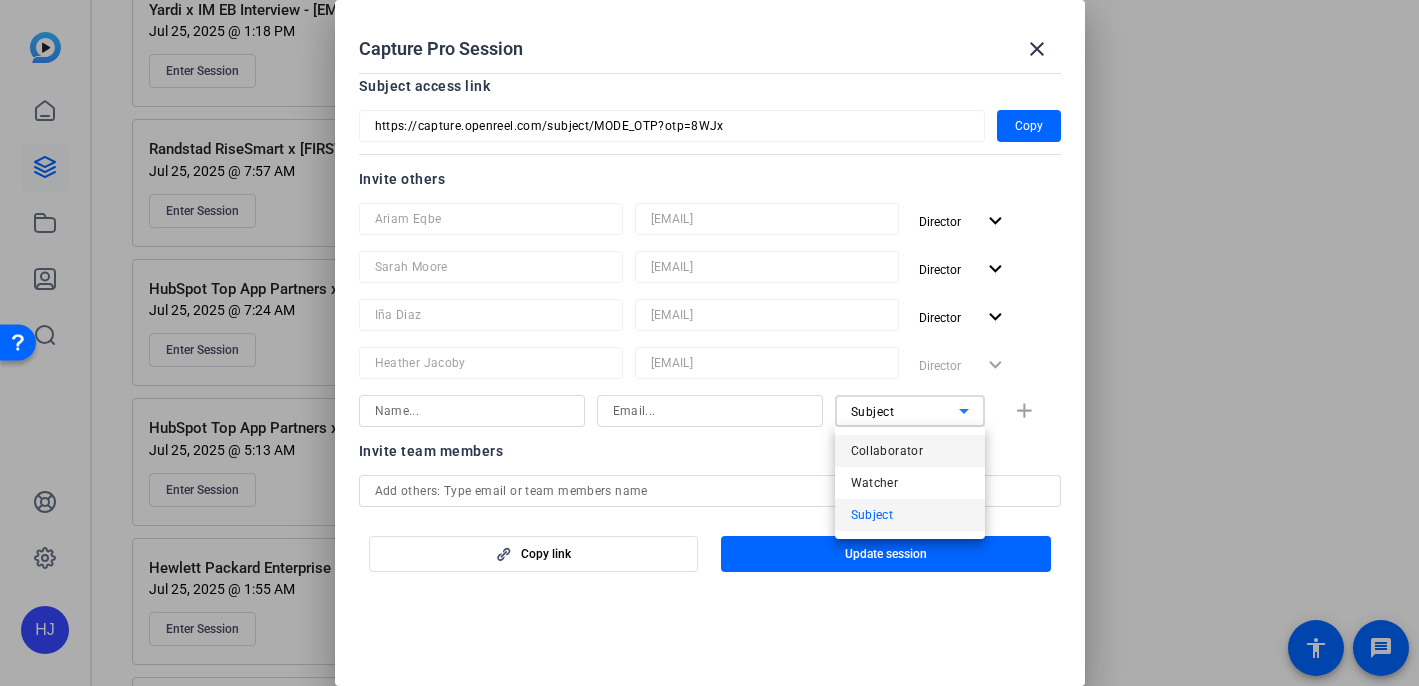click on "Collaborator" at bounding box center (887, 451) 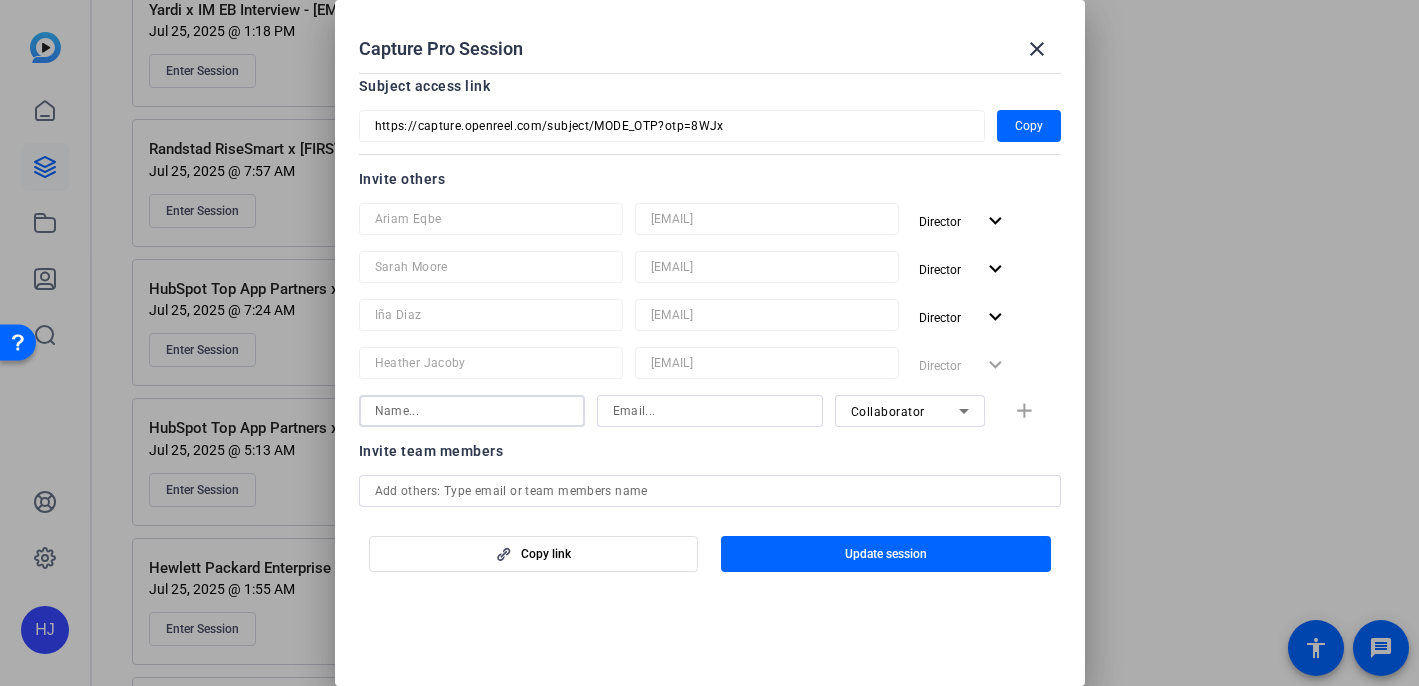 click at bounding box center (472, 411) 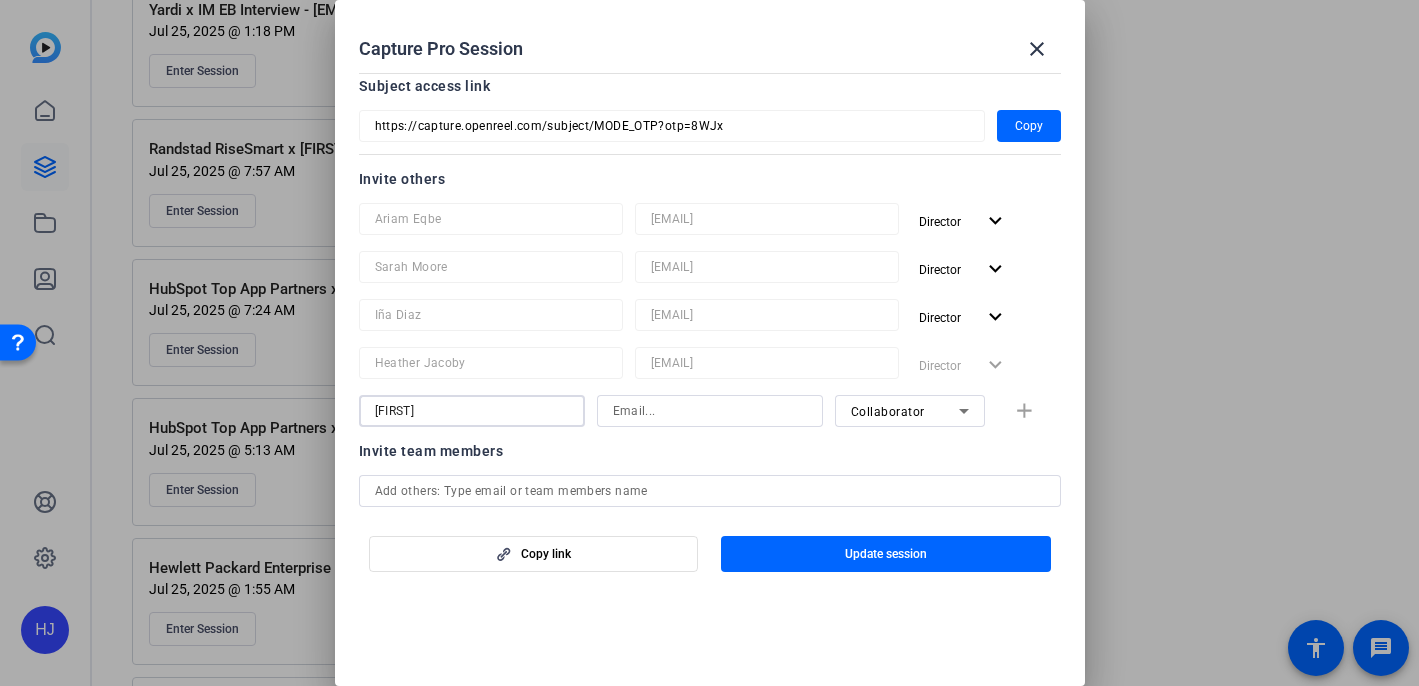 type on "Heather" 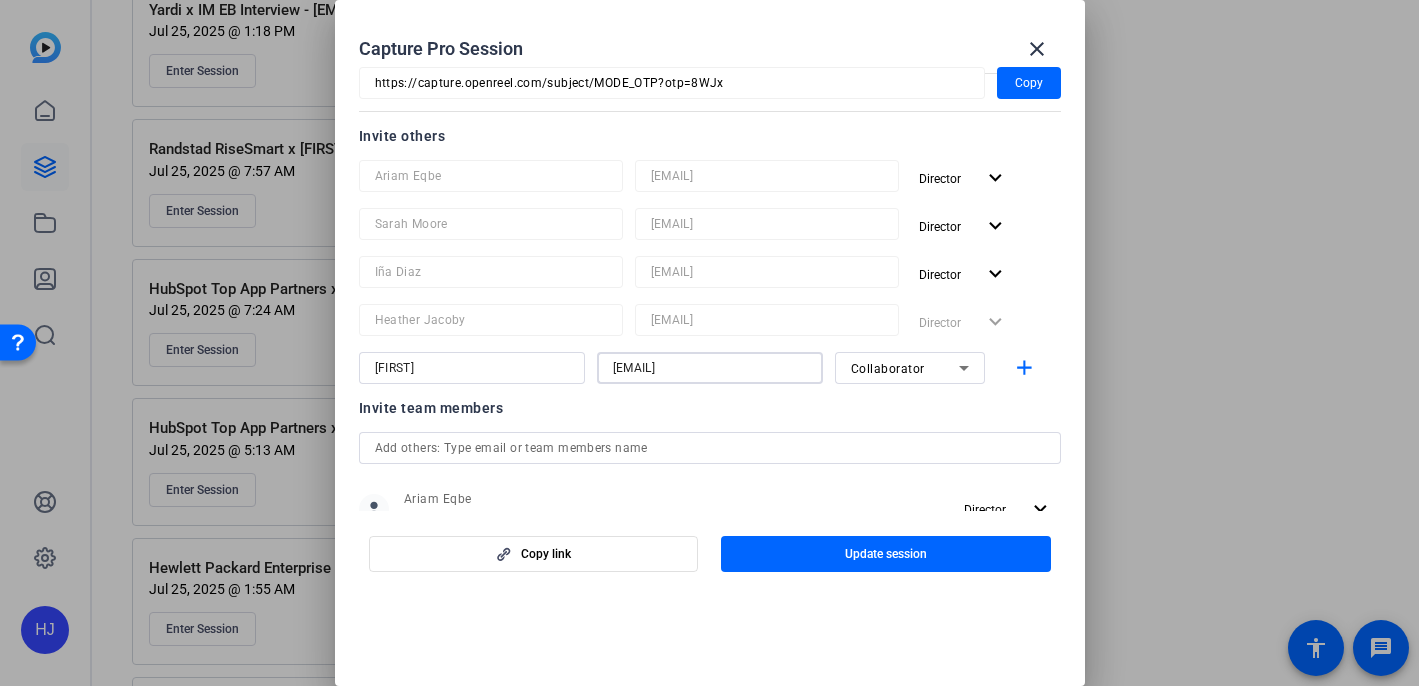 scroll, scrollTop: 215, scrollLeft: 0, axis: vertical 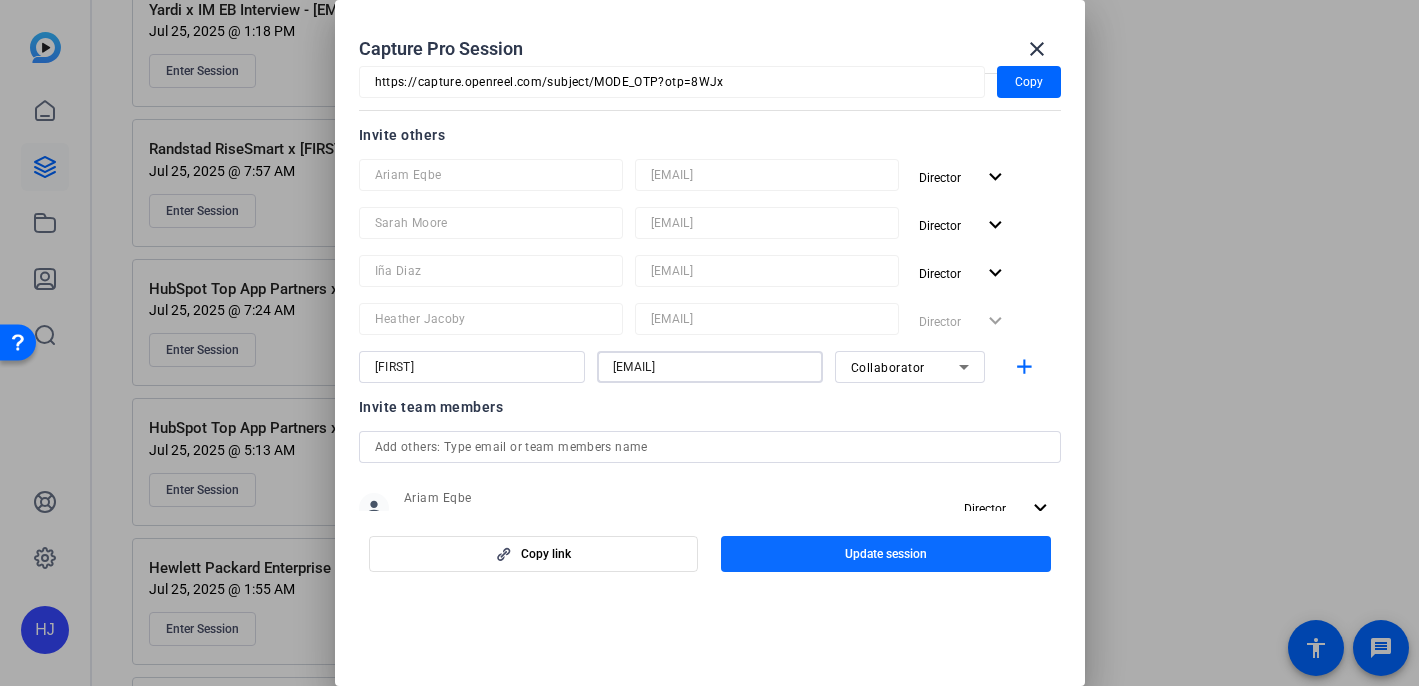type on "Heather@testimonialhero.com" 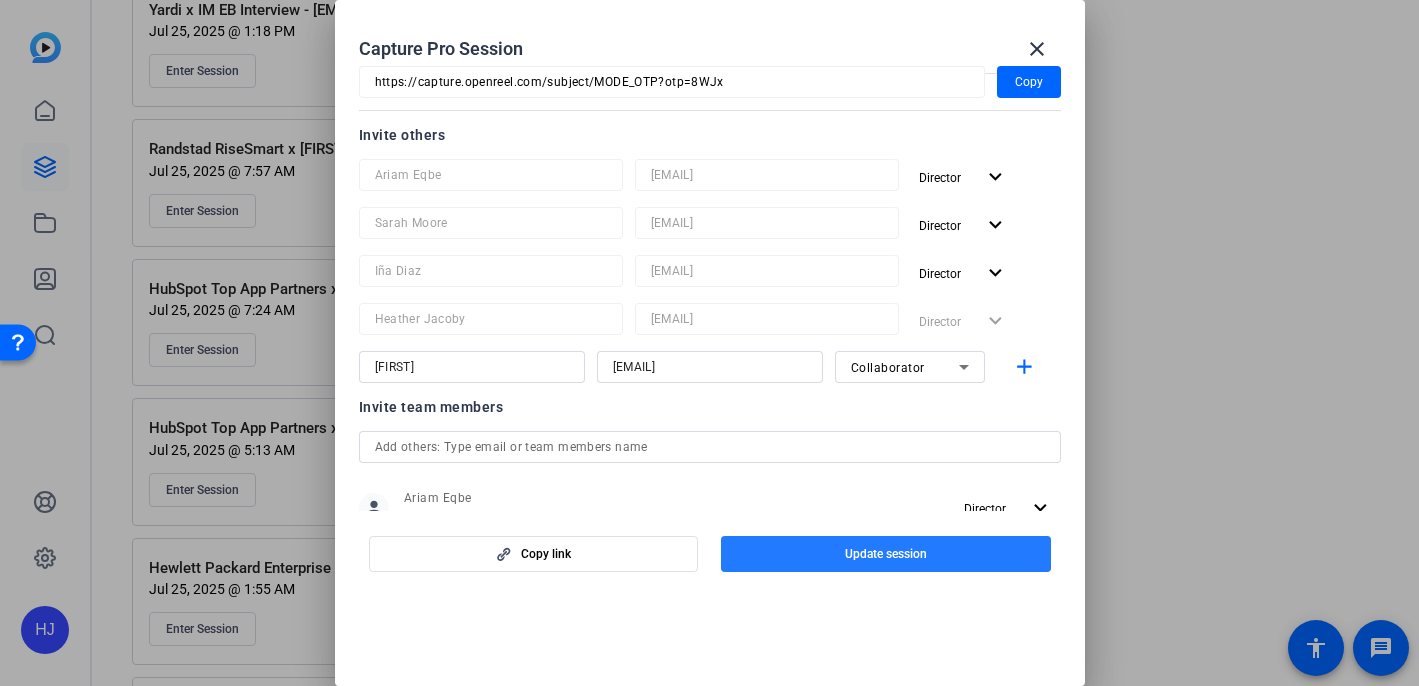 click 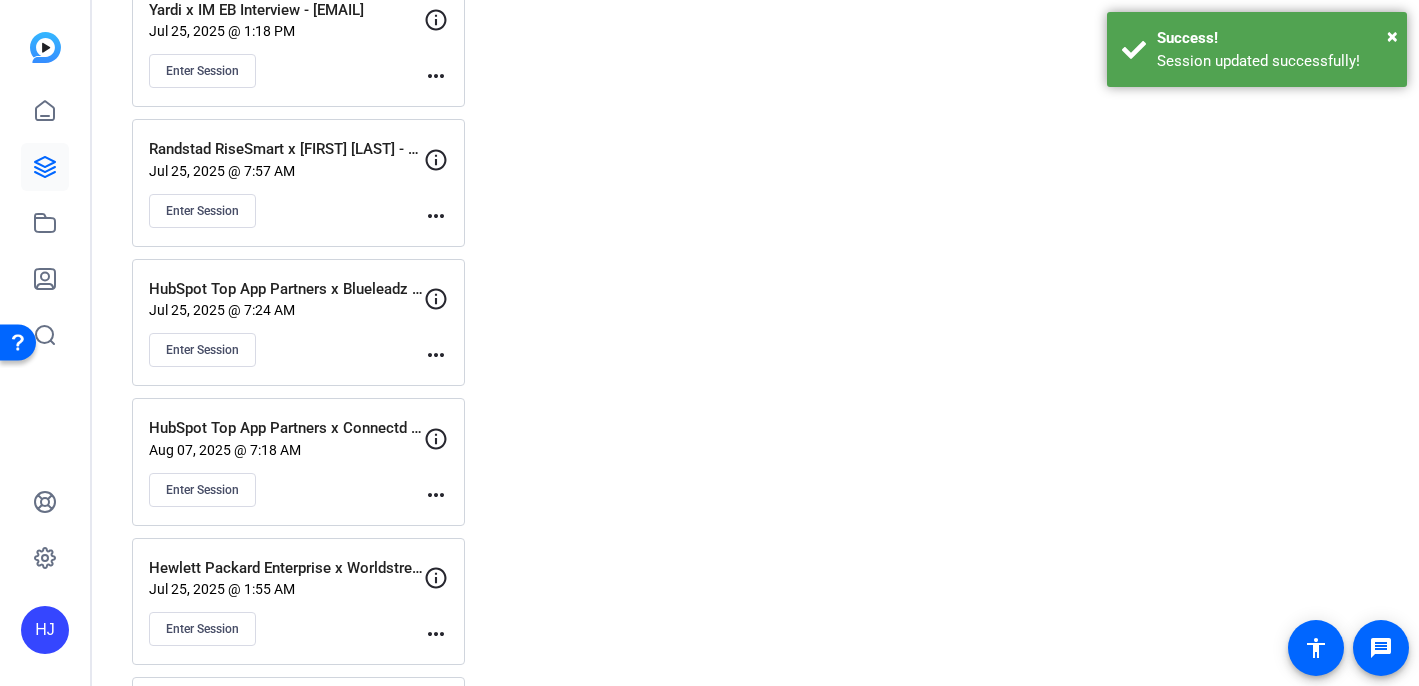 click on "more_horiz" 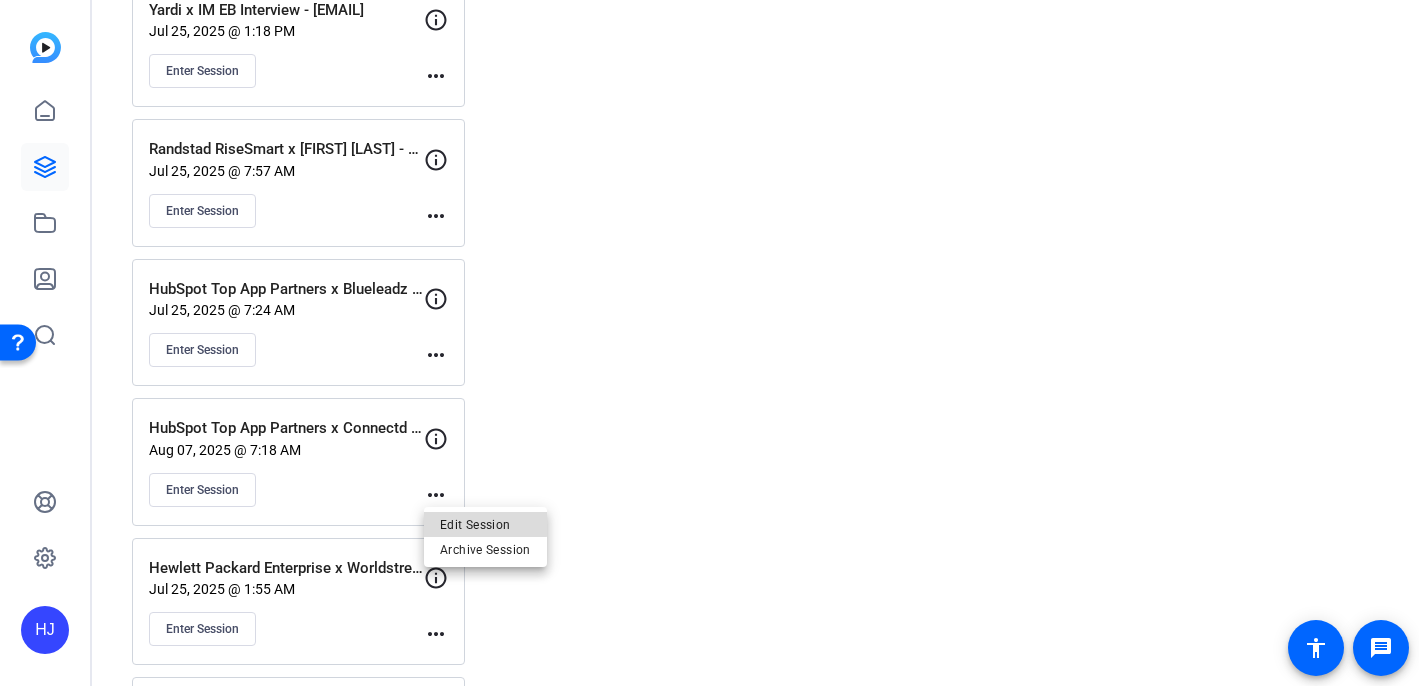 click on "Edit Session" at bounding box center [485, 524] 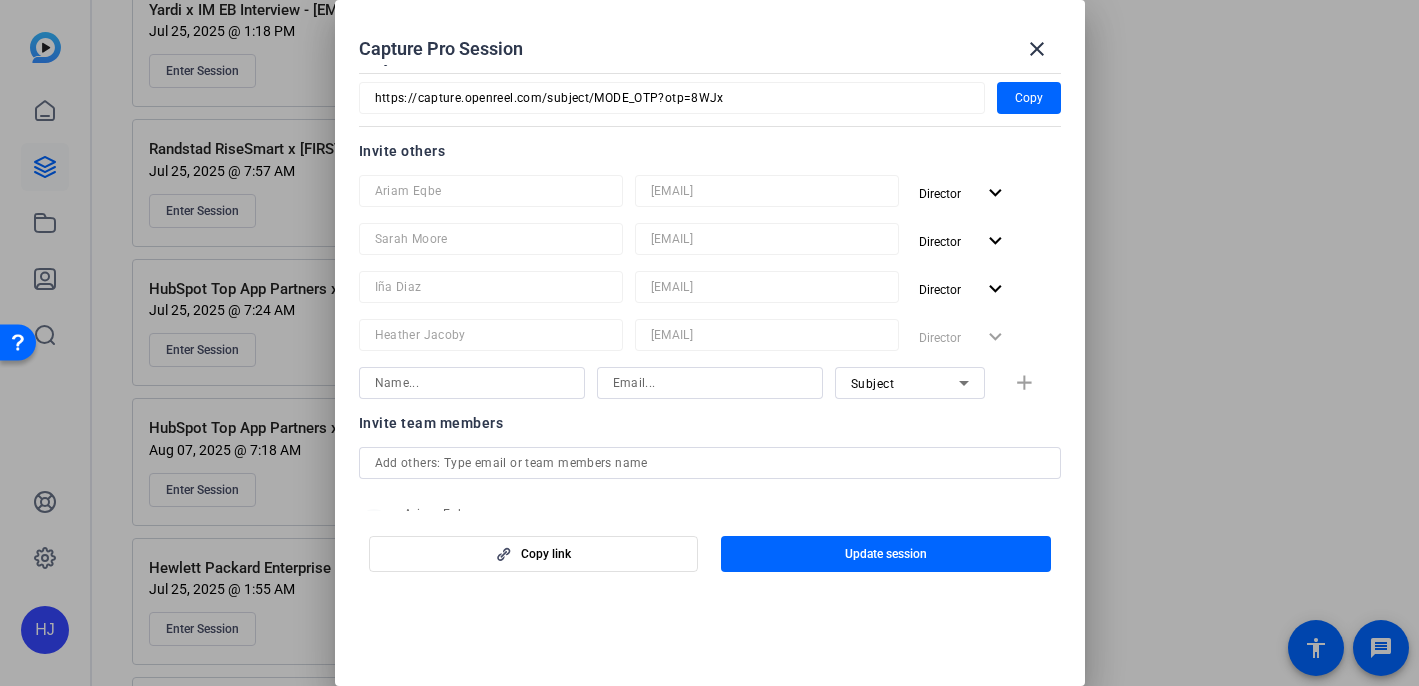 scroll, scrollTop: 175, scrollLeft: 0, axis: vertical 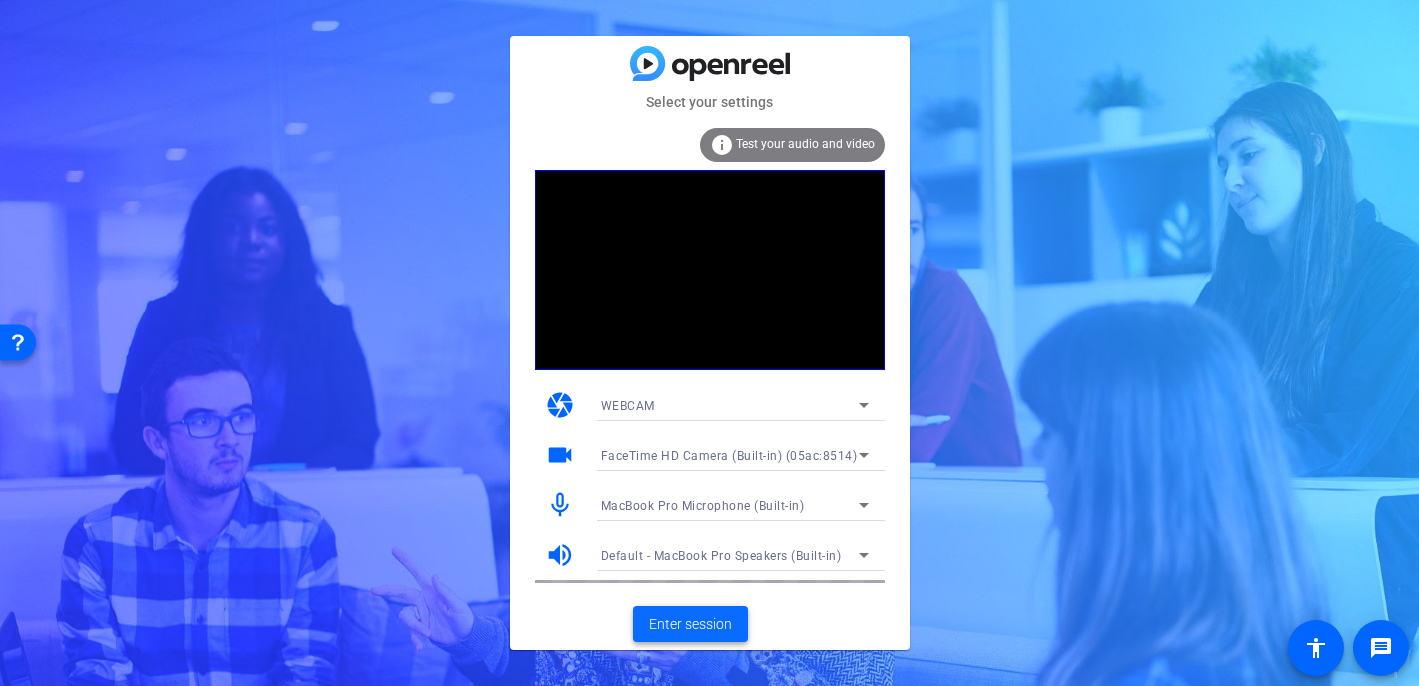 click on "Enter session" 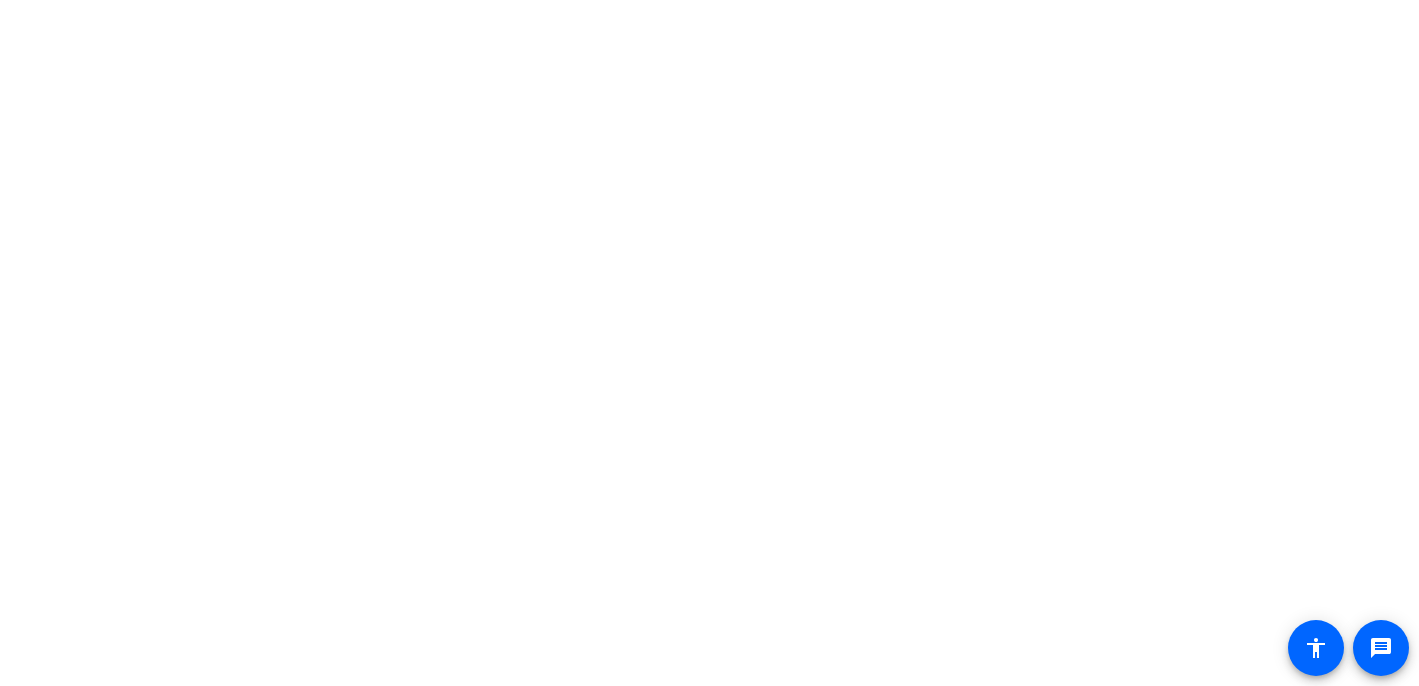 scroll, scrollTop: 0, scrollLeft: 0, axis: both 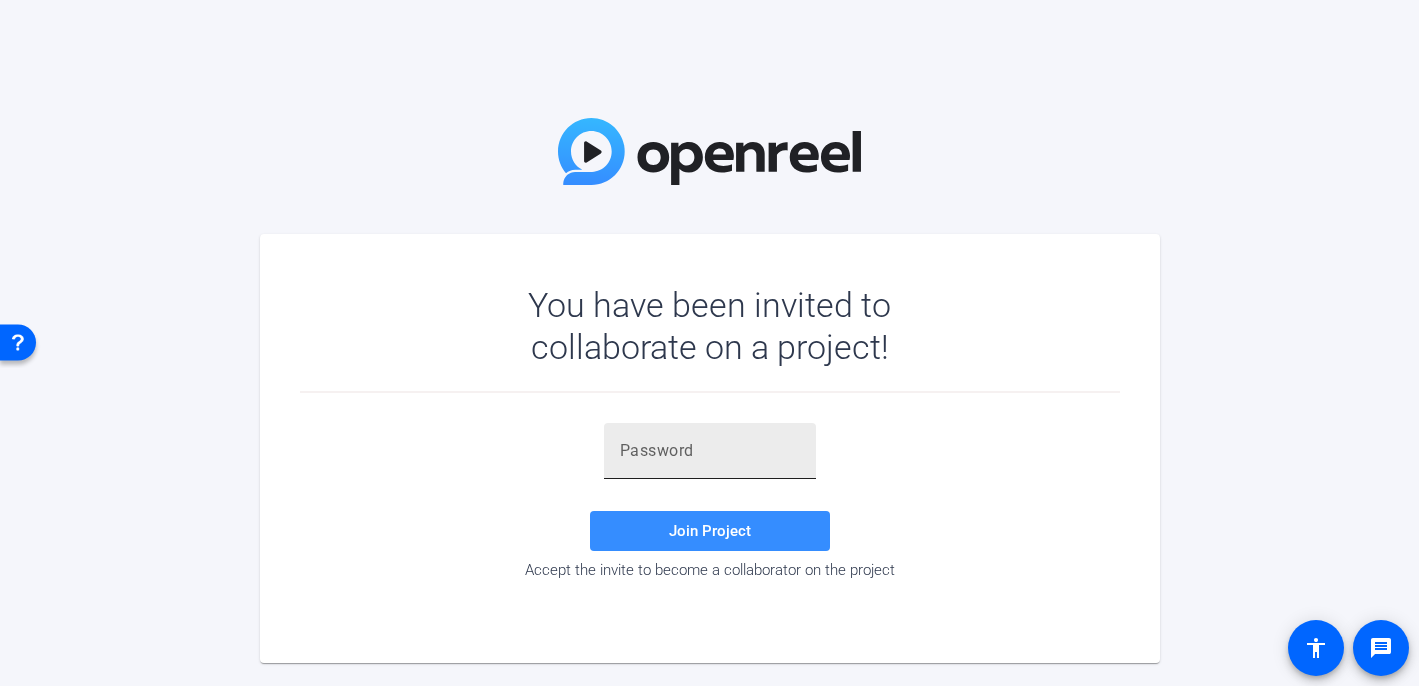click at bounding box center (710, 451) 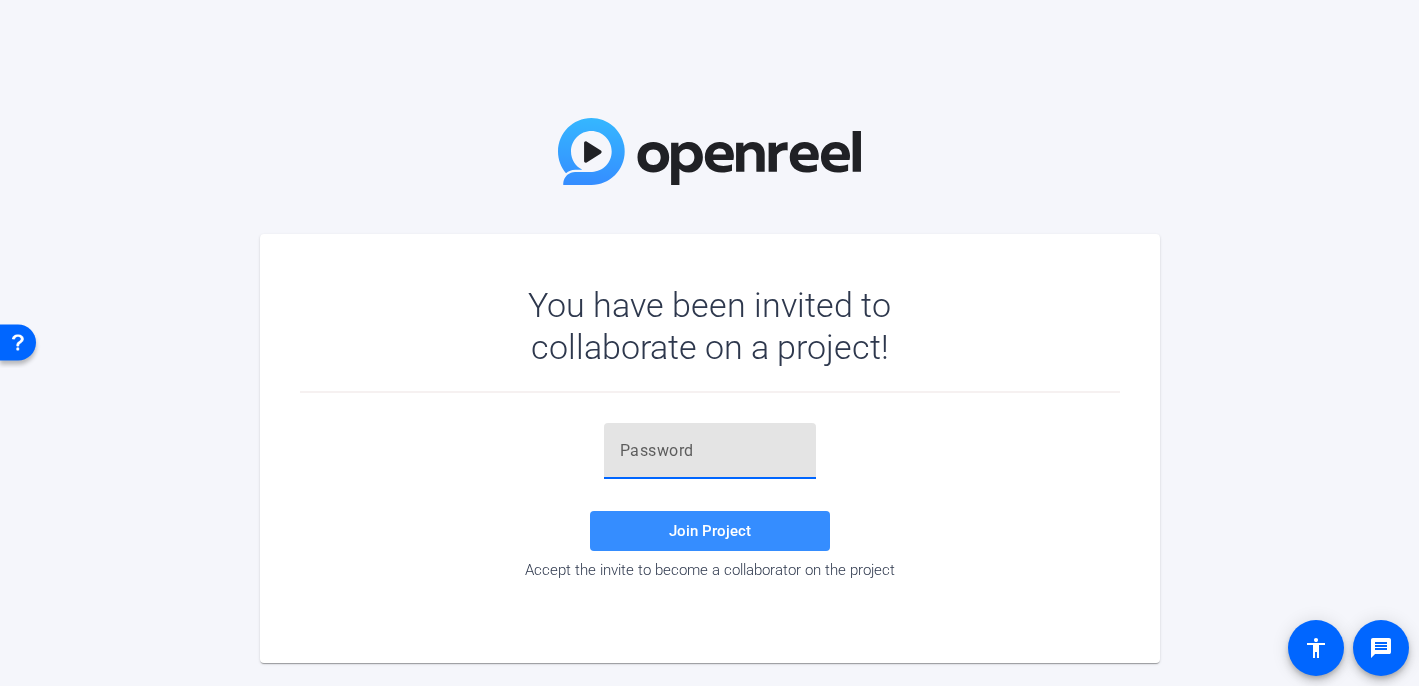 paste on "w@VrBY" 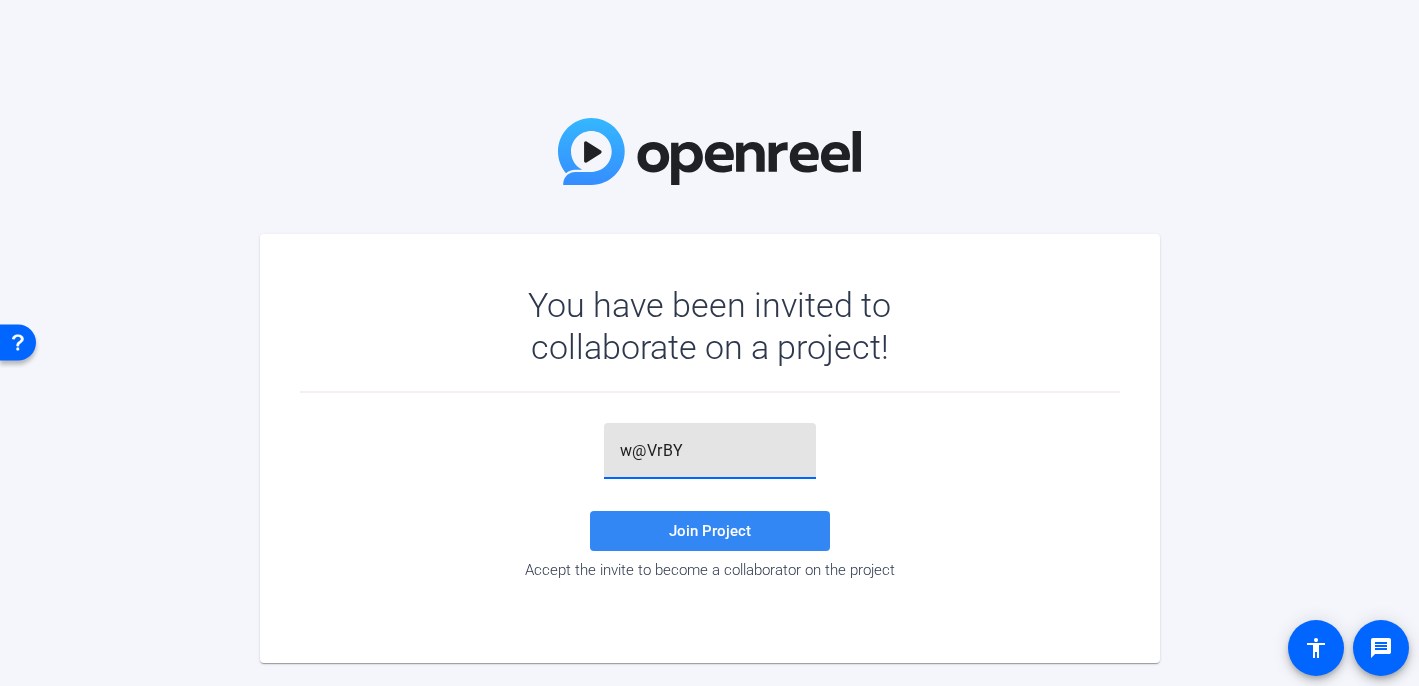 type on "w@VrBY" 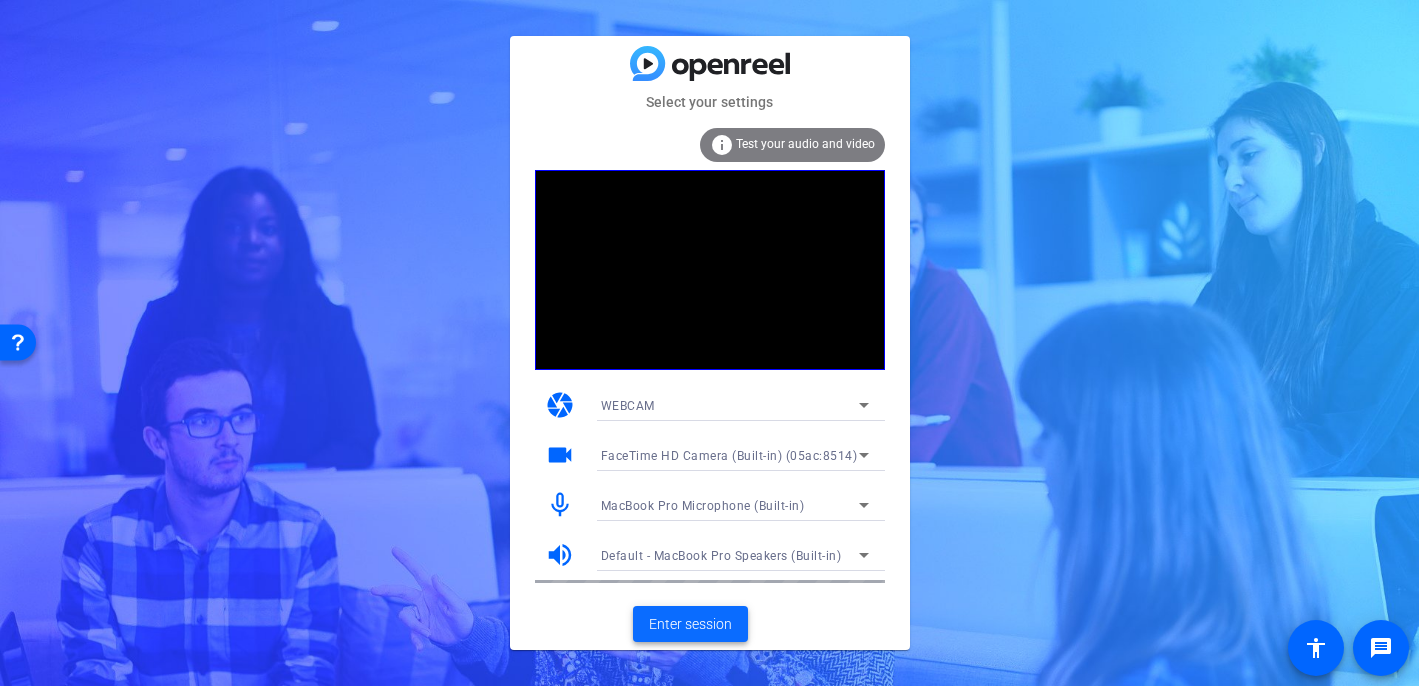 click on "Enter session" 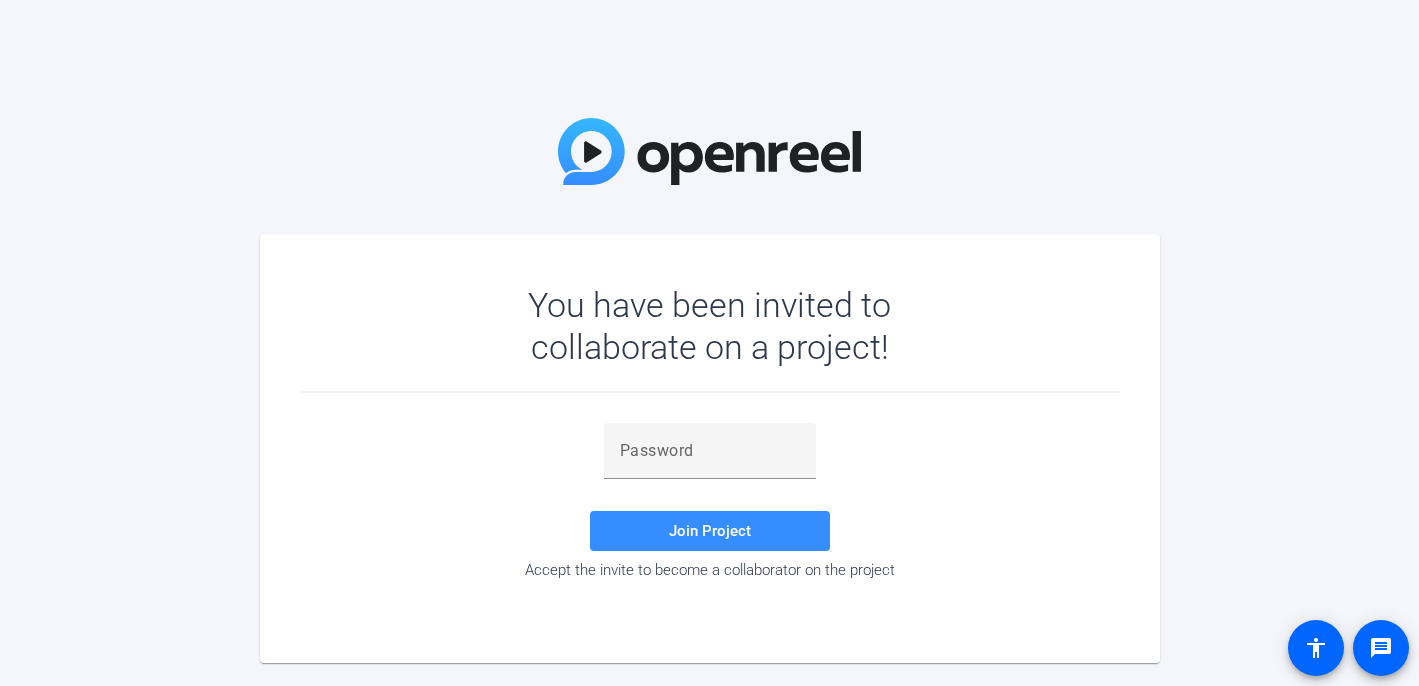 scroll, scrollTop: 0, scrollLeft: 0, axis: both 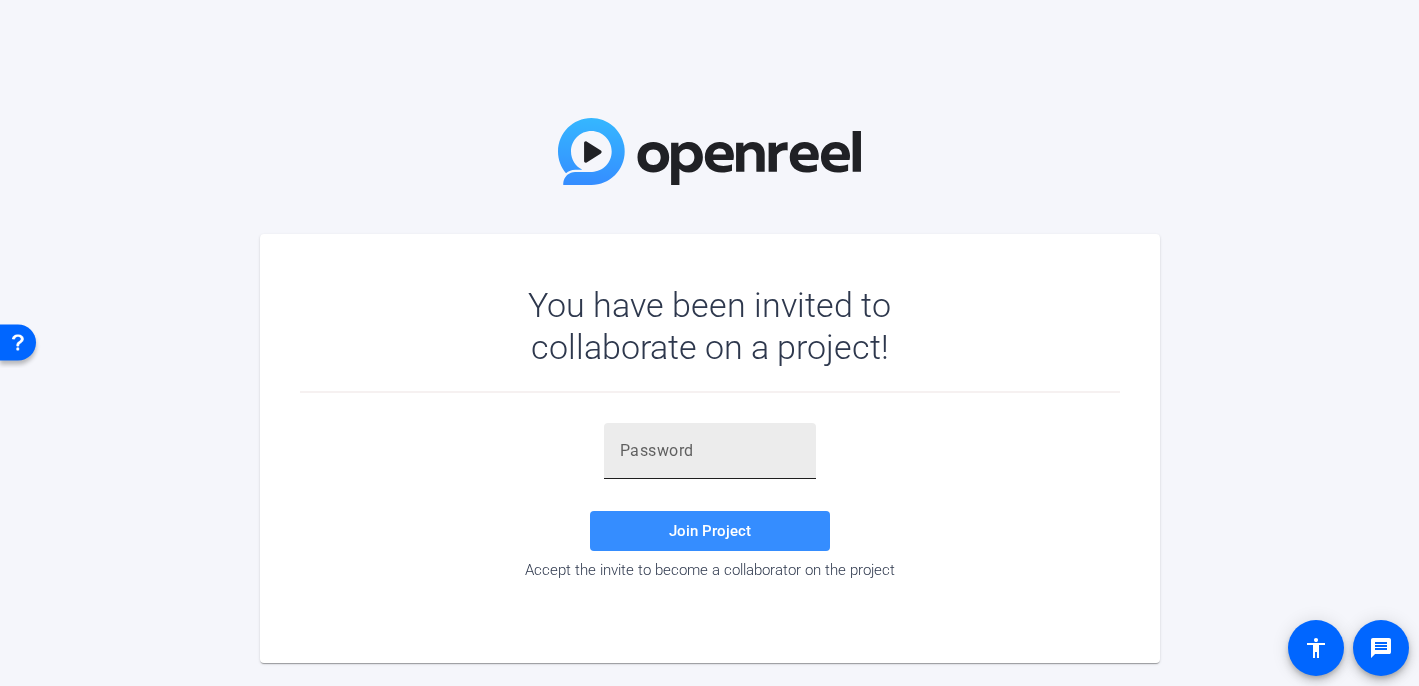 click at bounding box center (710, 451) 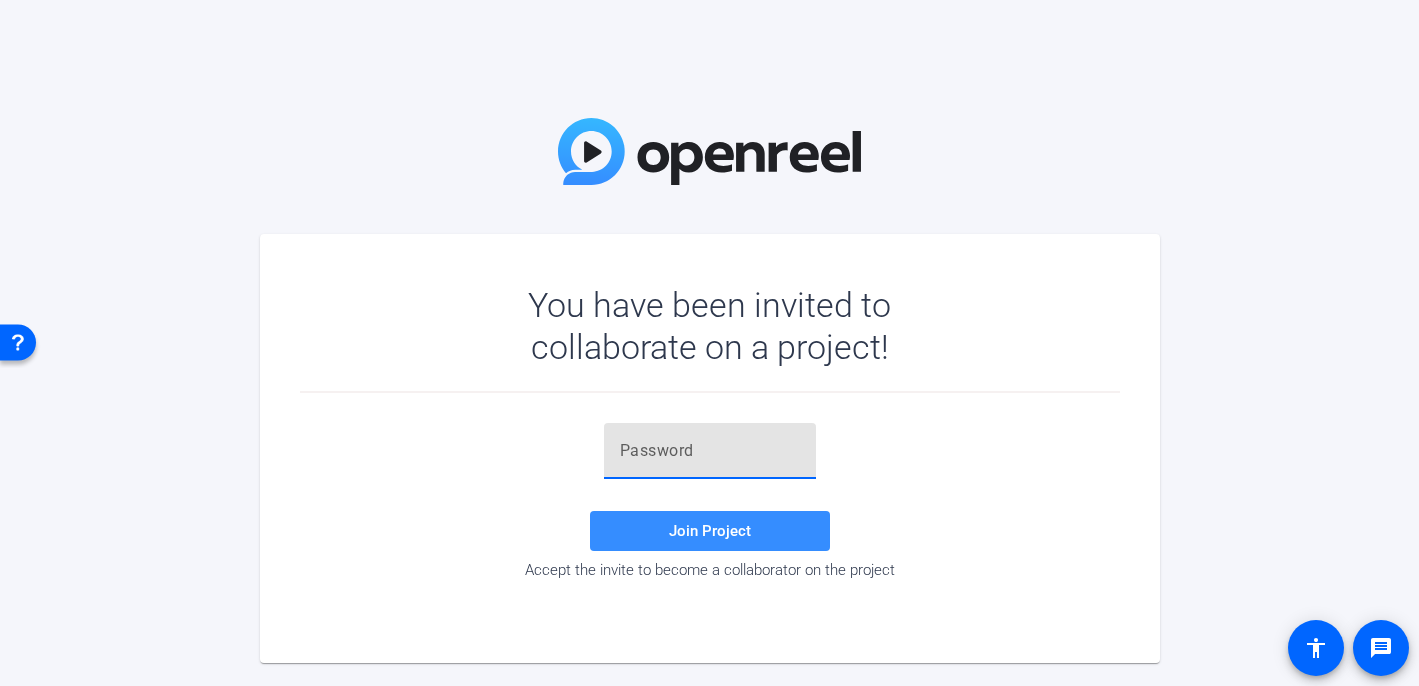 paste on "w@VrBY" 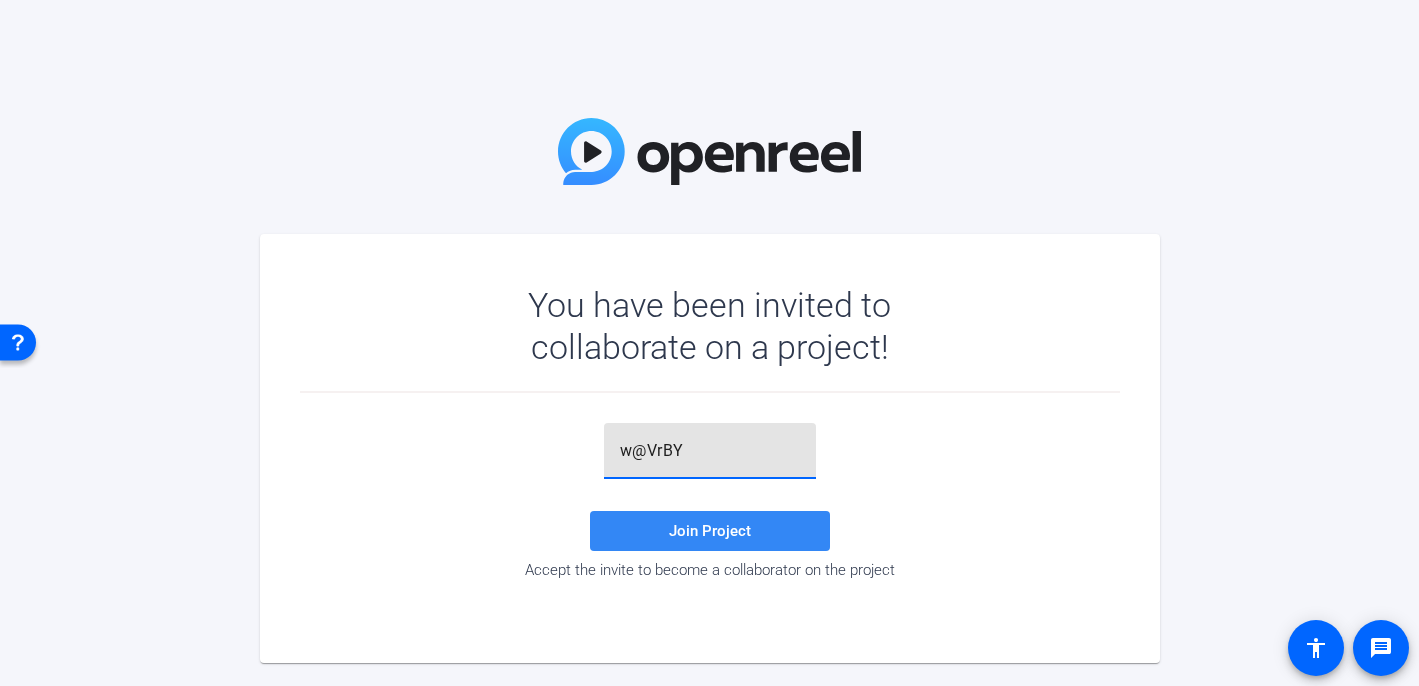 type on "w@VrBY" 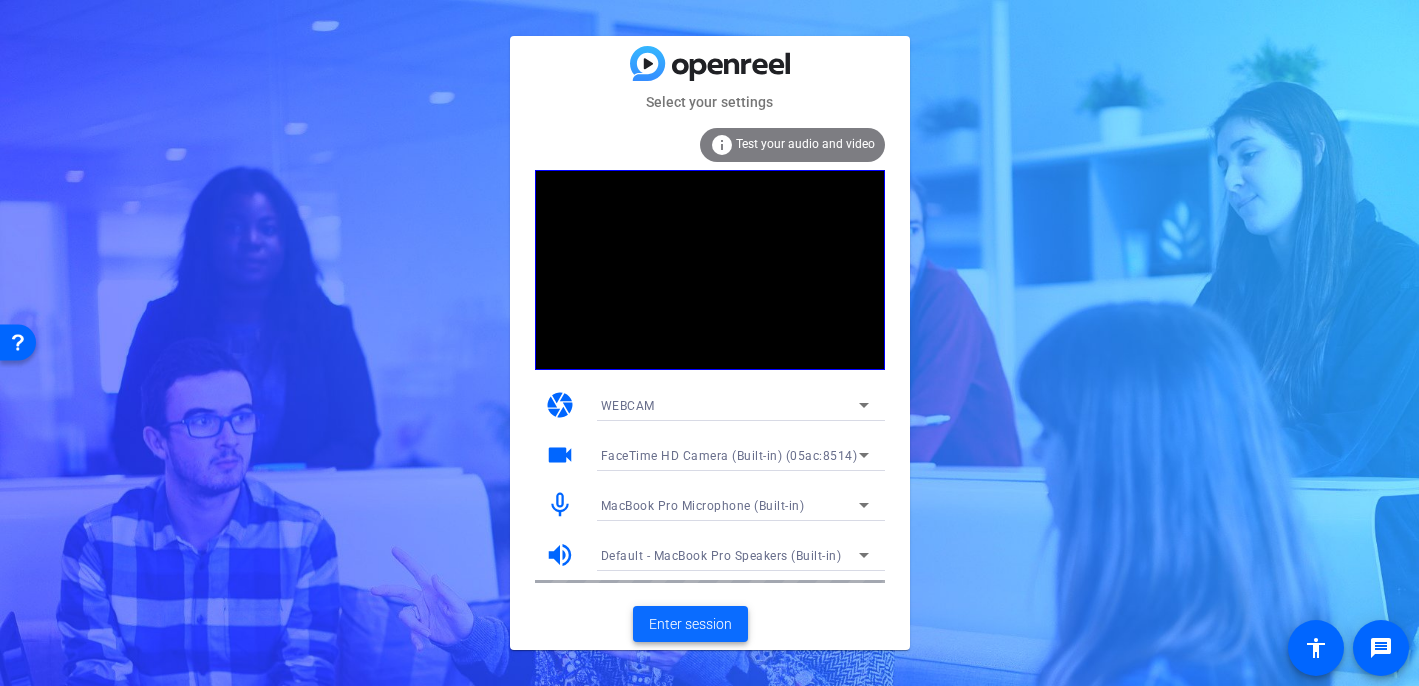 click on "Enter session" 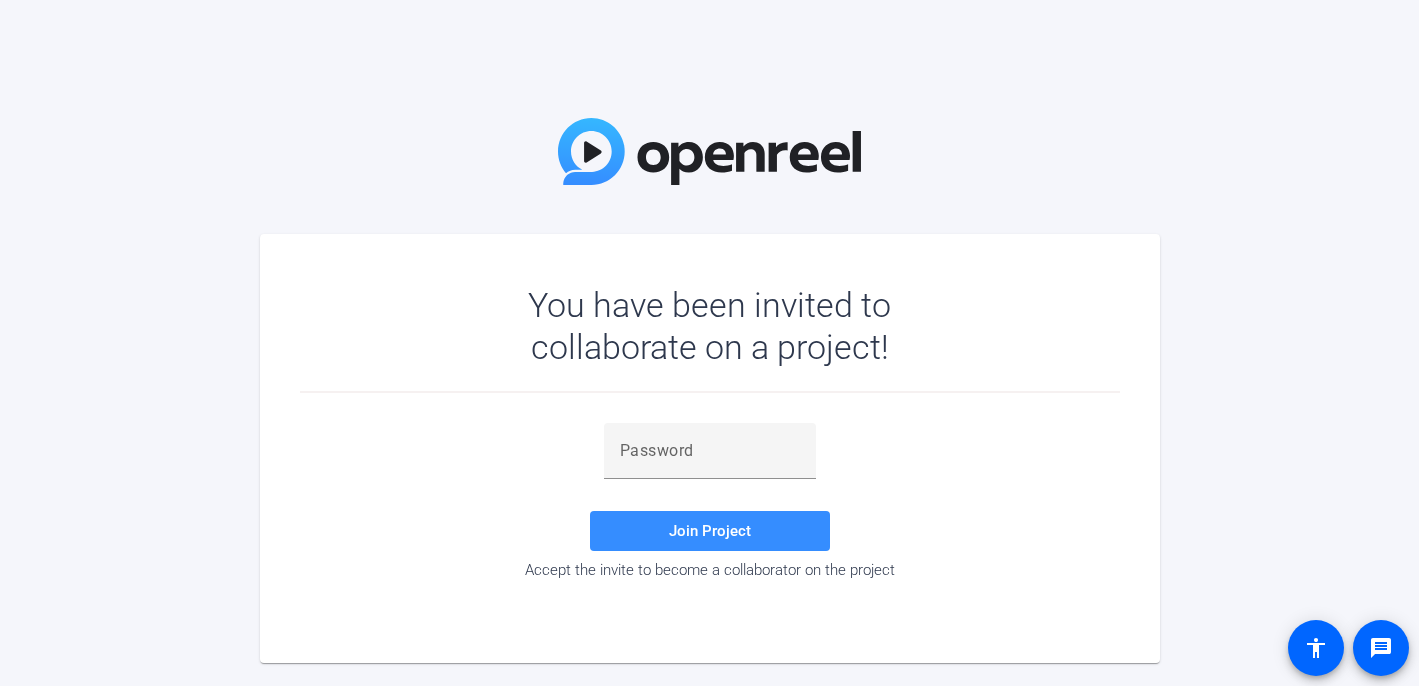 scroll, scrollTop: 0, scrollLeft: 0, axis: both 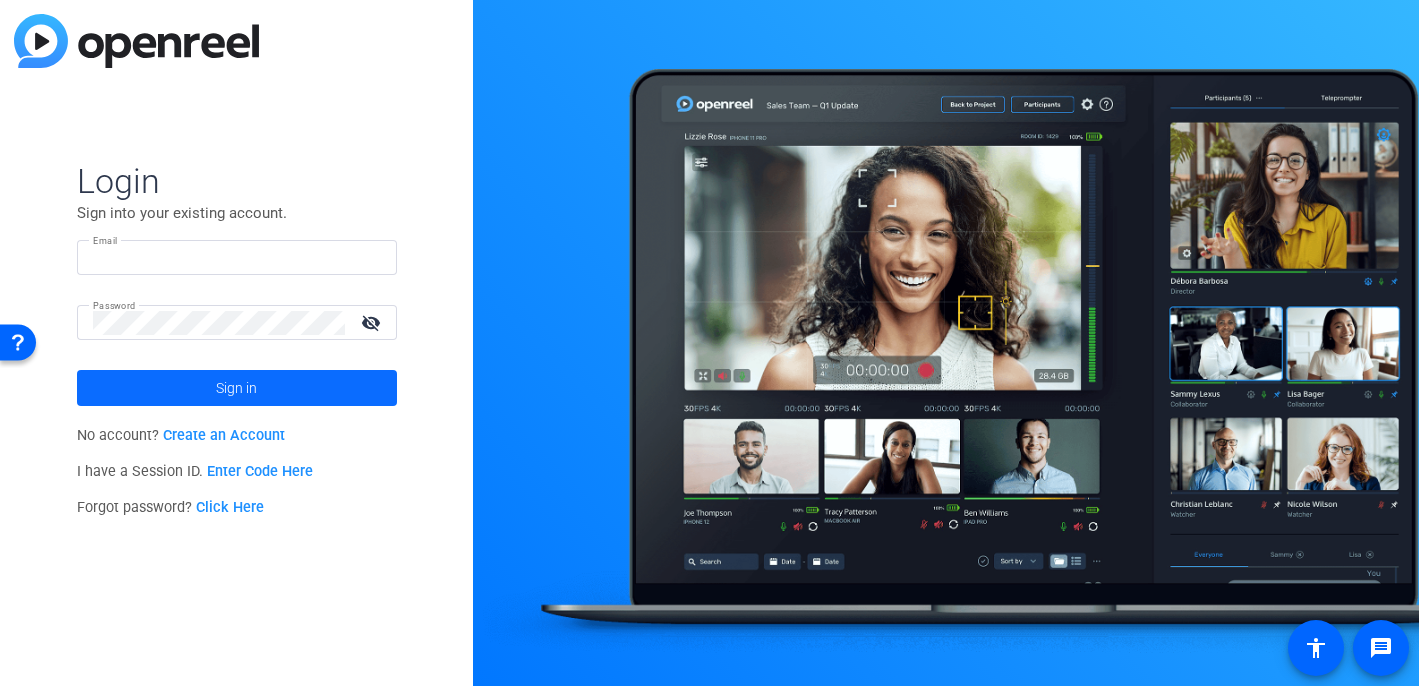 type on "[EMAIL]" 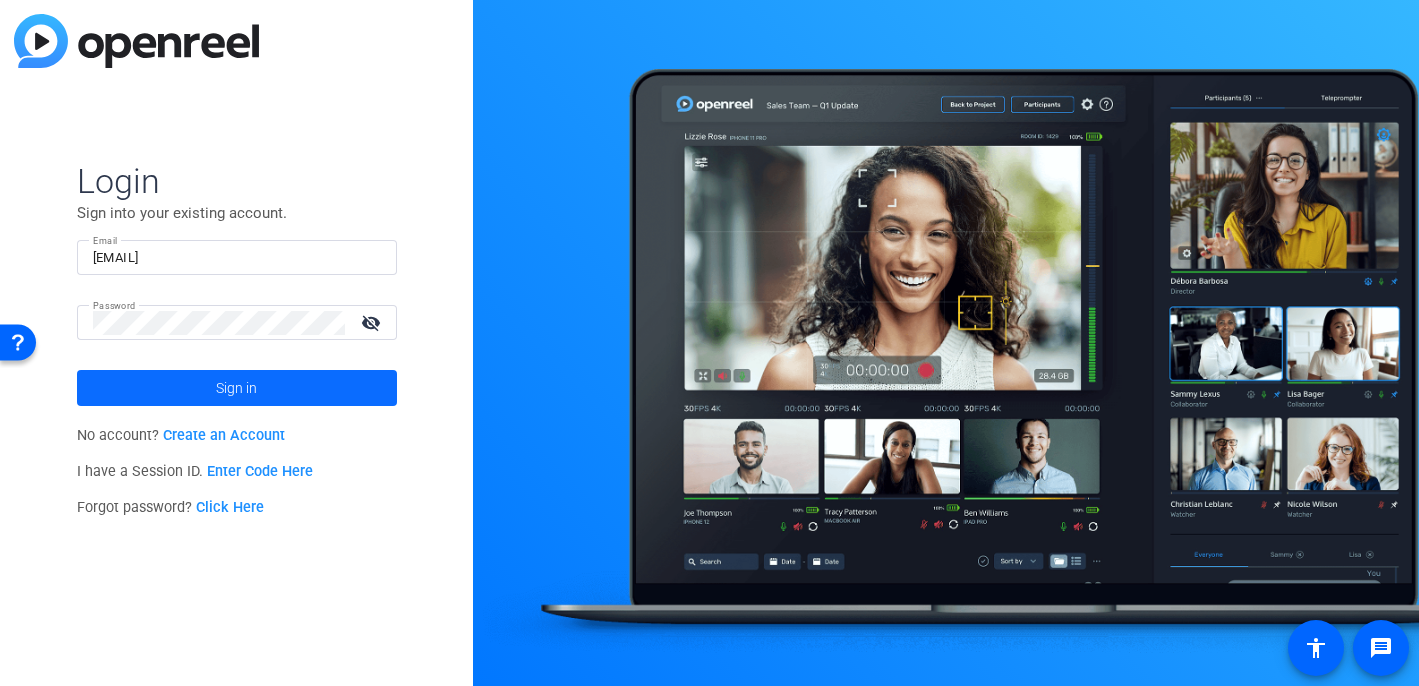 click on "Sign in" 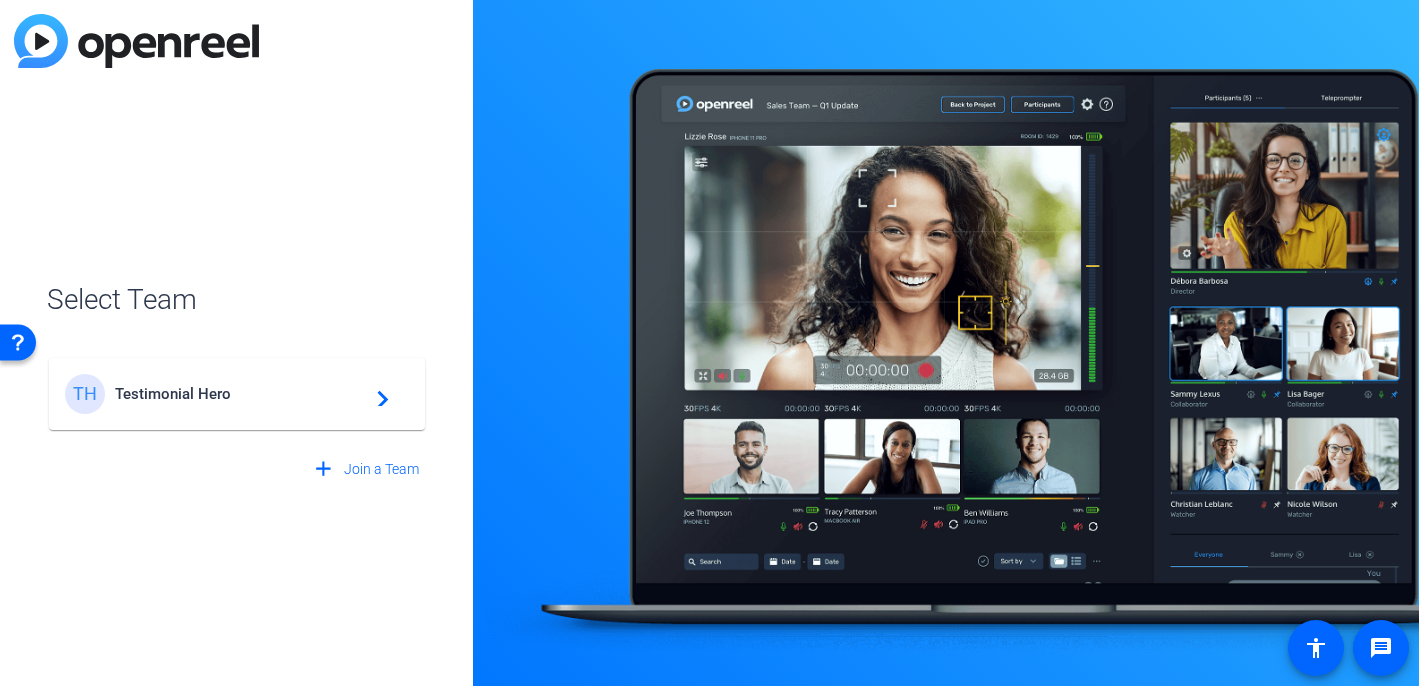 click on "TH Testimonial Hero  navigate_next" 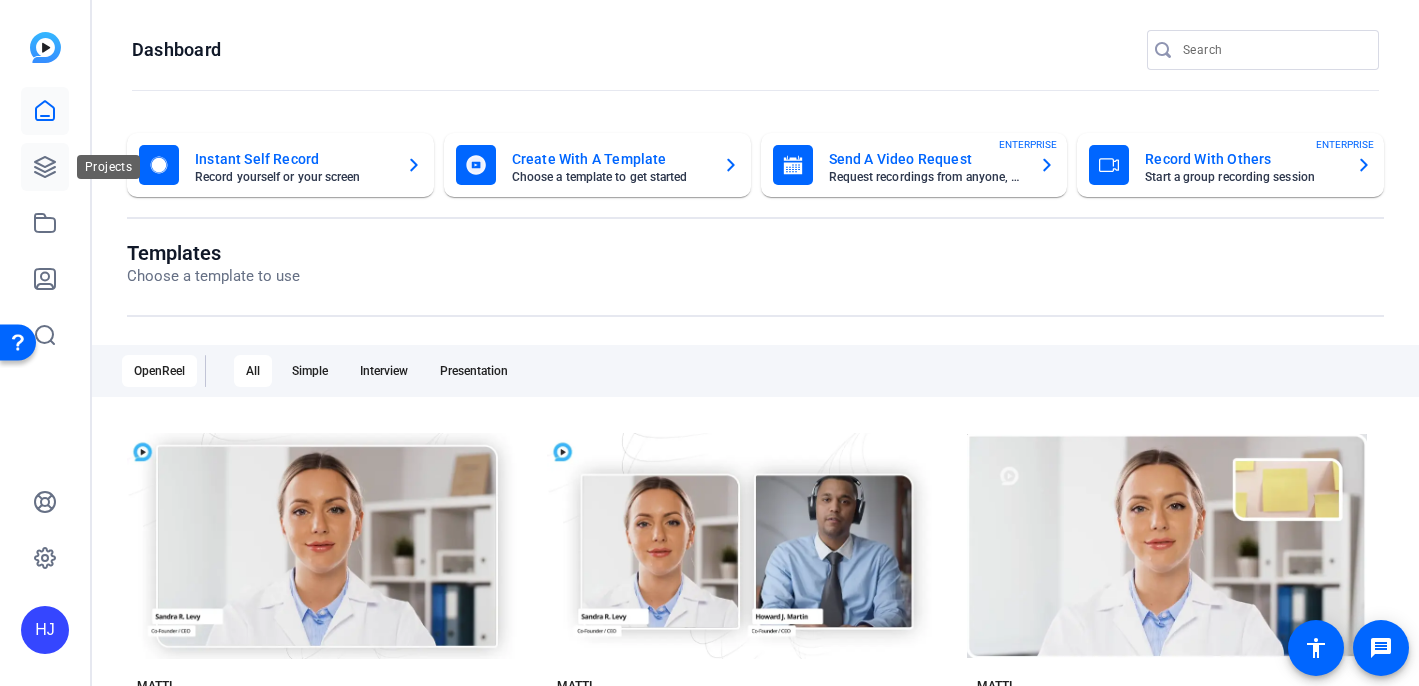 click 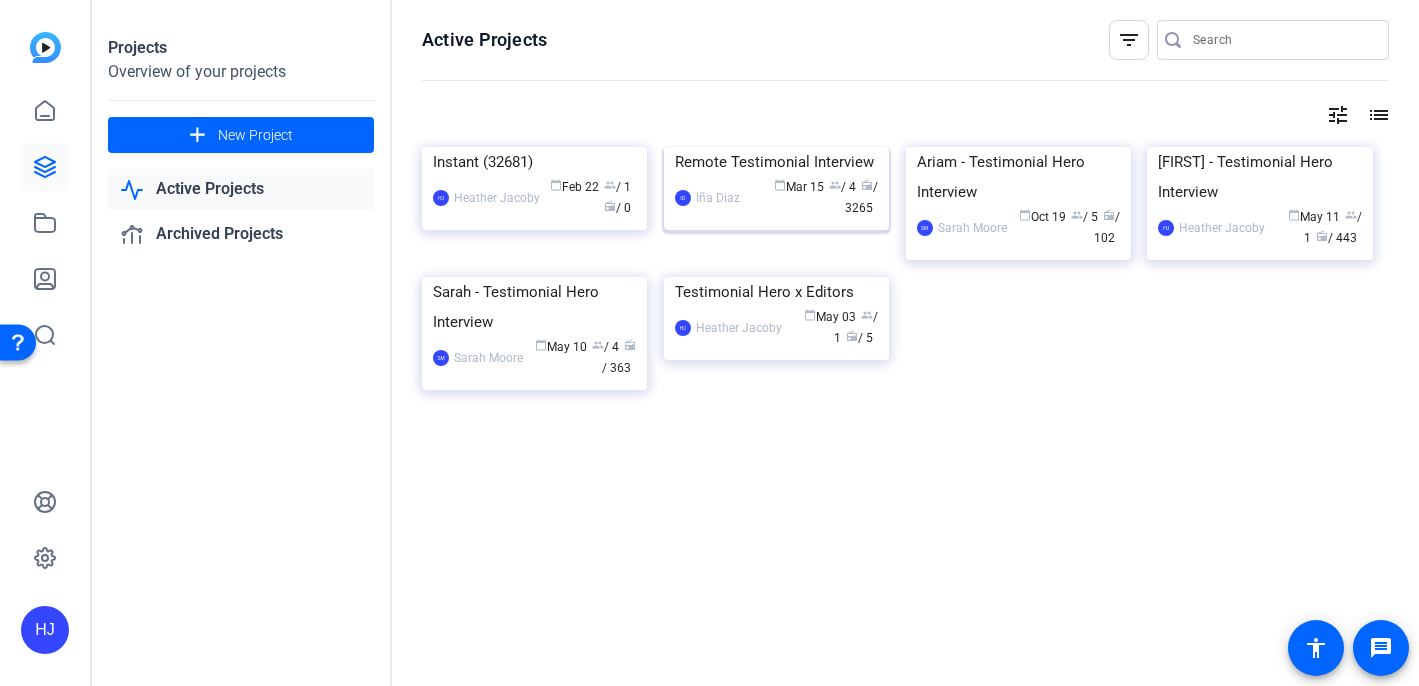 click on "calendar_today  Mar 15" 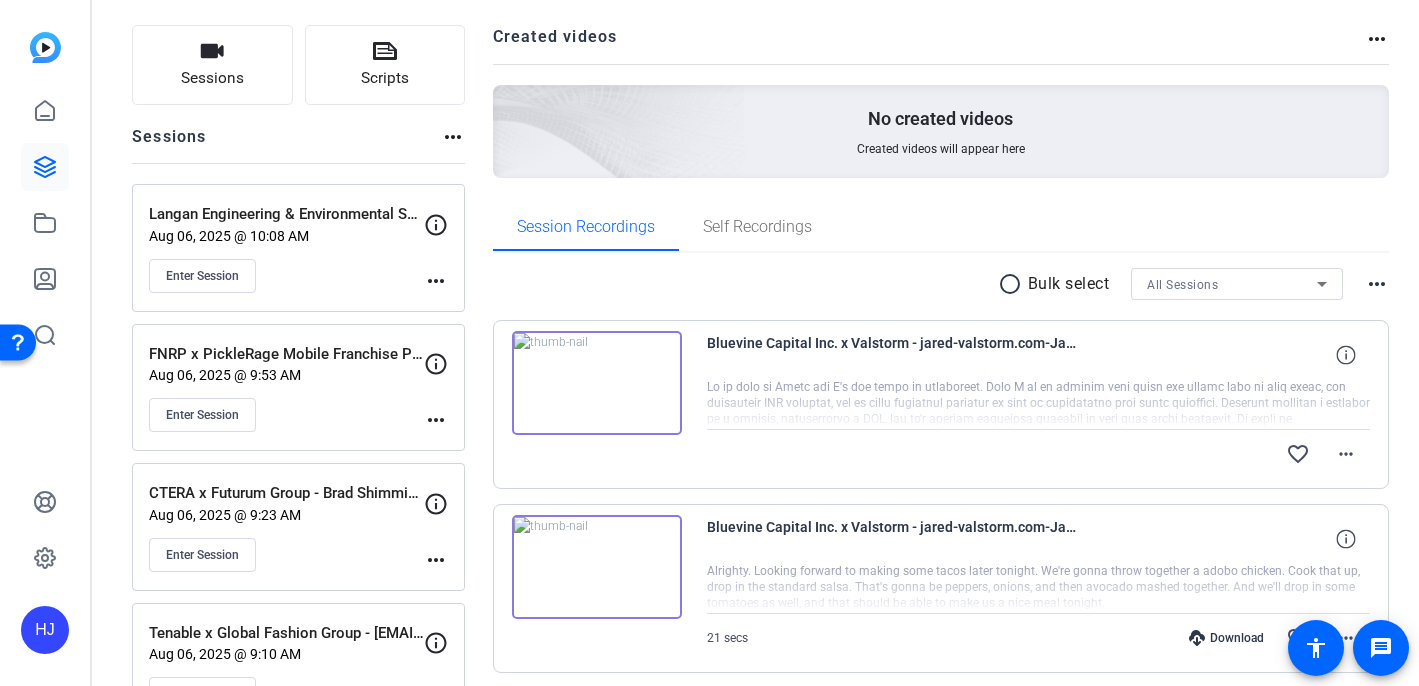scroll, scrollTop: 123, scrollLeft: 0, axis: vertical 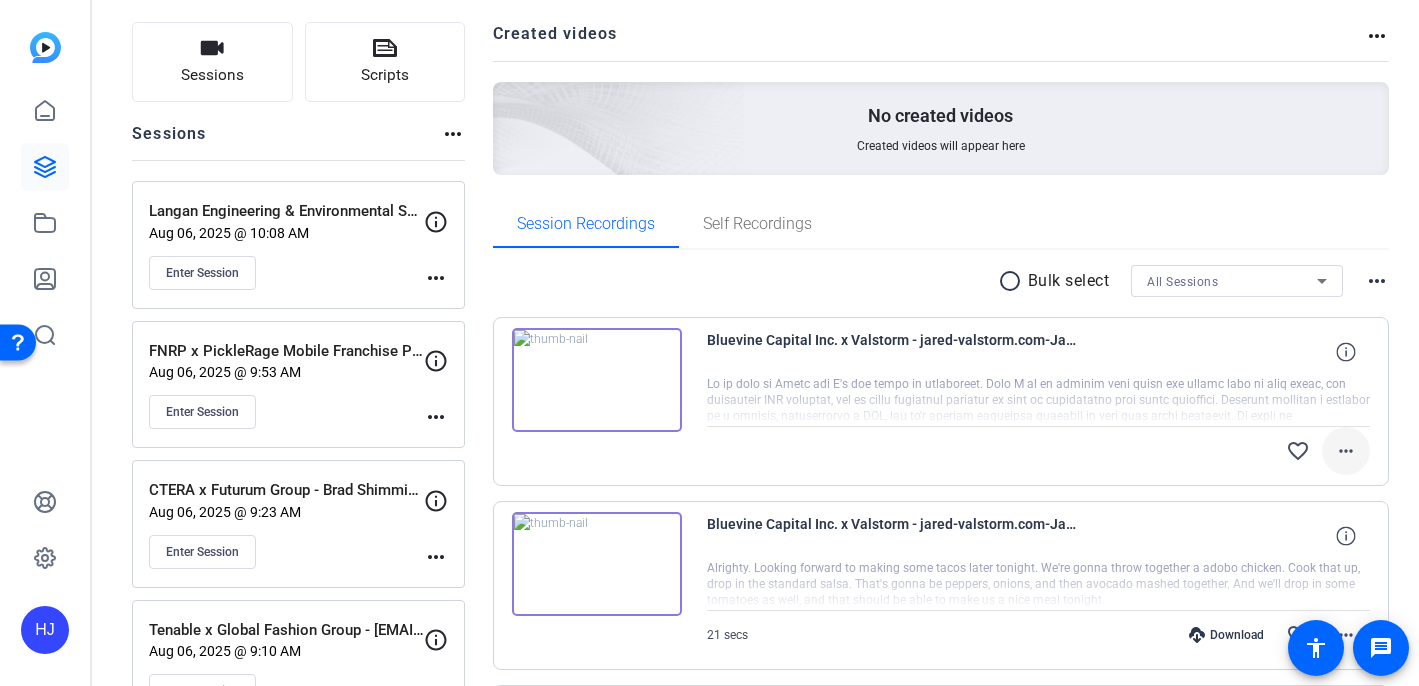 click on "more_horiz" at bounding box center [1346, 451] 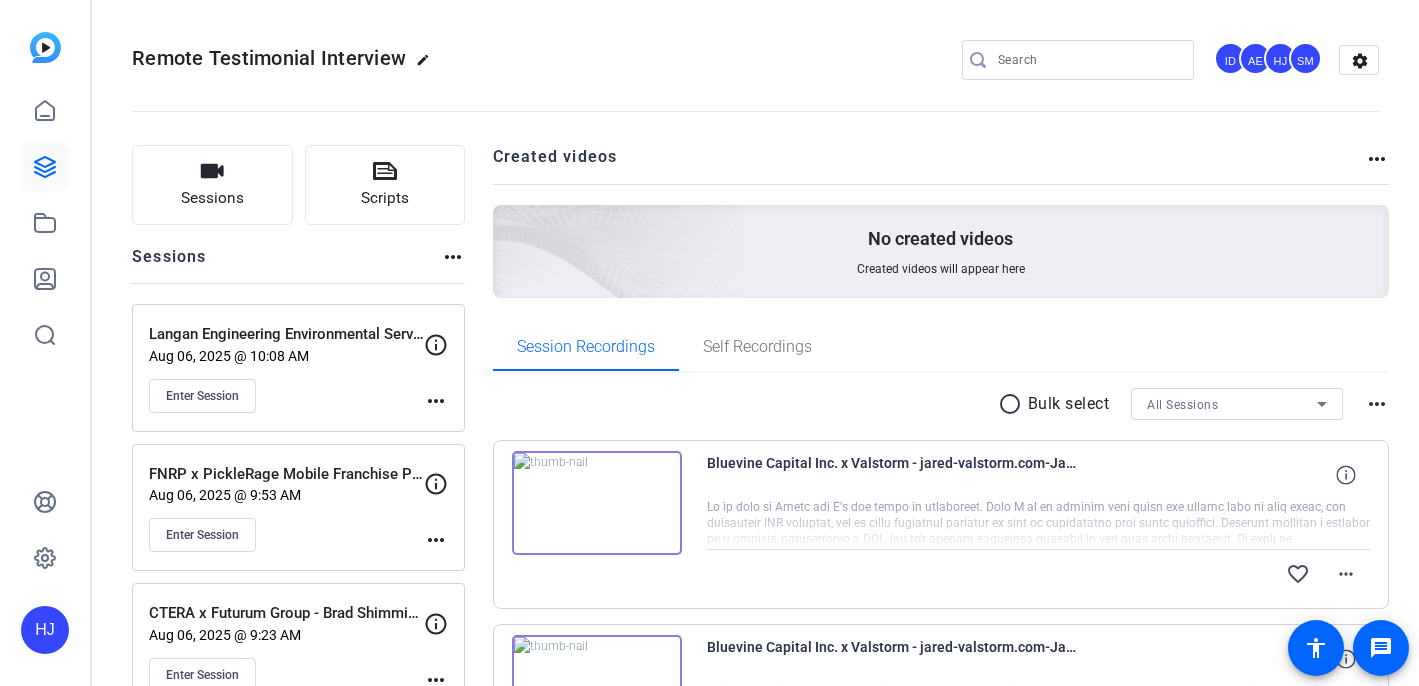 scroll, scrollTop: 0, scrollLeft: 0, axis: both 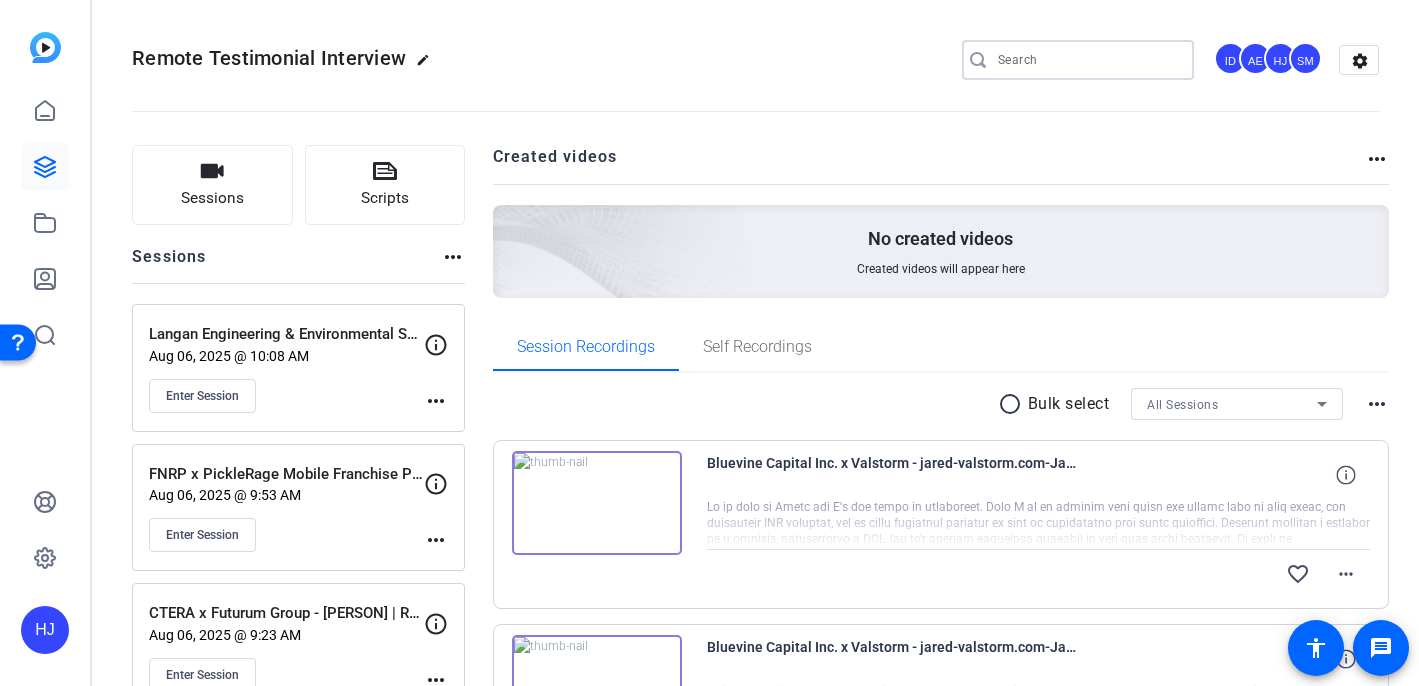click at bounding box center [1088, 60] 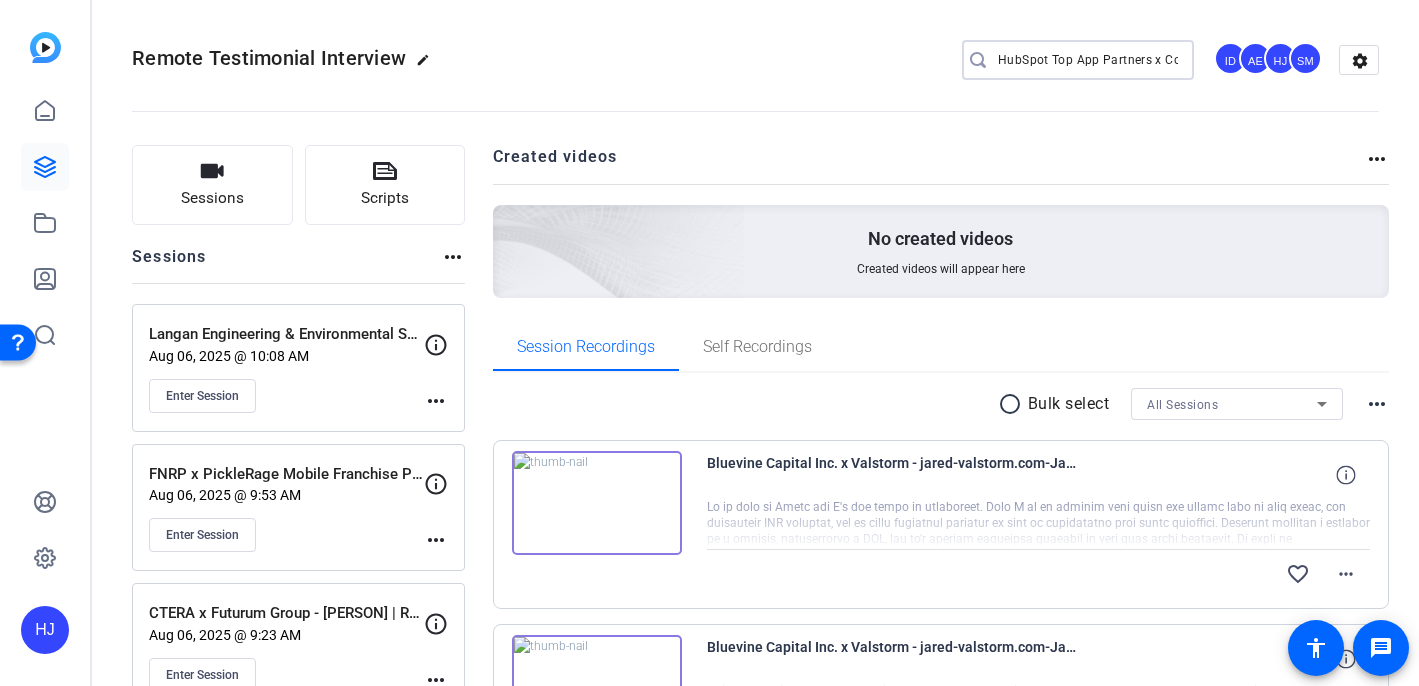 scroll, scrollTop: 0, scrollLeft: 192, axis: horizontal 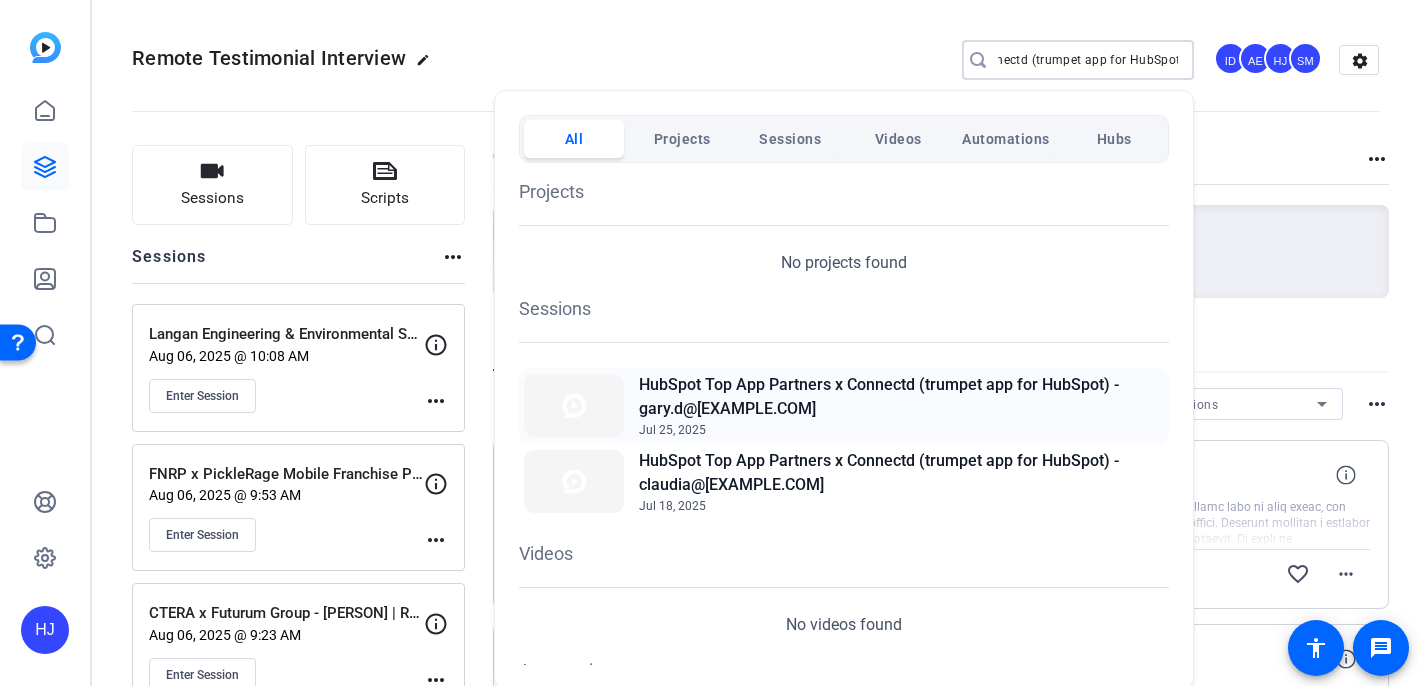 type on "HubSpot Top App Partners x Connectd (trumpet app for HubSpot)" 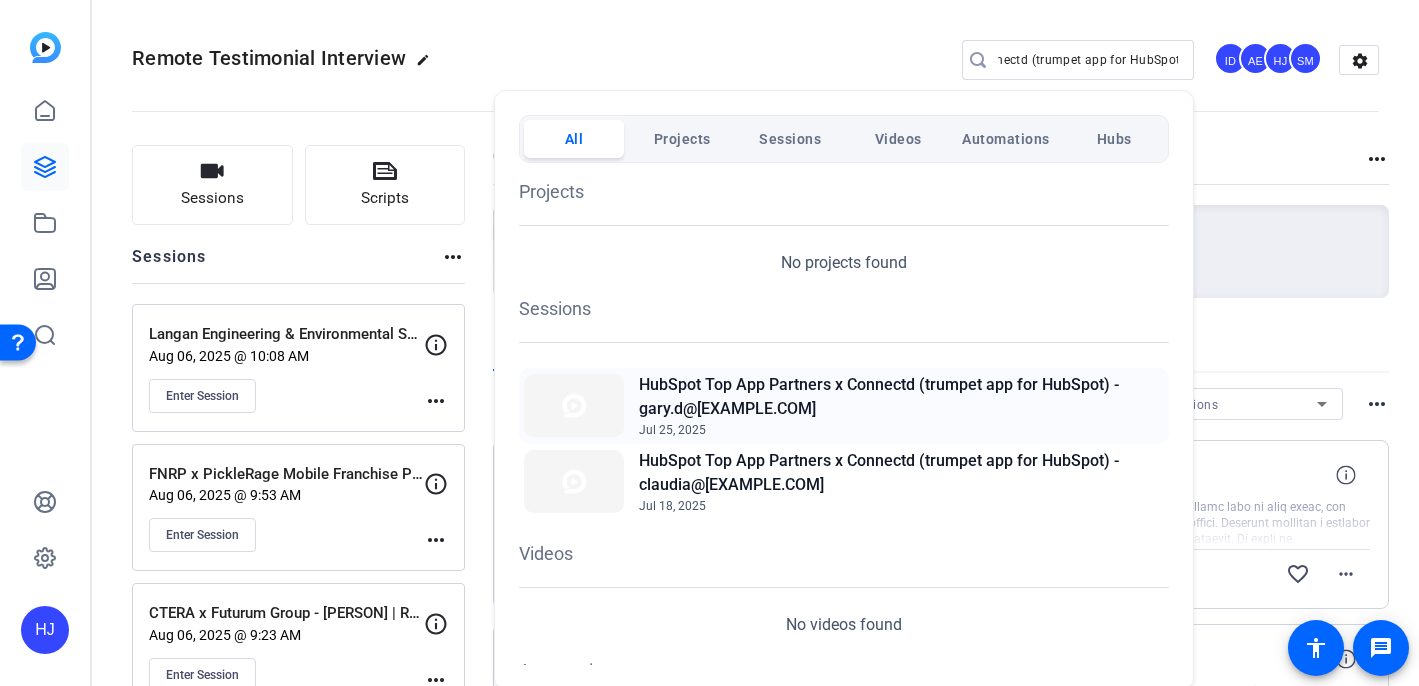 click on "HubSpot Top App Partners x Connectd (trumpet app for HubSpot) - gary.d@connectd.co" 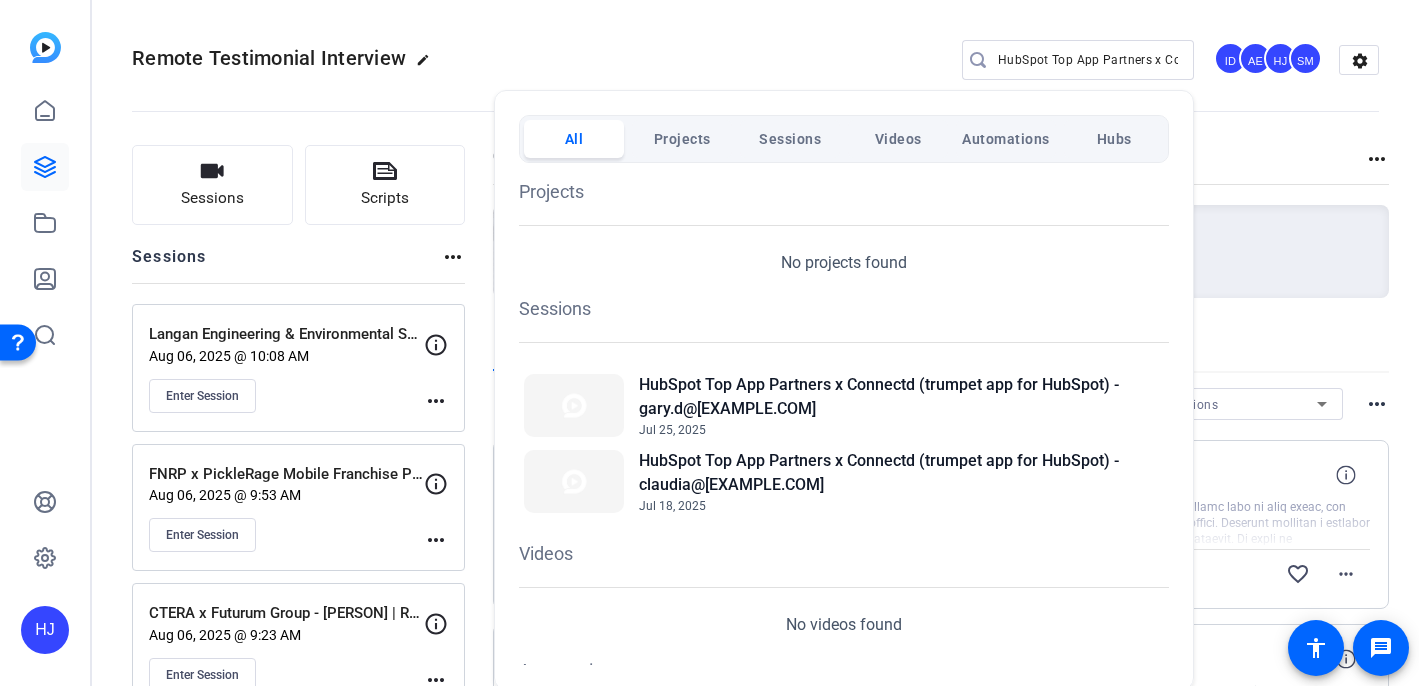 click at bounding box center [709, 343] 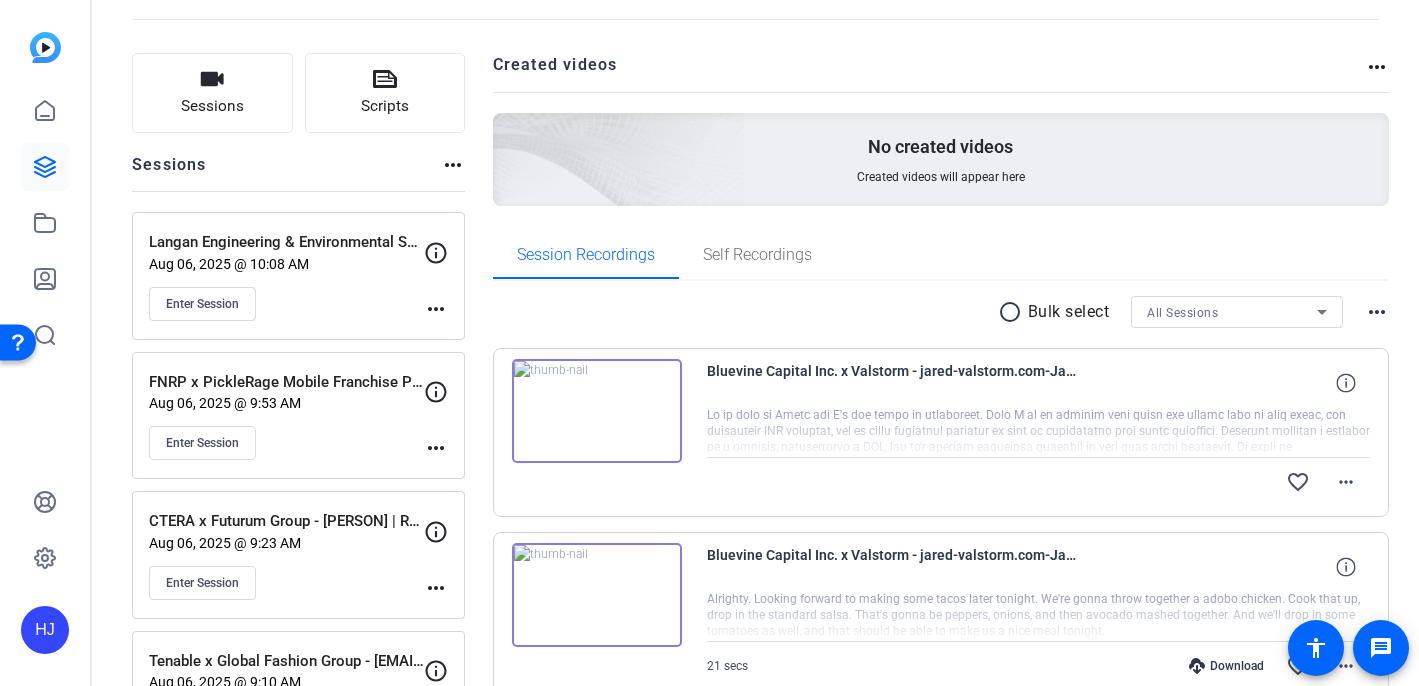 scroll, scrollTop: 131, scrollLeft: 0, axis: vertical 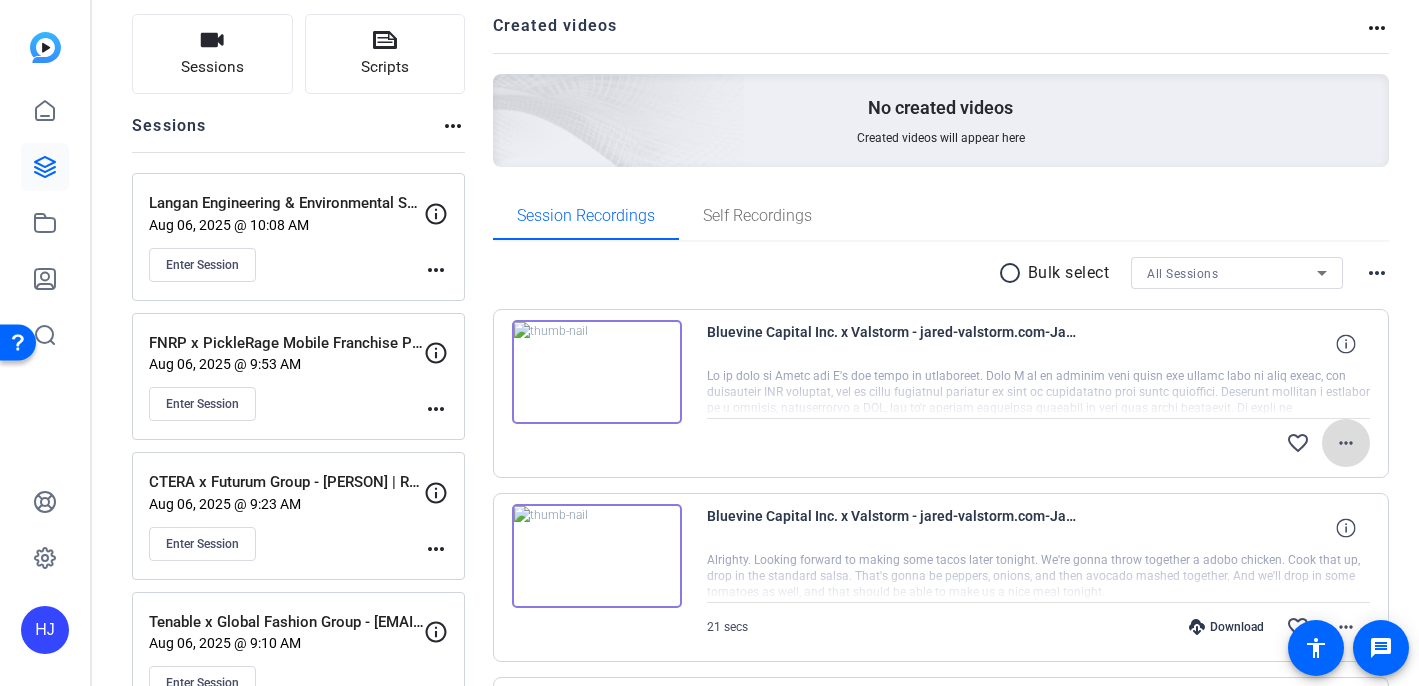 click on "more_horiz" at bounding box center [1346, 443] 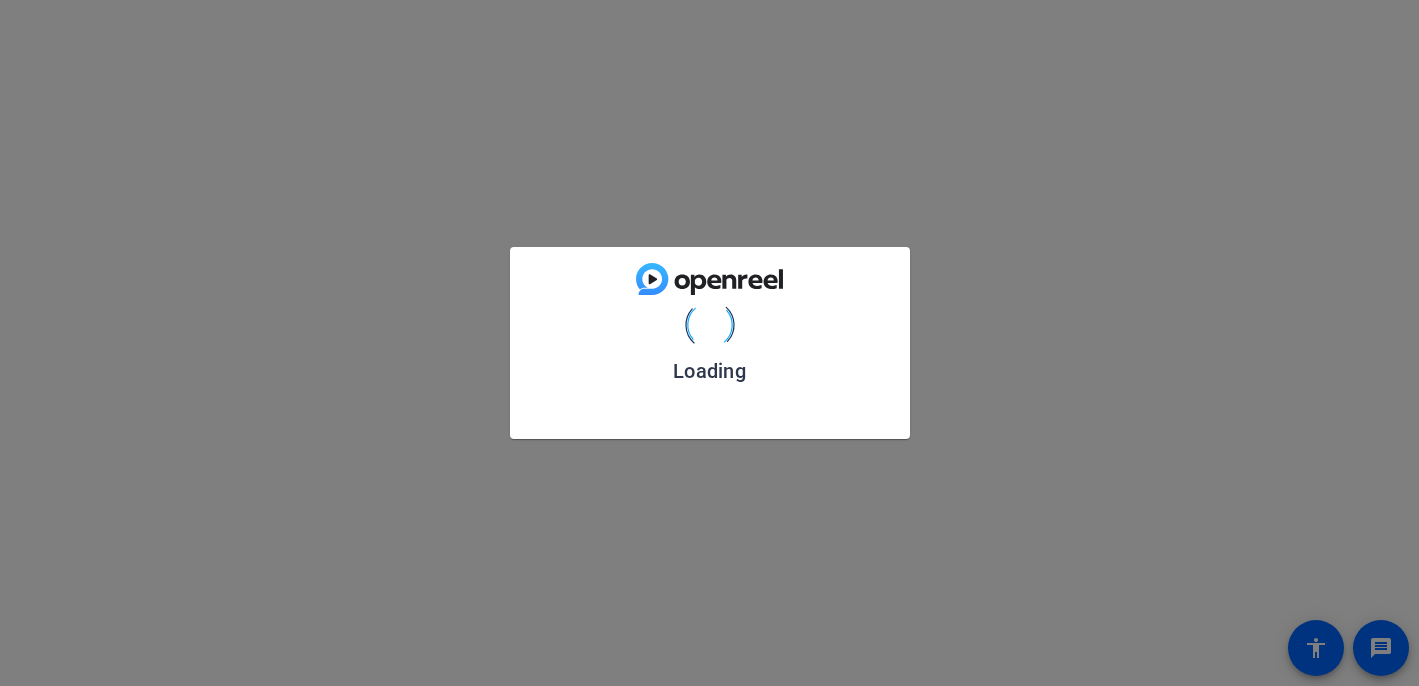 scroll, scrollTop: 0, scrollLeft: 0, axis: both 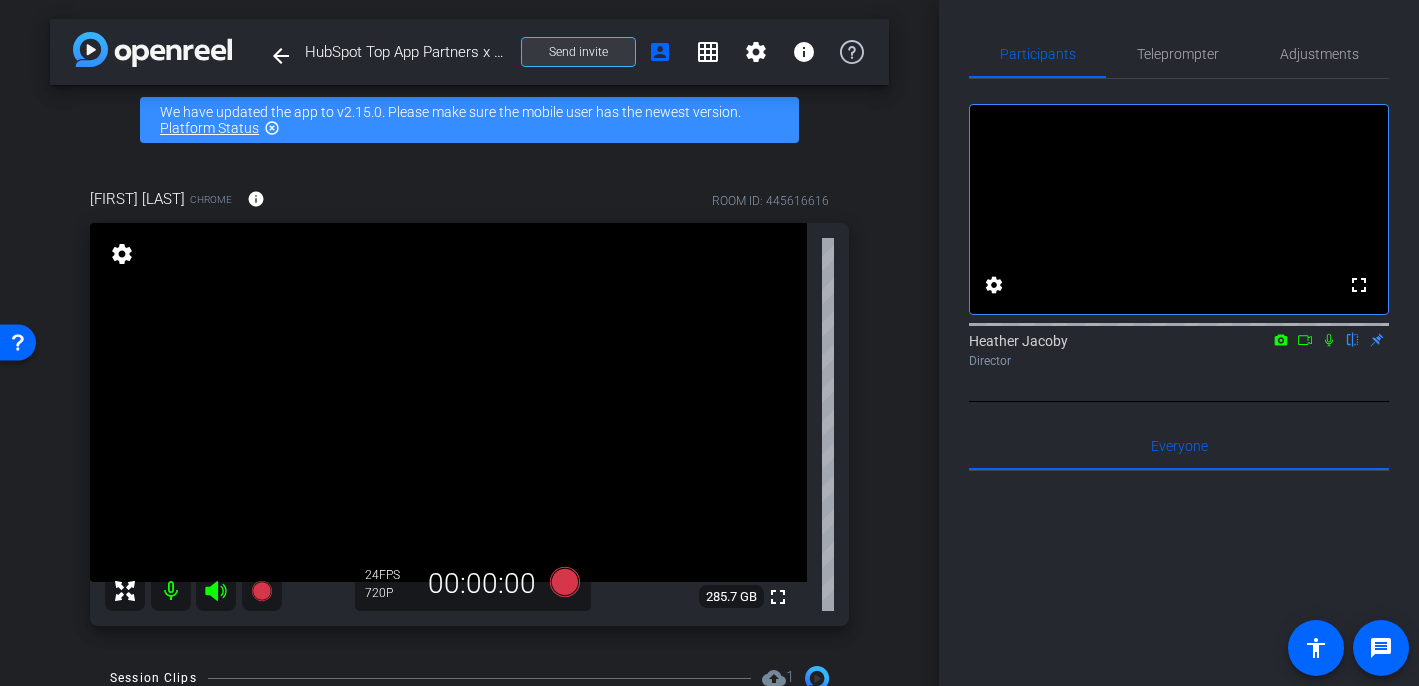 click at bounding box center [578, 52] 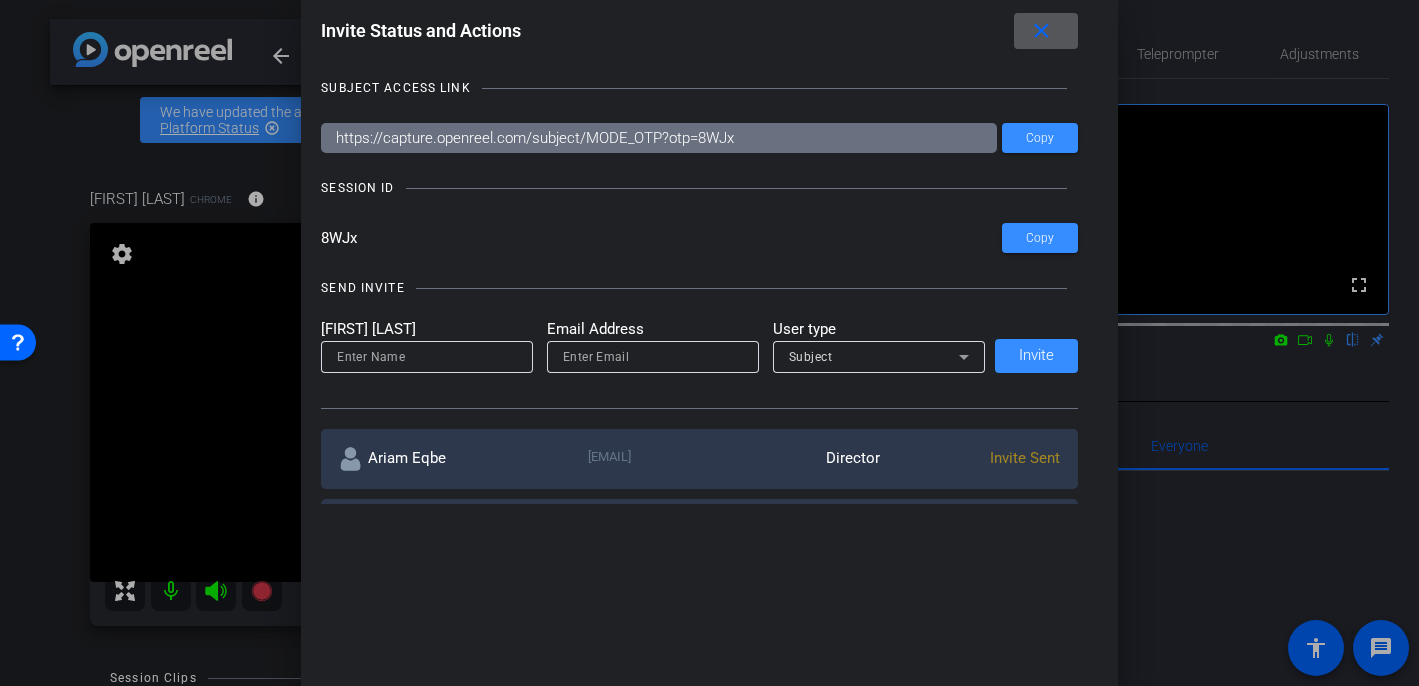 type 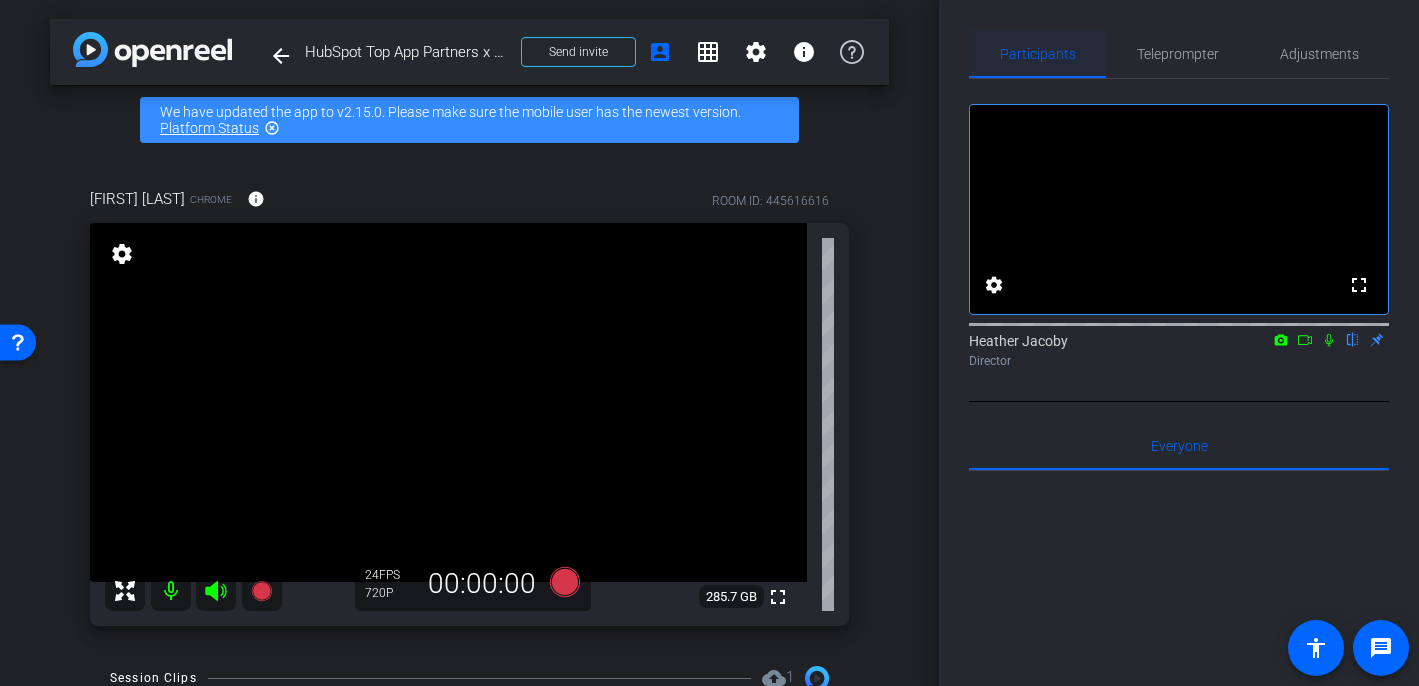 type 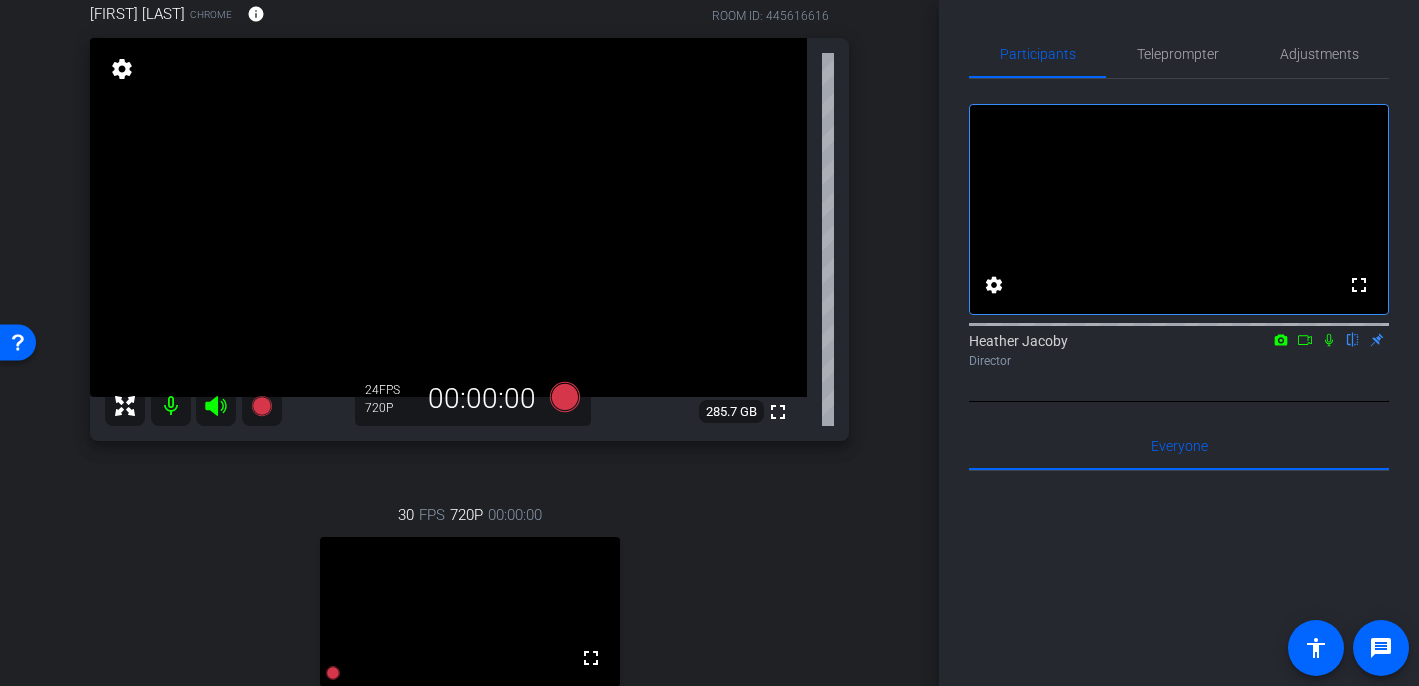 scroll, scrollTop: 195, scrollLeft: 0, axis: vertical 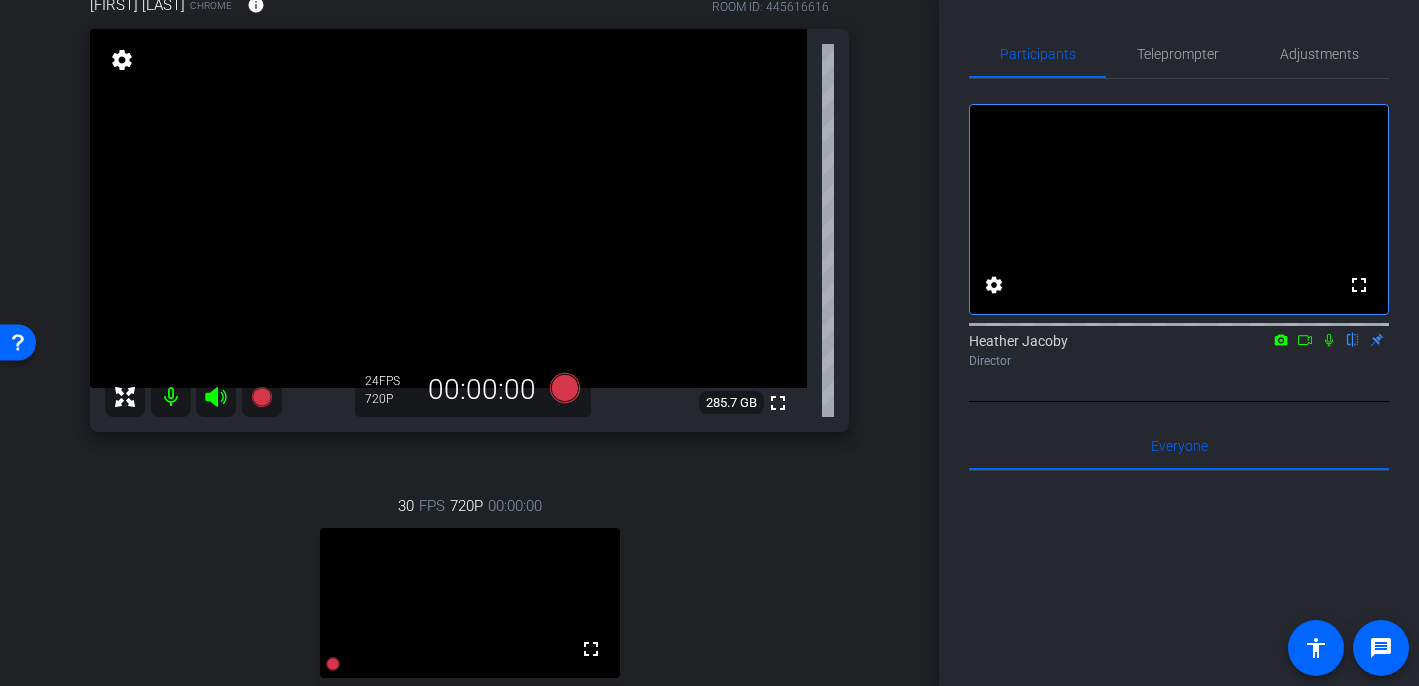 click 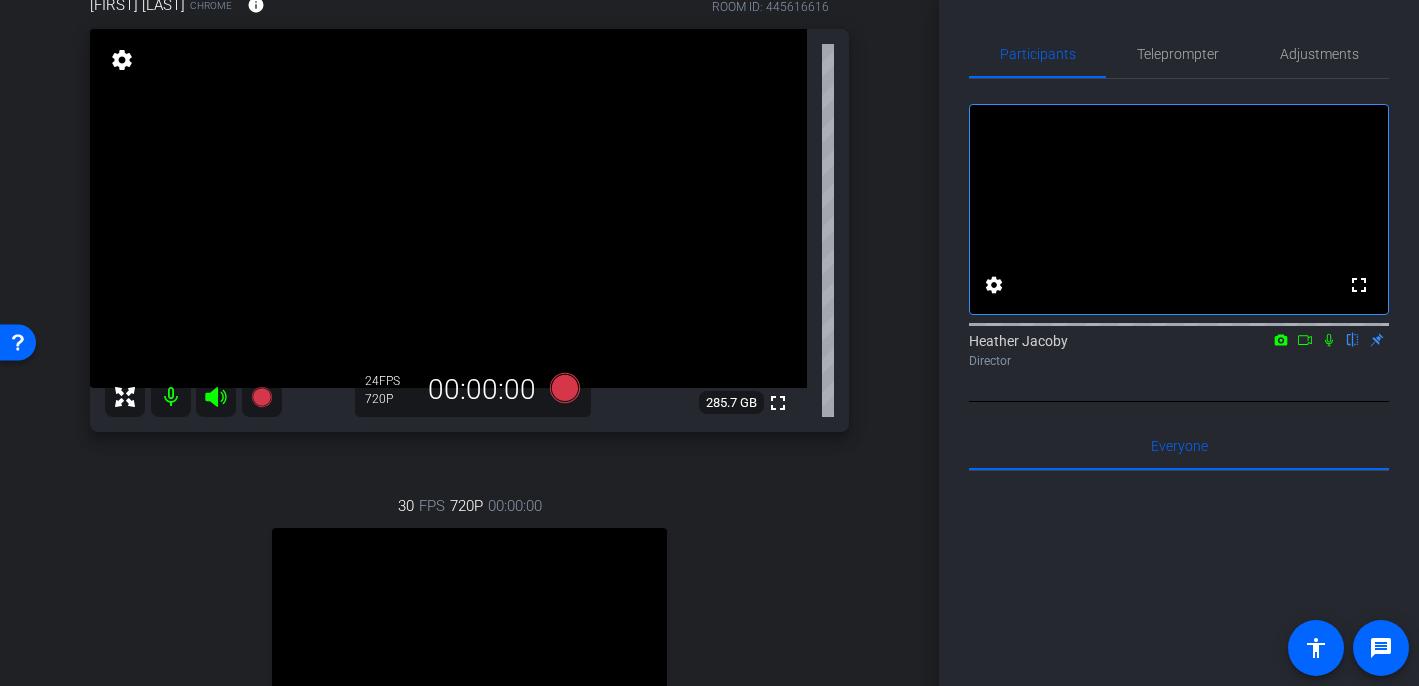 click at bounding box center [171, 397] 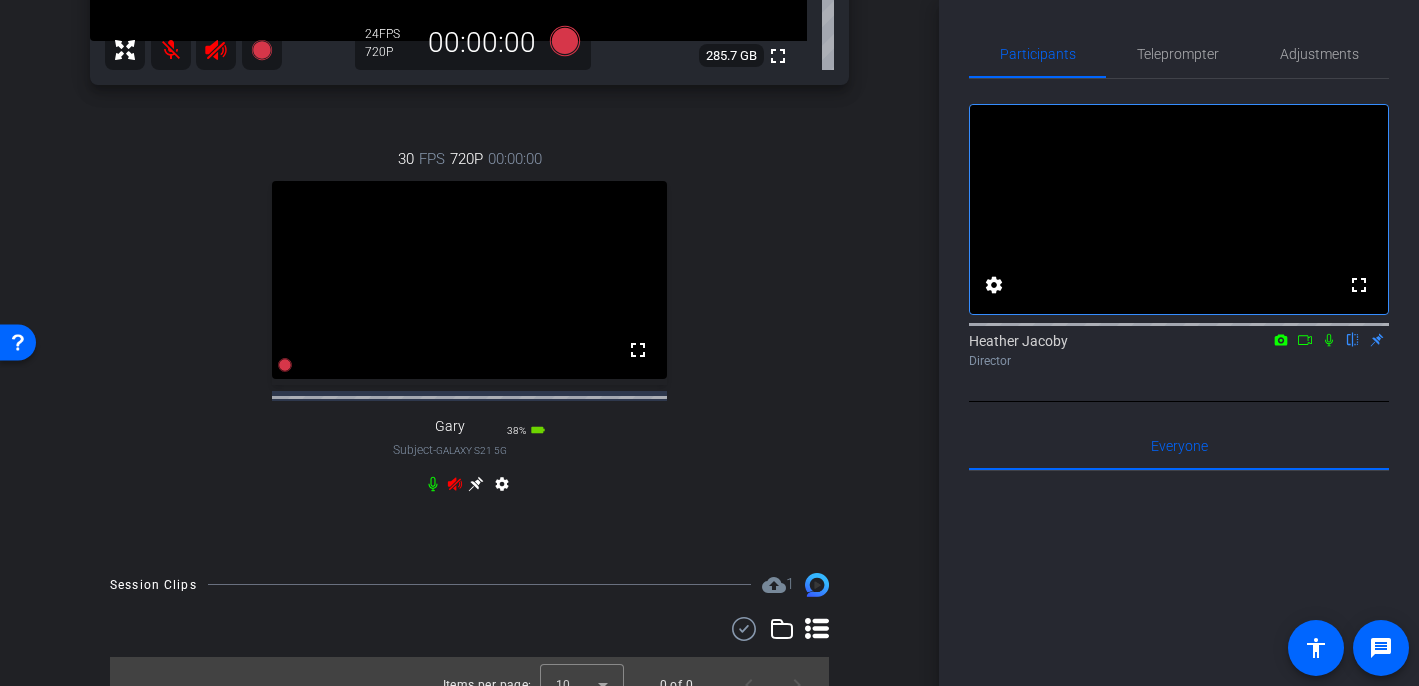 scroll, scrollTop: 583, scrollLeft: 0, axis: vertical 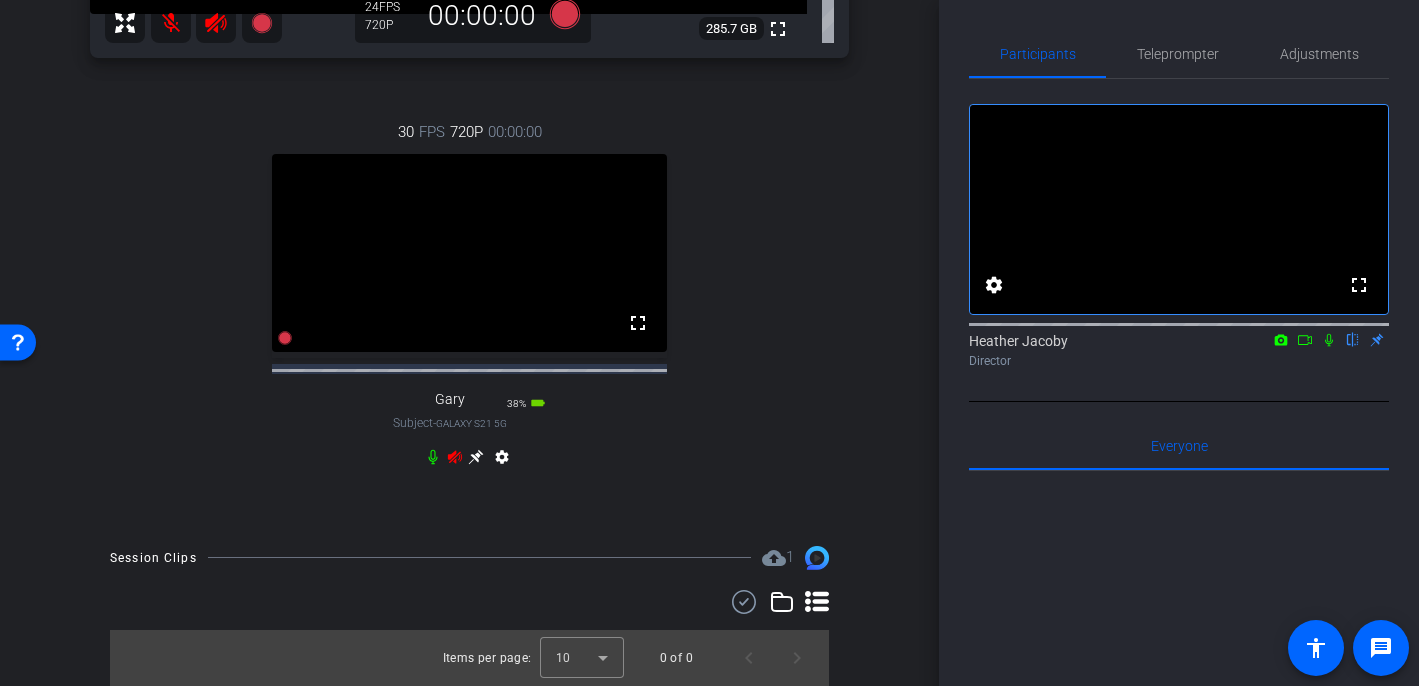 click 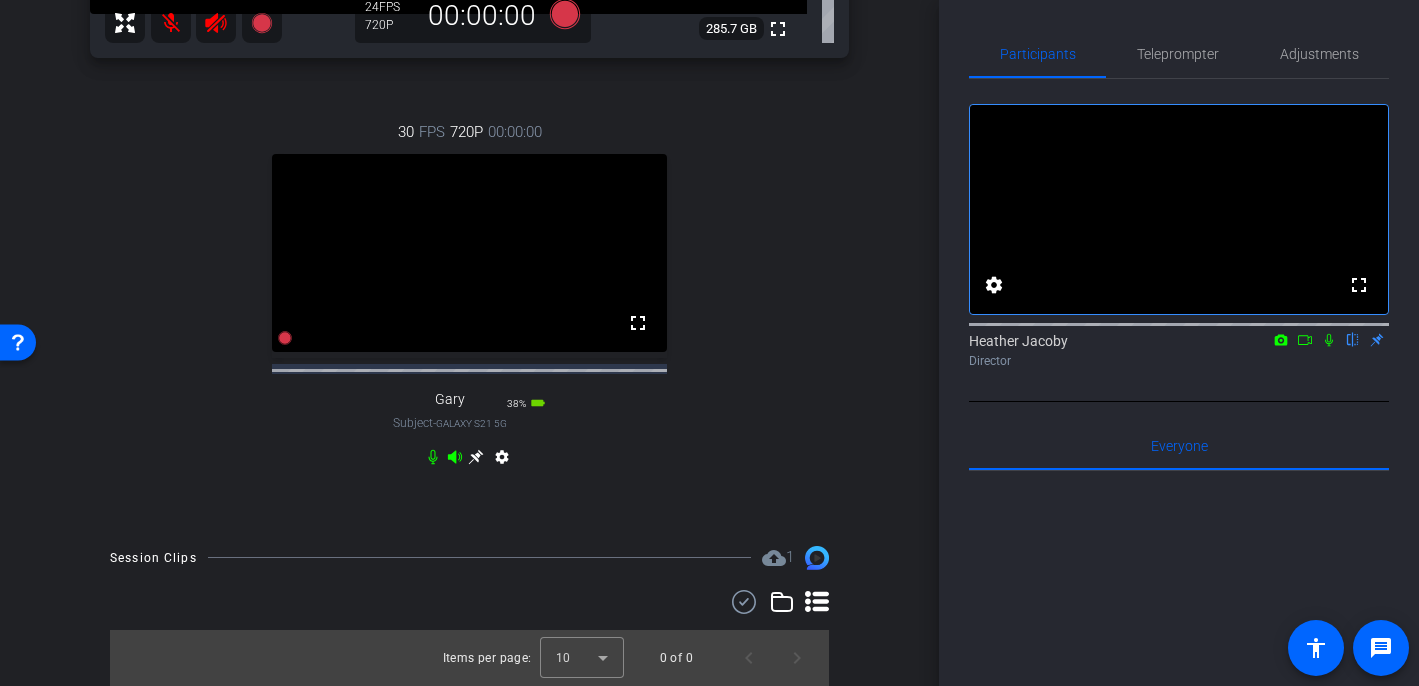 click 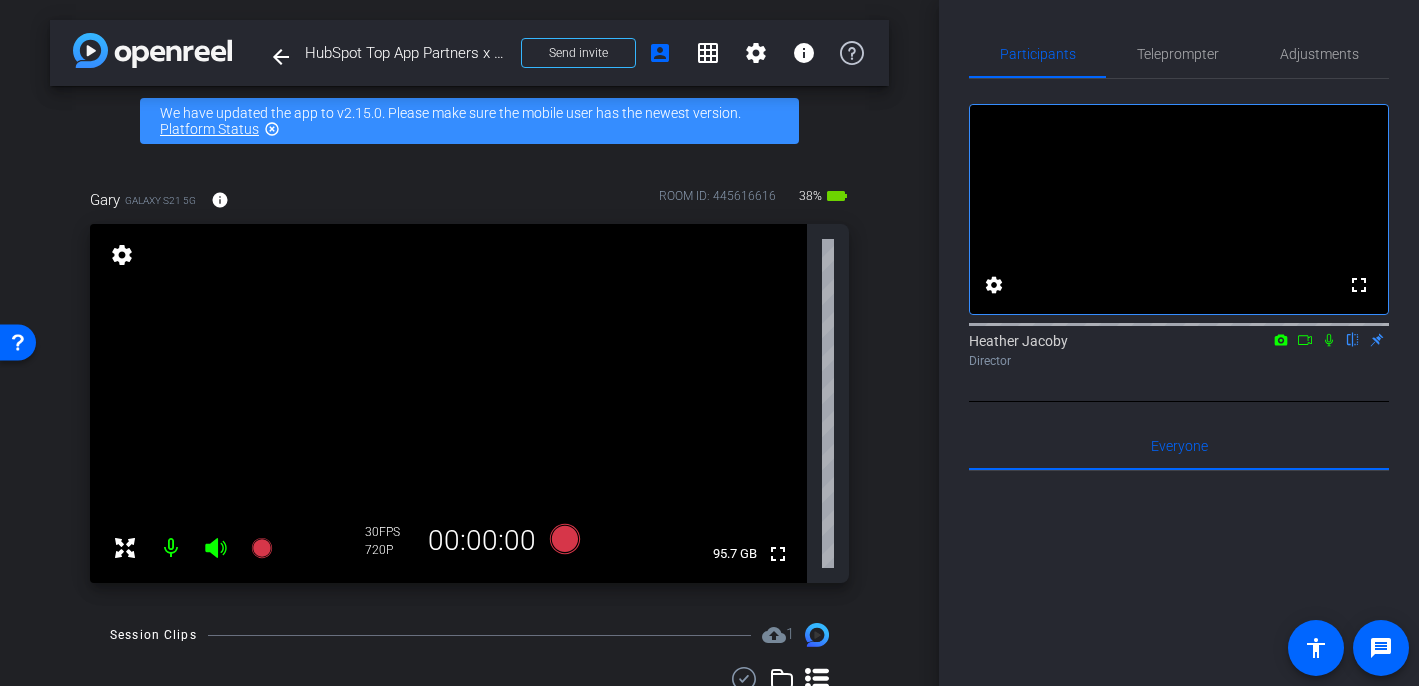 scroll, scrollTop: 2, scrollLeft: 0, axis: vertical 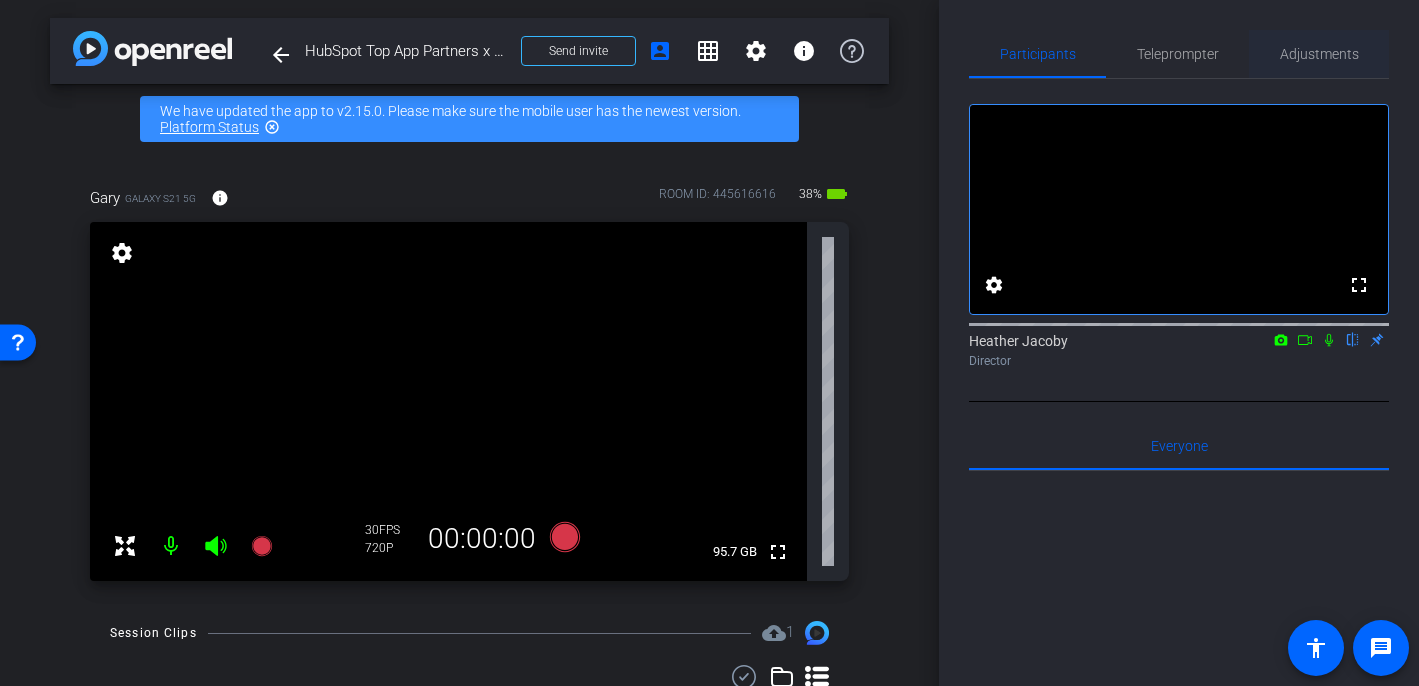 click on "Adjustments" at bounding box center [1319, 54] 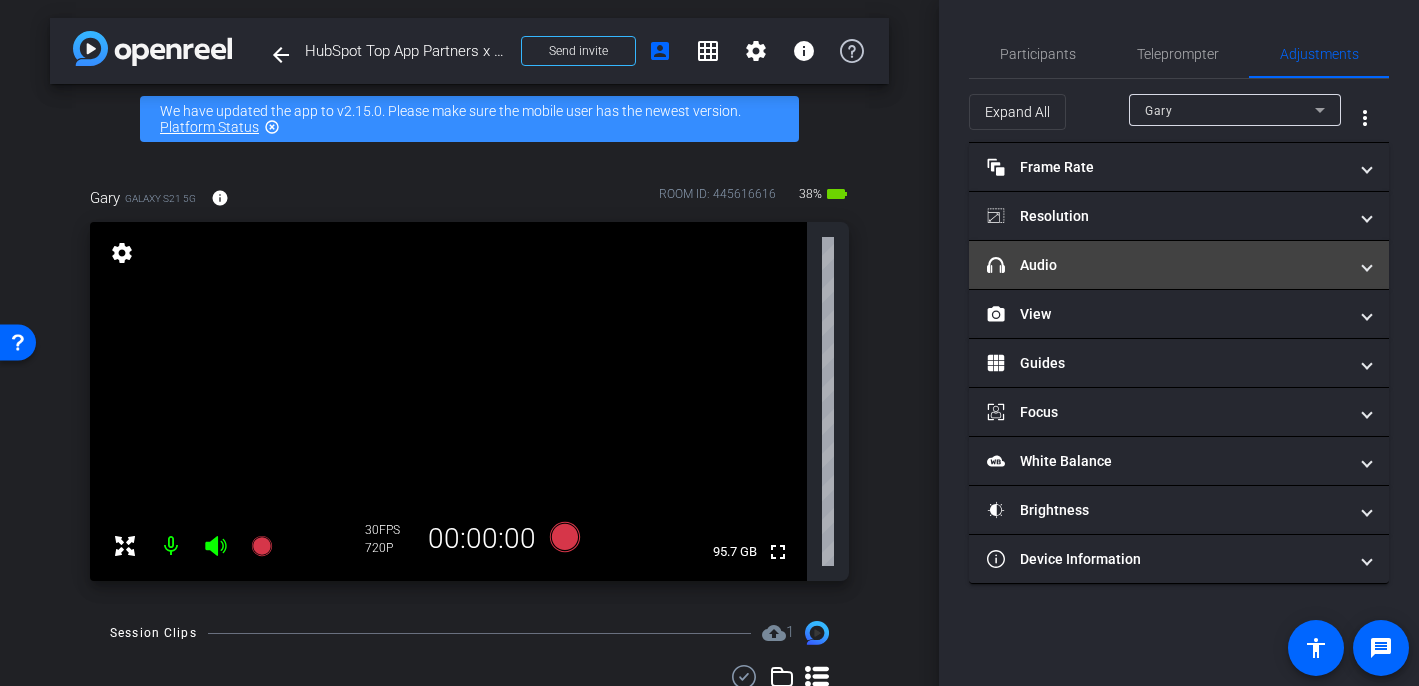 click on "headphone icon
Audio" at bounding box center [1167, 265] 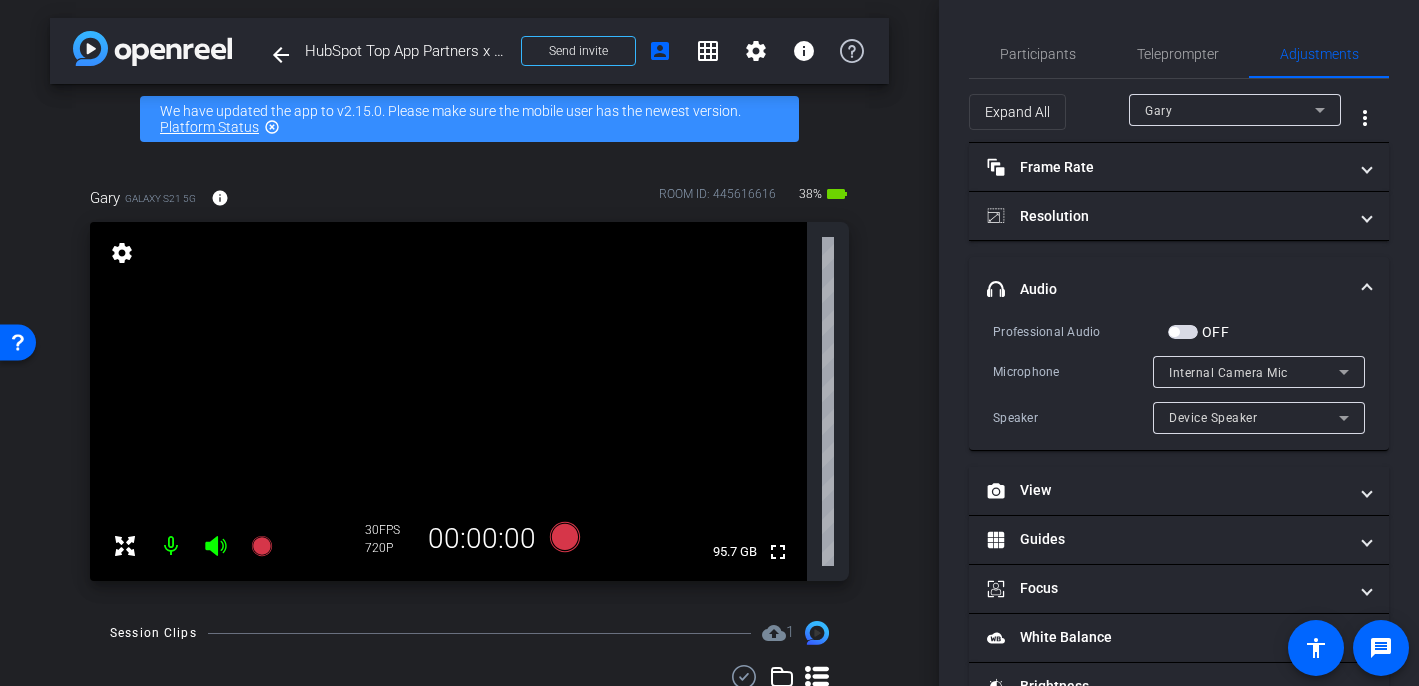 click at bounding box center [1174, 332] 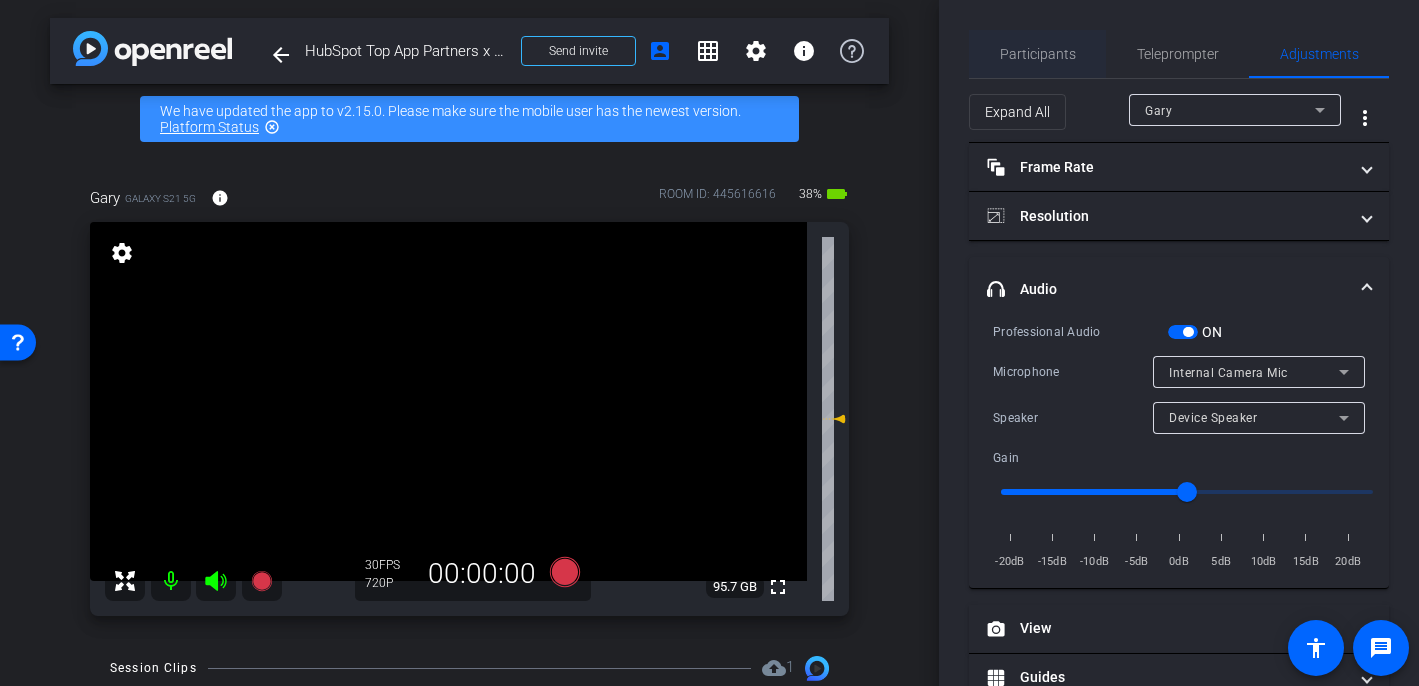 click on "Participants" at bounding box center [1038, 54] 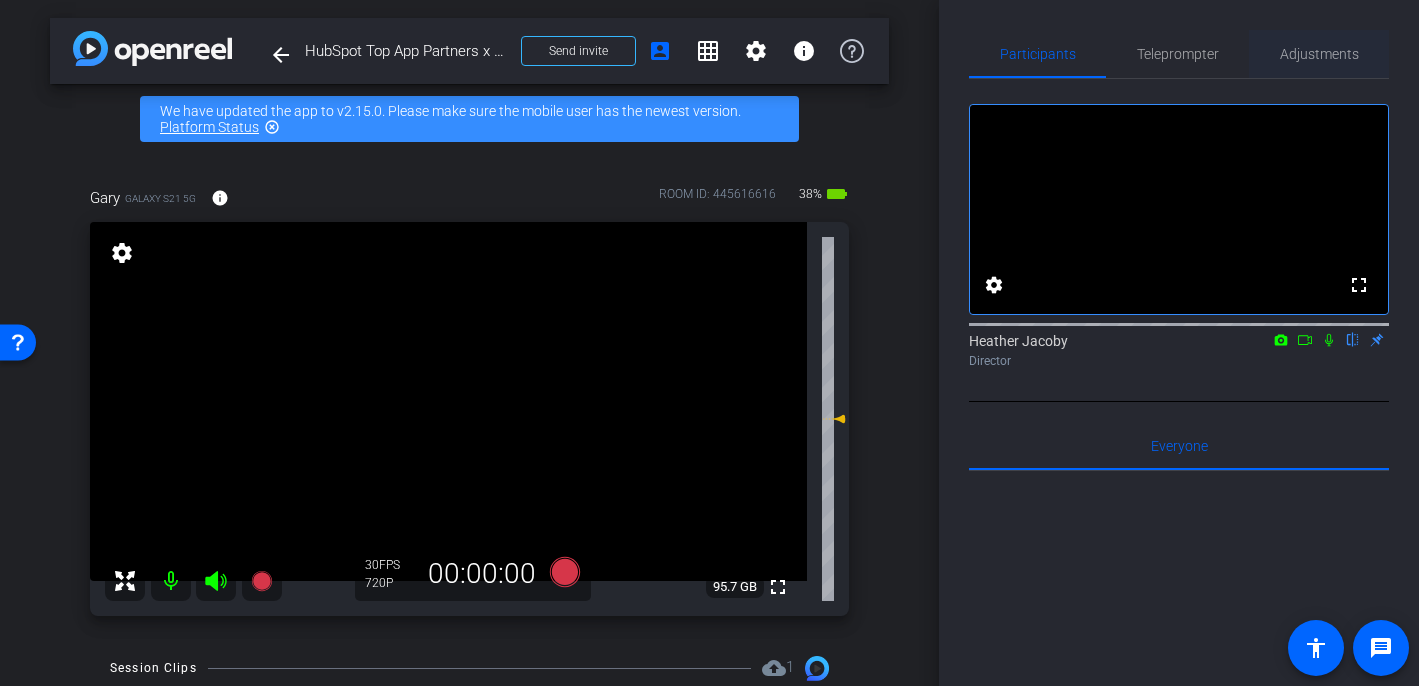 click on "Adjustments" at bounding box center [1319, 54] 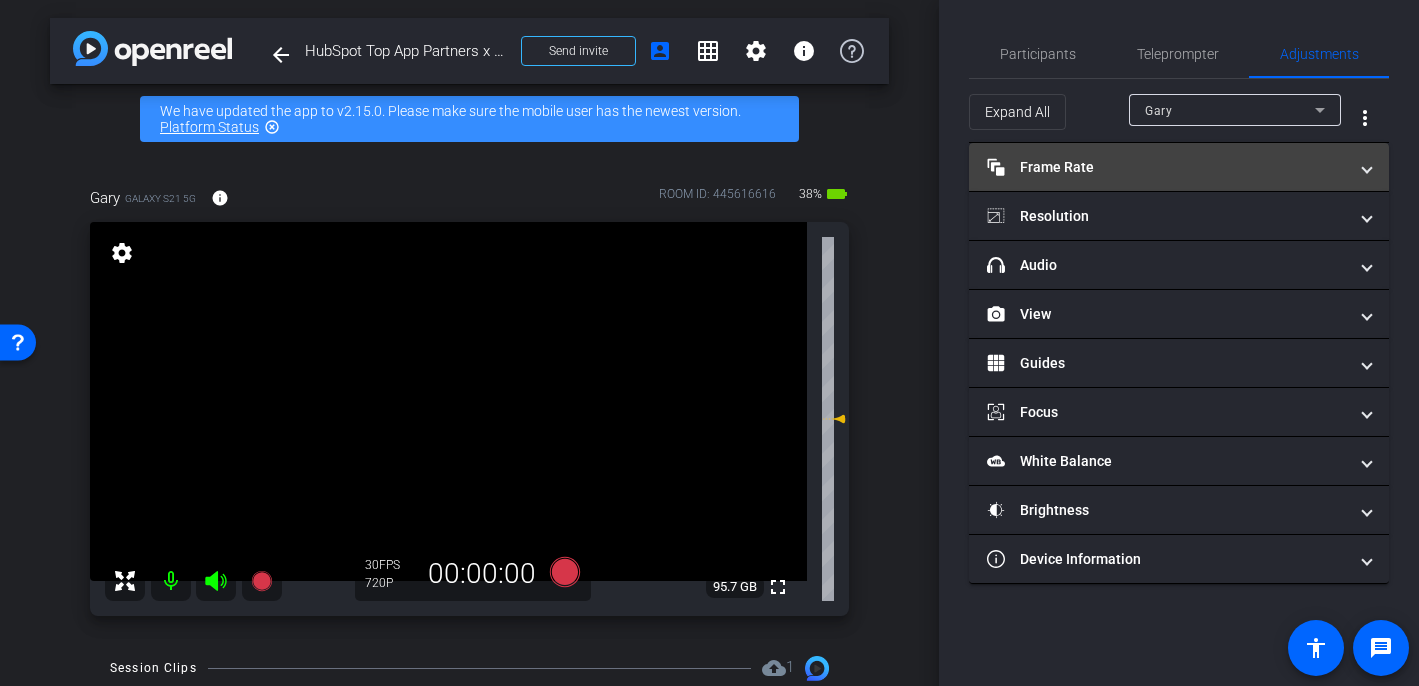 click on "Frame Rate
Frame Rate" at bounding box center [1167, 167] 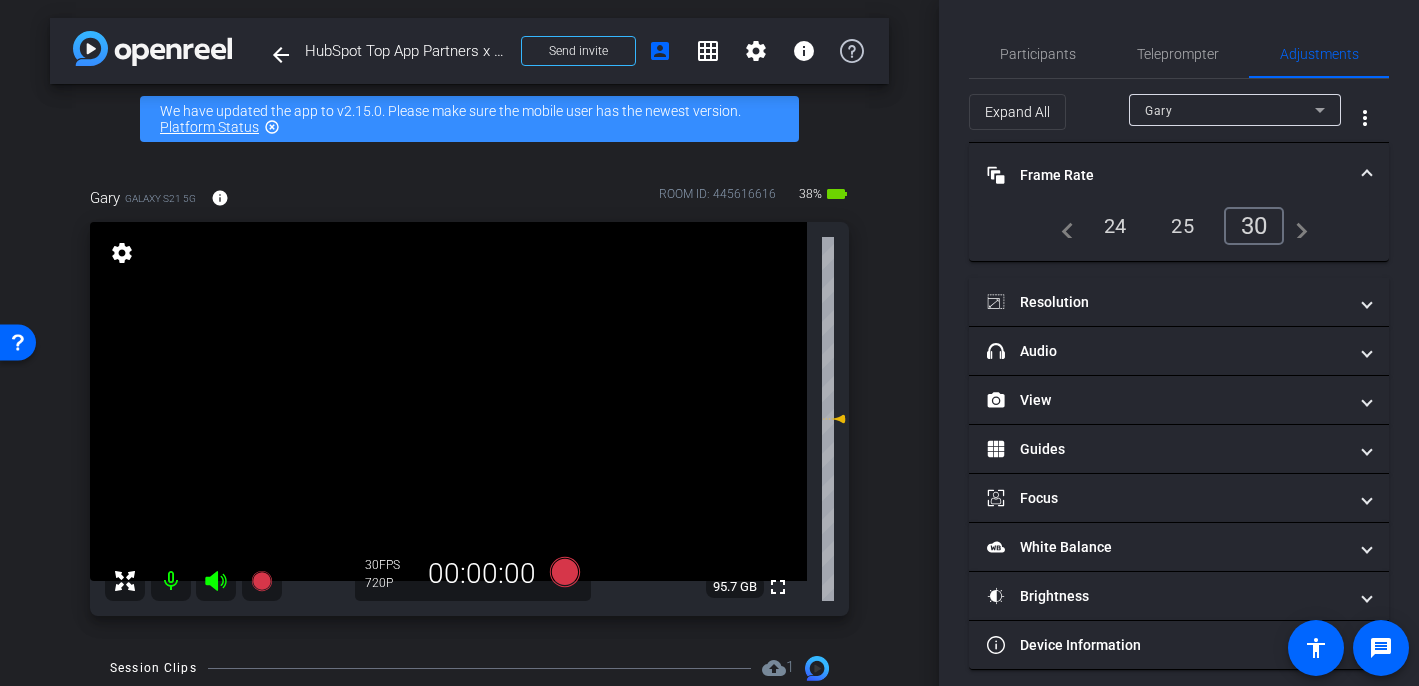 click on "24" at bounding box center [1115, 226] 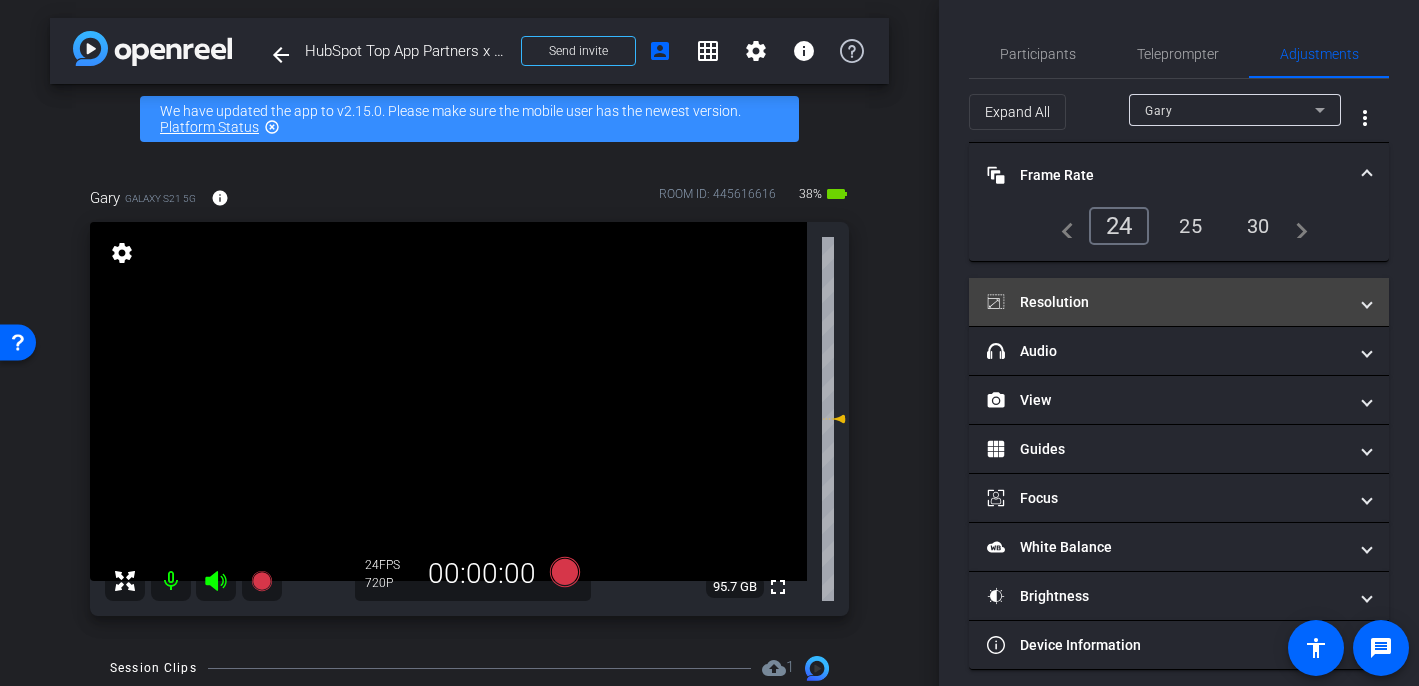 click on "Resolution" at bounding box center (1167, 302) 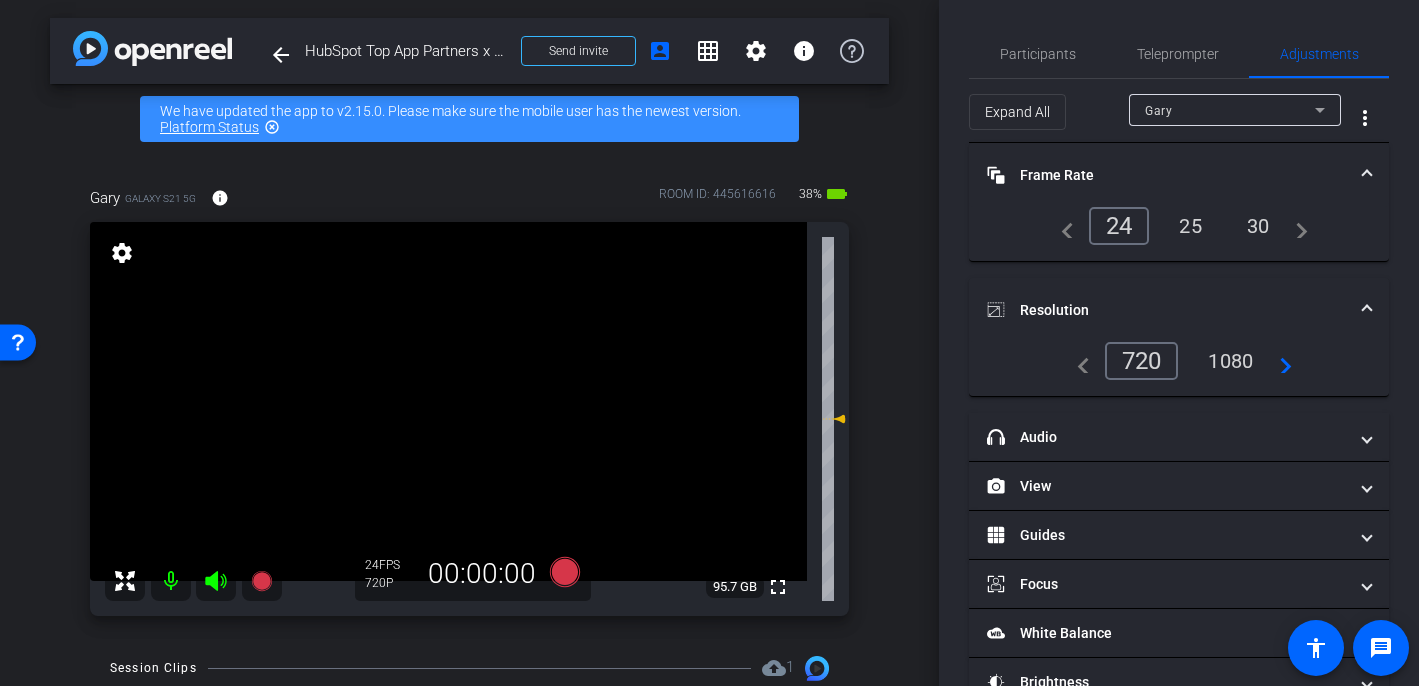 click on "1080" at bounding box center (1230, 361) 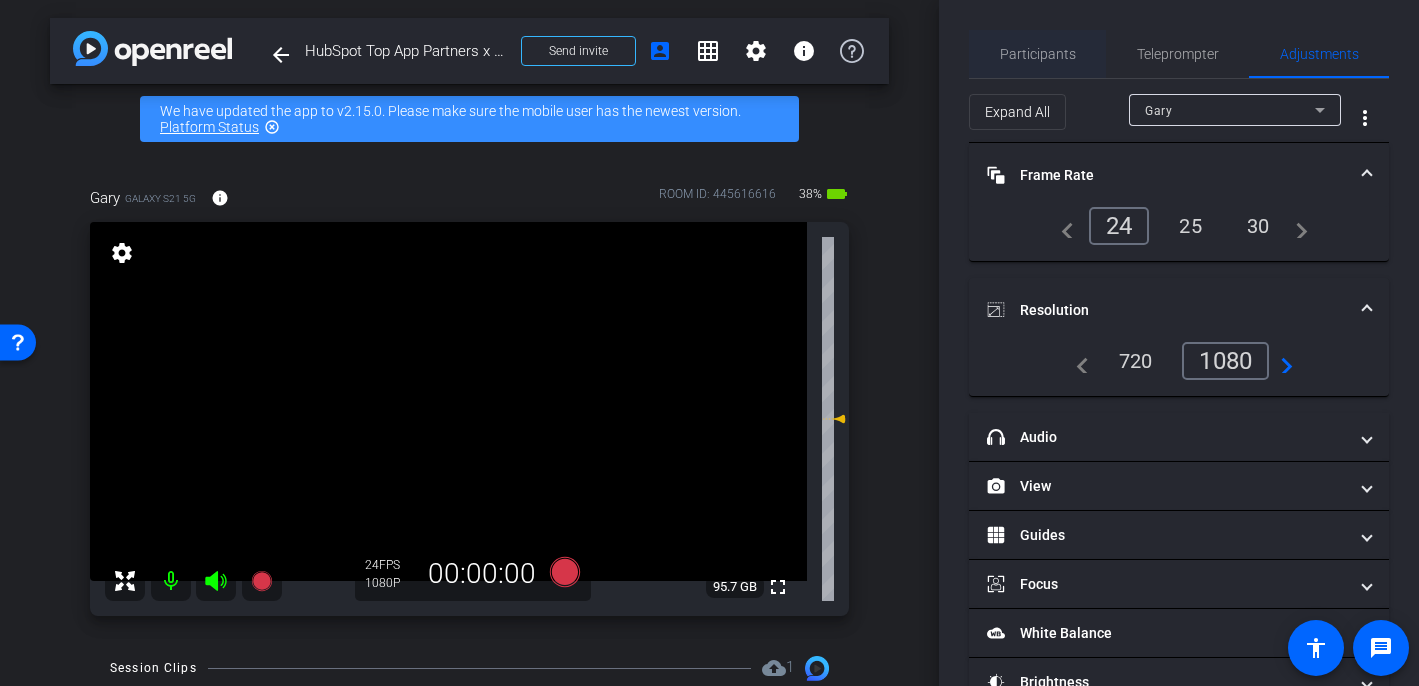 click on "Participants" at bounding box center [1038, 54] 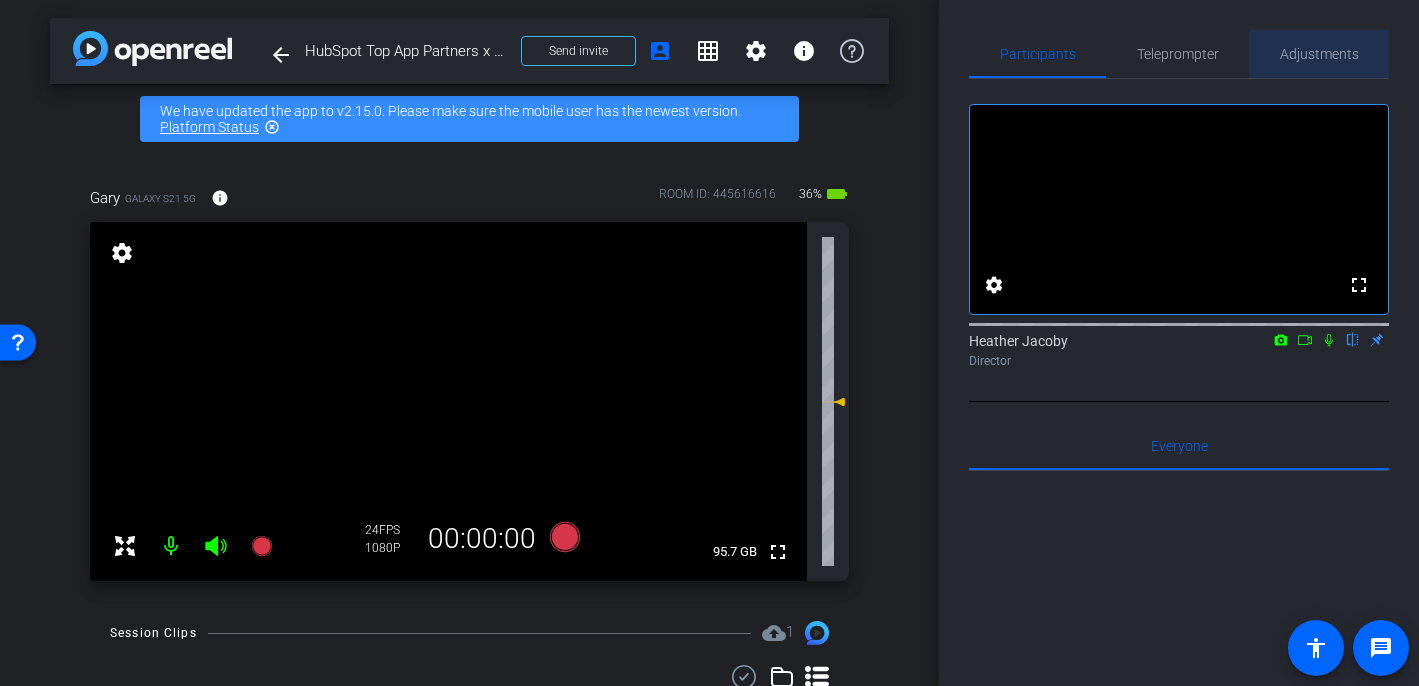 click on "Adjustments" at bounding box center (1319, 54) 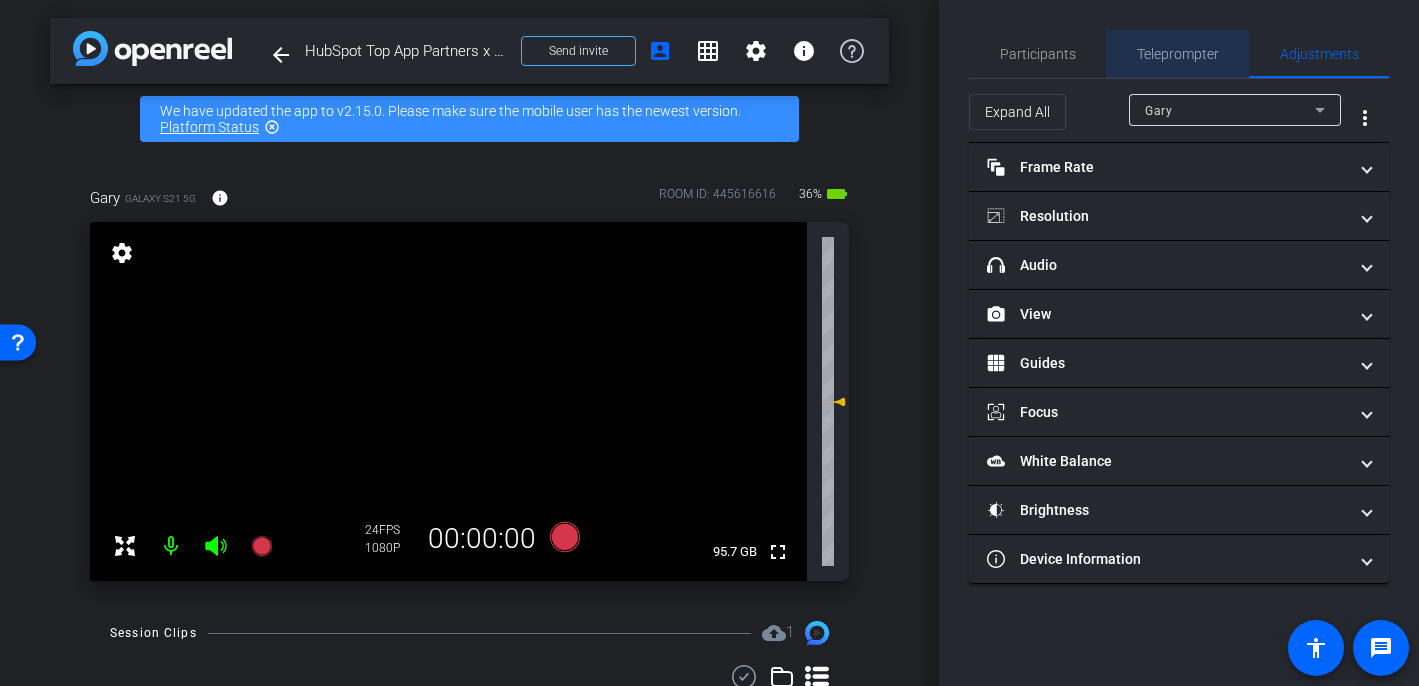 click on "Teleprompter" at bounding box center [1178, 54] 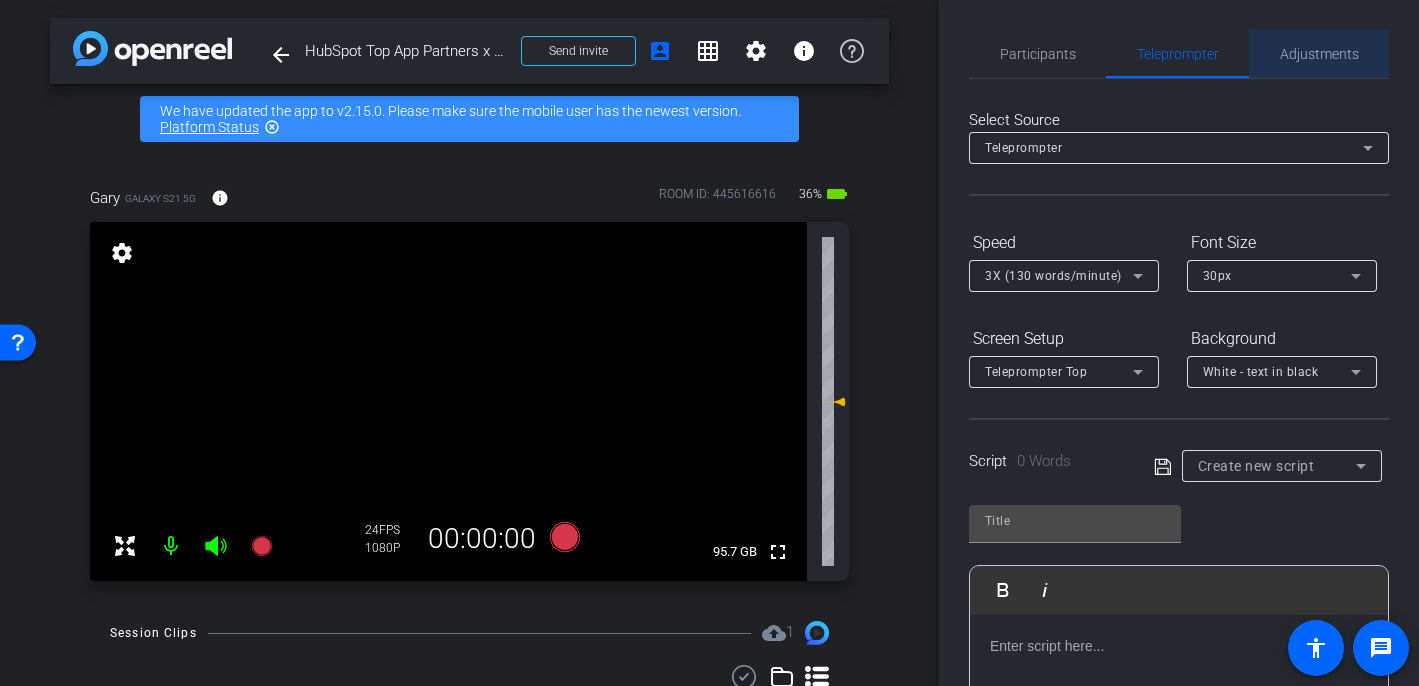 click on "Adjustments" at bounding box center (1319, 54) 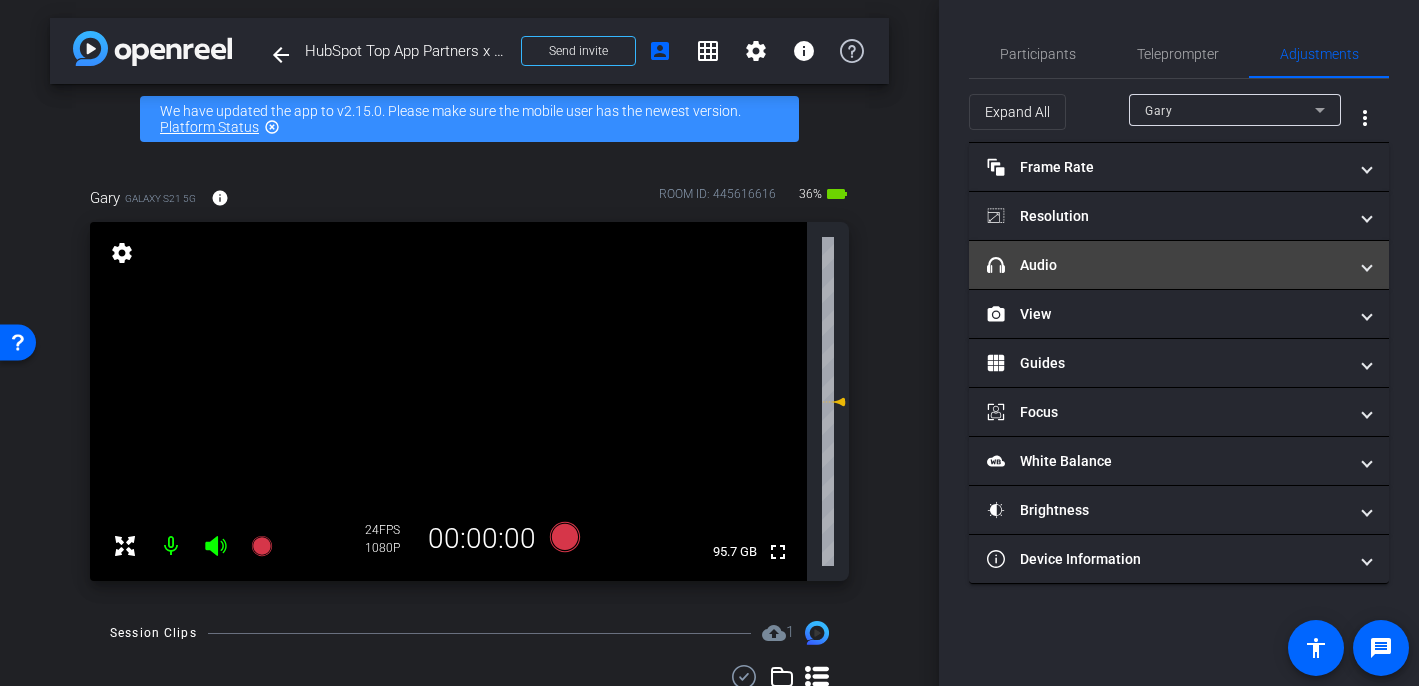 click on "headphone icon
Audio" at bounding box center (1179, 265) 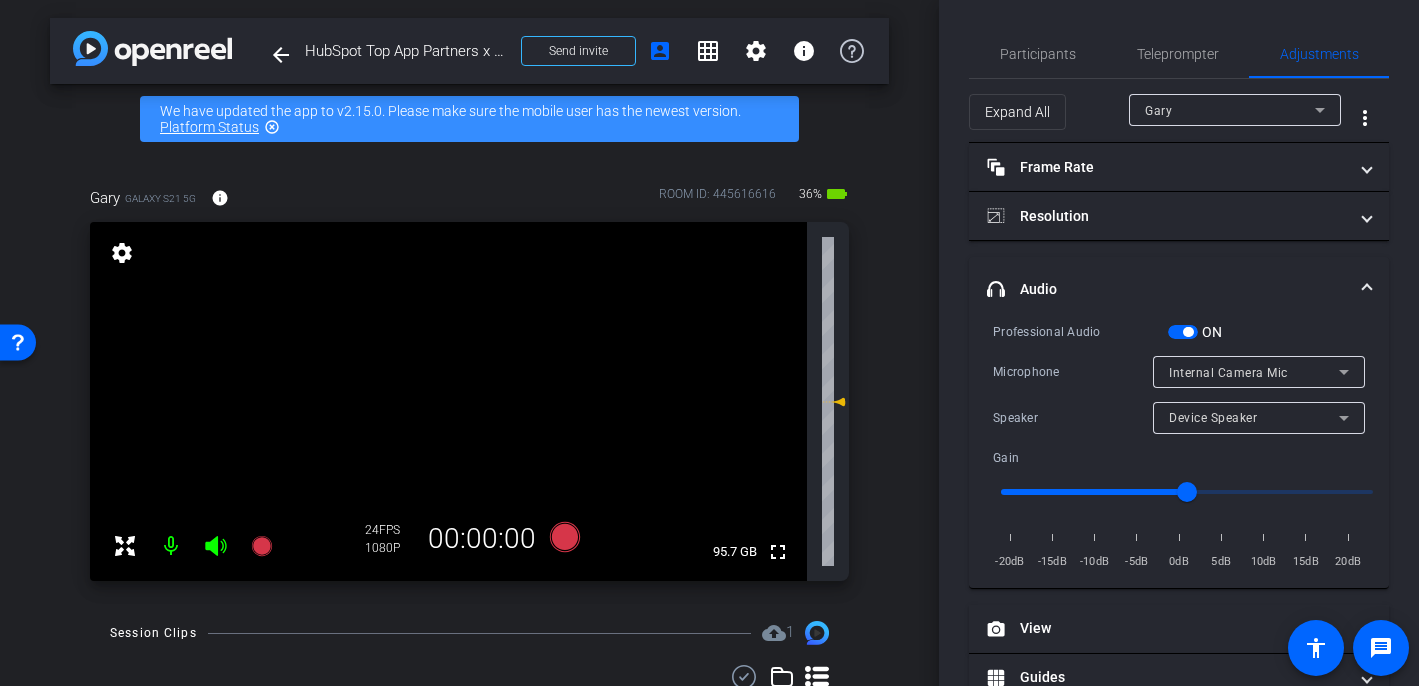 click at bounding box center [1183, 332] 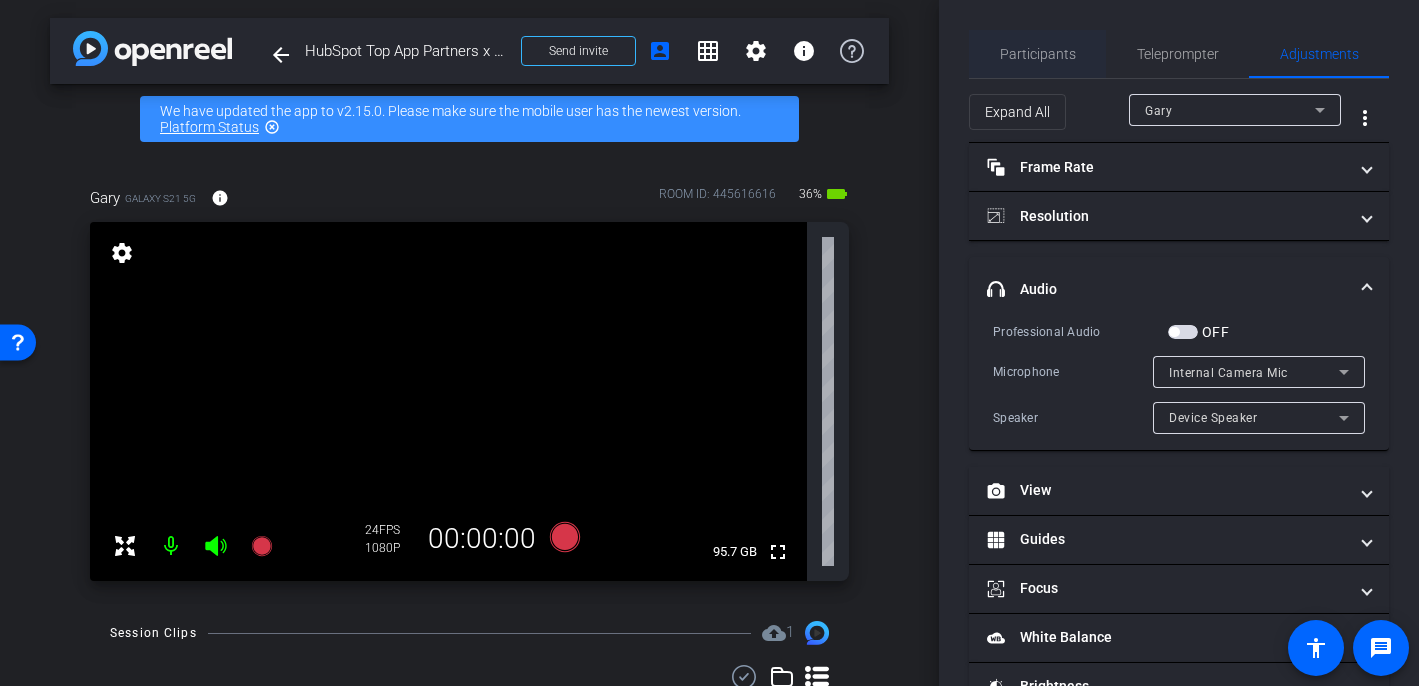 click on "Participants" at bounding box center [1038, 54] 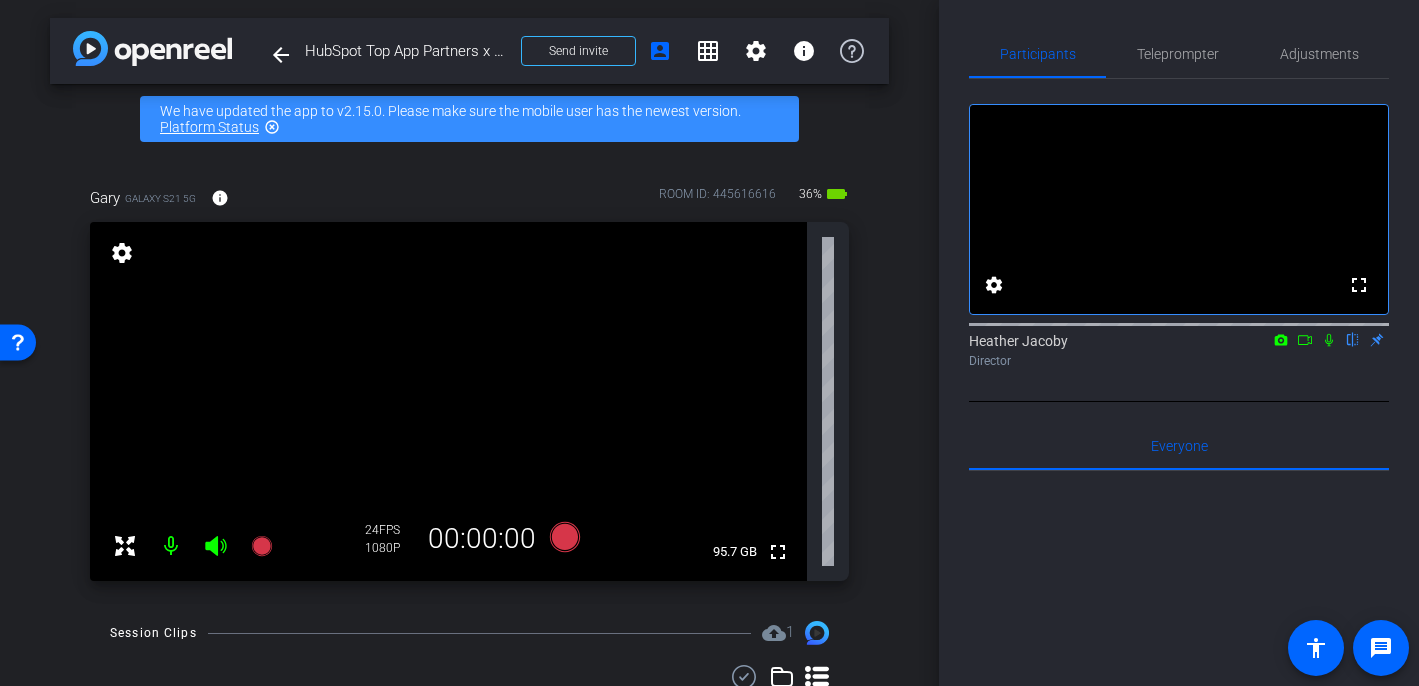 scroll, scrollTop: 3, scrollLeft: 0, axis: vertical 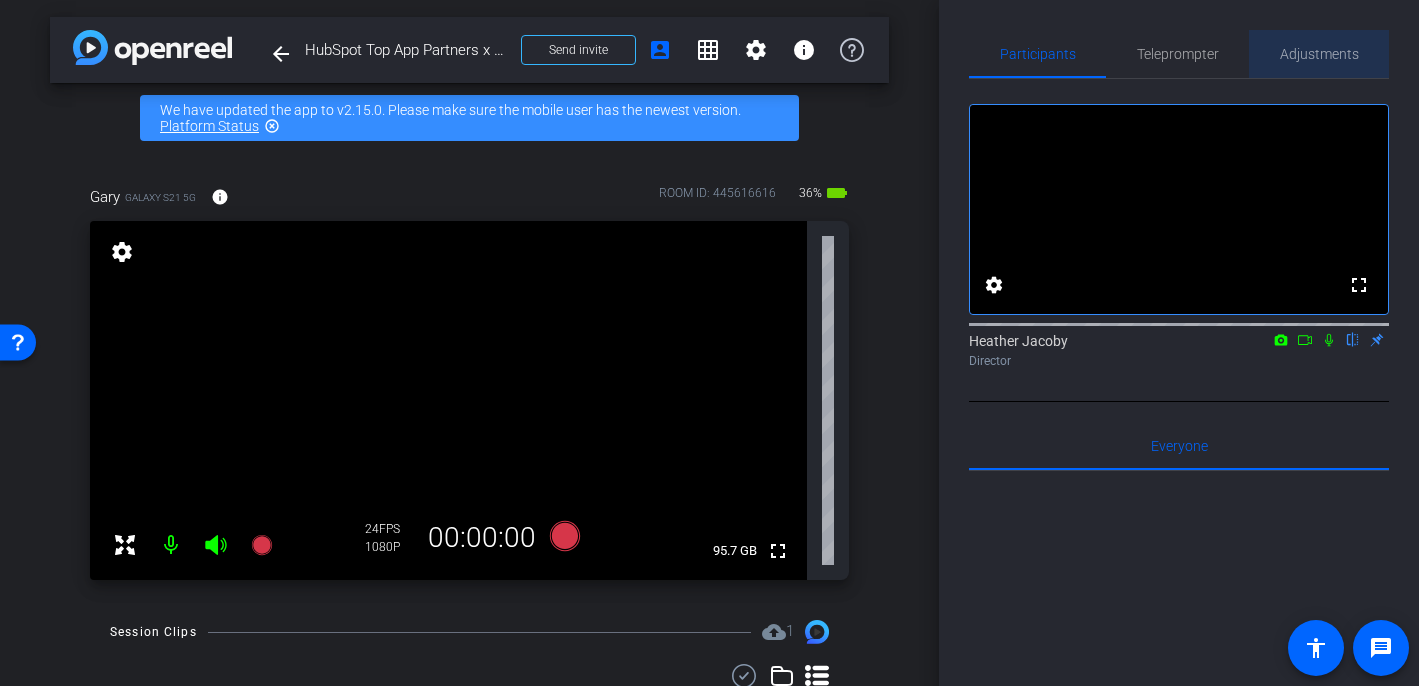 click on "Adjustments" at bounding box center (1319, 54) 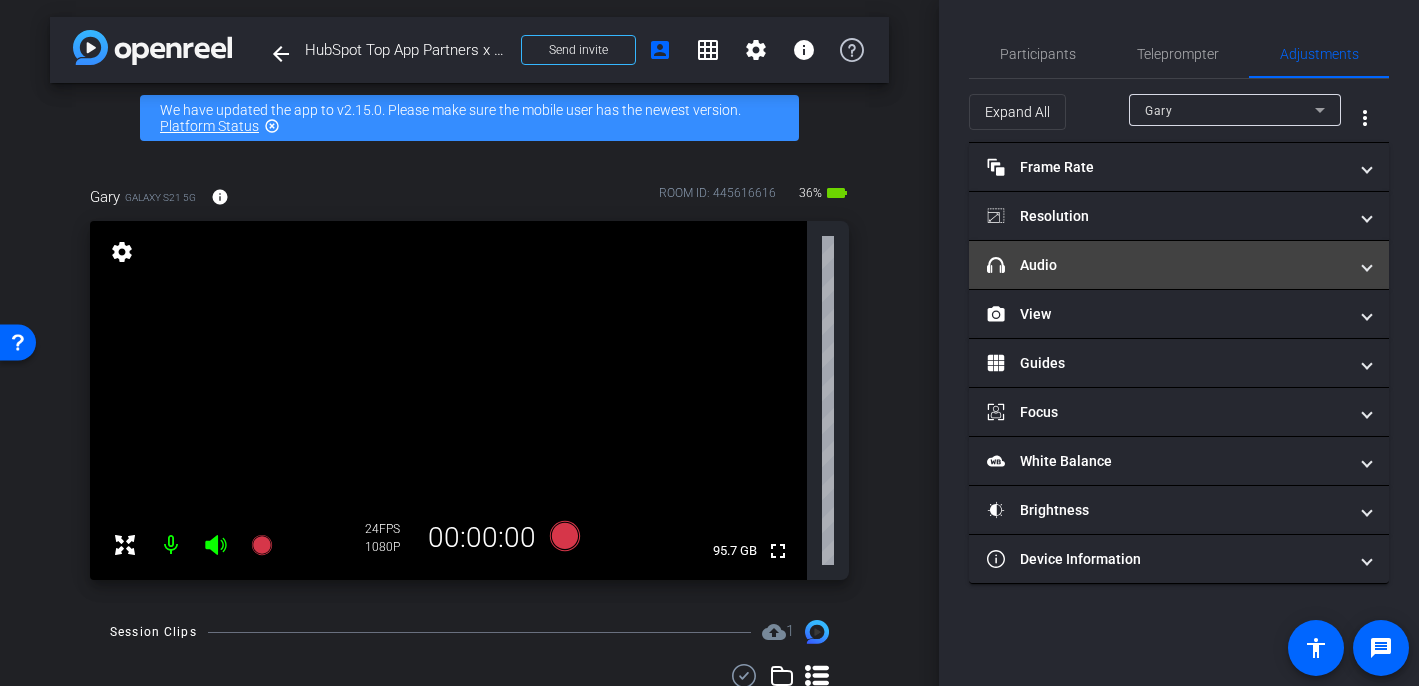 click on "headphone icon
Audio" at bounding box center (1167, 265) 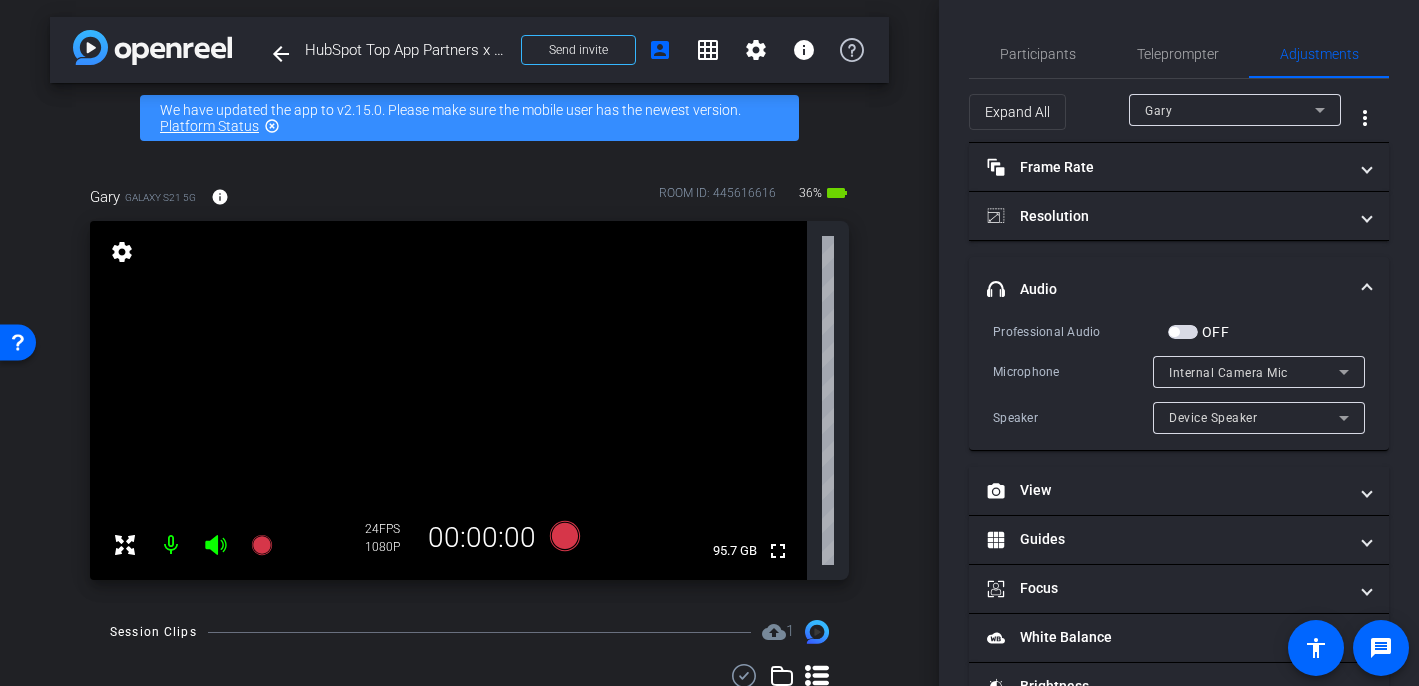 click at bounding box center (1174, 332) 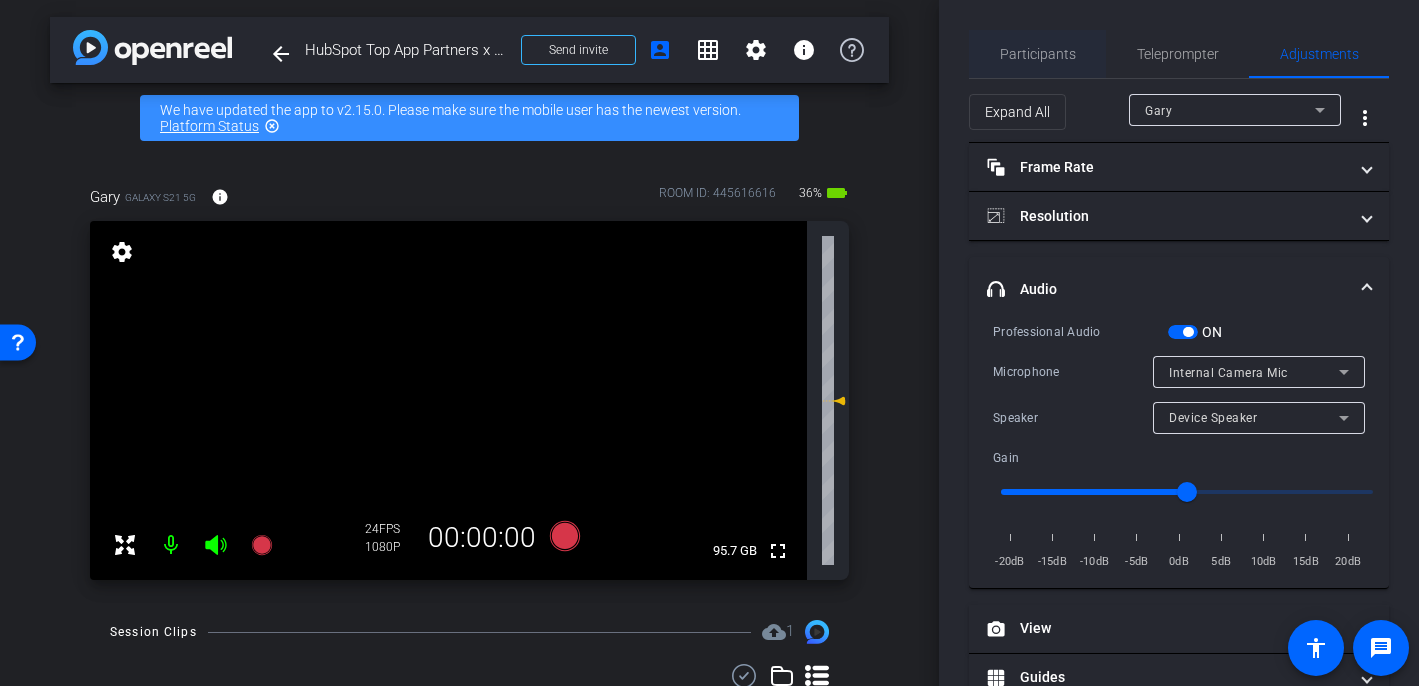 click on "Participants" at bounding box center [1038, 54] 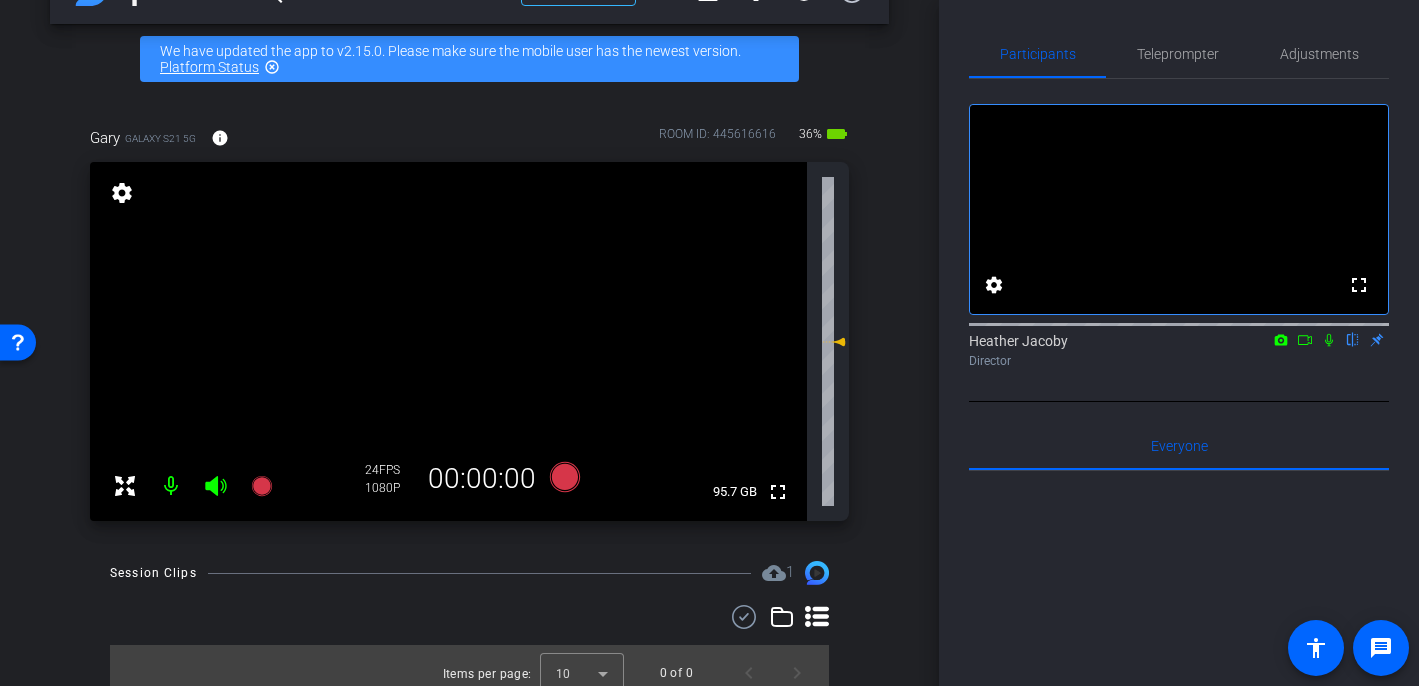 scroll, scrollTop: 77, scrollLeft: 0, axis: vertical 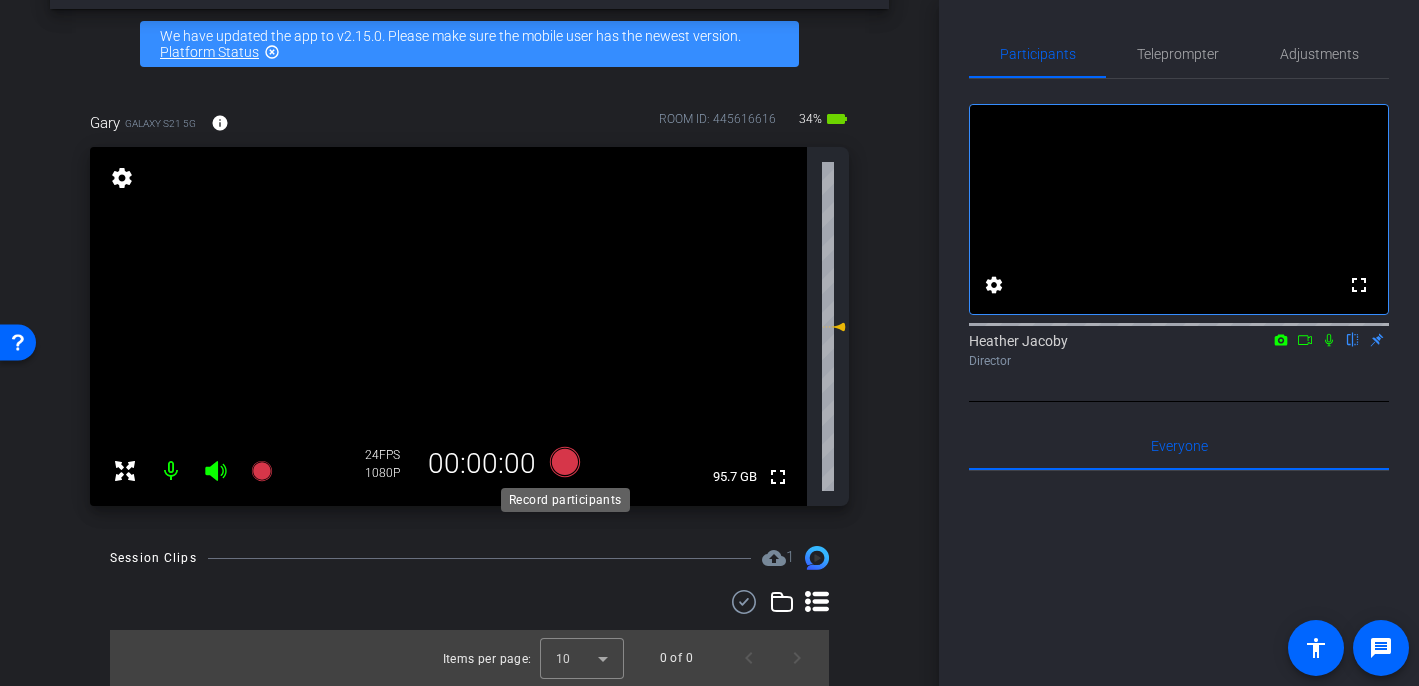 click 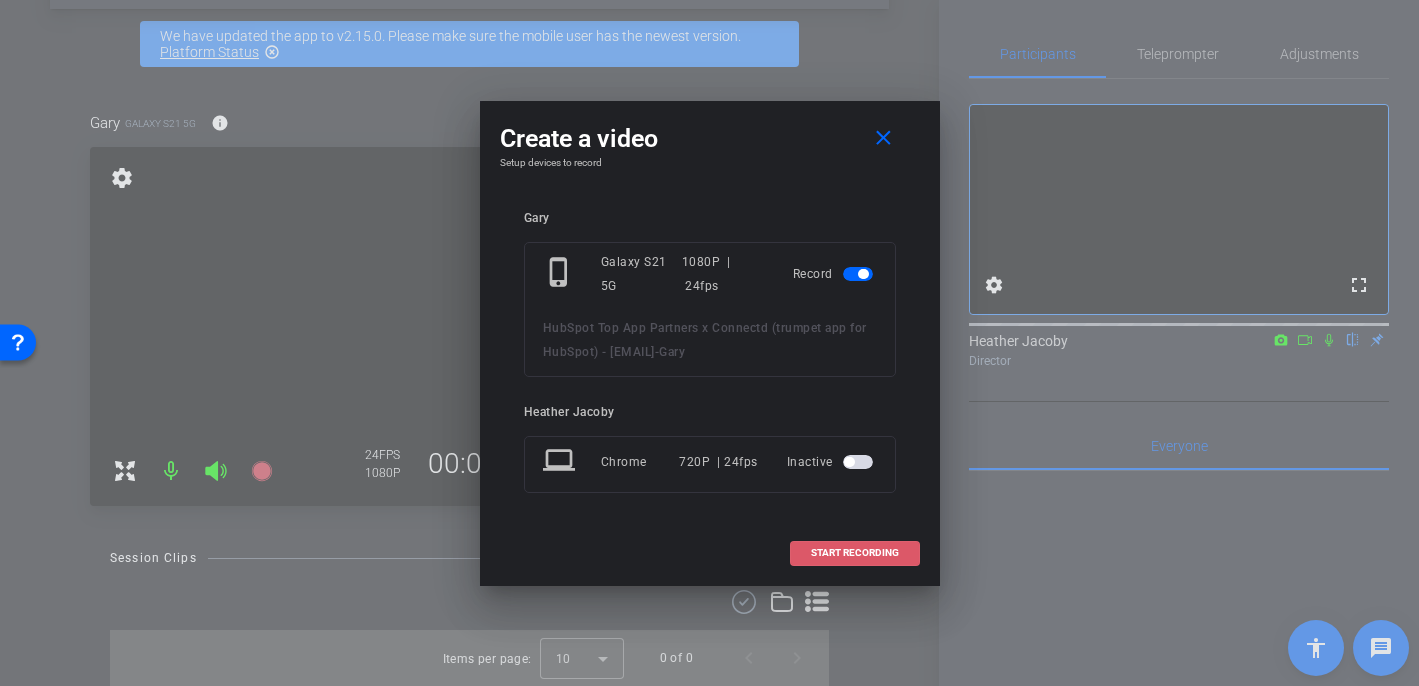 click on "START RECORDING" at bounding box center [855, 553] 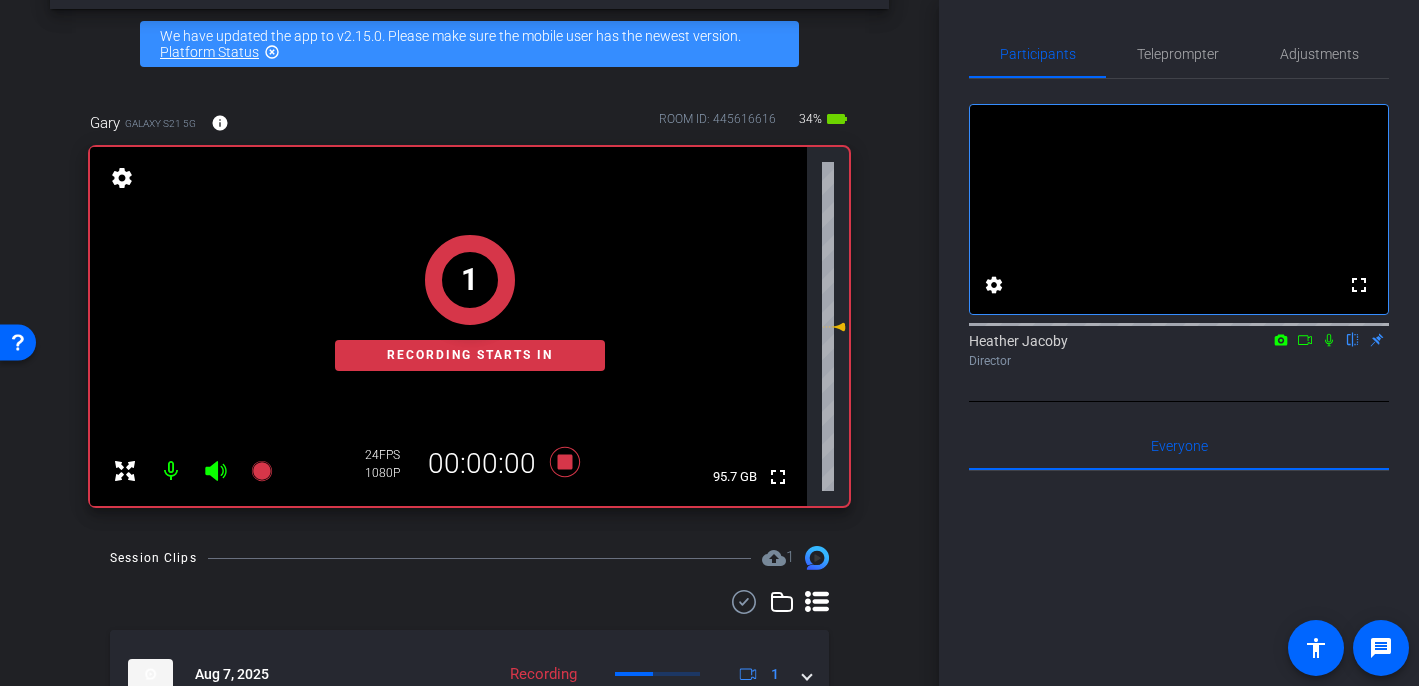 click 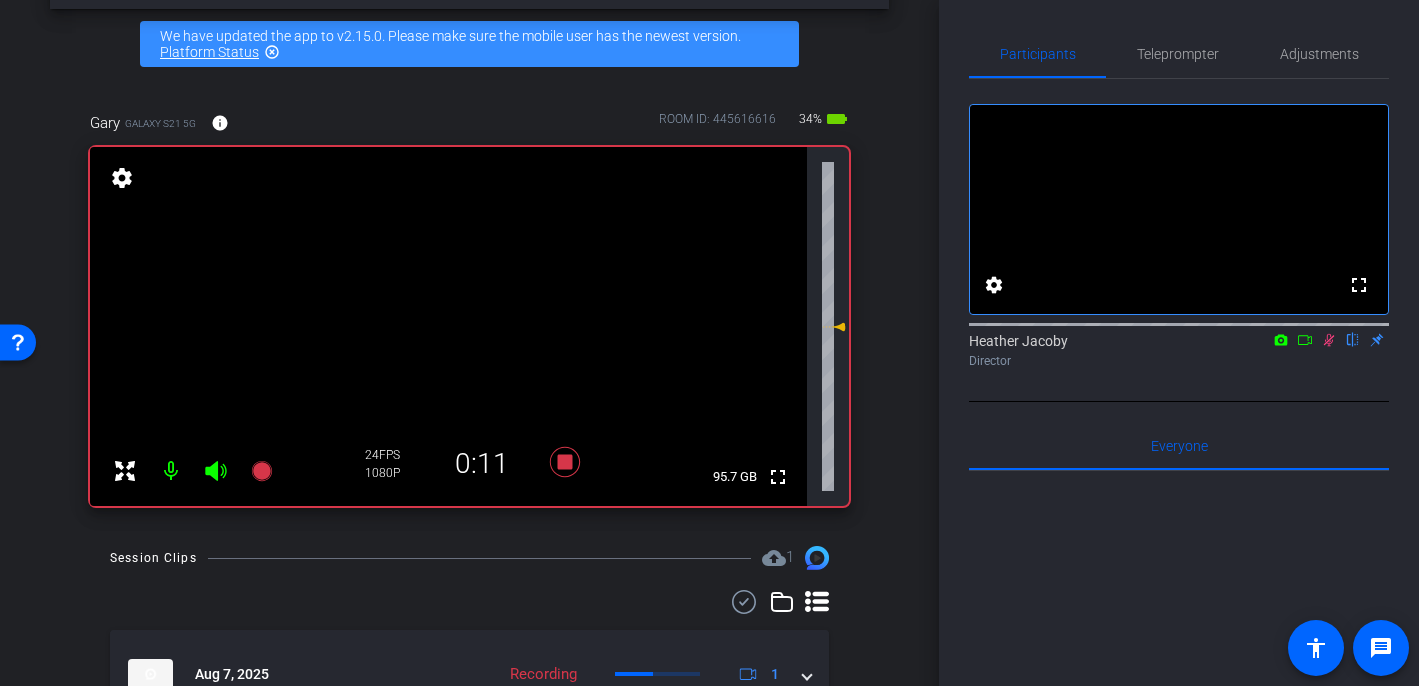 click 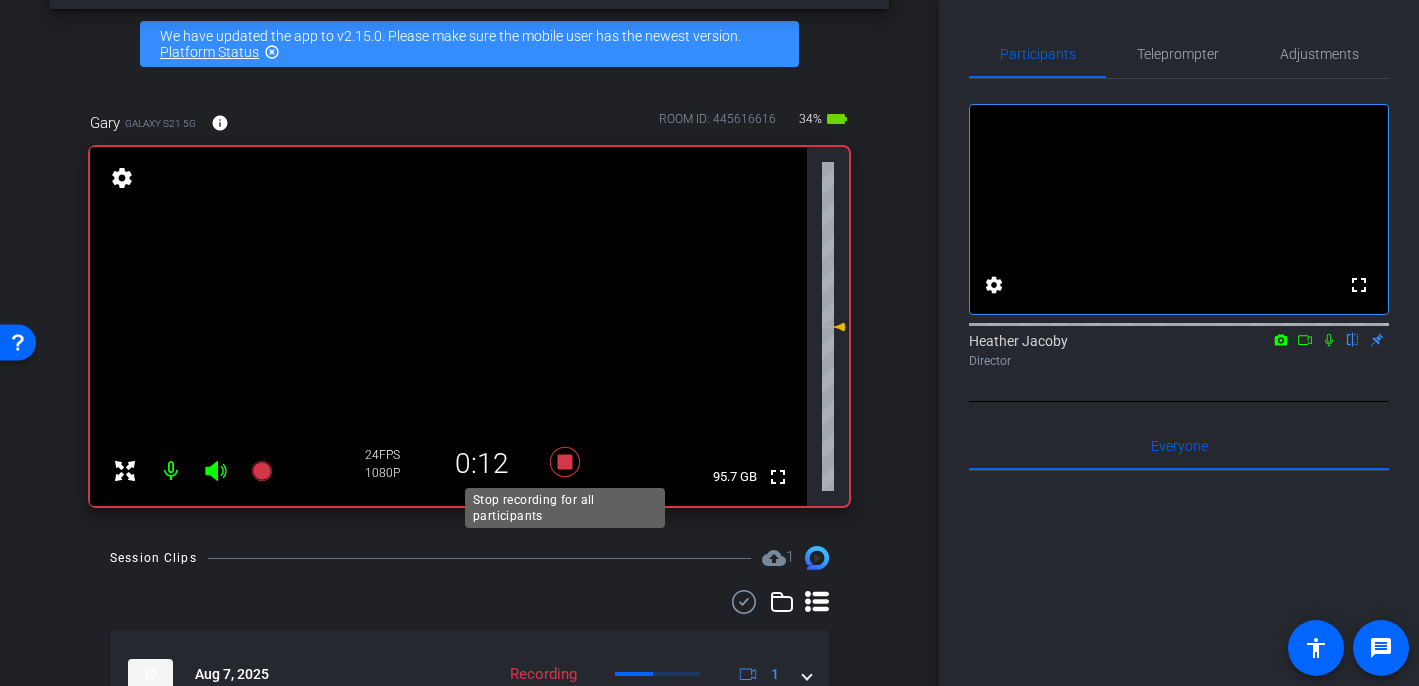 click 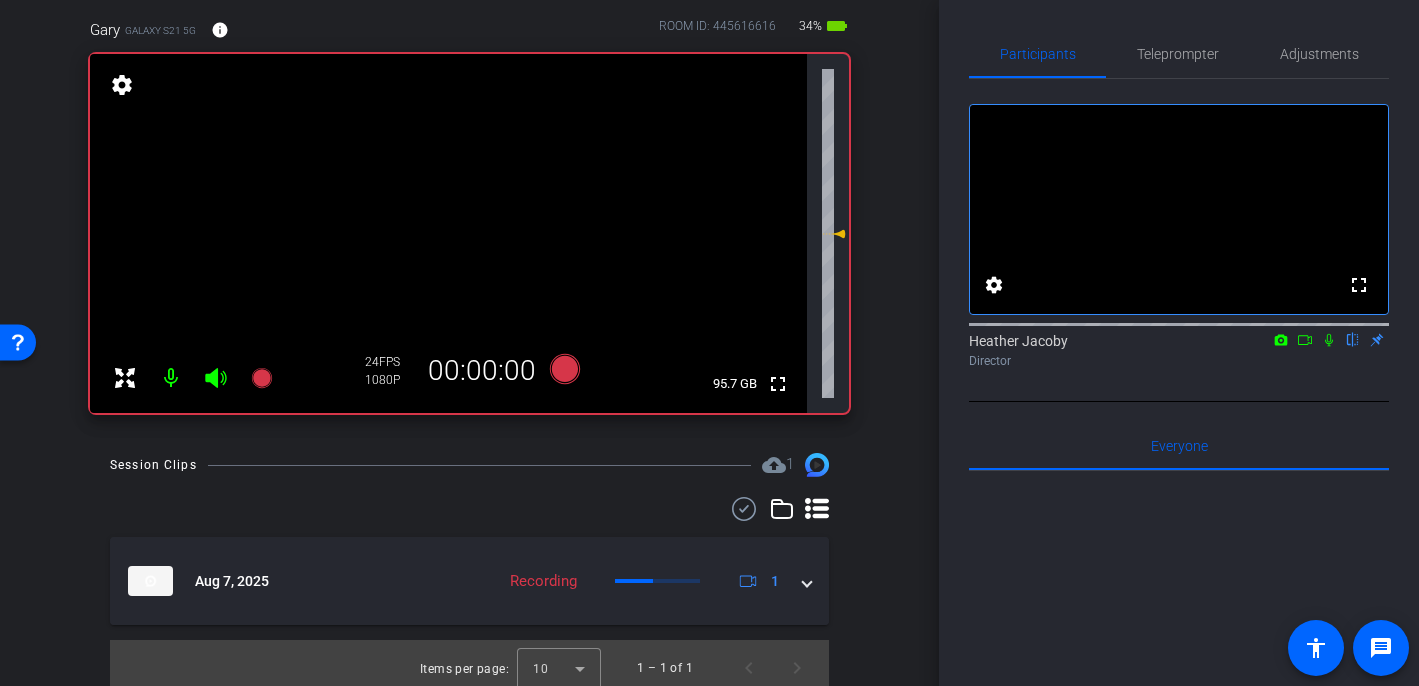 scroll, scrollTop: 180, scrollLeft: 0, axis: vertical 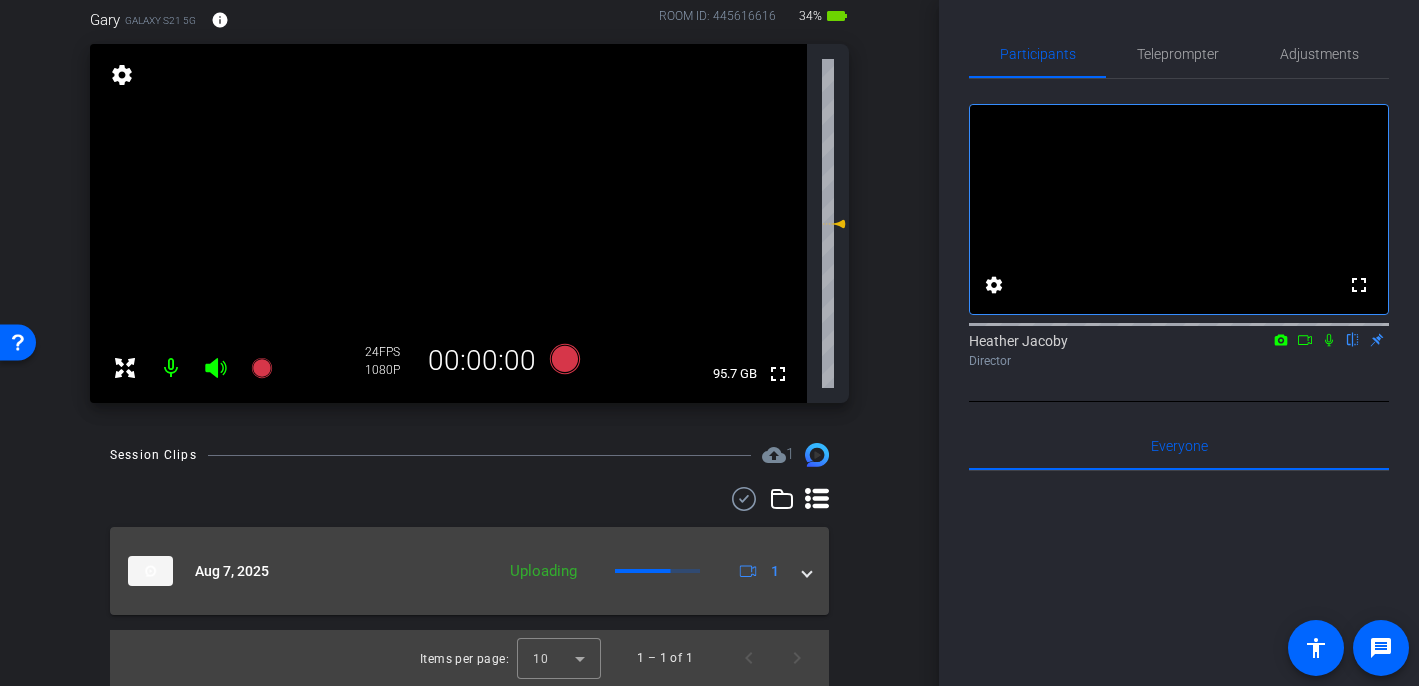 click at bounding box center (807, 571) 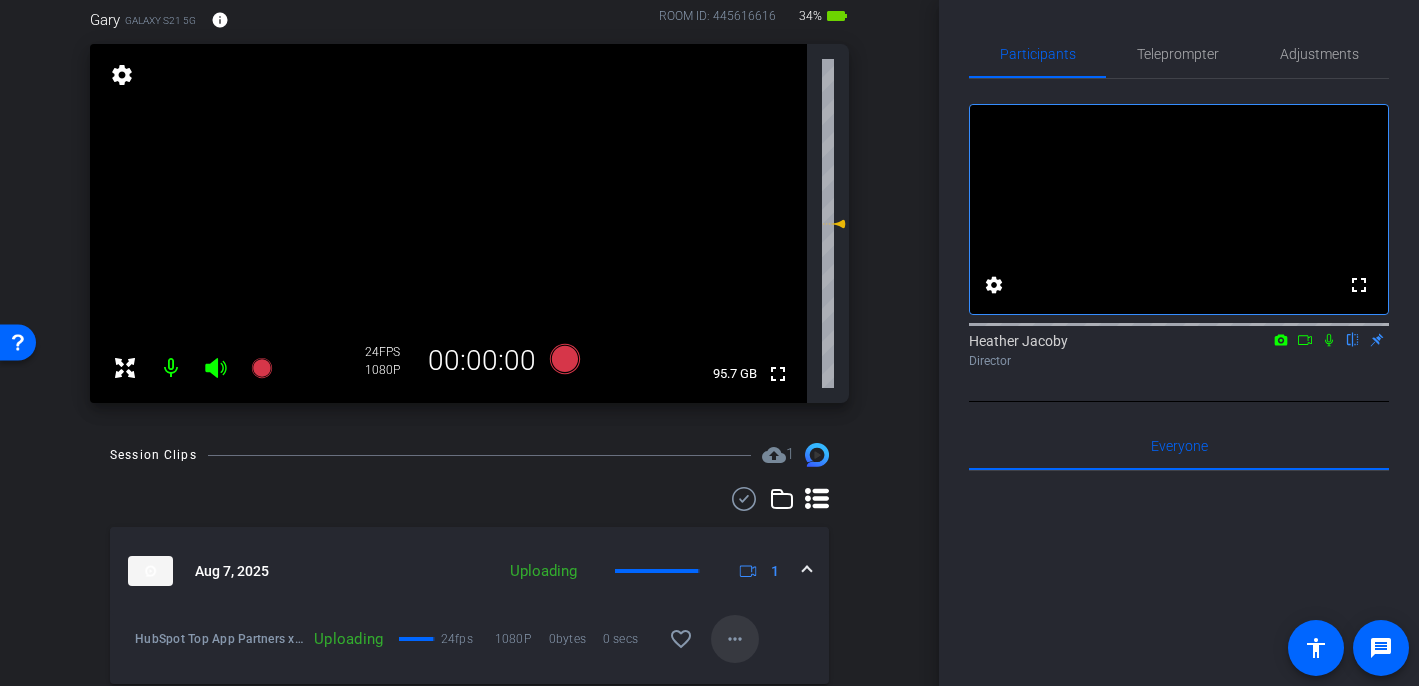 click at bounding box center (735, 639) 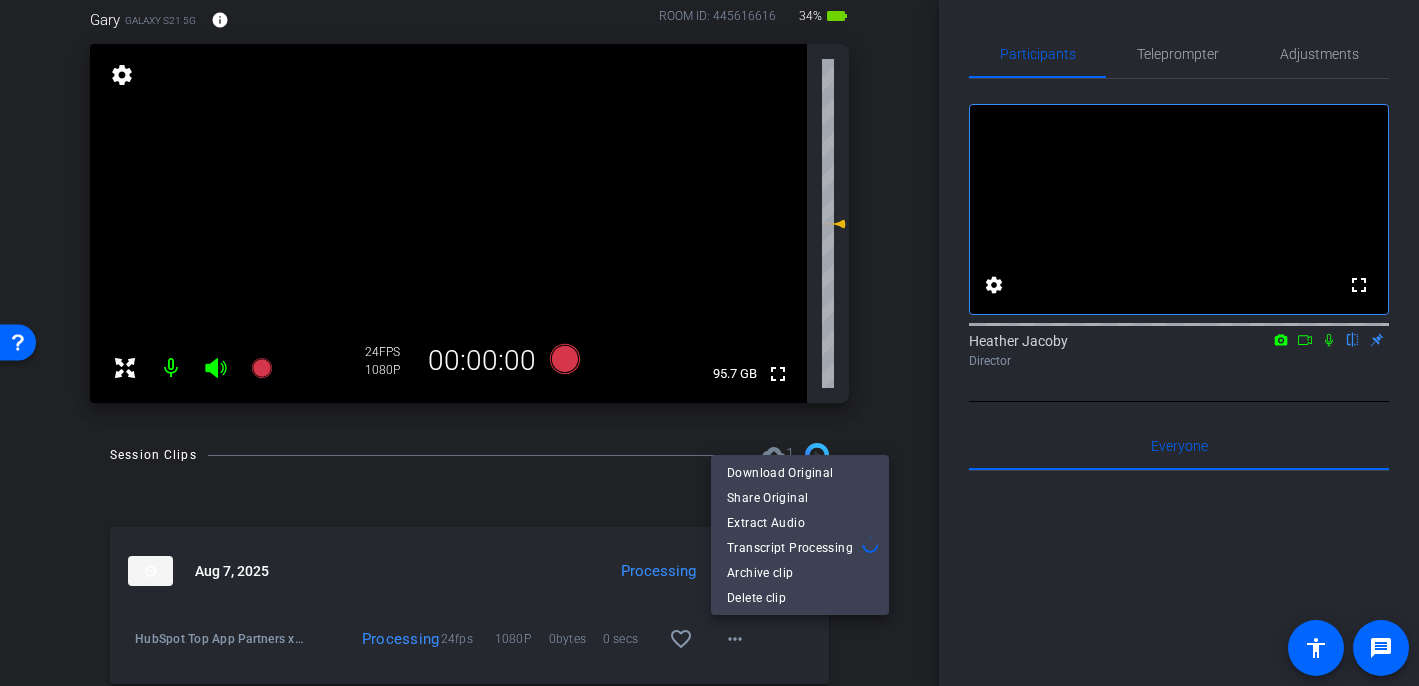 click at bounding box center [709, 343] 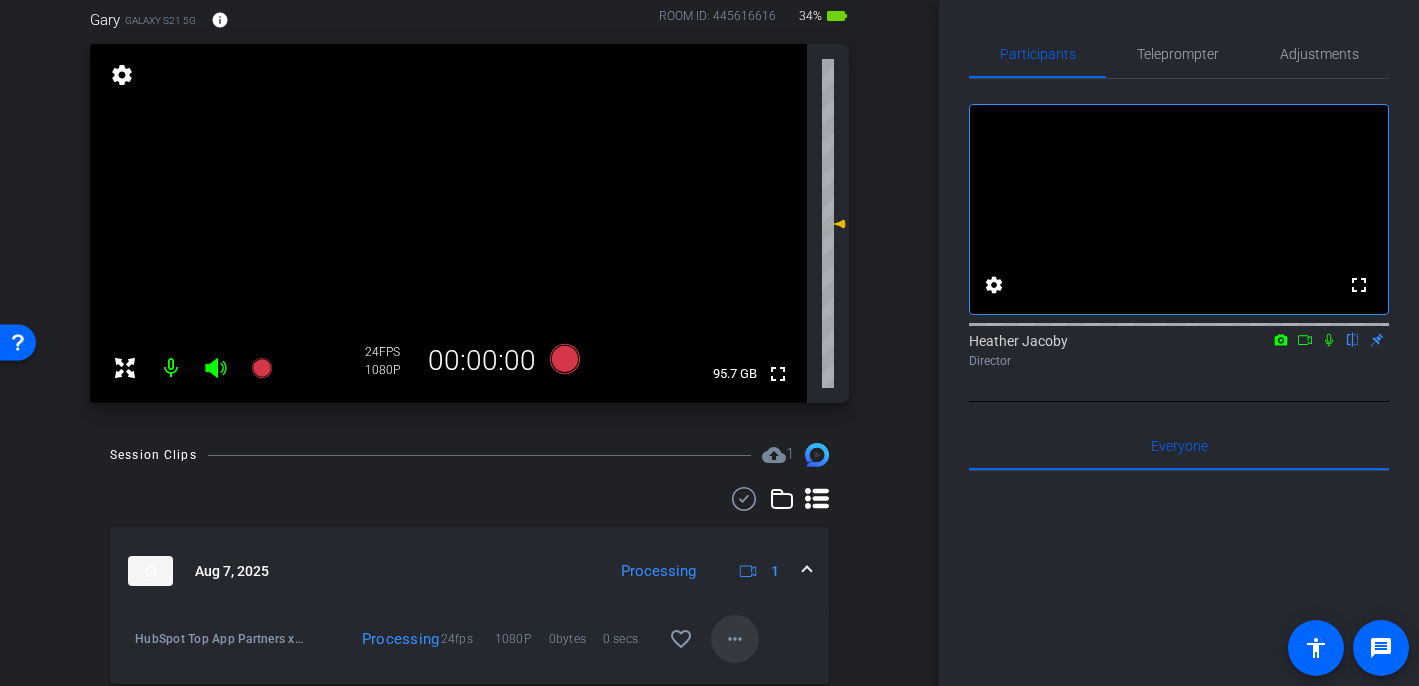 click on "more_horiz" at bounding box center [735, 639] 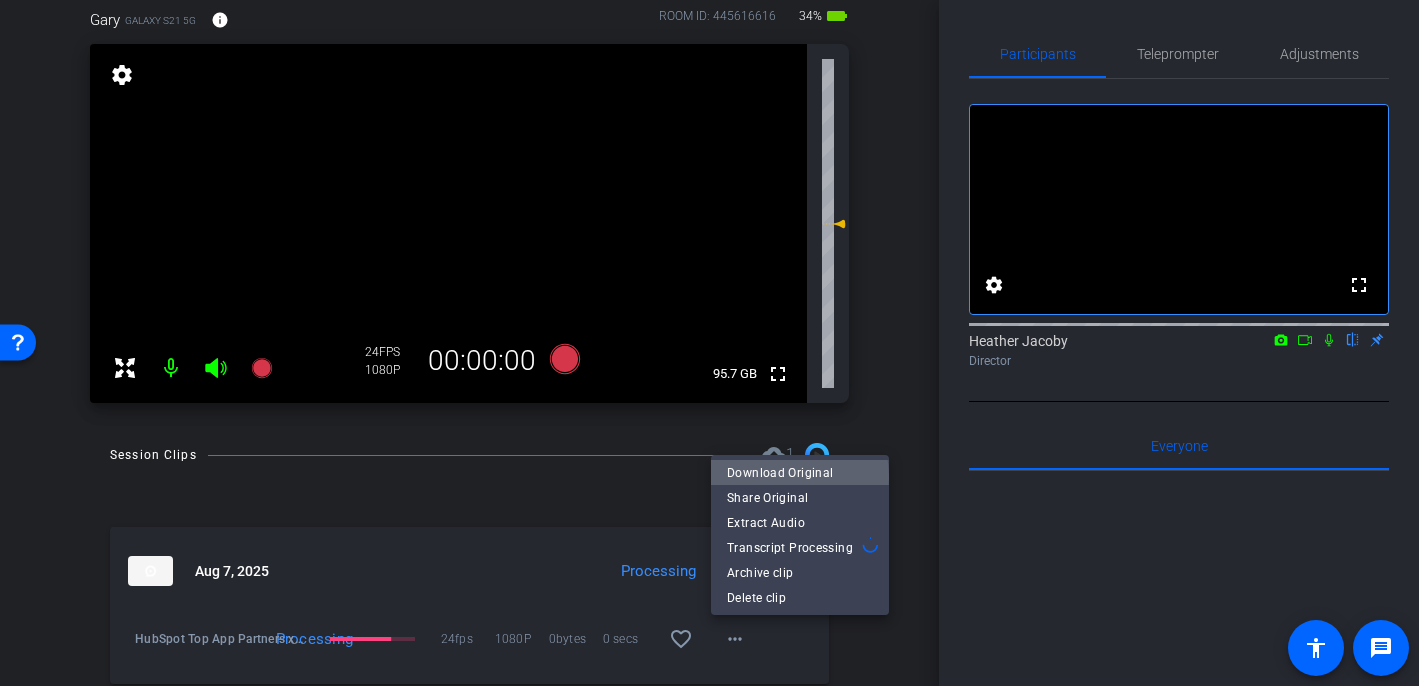 click on "Download Original" at bounding box center [800, 473] 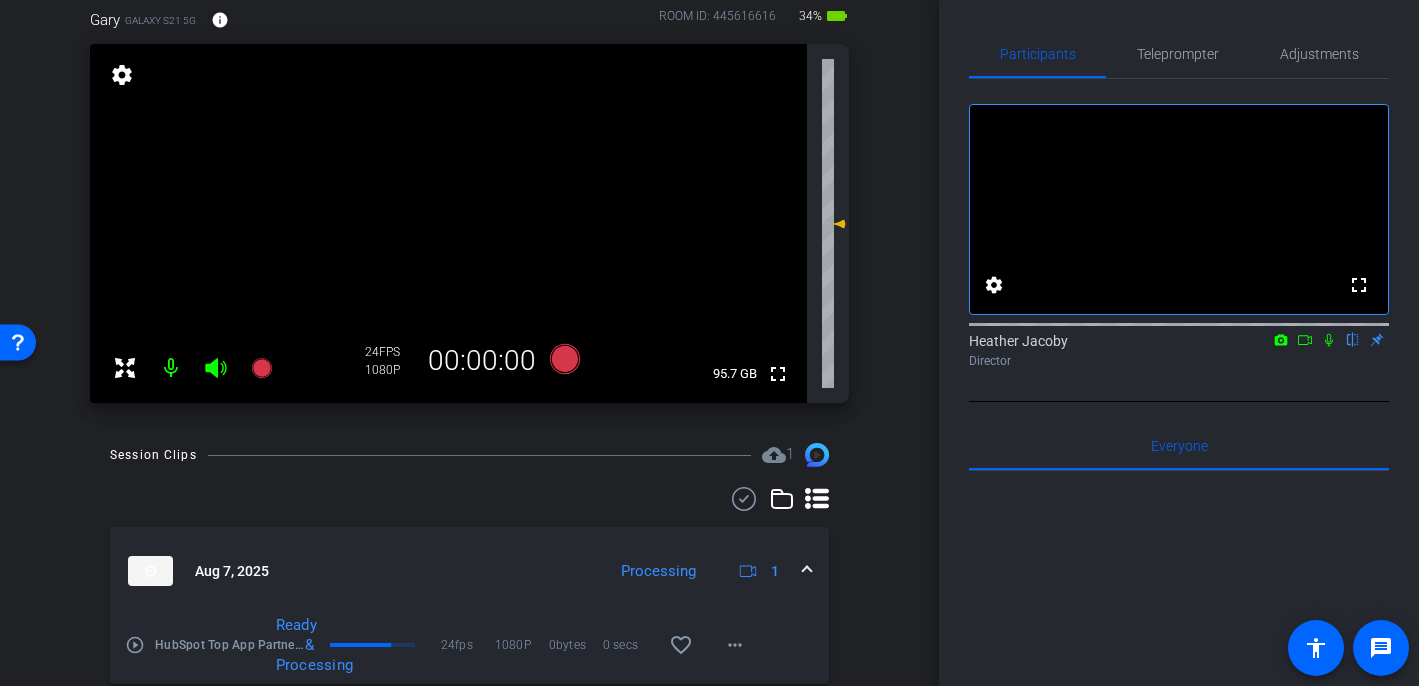 click 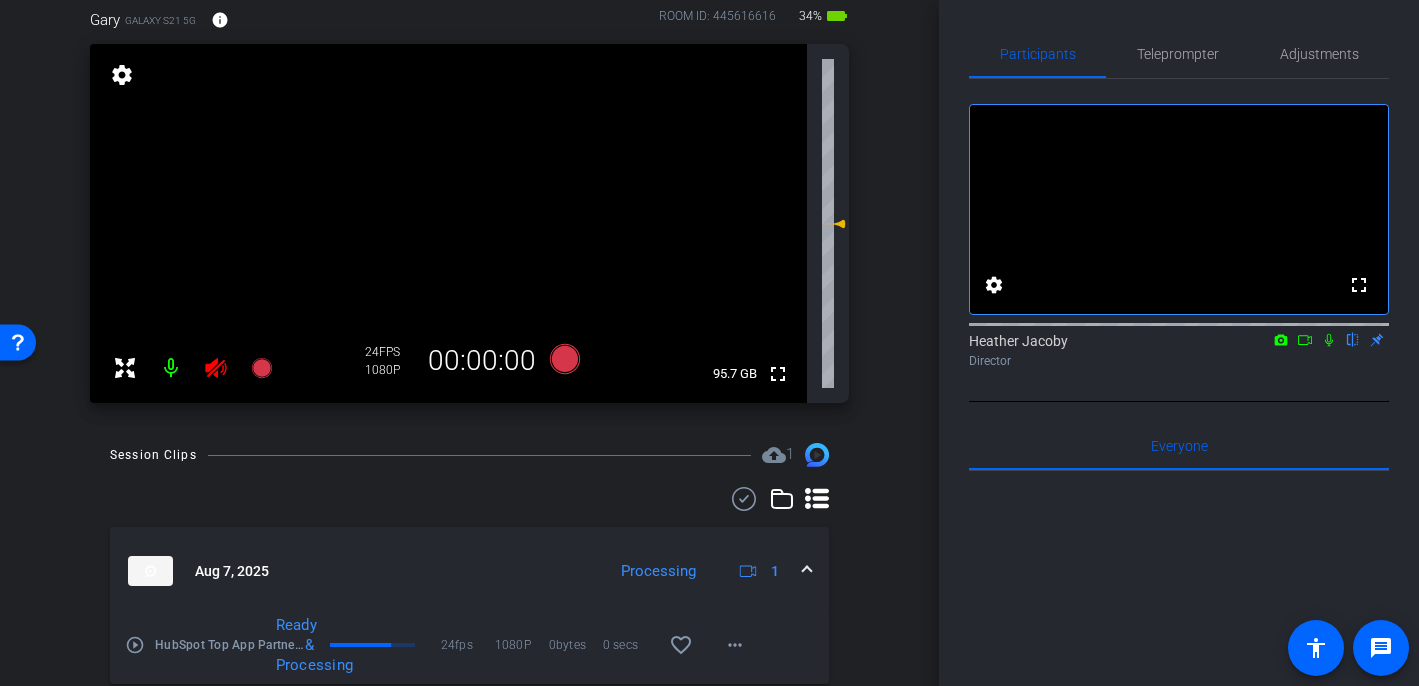 click at bounding box center [171, 368] 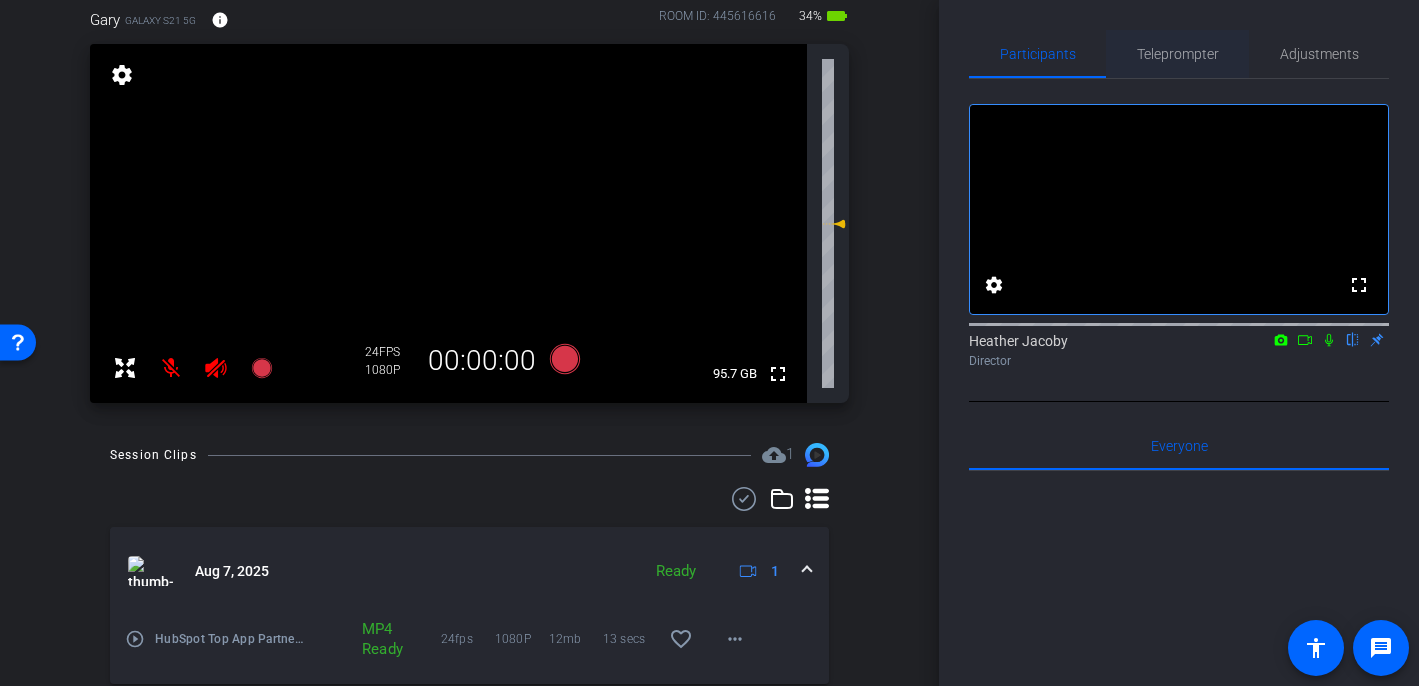 click on "Teleprompter" at bounding box center (1178, 54) 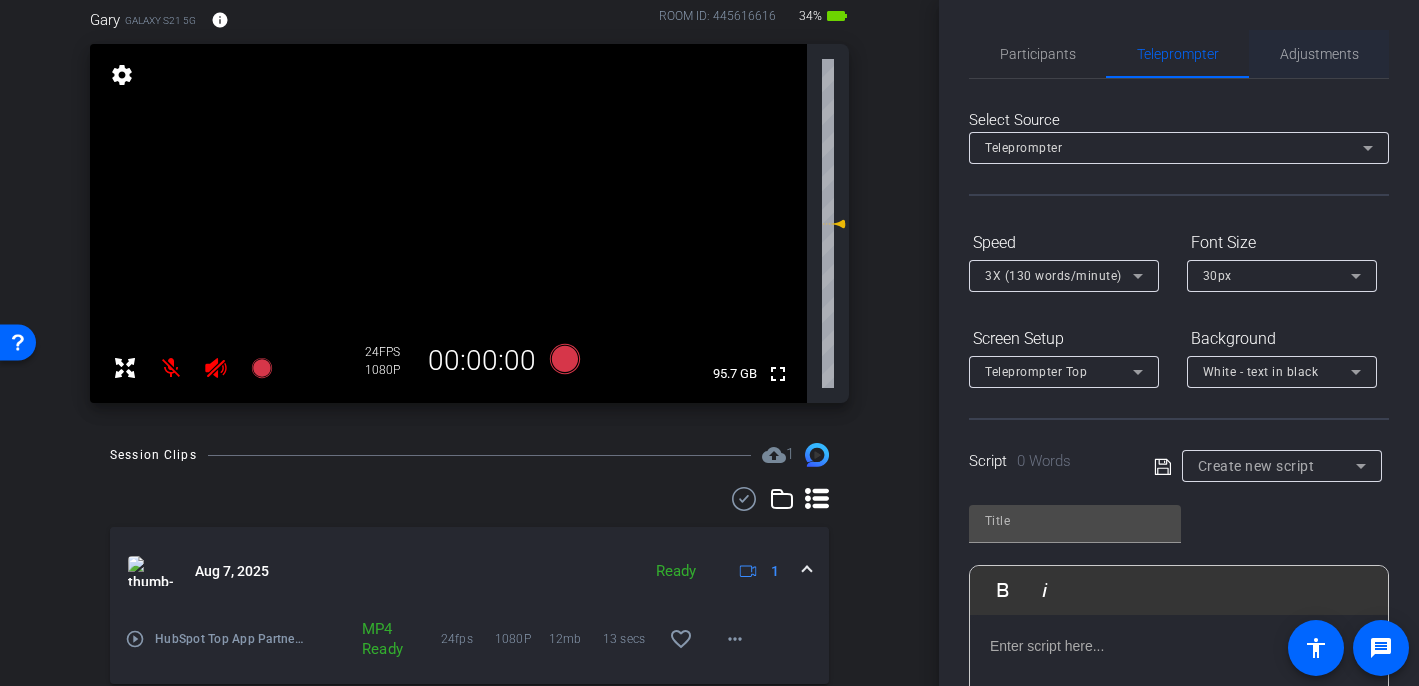click on "Adjustments" at bounding box center [1319, 54] 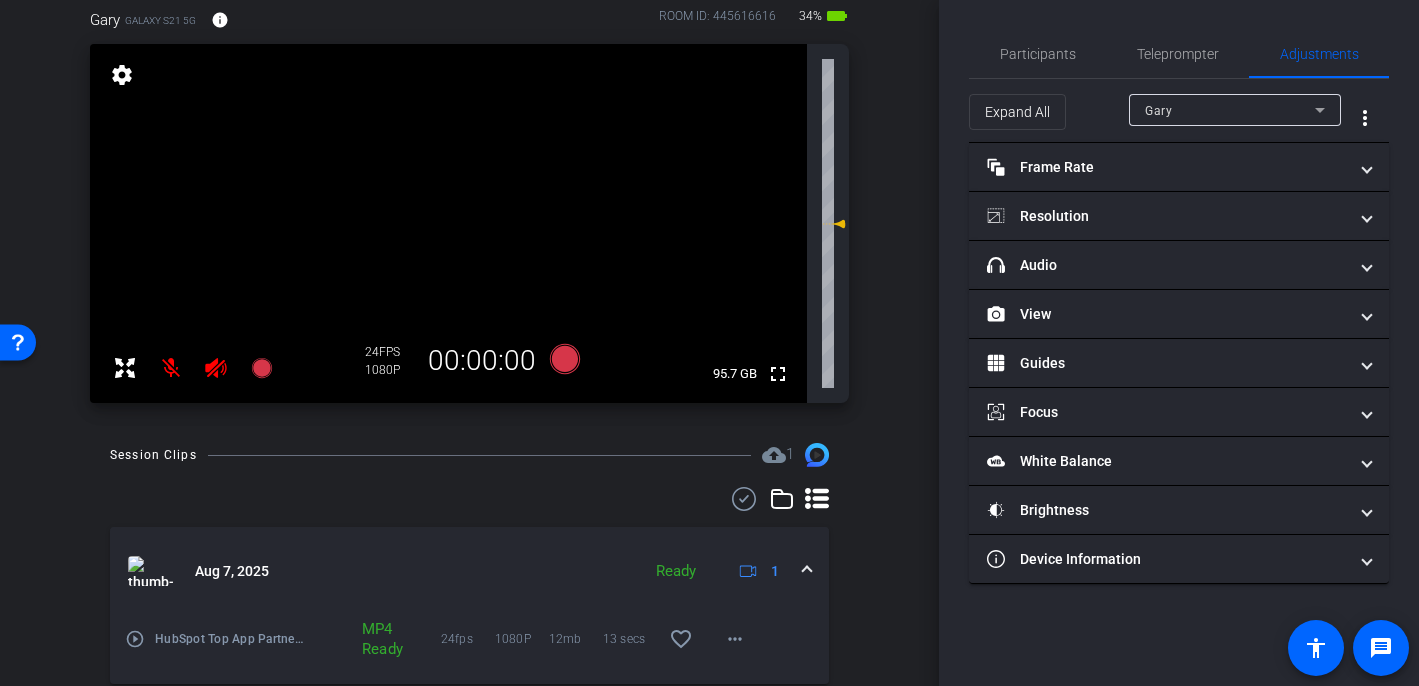 click 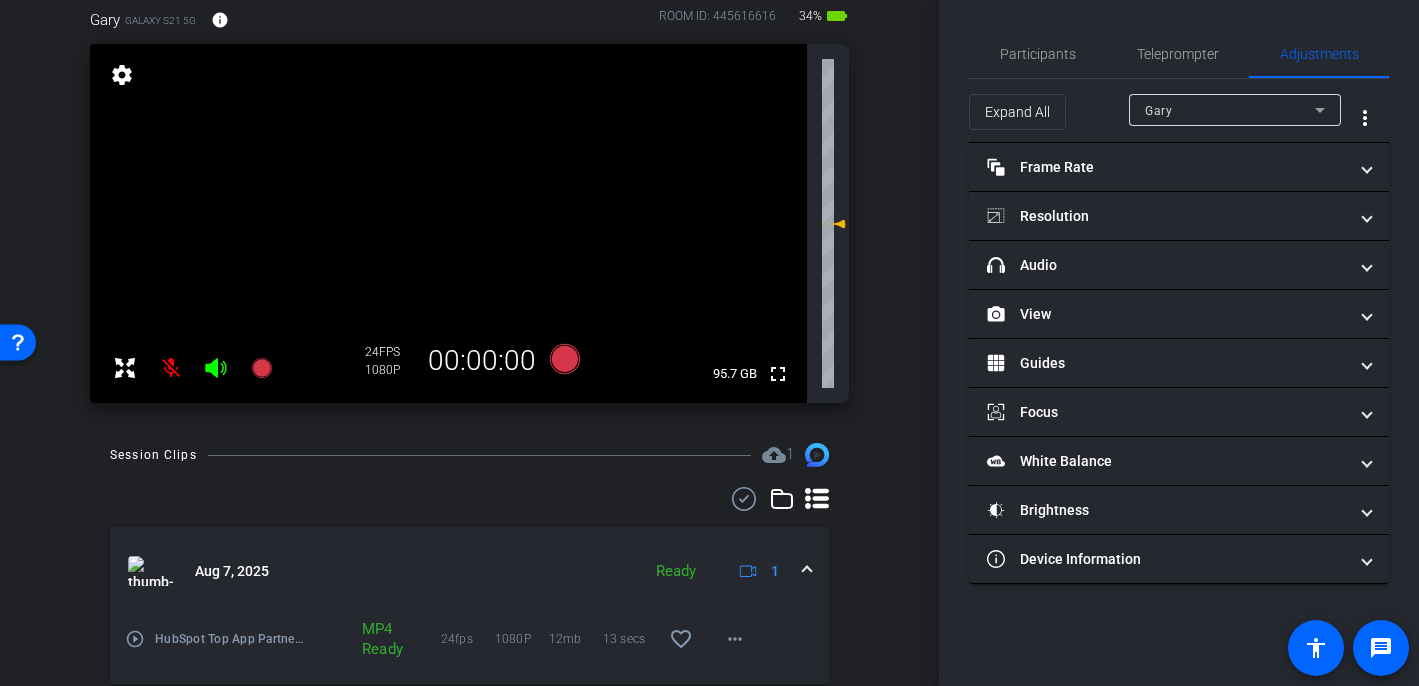 click 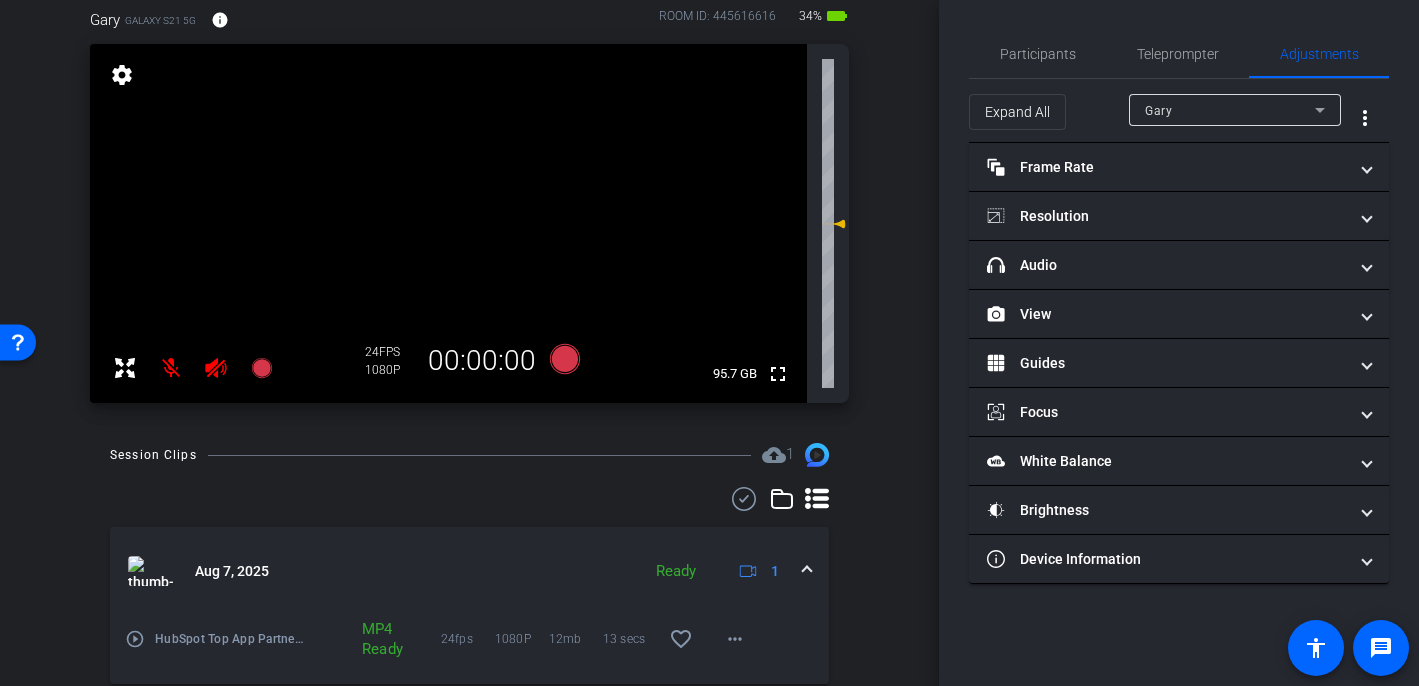 click 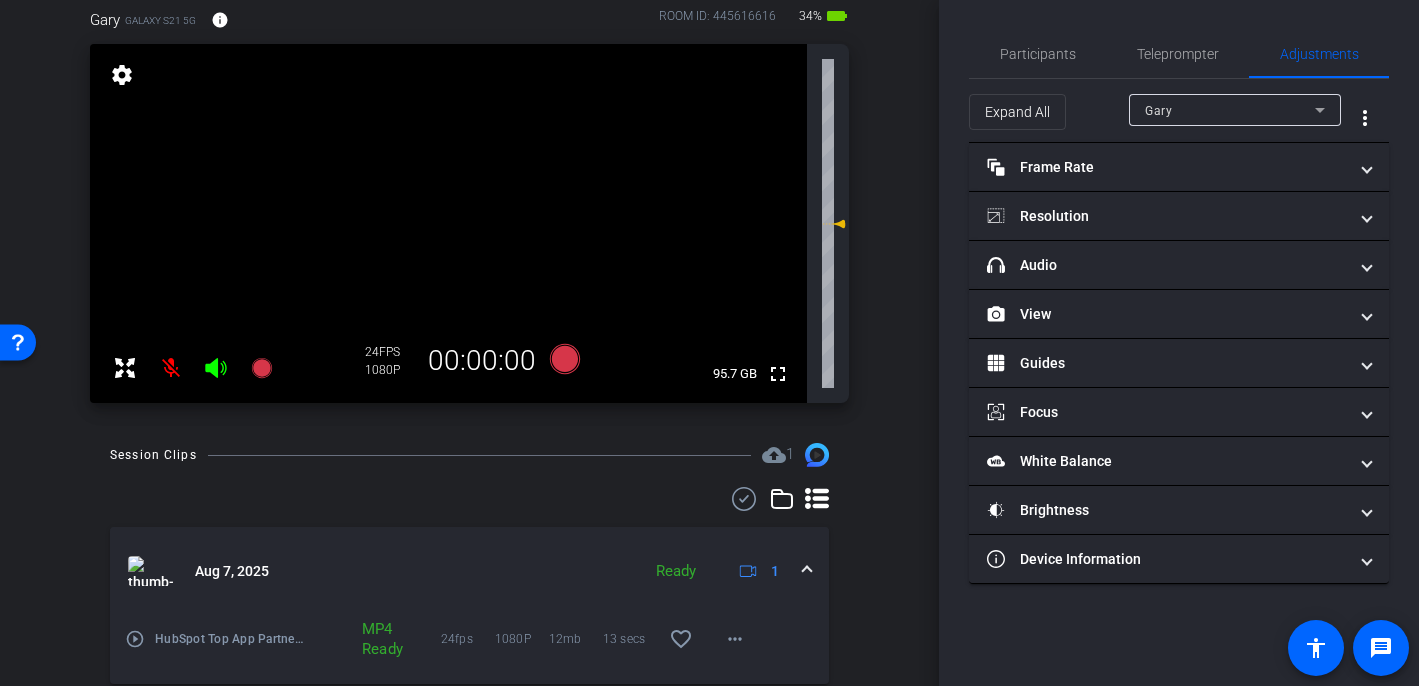 click at bounding box center (171, 368) 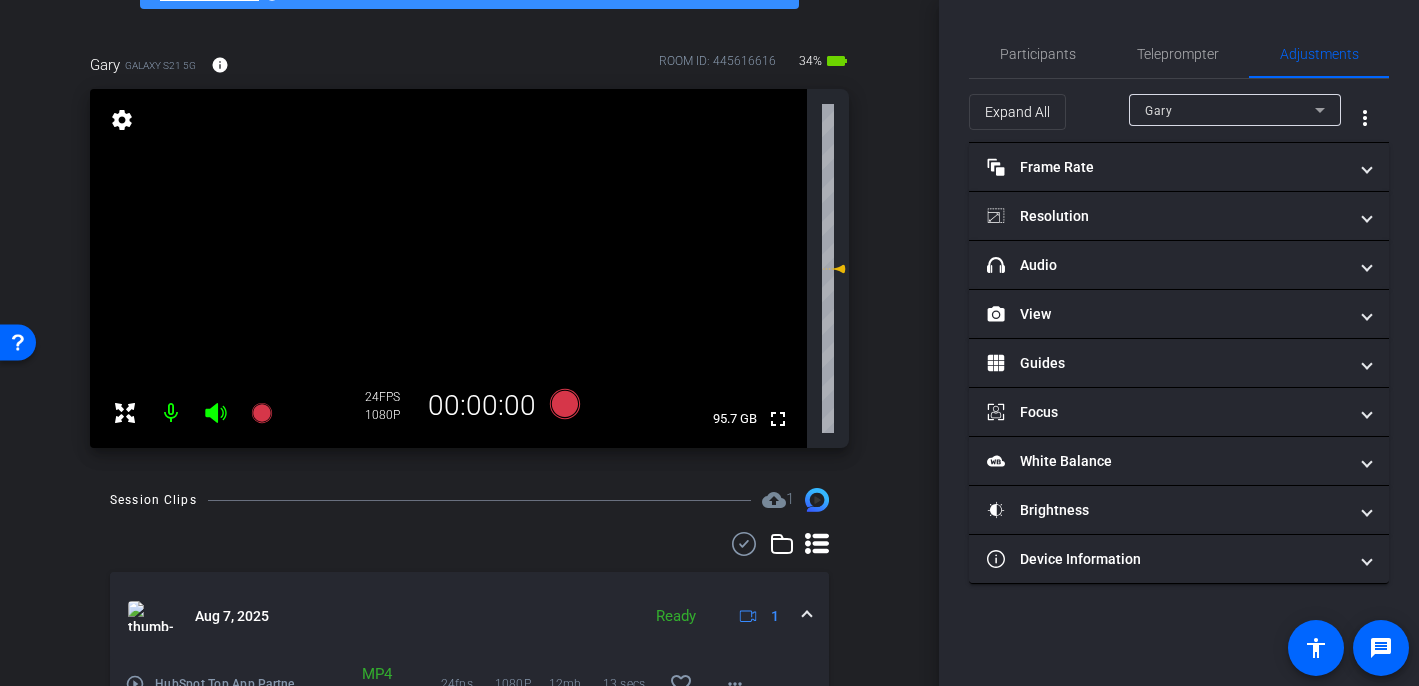 scroll, scrollTop: 120, scrollLeft: 0, axis: vertical 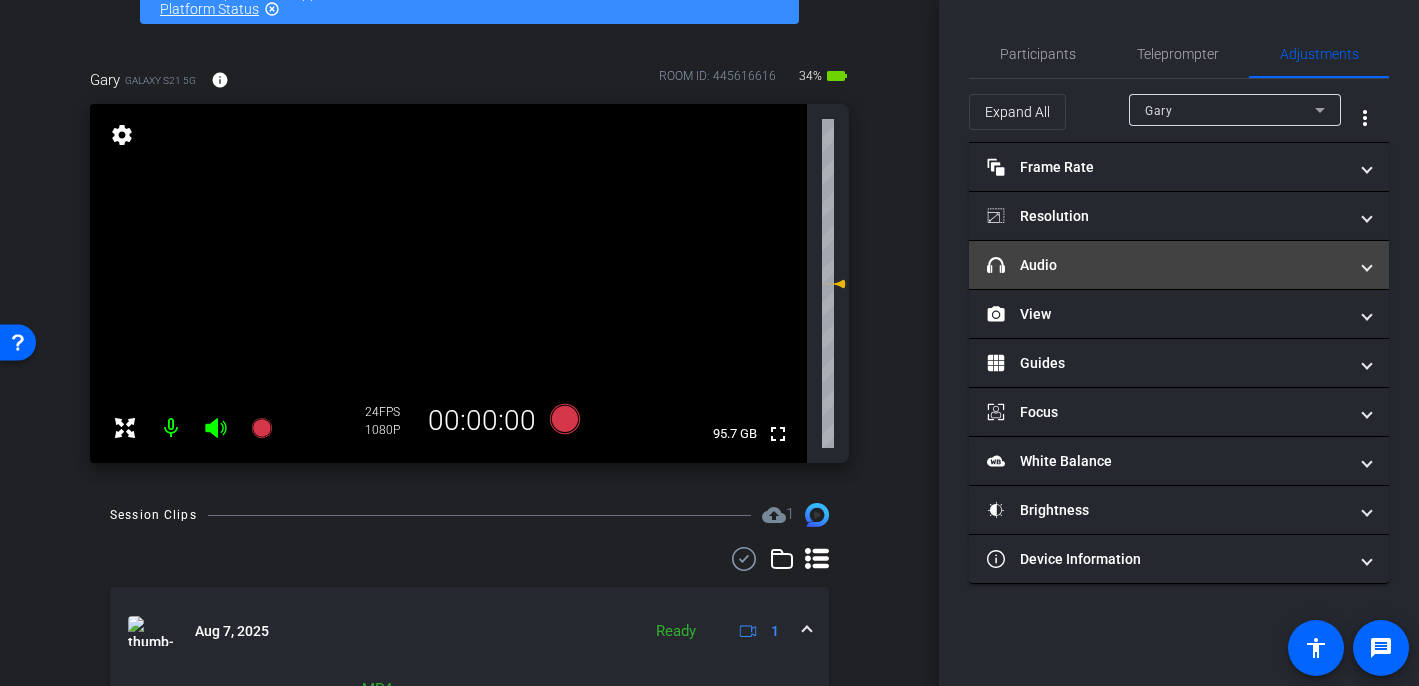 click on "headphone icon
Audio" at bounding box center [1167, 265] 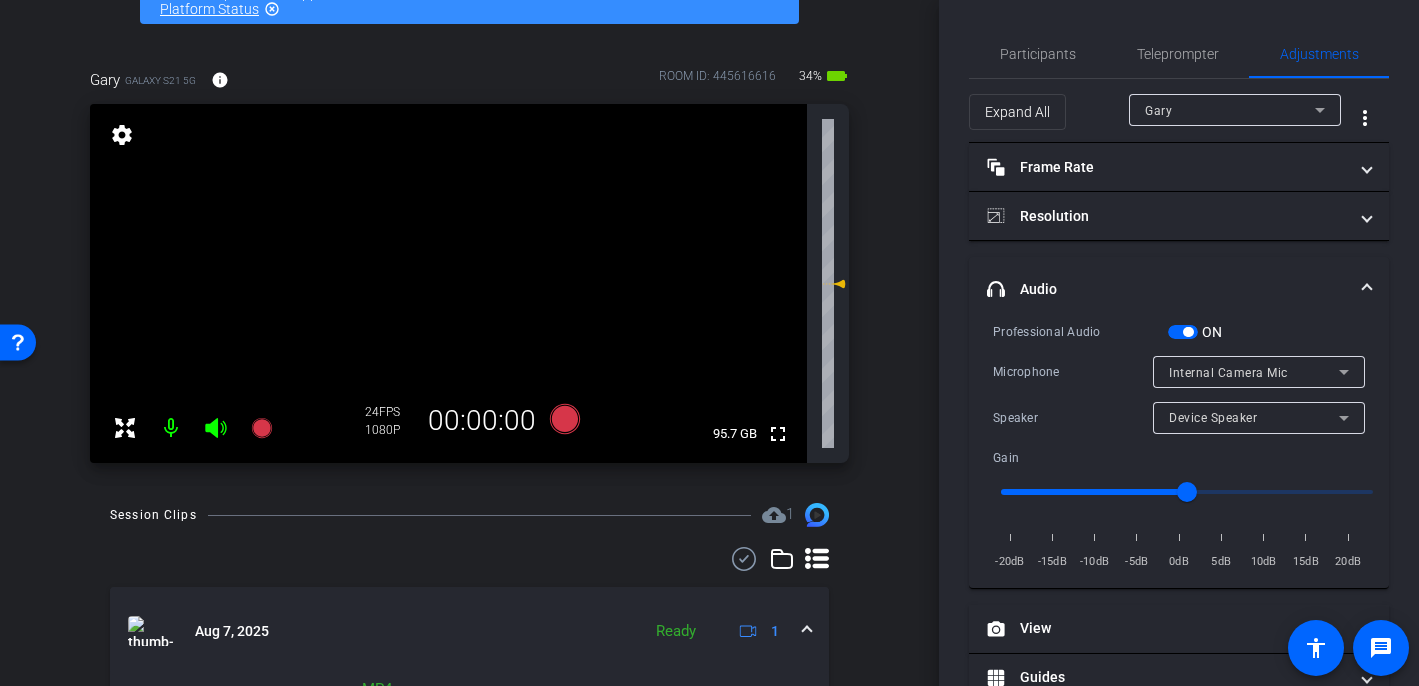 click at bounding box center (1183, 332) 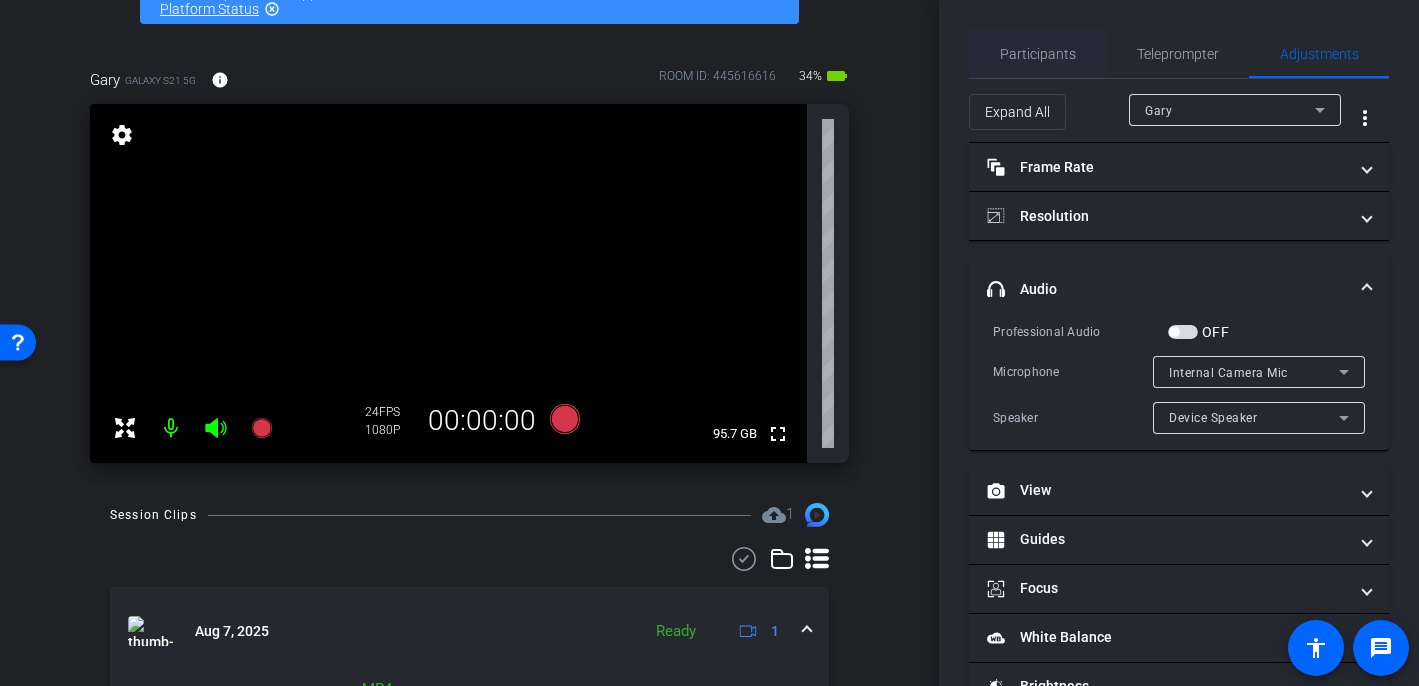 click on "Participants" at bounding box center [1038, 54] 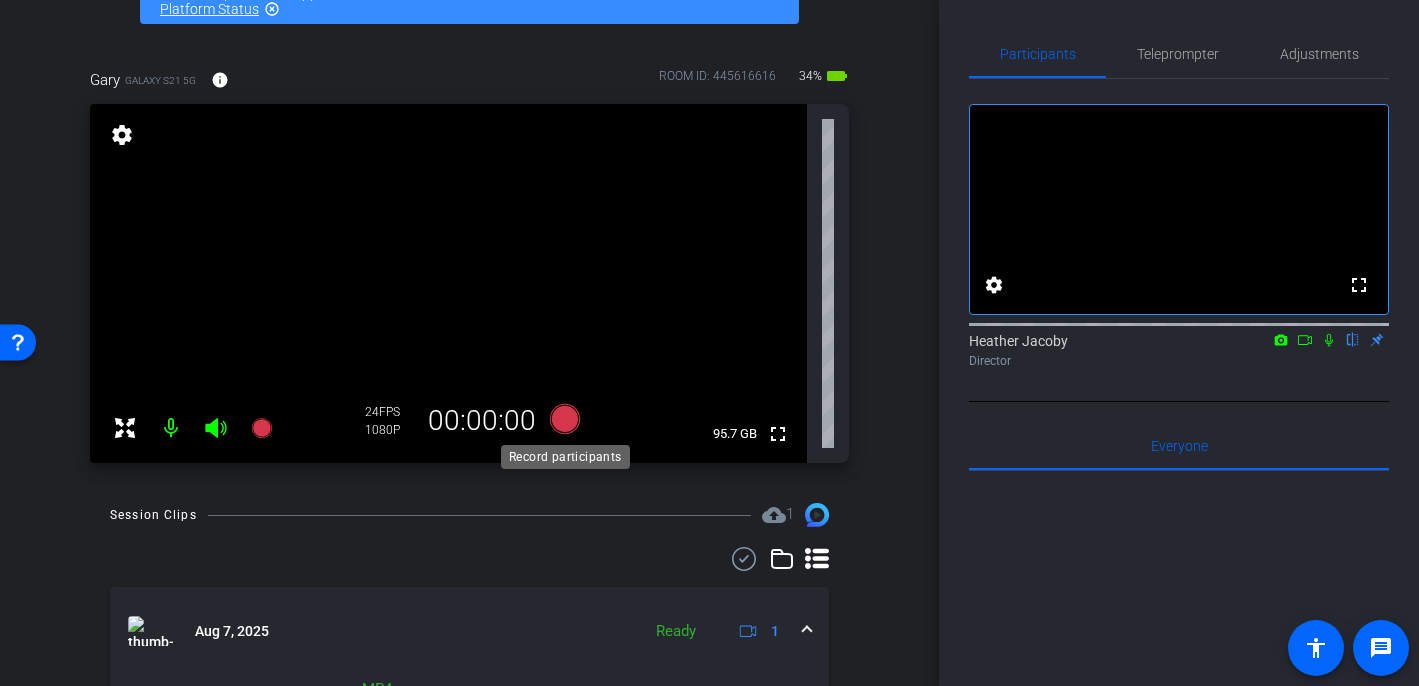 click 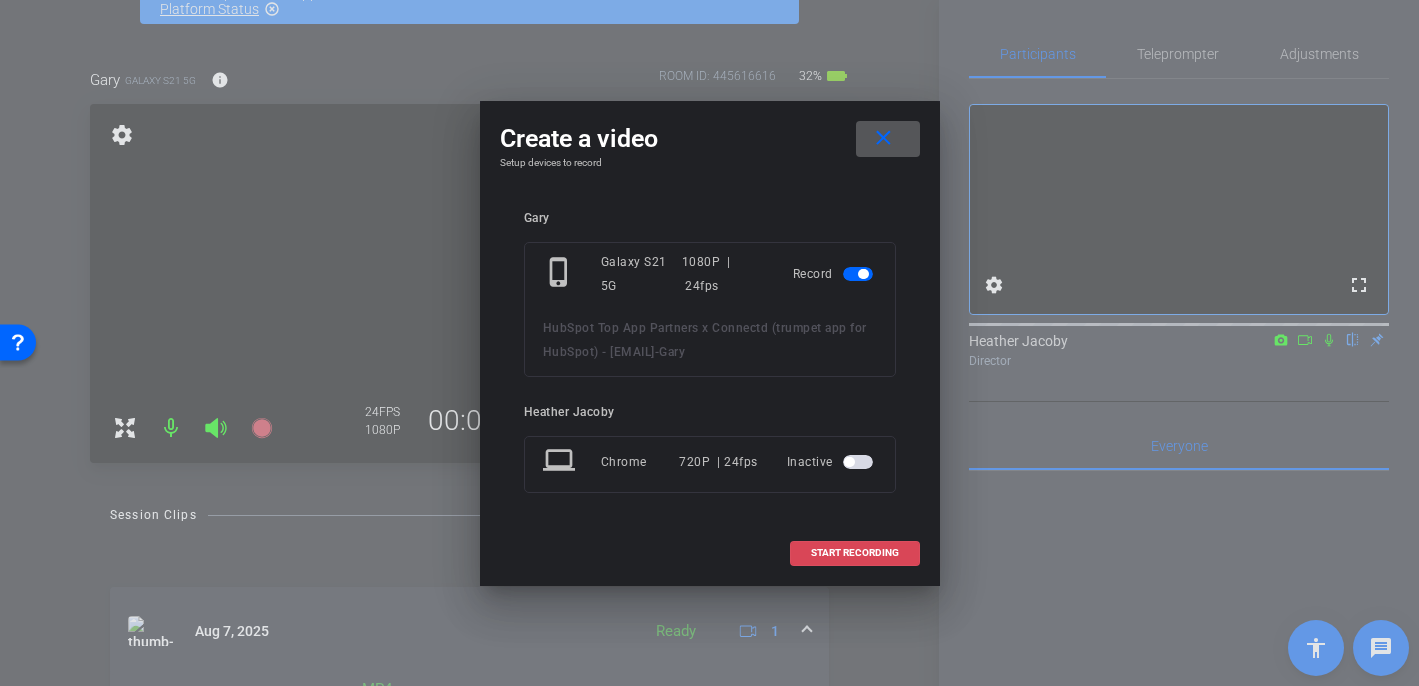 click on "START RECORDING" at bounding box center (855, 553) 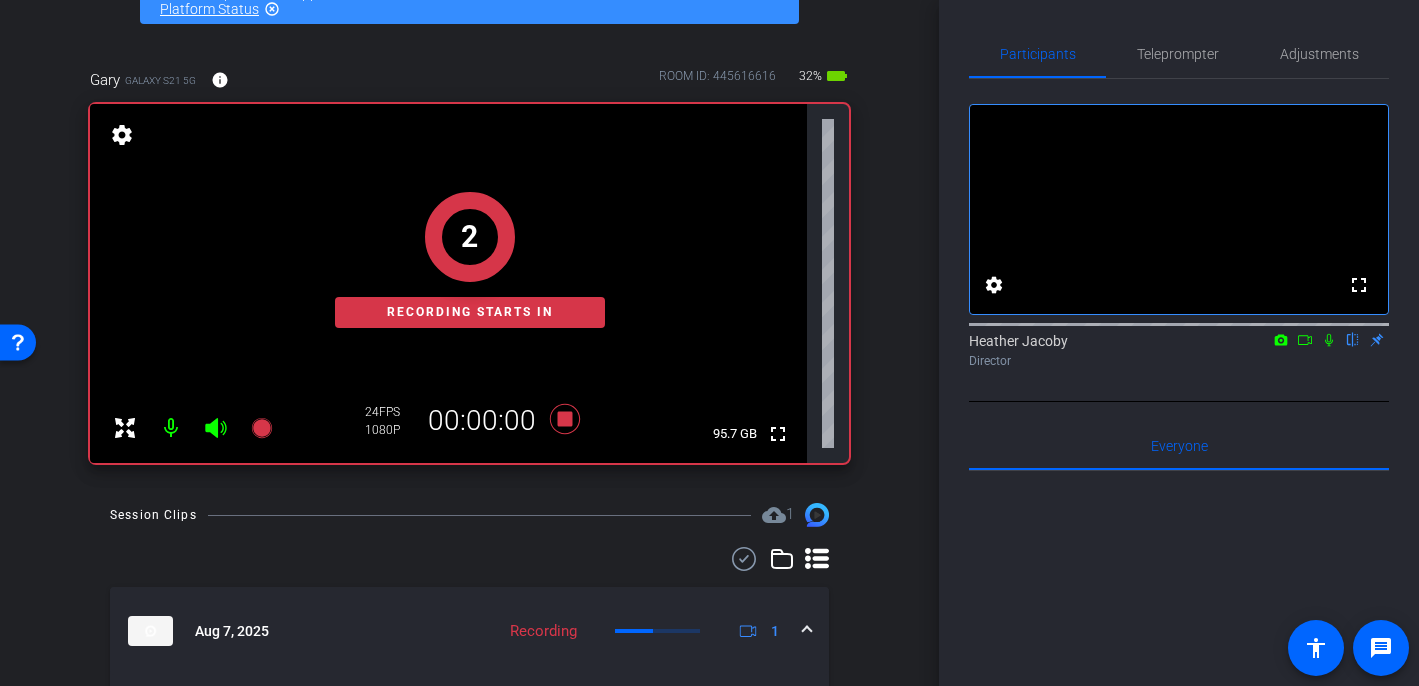 click 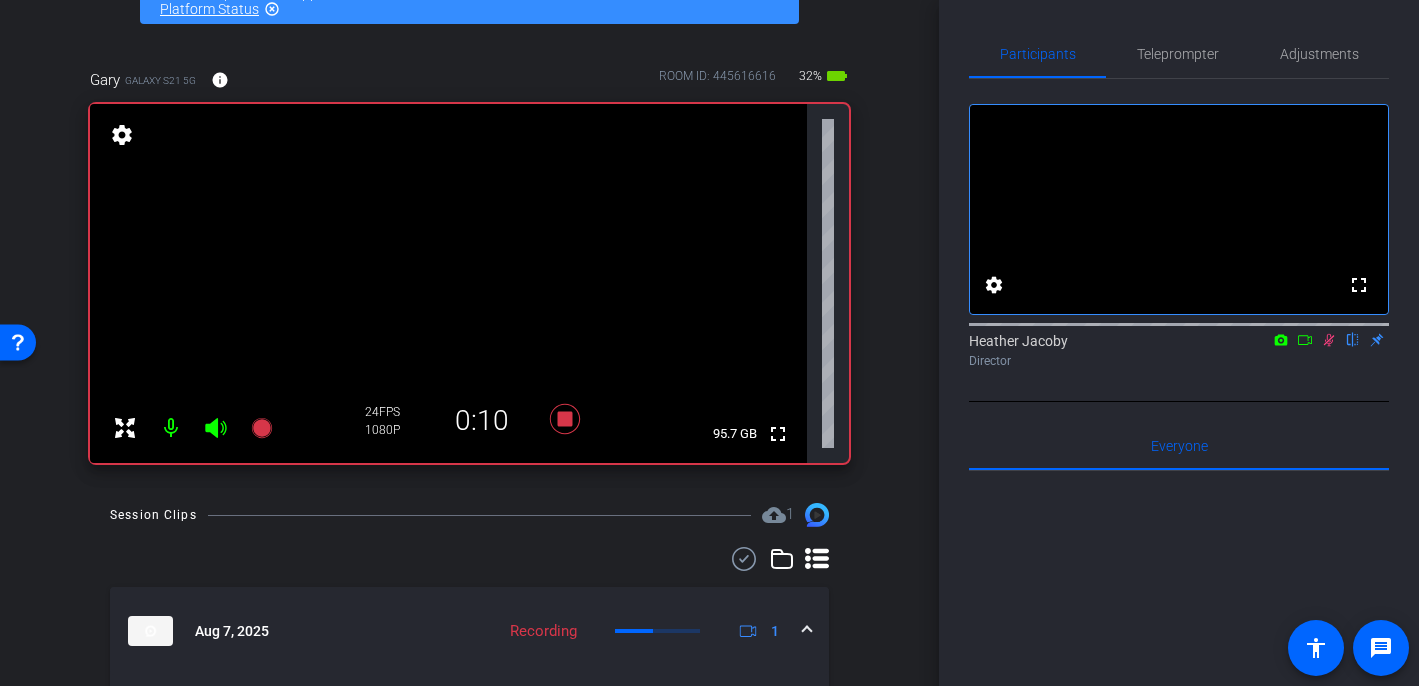 click 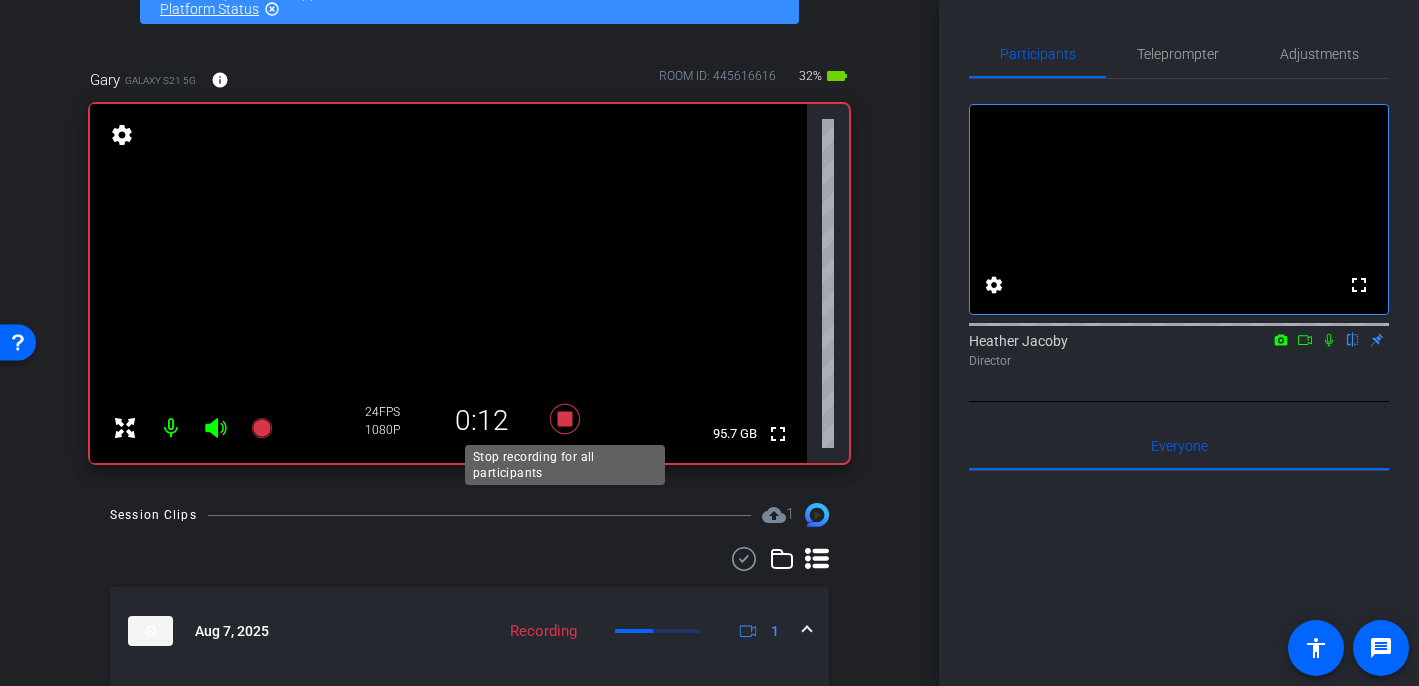 click 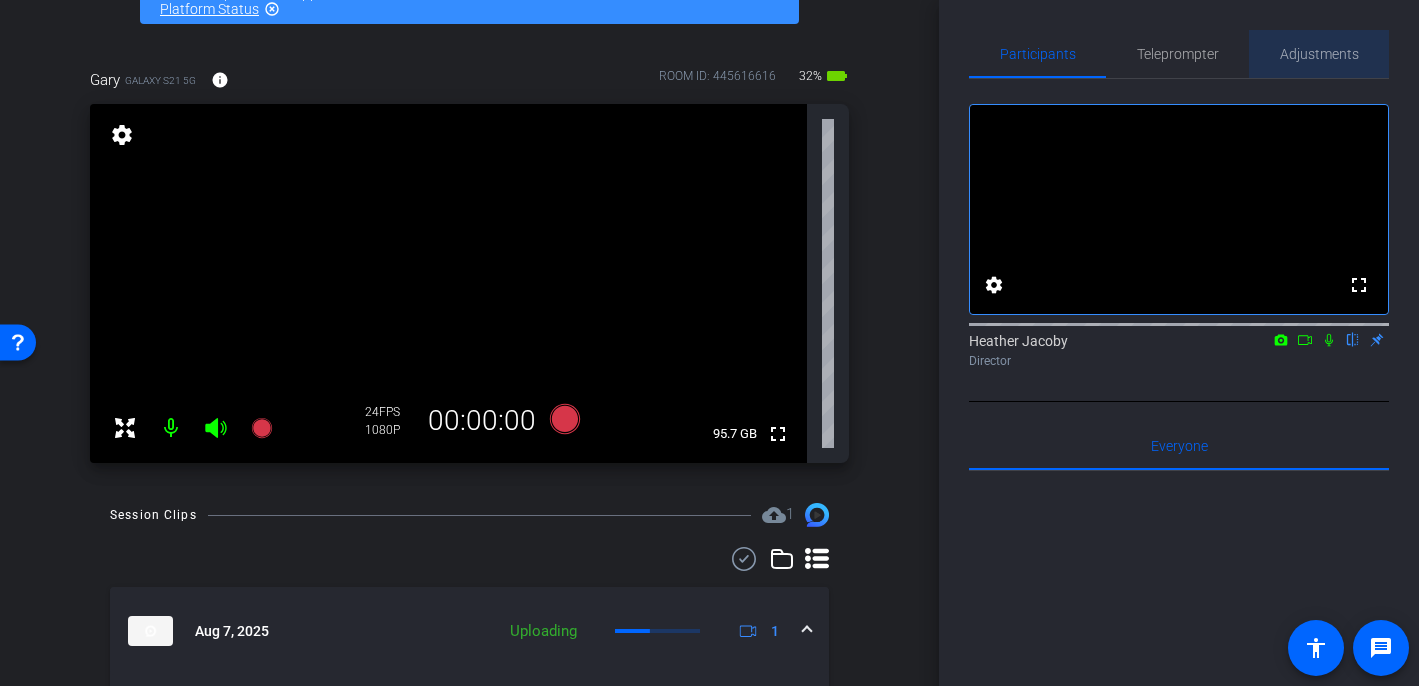 click on "Adjustments" at bounding box center (1319, 54) 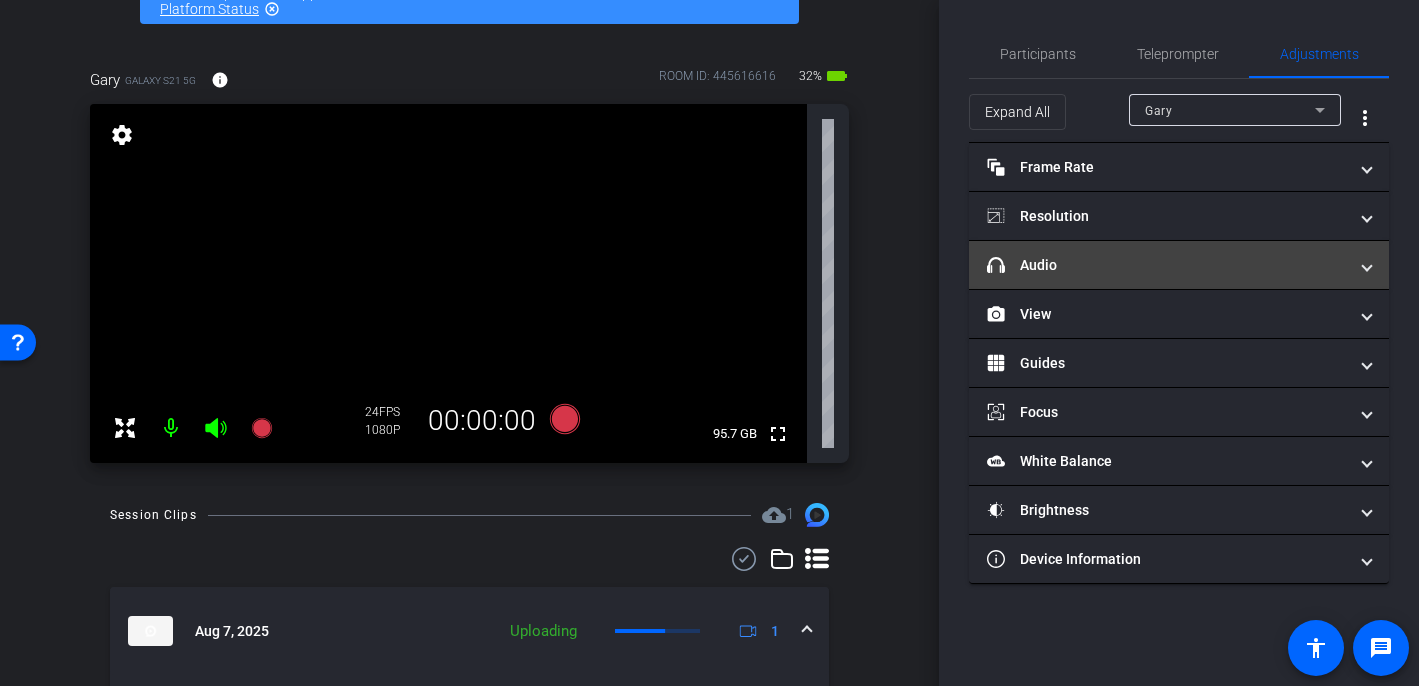 click on "headphone icon
Audio" at bounding box center (1167, 265) 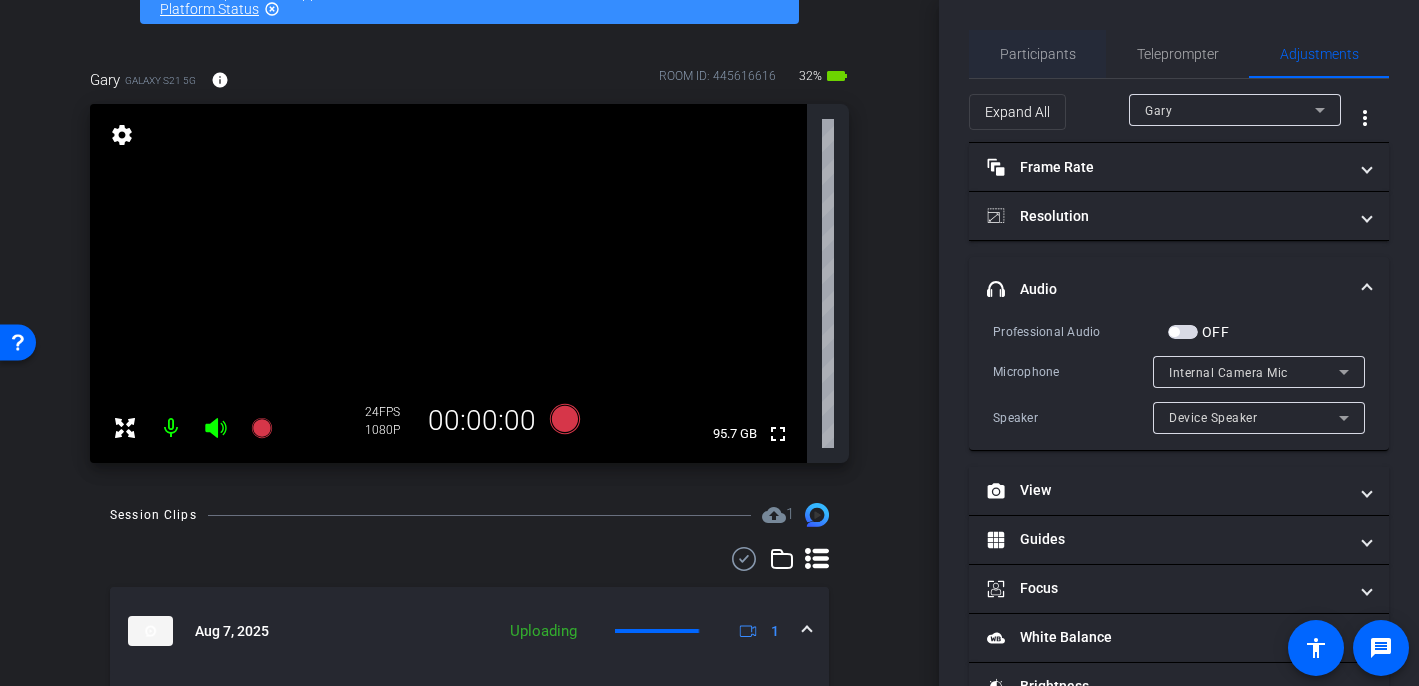 click on "Participants" at bounding box center (1038, 54) 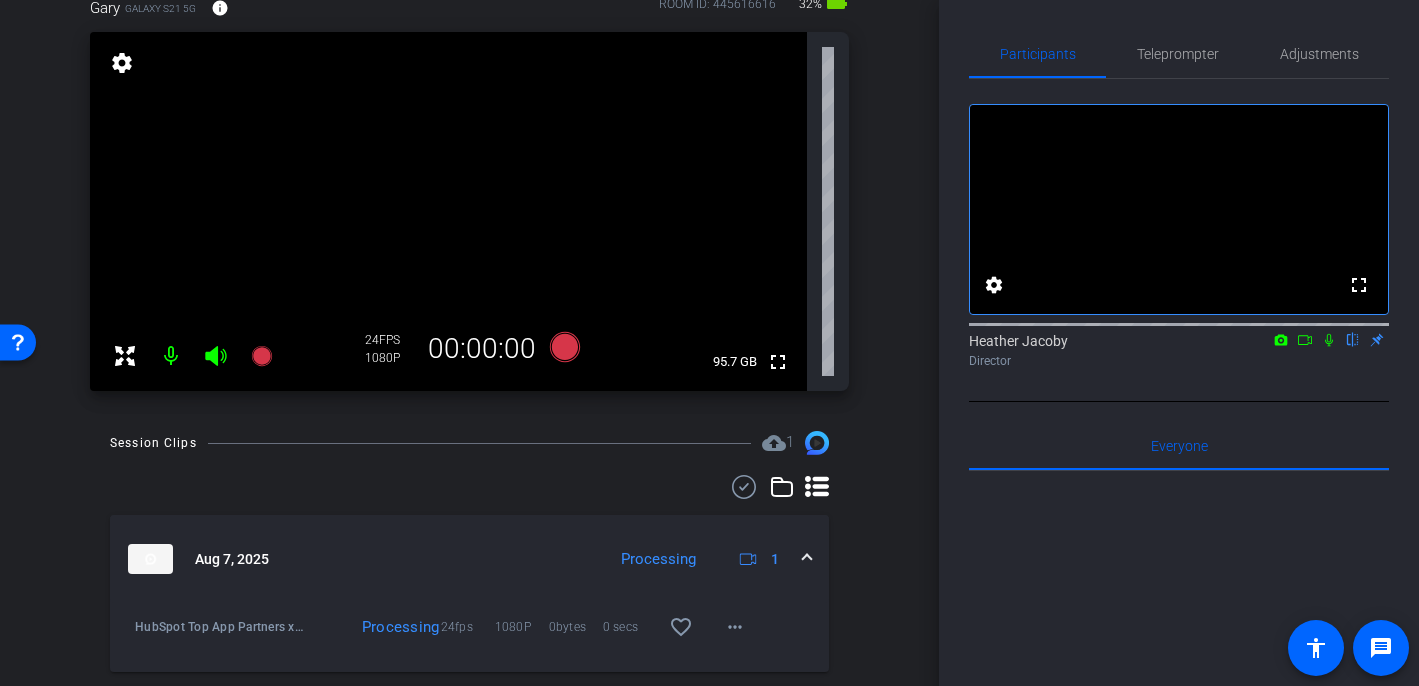 scroll, scrollTop: 234, scrollLeft: 0, axis: vertical 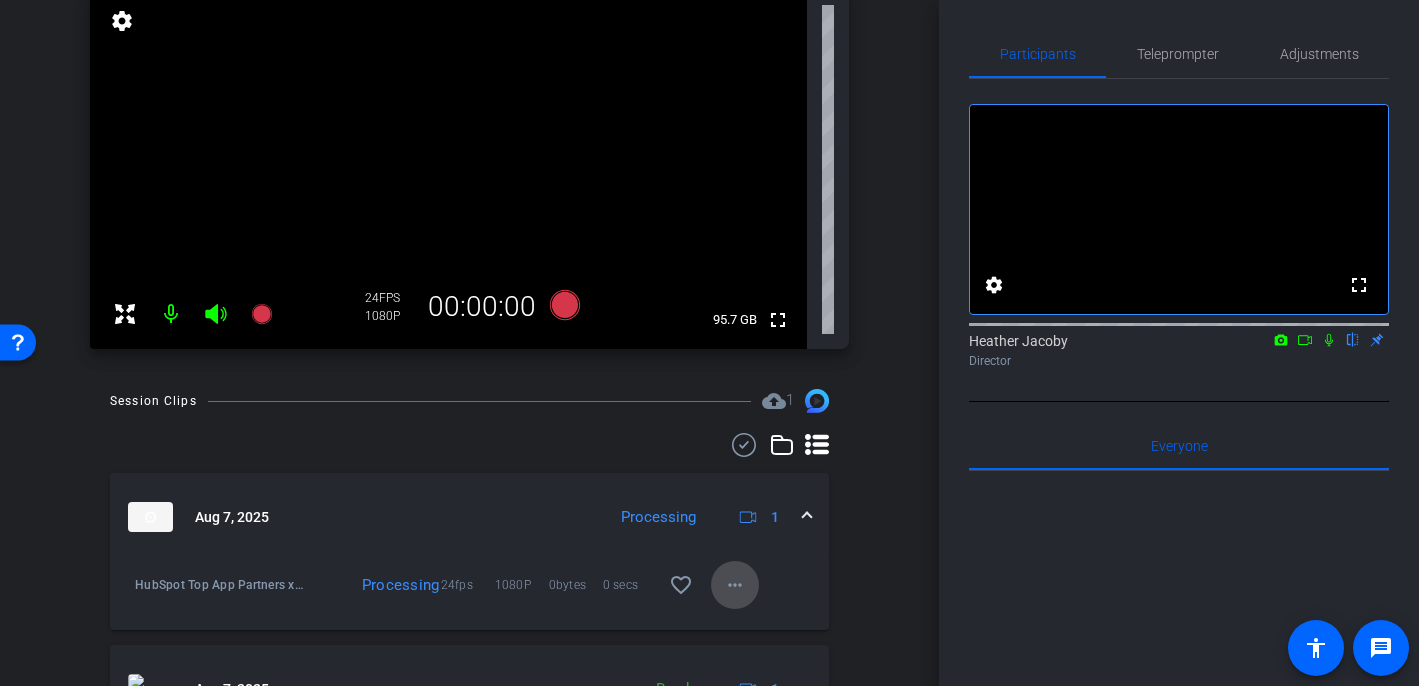 click on "more_horiz" at bounding box center (735, 585) 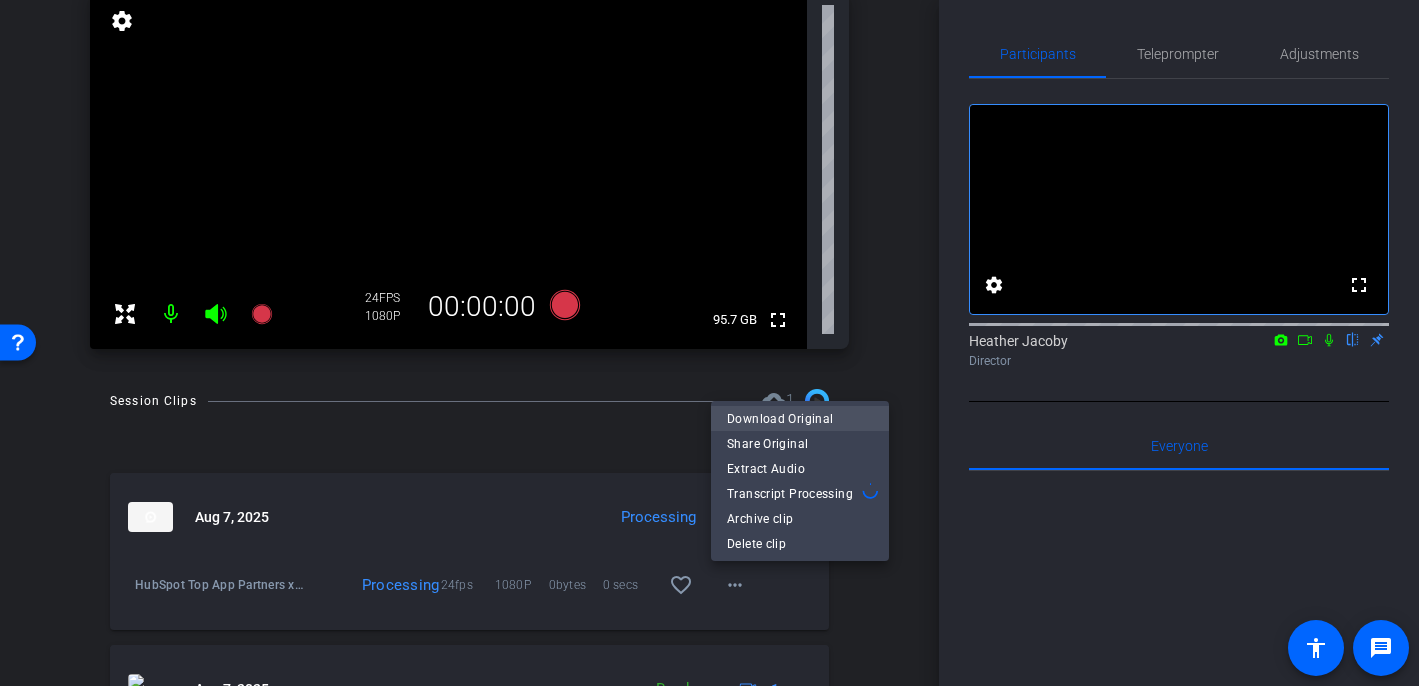click on "Download Original" at bounding box center [800, 419] 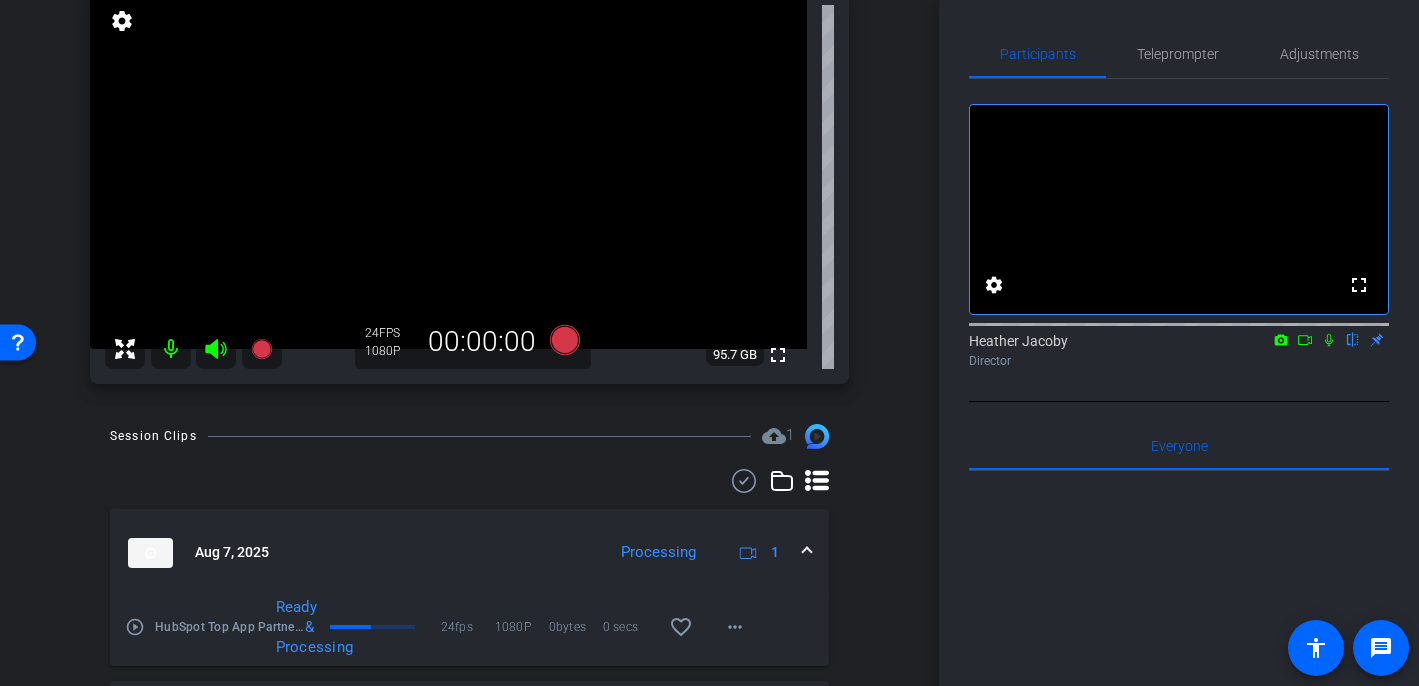 click 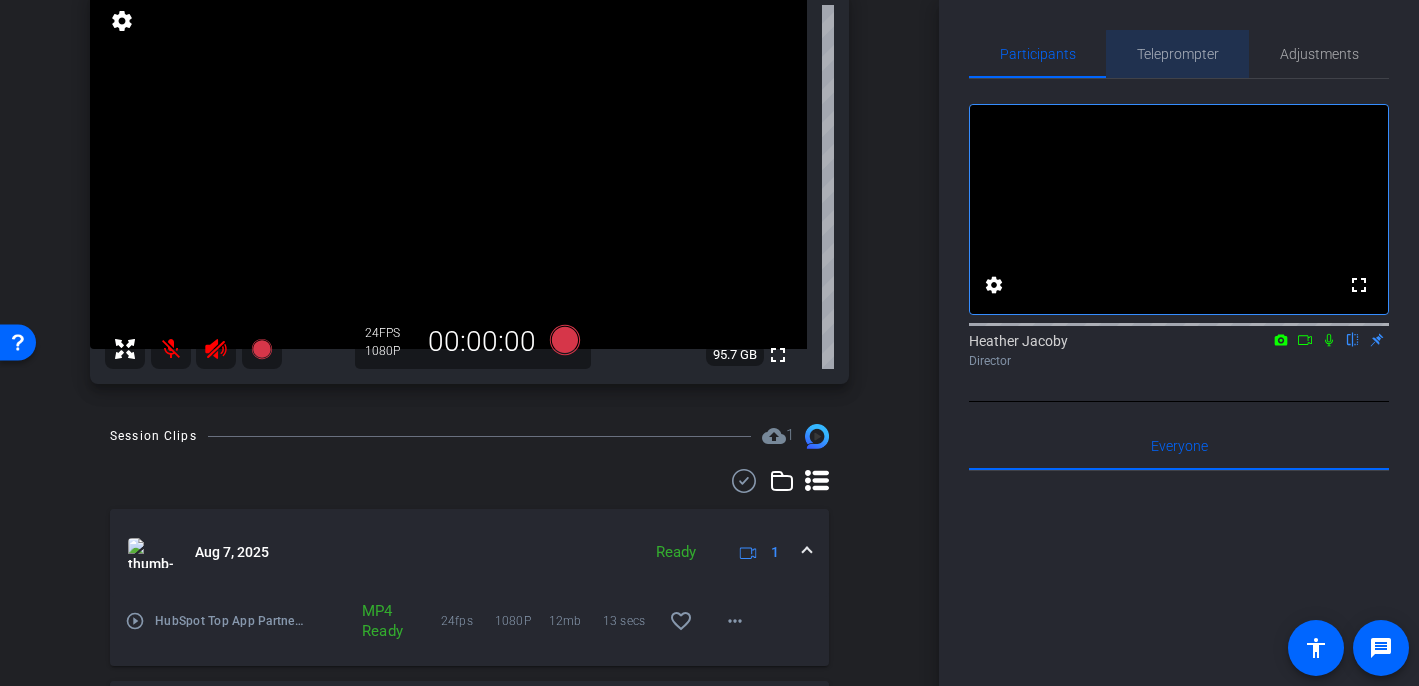 click on "Teleprompter" at bounding box center (1178, 54) 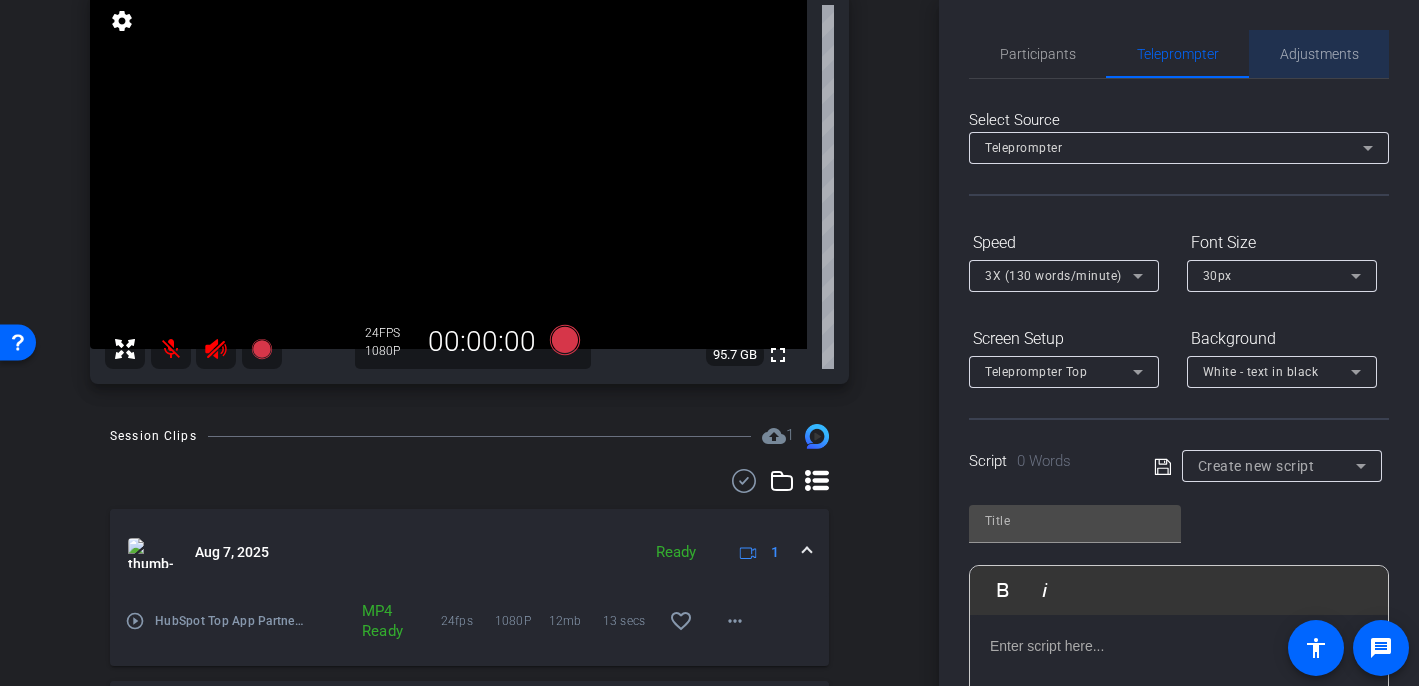 click on "Adjustments" at bounding box center (1319, 54) 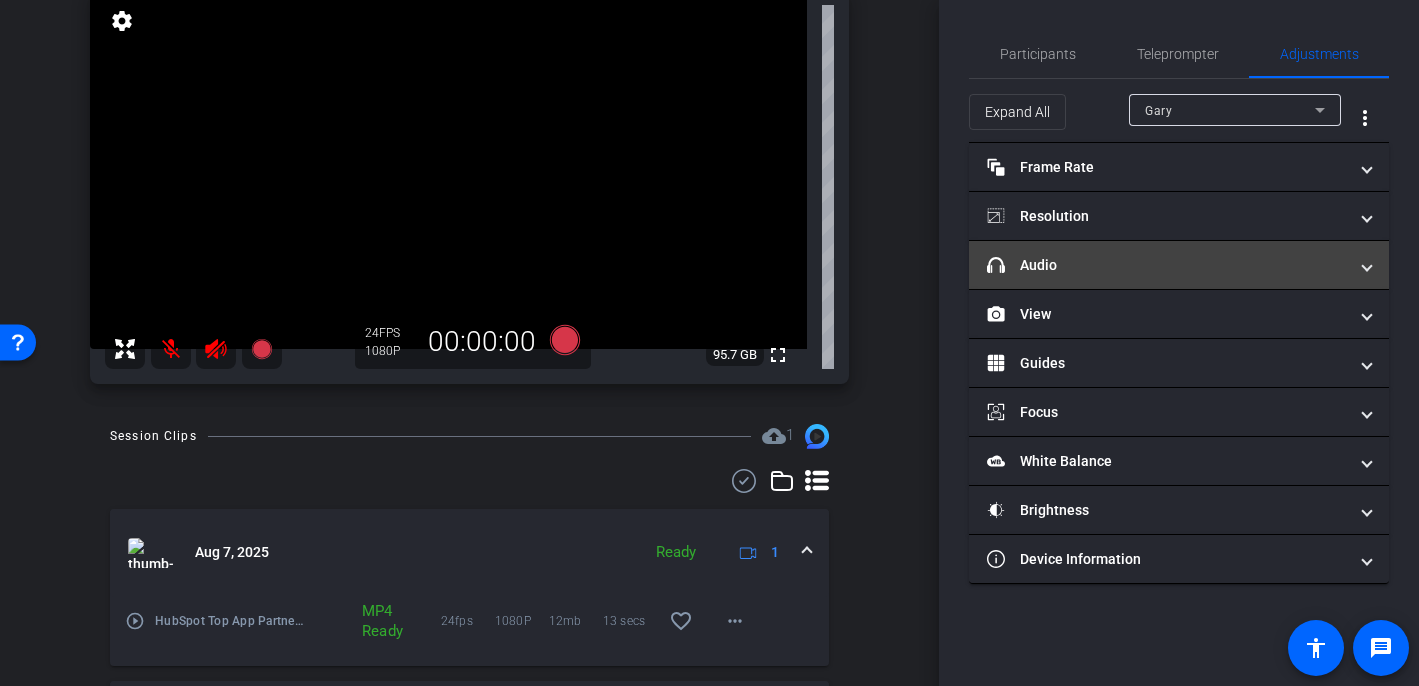 click on "headphone icon
Audio" at bounding box center (1167, 265) 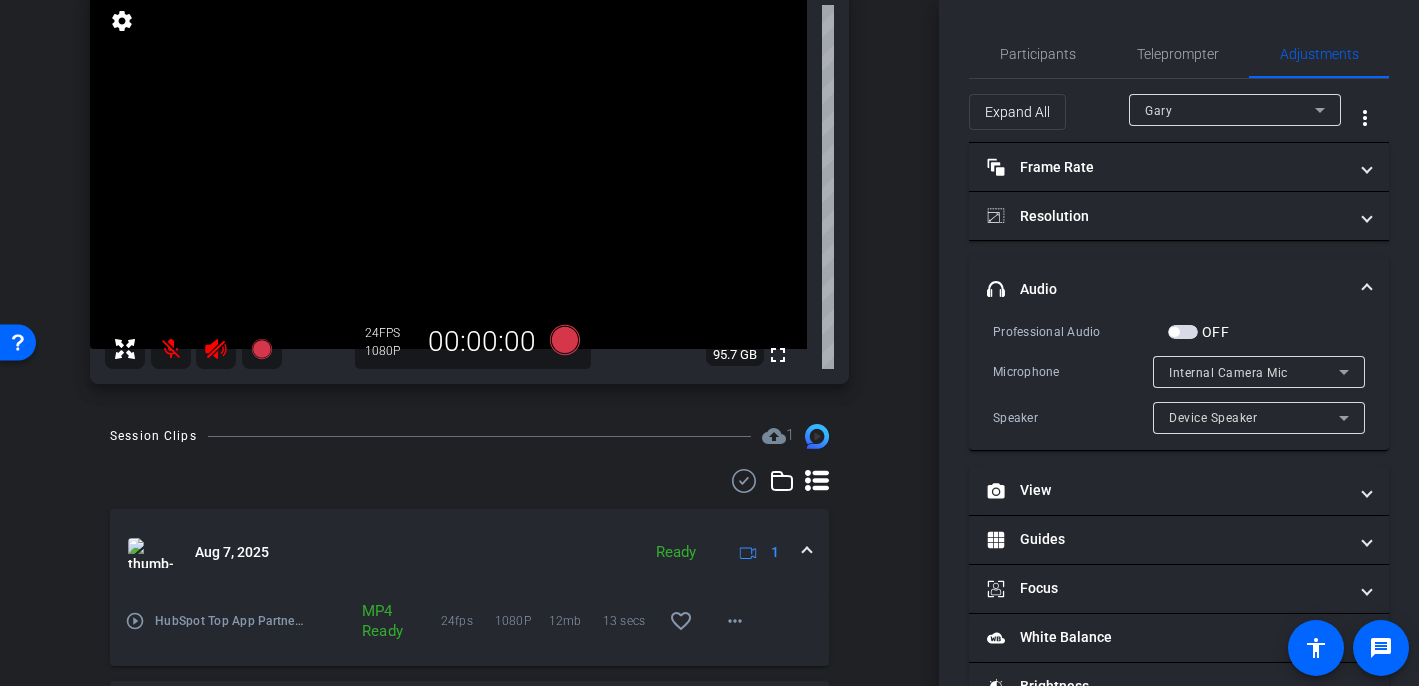 click at bounding box center [1174, 332] 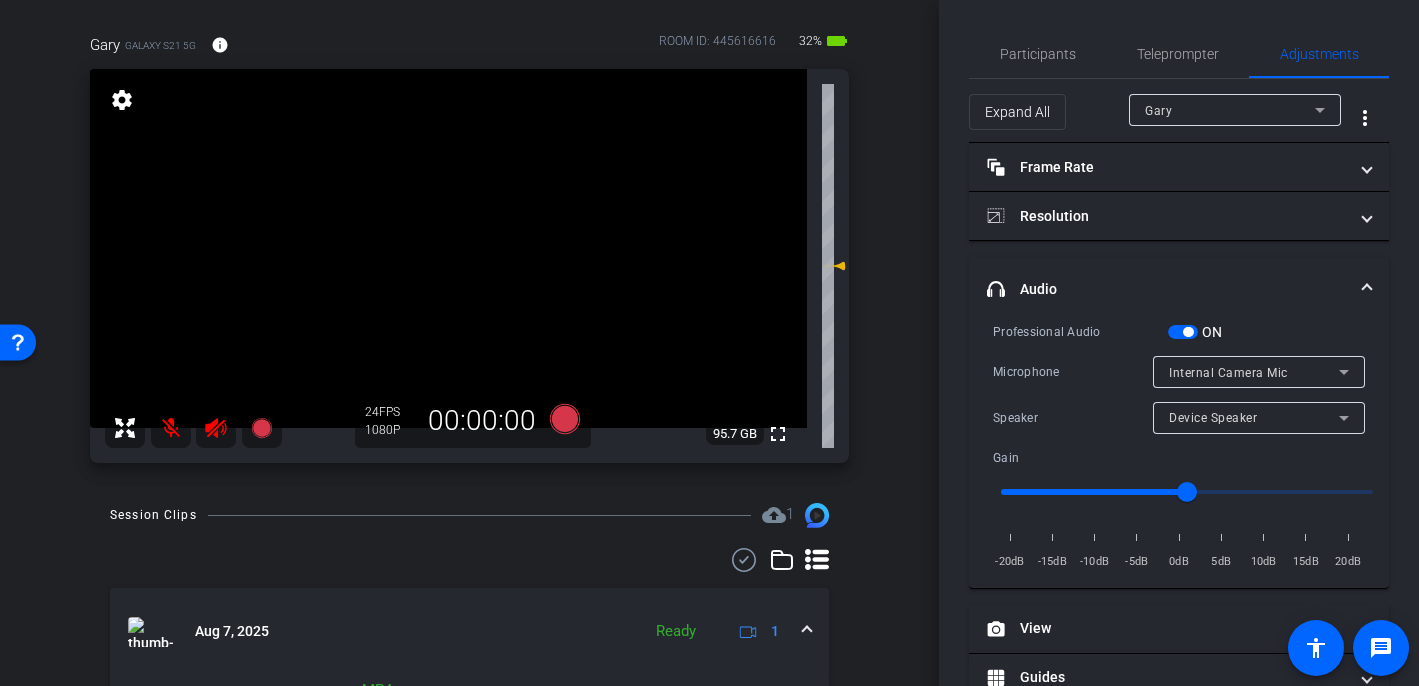 scroll, scrollTop: 157, scrollLeft: 0, axis: vertical 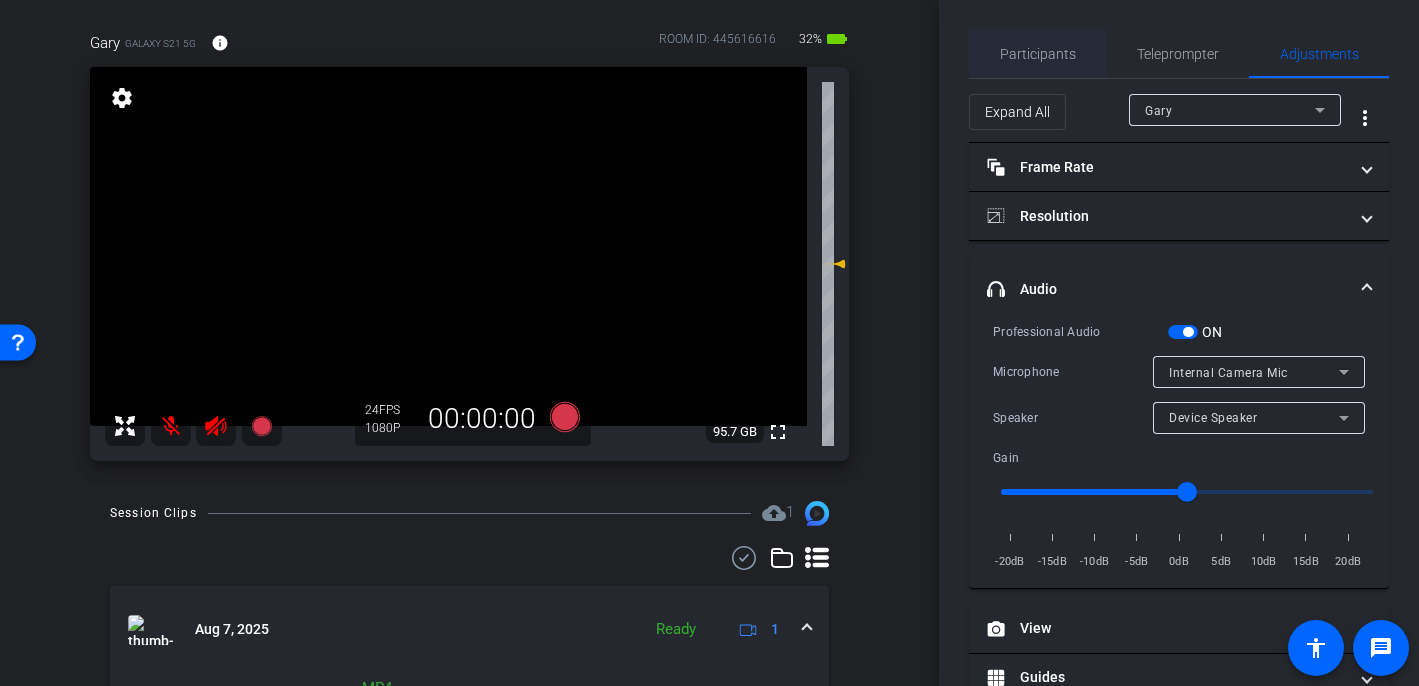 click on "Participants" at bounding box center [1038, 54] 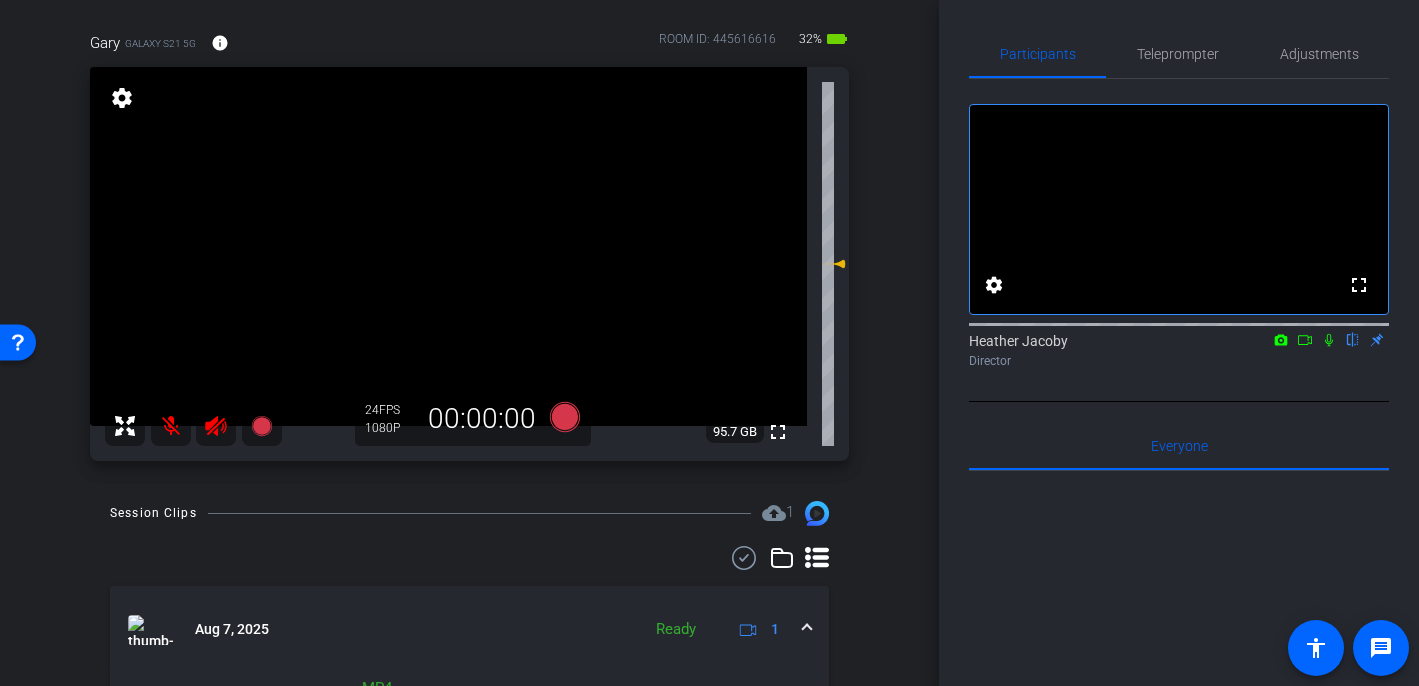 click 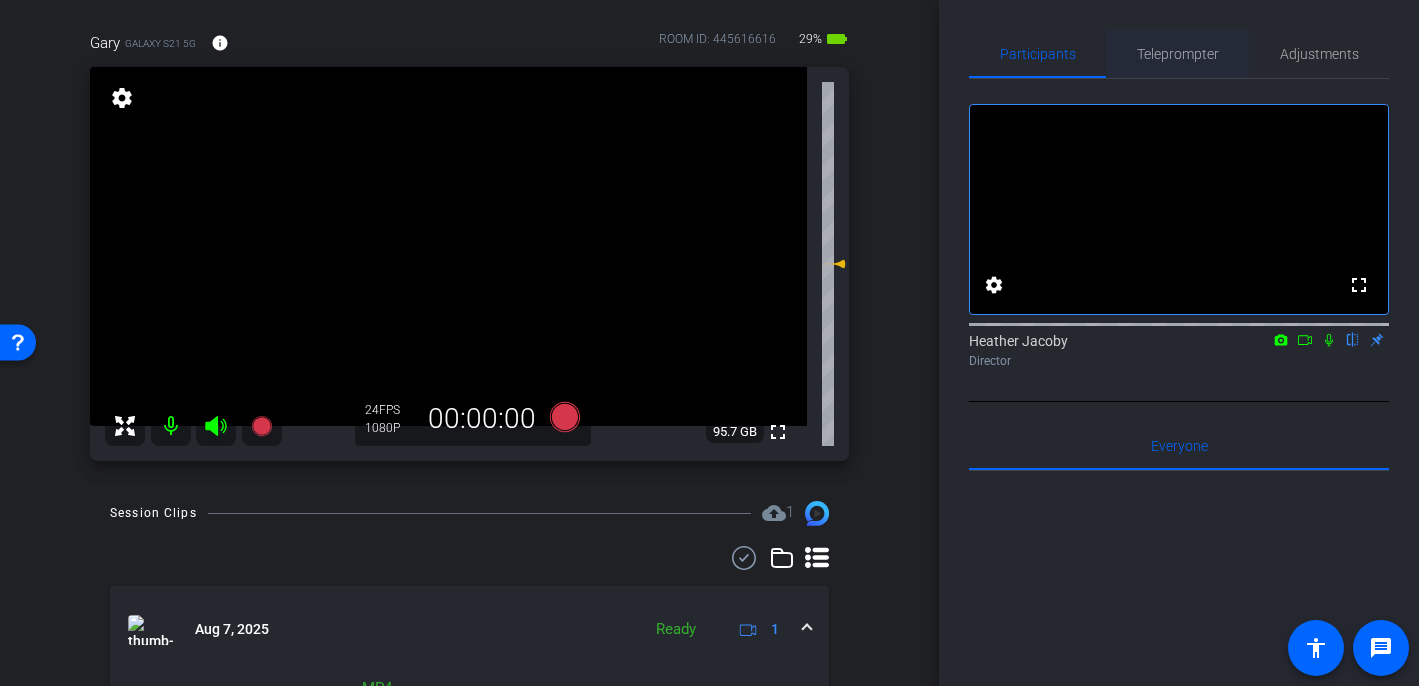click on "Teleprompter" at bounding box center (1178, 54) 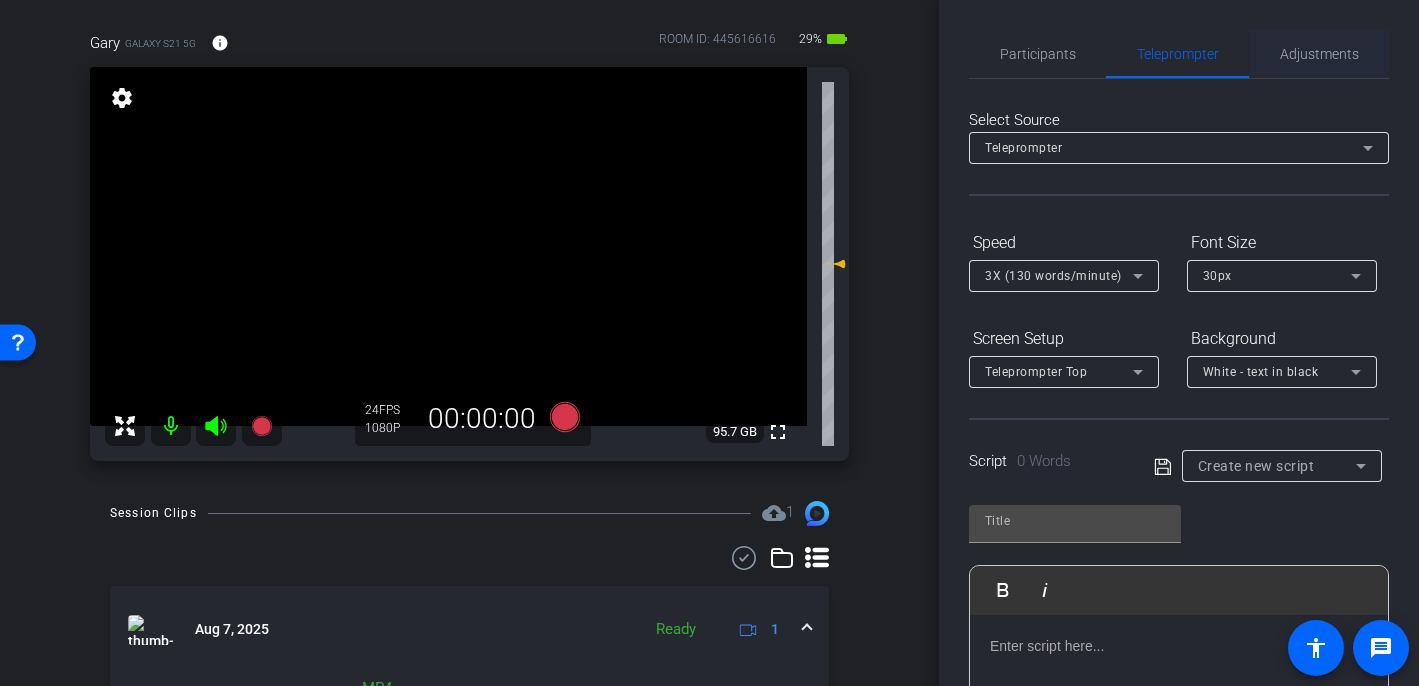 click on "Adjustments" at bounding box center [1319, 54] 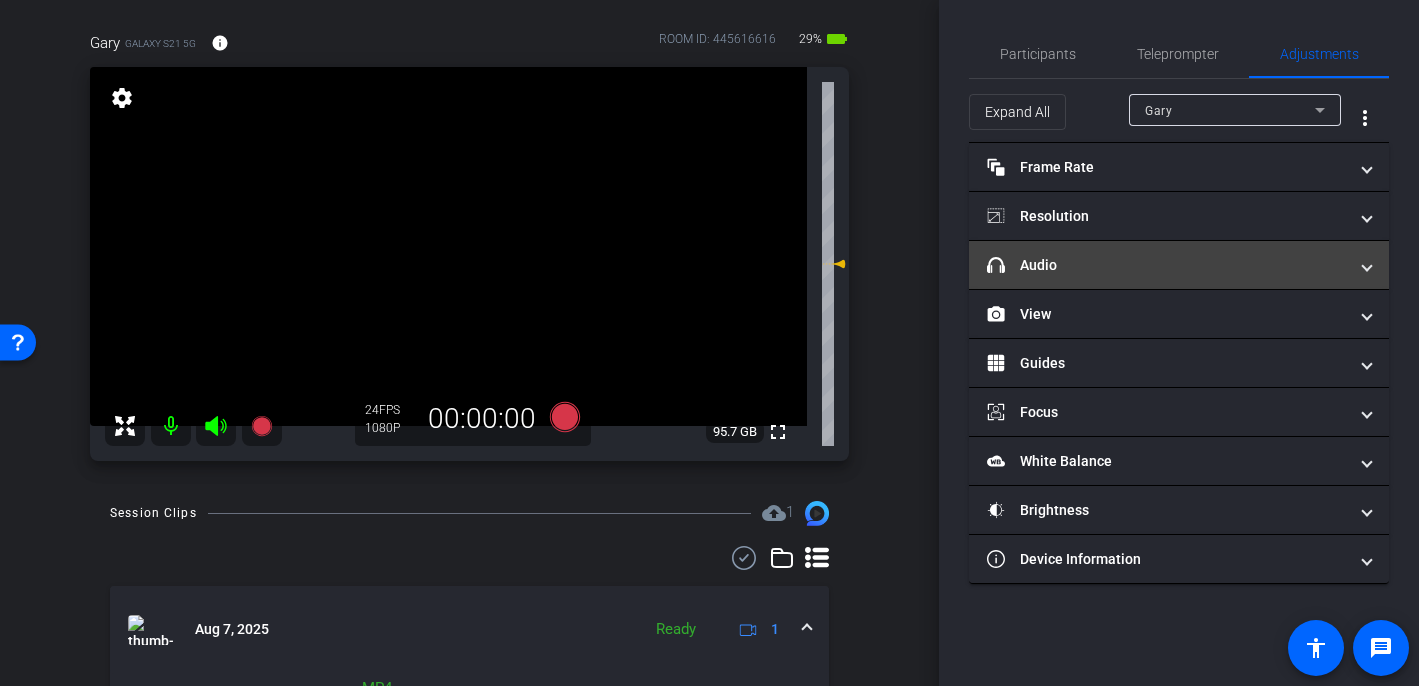 click on "headphone icon
Audio" at bounding box center (1167, 265) 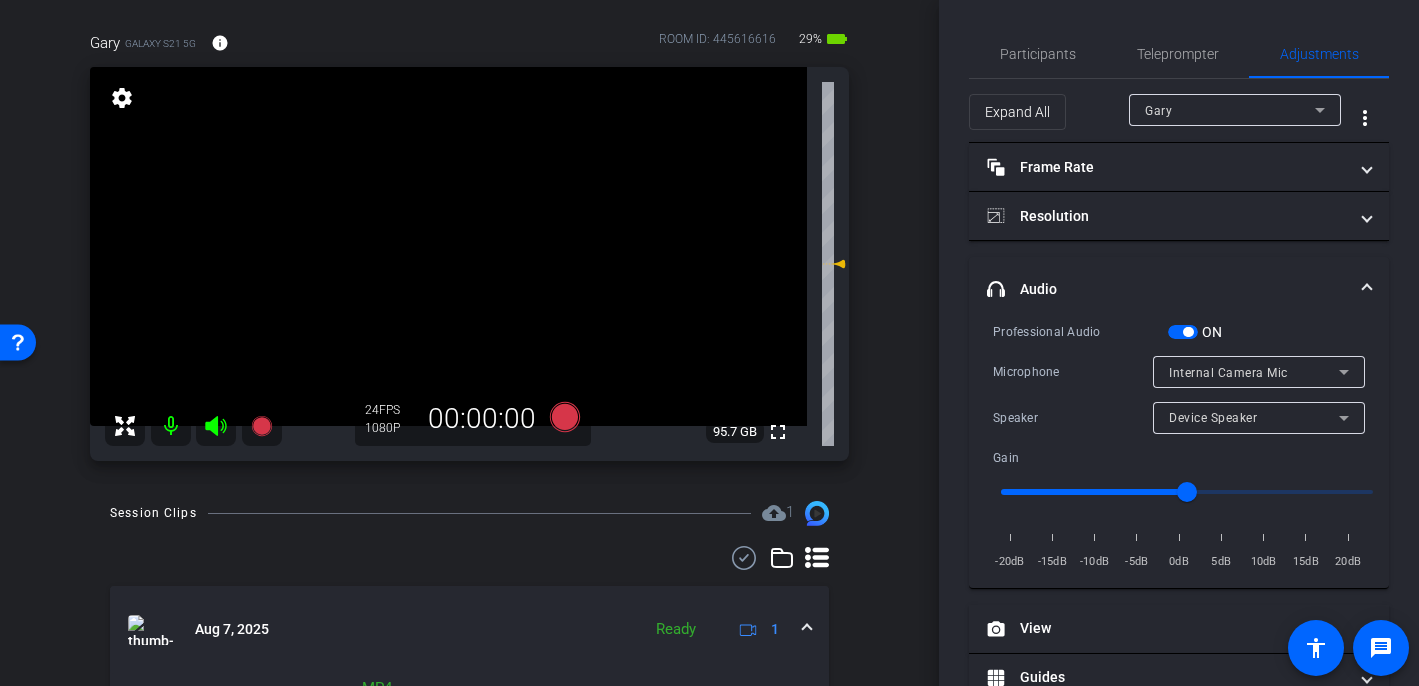 click at bounding box center [1183, 332] 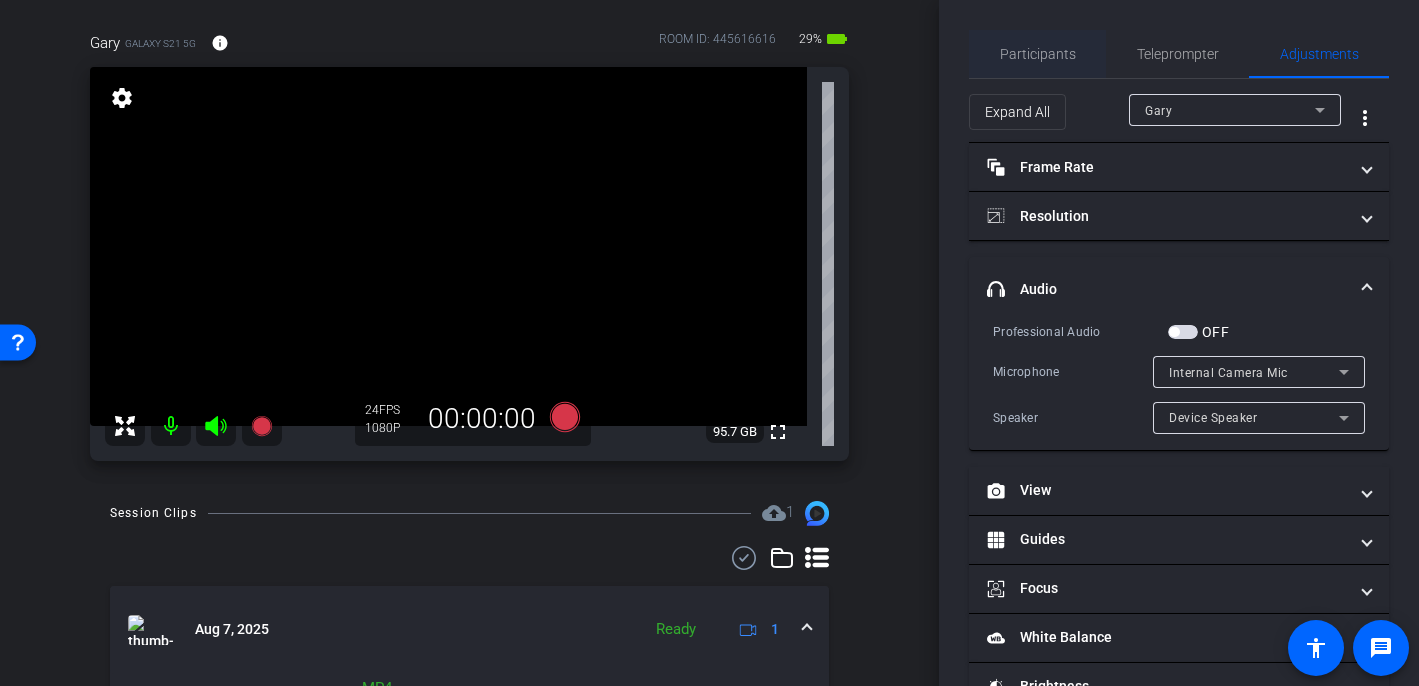 click on "Participants" at bounding box center [1038, 54] 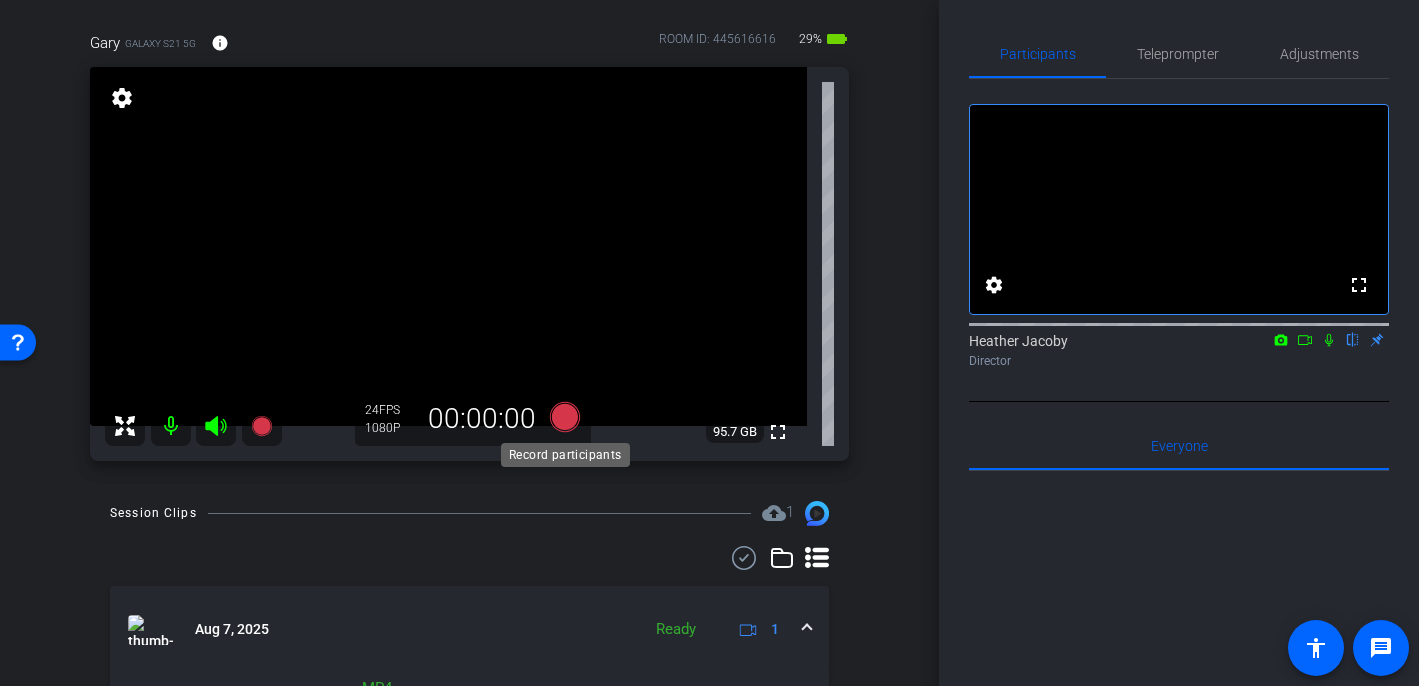 click 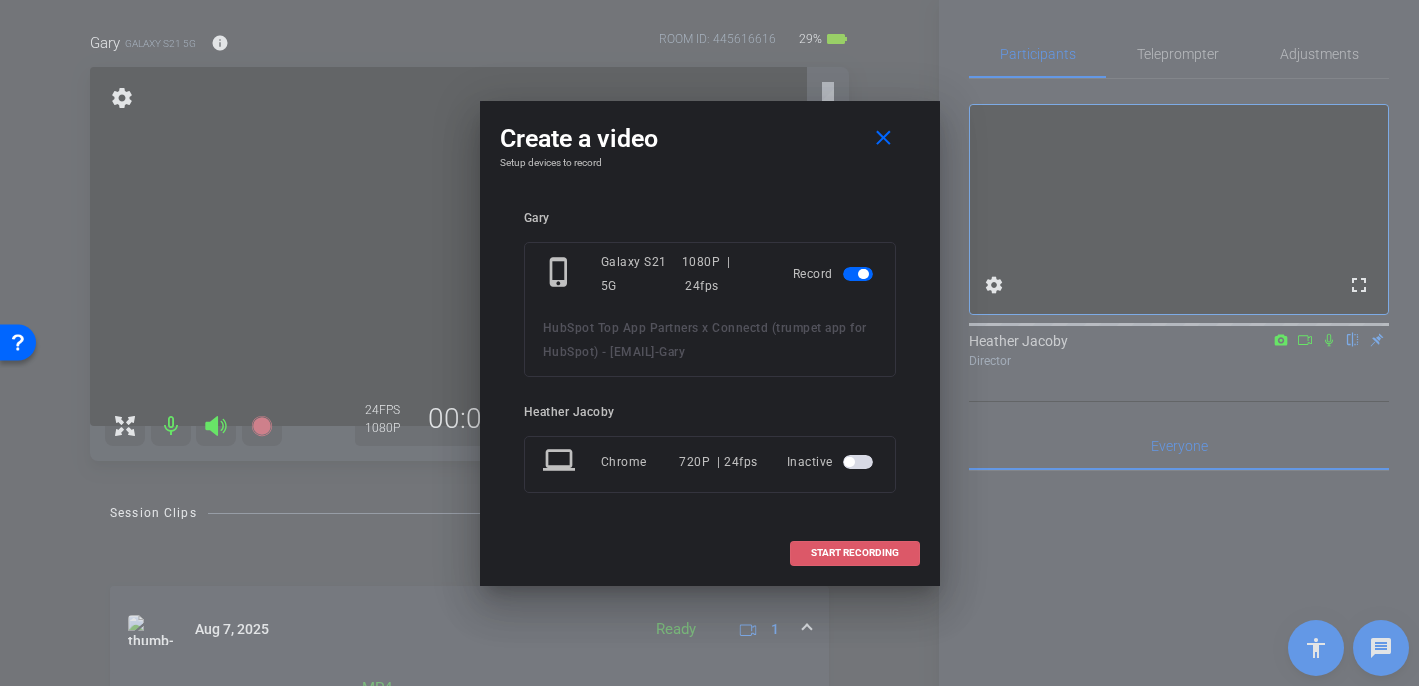 click on "START RECORDING" at bounding box center [855, 553] 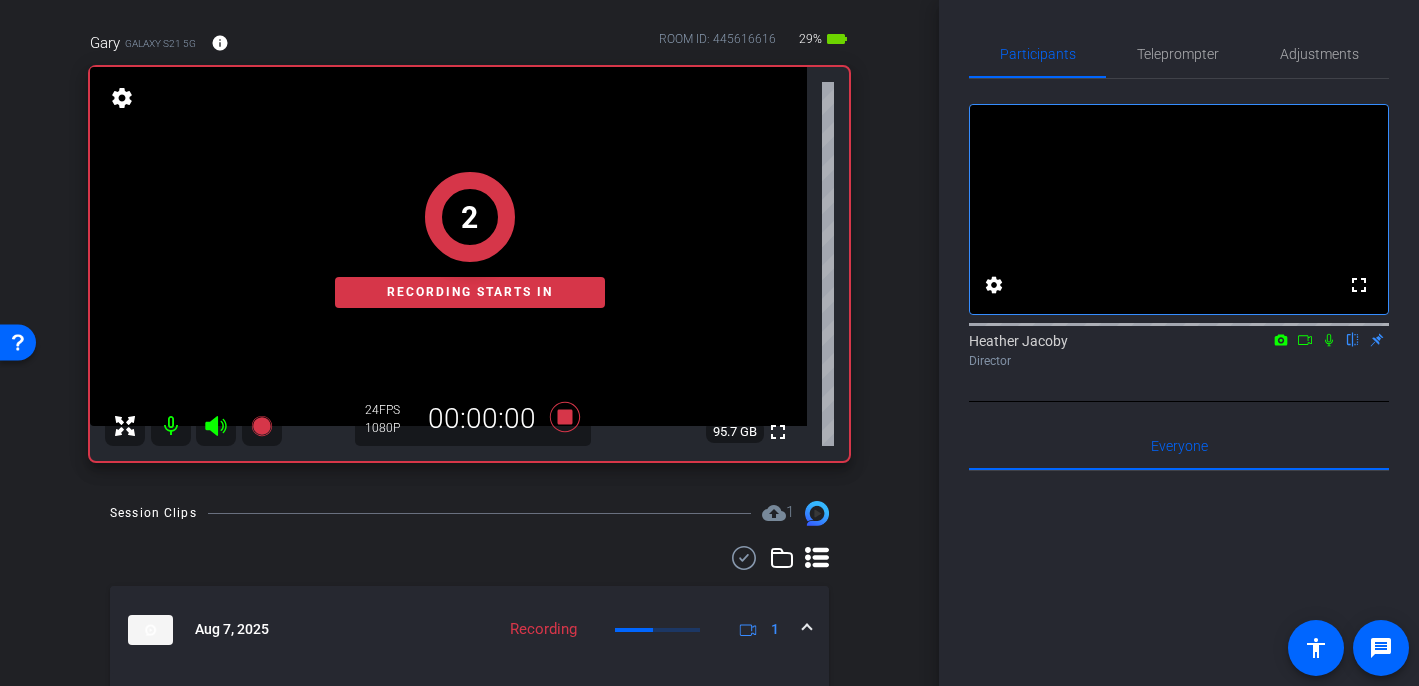 click 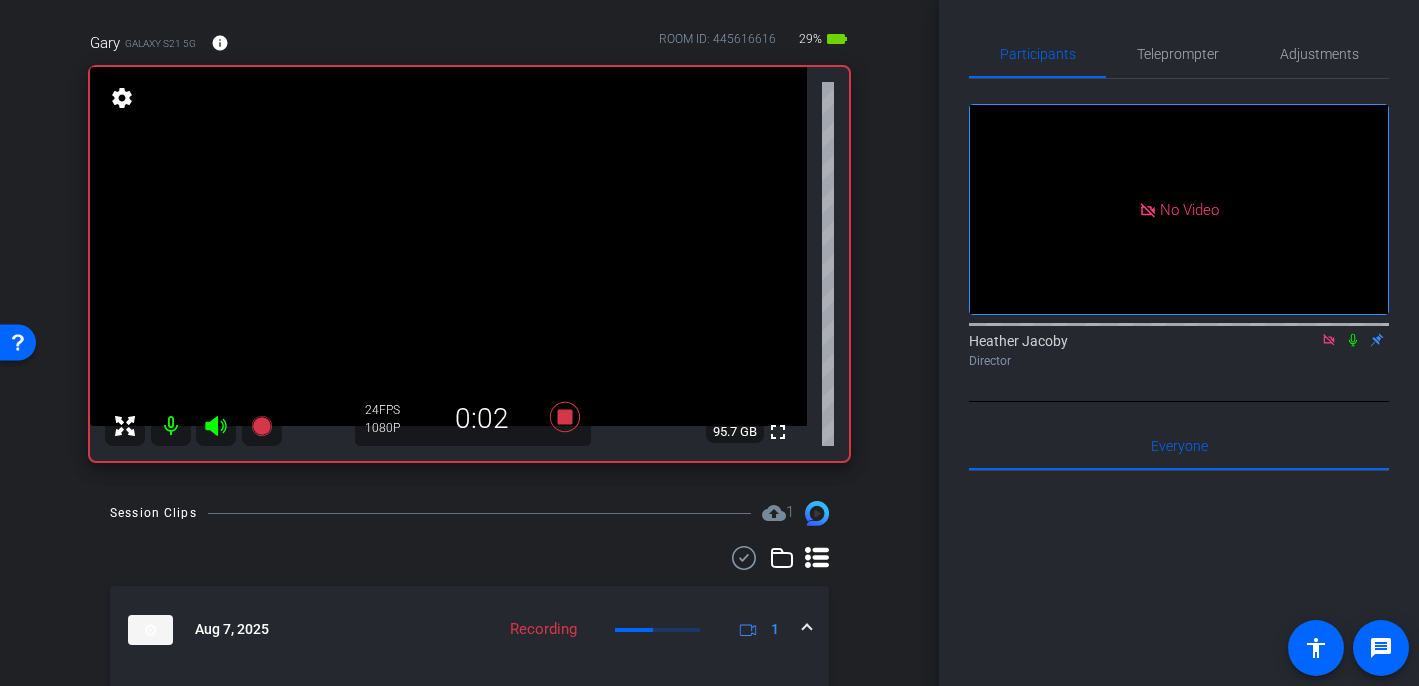 click 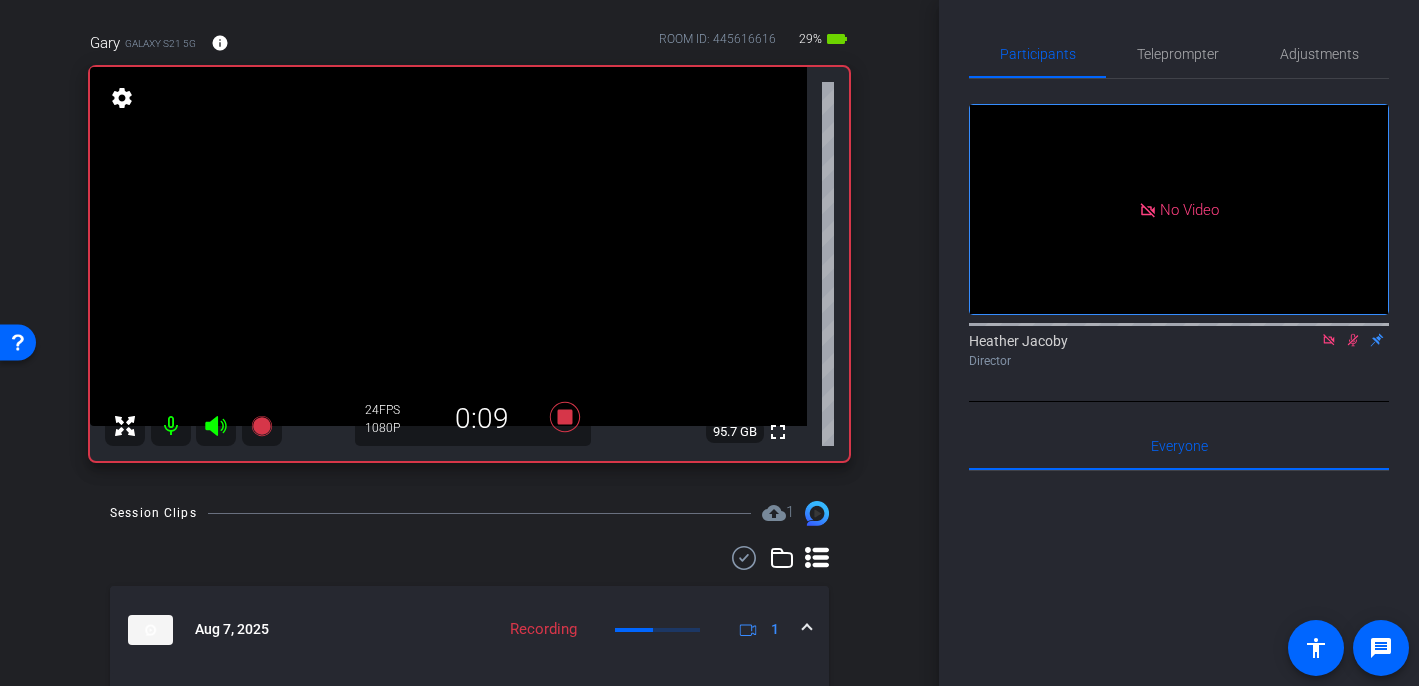 click 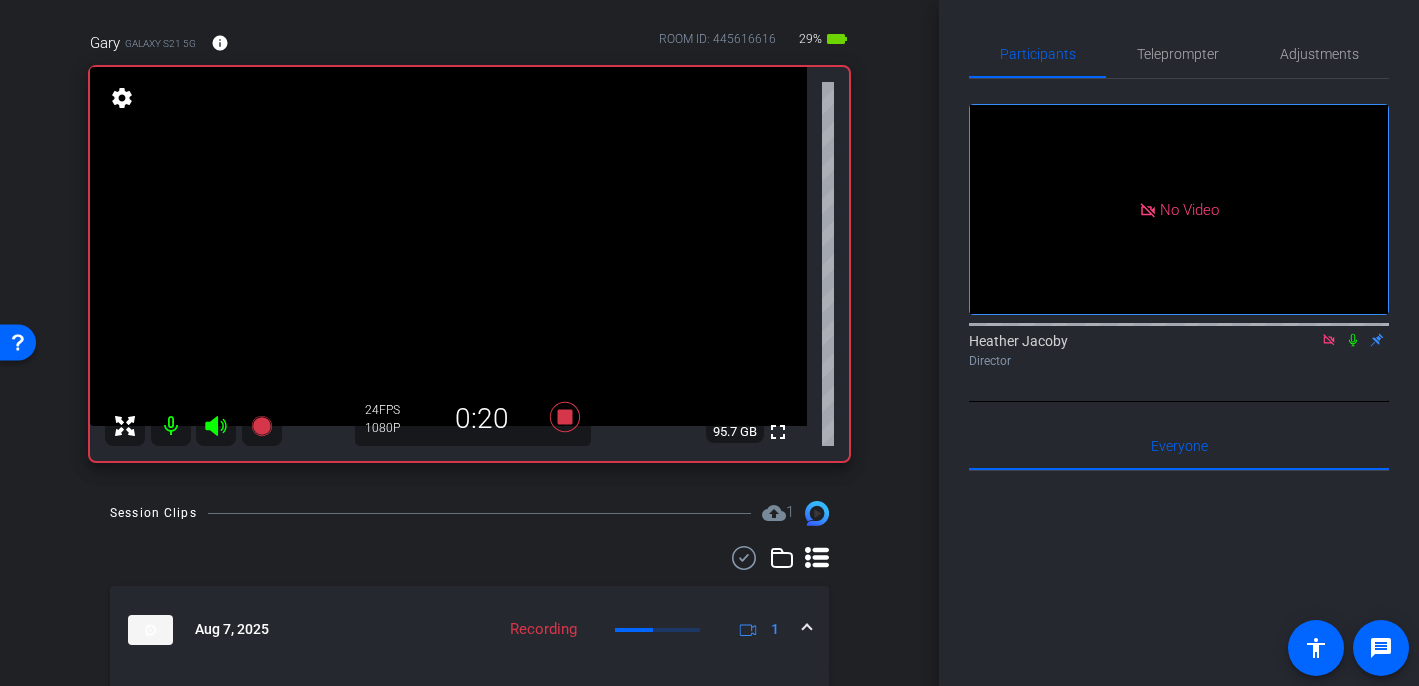 click 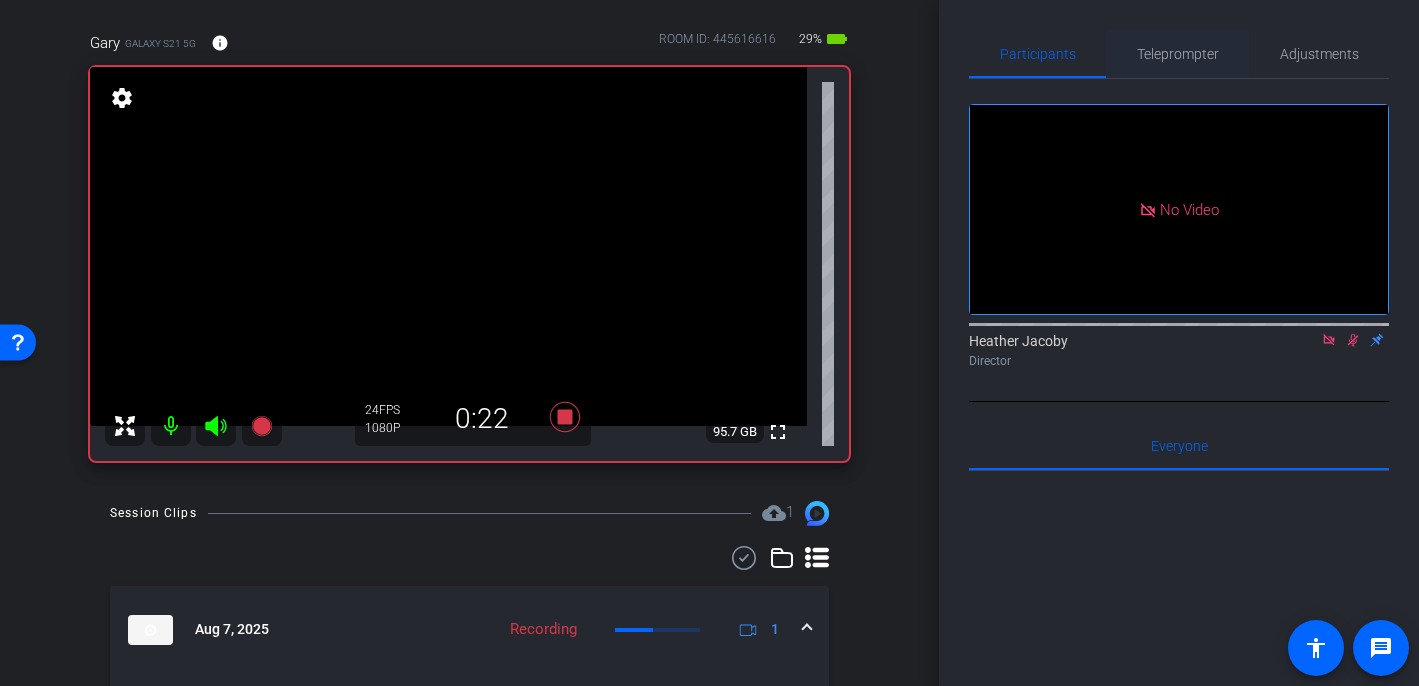 click on "Teleprompter" at bounding box center [1178, 54] 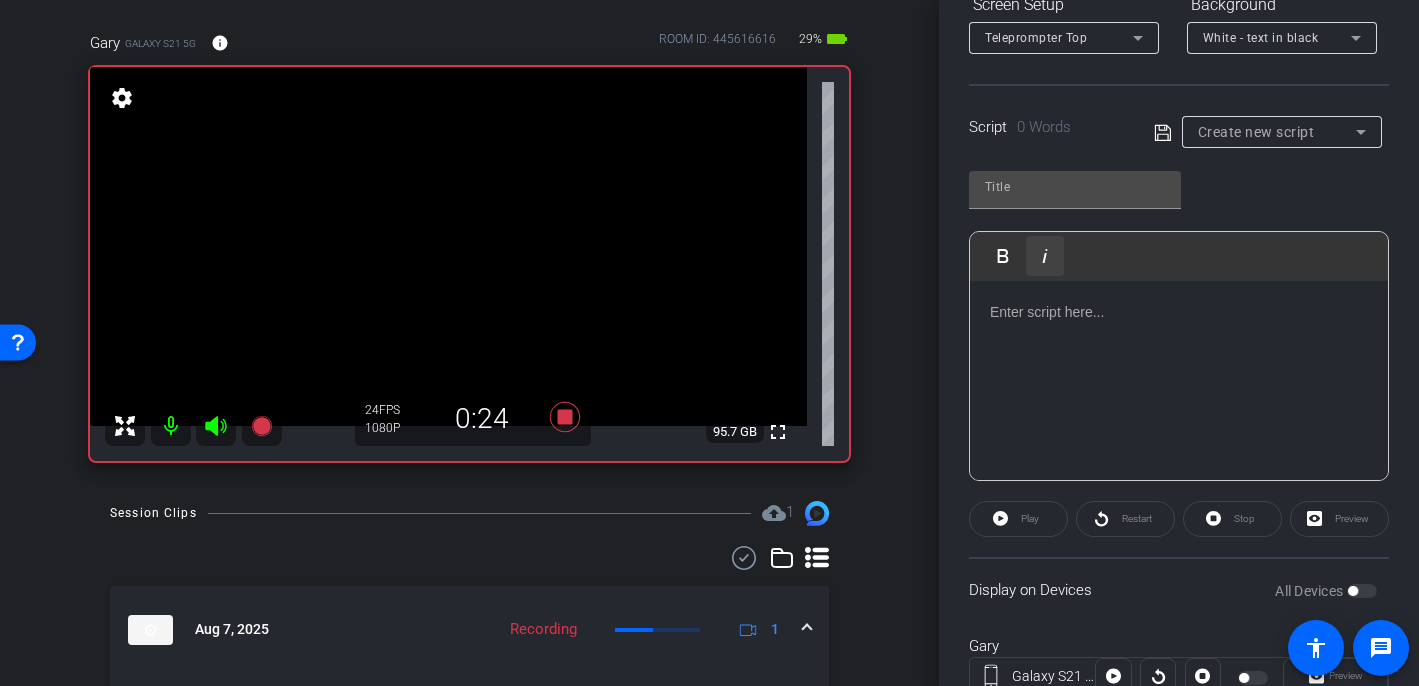 scroll, scrollTop: 337, scrollLeft: 0, axis: vertical 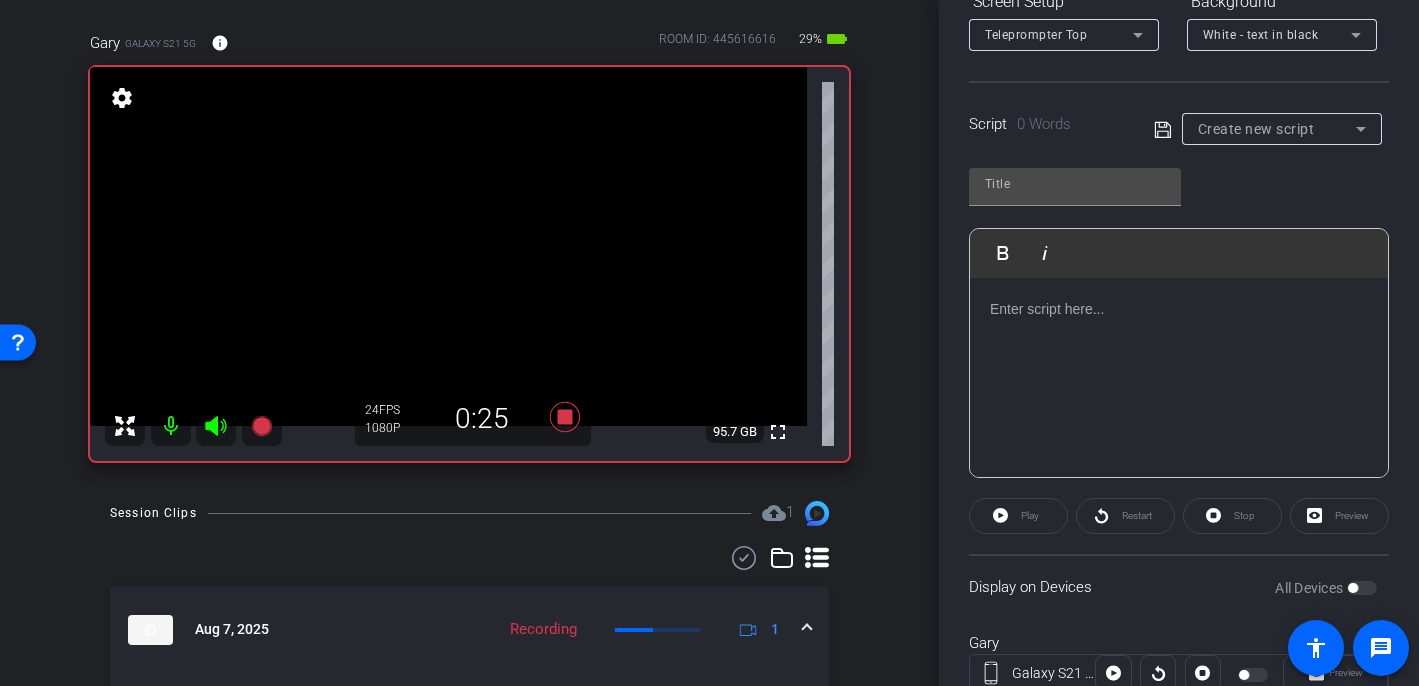 click 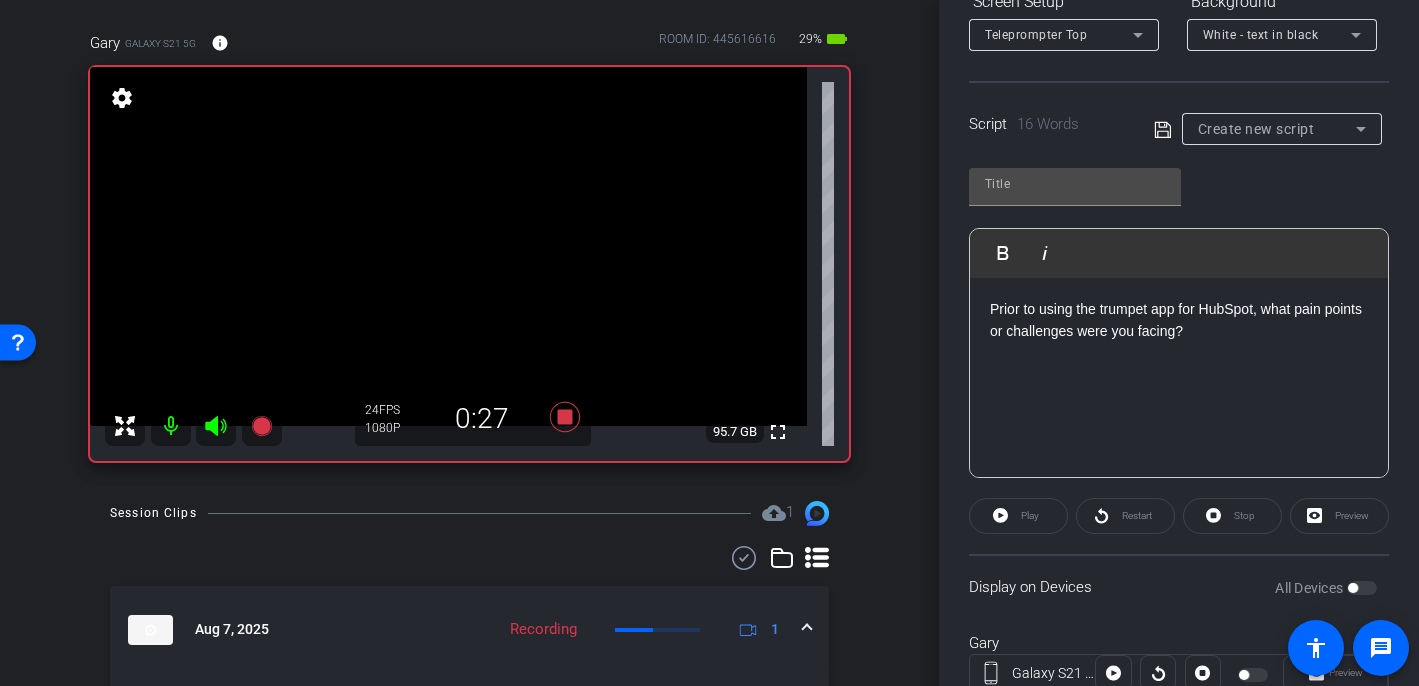 scroll, scrollTop: 407, scrollLeft: 0, axis: vertical 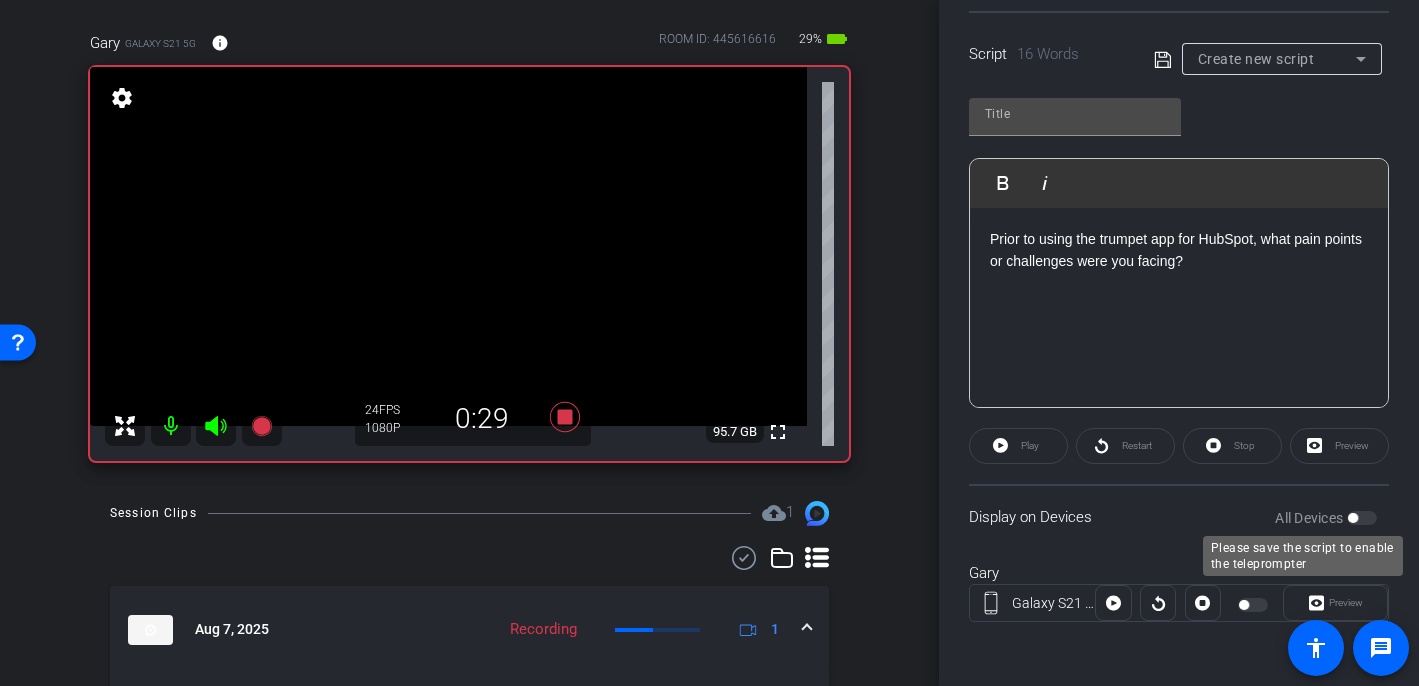 click on "All Devices" at bounding box center (1326, 518) 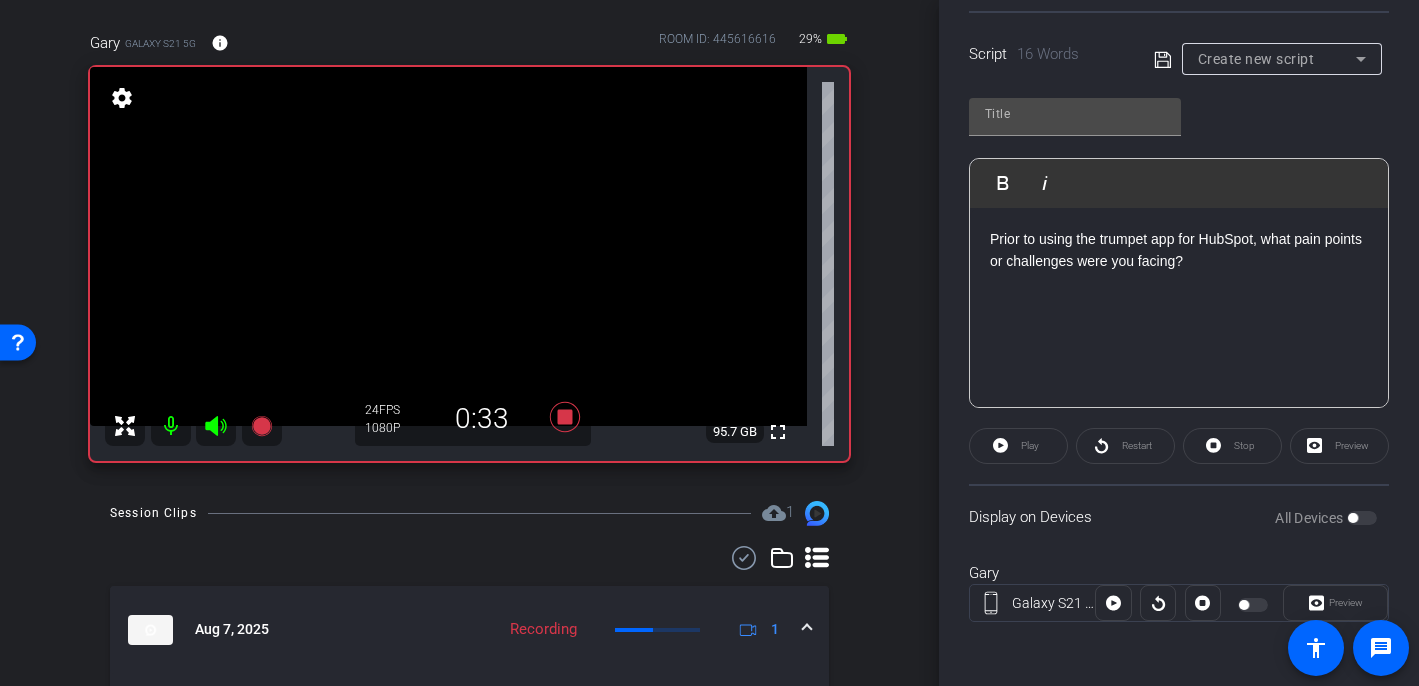 click 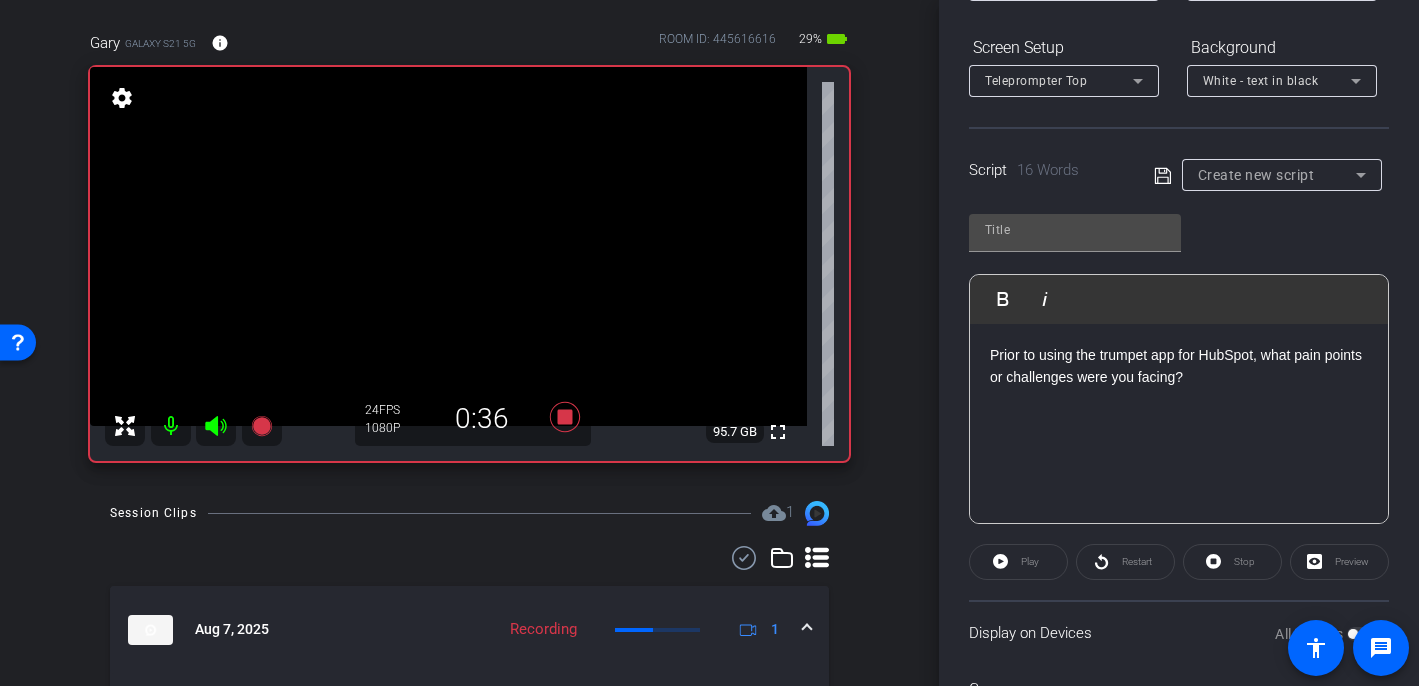 scroll, scrollTop: 267, scrollLeft: 0, axis: vertical 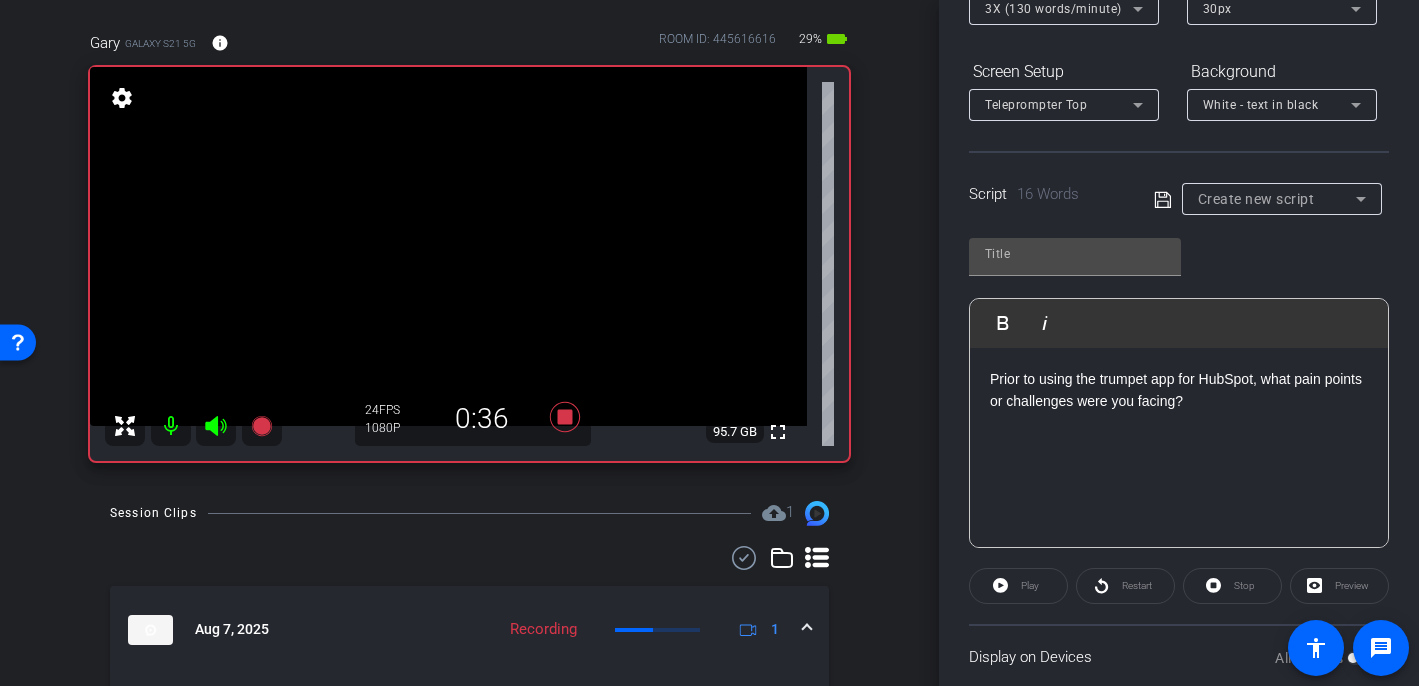 click on "Create new script" at bounding box center (1277, 199) 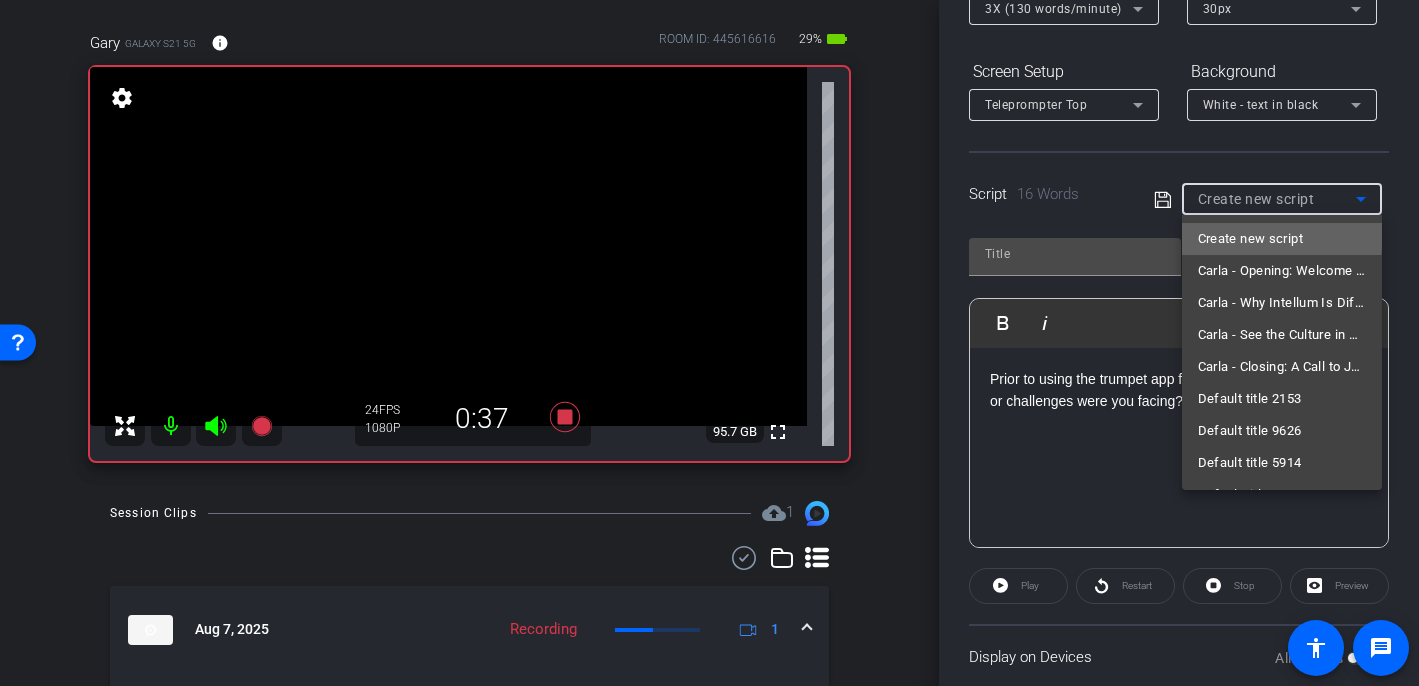 click on "Create new script" at bounding box center [1250, 239] 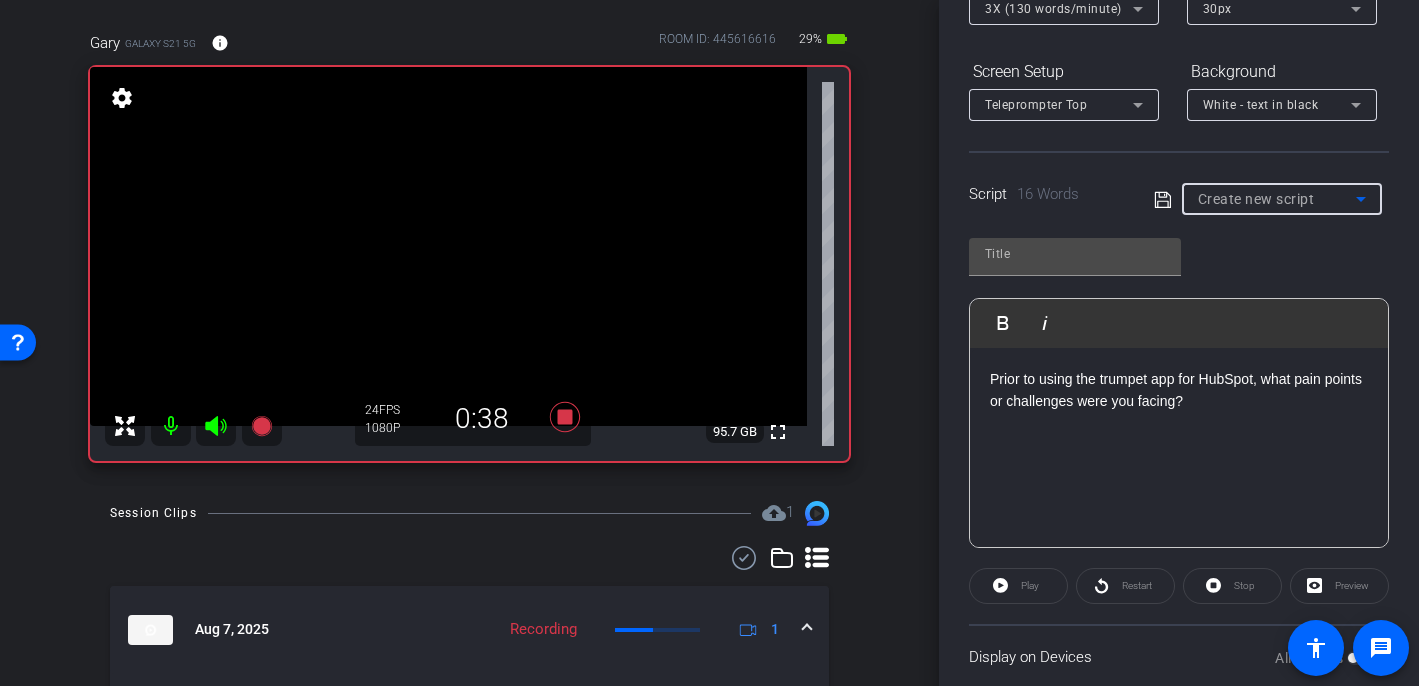 click on "Create new script" at bounding box center [1277, 199] 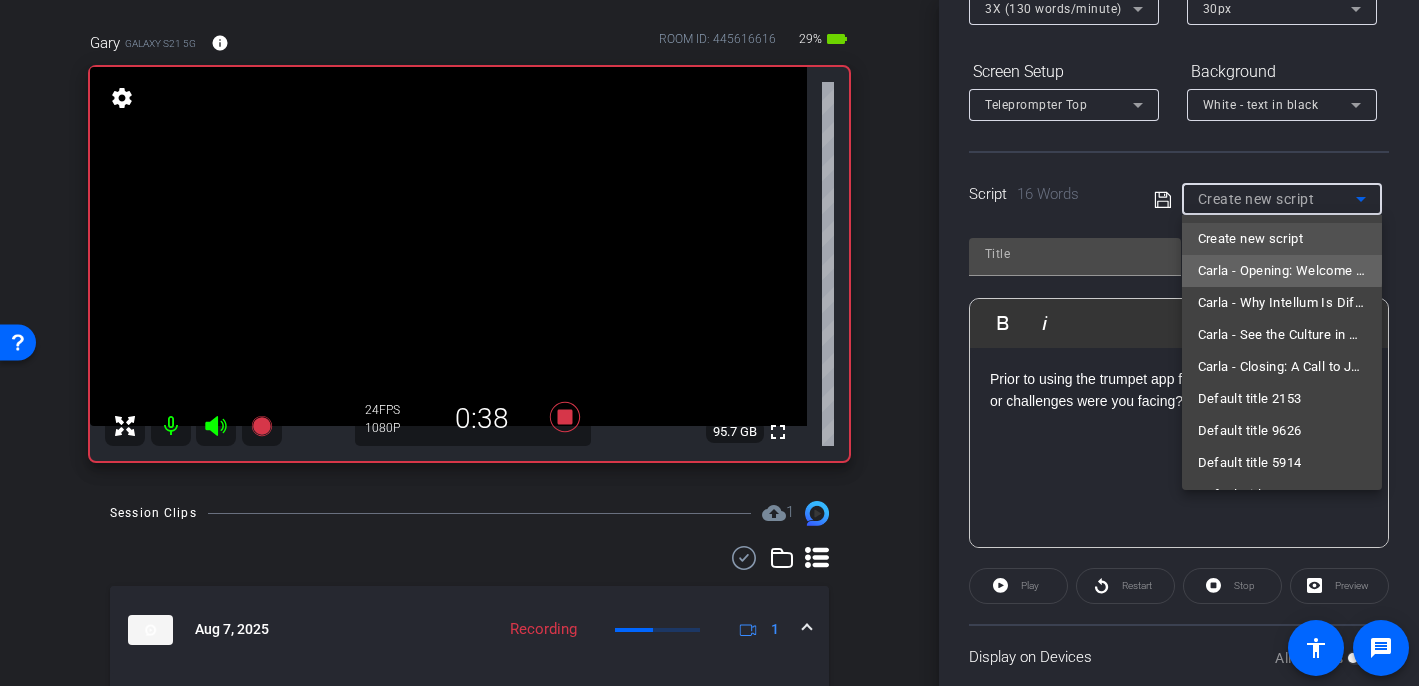 click on "Carla - Opening: Welcome Message" at bounding box center (1282, 271) 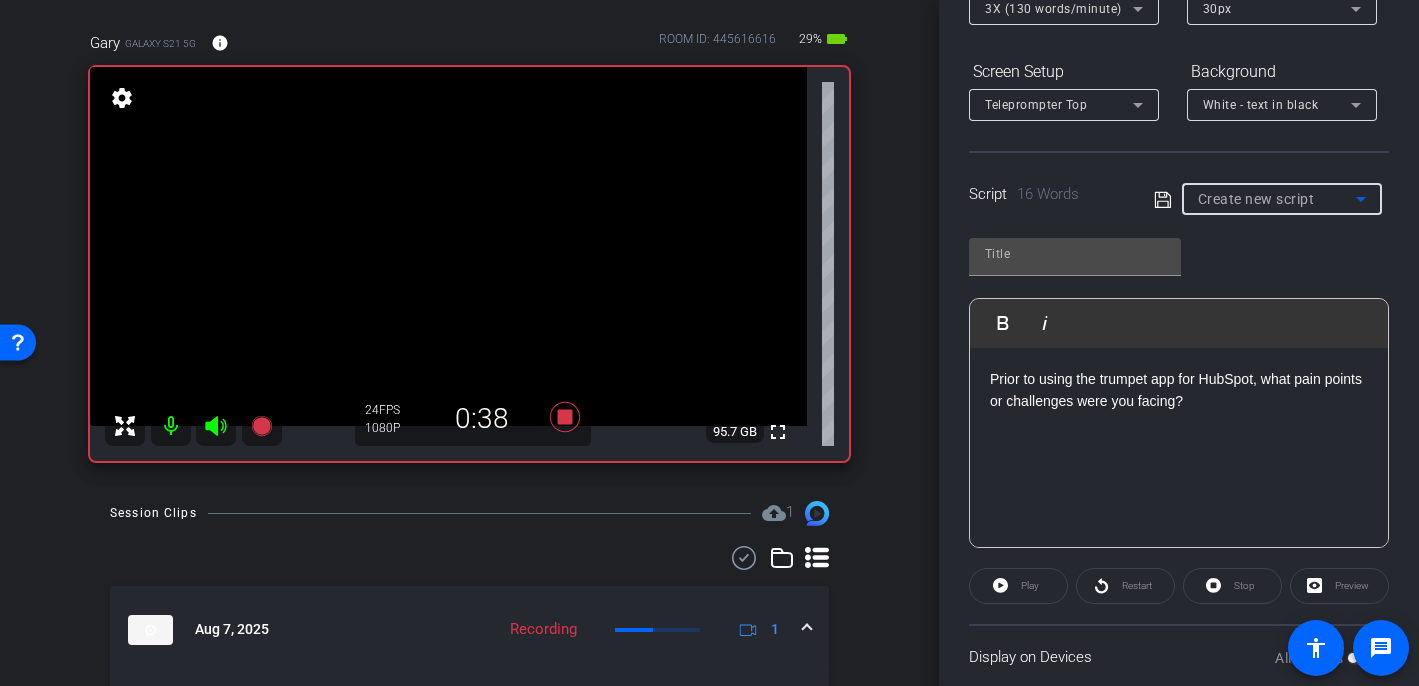 type on "Carla - Opening: Welcome Message" 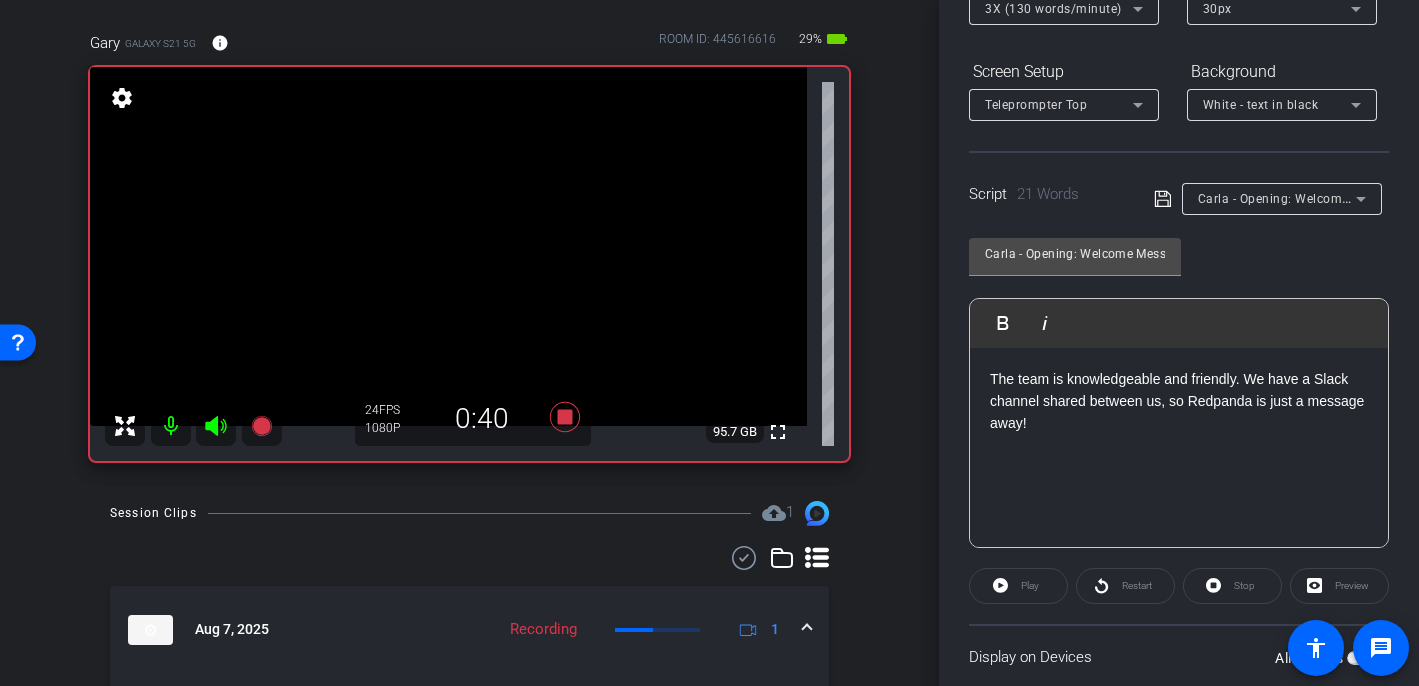 click on "The team is knowledgeable and friendly. We have a Slack channel shared between us, so Redpanda is just a message away!" 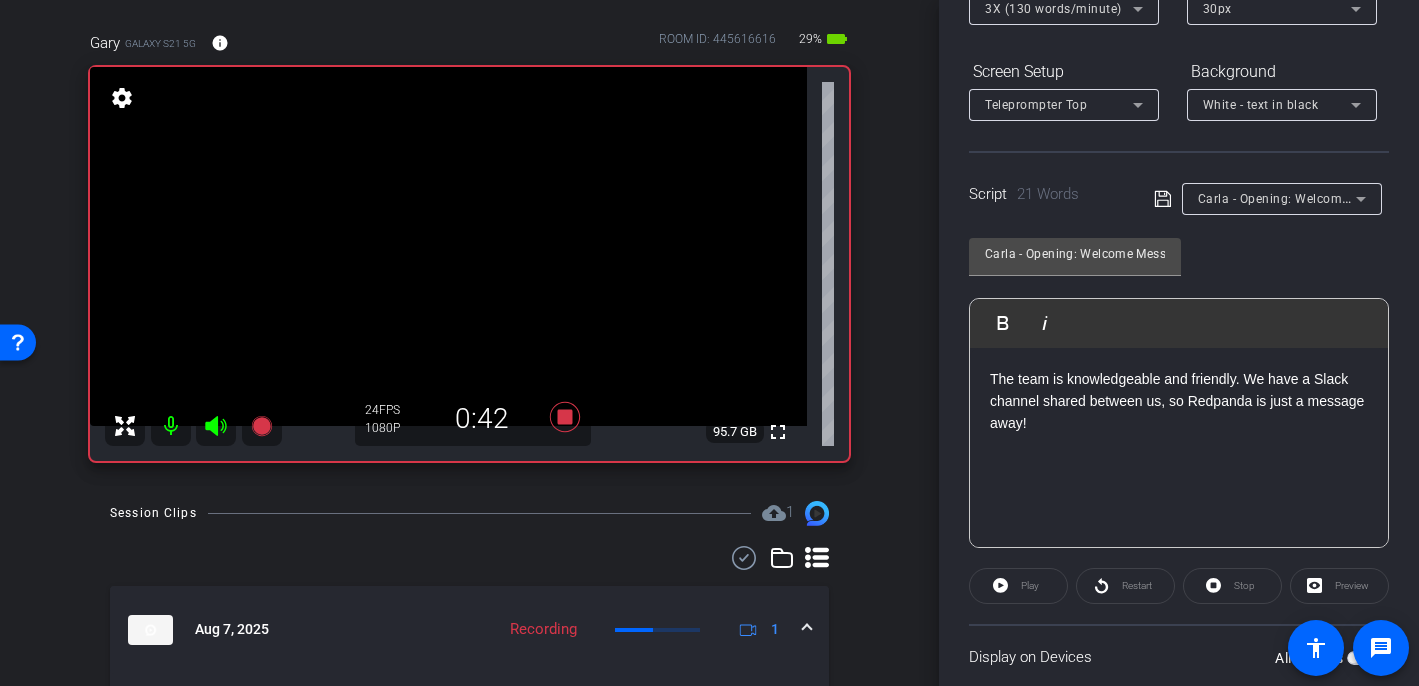 drag, startPoint x: 1104, startPoint y: 428, endPoint x: 955, endPoint y: 281, distance: 209.30838 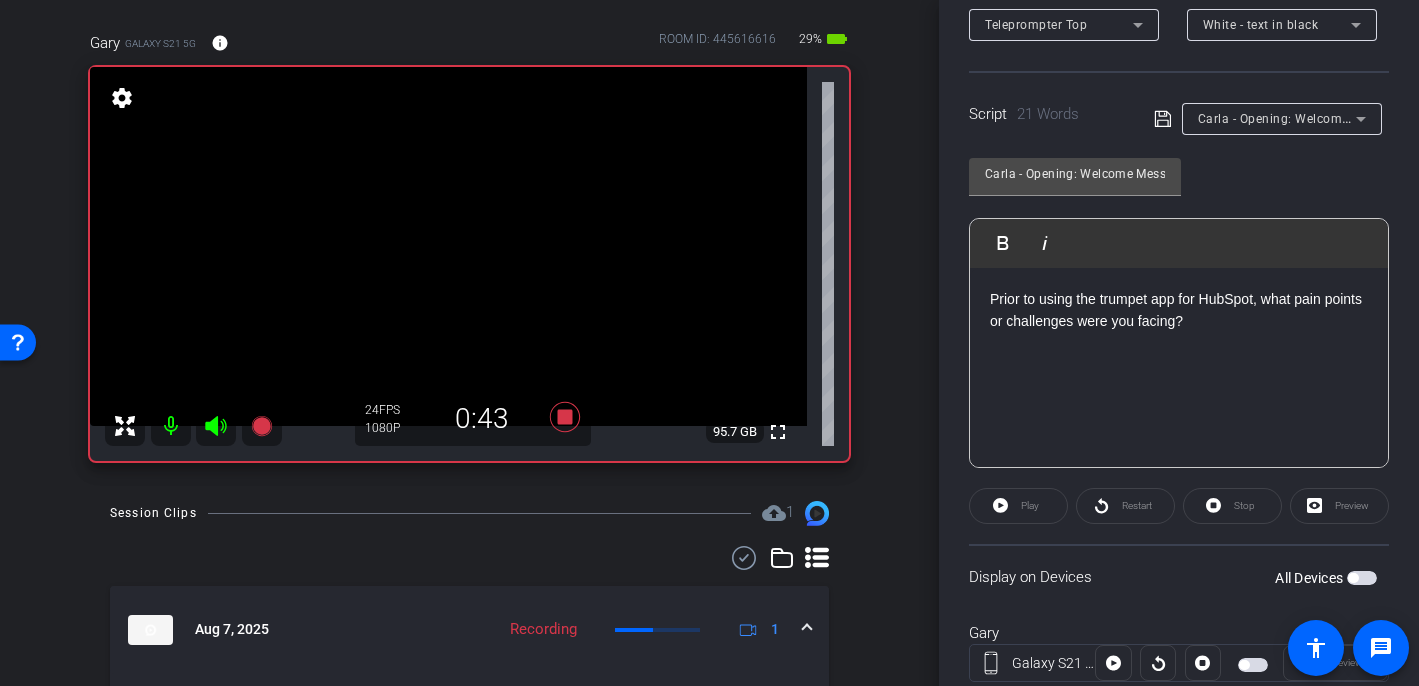 scroll, scrollTop: 407, scrollLeft: 0, axis: vertical 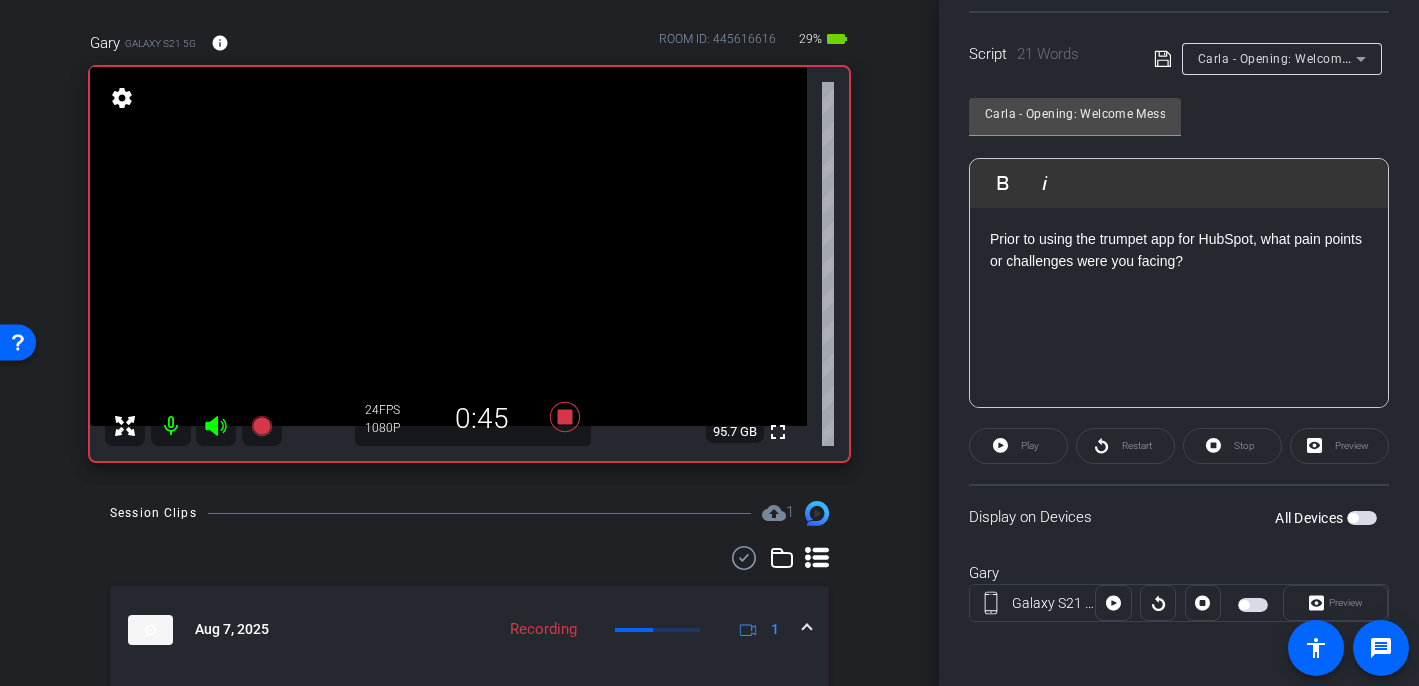 click at bounding box center (1353, 518) 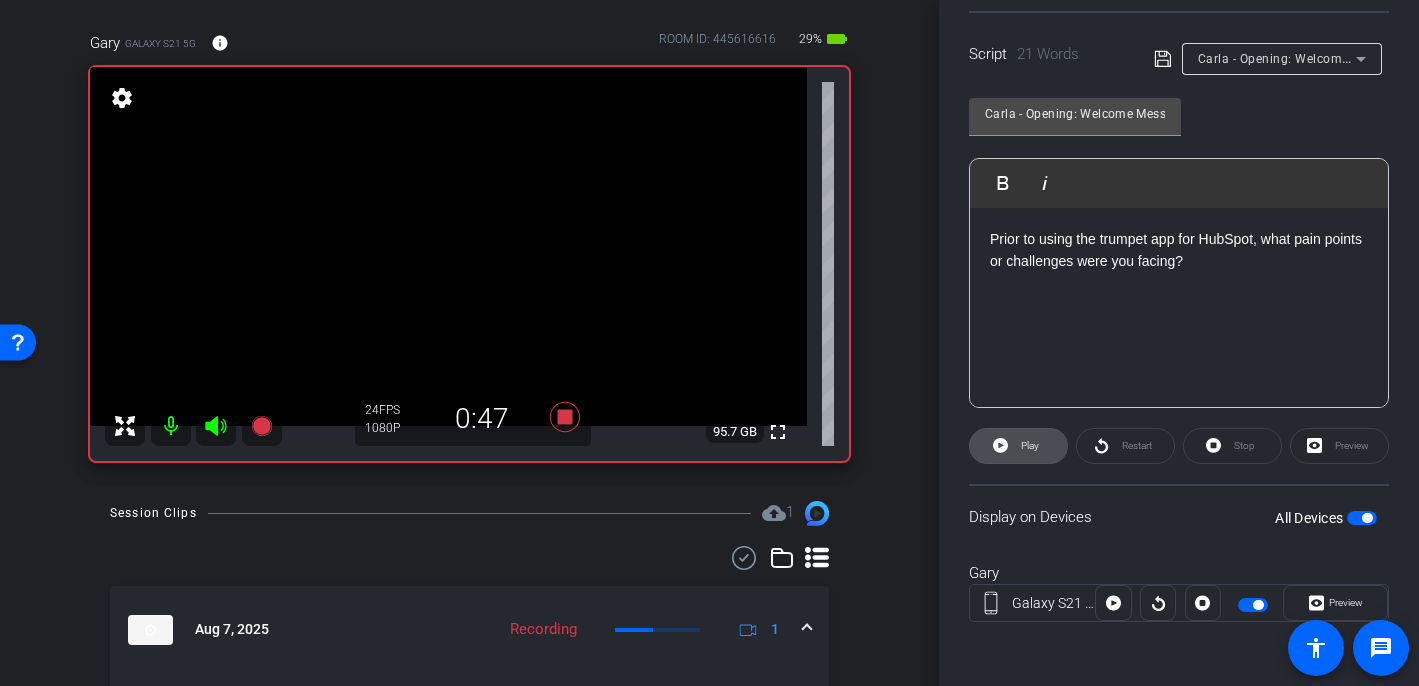 click on "Play" 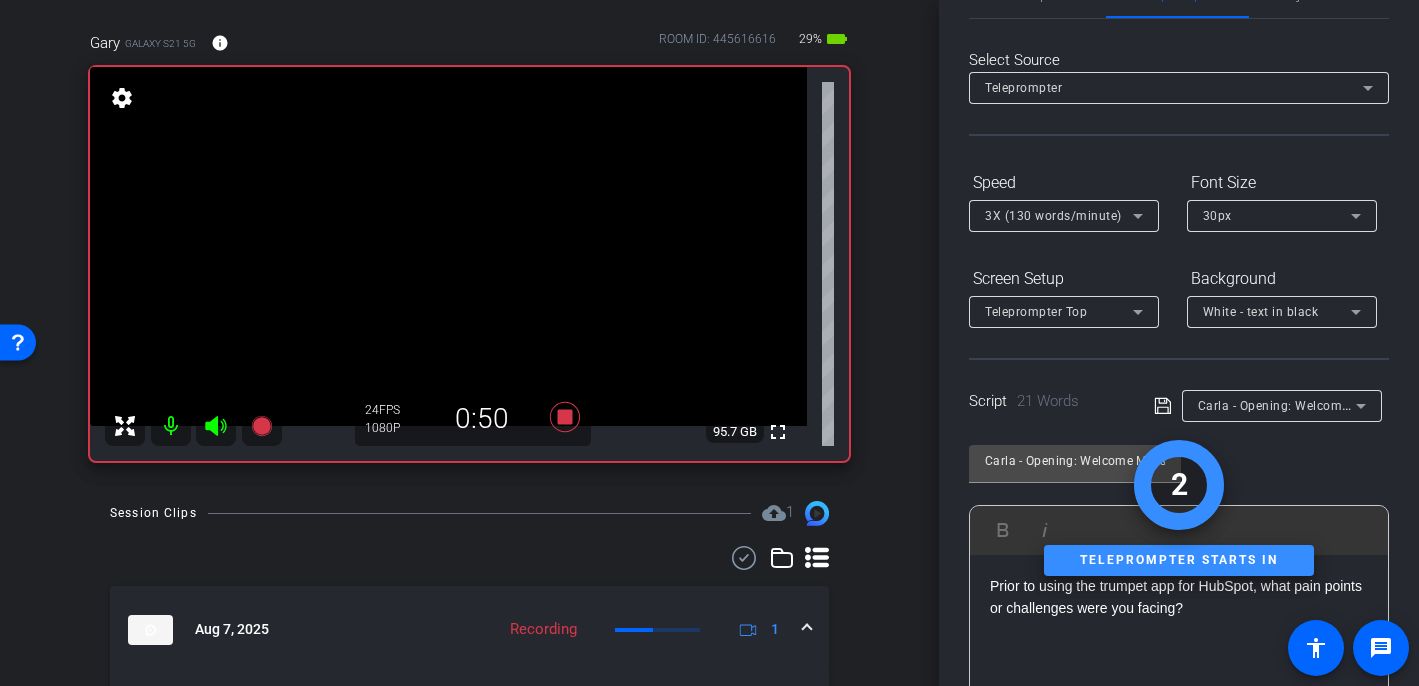scroll, scrollTop: 0, scrollLeft: 0, axis: both 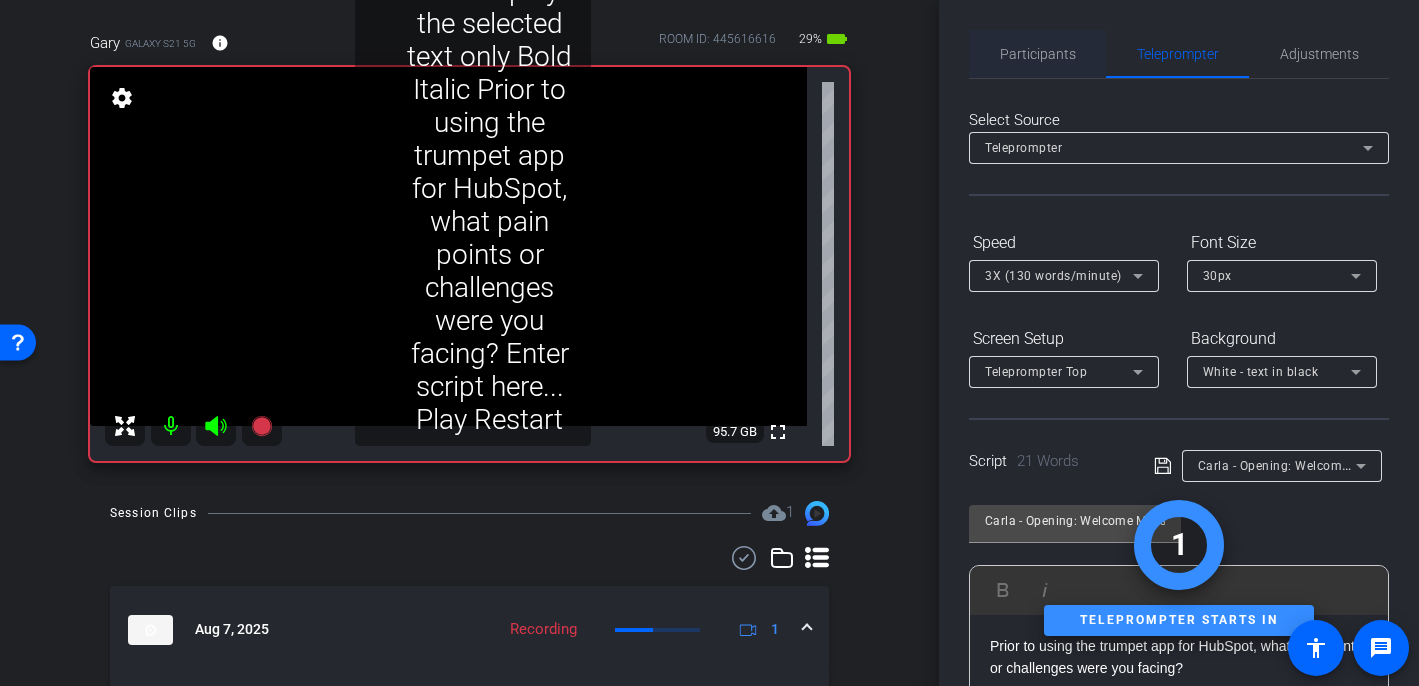 click on "Participants" at bounding box center (1038, 54) 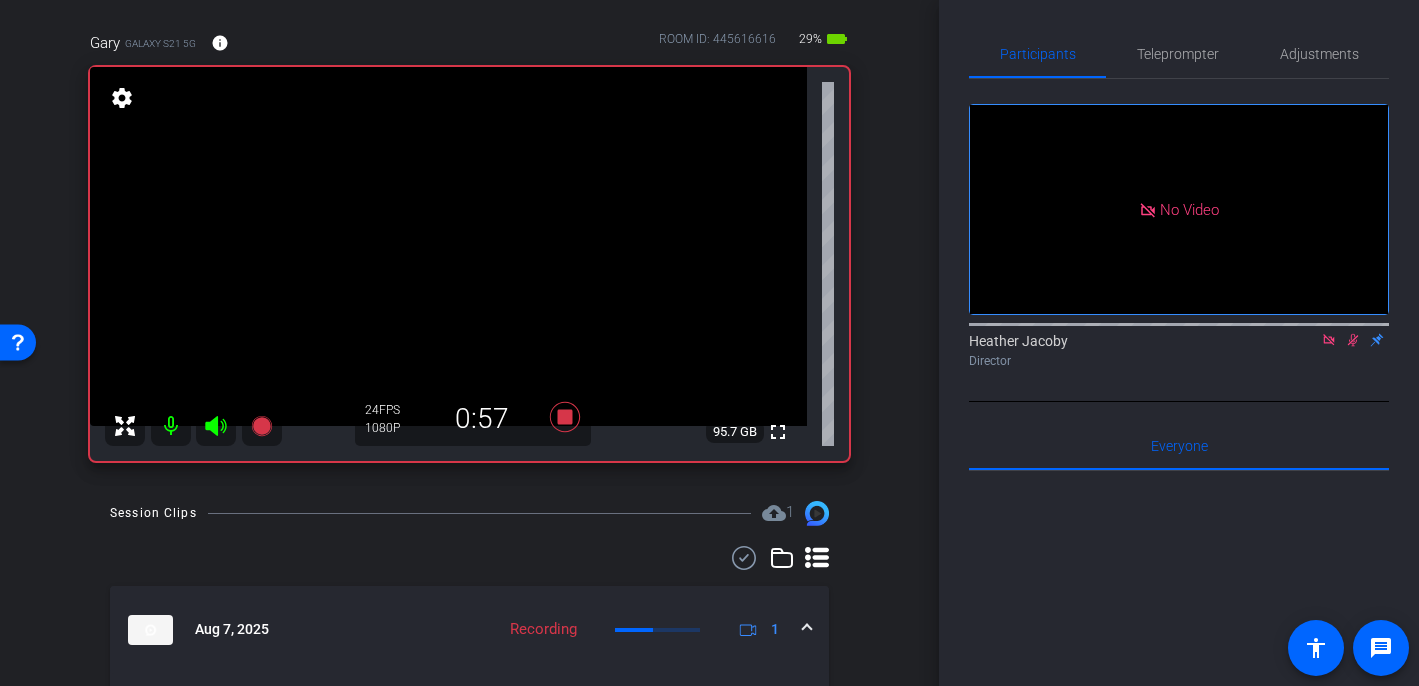 click 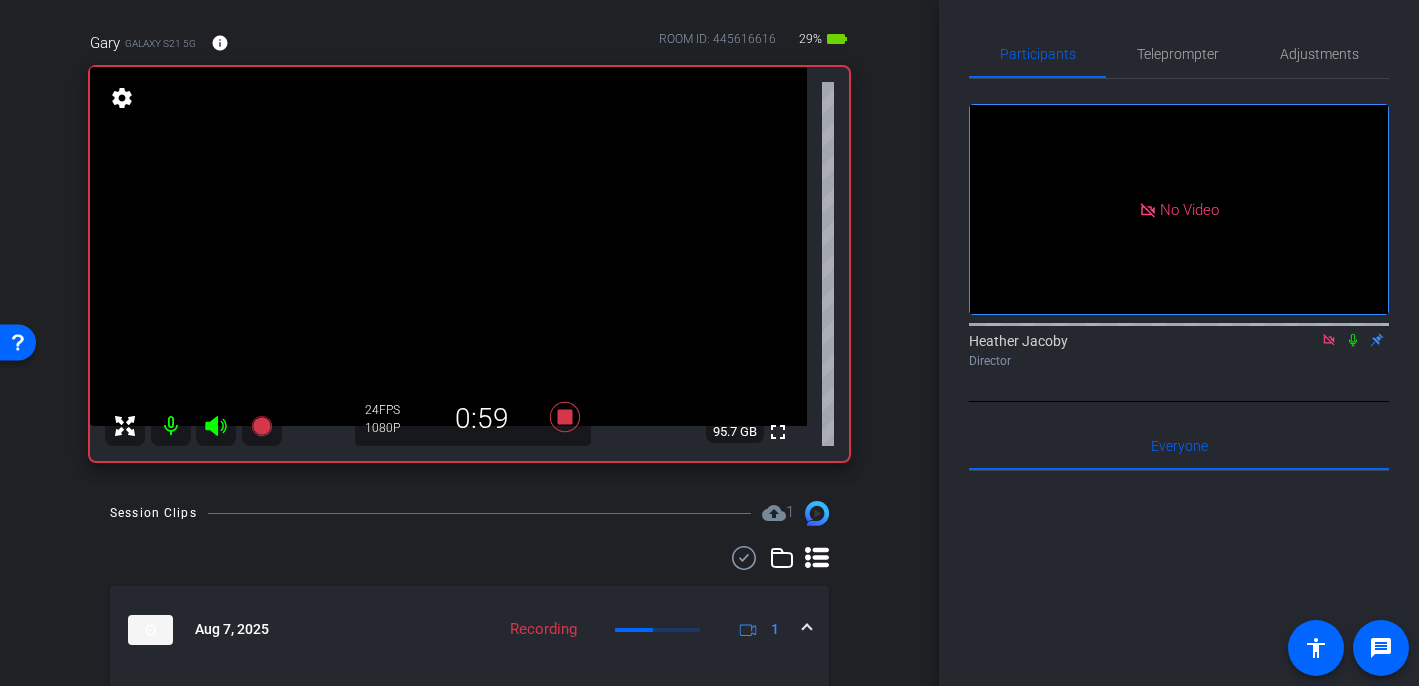 click 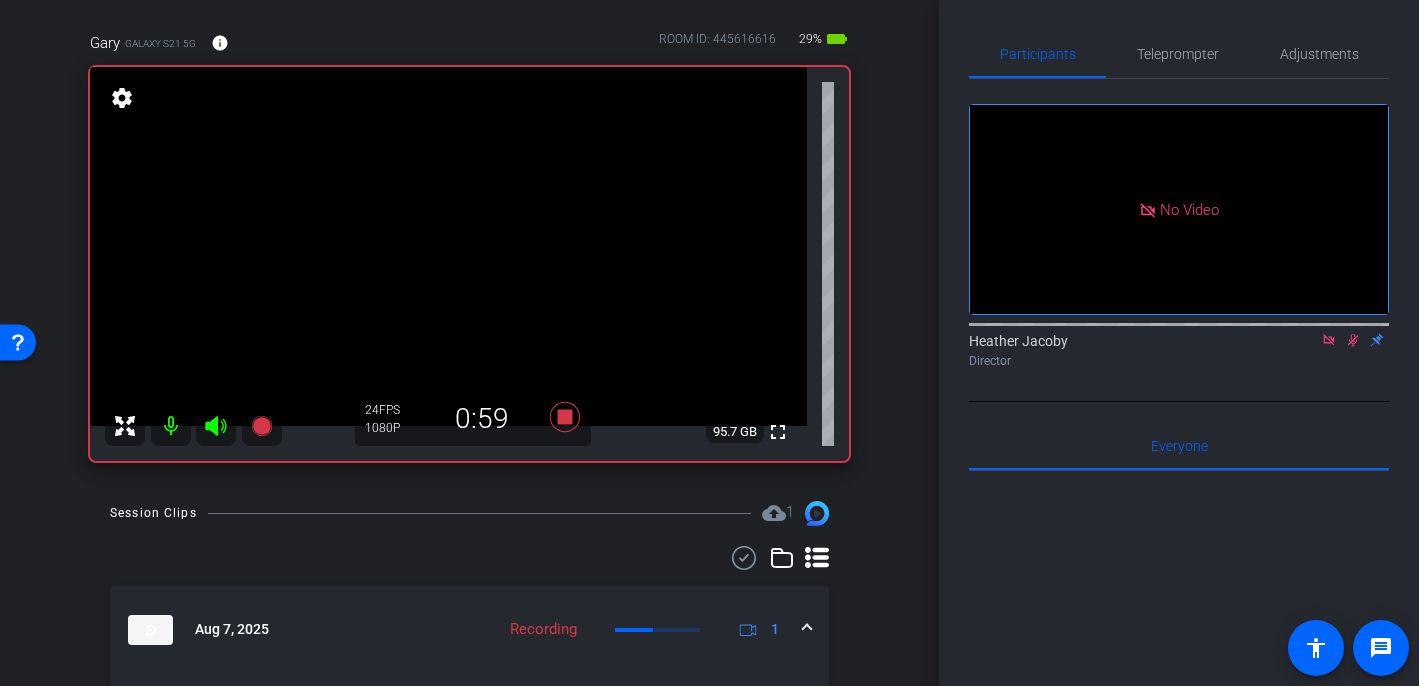 click 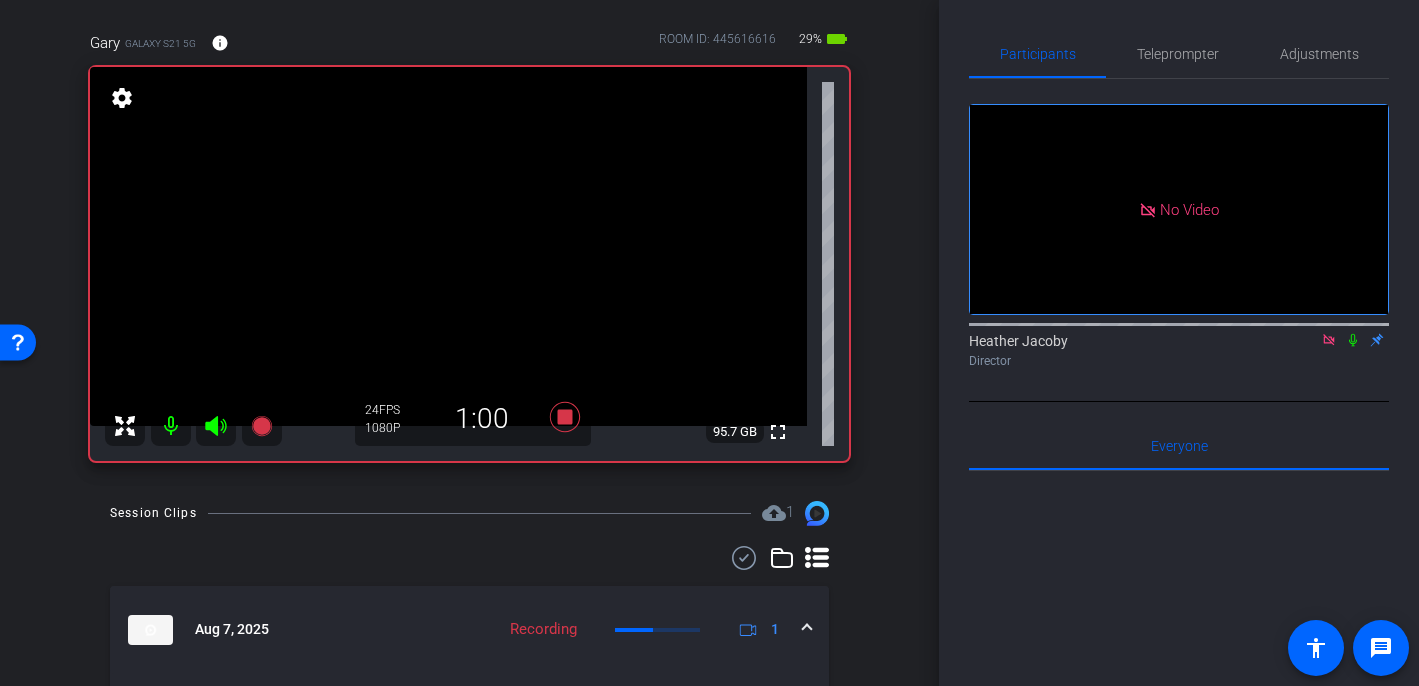 click 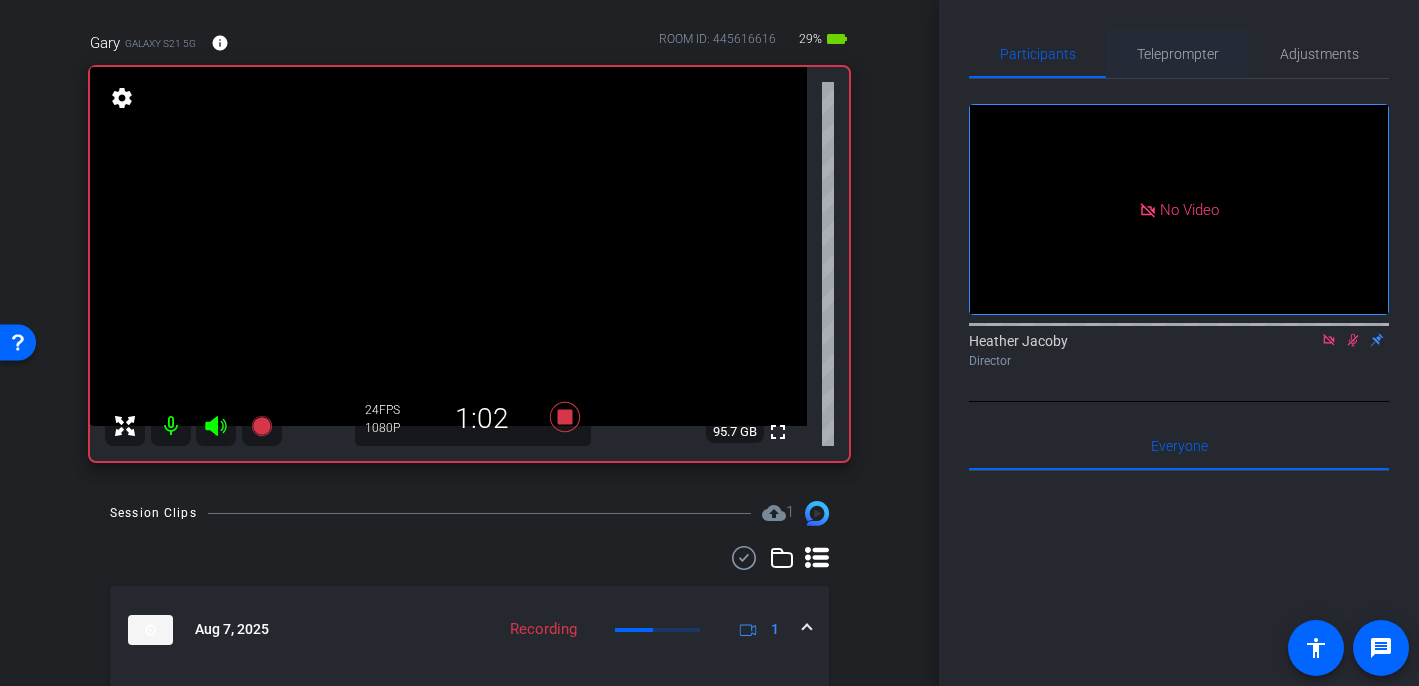 click on "Teleprompter" at bounding box center [1178, 54] 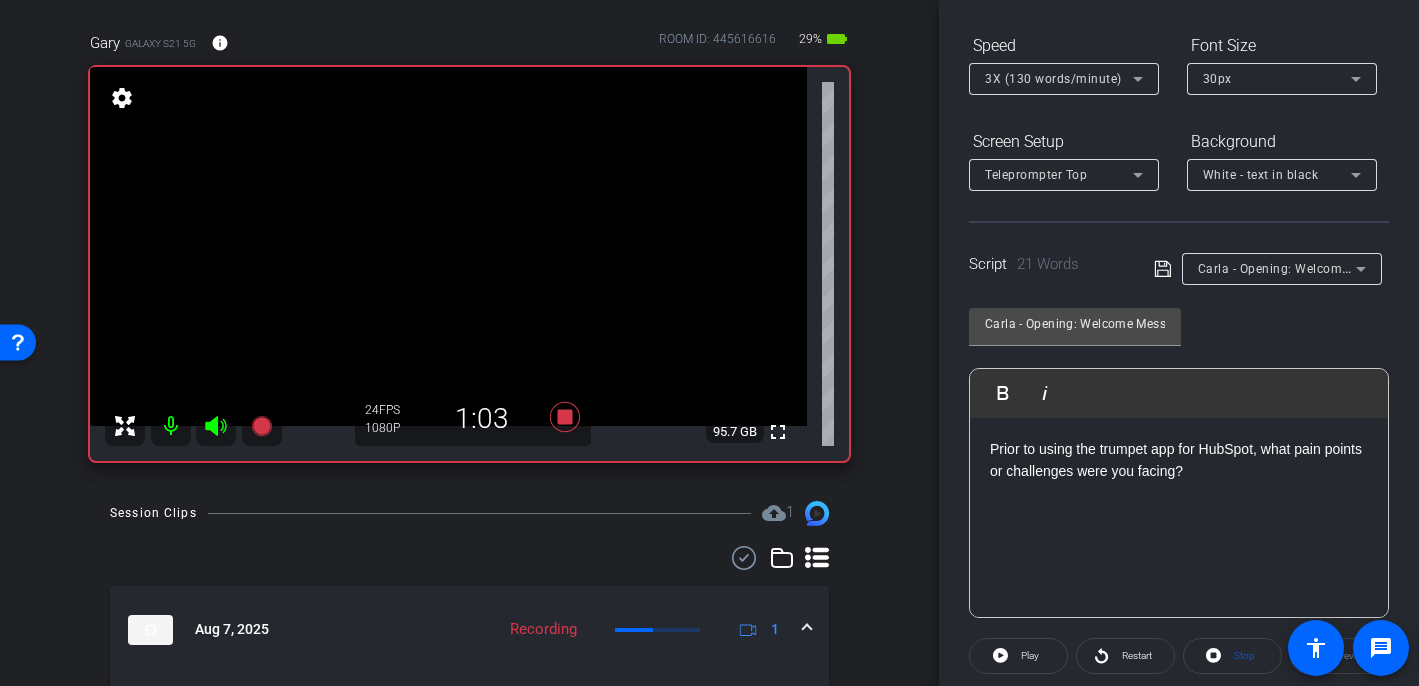 scroll, scrollTop: 230, scrollLeft: 0, axis: vertical 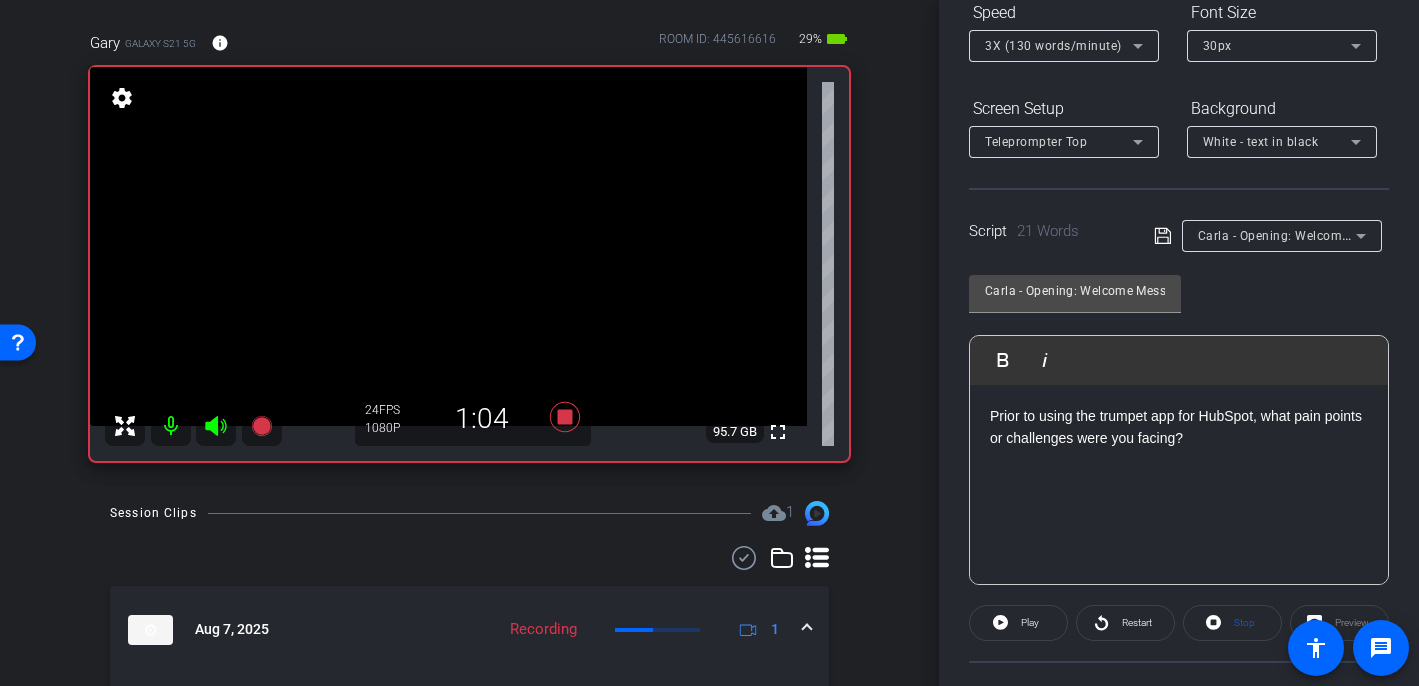 click on "Prior to using the trumpet app for HubSpot, what pain points or challenges were you facing?" 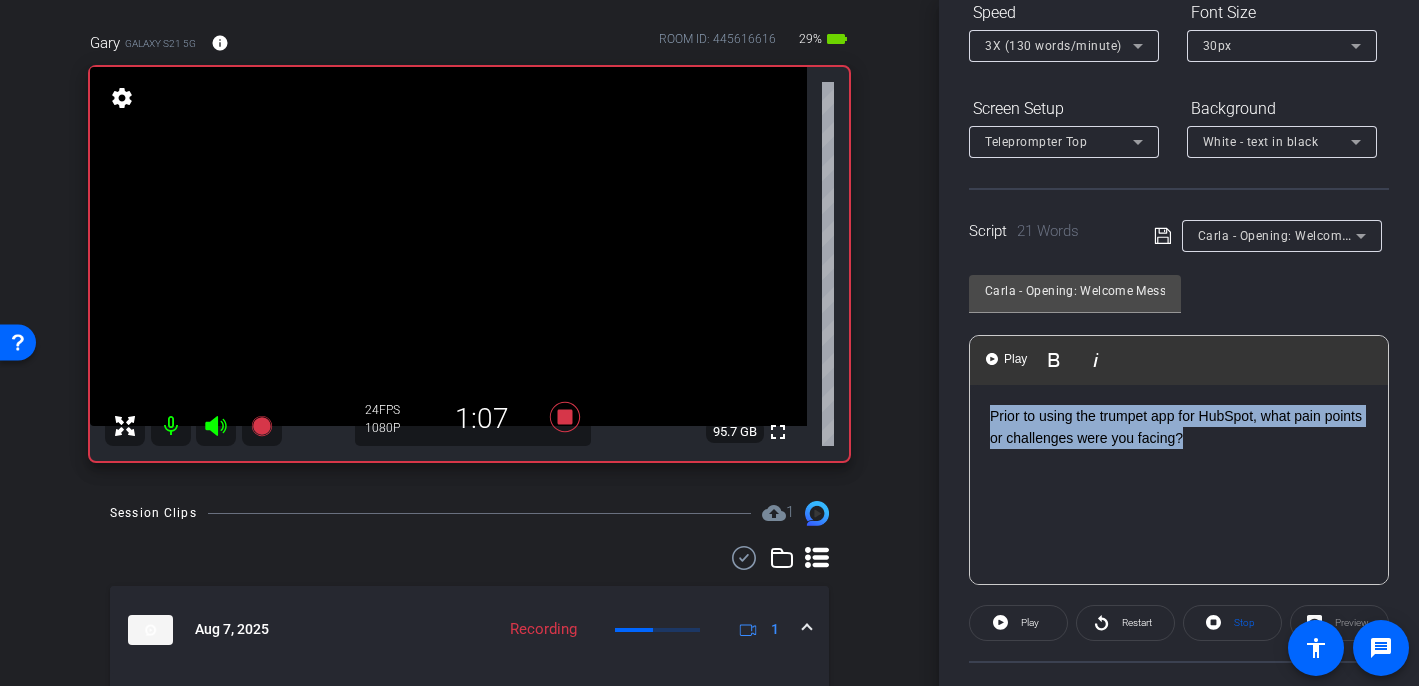 drag, startPoint x: 1194, startPoint y: 438, endPoint x: 977, endPoint y: 419, distance: 217.83022 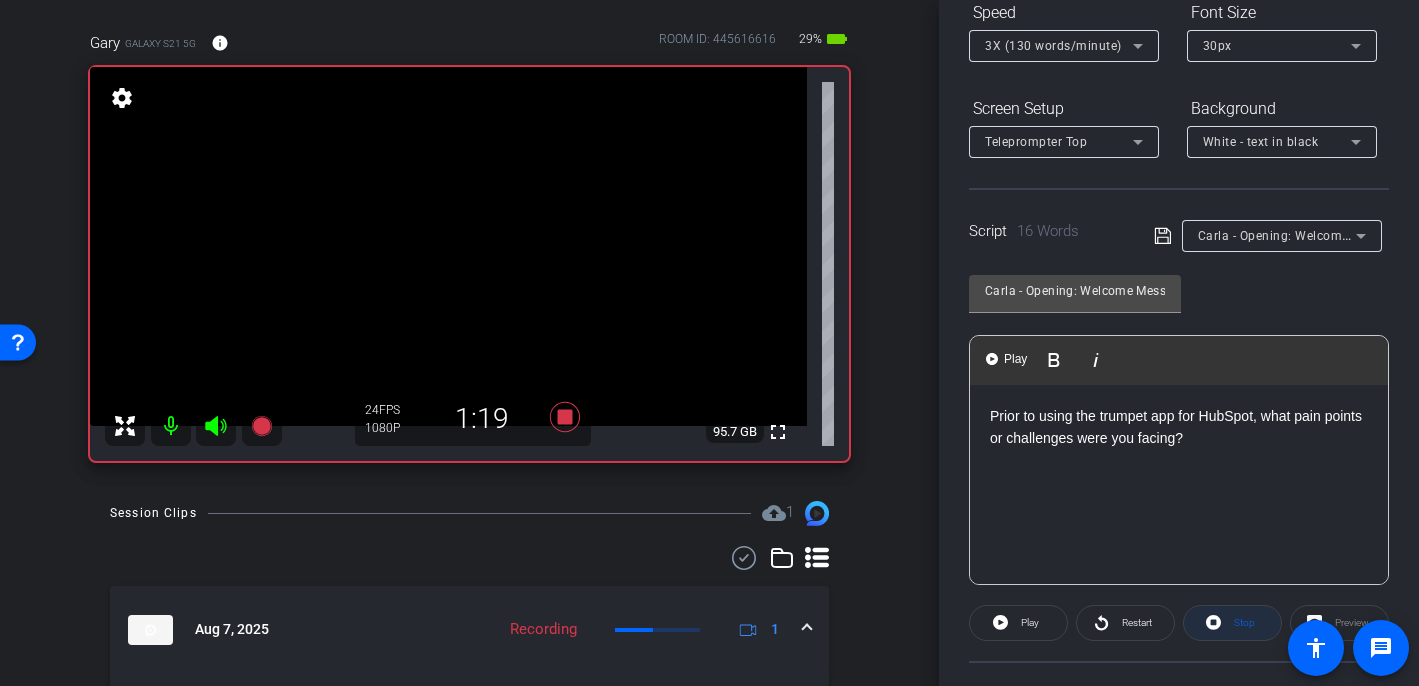 click 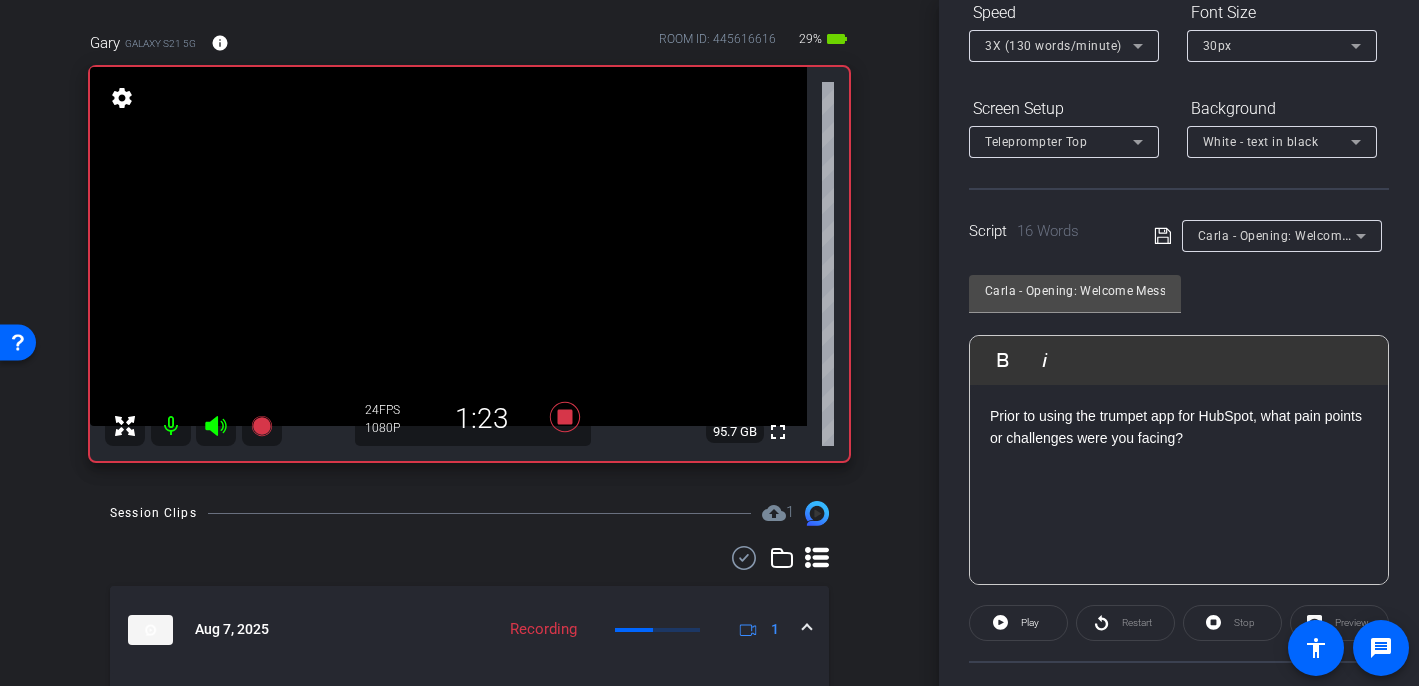 click on "Prior to using the trumpet app for HubSpot, what pain points or challenges were you facing?" 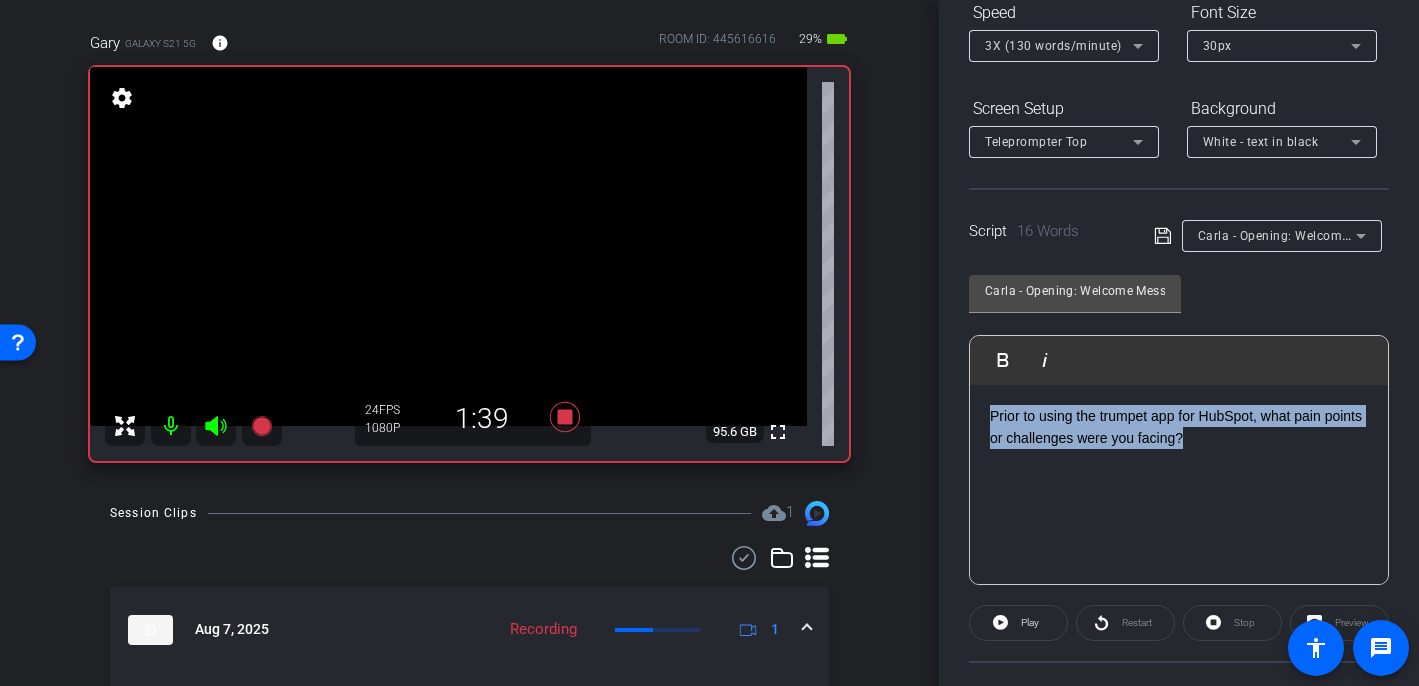 drag, startPoint x: 1203, startPoint y: 442, endPoint x: 947, endPoint y: 409, distance: 258.1182 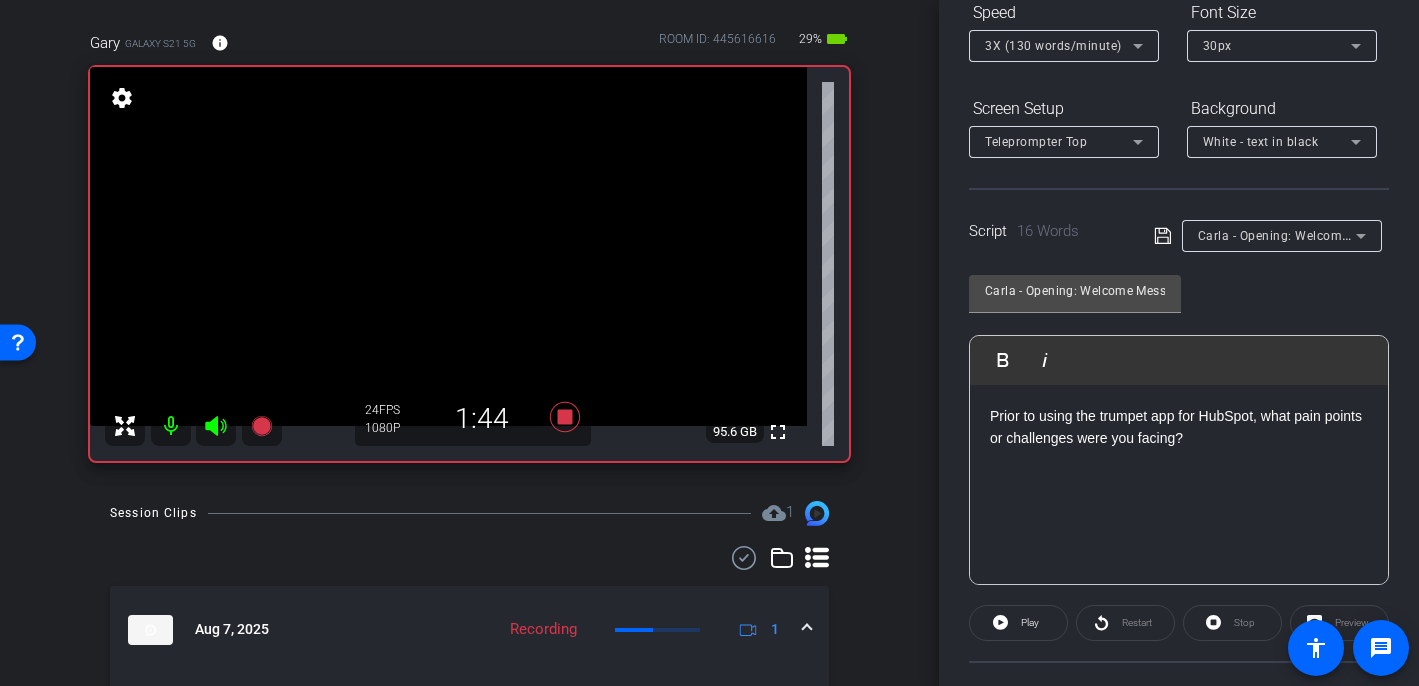 scroll, scrollTop: 0, scrollLeft: 0, axis: both 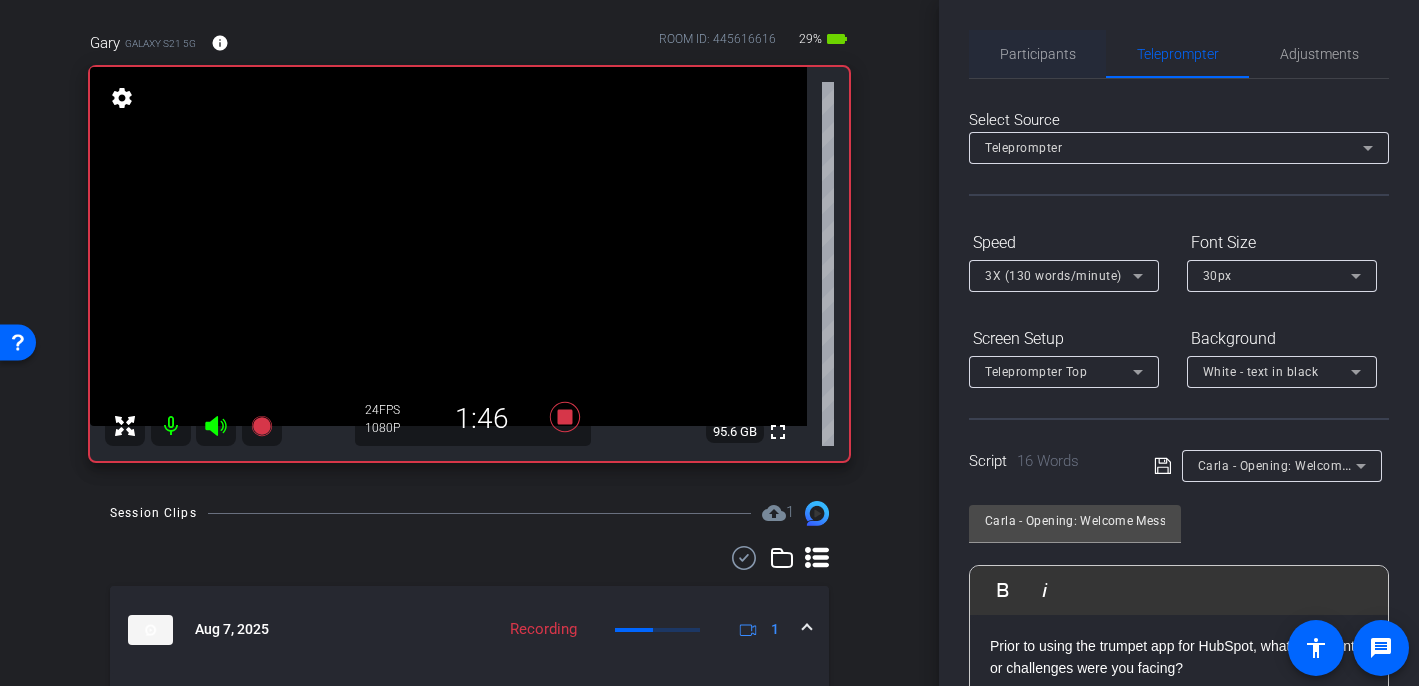 click on "Participants" at bounding box center [1038, 54] 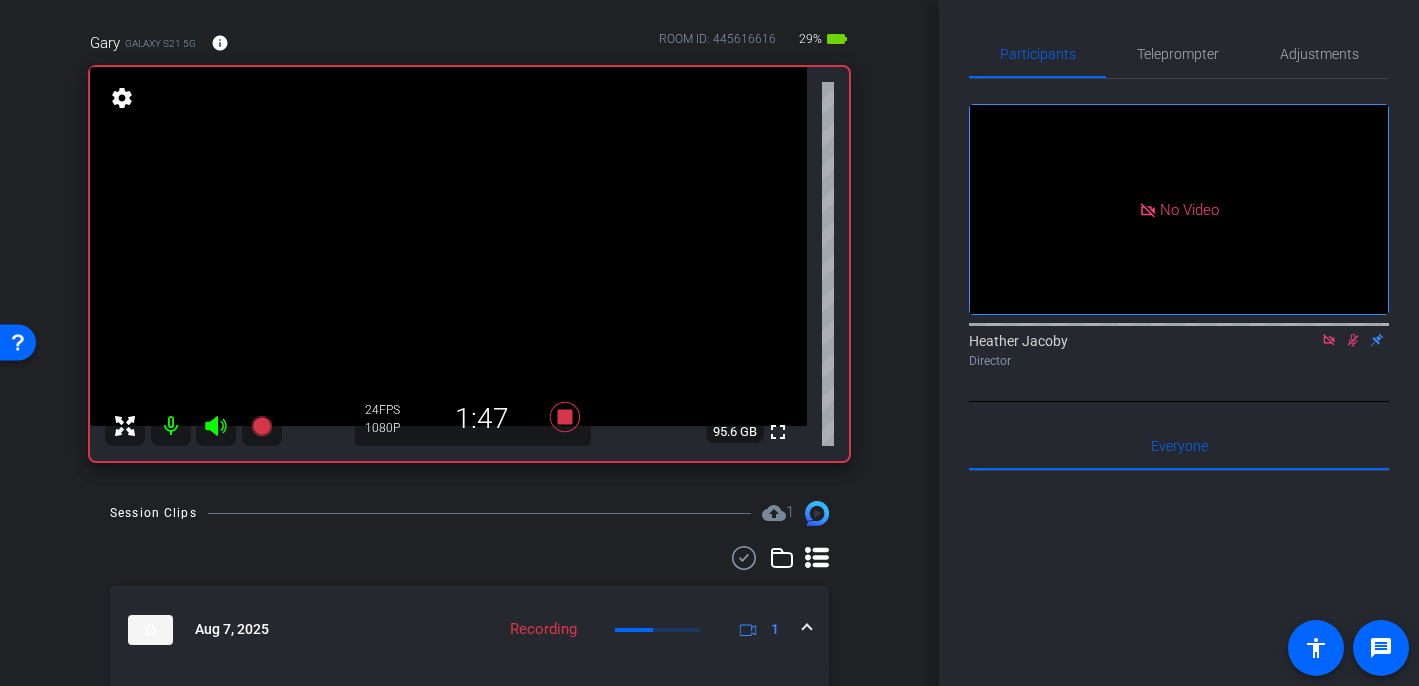 click 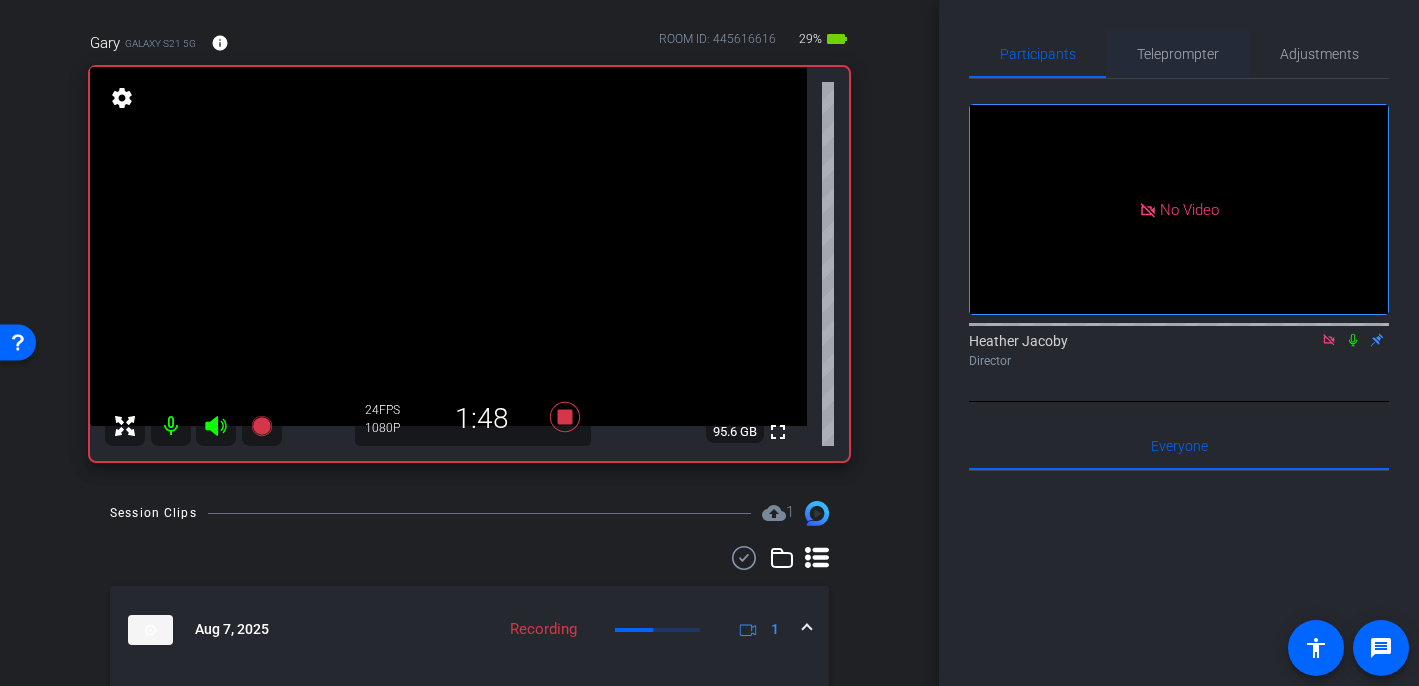click on "Teleprompter" at bounding box center [1178, 54] 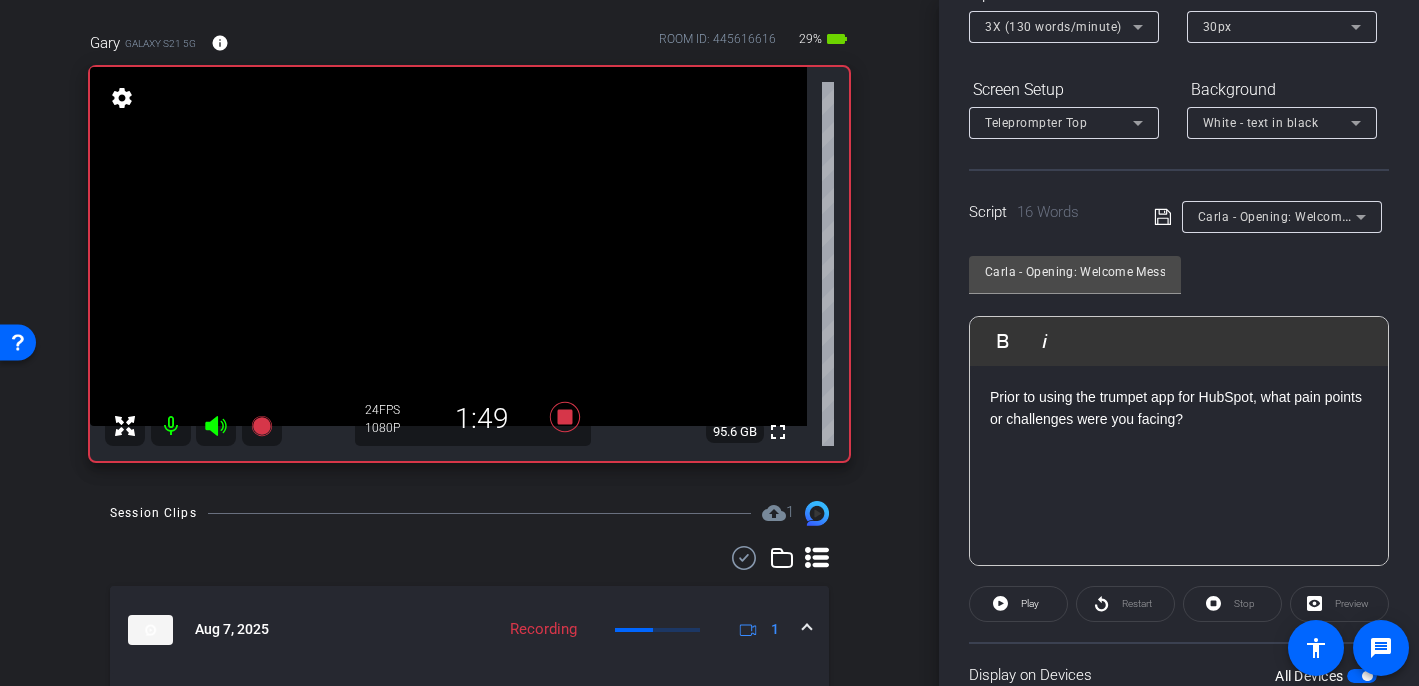 scroll, scrollTop: 268, scrollLeft: 0, axis: vertical 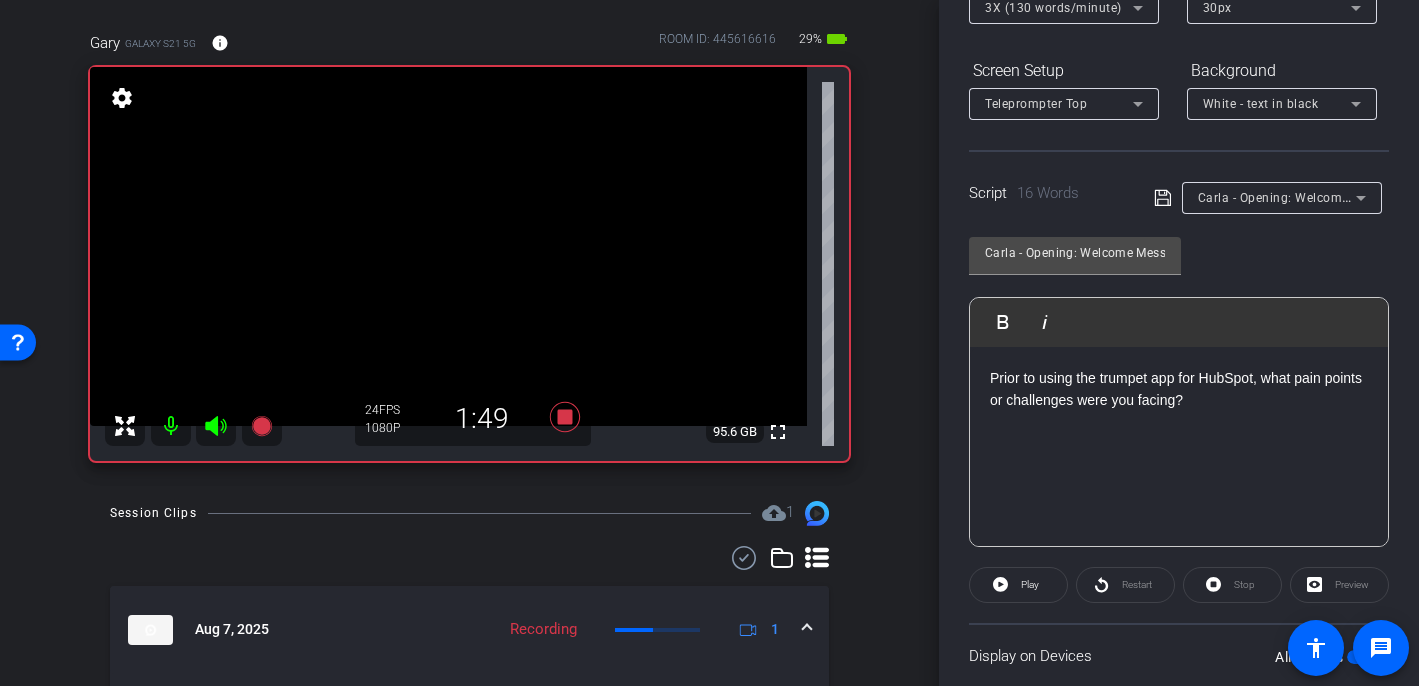 click on "Prior to using the trumpet app for HubSpot, what pain points or challenges were you facing?" 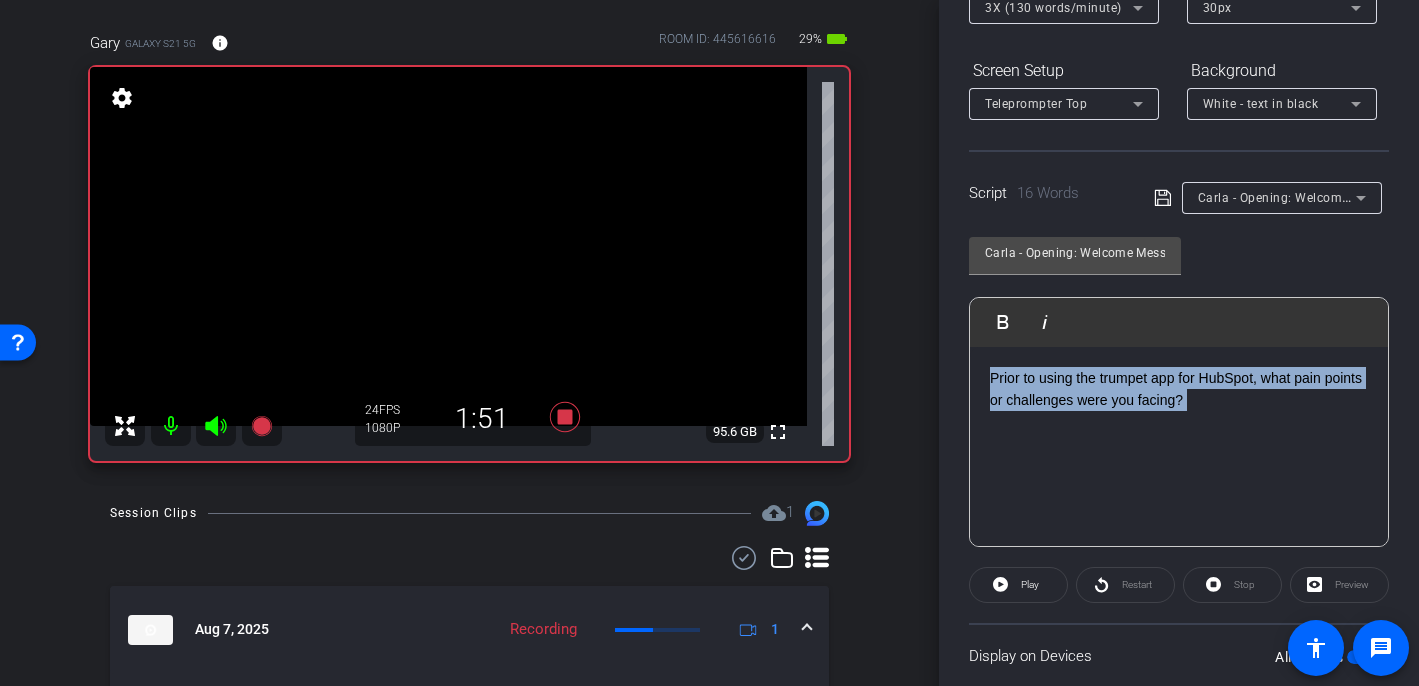 drag, startPoint x: 1204, startPoint y: 405, endPoint x: 999, endPoint y: 382, distance: 206.28621 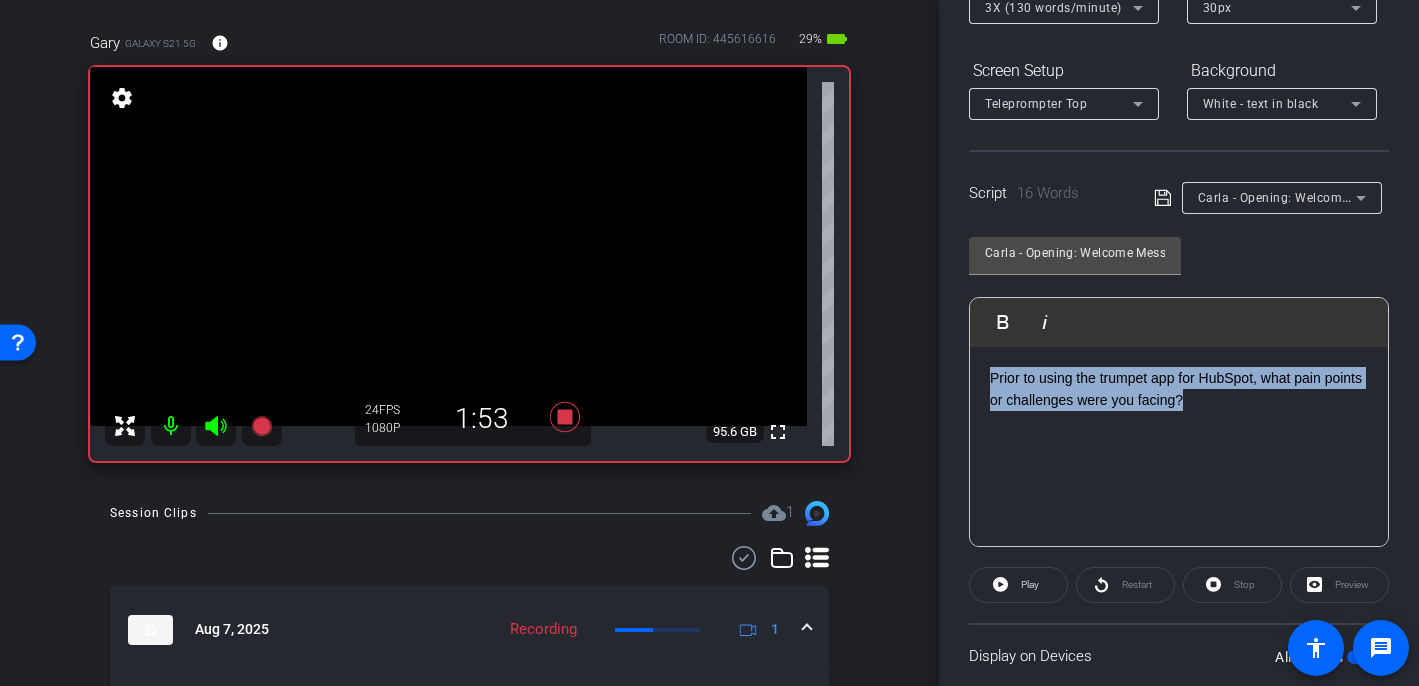 drag, startPoint x: 1184, startPoint y: 401, endPoint x: 964, endPoint y: 362, distance: 223.43008 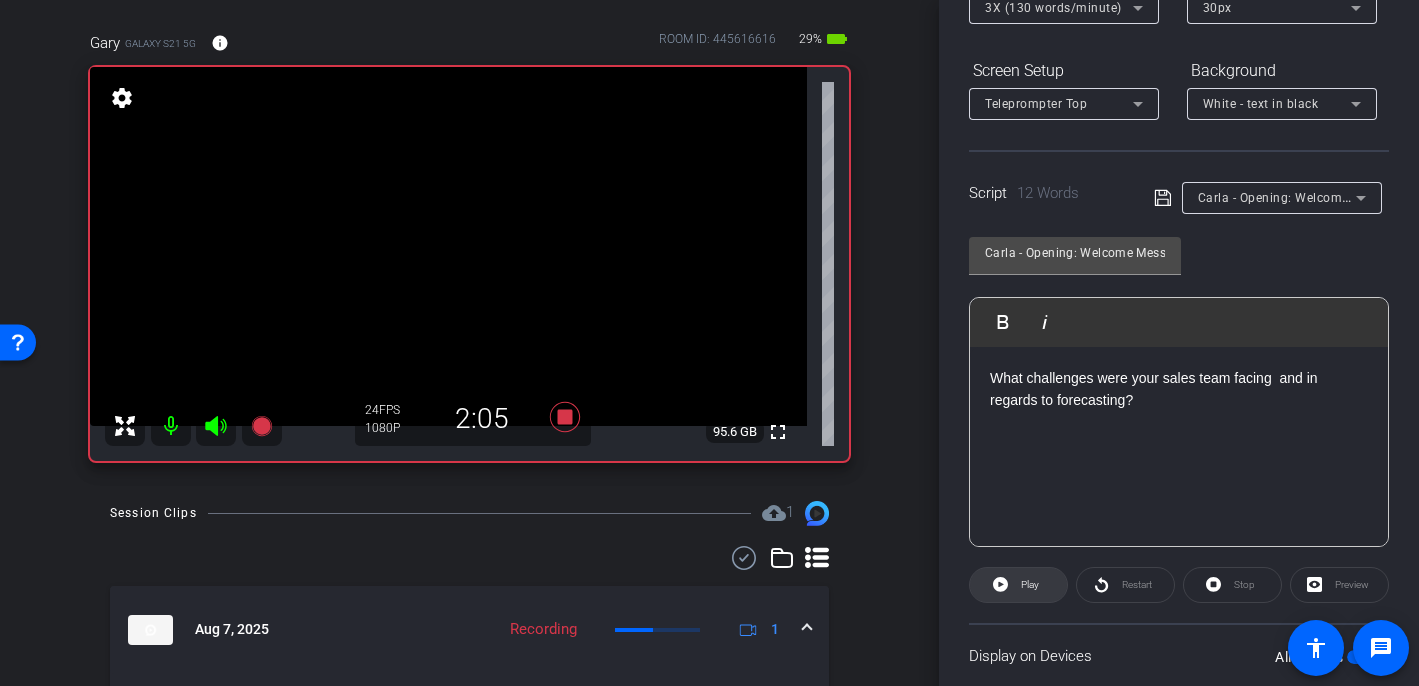 click on "Play" 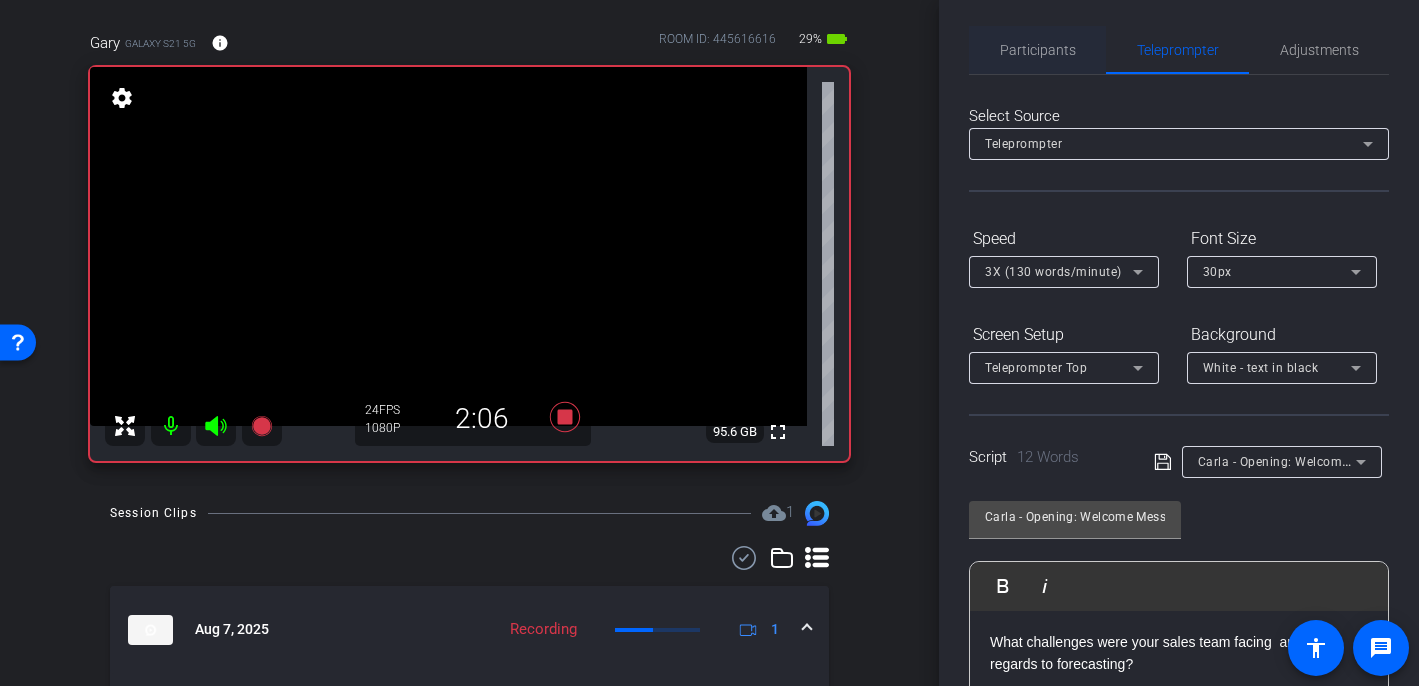 scroll, scrollTop: 0, scrollLeft: 0, axis: both 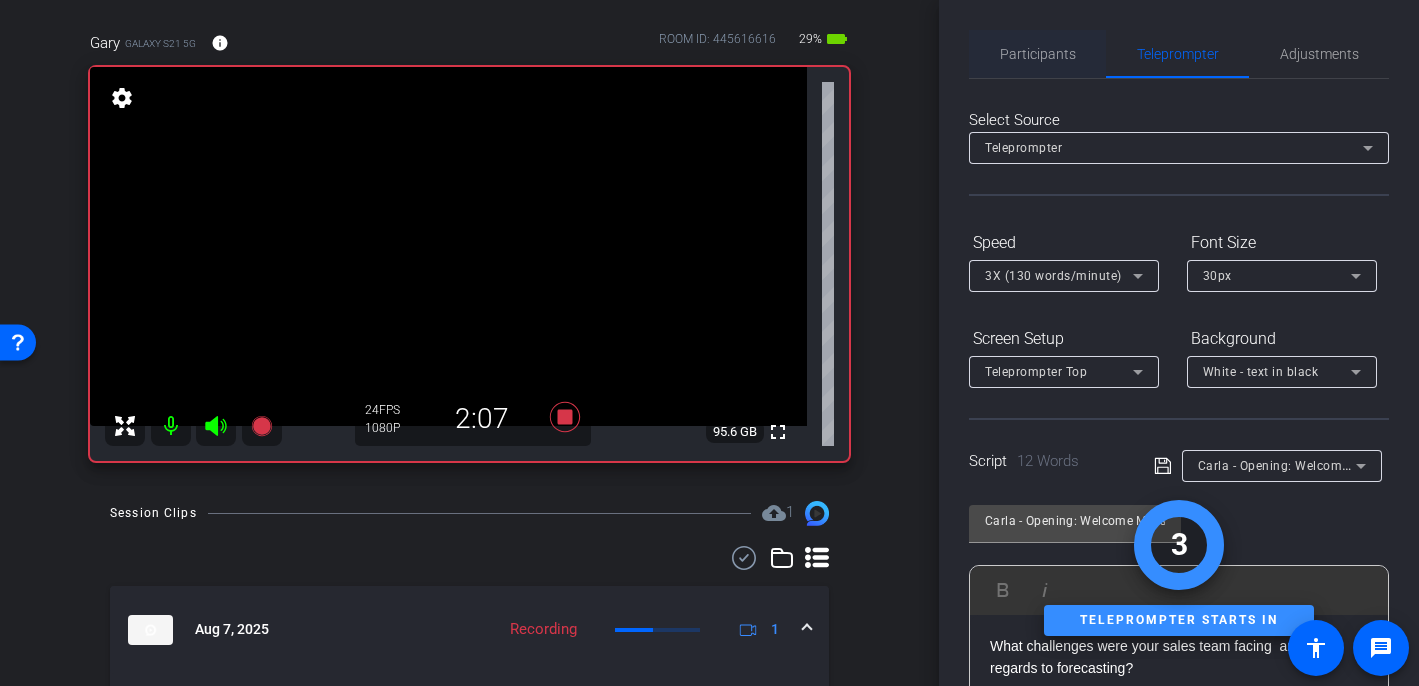 click on "Participants" at bounding box center (1038, 54) 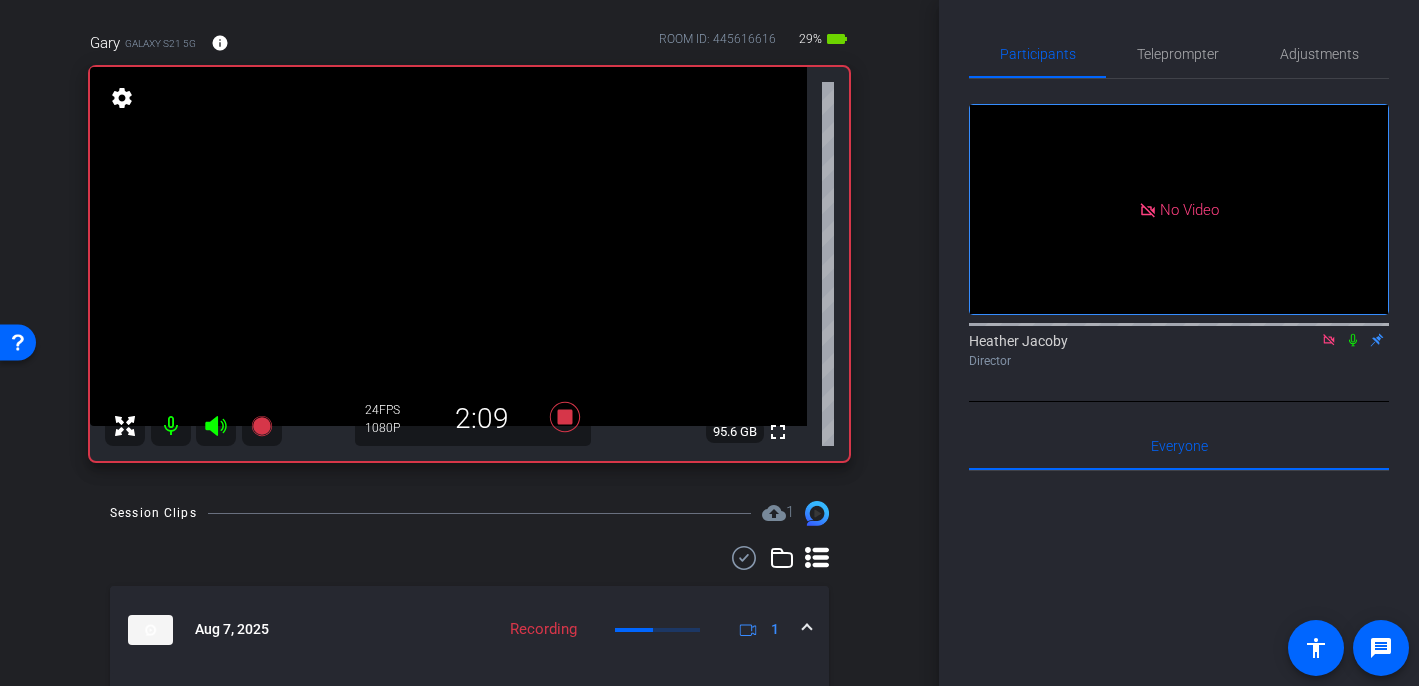 click 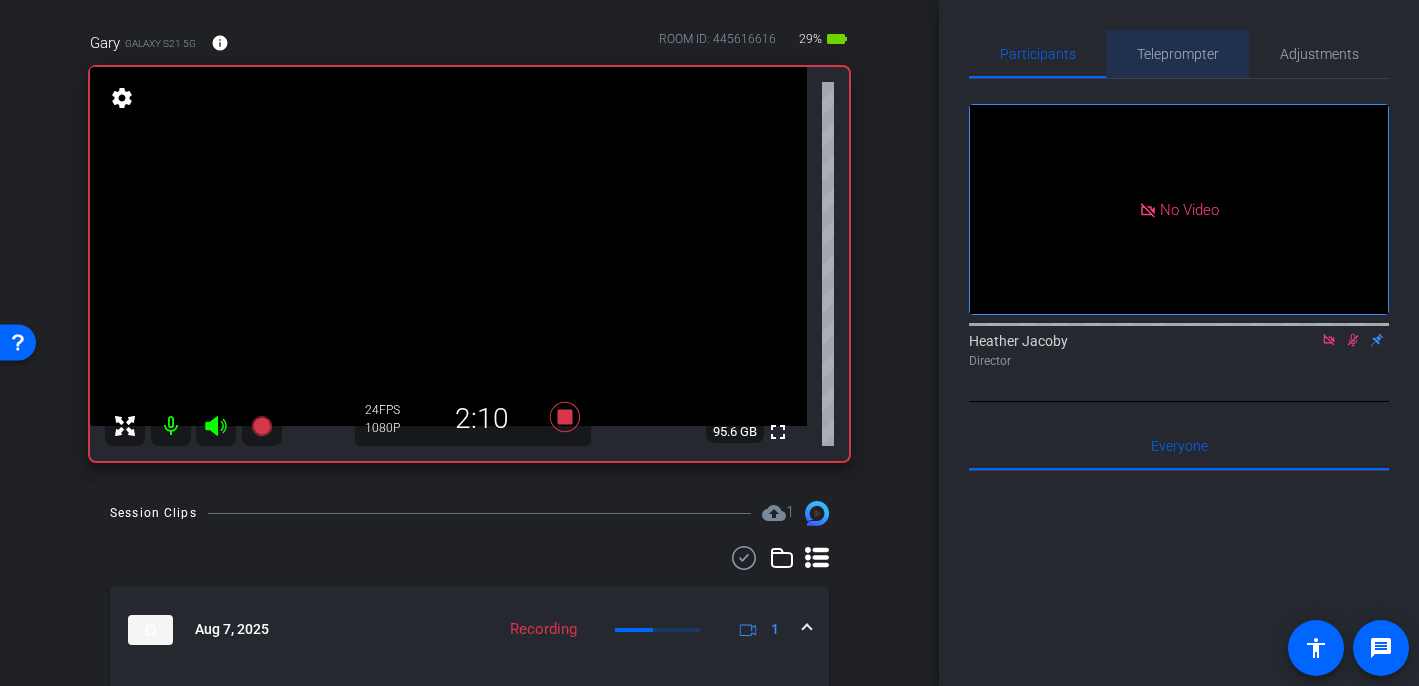 click on "Teleprompter" at bounding box center (1178, 54) 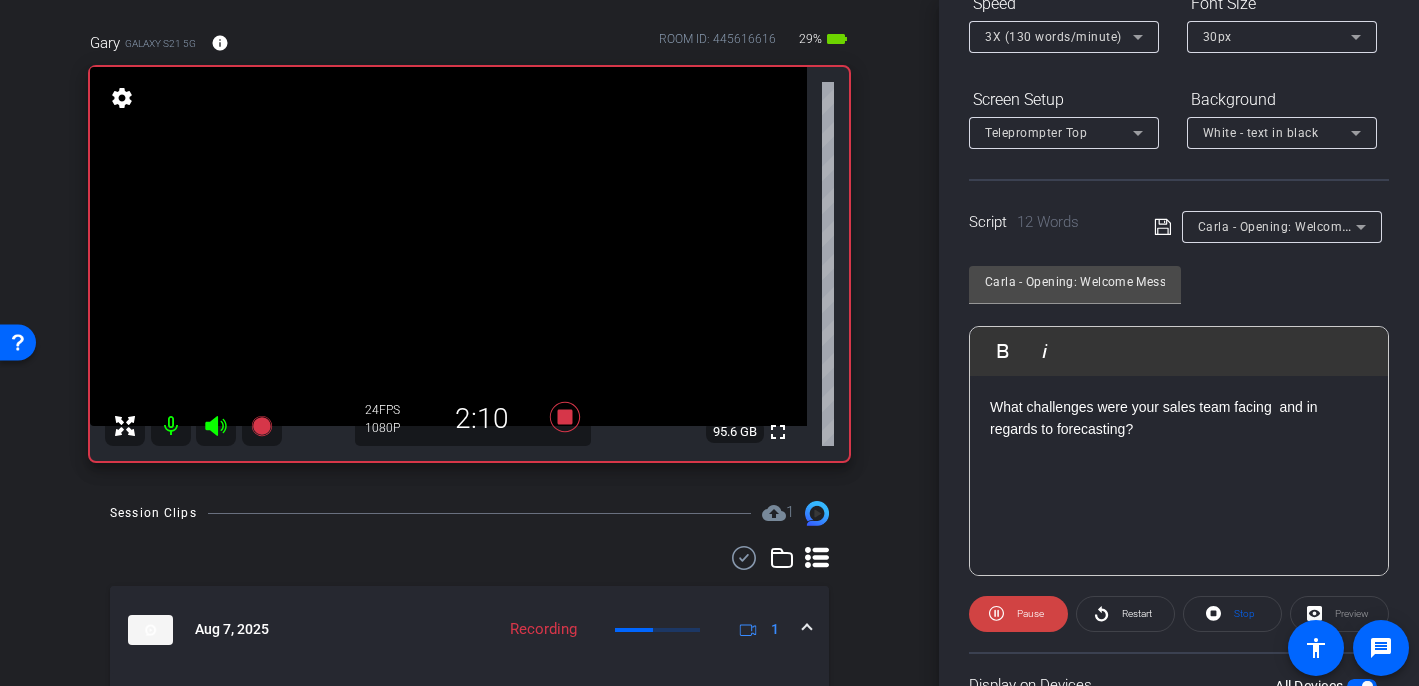scroll, scrollTop: 255, scrollLeft: 0, axis: vertical 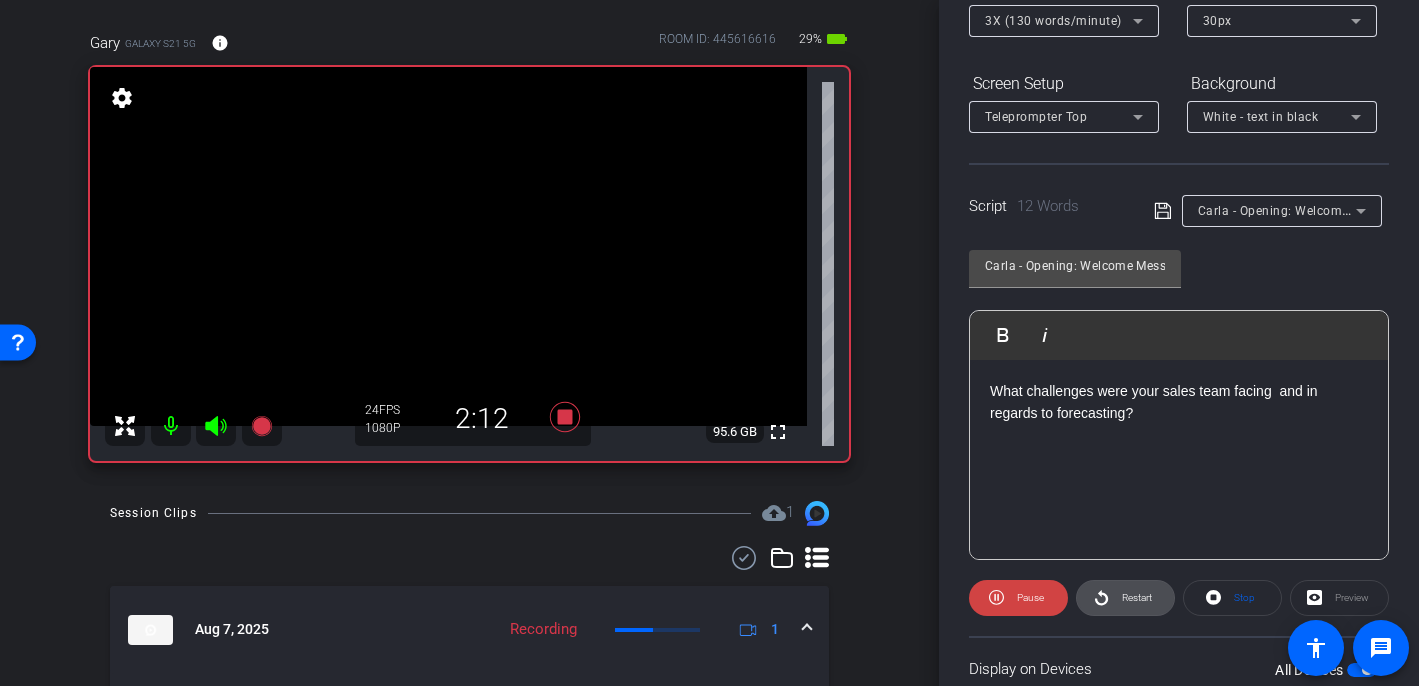 click on "Restart" 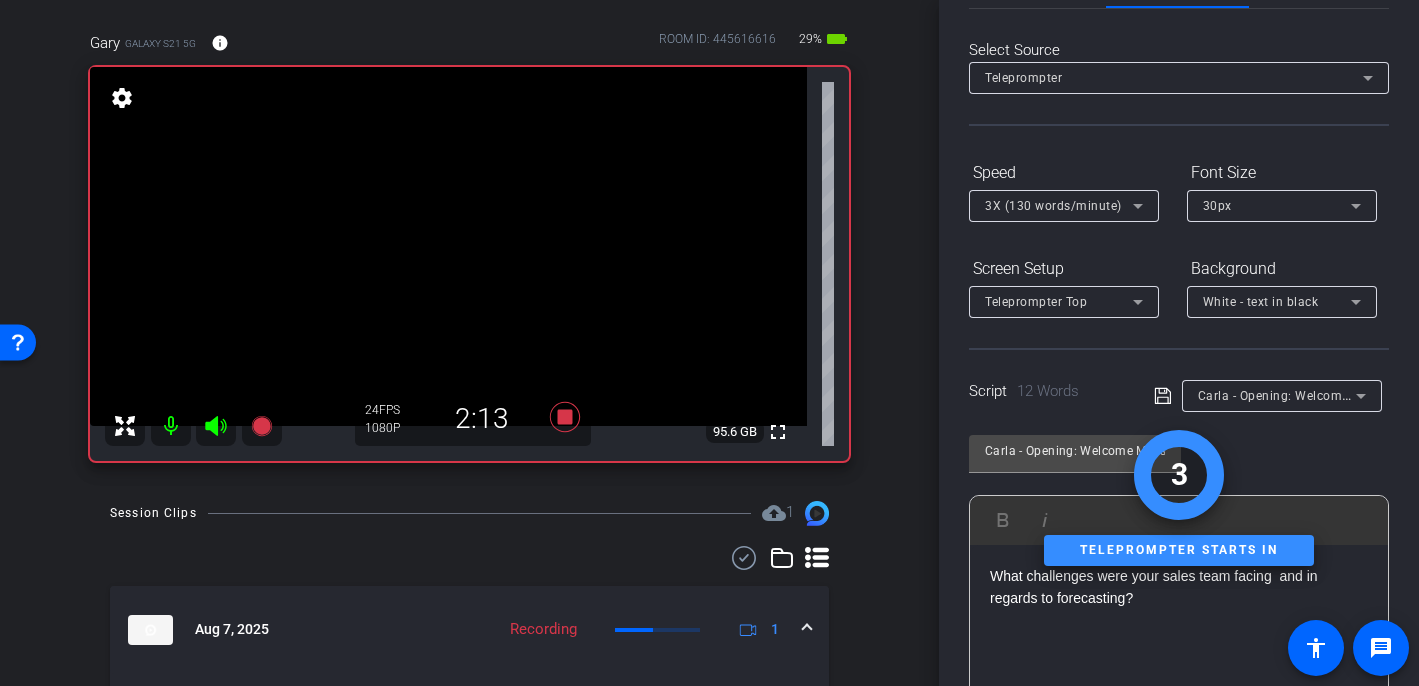 scroll, scrollTop: 0, scrollLeft: 0, axis: both 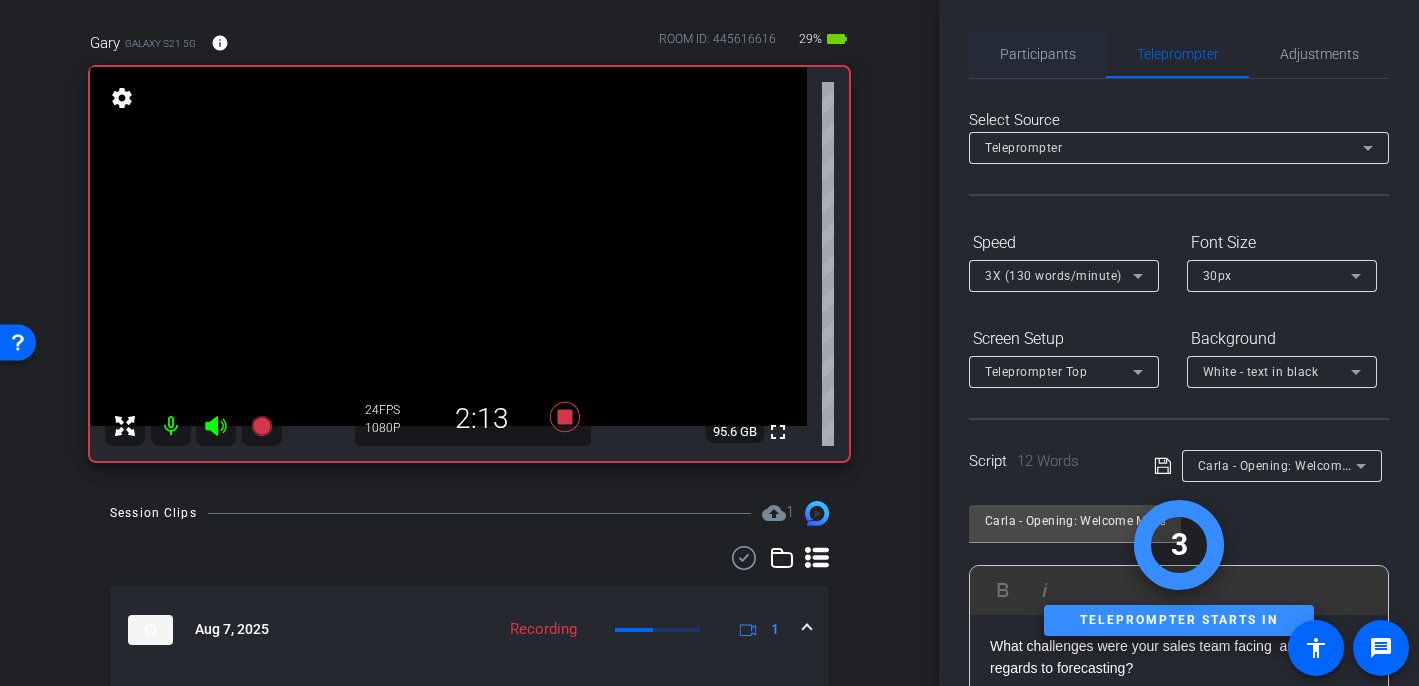 click on "Participants" at bounding box center (1038, 54) 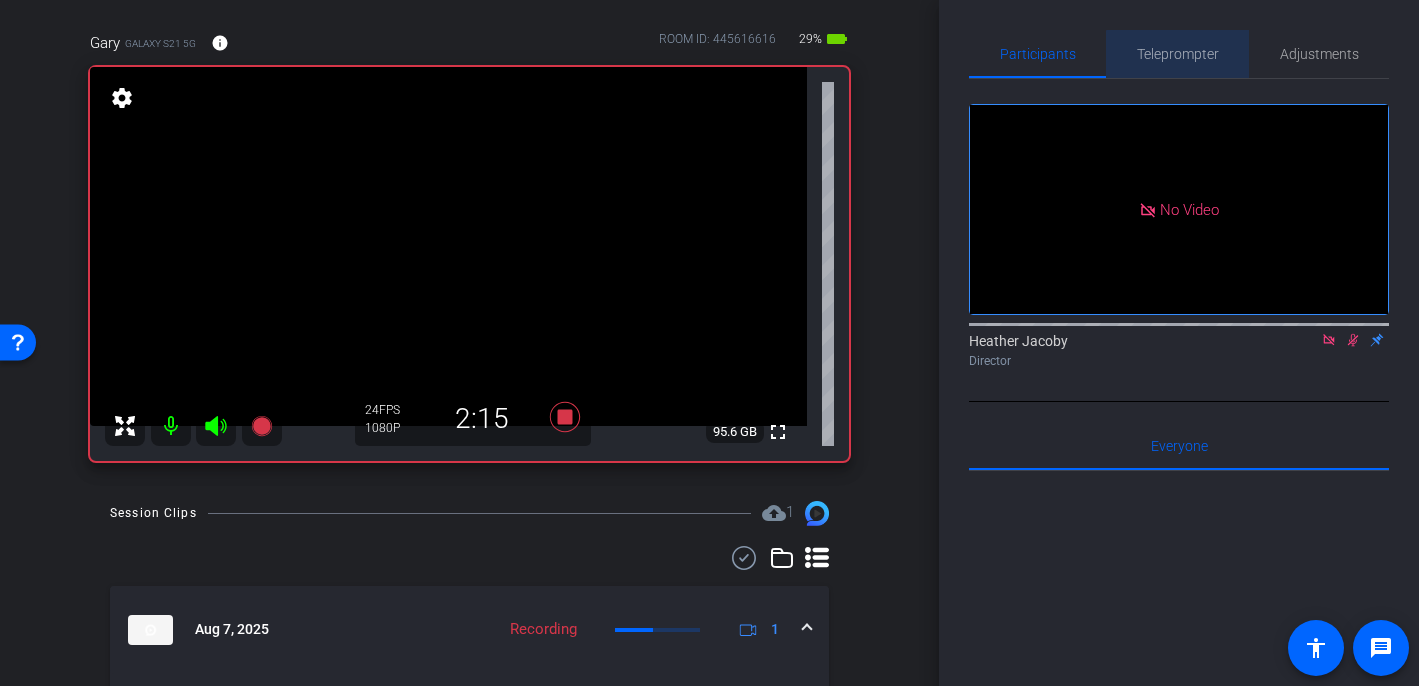 click on "Teleprompter" at bounding box center (1178, 54) 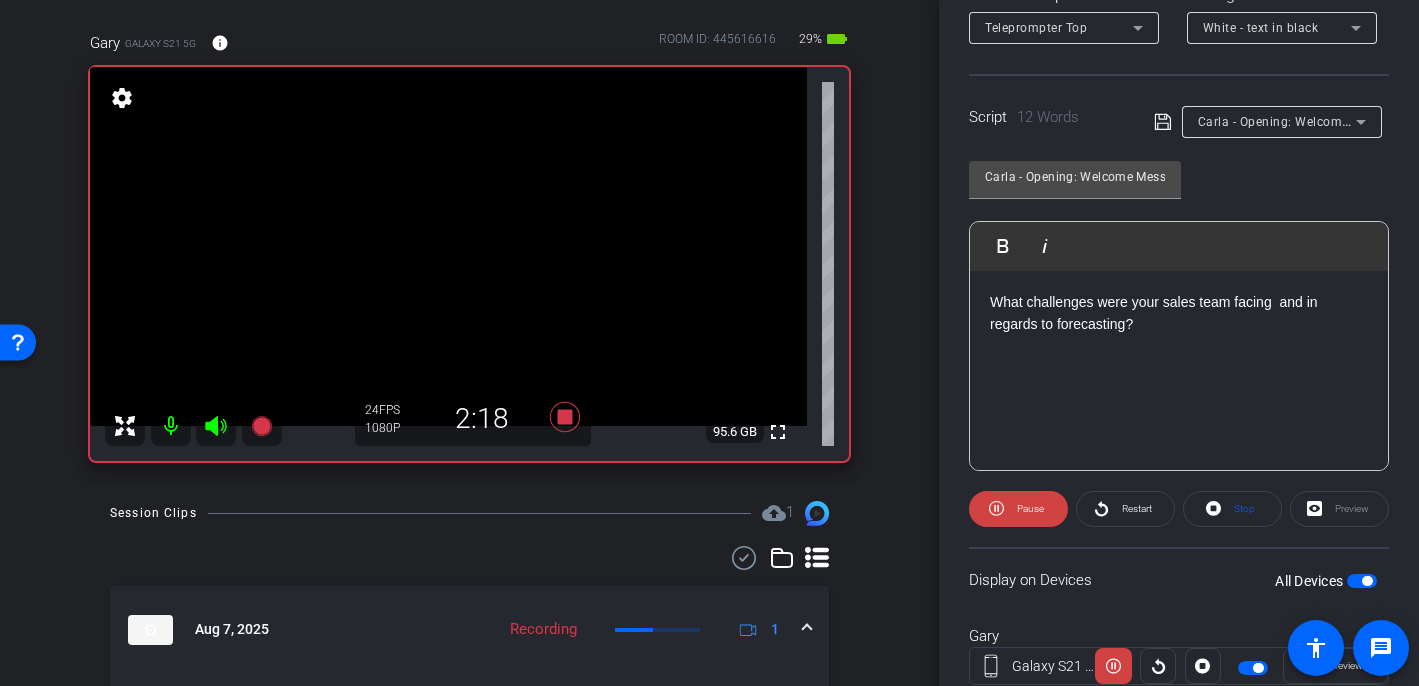 scroll, scrollTop: 347, scrollLeft: 0, axis: vertical 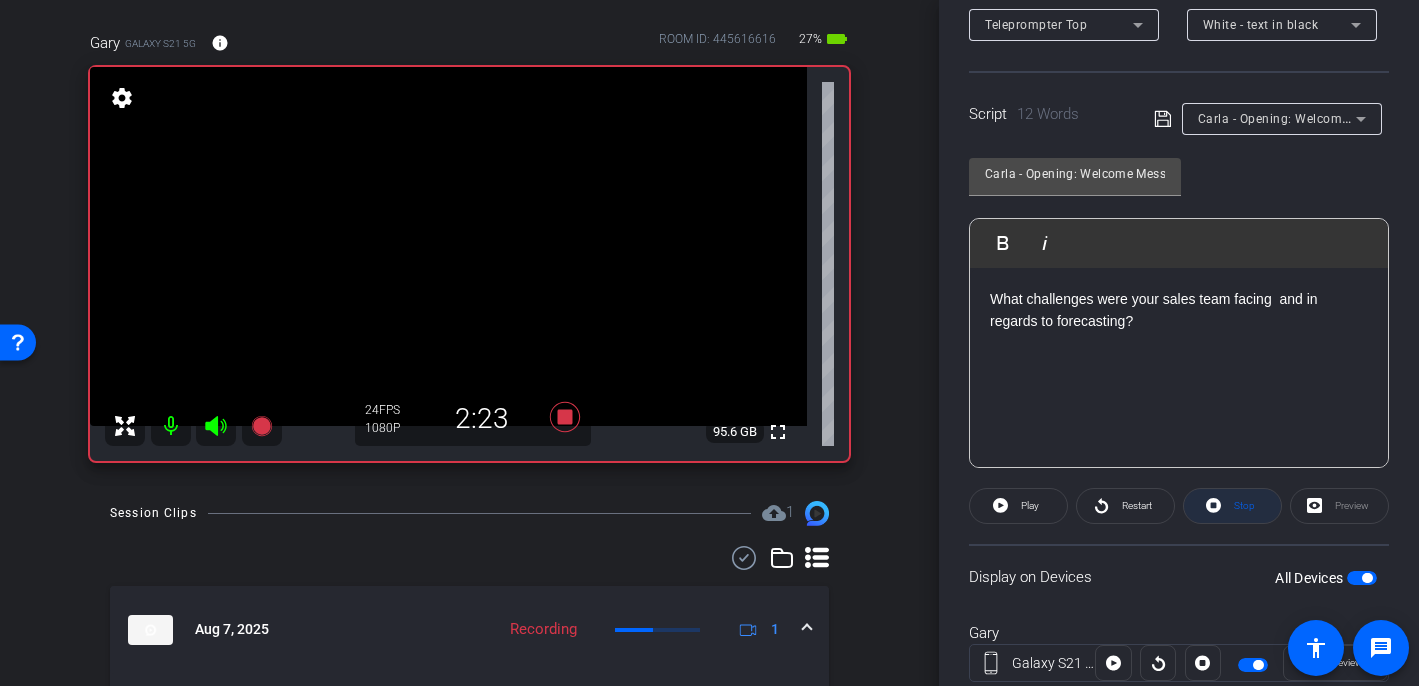 click 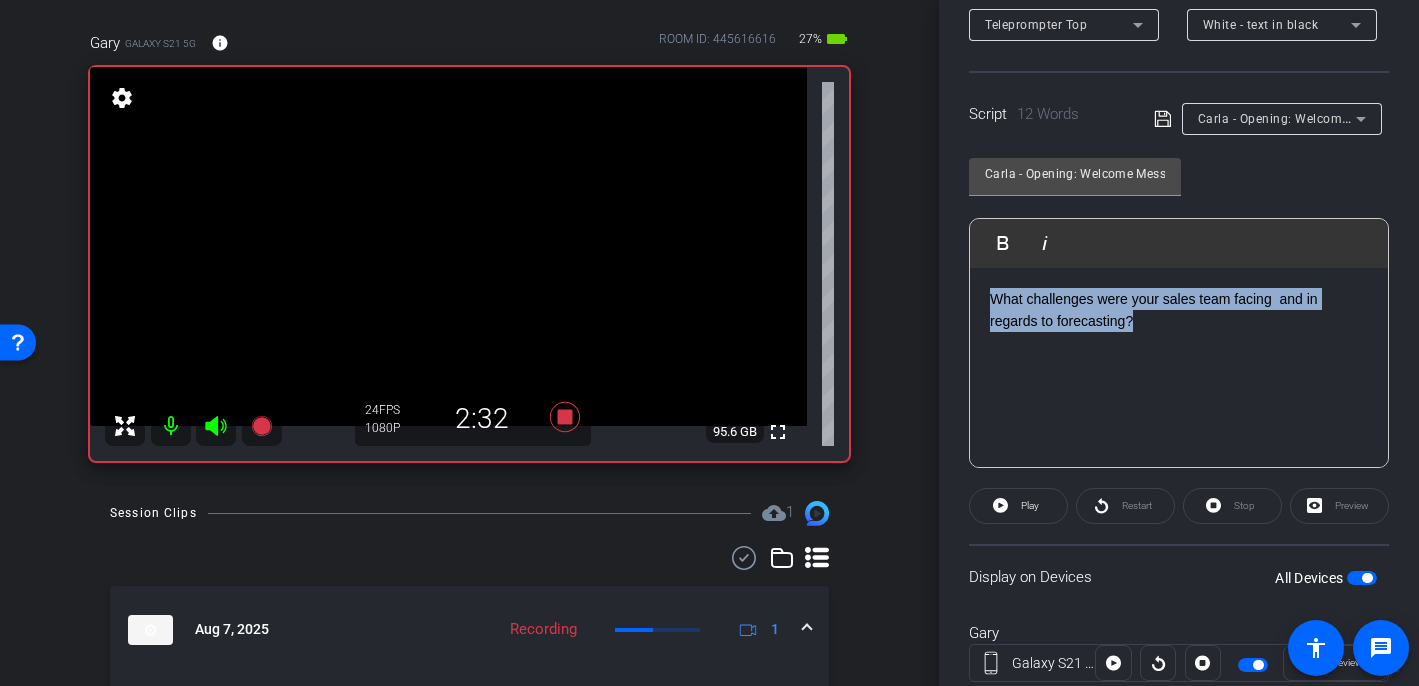 drag, startPoint x: 1146, startPoint y: 317, endPoint x: 976, endPoint y: 296, distance: 171.29214 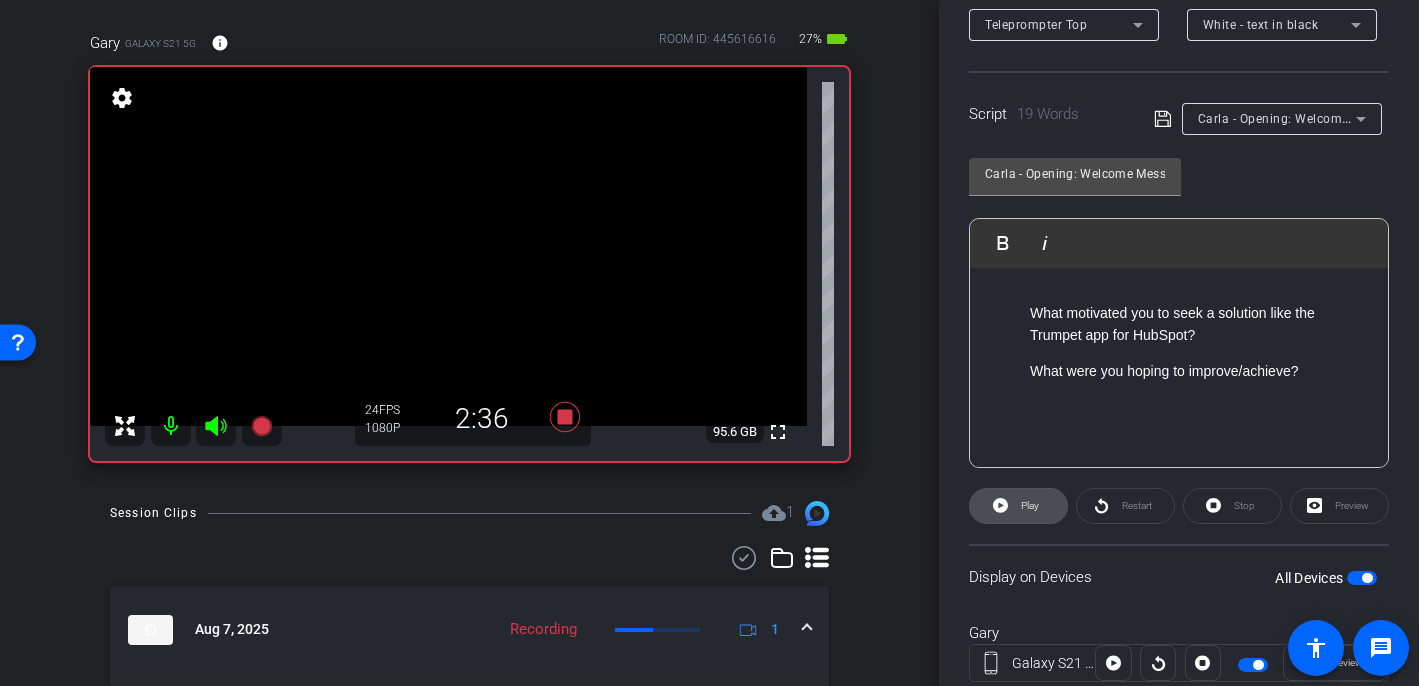 click on "Play" 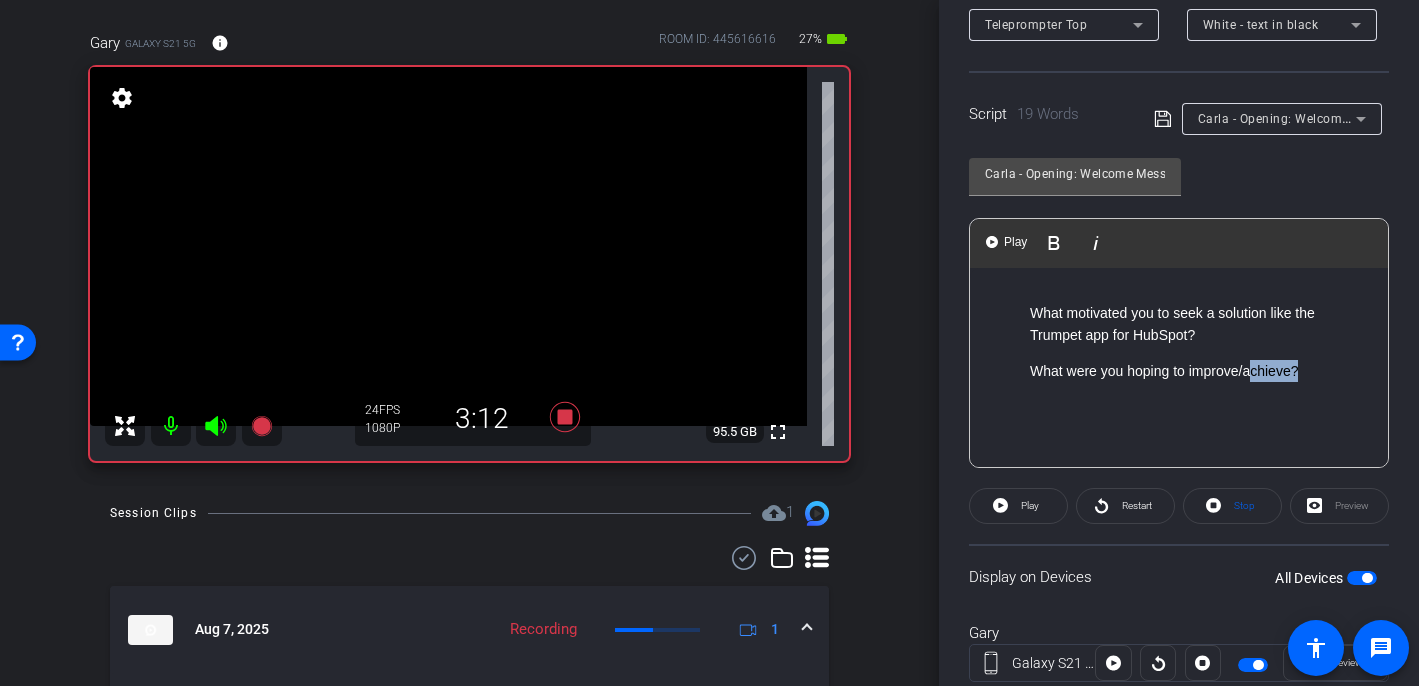 drag, startPoint x: 1304, startPoint y: 374, endPoint x: 1248, endPoint y: 364, distance: 56.88585 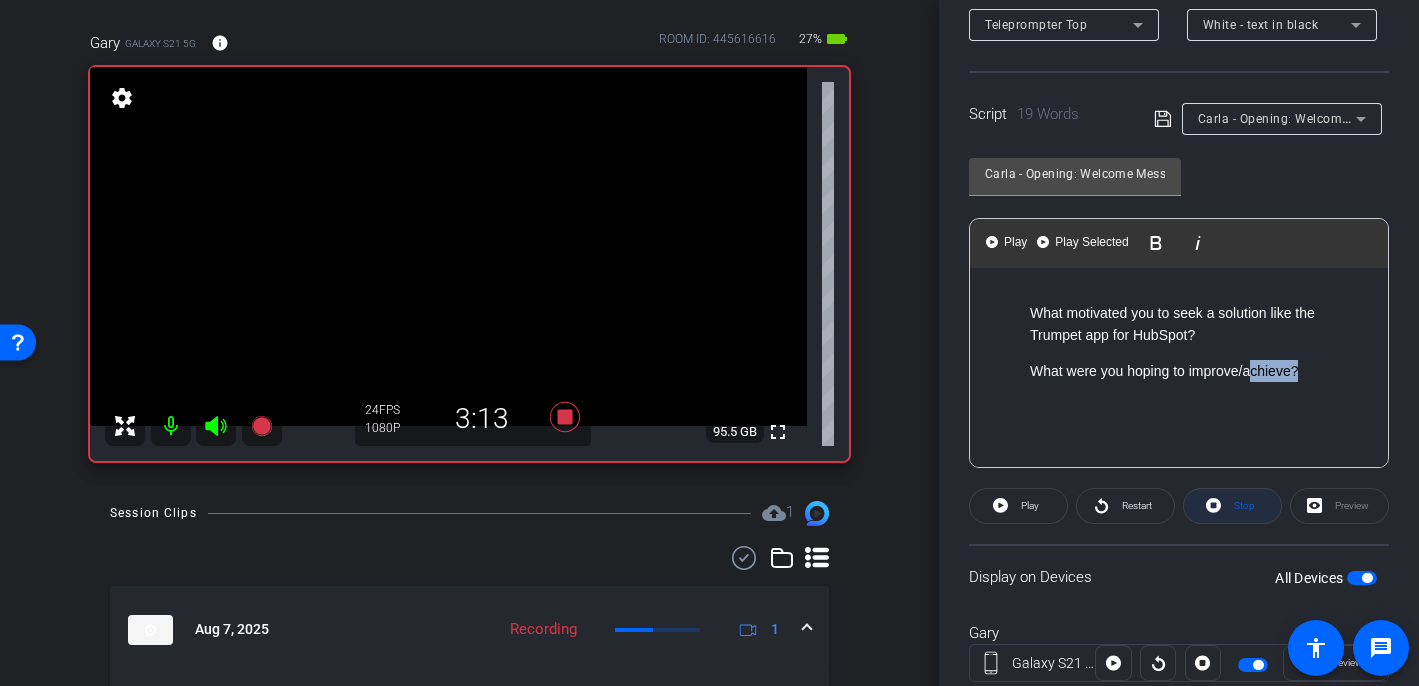 click 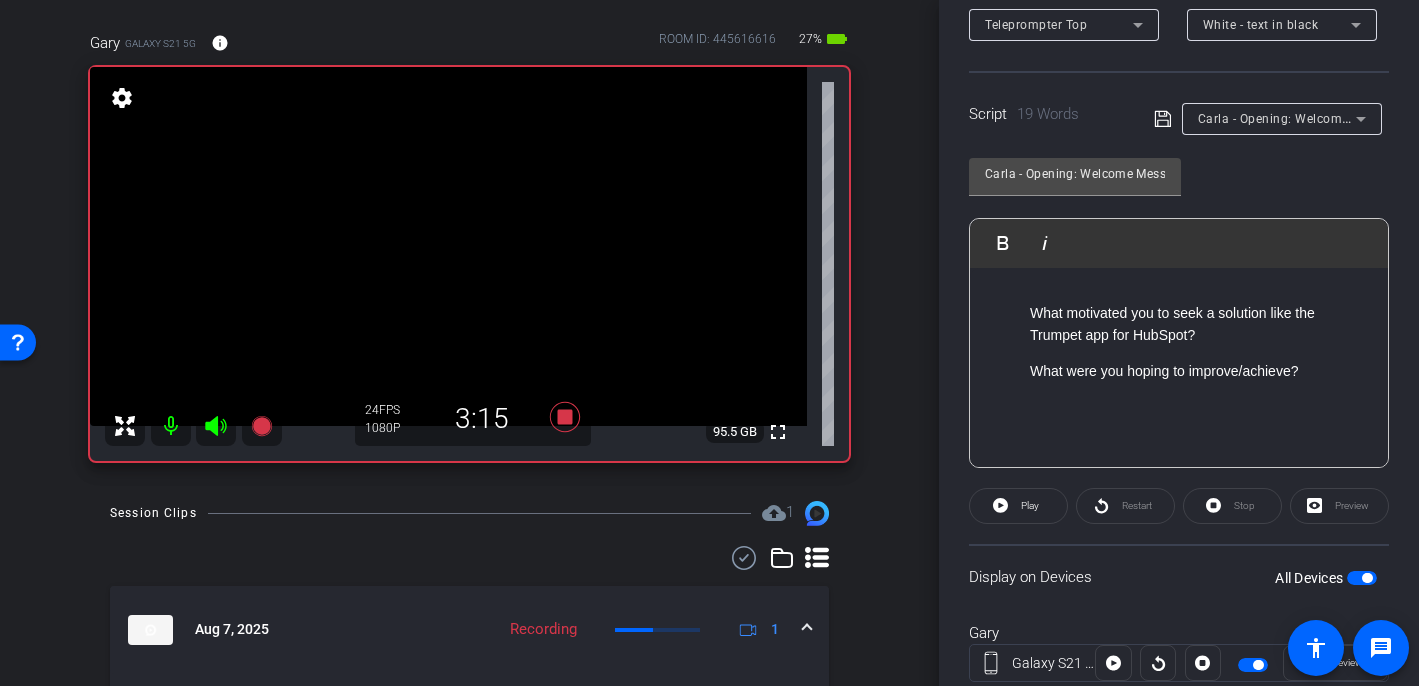 click on "What were you hoping to improve/achieve?" 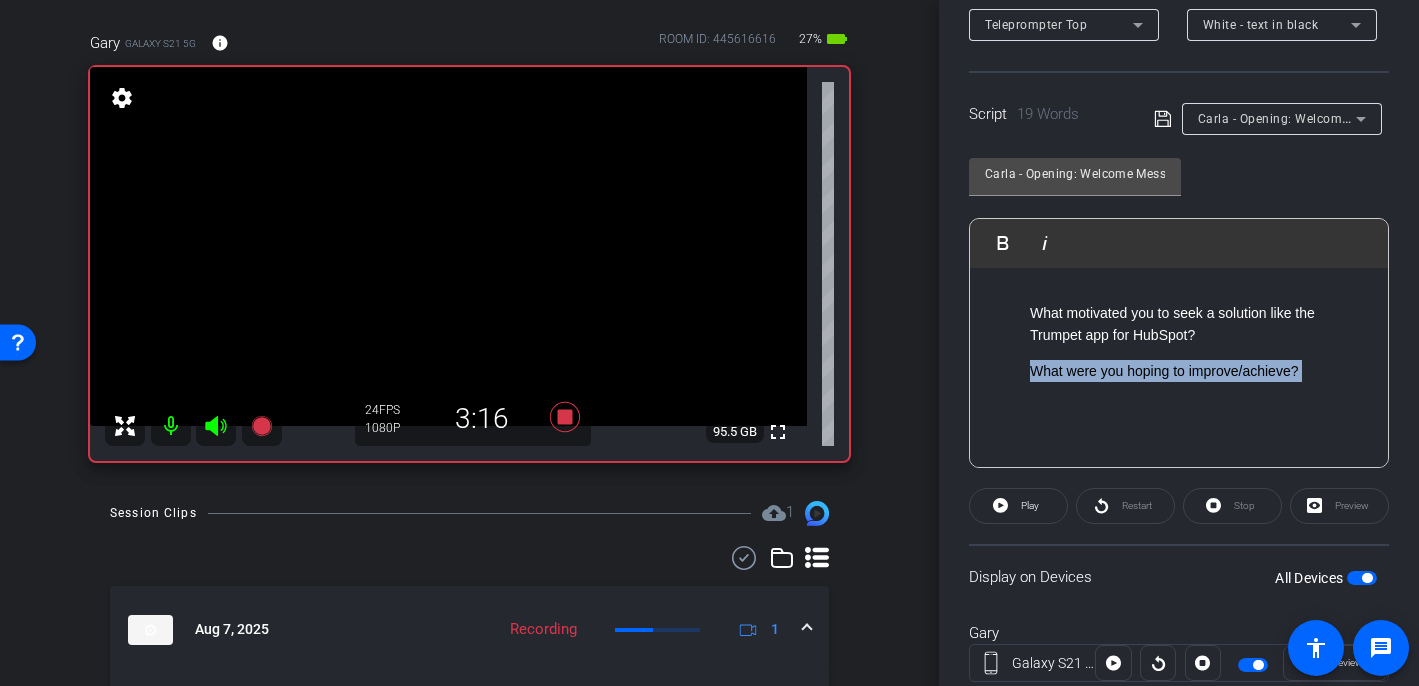 drag, startPoint x: 1303, startPoint y: 371, endPoint x: 1021, endPoint y: 295, distance: 292.06165 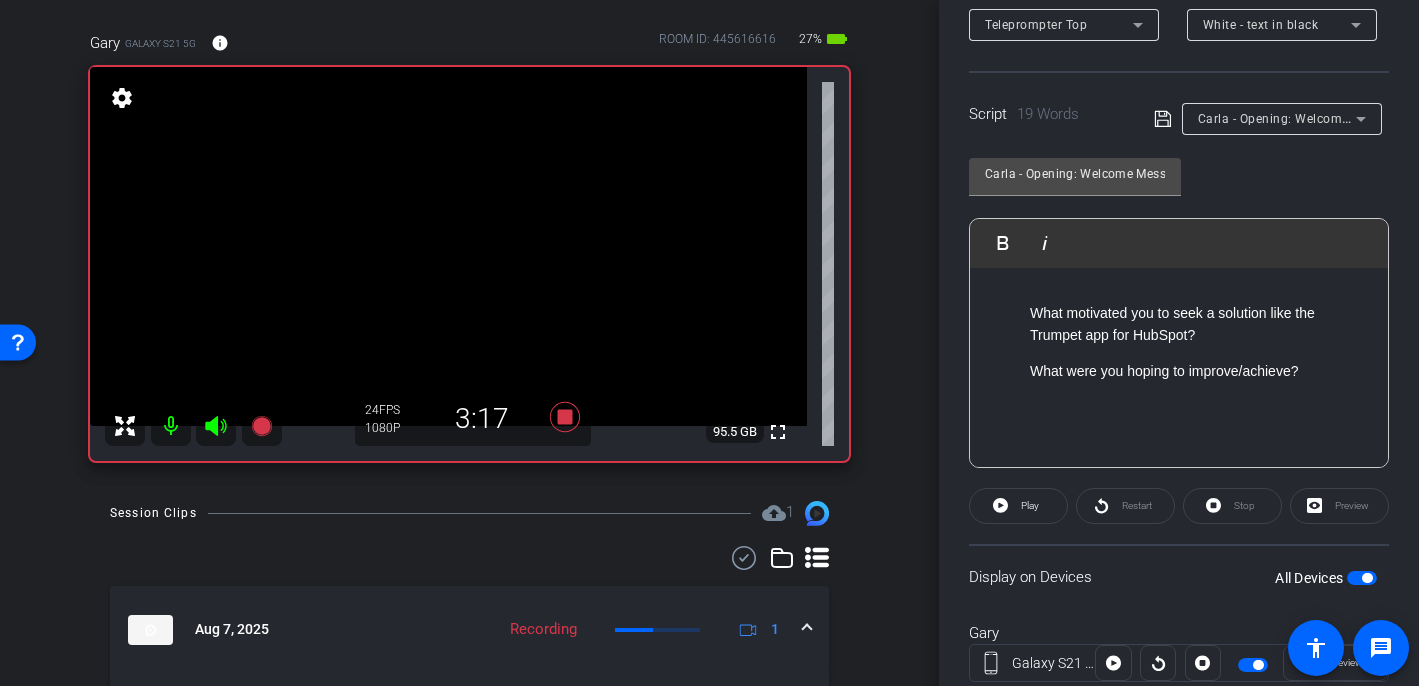 click on "What were you hoping to improve/achieve?" 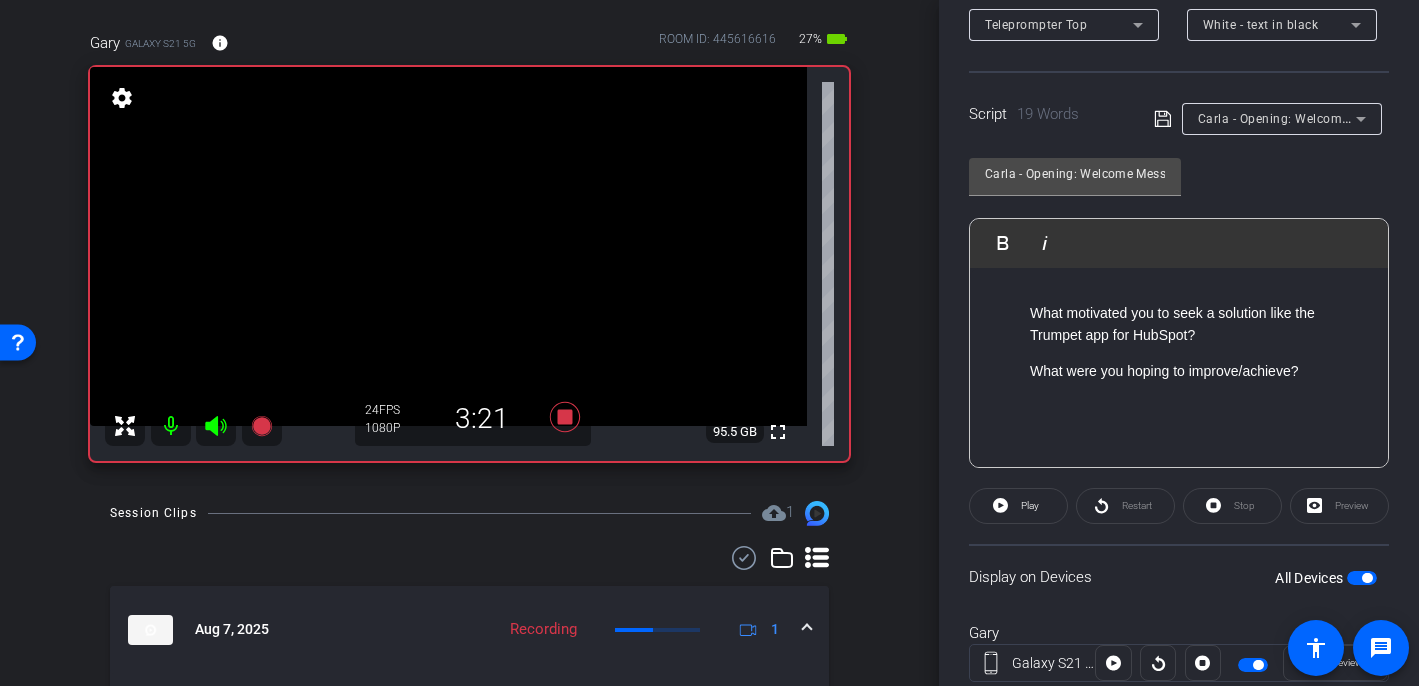 drag, startPoint x: 1241, startPoint y: 337, endPoint x: 984, endPoint y: 301, distance: 259.50916 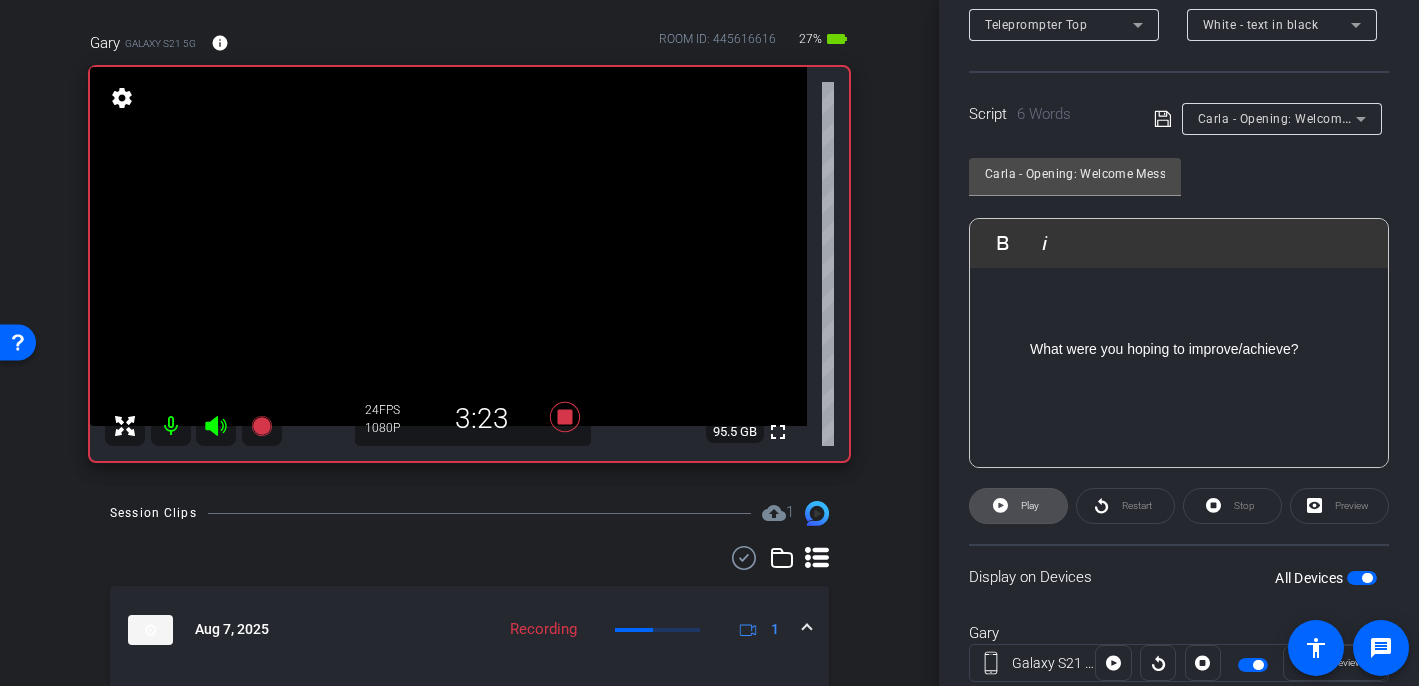click on "Play" 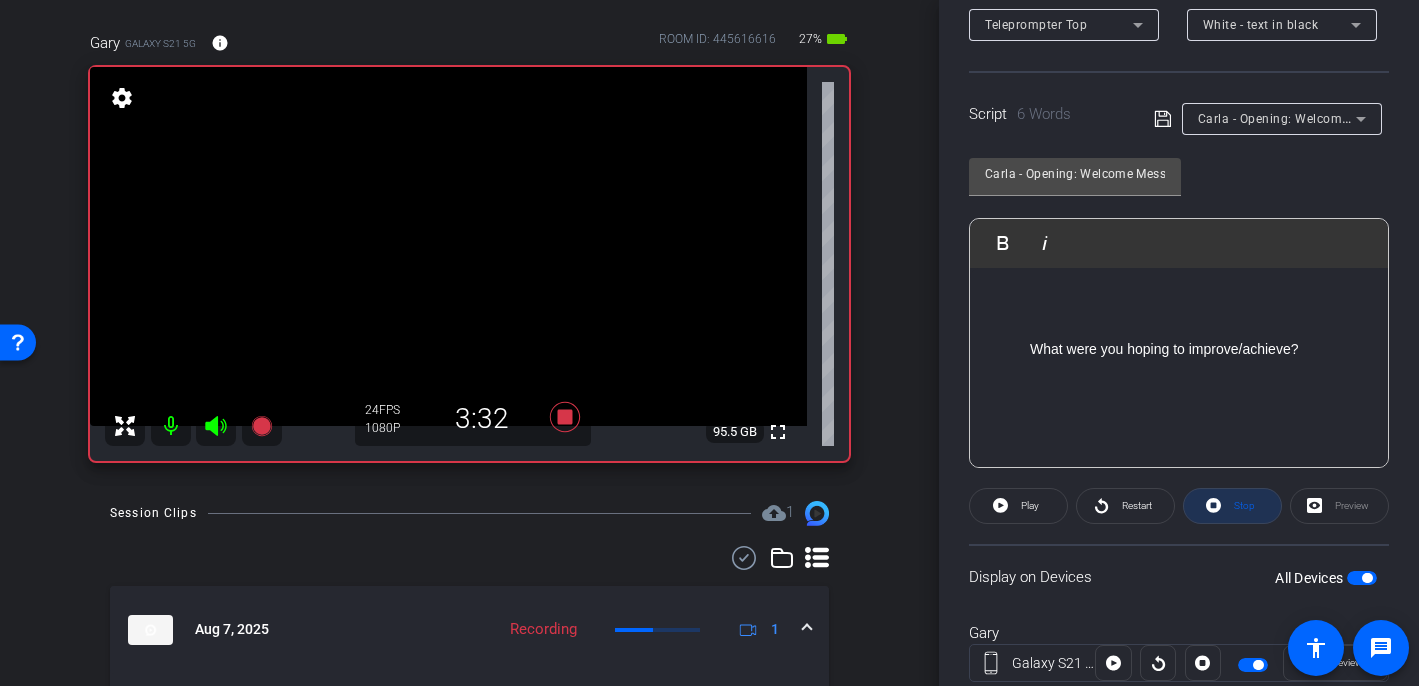 click 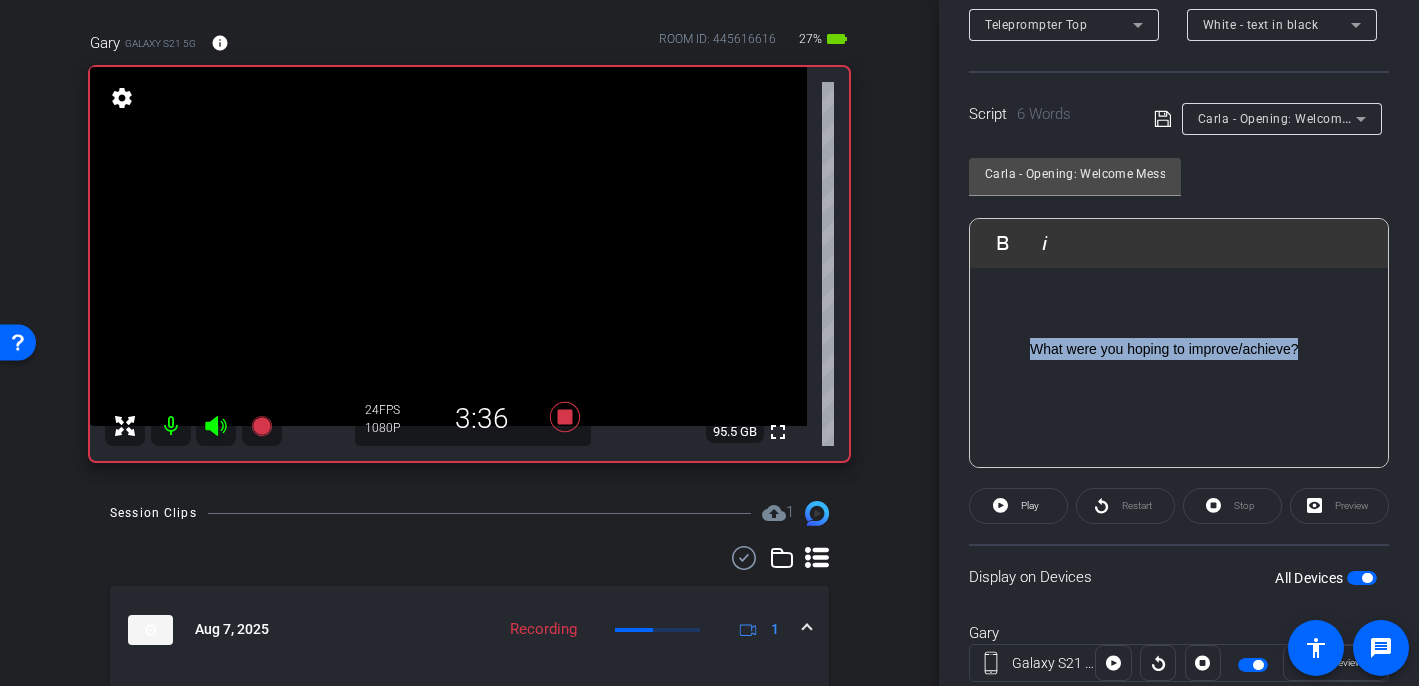drag, startPoint x: 1311, startPoint y: 350, endPoint x: 975, endPoint y: 341, distance: 336.1205 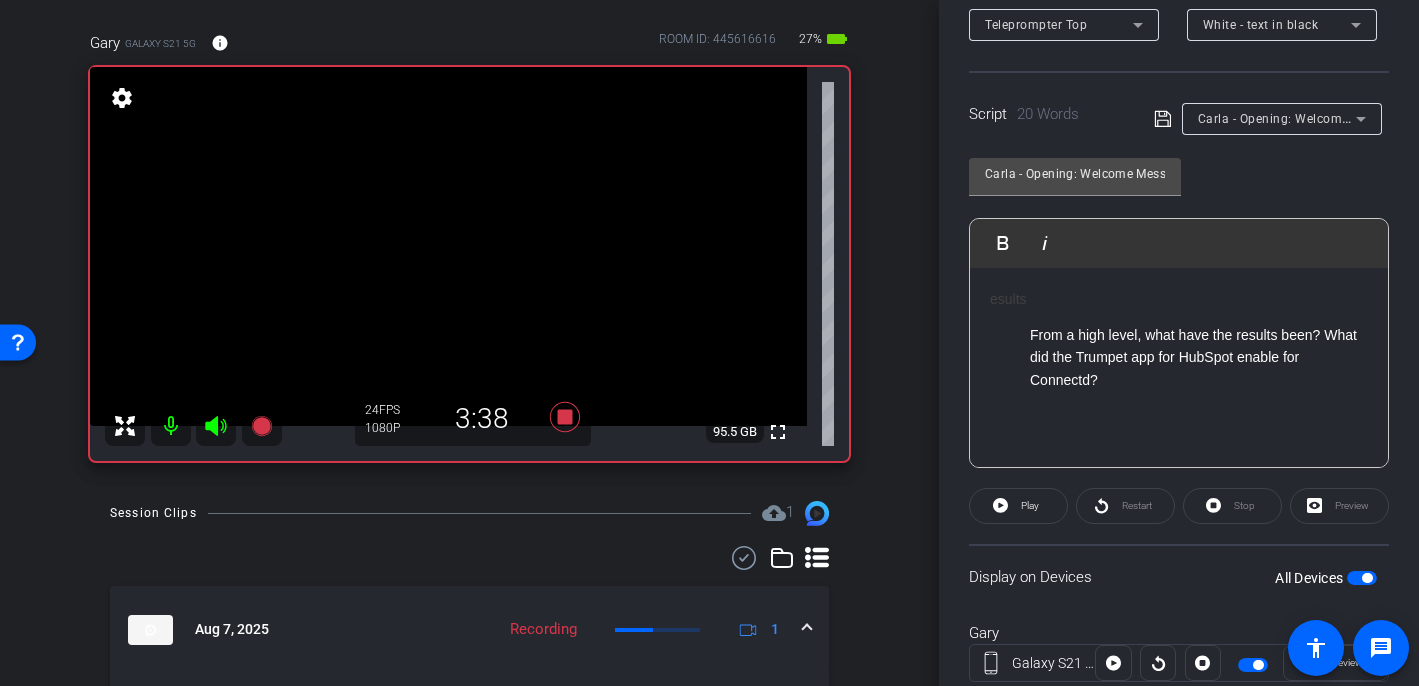 click on "From a high level, what have the results been? What did the Trumpet app for HubSpot enable for Connectd?" 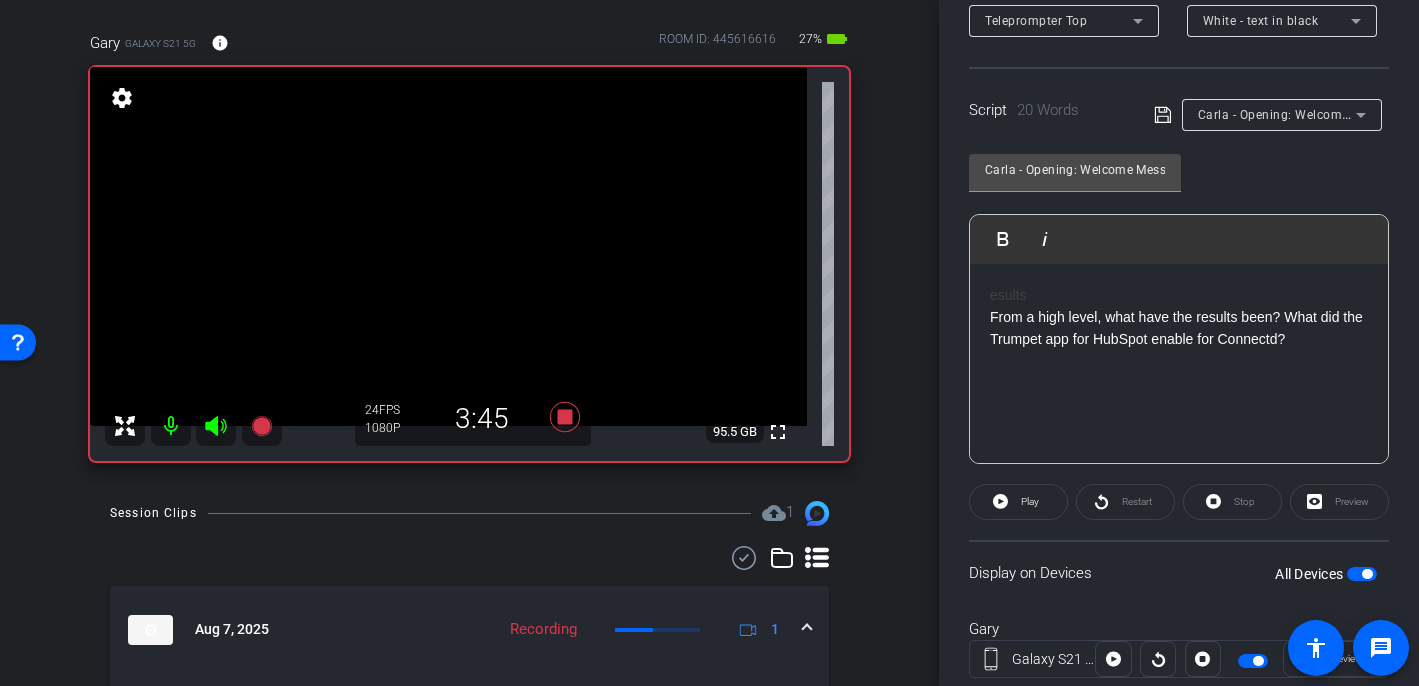 scroll, scrollTop: 353, scrollLeft: 0, axis: vertical 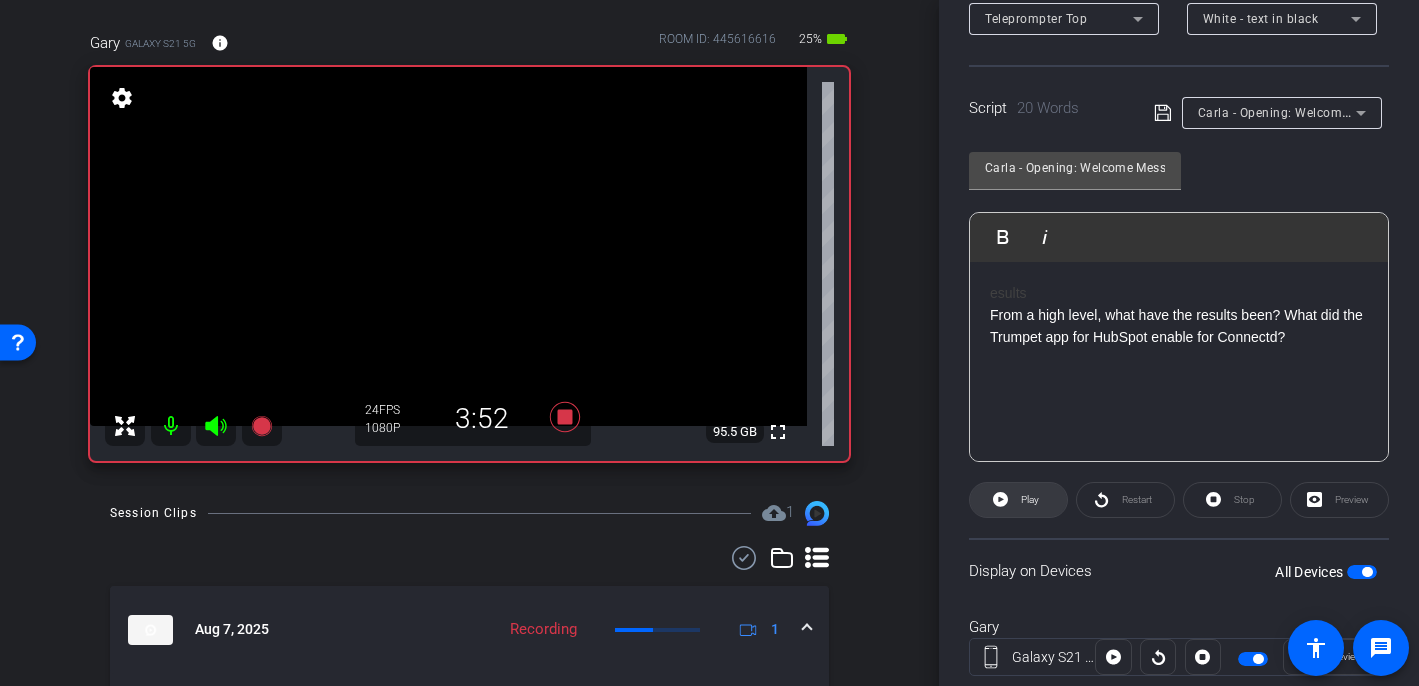 click on "Play" 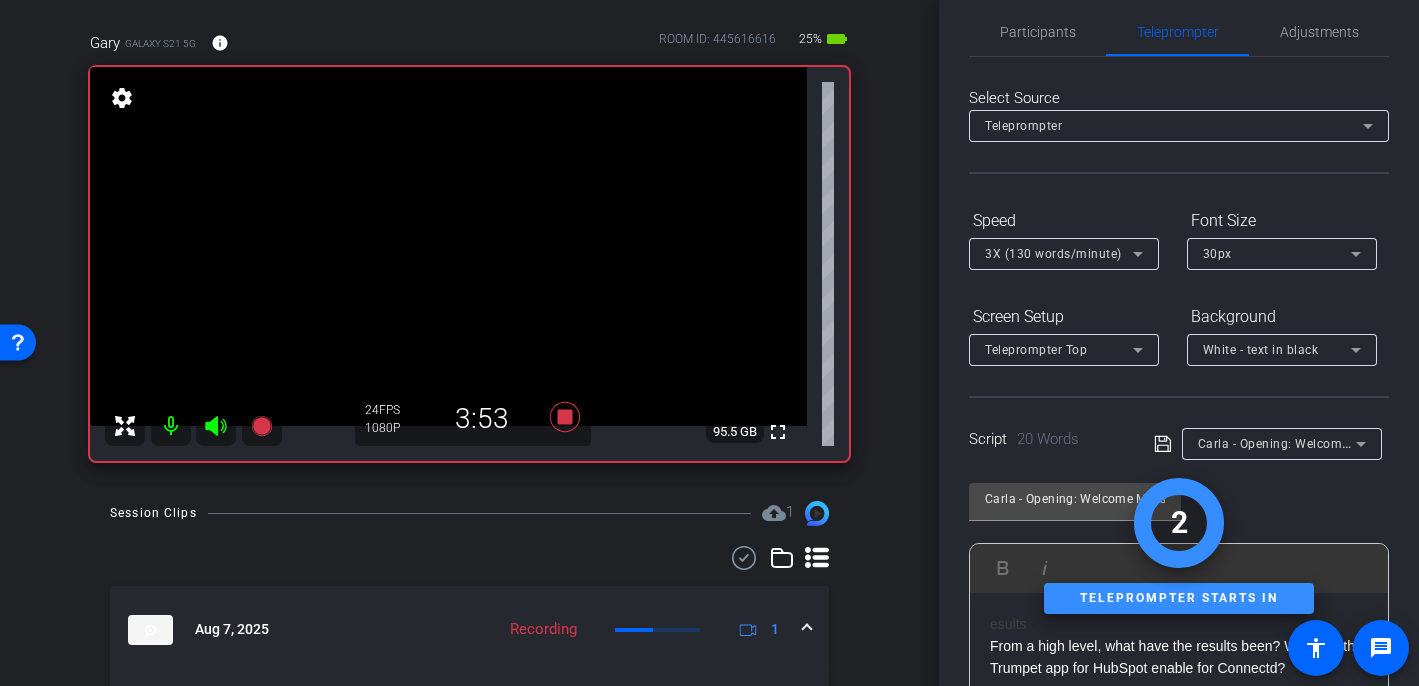 scroll, scrollTop: 0, scrollLeft: 0, axis: both 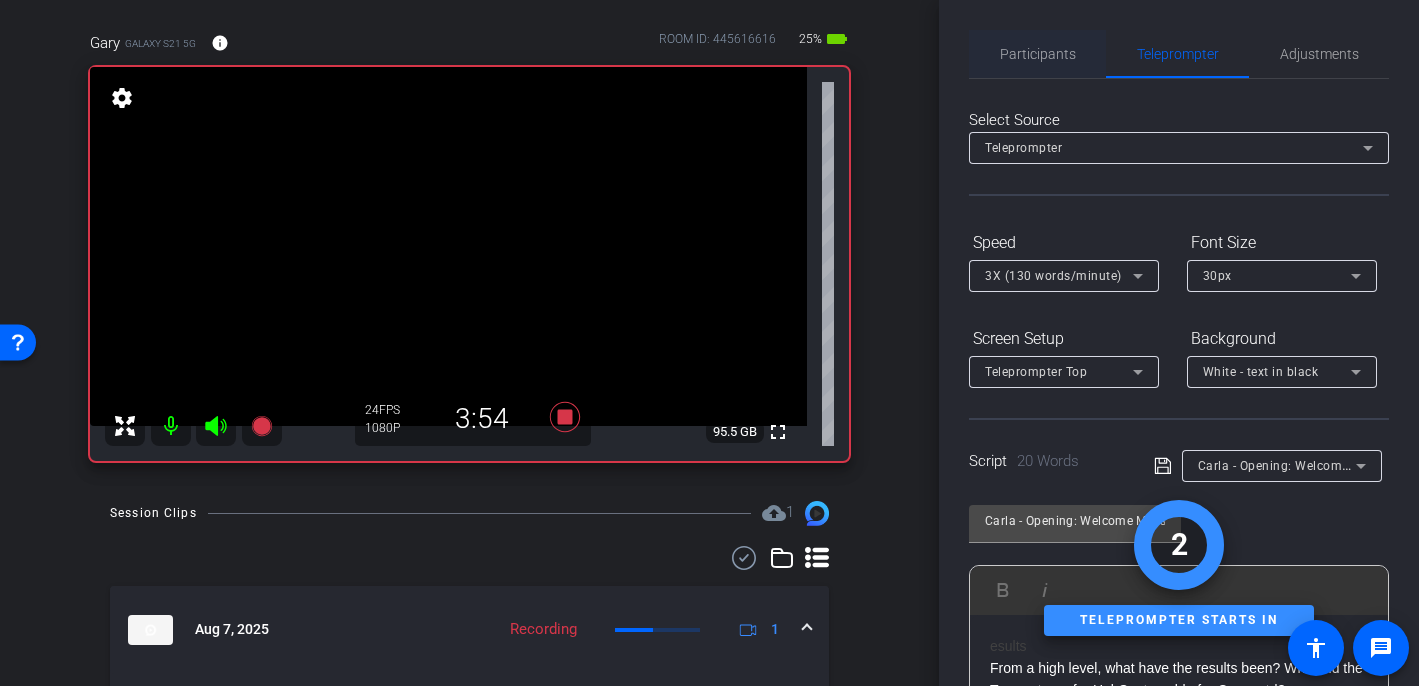 click on "Participants" at bounding box center [1038, 54] 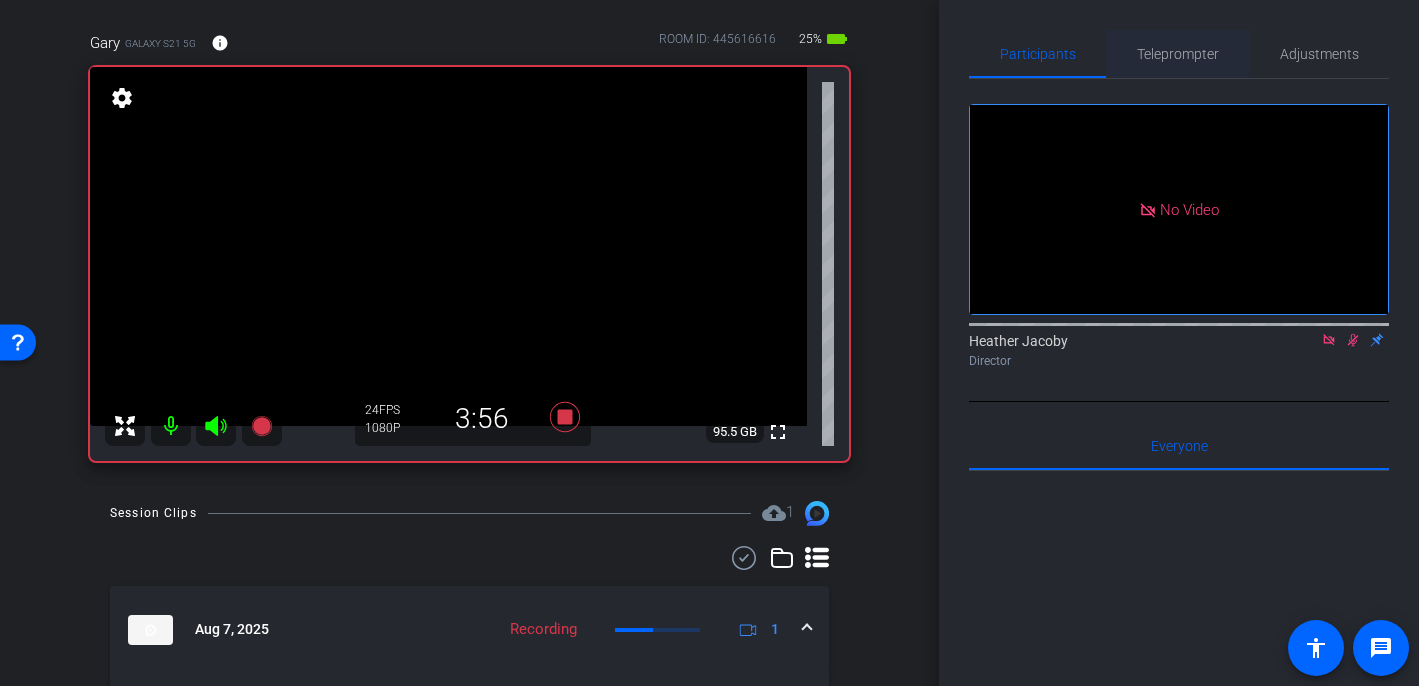 click on "Teleprompter" at bounding box center [1178, 54] 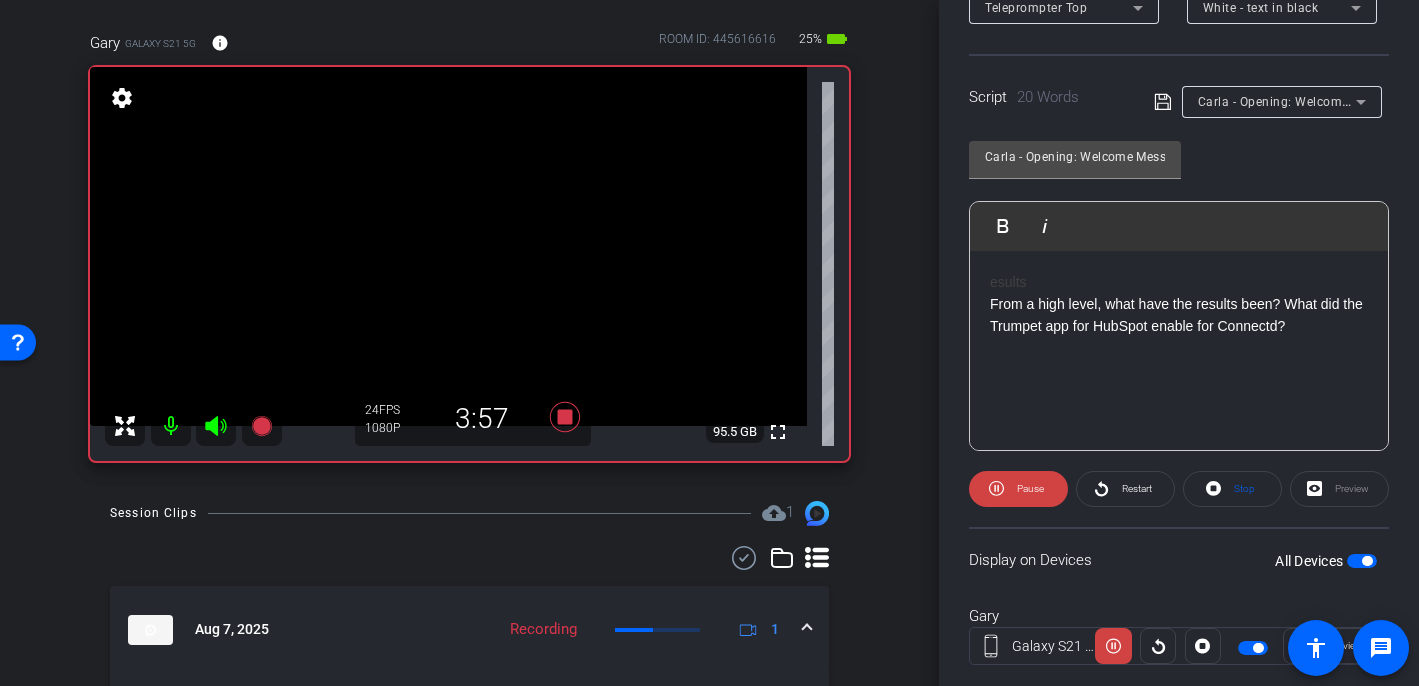 scroll, scrollTop: 376, scrollLeft: 0, axis: vertical 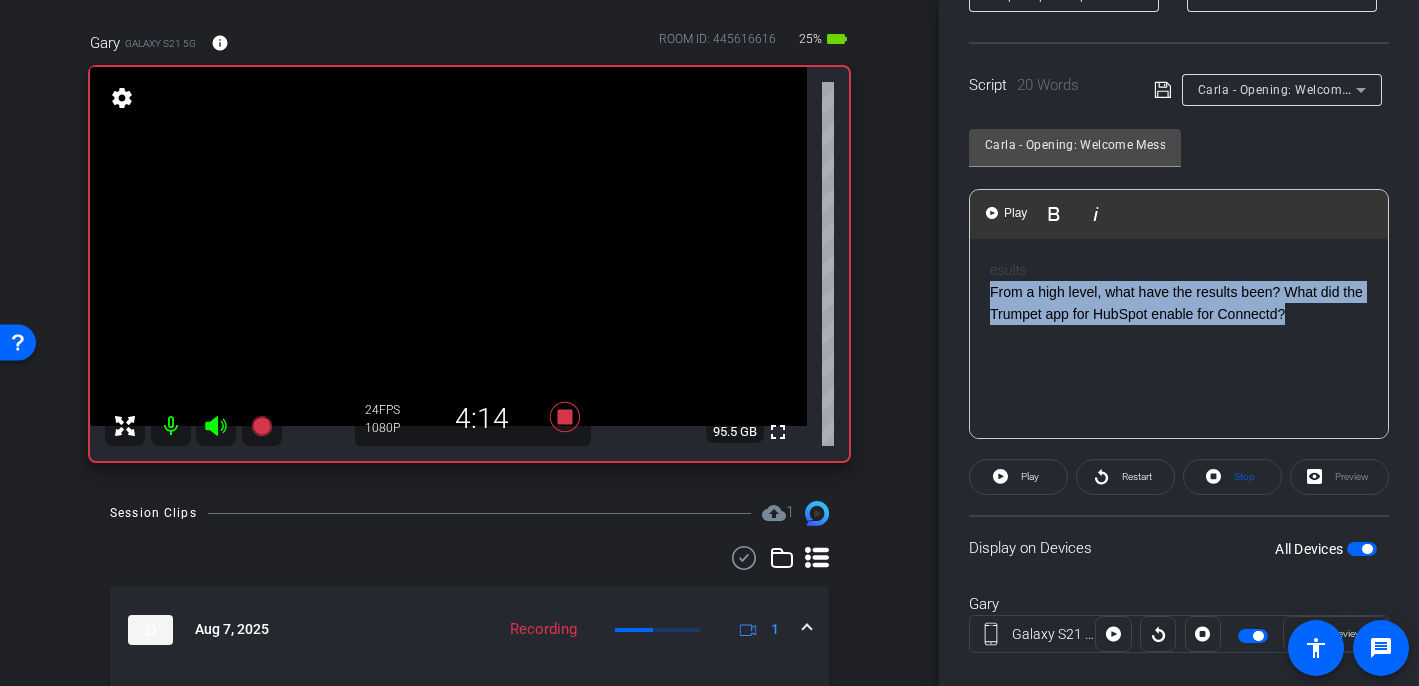 drag, startPoint x: 1306, startPoint y: 318, endPoint x: 985, endPoint y: 291, distance: 322.1335 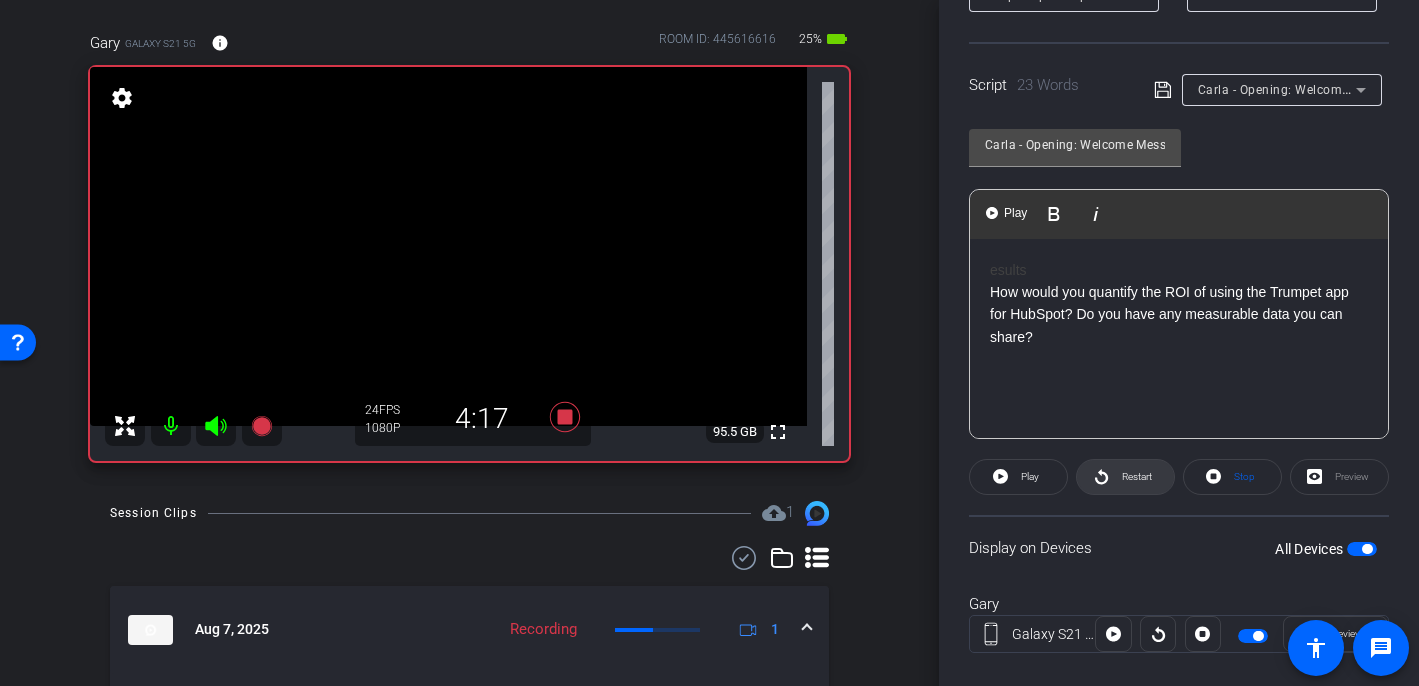 click 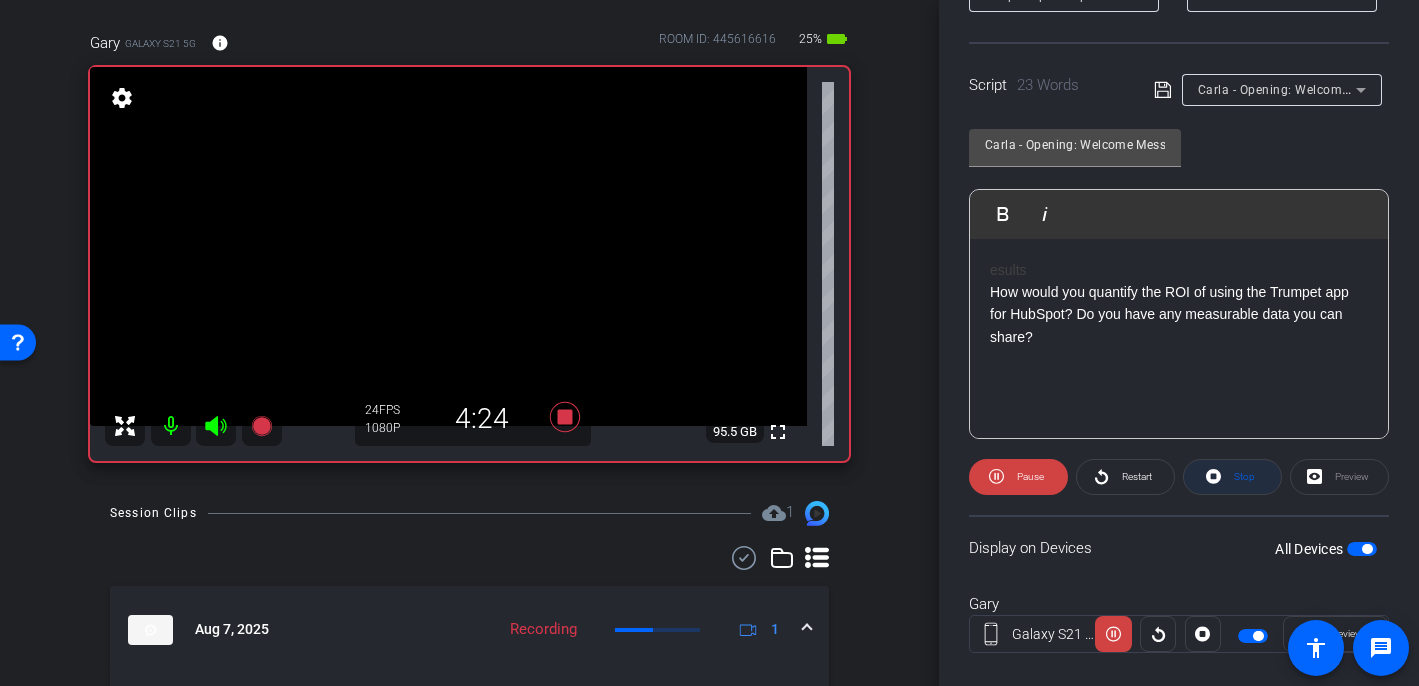 click 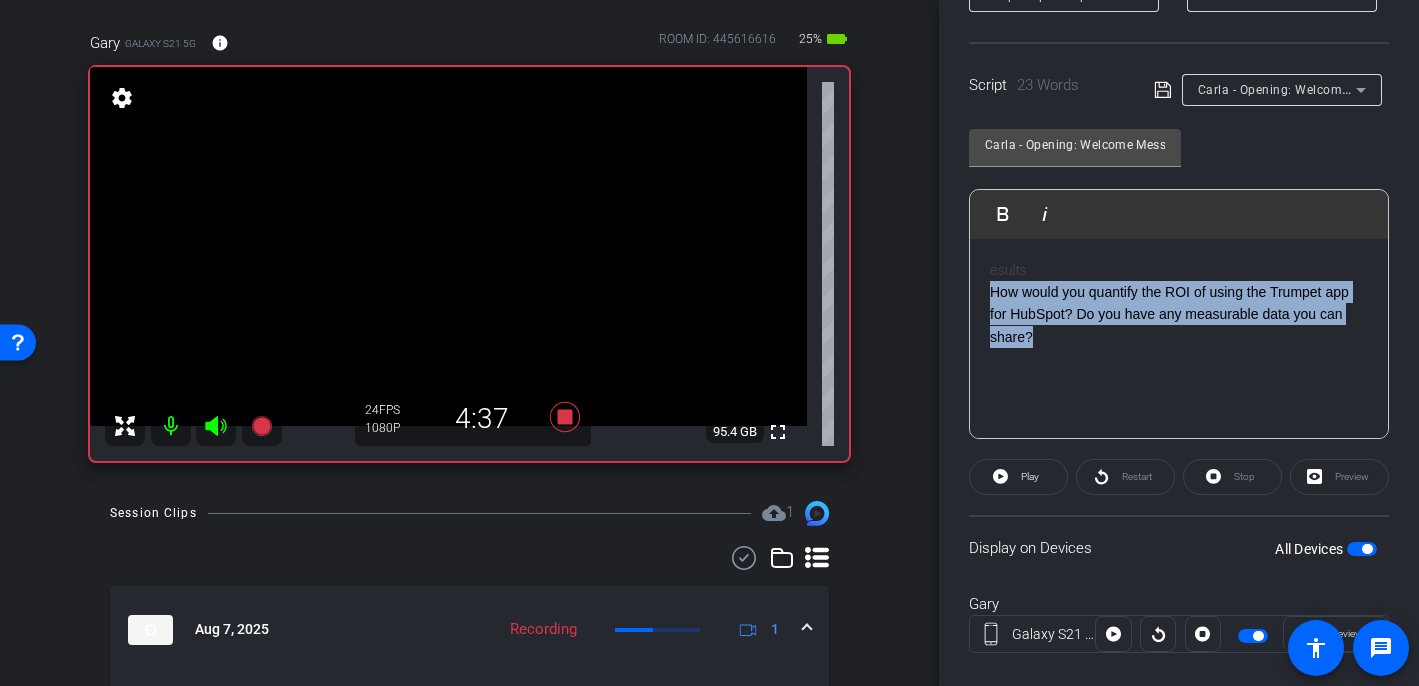 drag, startPoint x: 1069, startPoint y: 335, endPoint x: 951, endPoint y: 290, distance: 126.28935 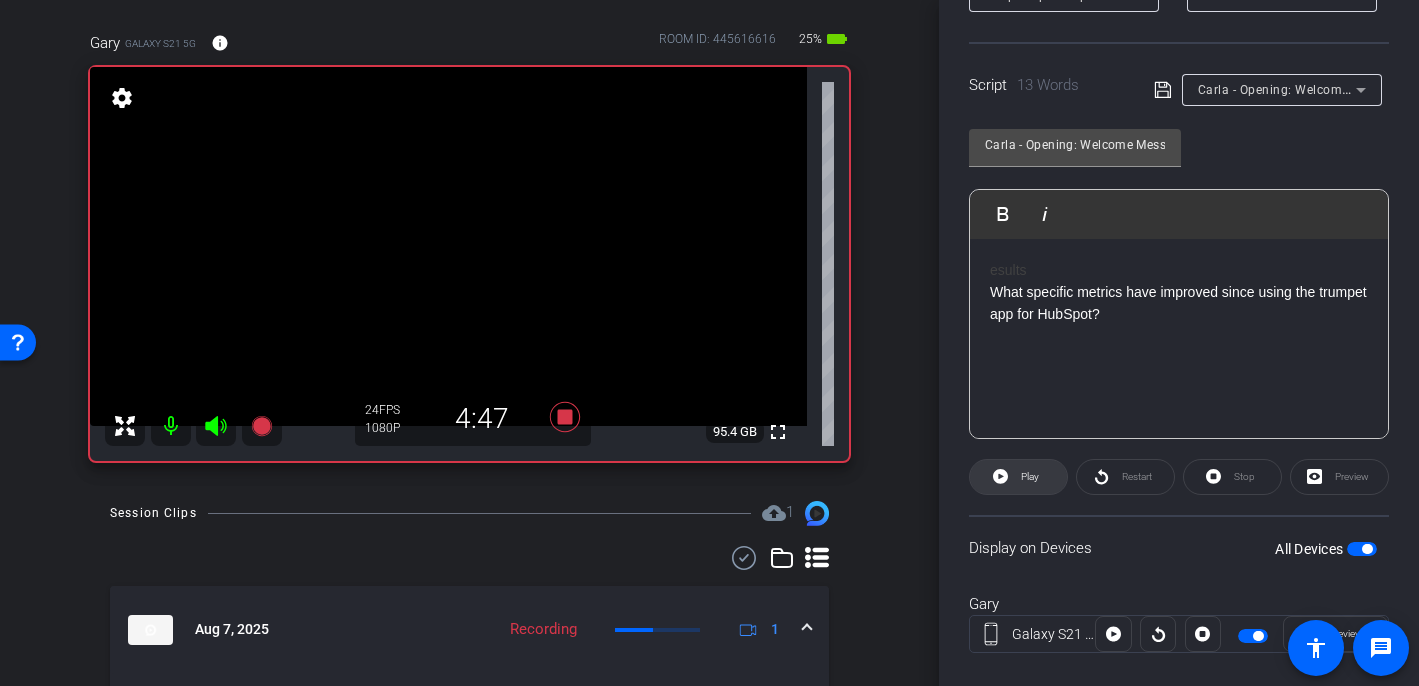 click on "Play" 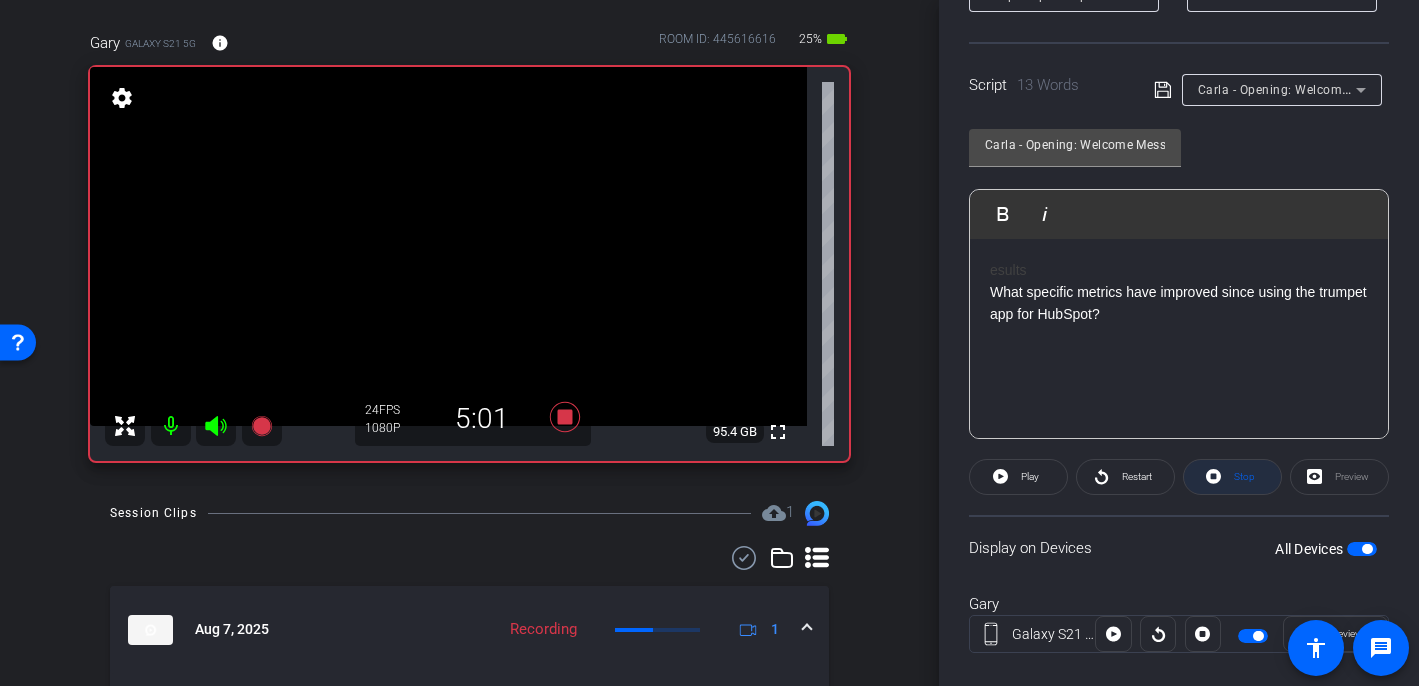 click 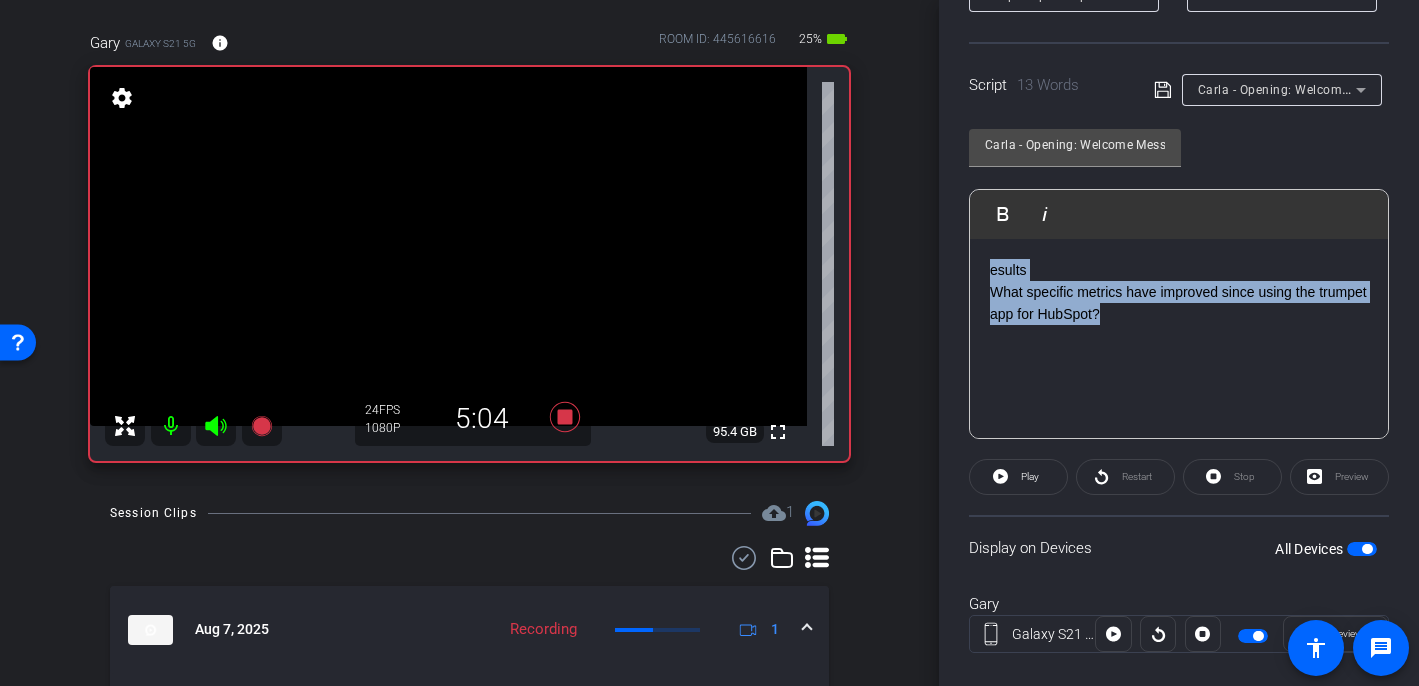 drag, startPoint x: 1168, startPoint y: 321, endPoint x: 966, endPoint y: 243, distance: 216.53638 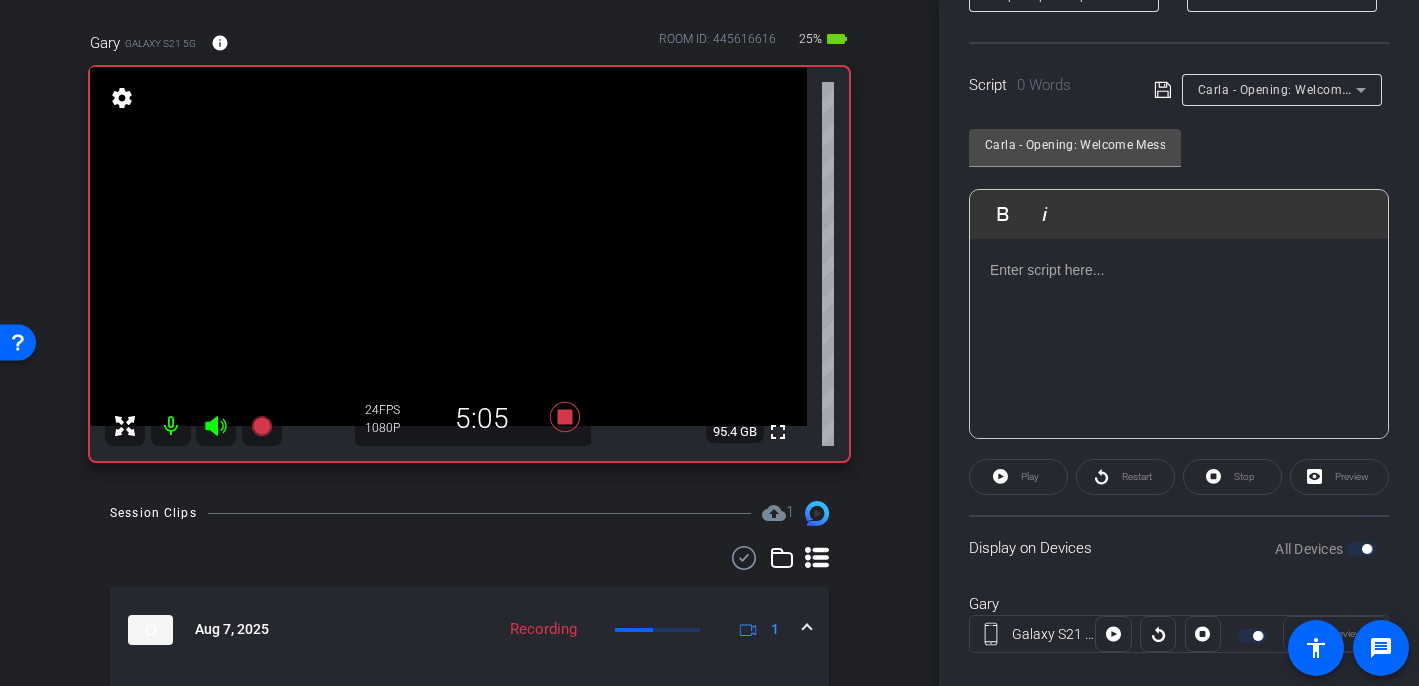 type 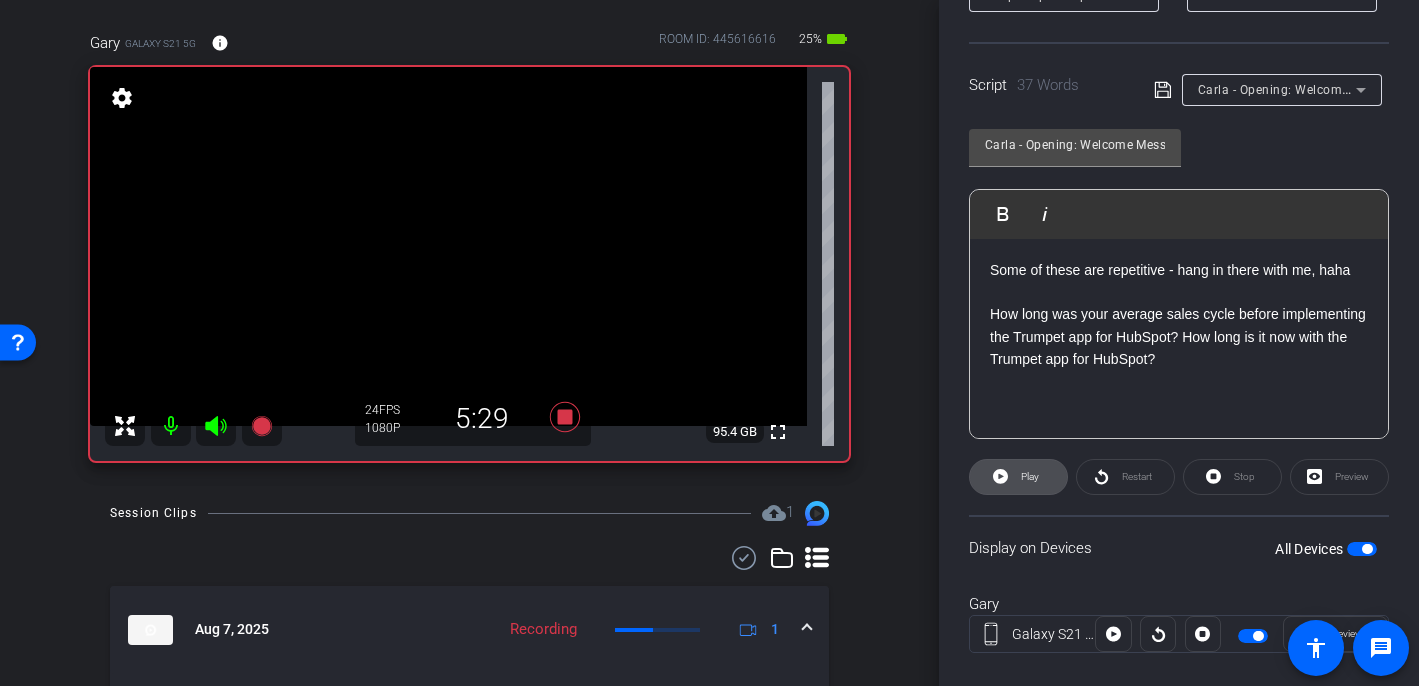 click 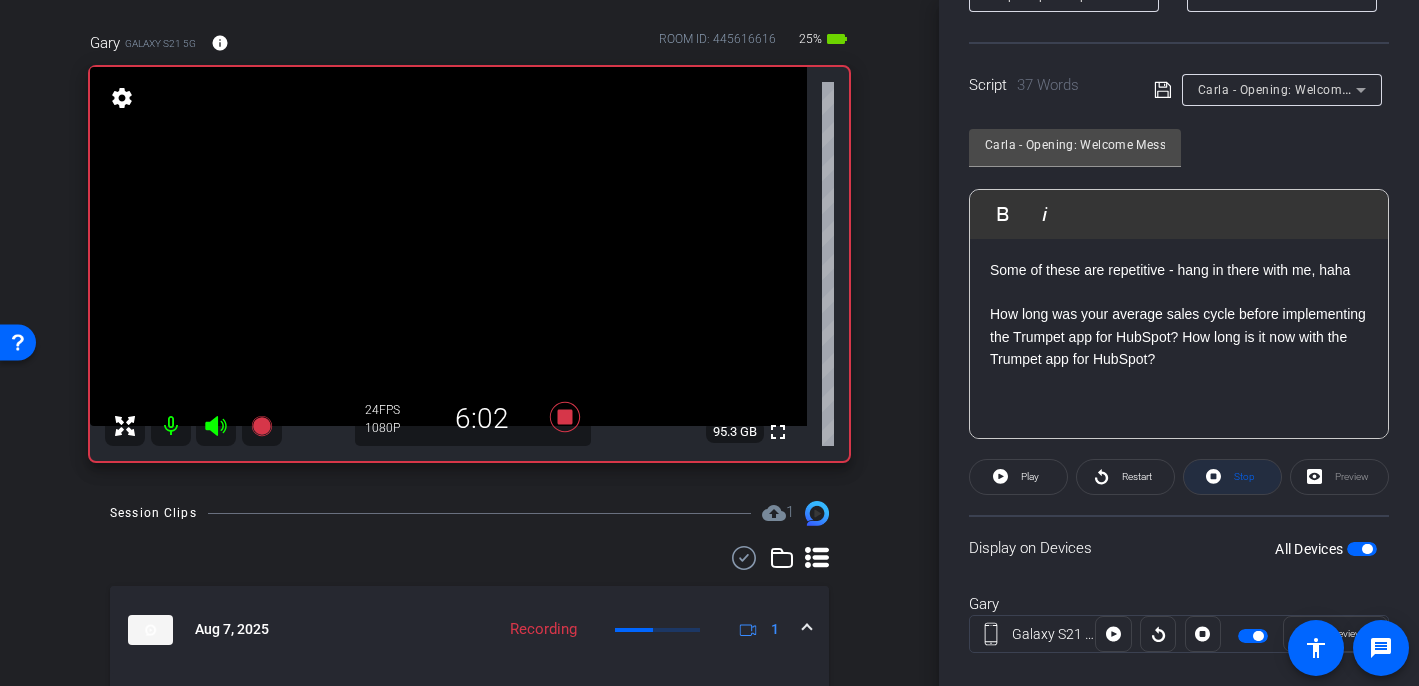 click 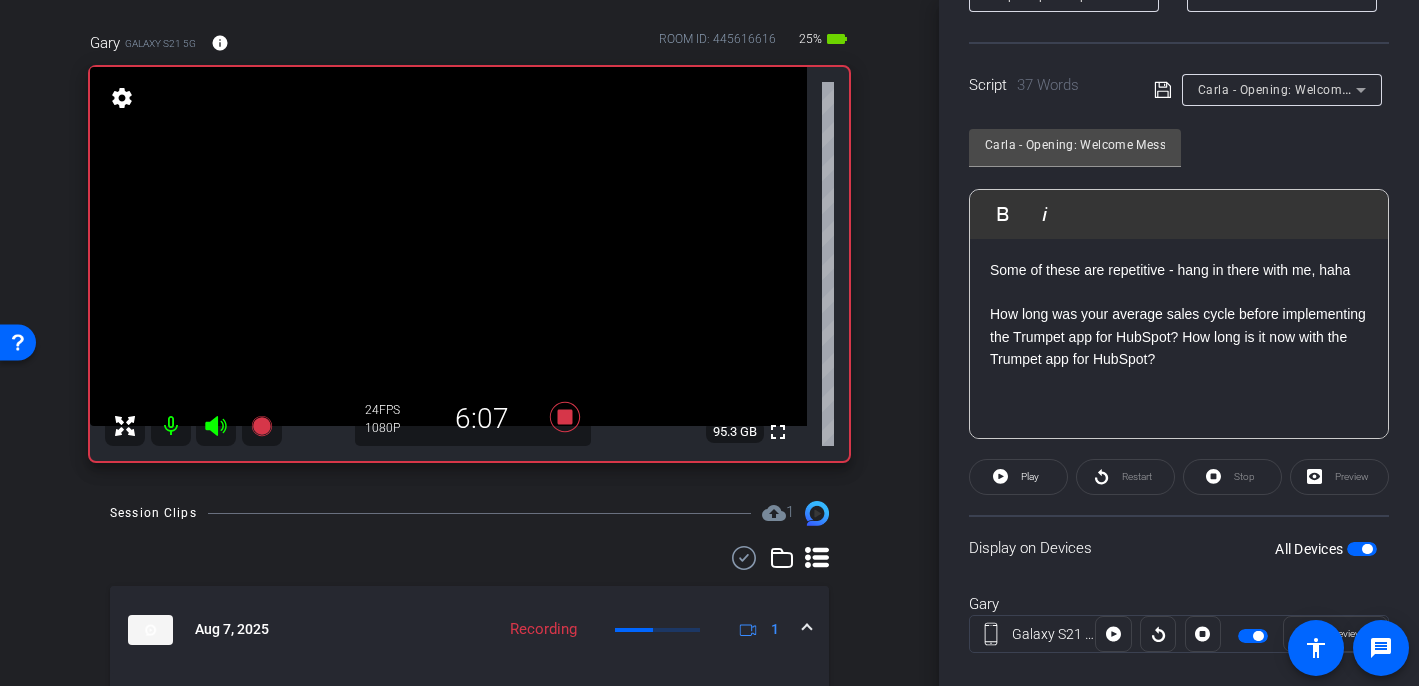 drag, startPoint x: 1243, startPoint y: 365, endPoint x: 956, endPoint y: 254, distance: 307.7174 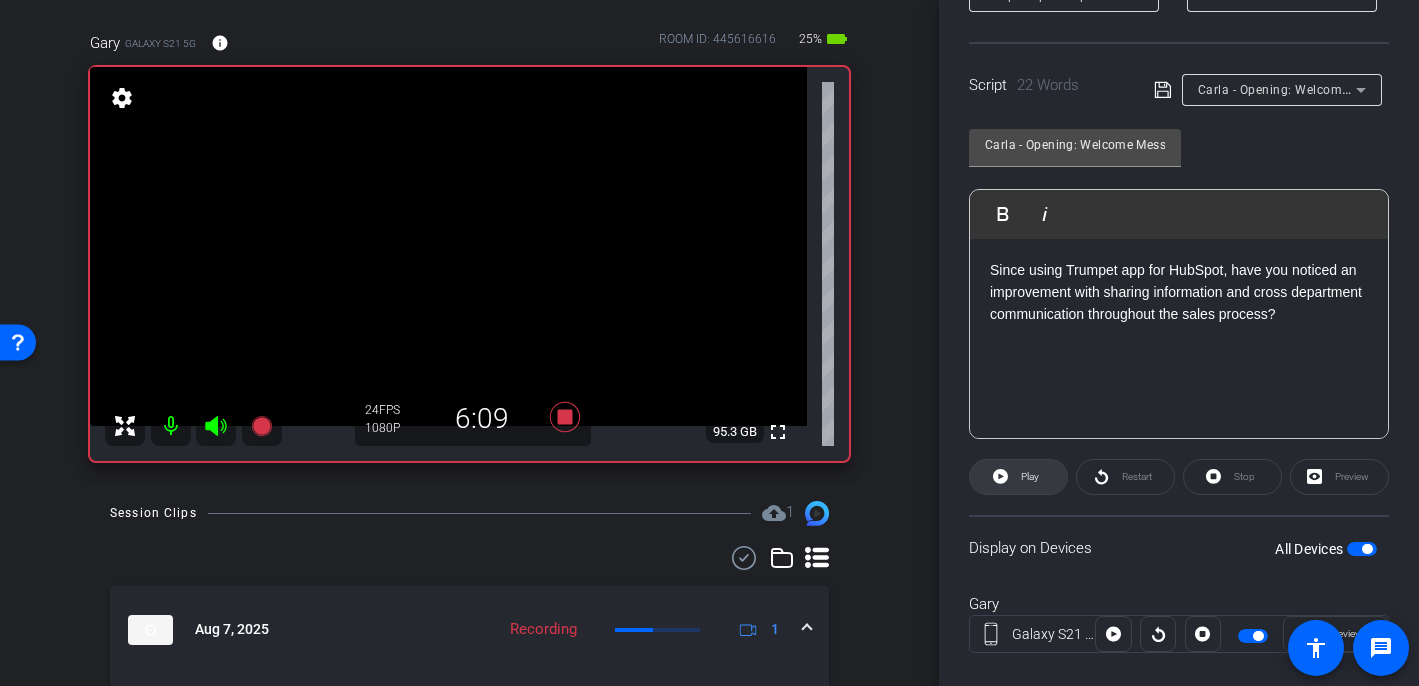click on "Play" 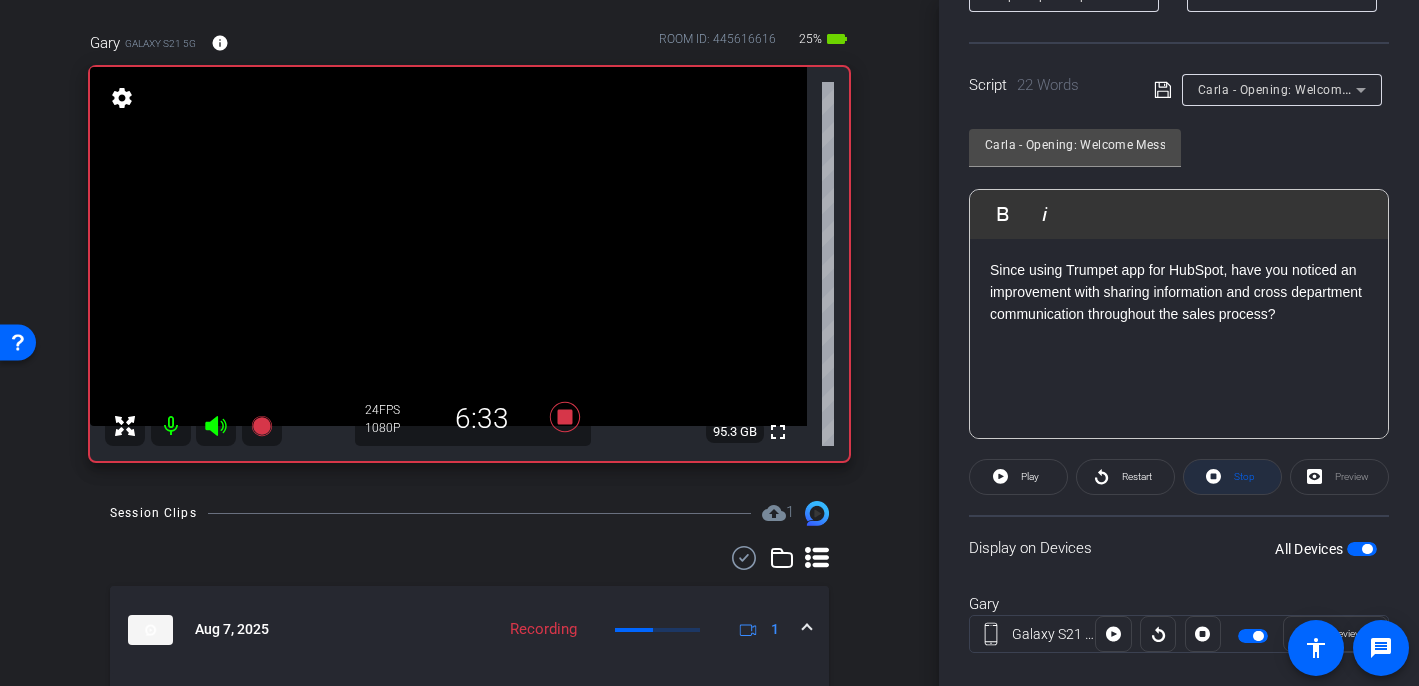 click 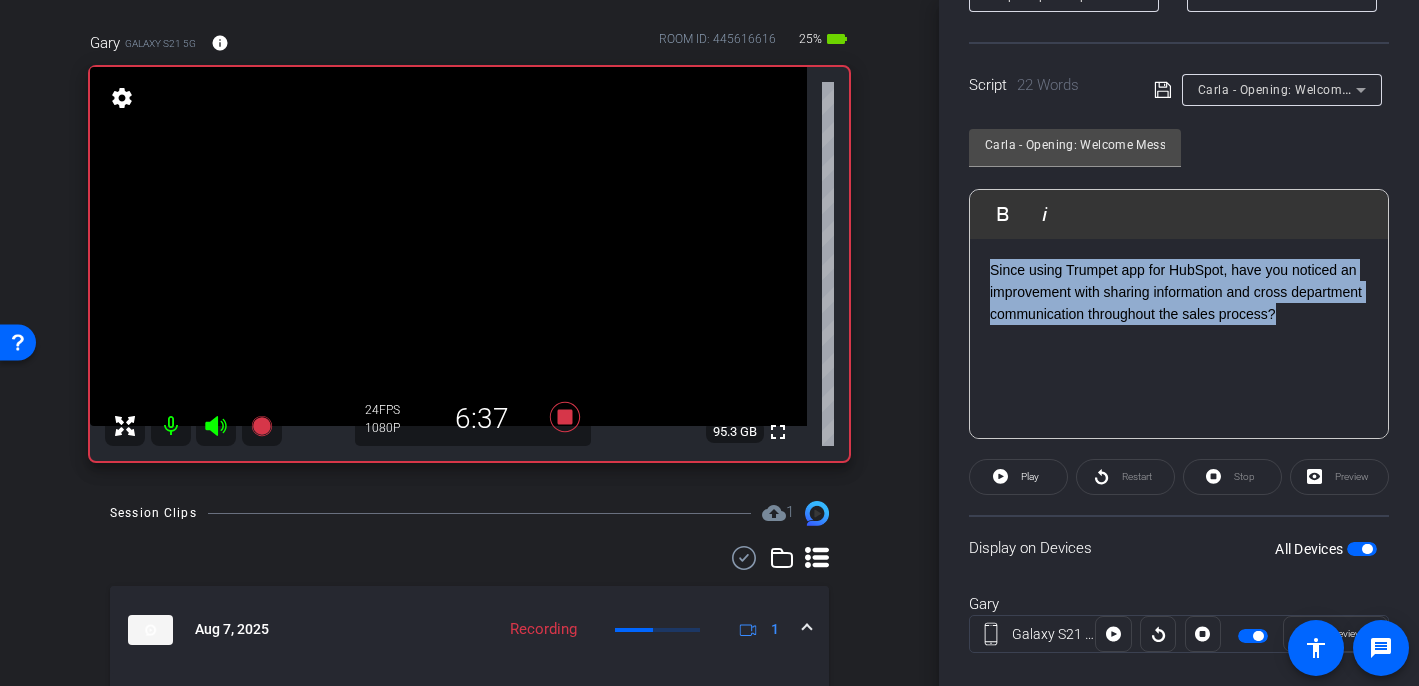 drag, startPoint x: 1306, startPoint y: 319, endPoint x: 963, endPoint y: 265, distance: 347.2247 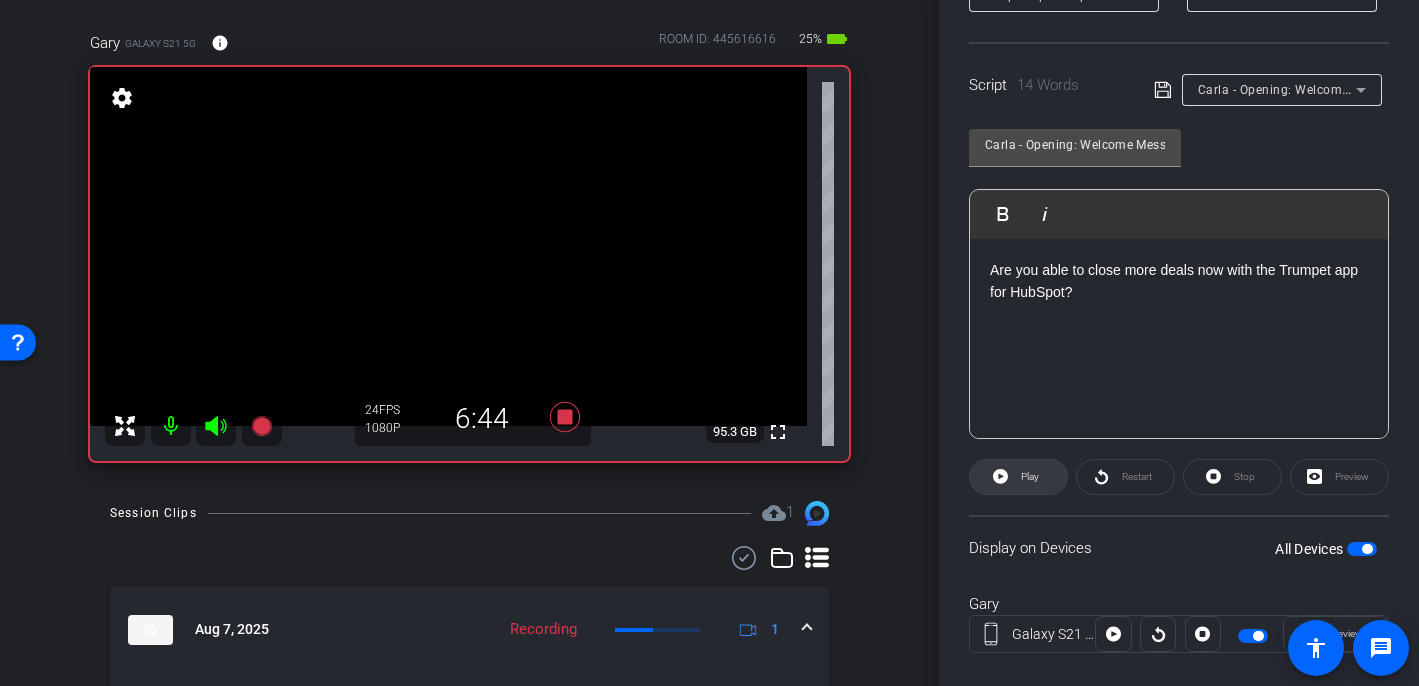 click on "Play" 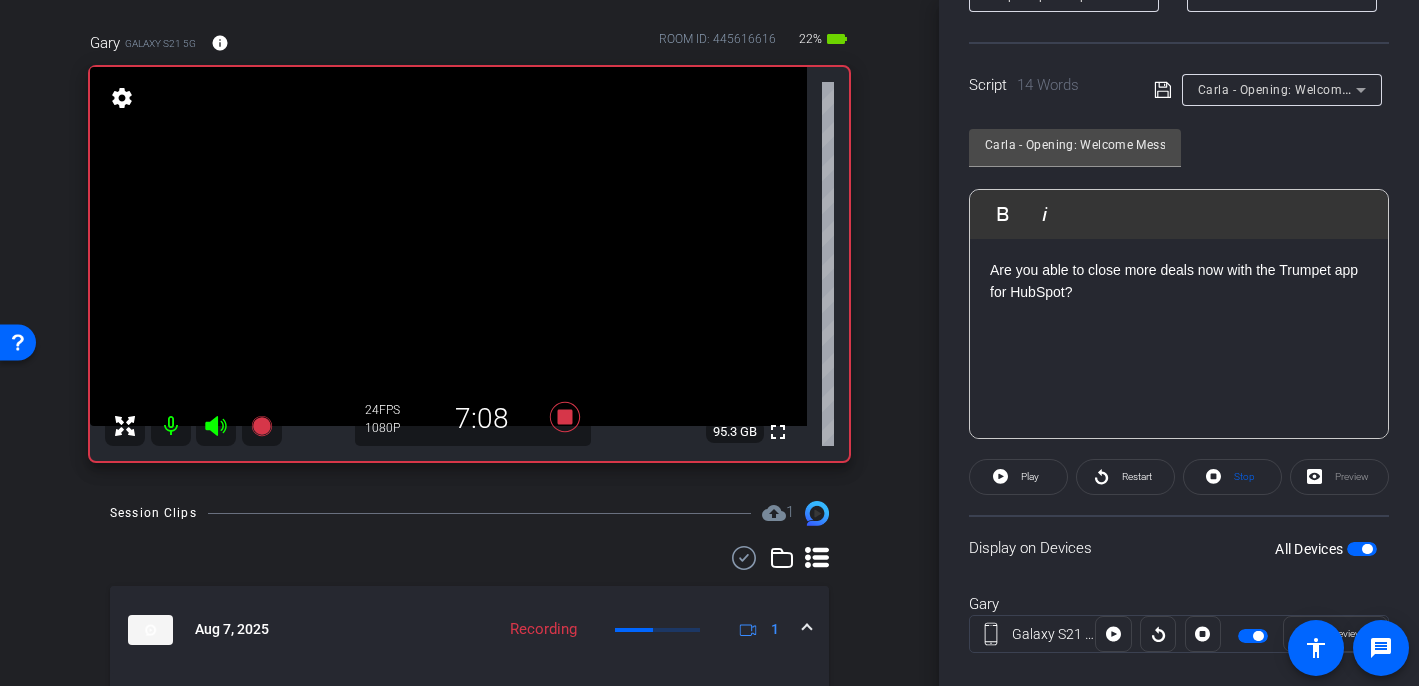 click on "Are you able to close more deals now with the Trumpet app for HubSpot?" 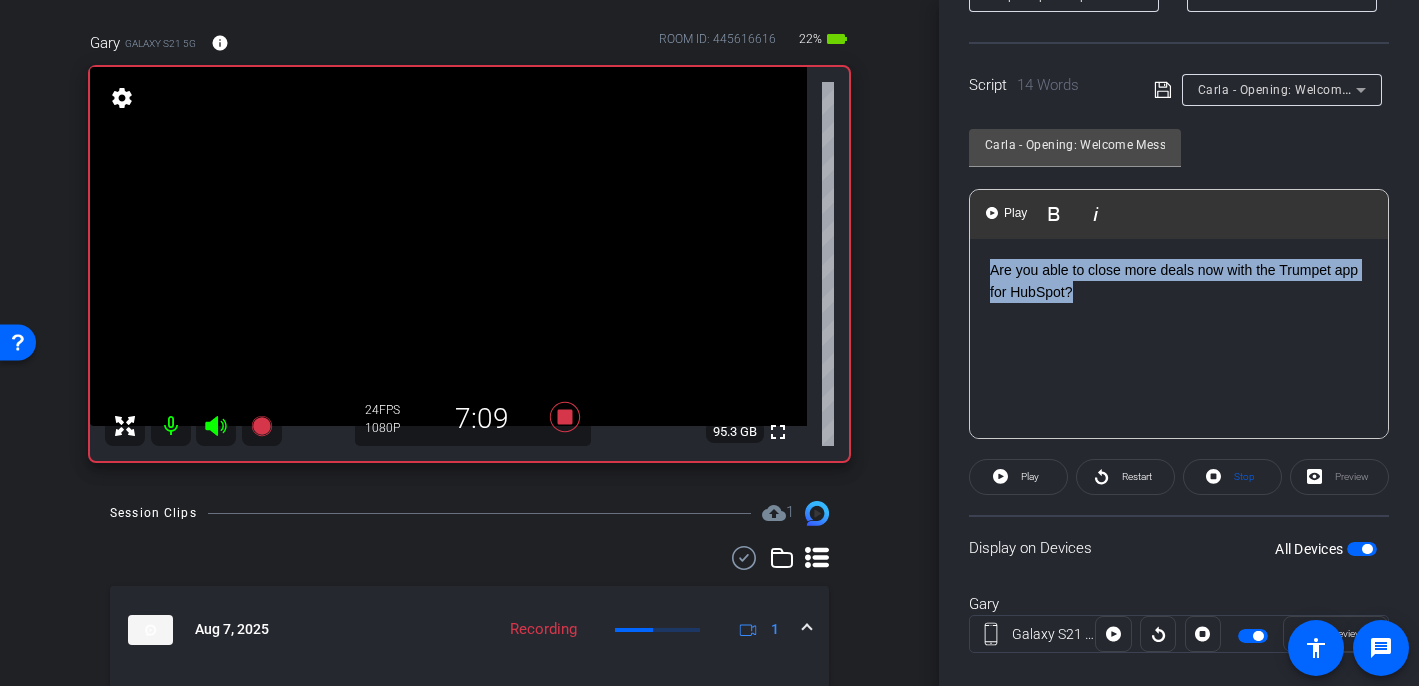 drag, startPoint x: 1086, startPoint y: 294, endPoint x: 964, endPoint y: 258, distance: 127.20063 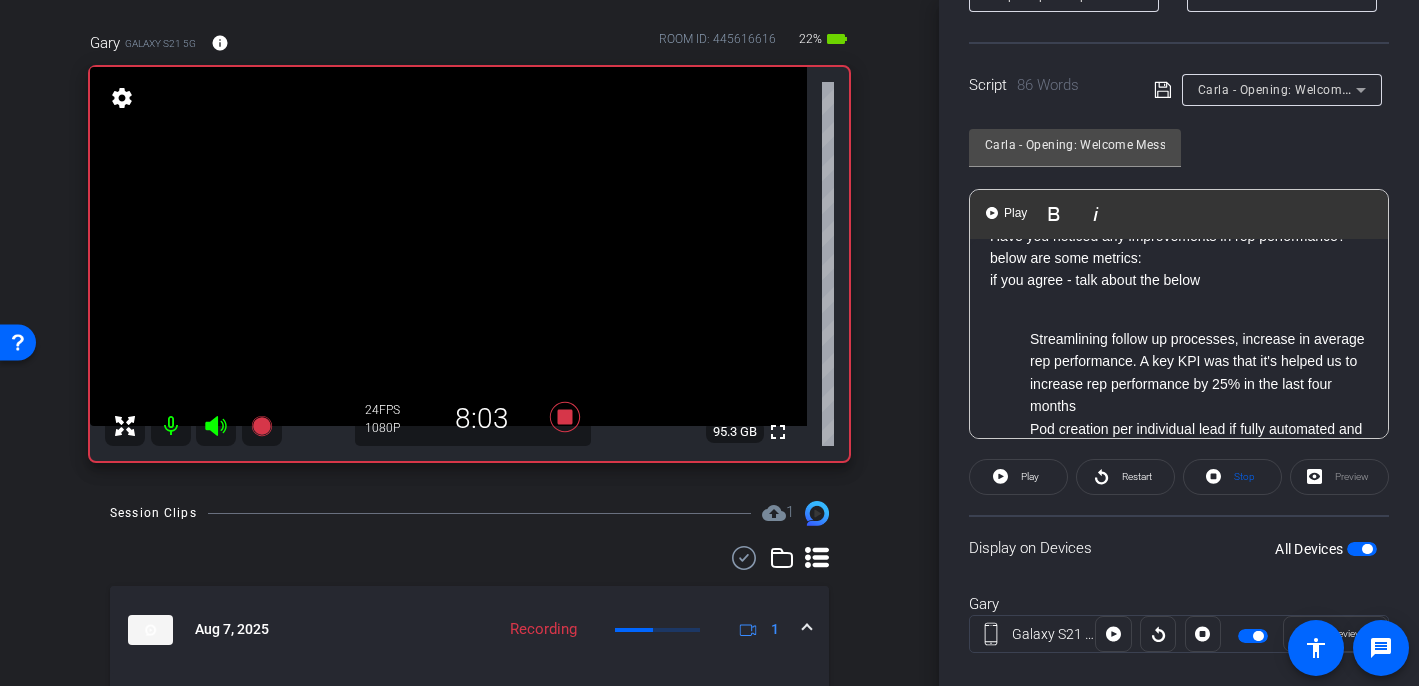 scroll, scrollTop: 20, scrollLeft: 0, axis: vertical 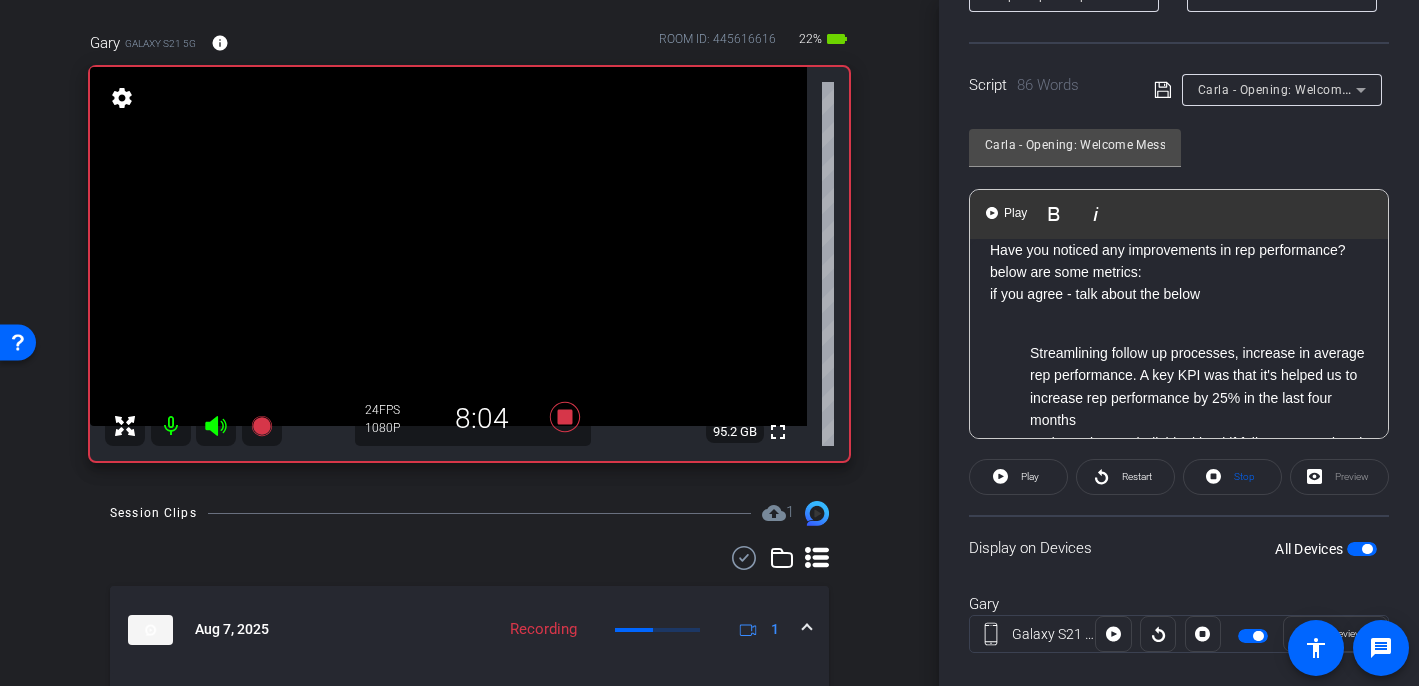 click on "Streamlining follow up processes, increase in average rep performance. A key KPI was that it's helped us to increase rep performance by 25% in the last four months Pod creation per individual lead if fully automated and we generate hundreds a day Conversion rates improved by 32.3% in the 2 months after using trumpet And 100+ deals closed with trumpet for 3 consecutive months after launch" at bounding box center (1179, 454) 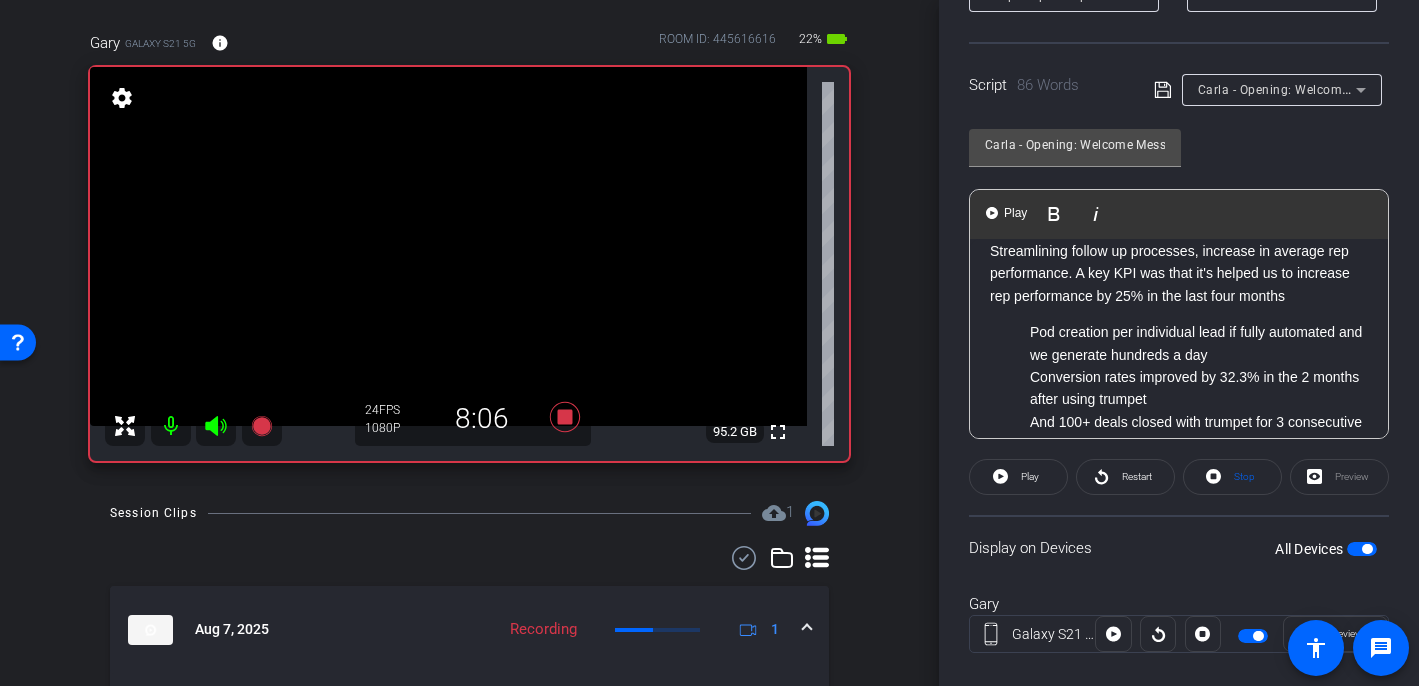 scroll, scrollTop: 114, scrollLeft: 0, axis: vertical 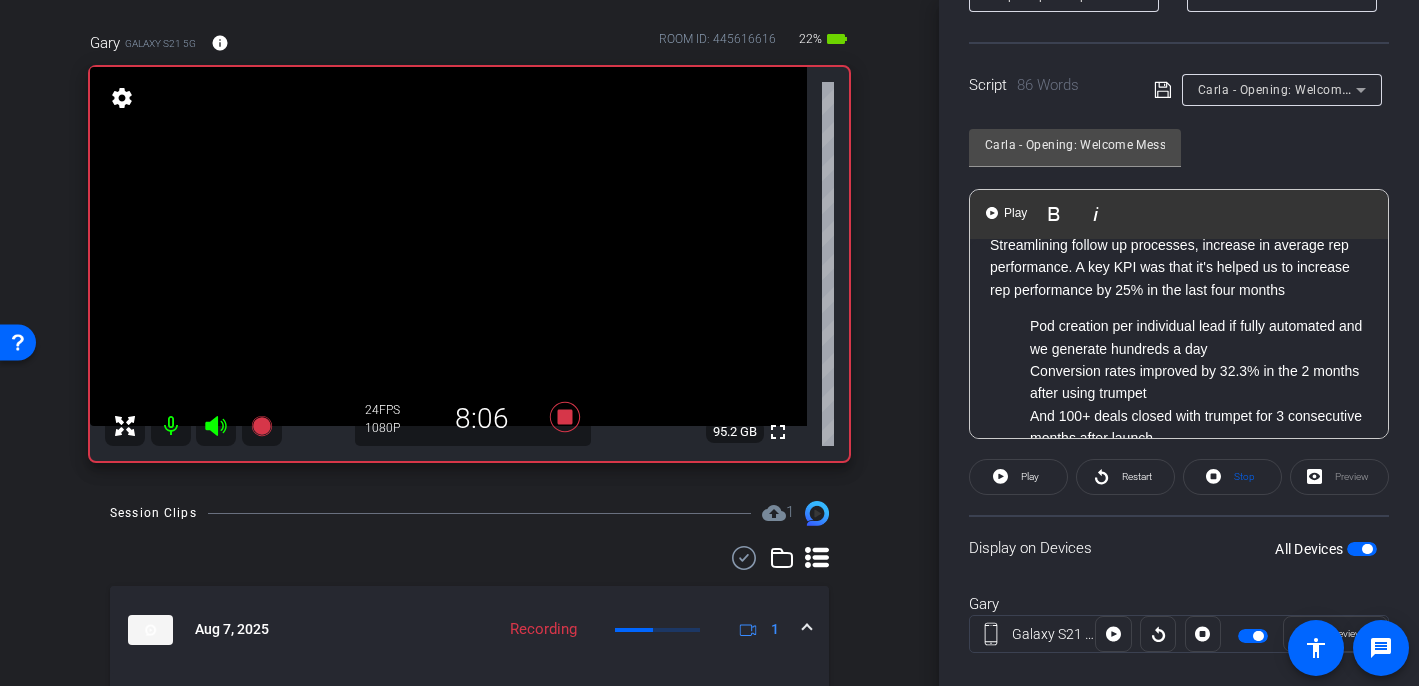 click on "Pod creation per individual lead if fully automated and we generate hundreds a day" at bounding box center [1199, 337] 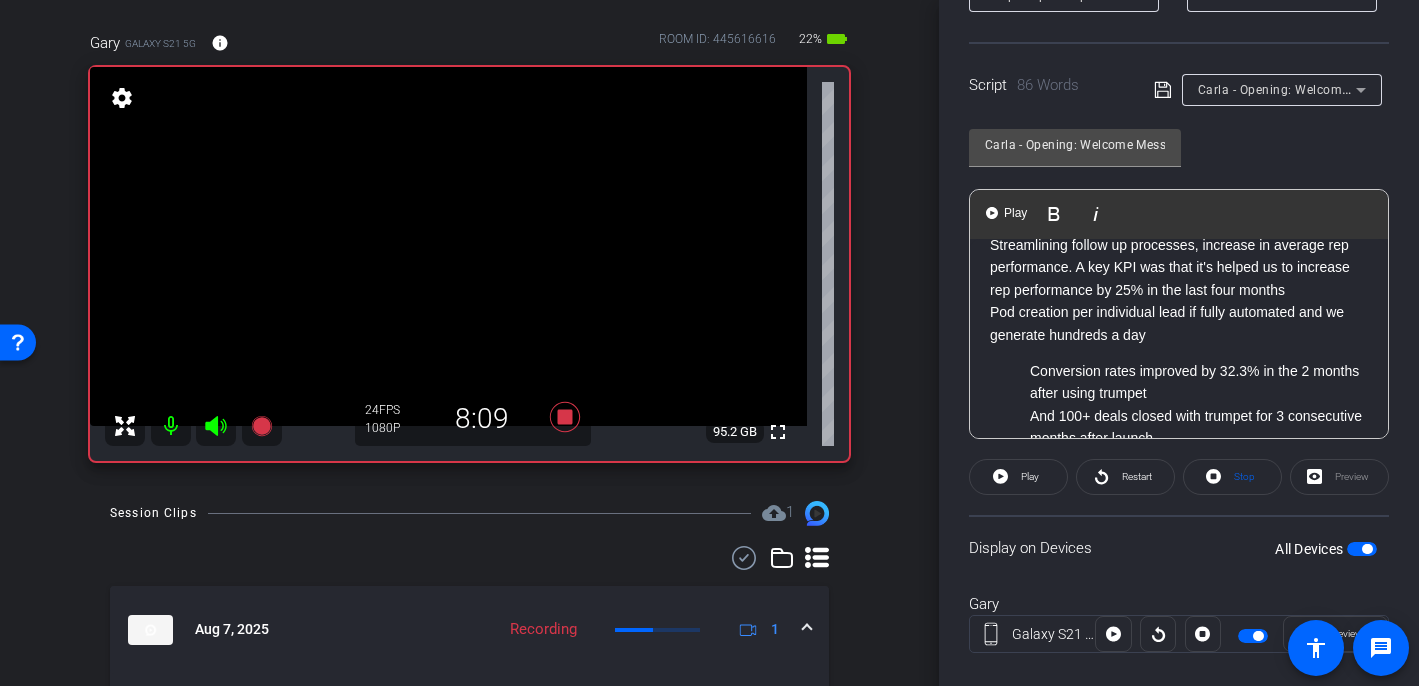 click on "Conversion rates improved by 32.3% in the 2 months after using trumpet" at bounding box center [1199, 382] 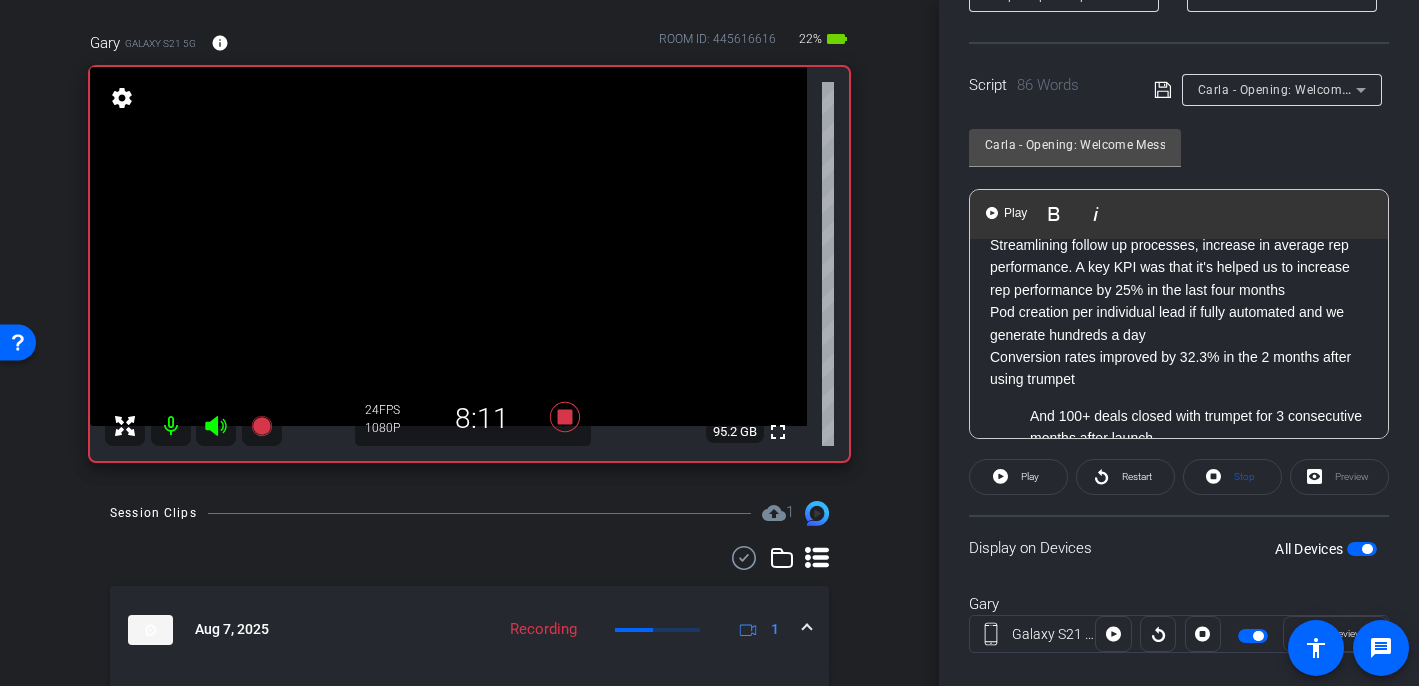 click on "And 100+ deals closed with trumpet for 3 consecutive months after launch" at bounding box center [1199, 427] 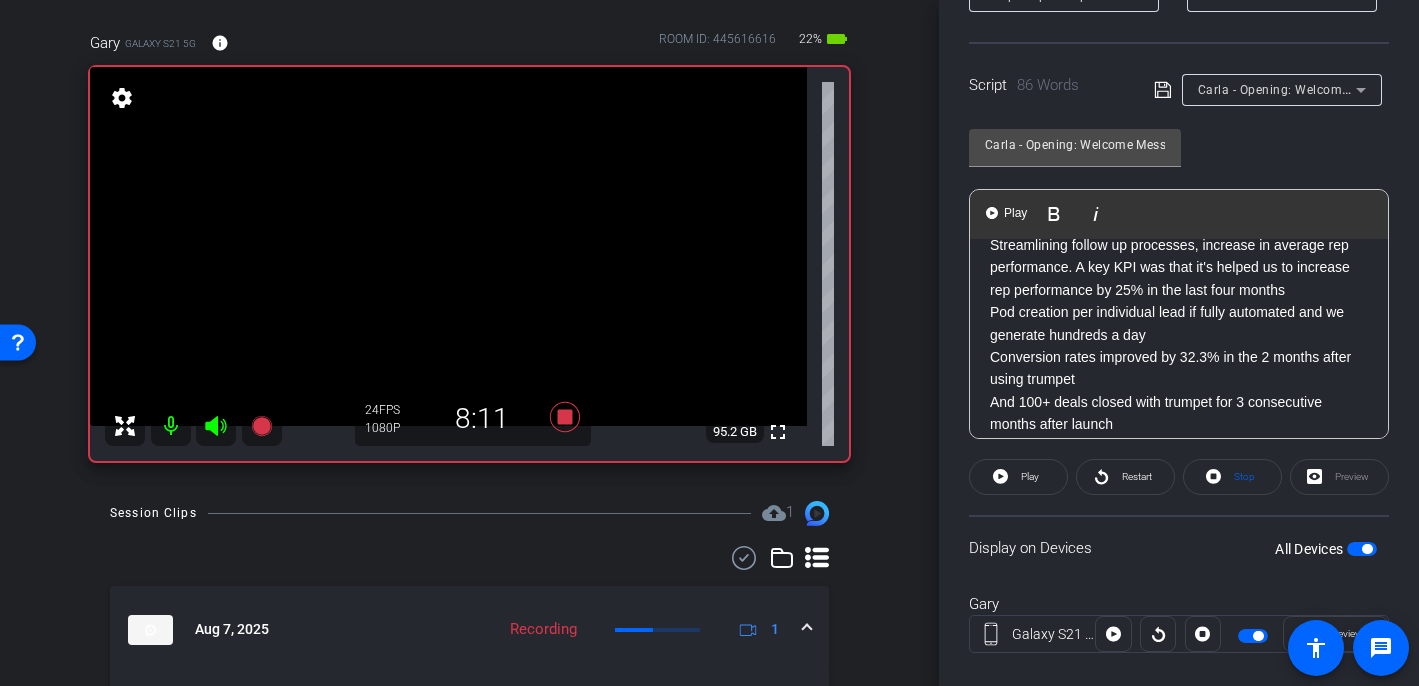 scroll, scrollTop: 131, scrollLeft: 0, axis: vertical 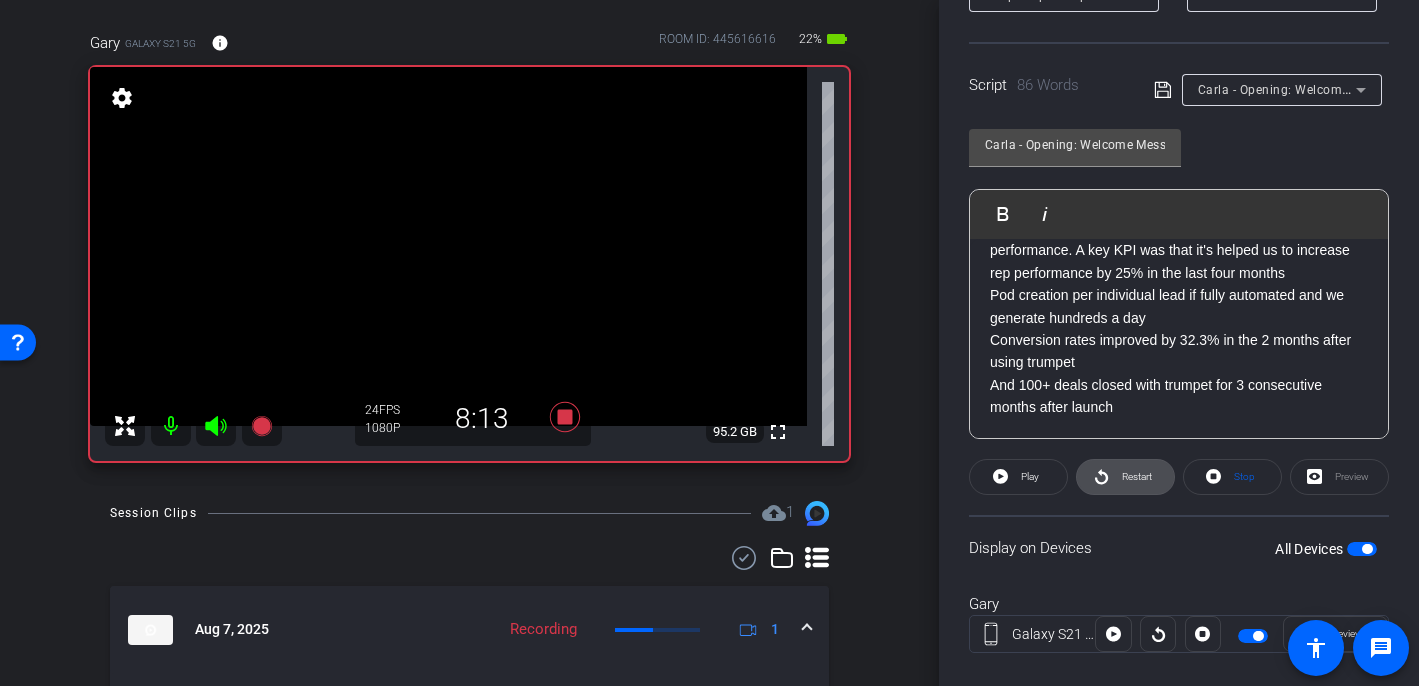 click on "Restart" 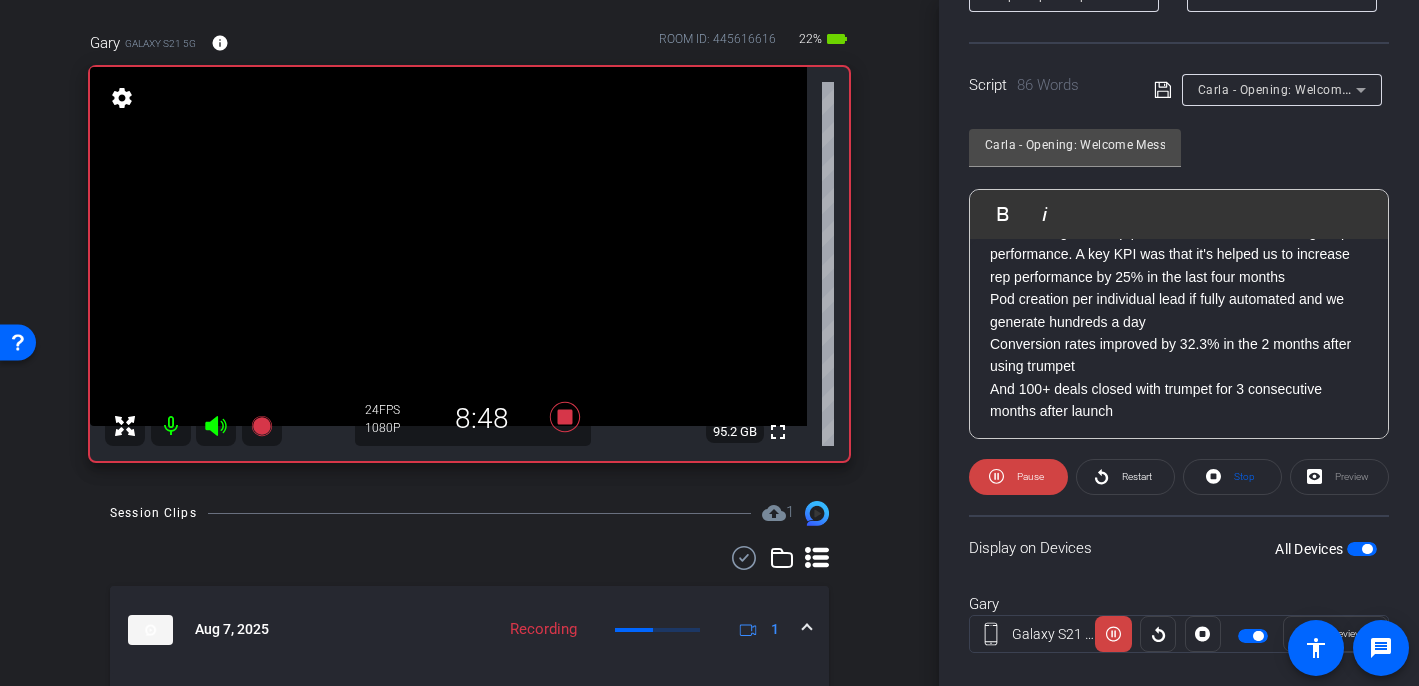 scroll, scrollTop: 131, scrollLeft: 0, axis: vertical 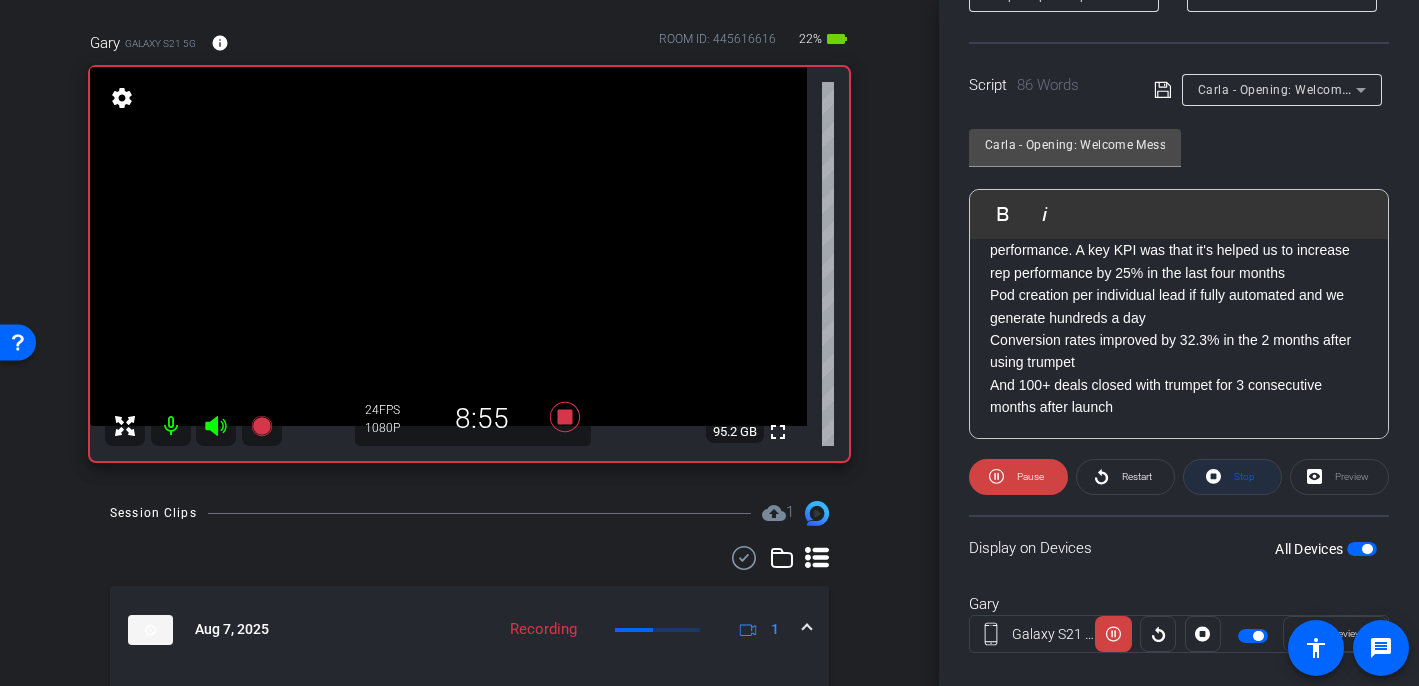 click 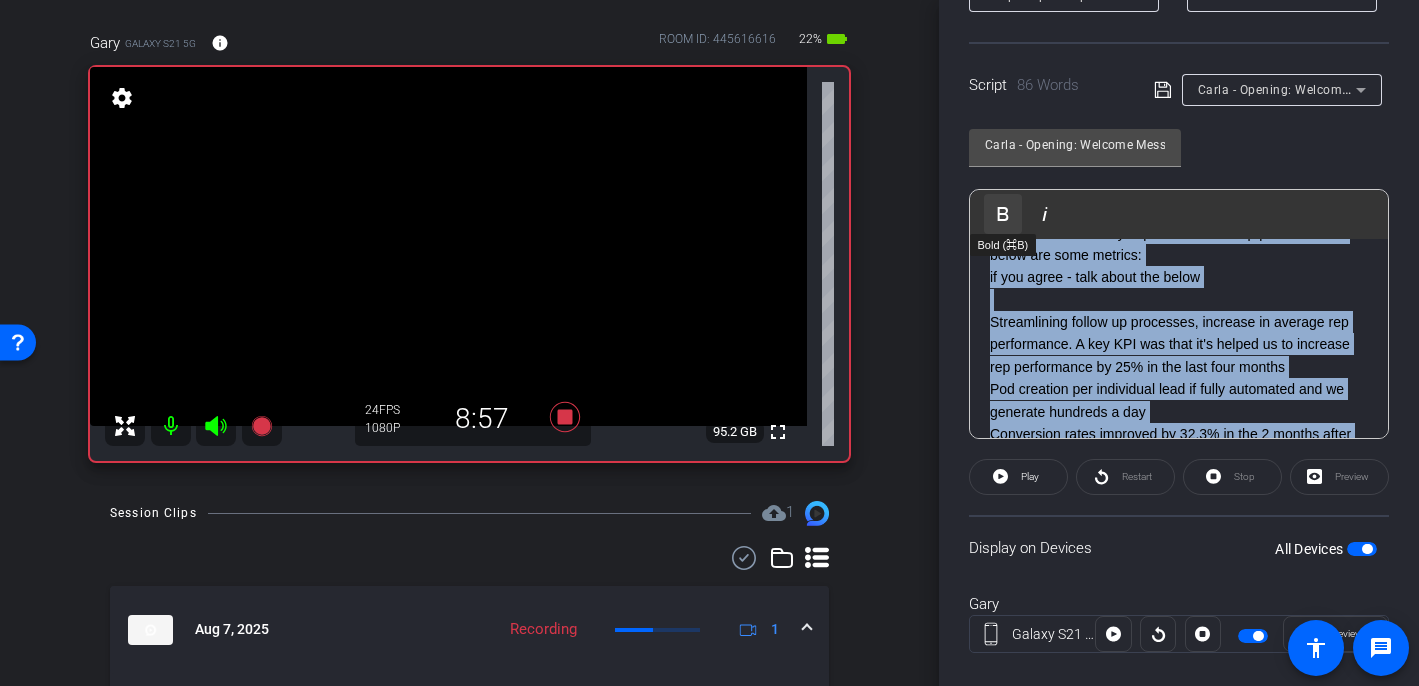 scroll, scrollTop: 0, scrollLeft: 0, axis: both 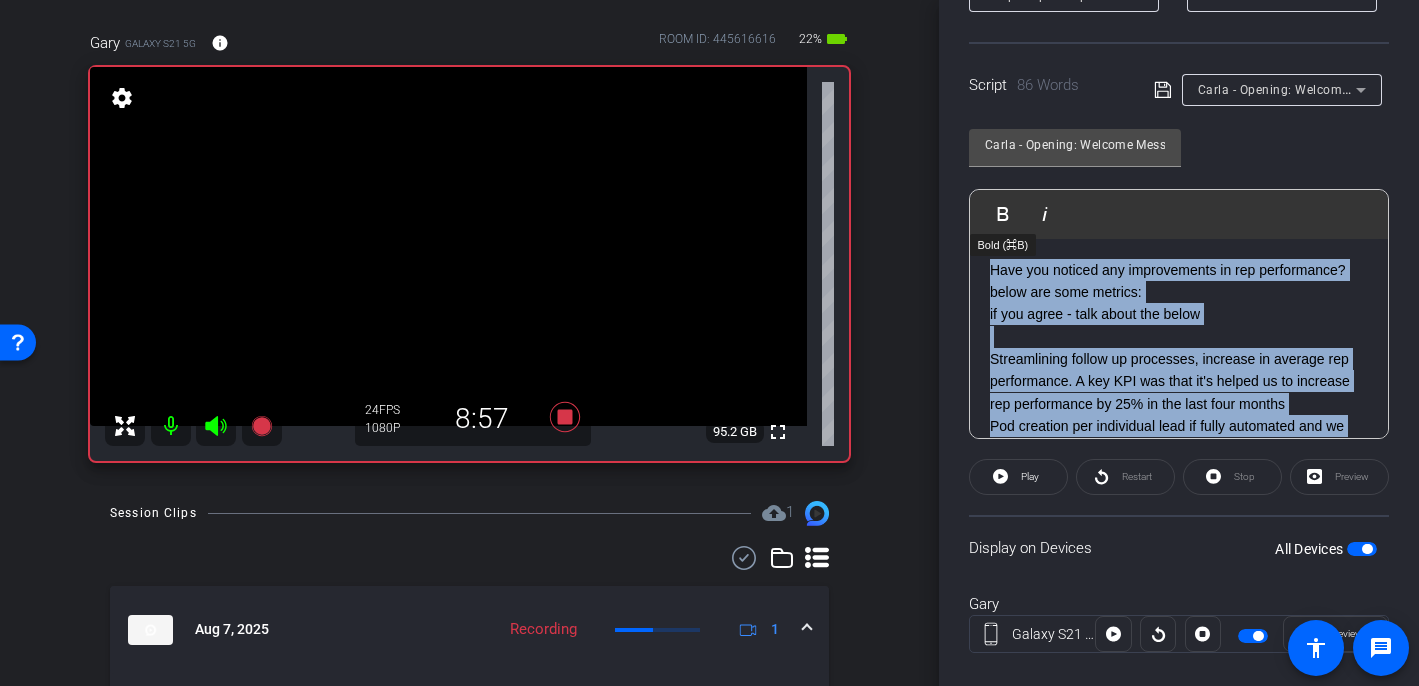 drag, startPoint x: 1133, startPoint y: 408, endPoint x: 983, endPoint y: 219, distance: 241.29028 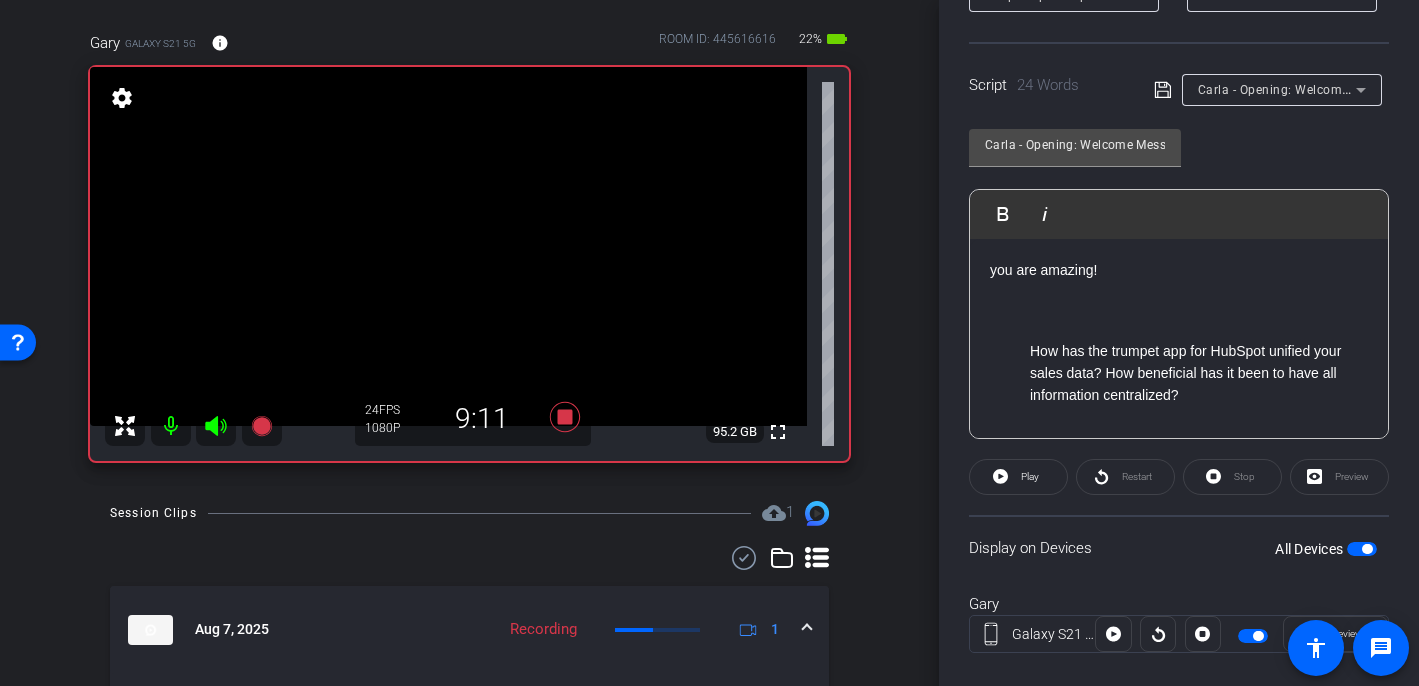 click on "How has the trumpet app for HubSpot unified your sales data? How beneficial has it been to have all information centralized?" 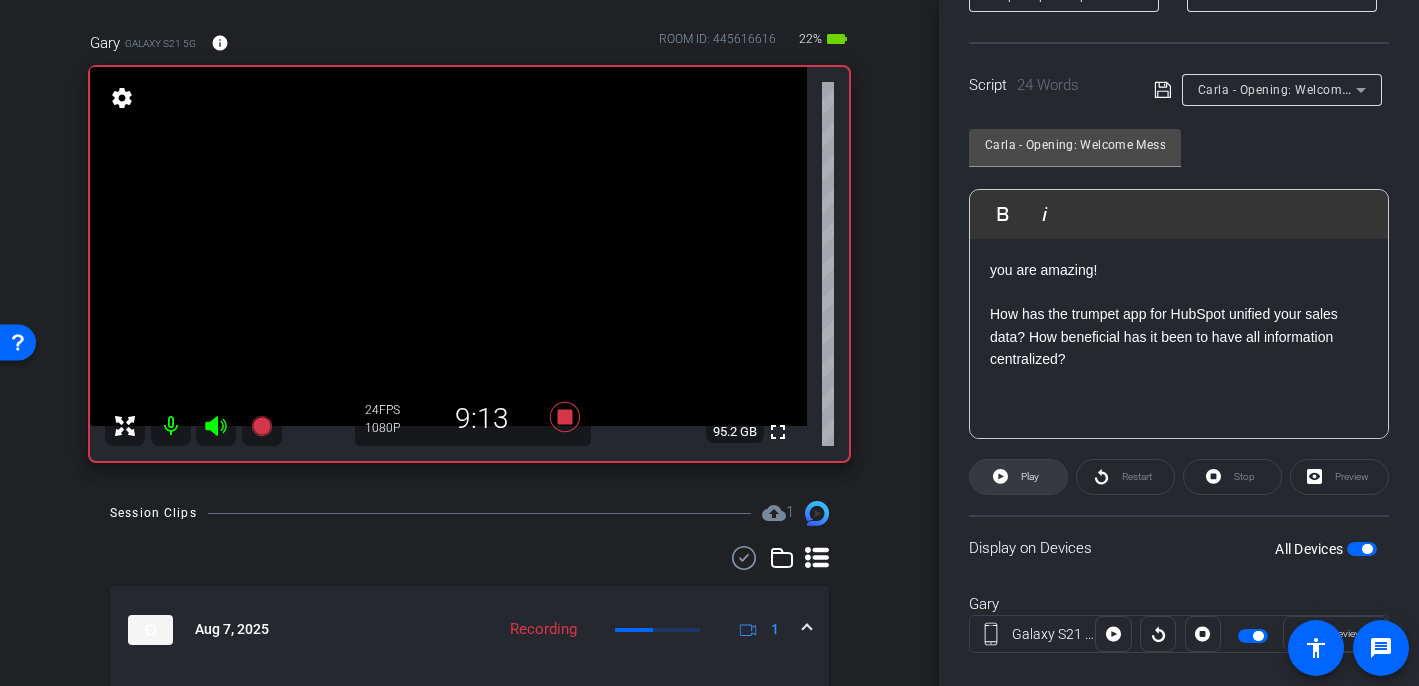 click on "Play" 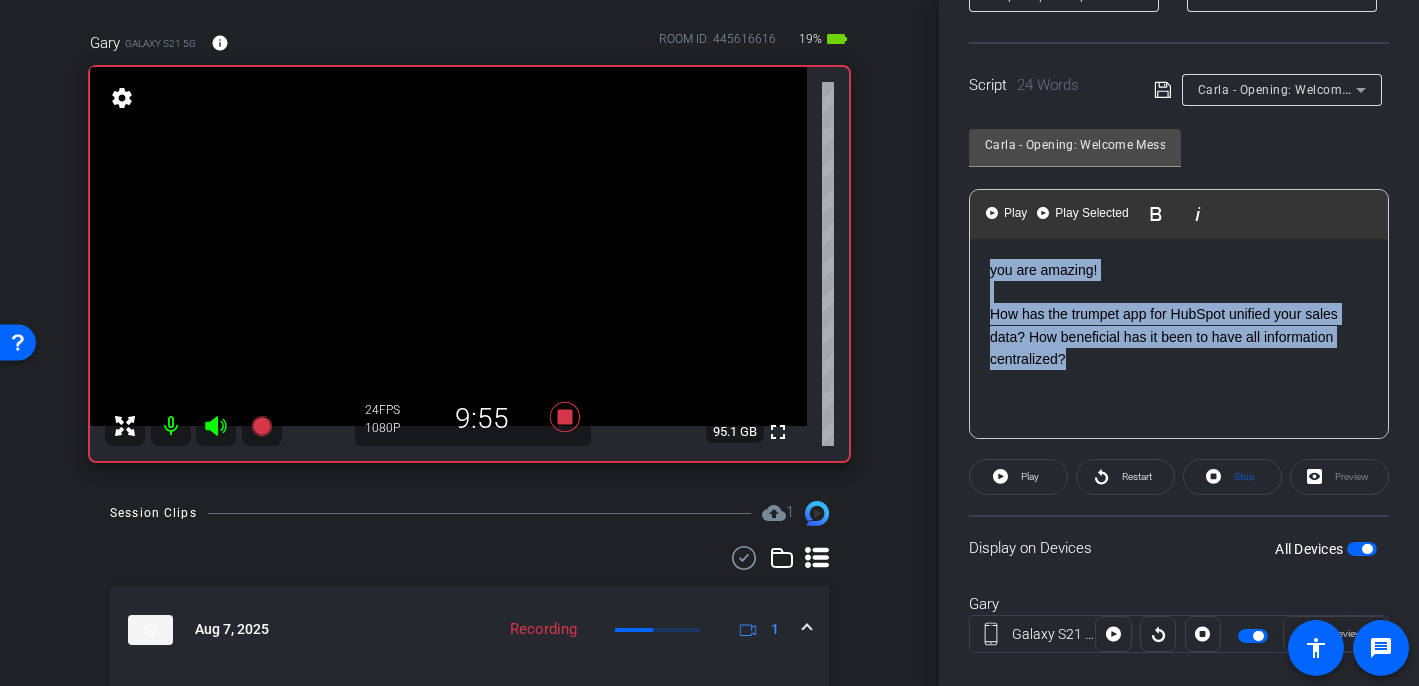 drag, startPoint x: 1076, startPoint y: 357, endPoint x: 963, endPoint y: 252, distance: 154.25304 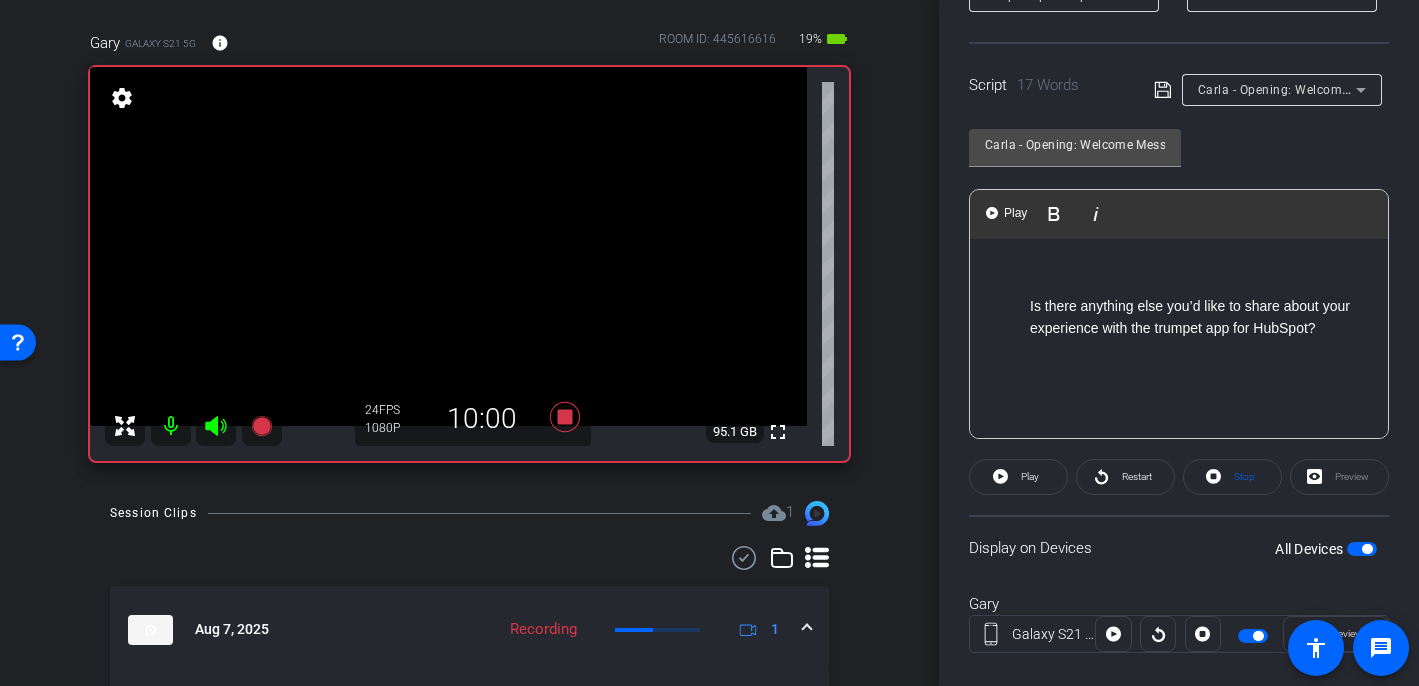 click on "Is there anything else you’d like to share about your experience with the trumpet app for HubSpot?" 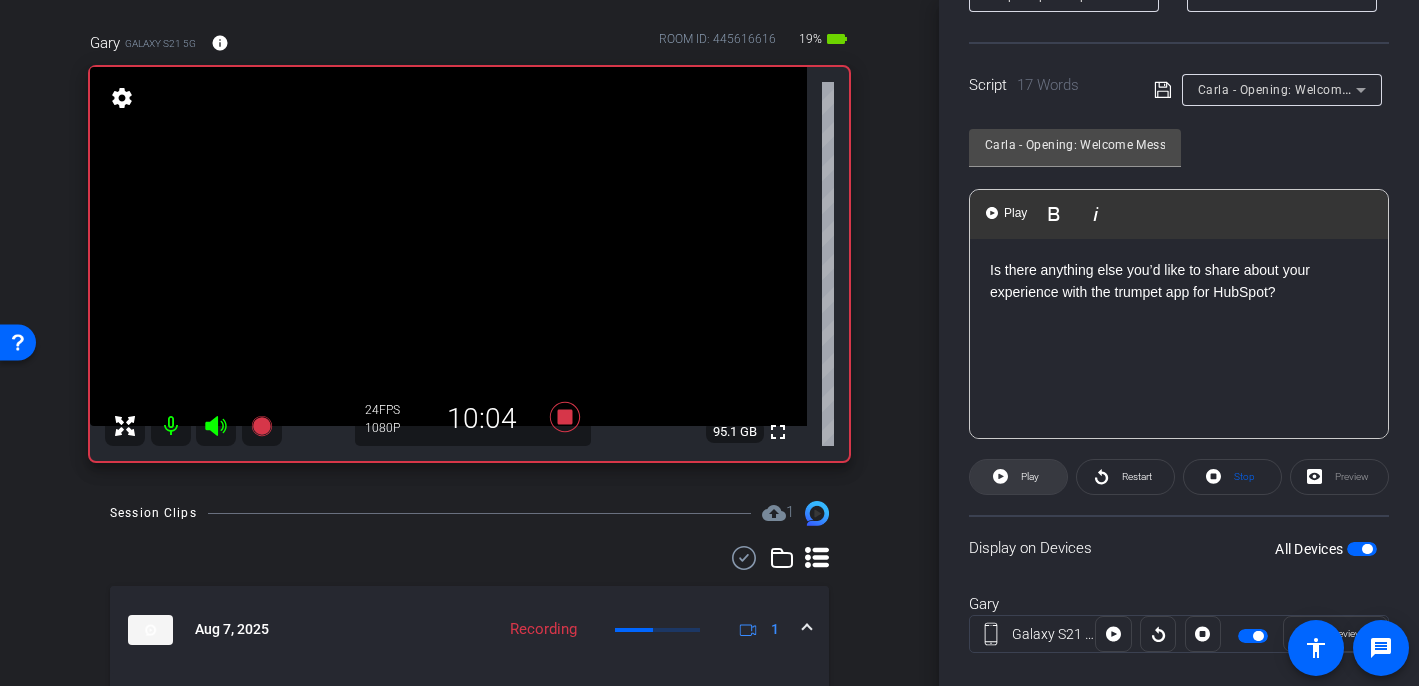 click 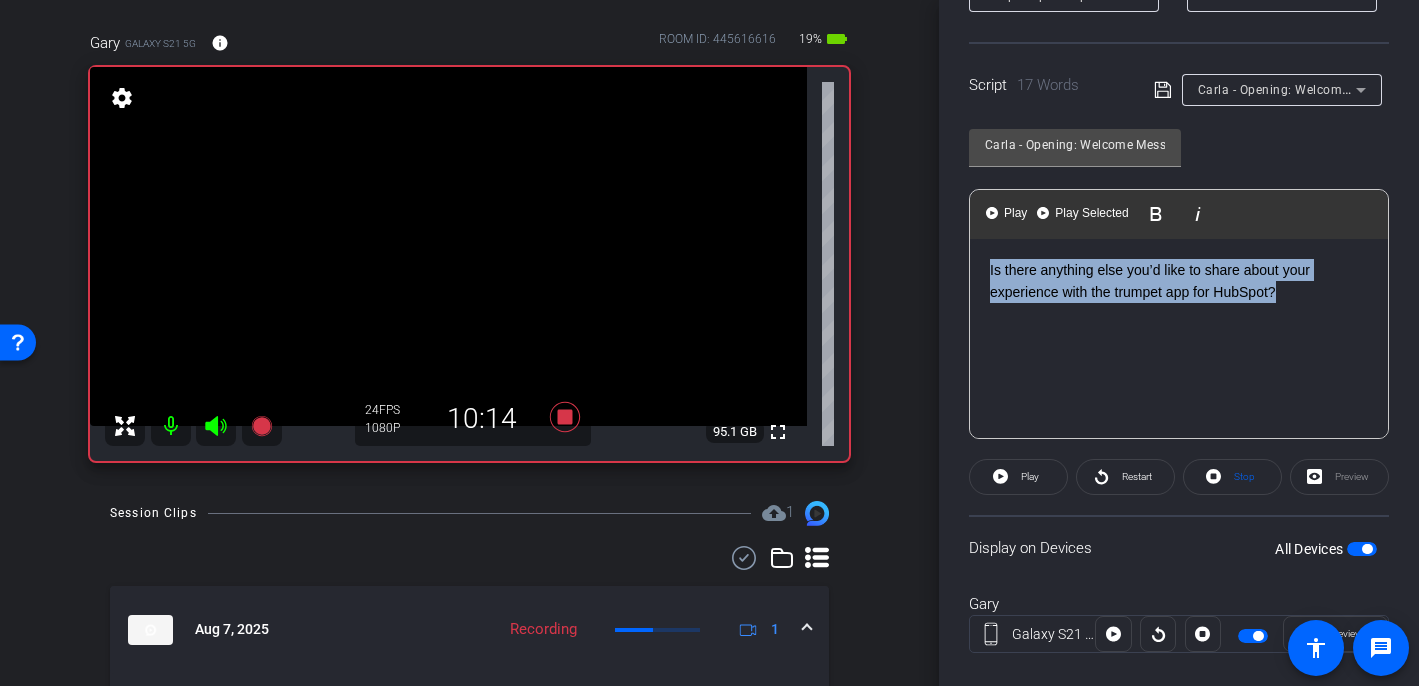 drag, startPoint x: 1286, startPoint y: 289, endPoint x: 953, endPoint y: 249, distance: 335.3938 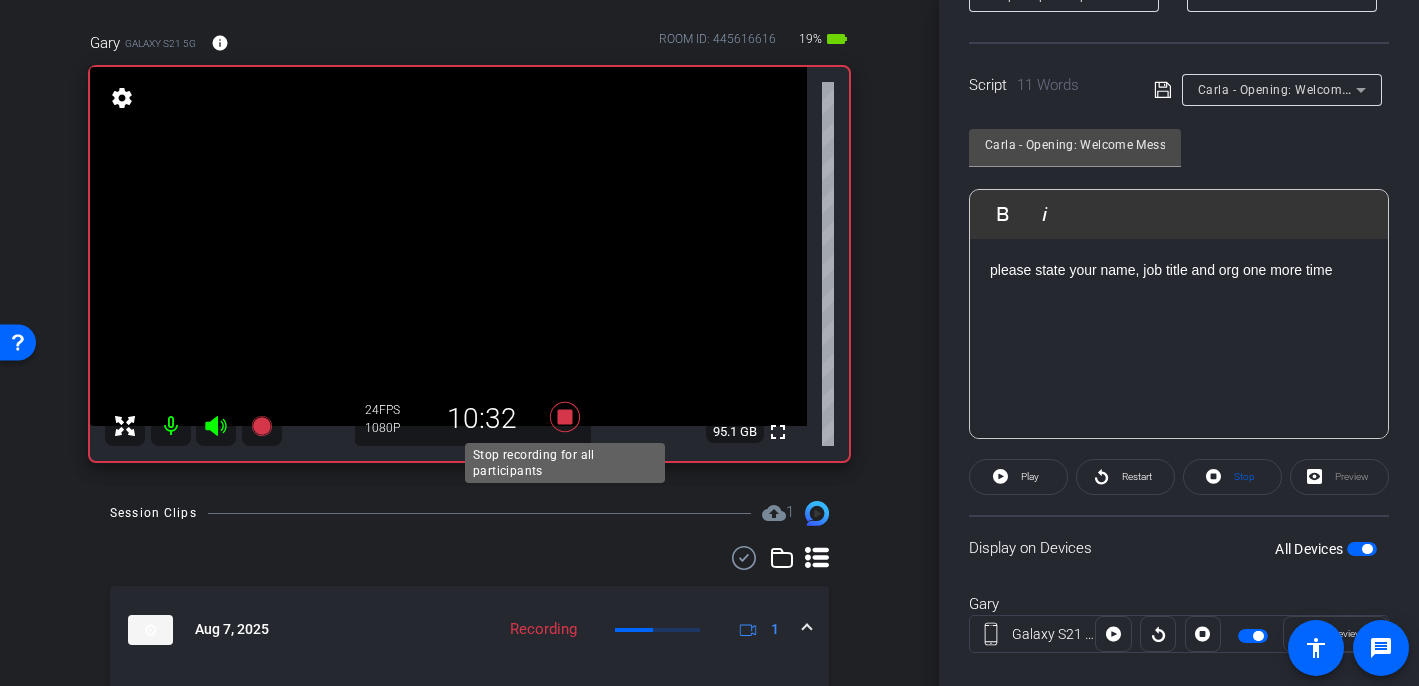 click 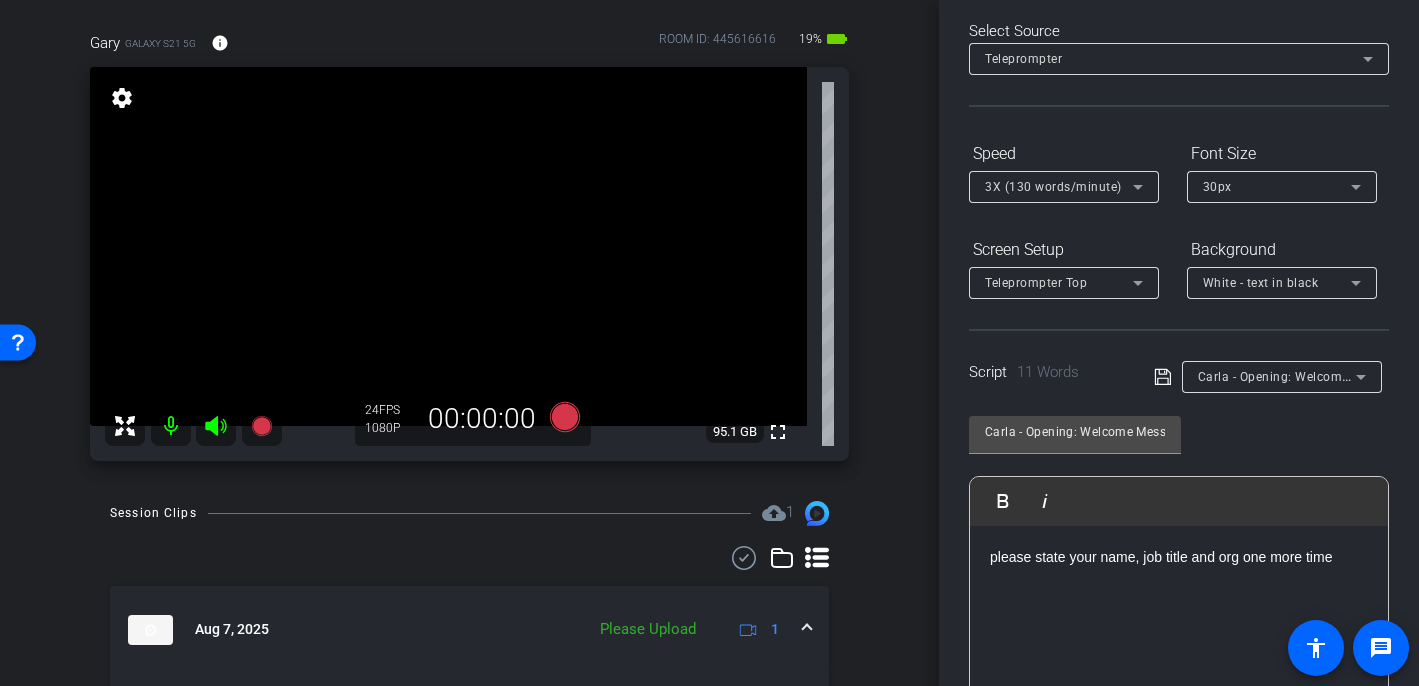 scroll, scrollTop: 0, scrollLeft: 0, axis: both 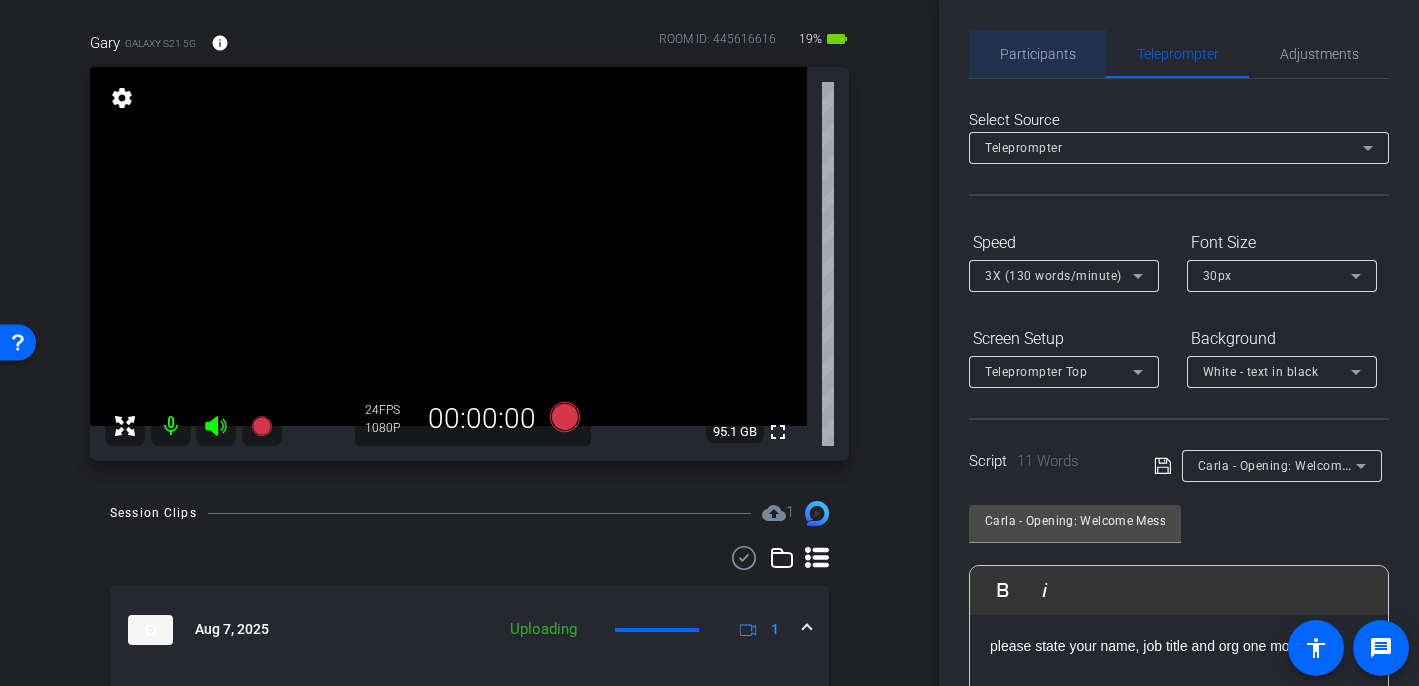 click on "Participants" at bounding box center [1038, 54] 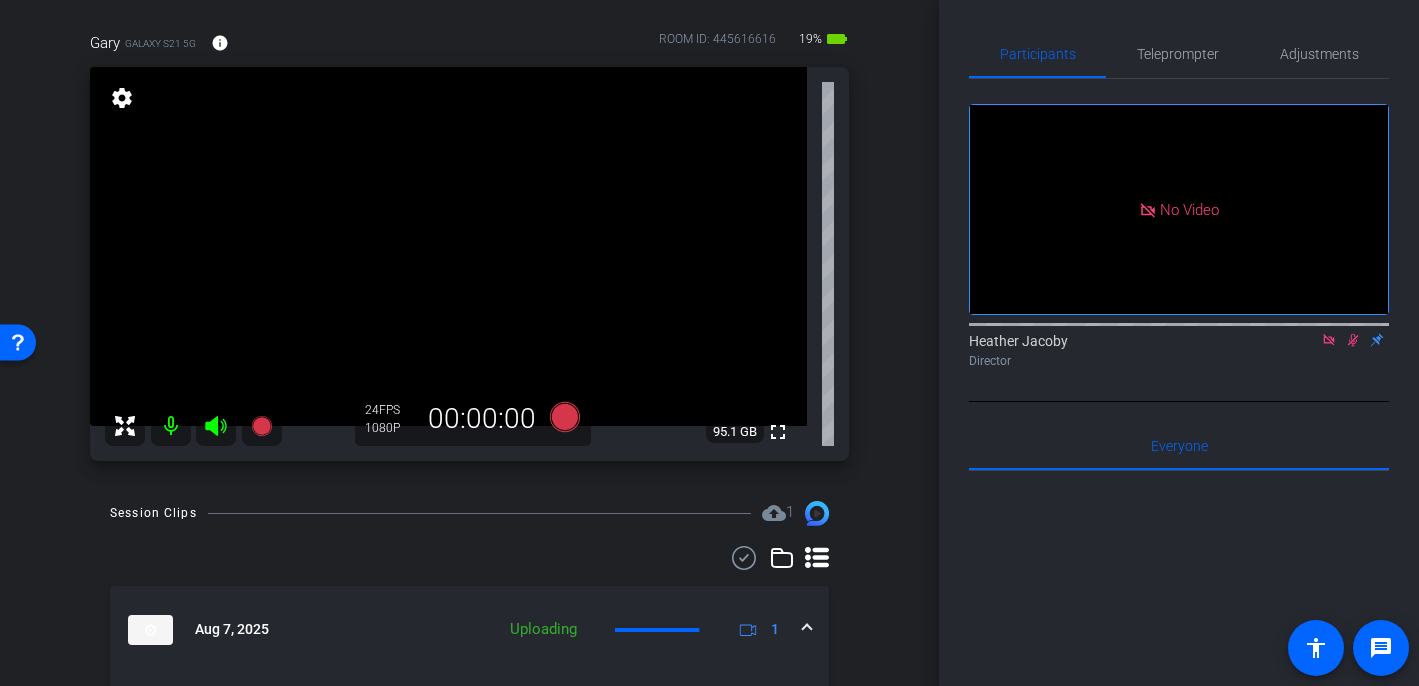 click 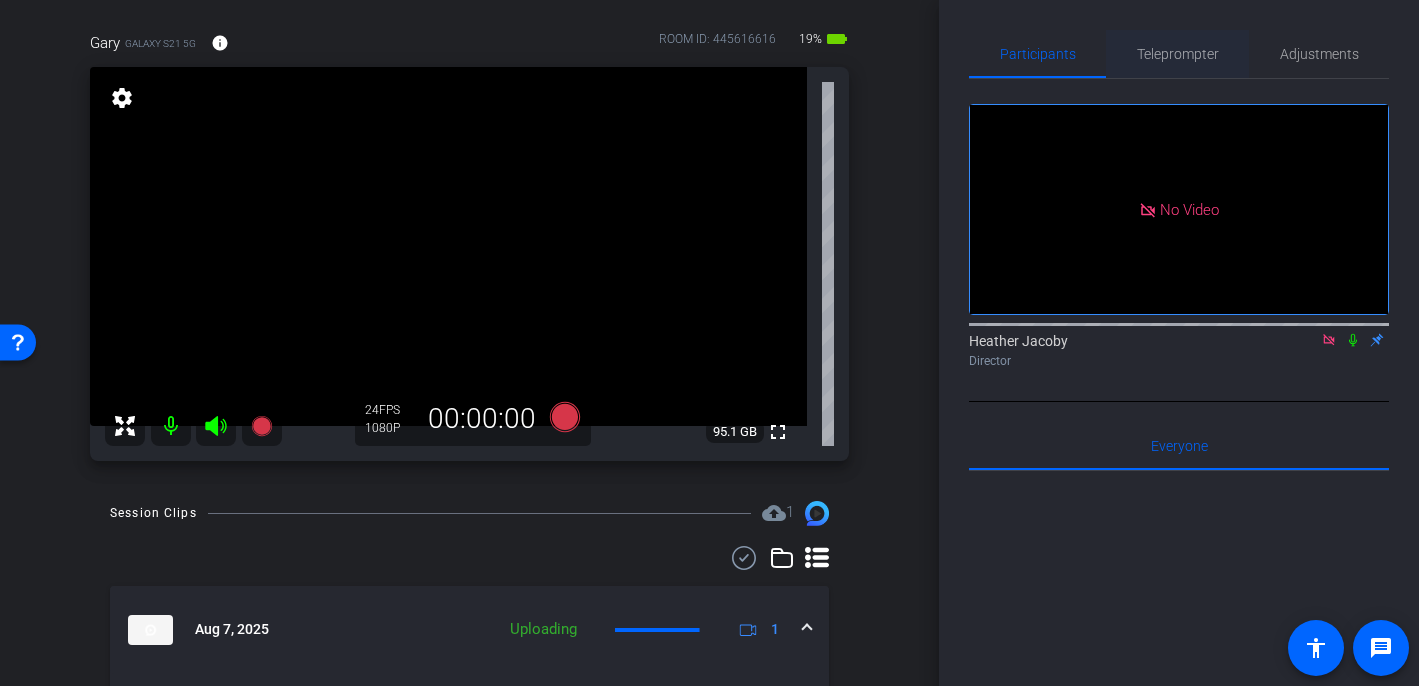 click on "Teleprompter" at bounding box center (1178, 54) 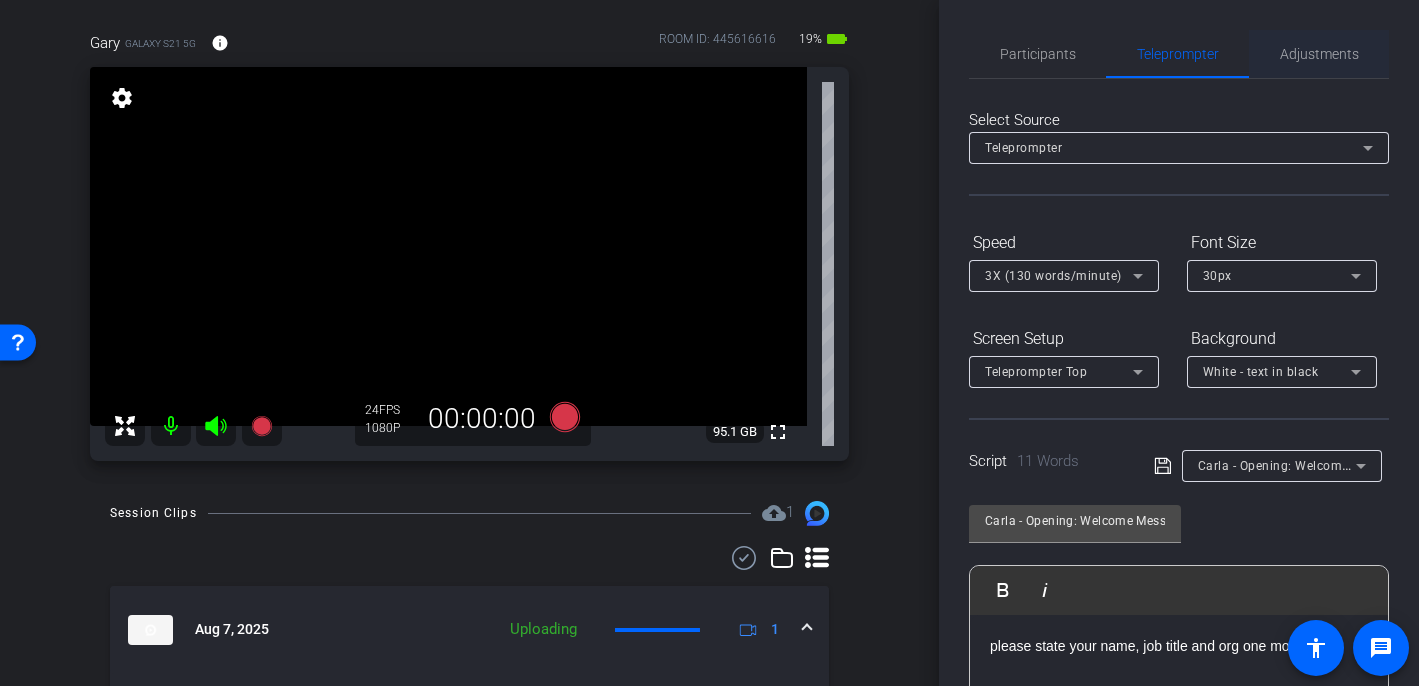 click on "Adjustments" at bounding box center [1319, 54] 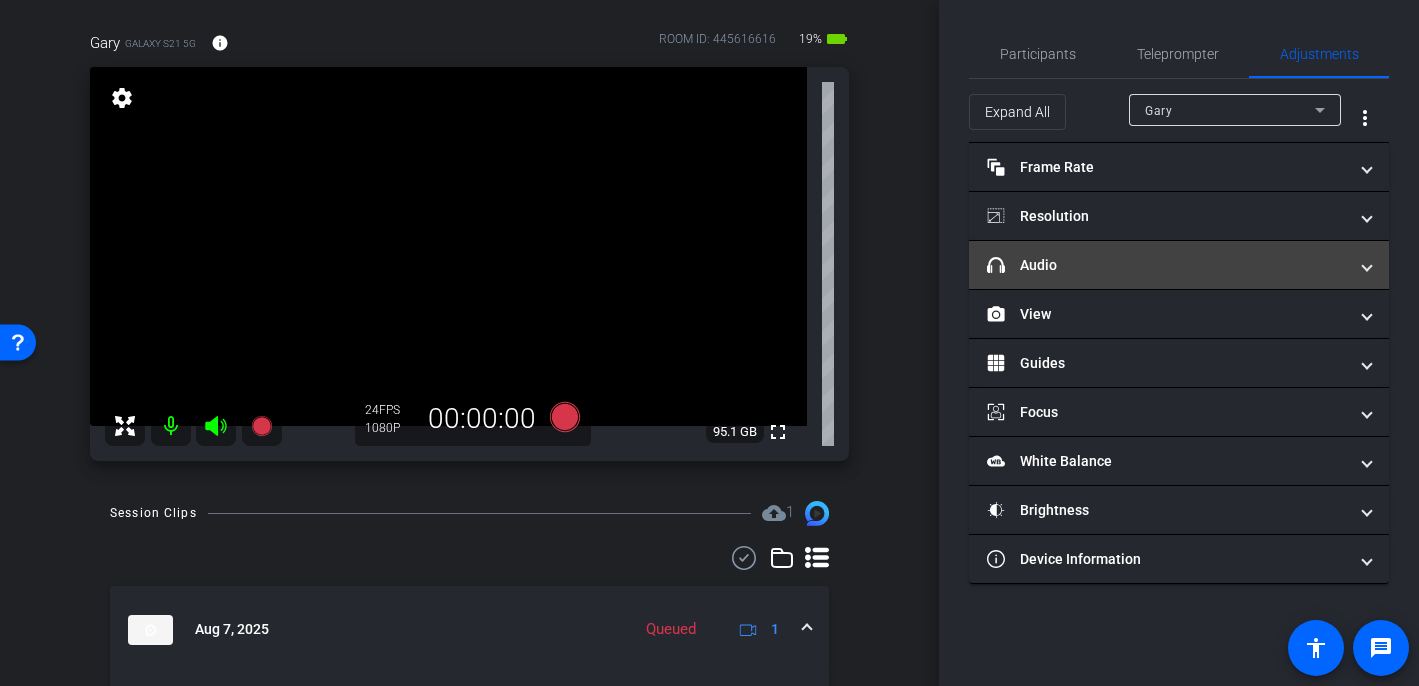 click on "headphone icon
Audio" at bounding box center [1167, 265] 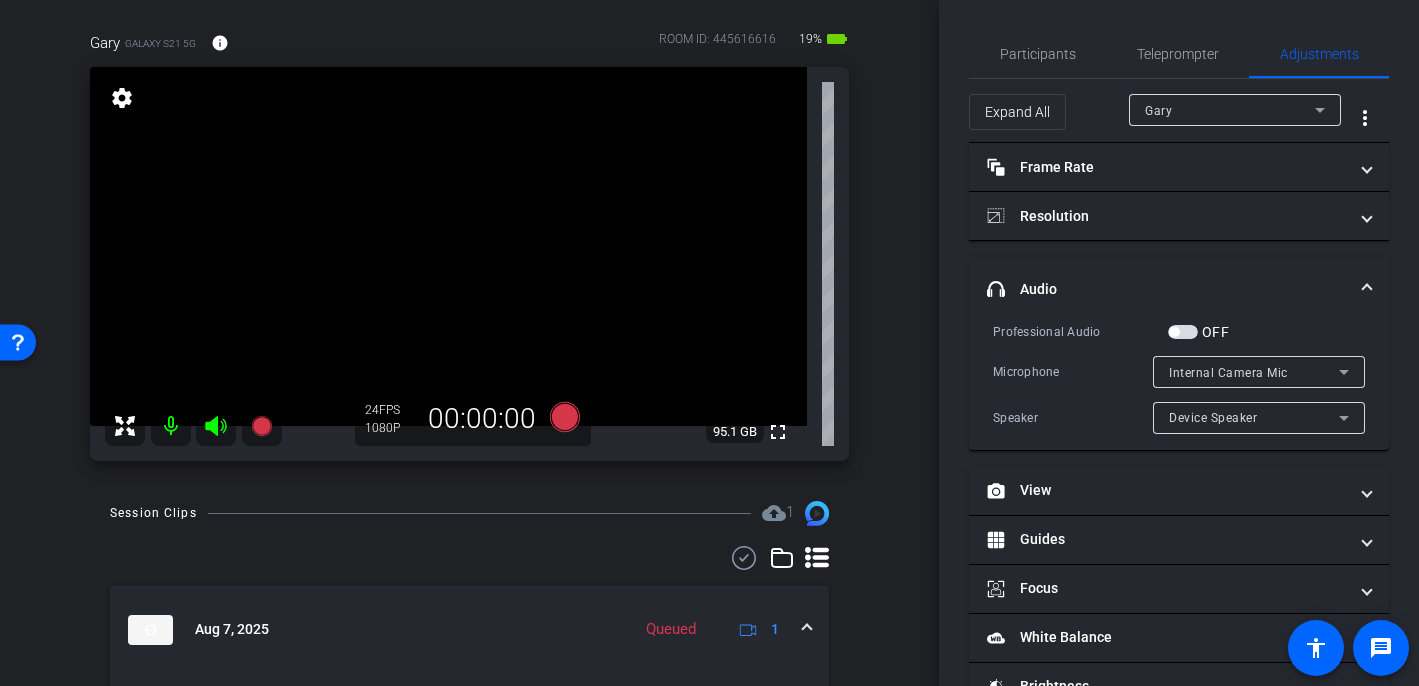 click at bounding box center (1174, 332) 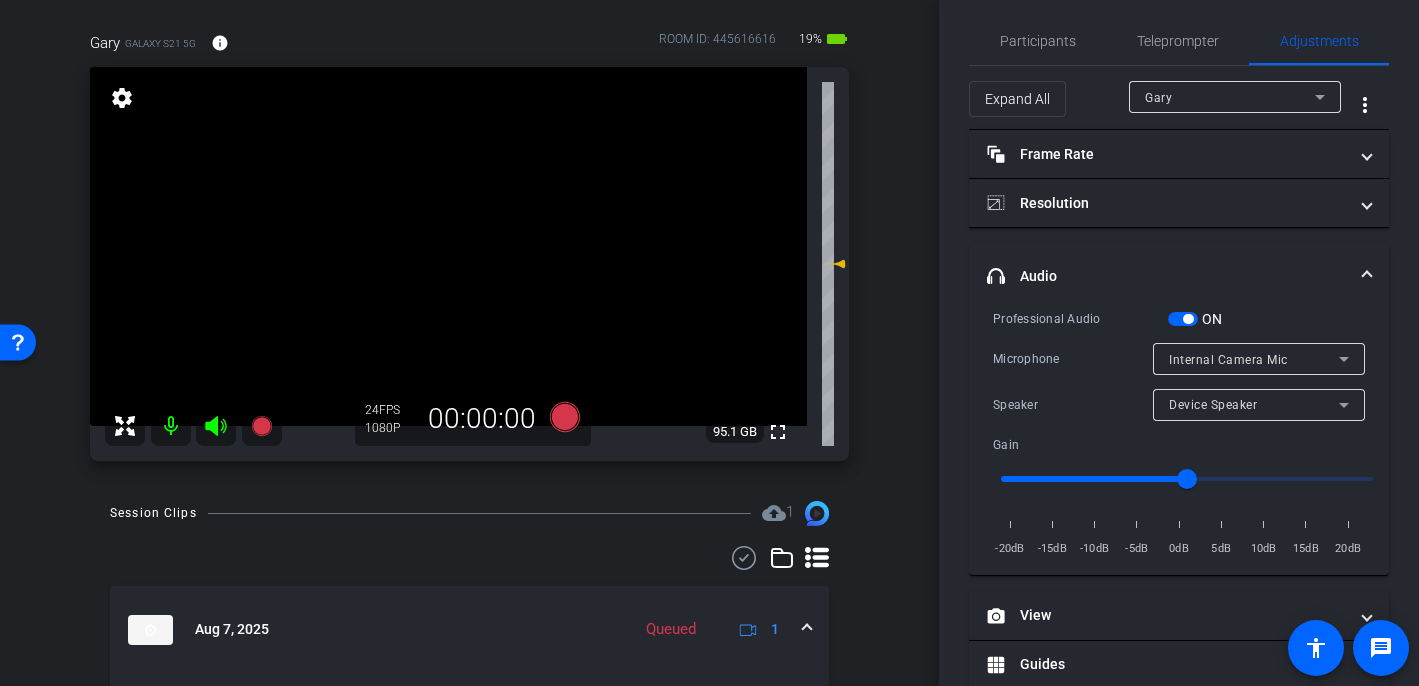 scroll, scrollTop: 0, scrollLeft: 0, axis: both 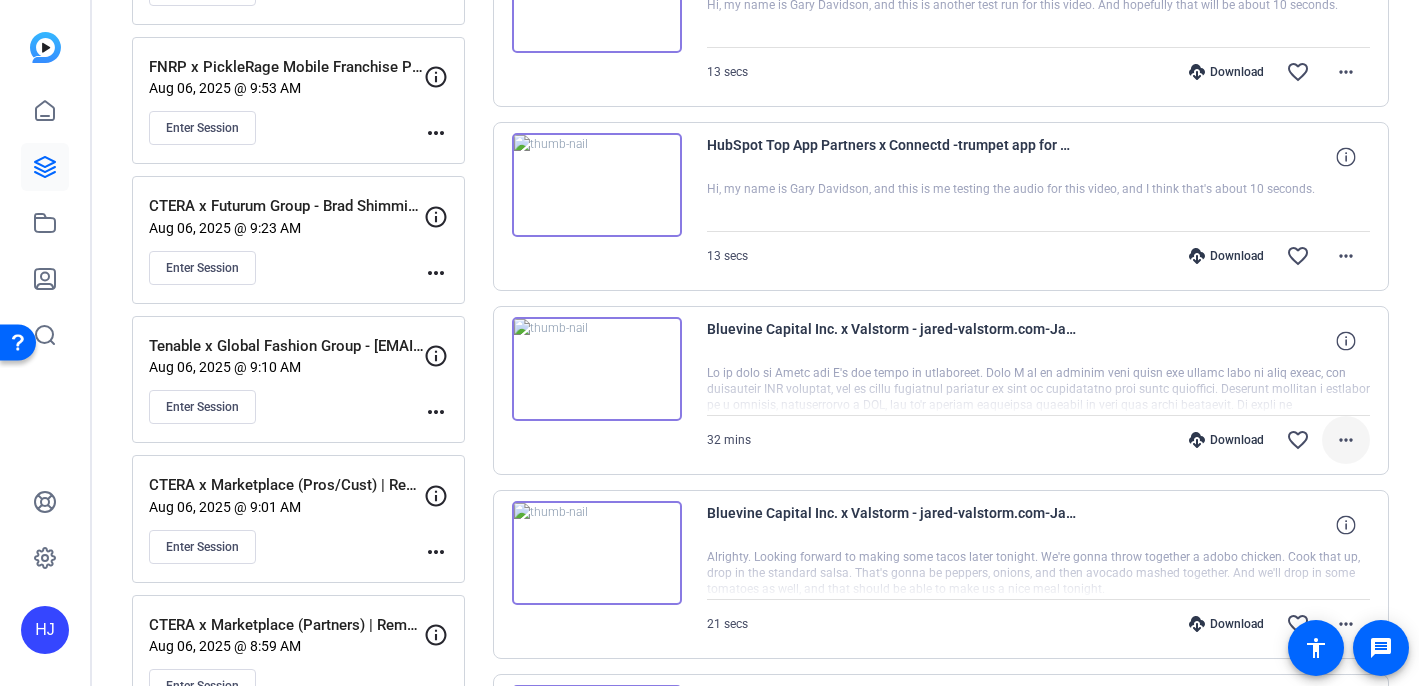 click on "more_horiz" at bounding box center (1346, 440) 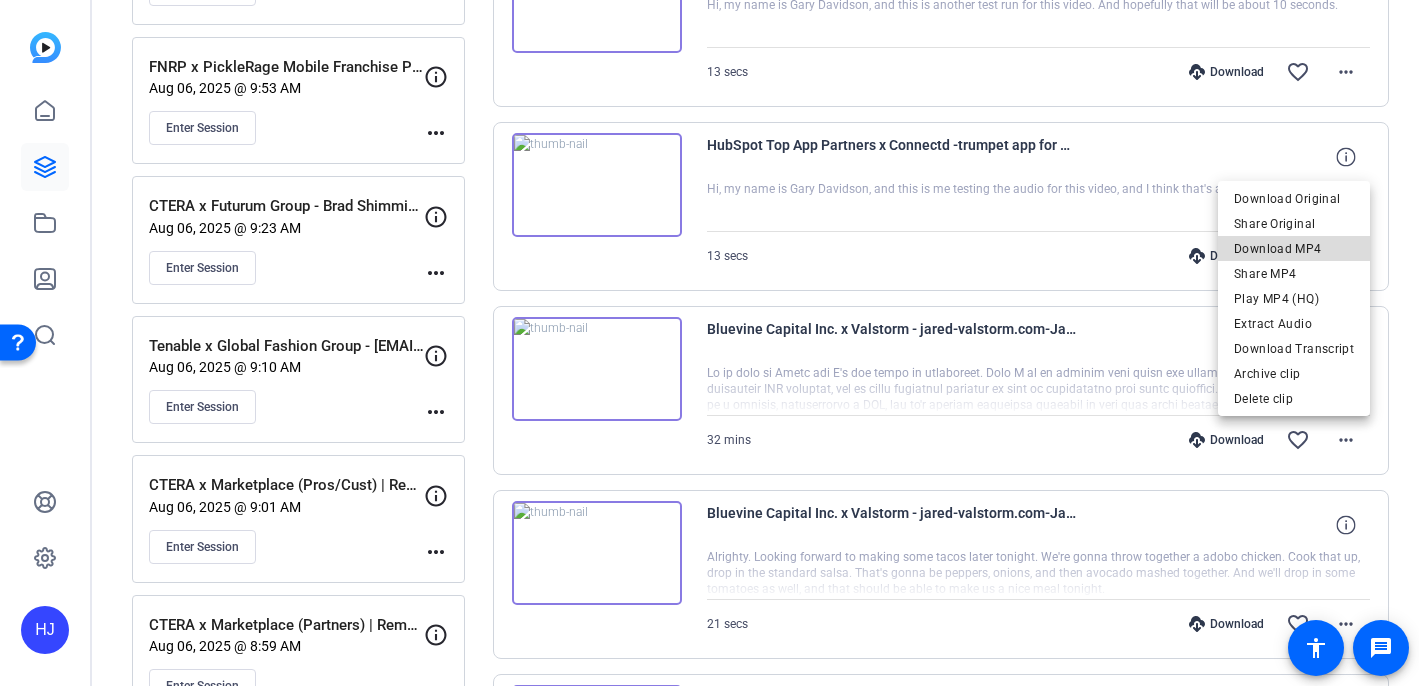 click on "Download MP4" at bounding box center [1294, 249] 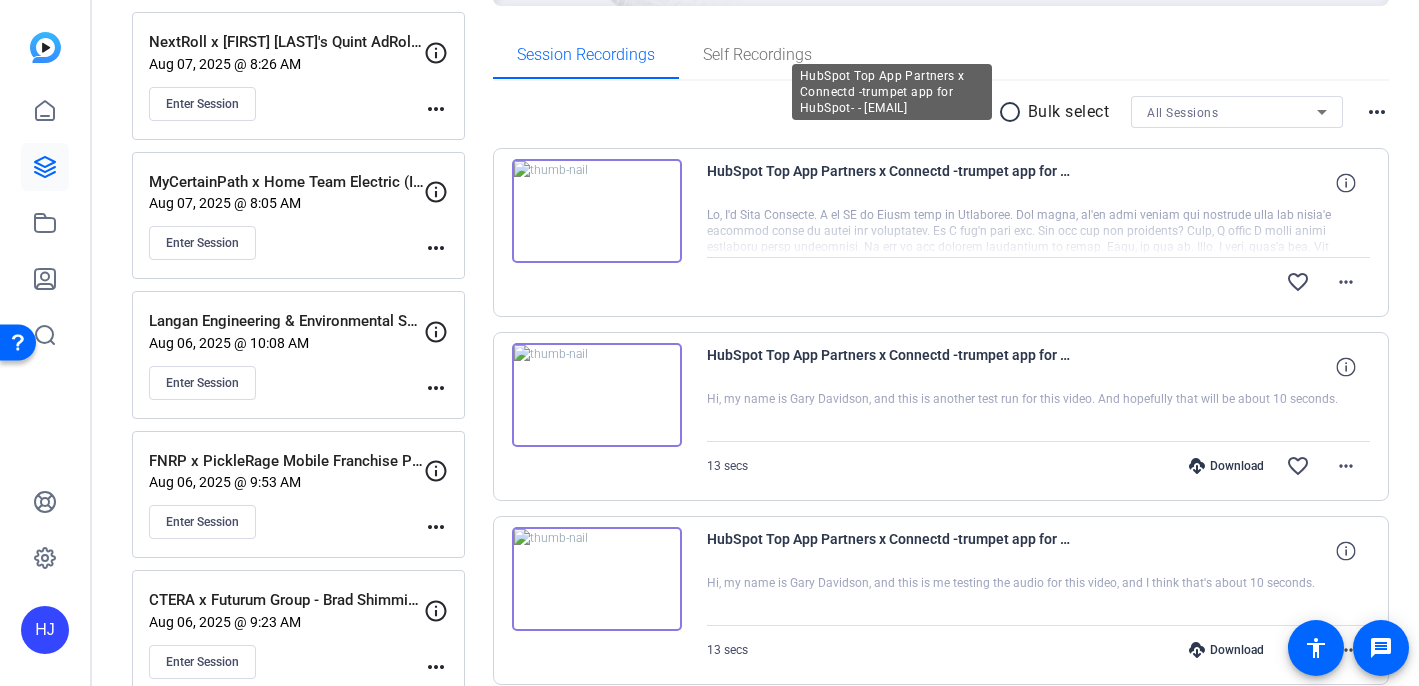 scroll, scrollTop: 289, scrollLeft: 0, axis: vertical 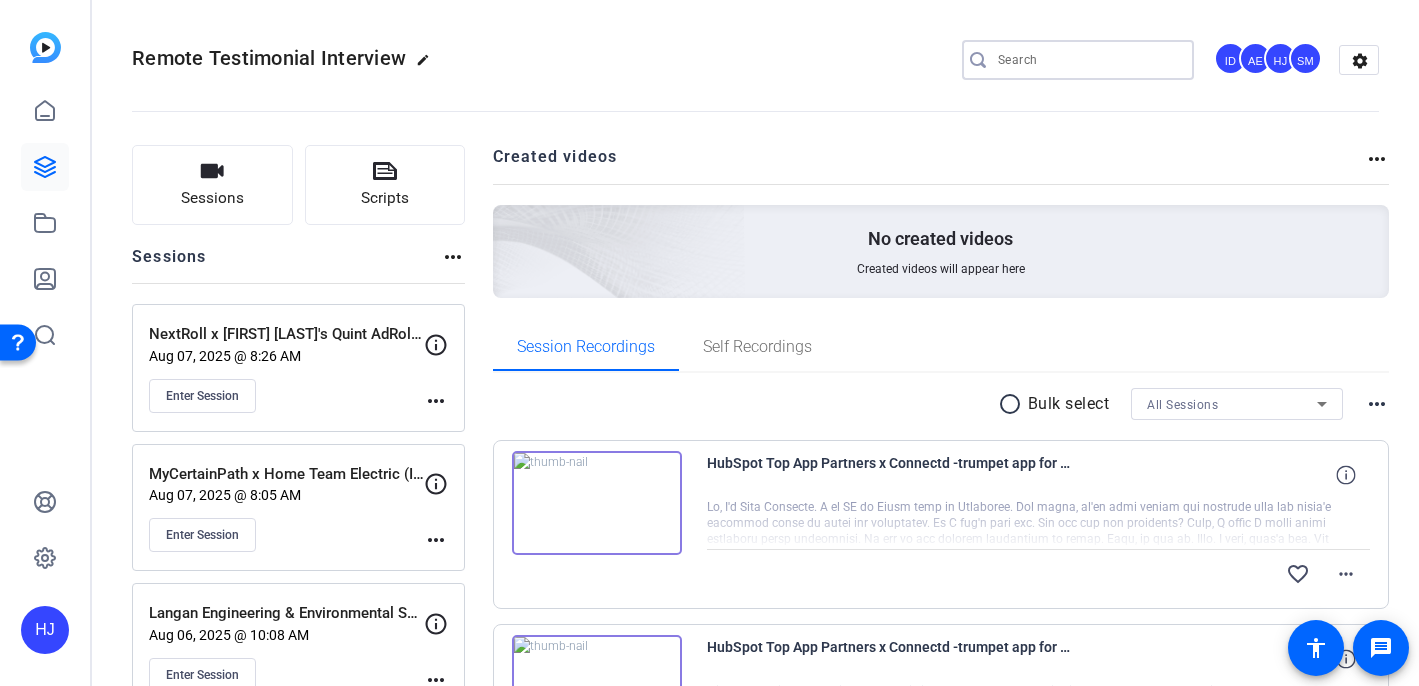 click at bounding box center (1088, 60) 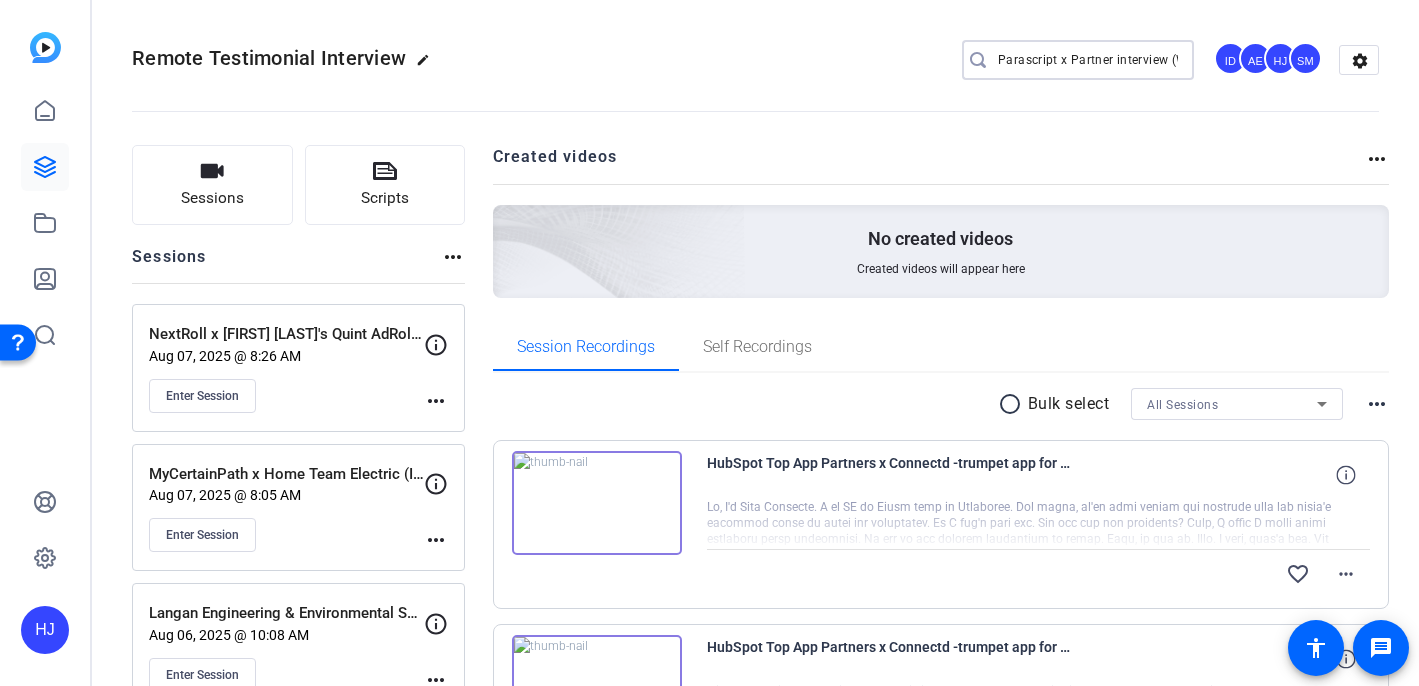 scroll, scrollTop: 0, scrollLeft: 112, axis: horizontal 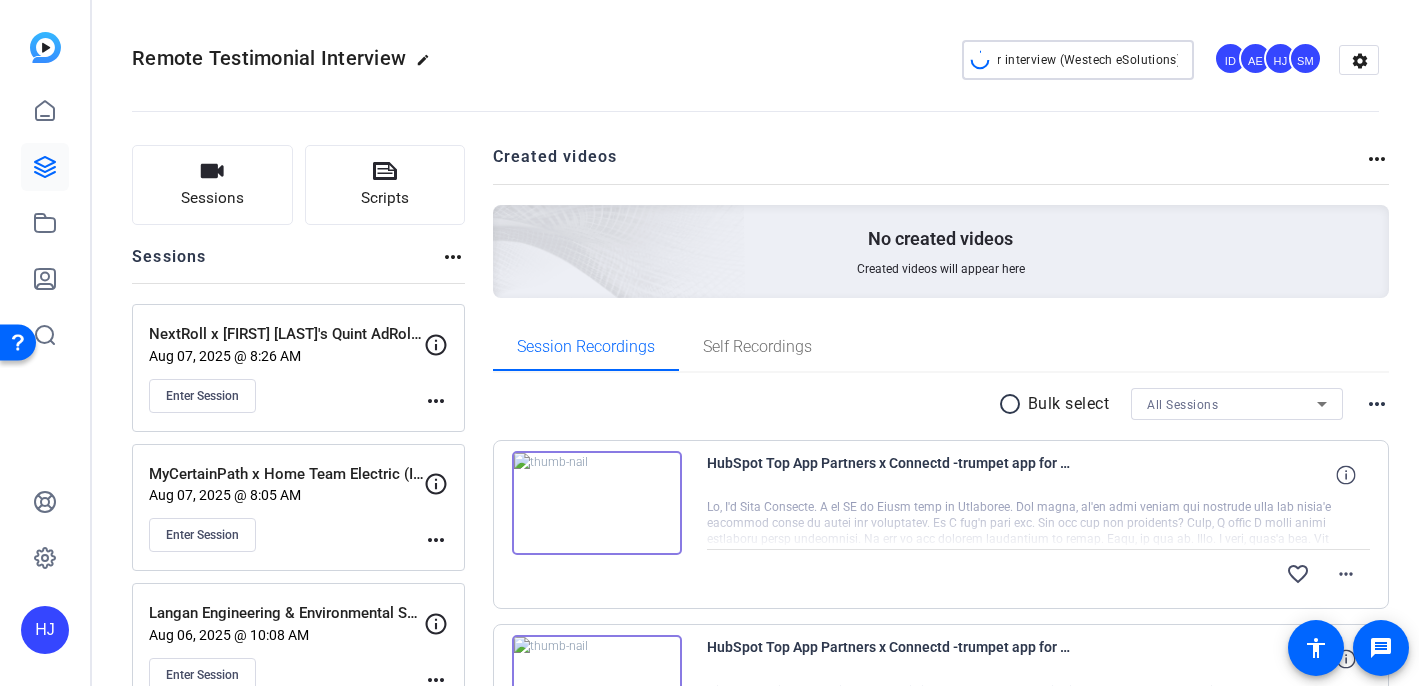 type on "Parascript x Partner interview (Westech eSolutions)" 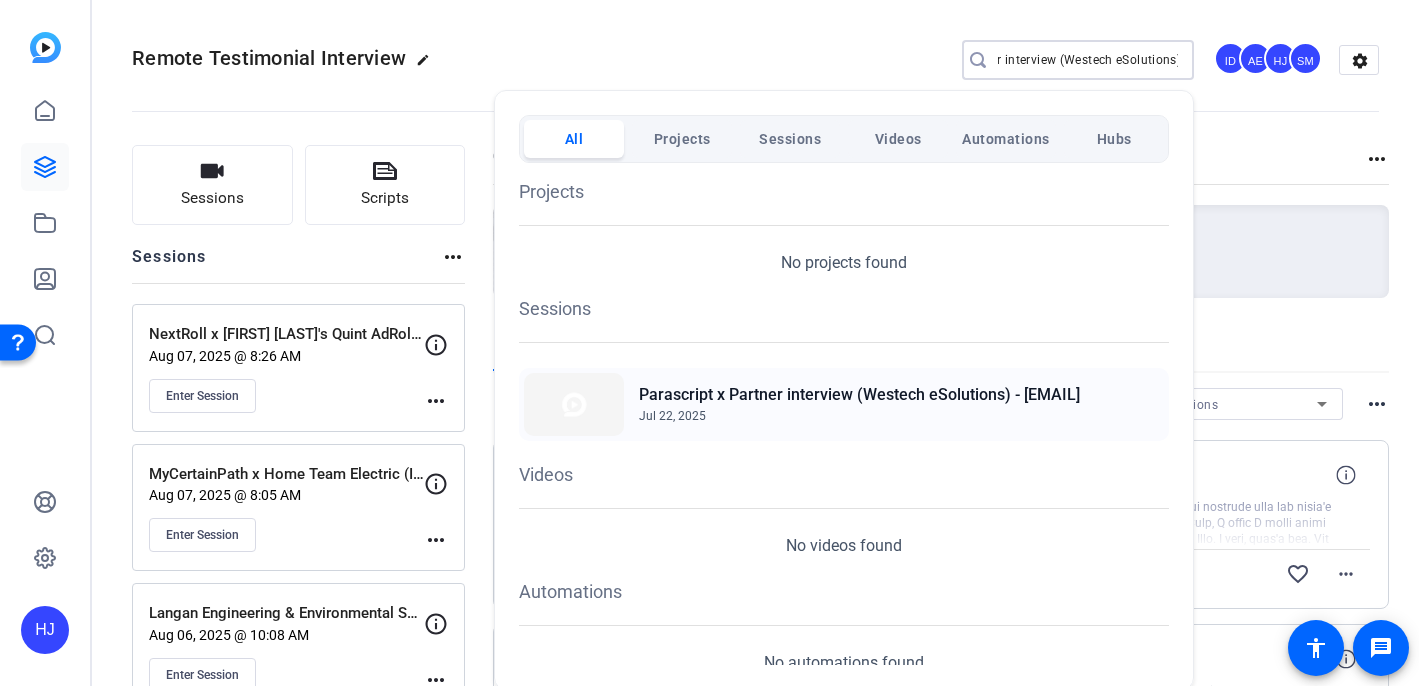 click on "Jul 22, 2025" 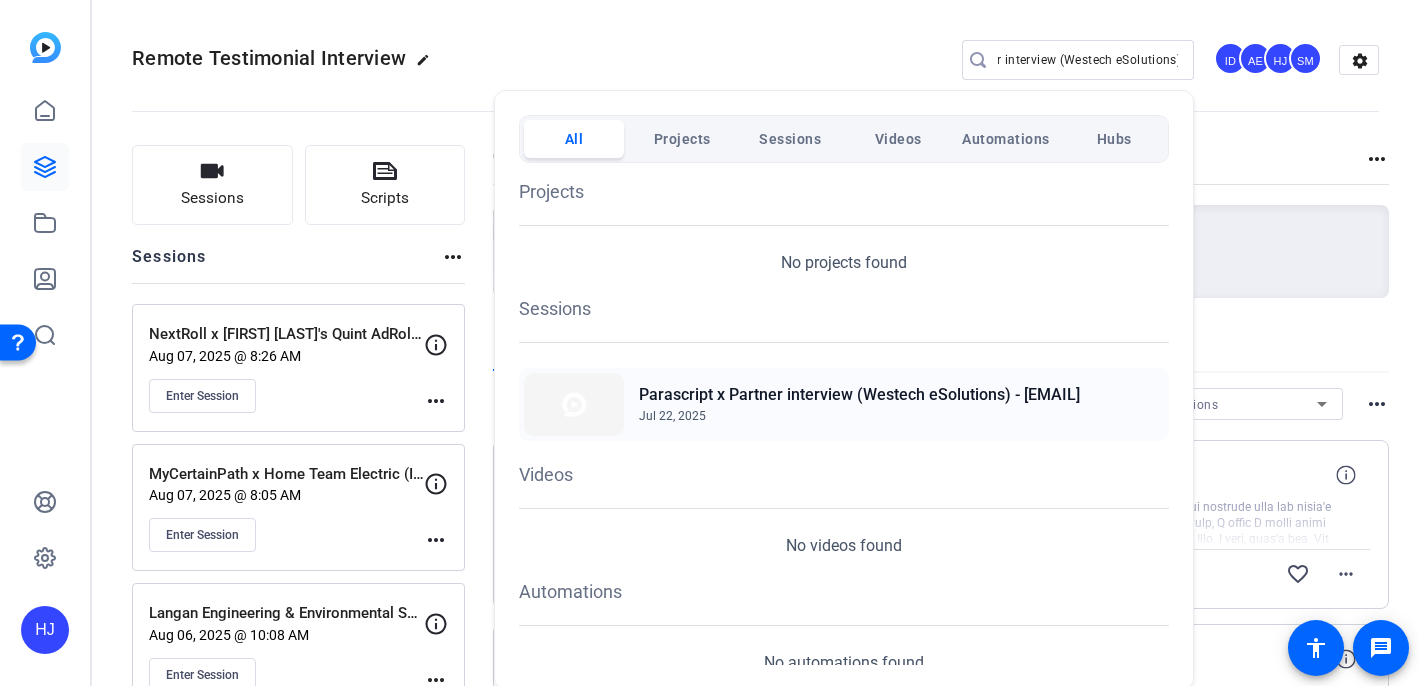 scroll, scrollTop: 0, scrollLeft: 0, axis: both 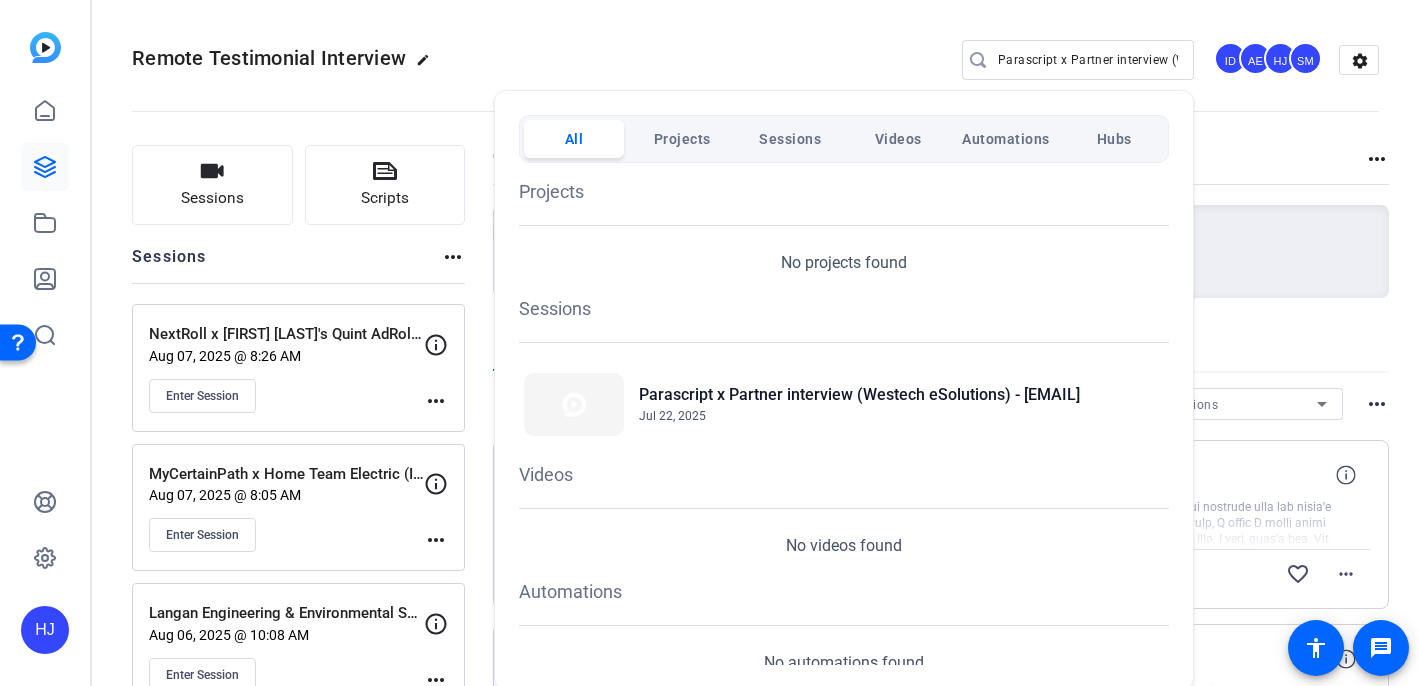 click at bounding box center [709, 343] 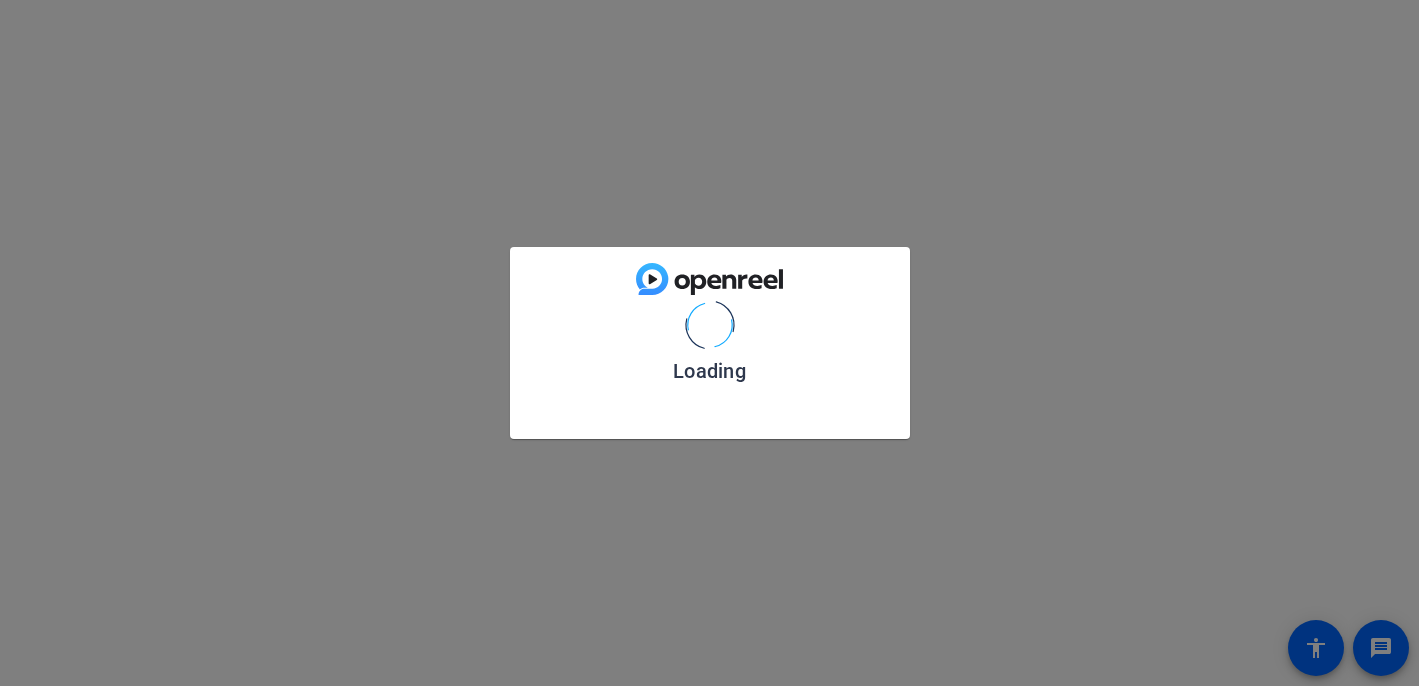 scroll, scrollTop: 0, scrollLeft: 0, axis: both 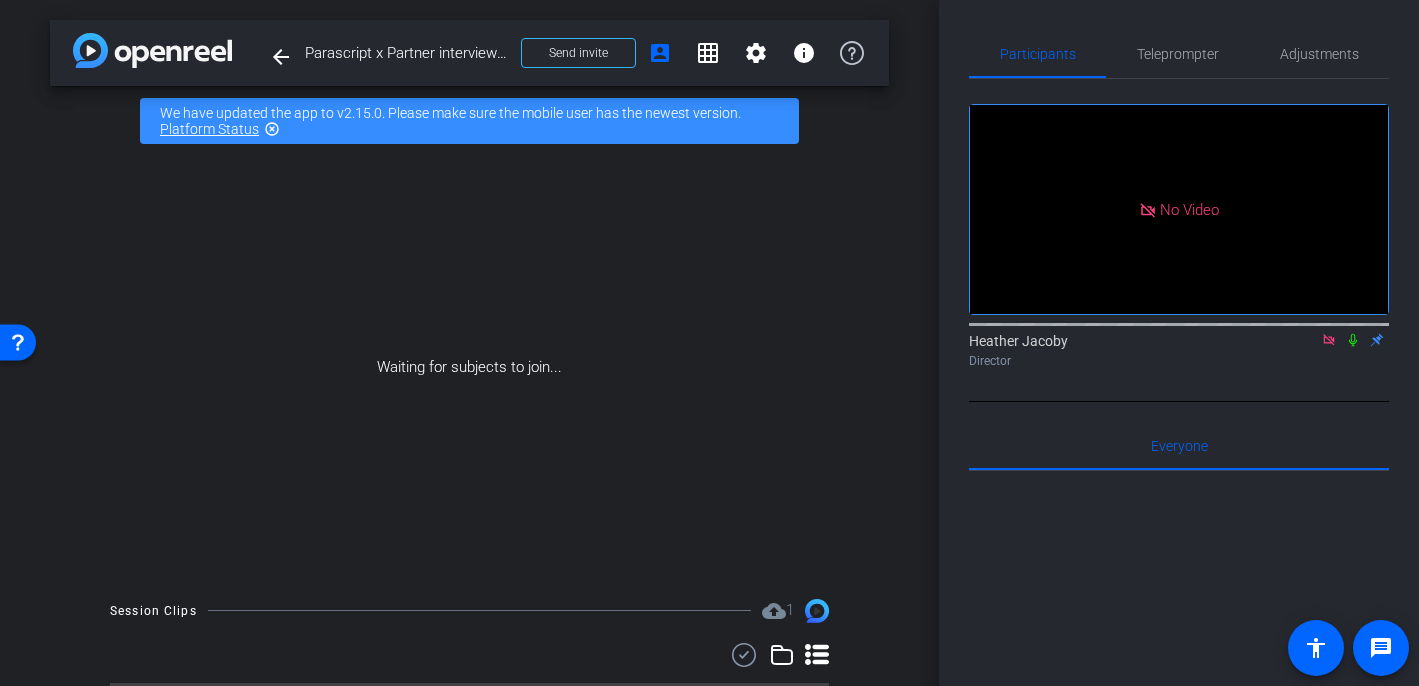 click 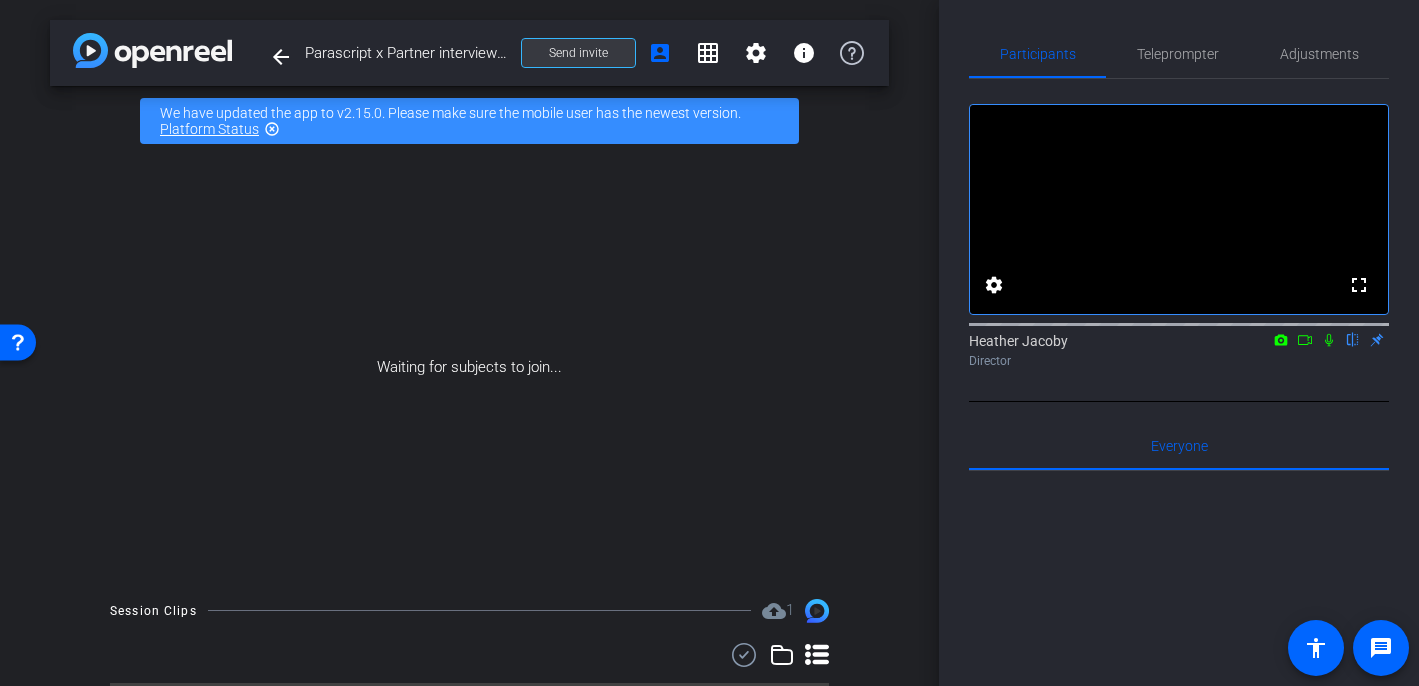 click at bounding box center [578, 53] 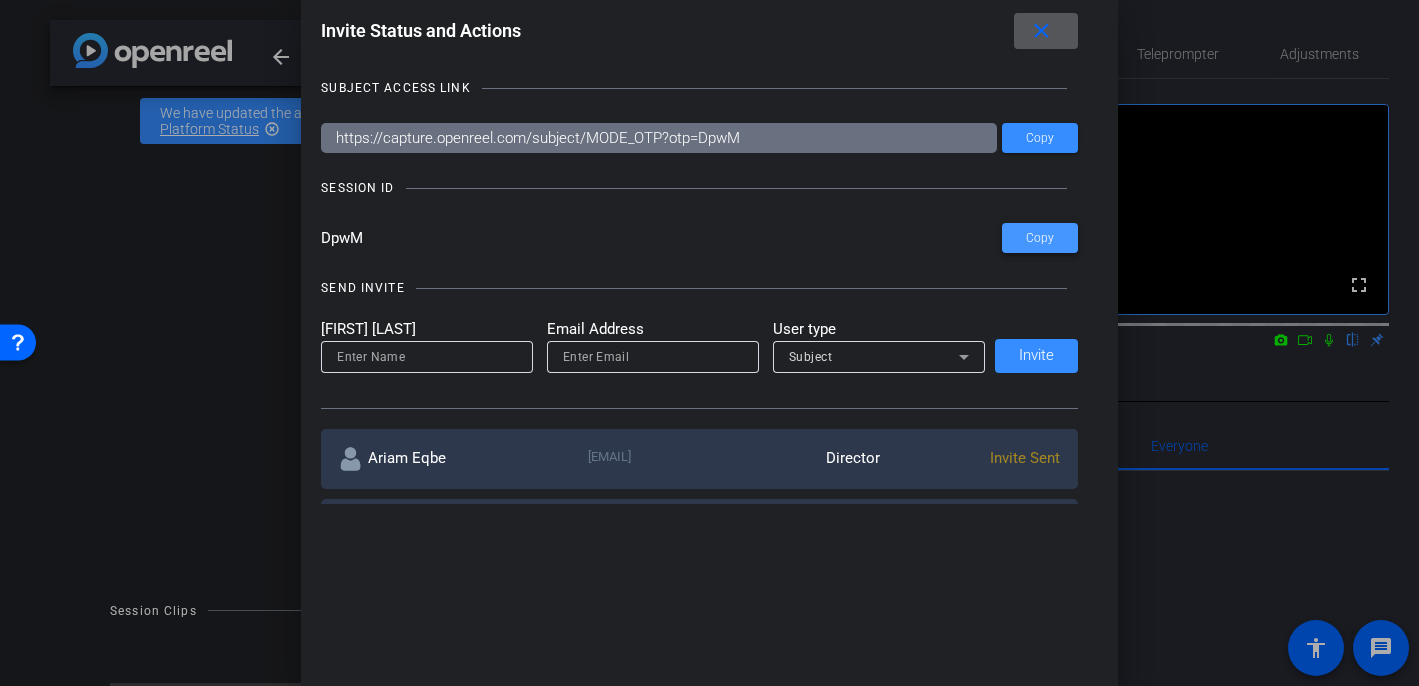 click at bounding box center (1040, 238) 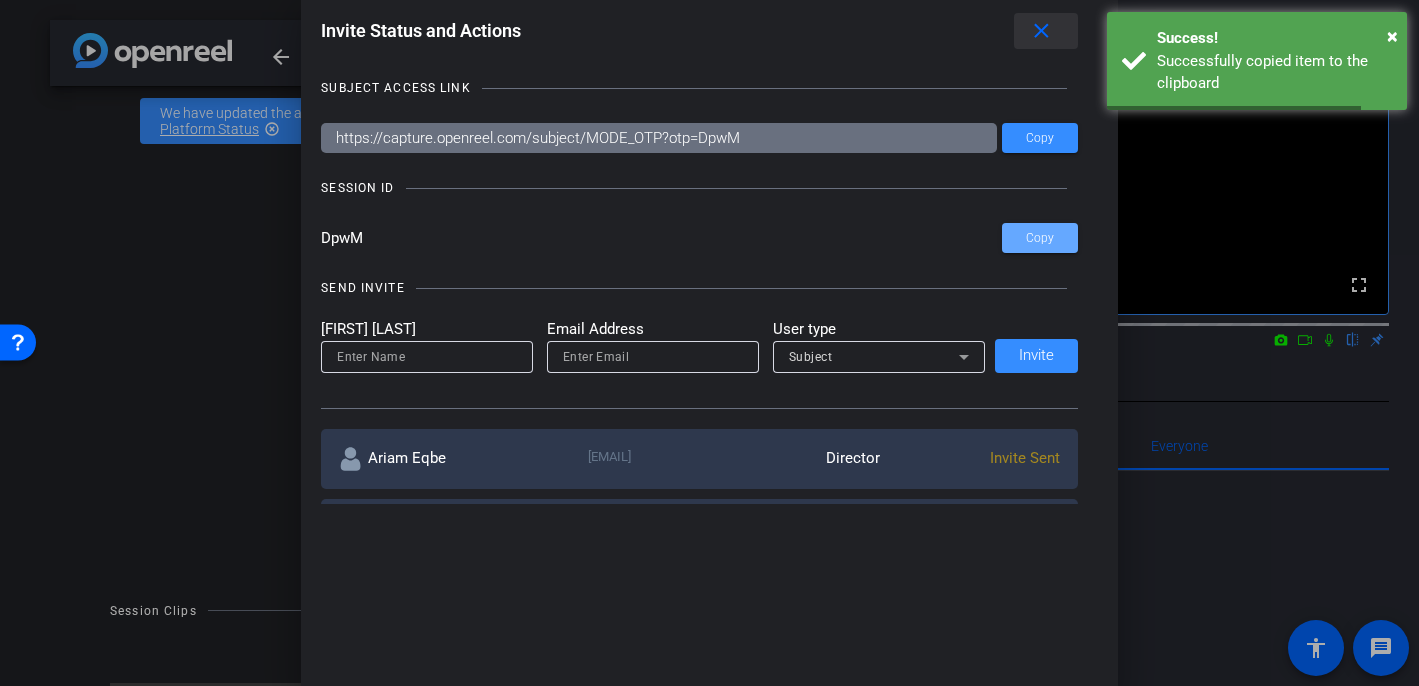 click on "close" at bounding box center [1041, 31] 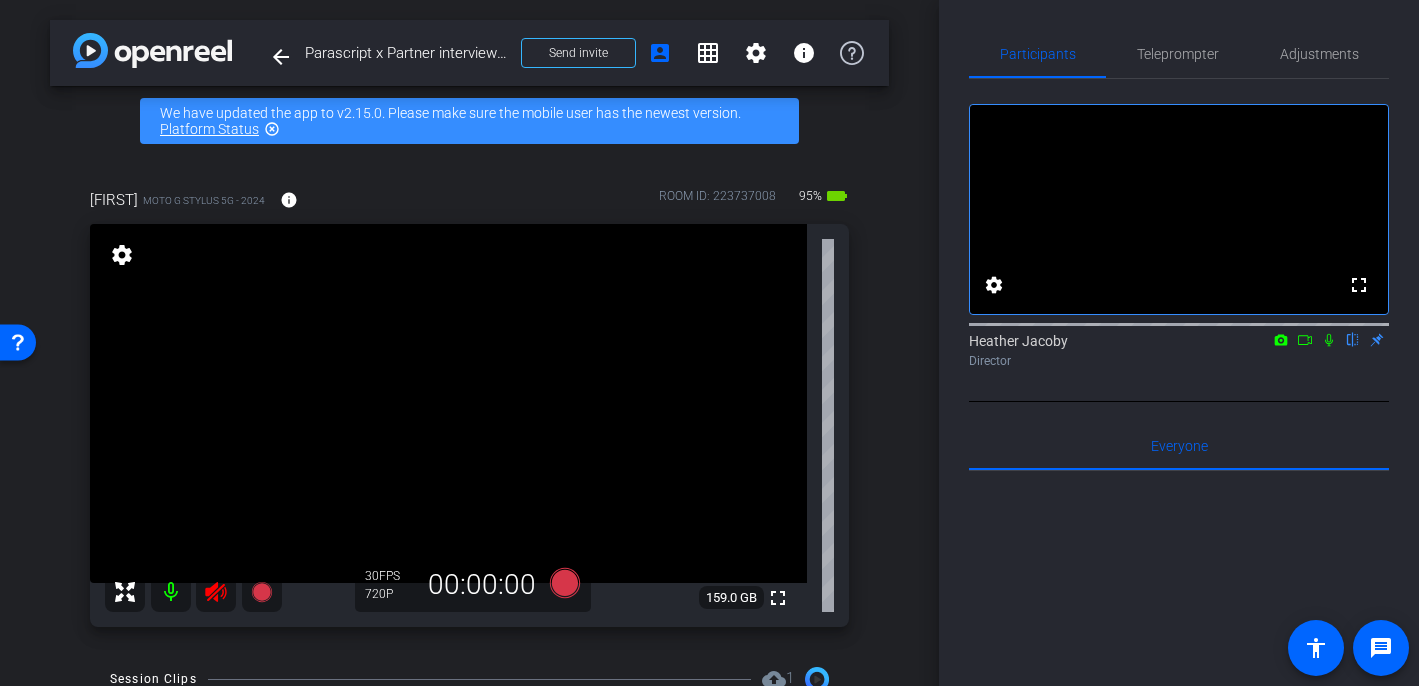 click 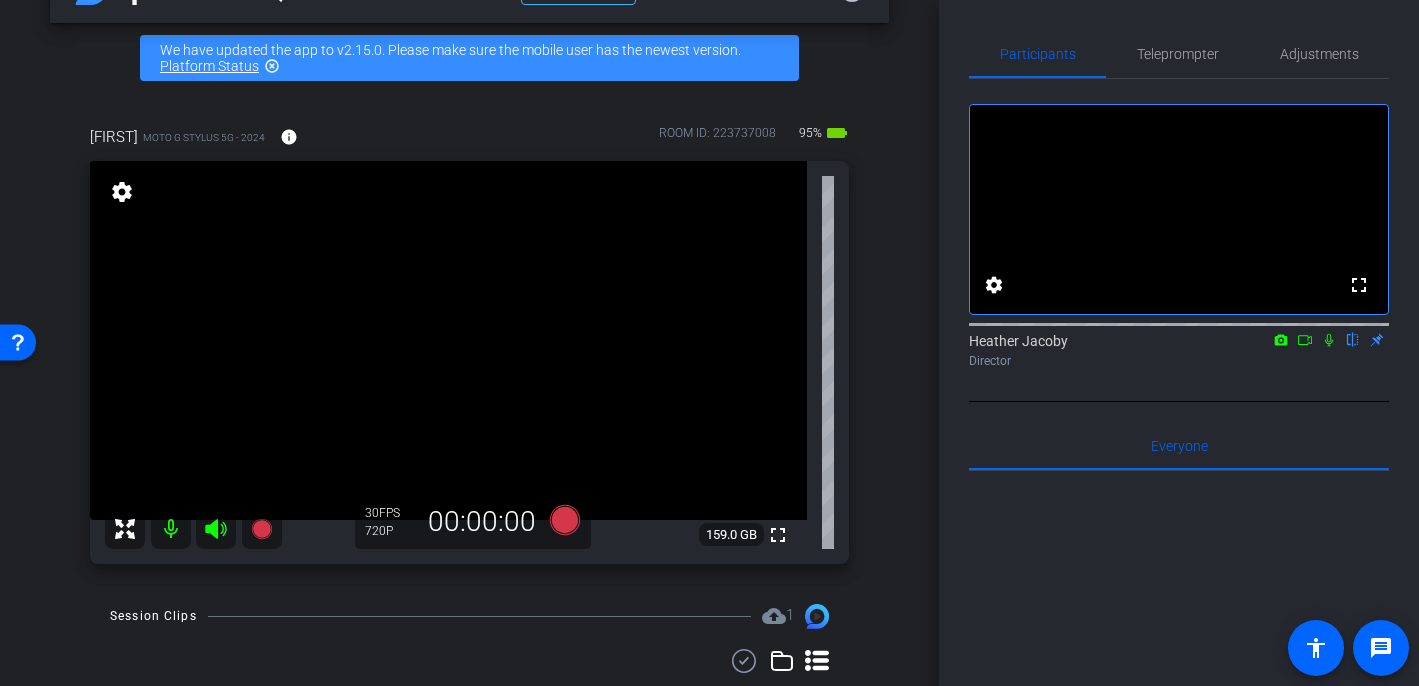 scroll, scrollTop: 73, scrollLeft: 0, axis: vertical 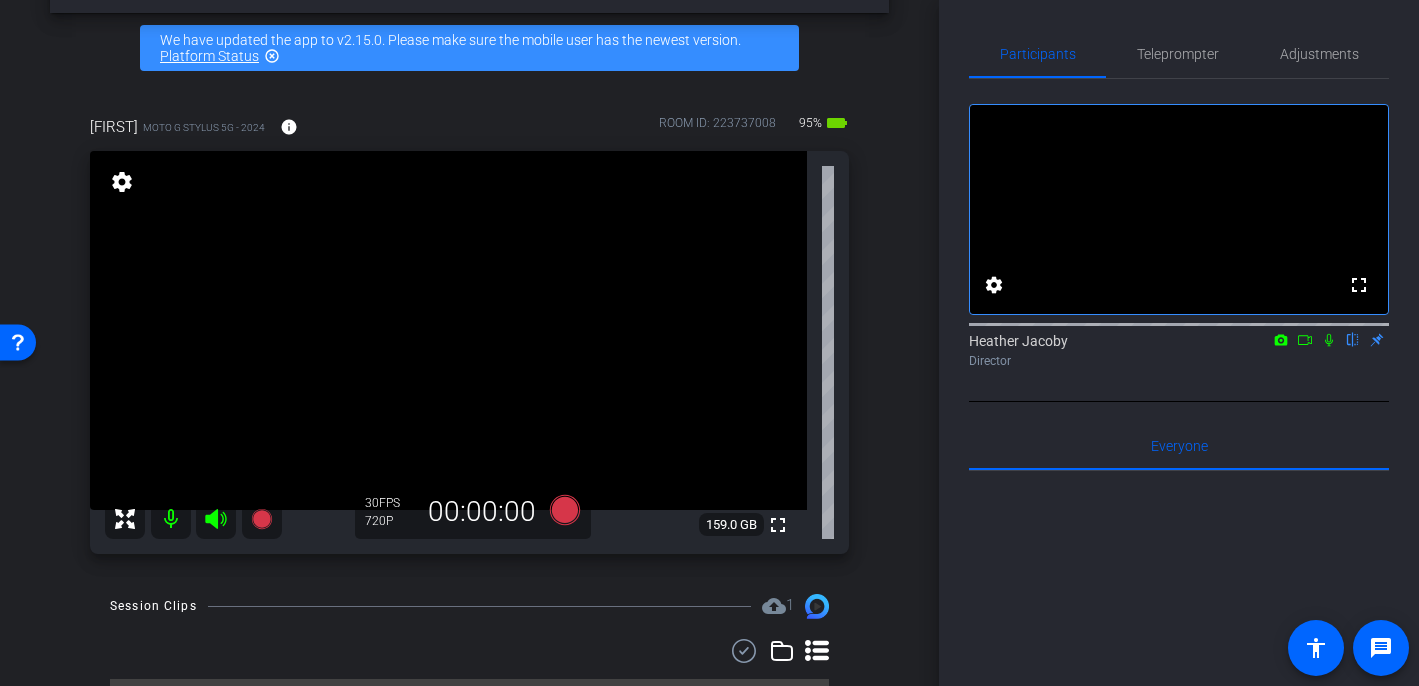 click 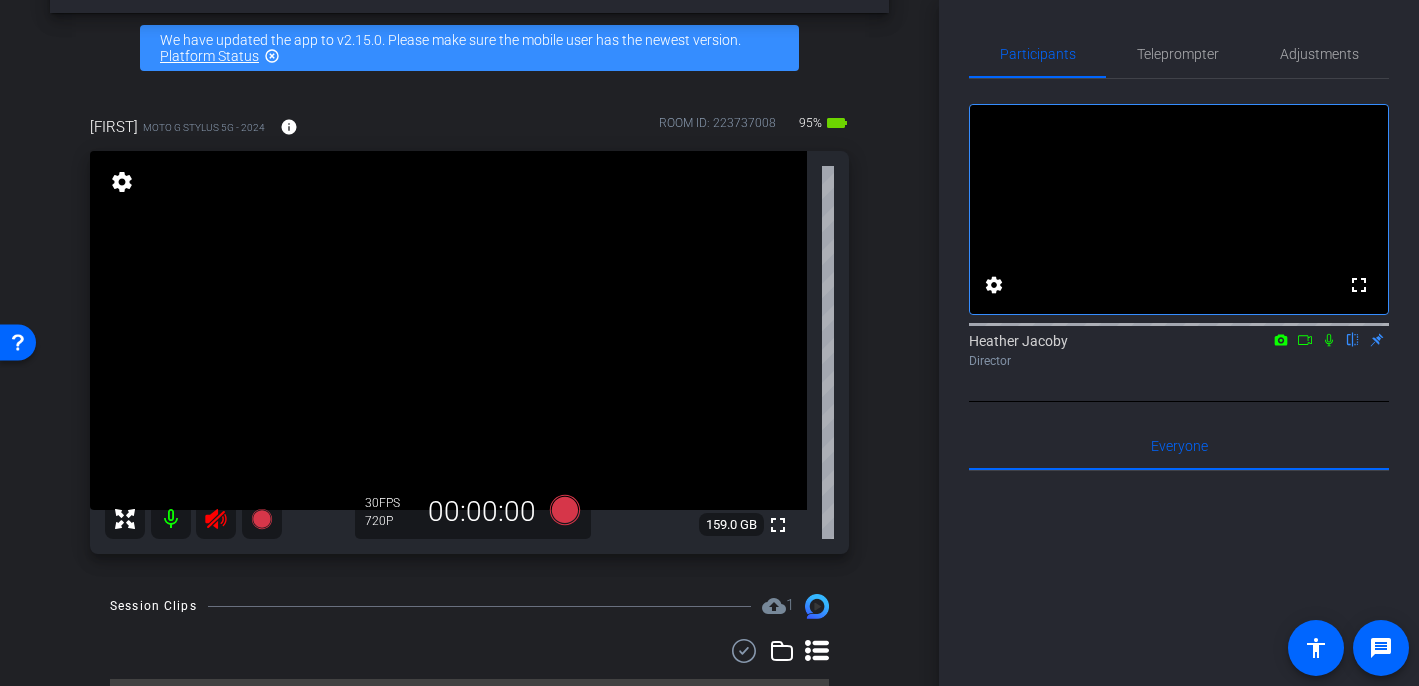 click 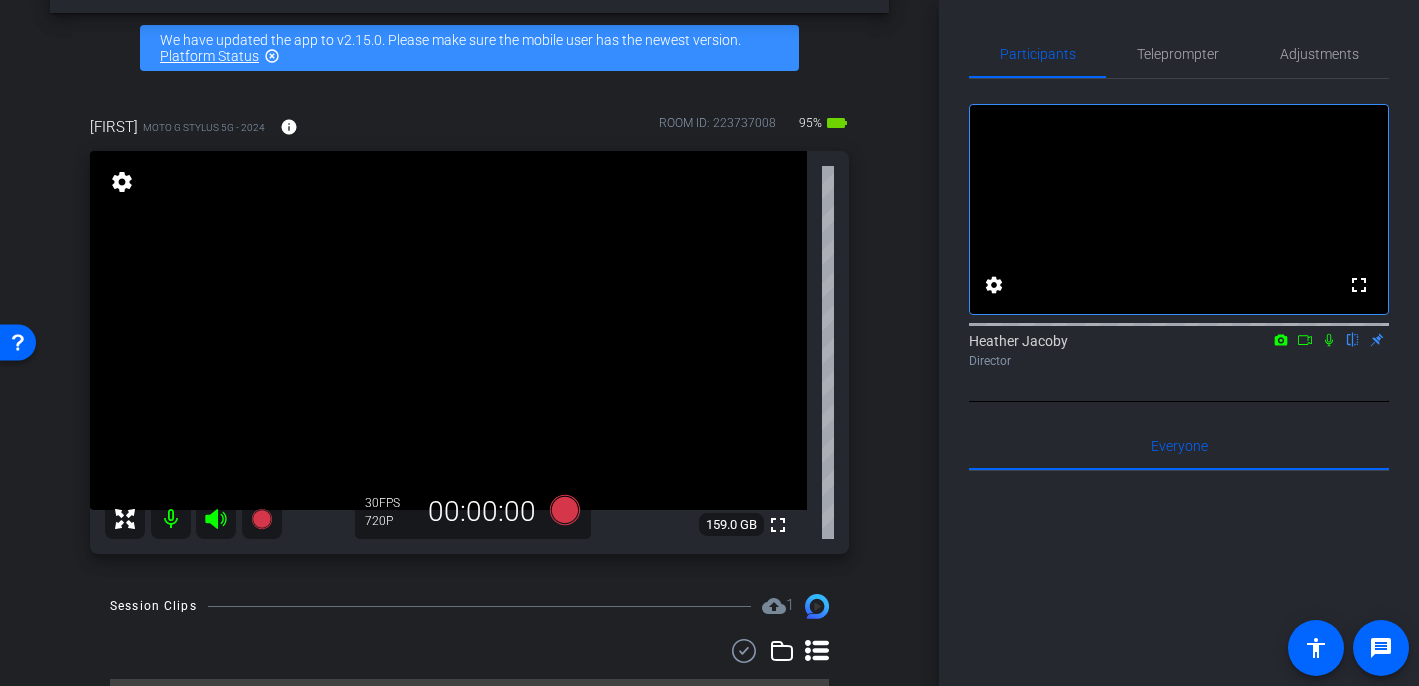 click 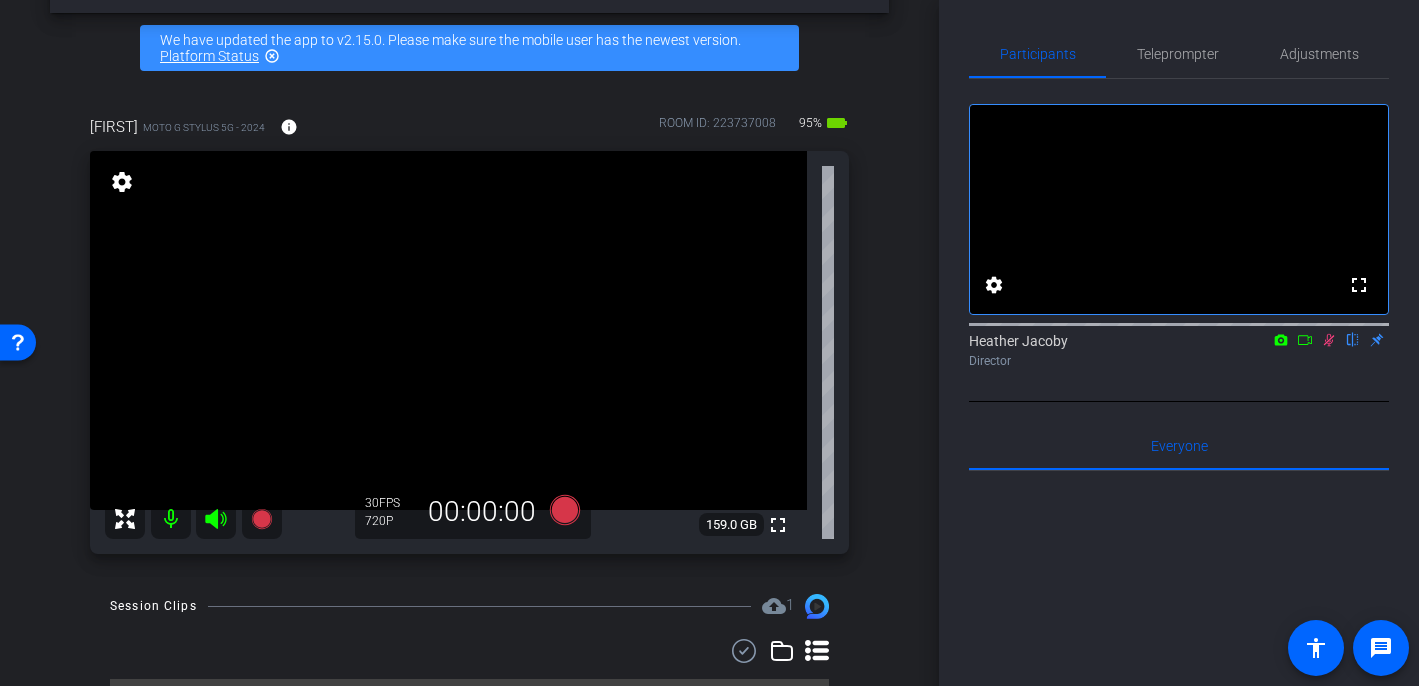 click 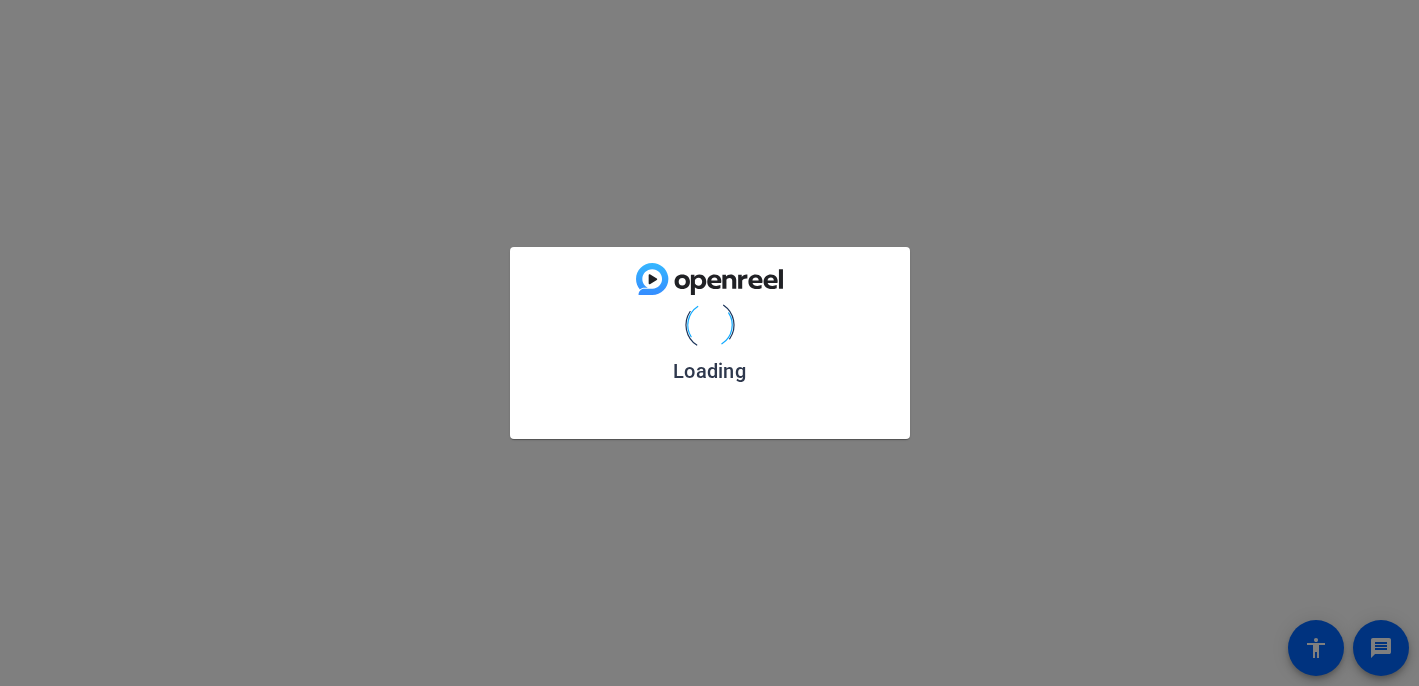 scroll, scrollTop: 0, scrollLeft: 0, axis: both 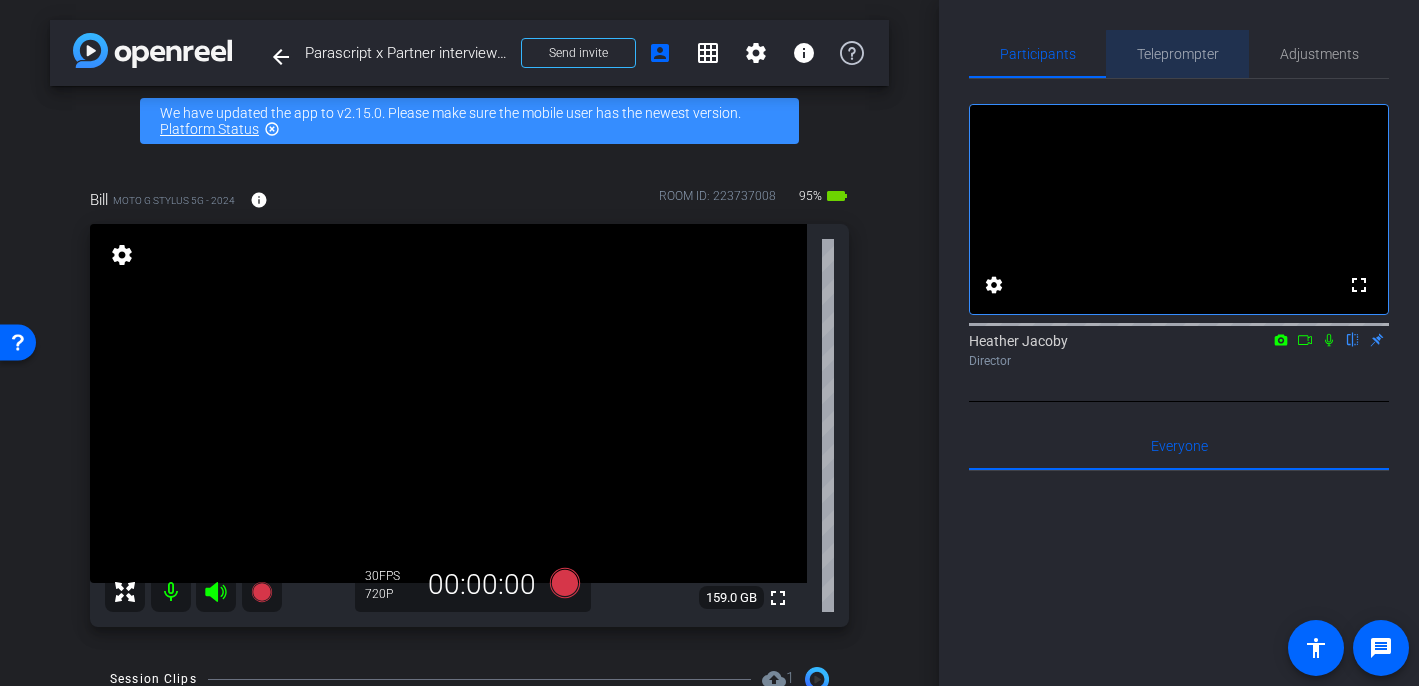click on "Teleprompter" at bounding box center (1178, 54) 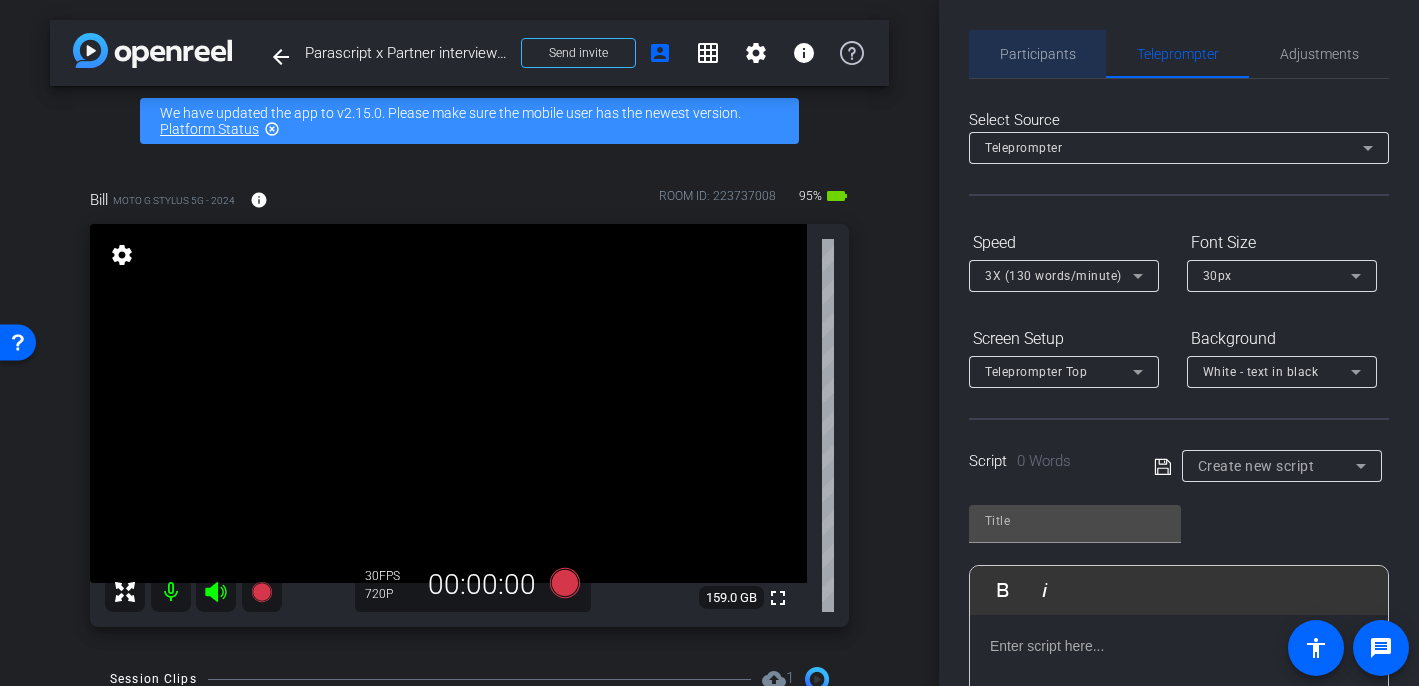 click on "Participants" at bounding box center (1038, 54) 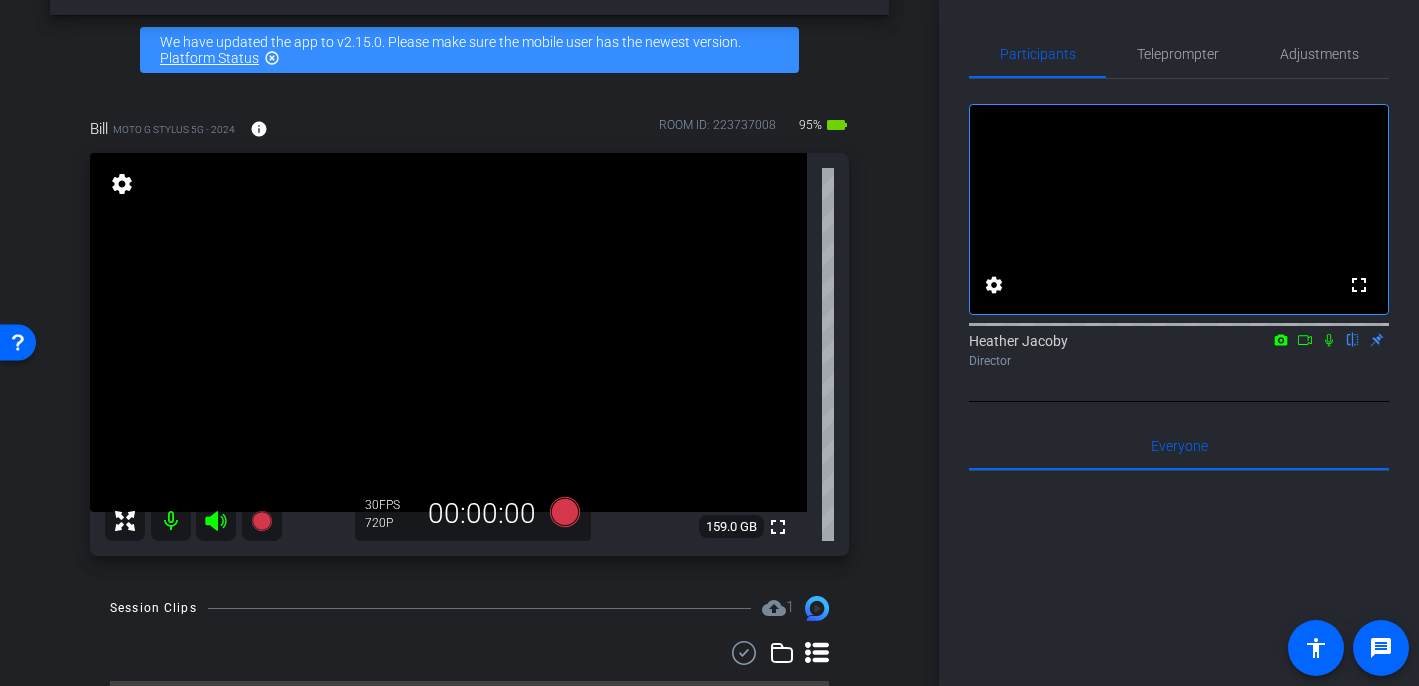 scroll, scrollTop: 122, scrollLeft: 0, axis: vertical 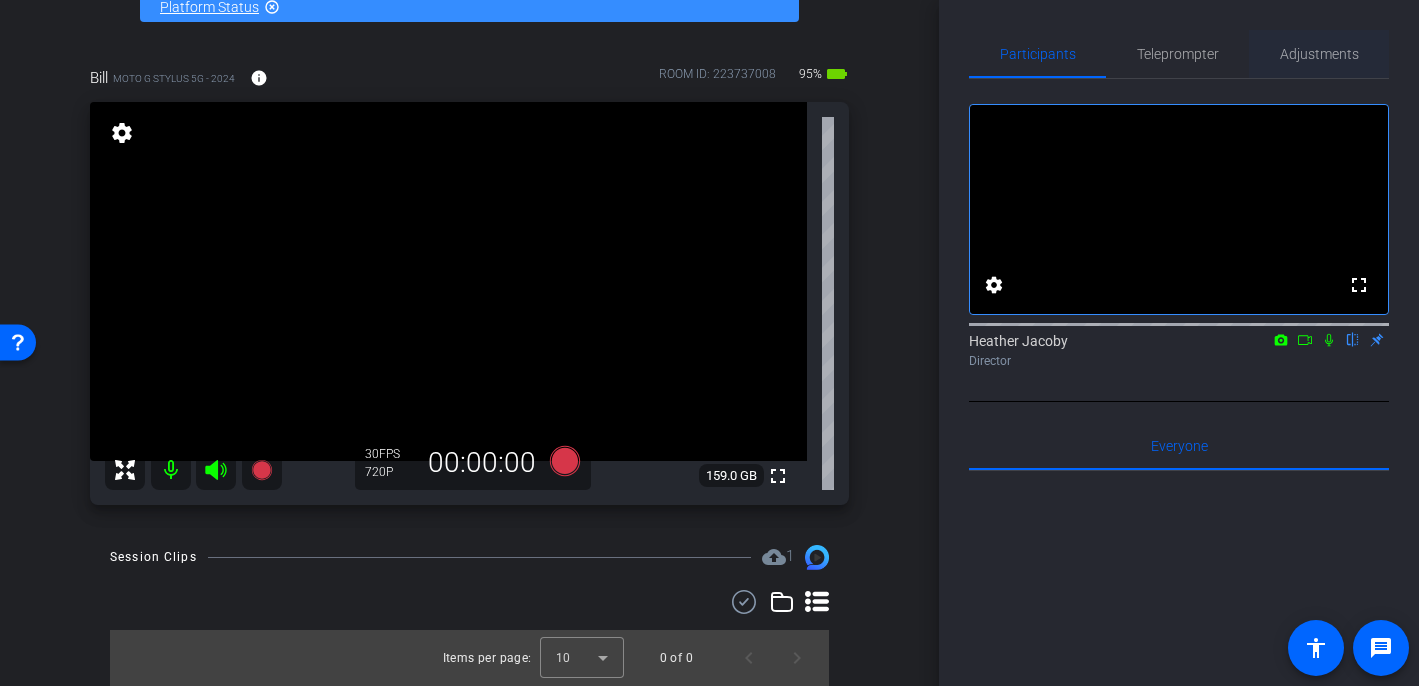 click on "Adjustments" at bounding box center (1319, 54) 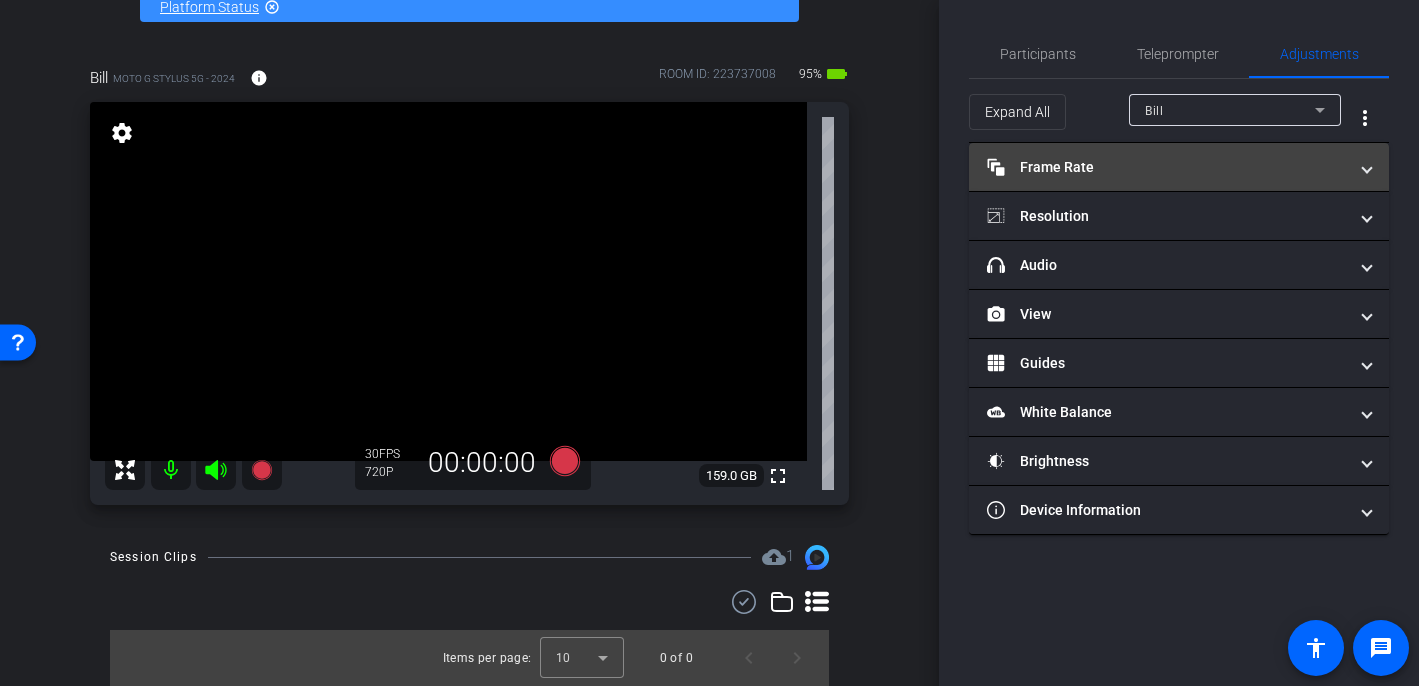 click on "Frame Rate
Frame Rate" at bounding box center [1167, 167] 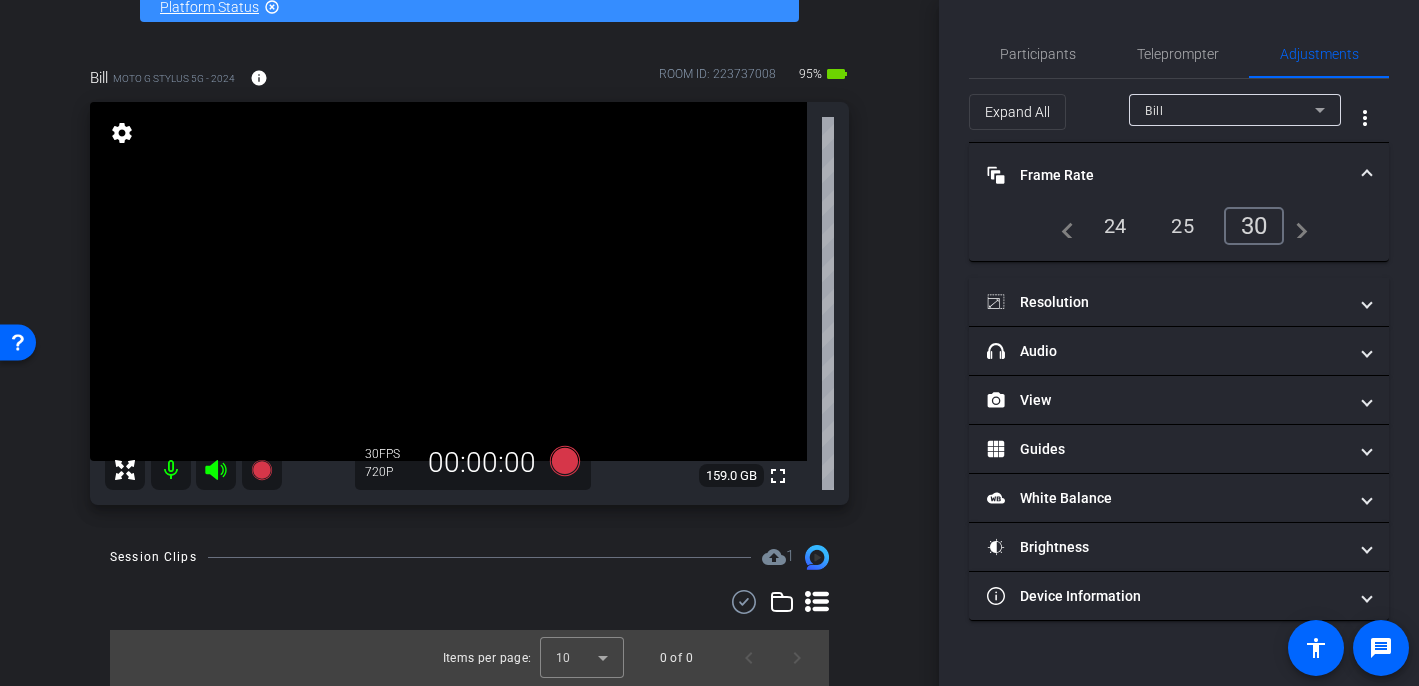 click on "24" at bounding box center [1115, 226] 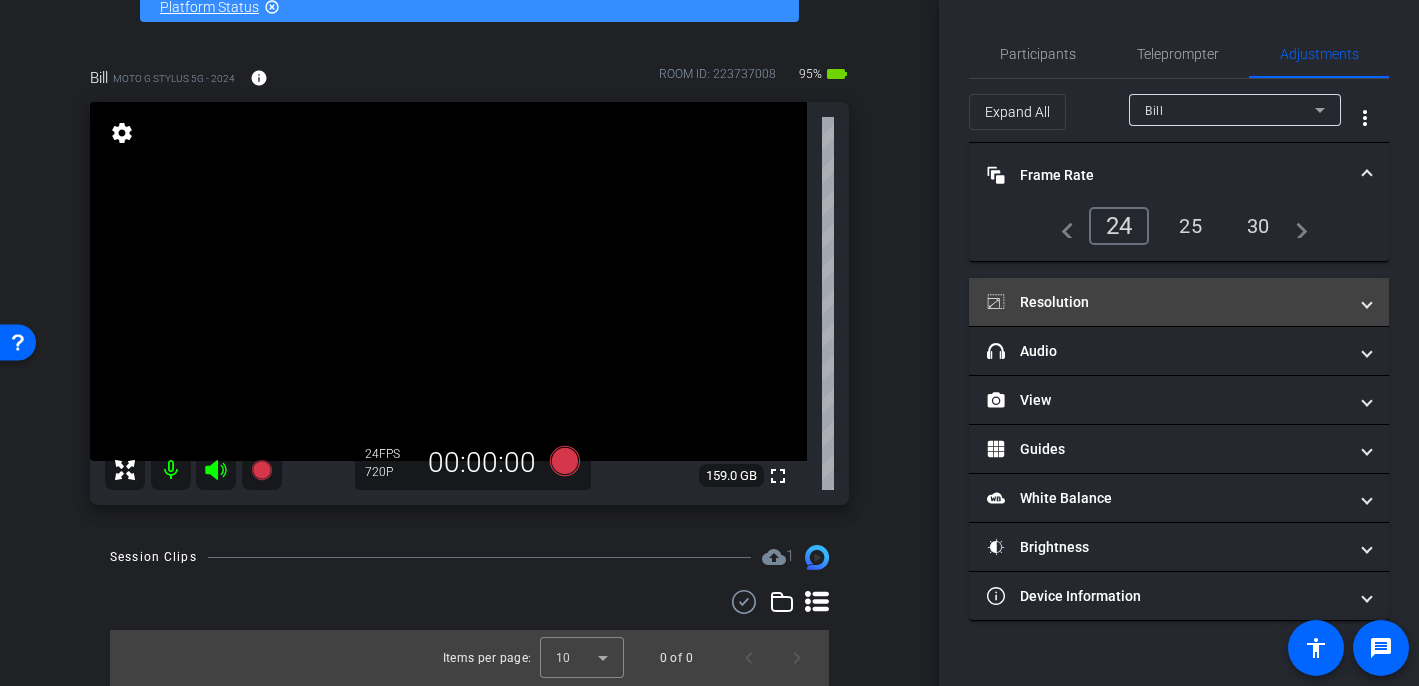 click on "Resolution" at bounding box center [1167, 302] 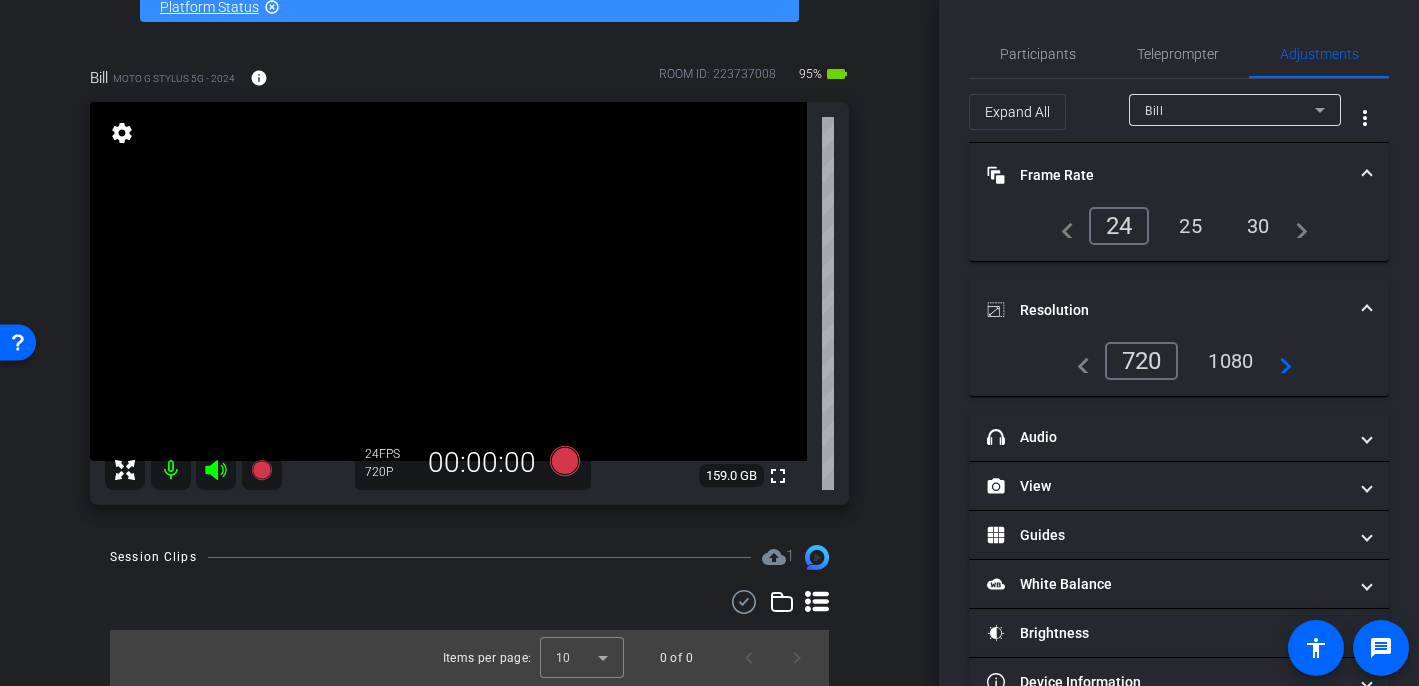 click on "1080" at bounding box center [1230, 361] 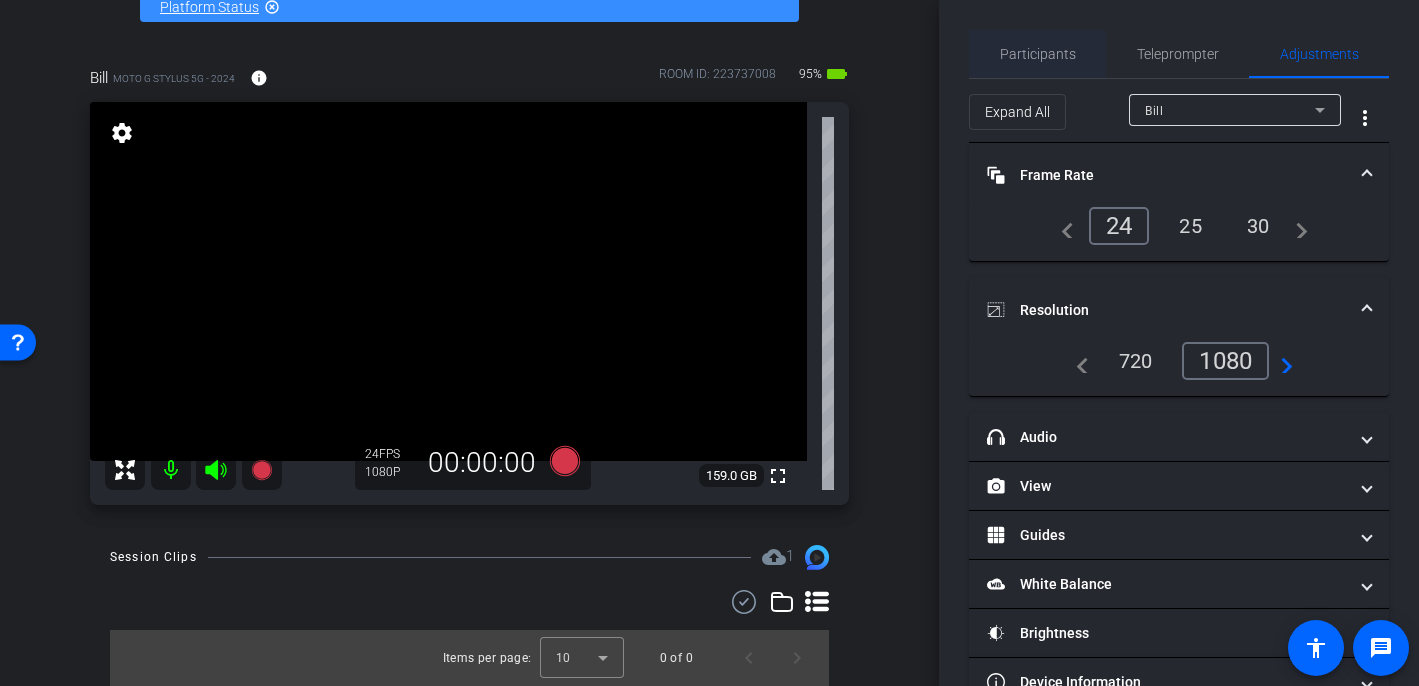 click on "Participants" at bounding box center (1038, 54) 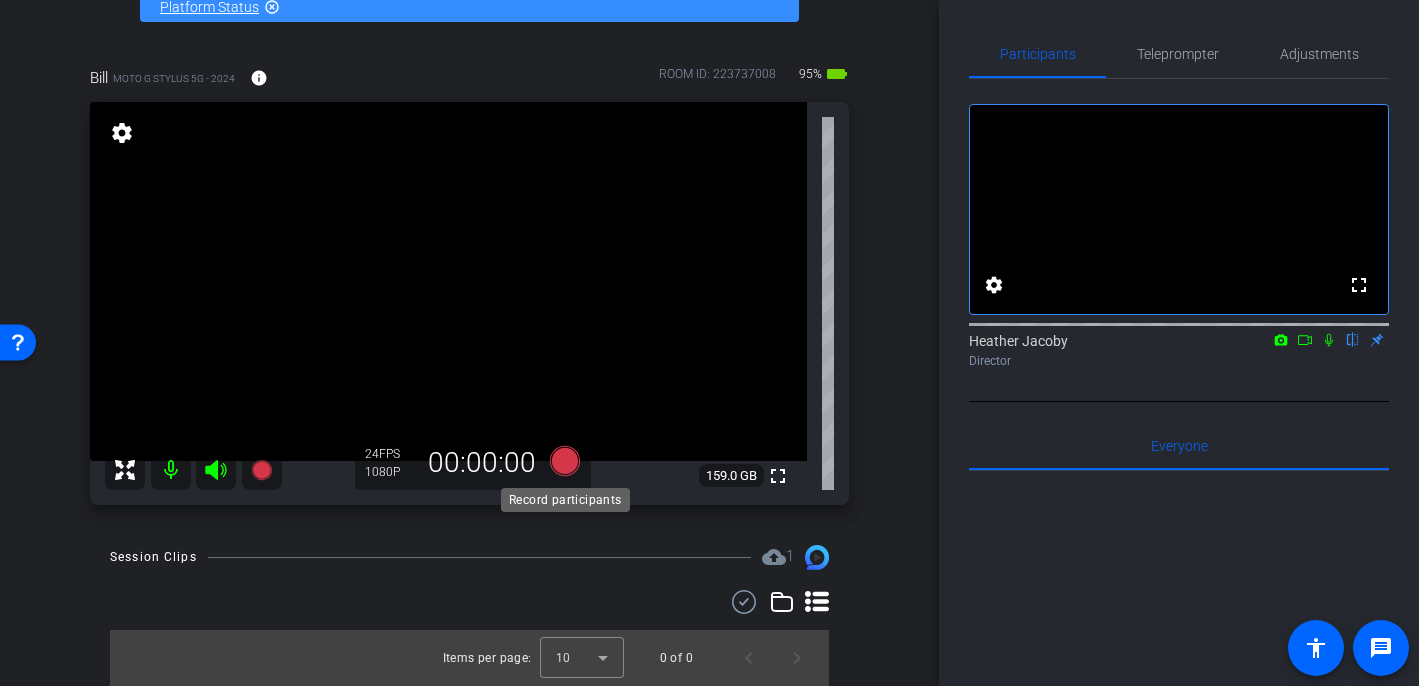click 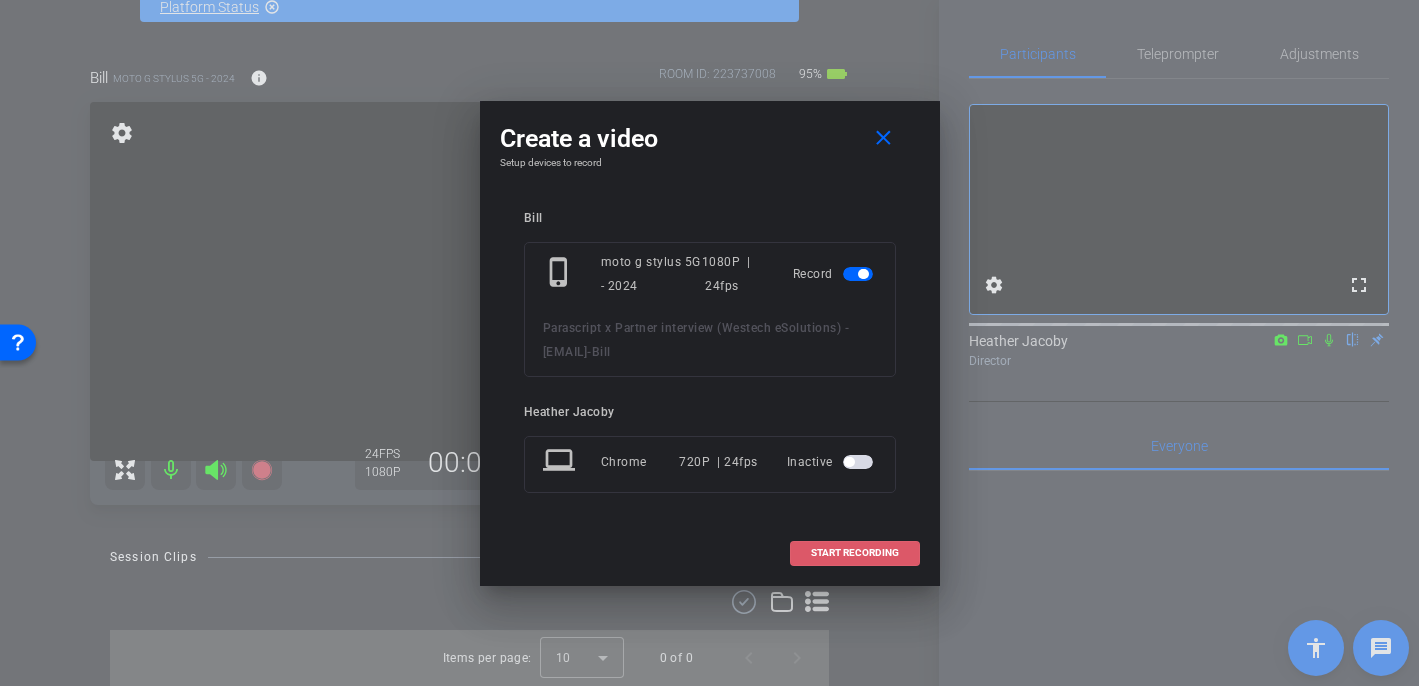 click on "START RECORDING" at bounding box center [855, 553] 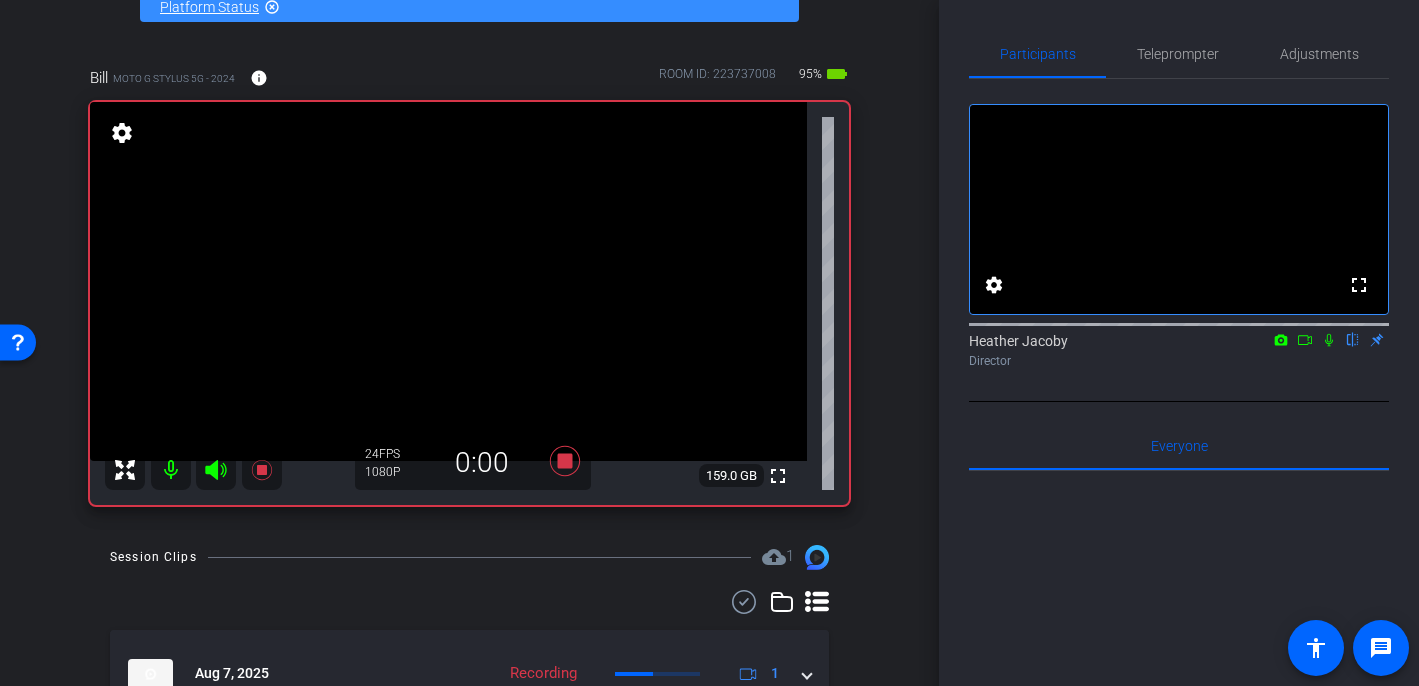 click 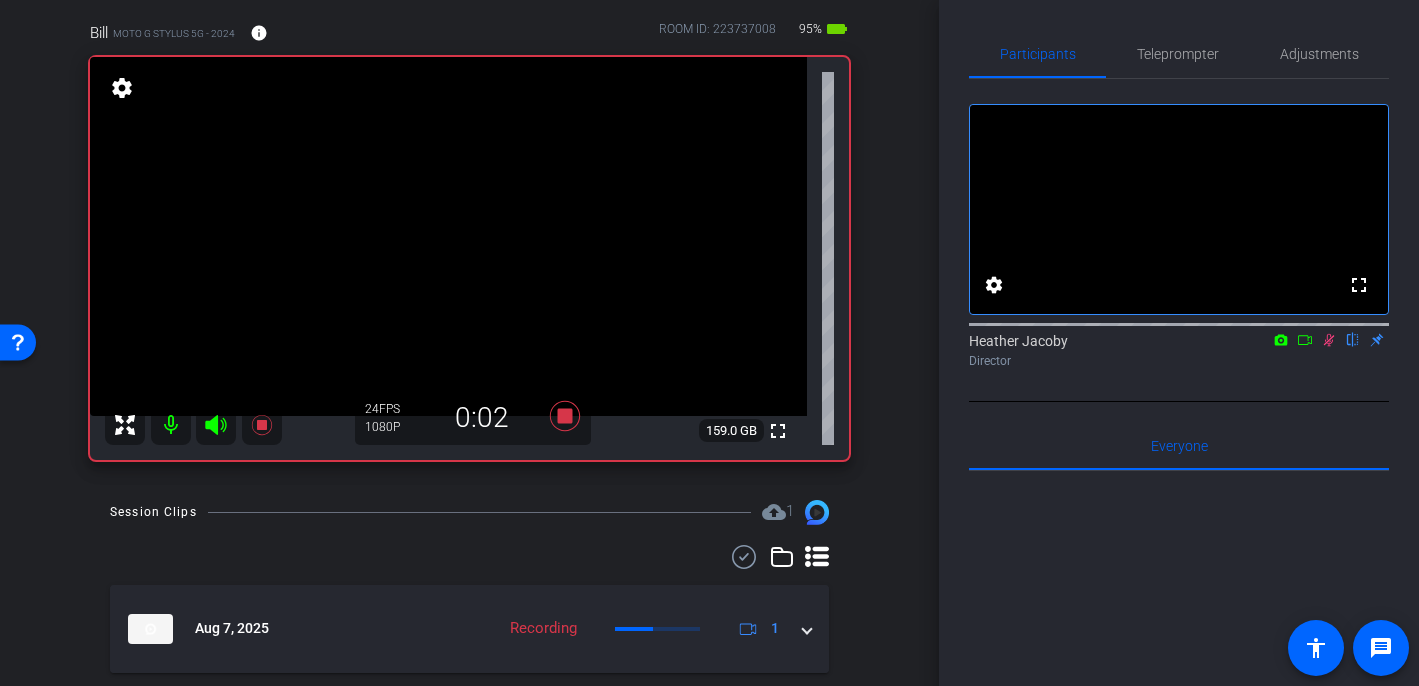 scroll, scrollTop: 147, scrollLeft: 0, axis: vertical 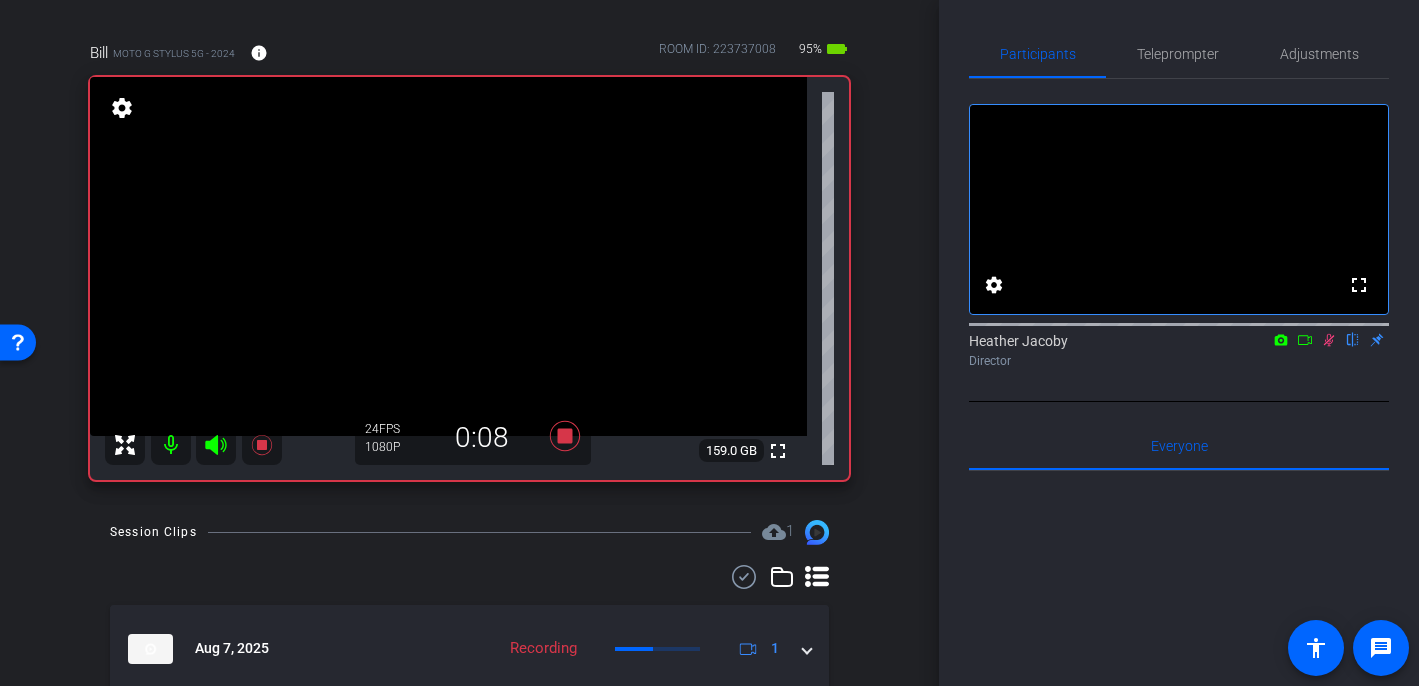 click 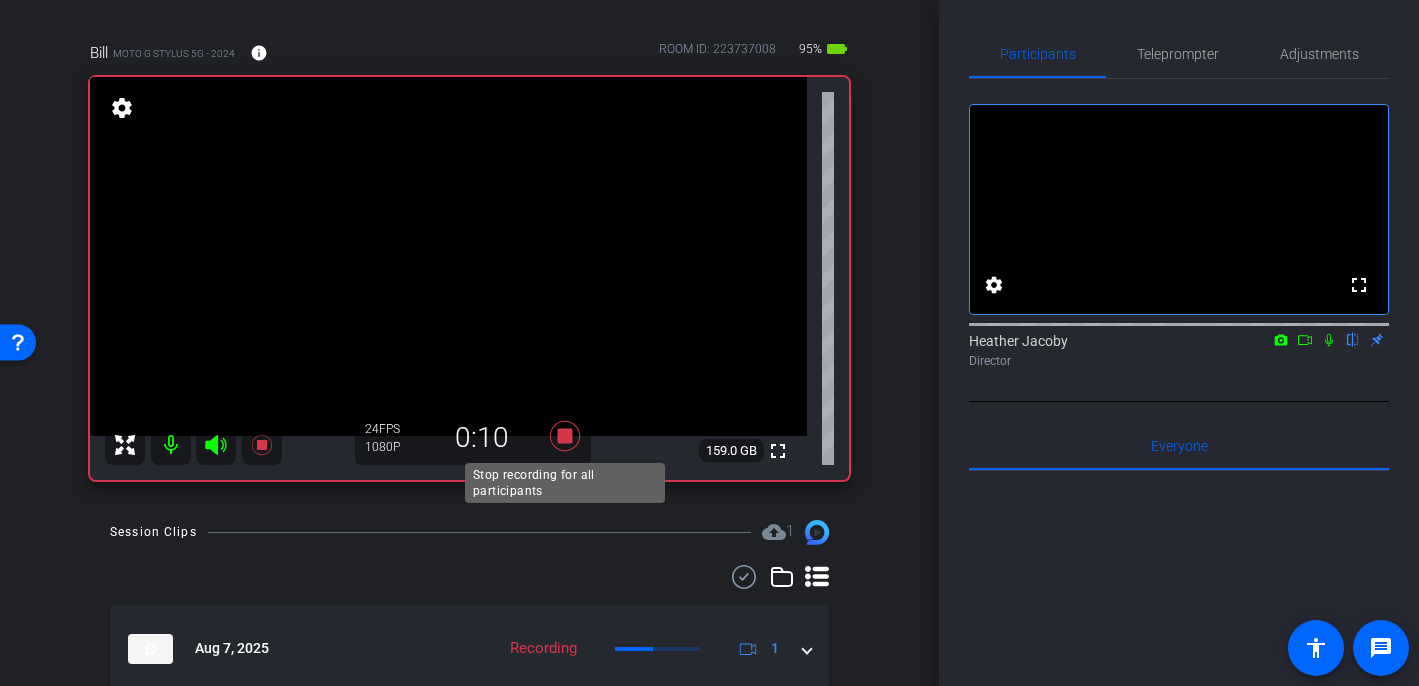 click 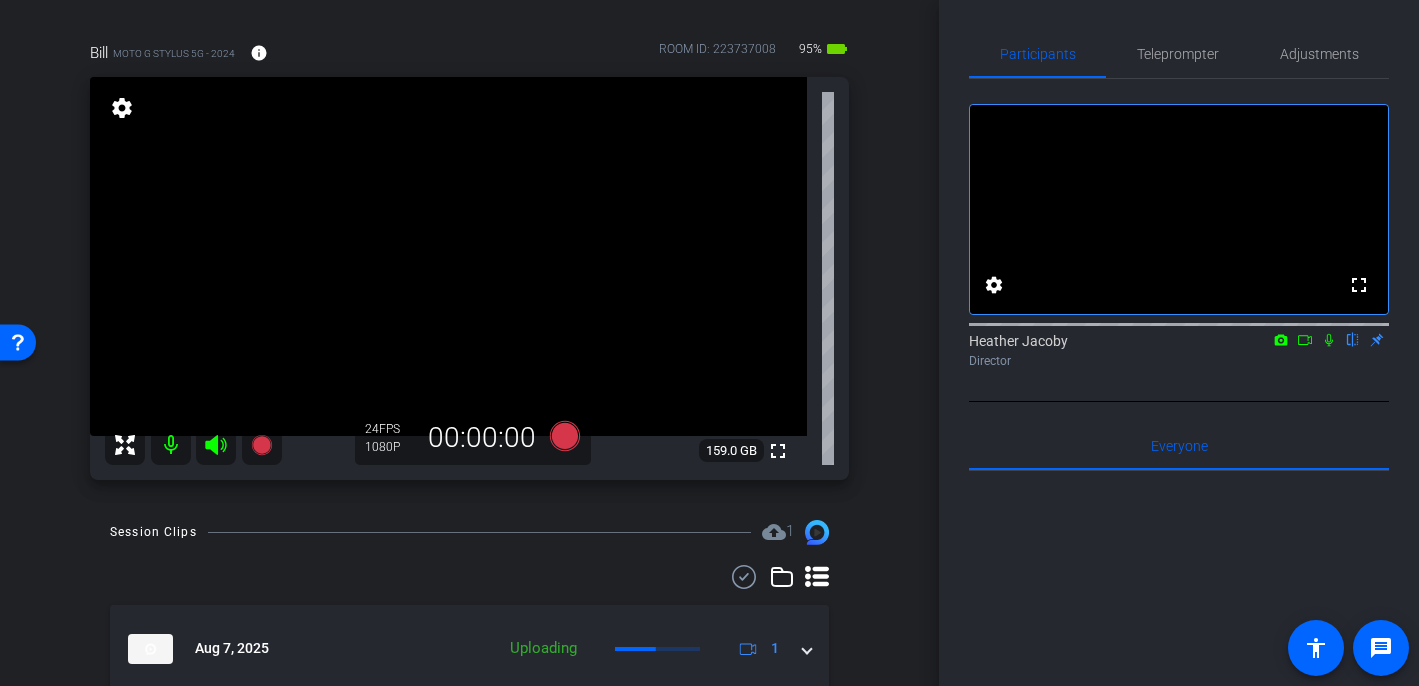 scroll, scrollTop: 225, scrollLeft: 0, axis: vertical 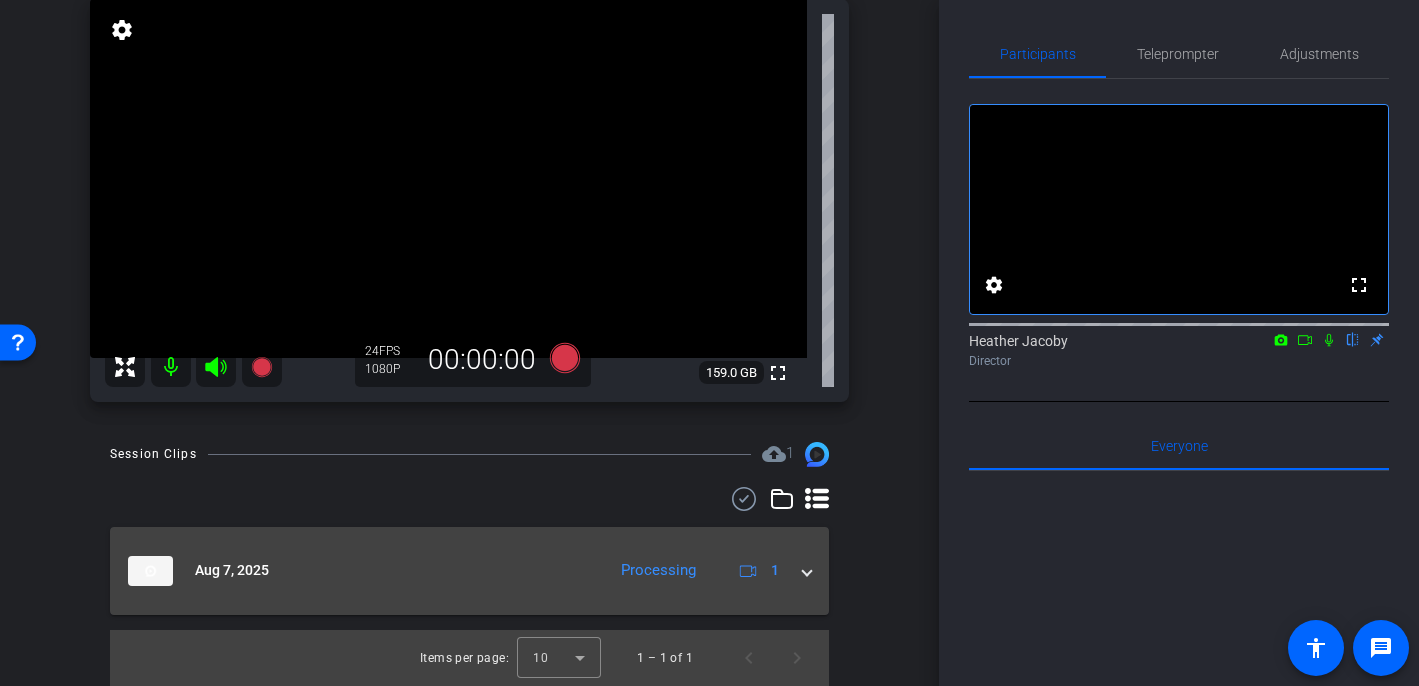 click at bounding box center [807, 570] 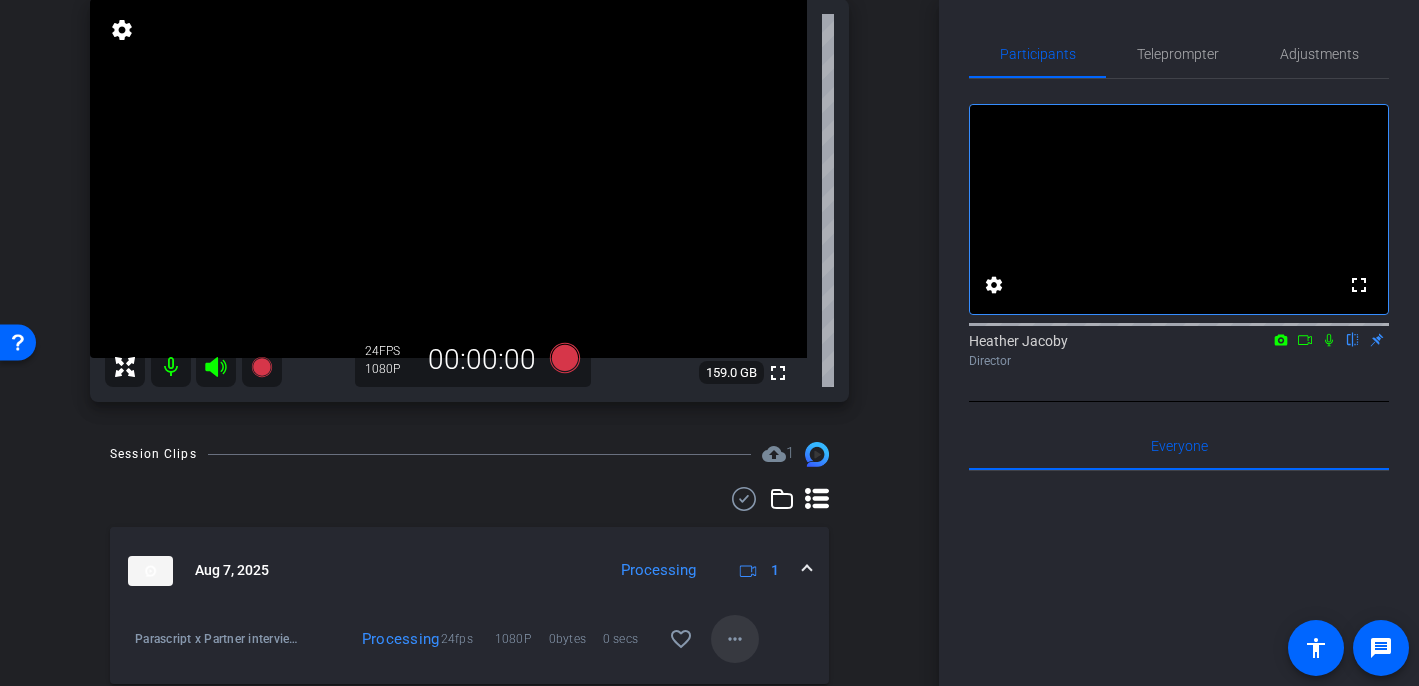 click on "more_horiz" at bounding box center [735, 639] 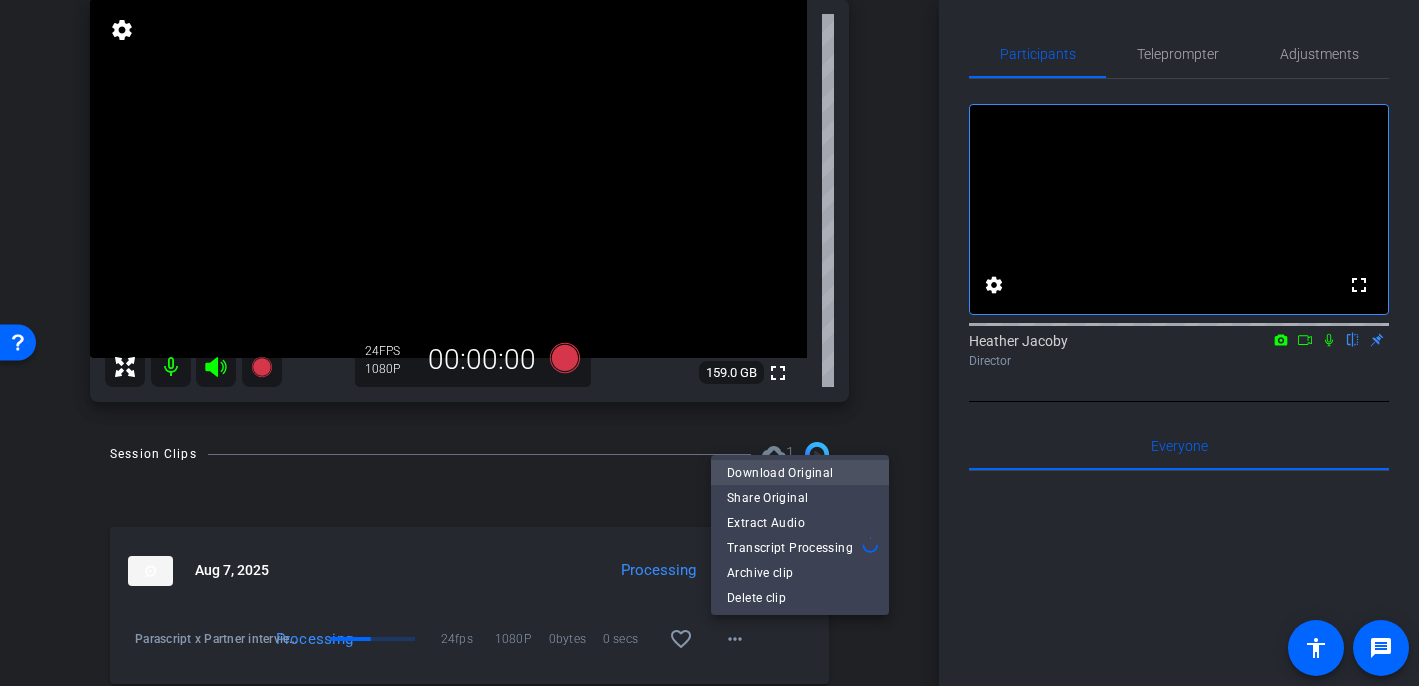 click on "Download Original" at bounding box center [800, 472] 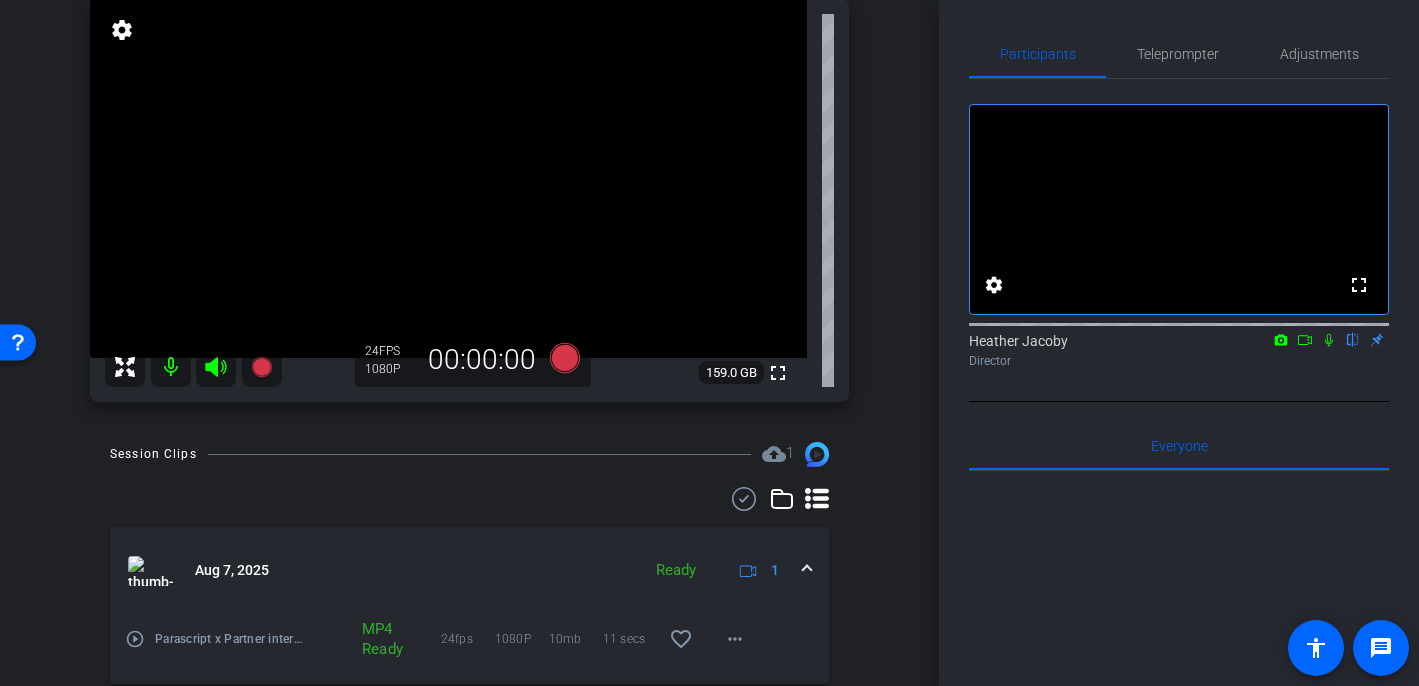 click 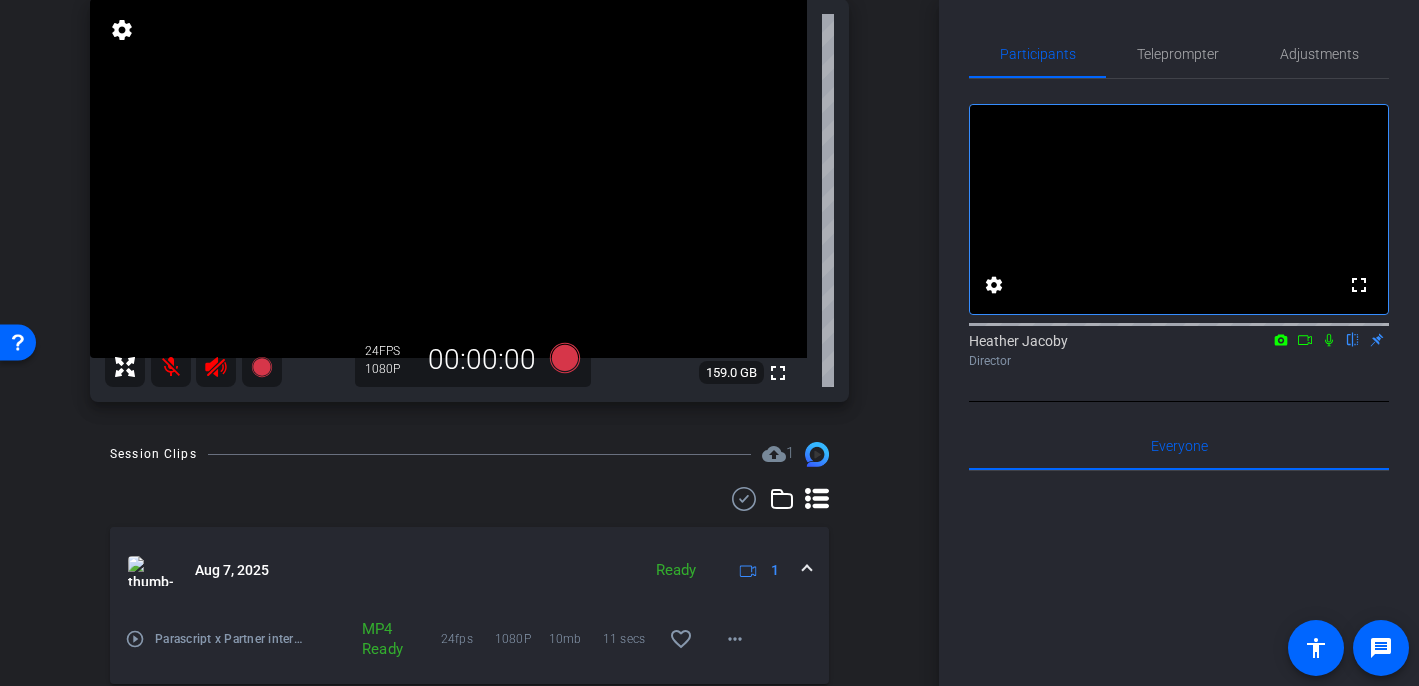 click 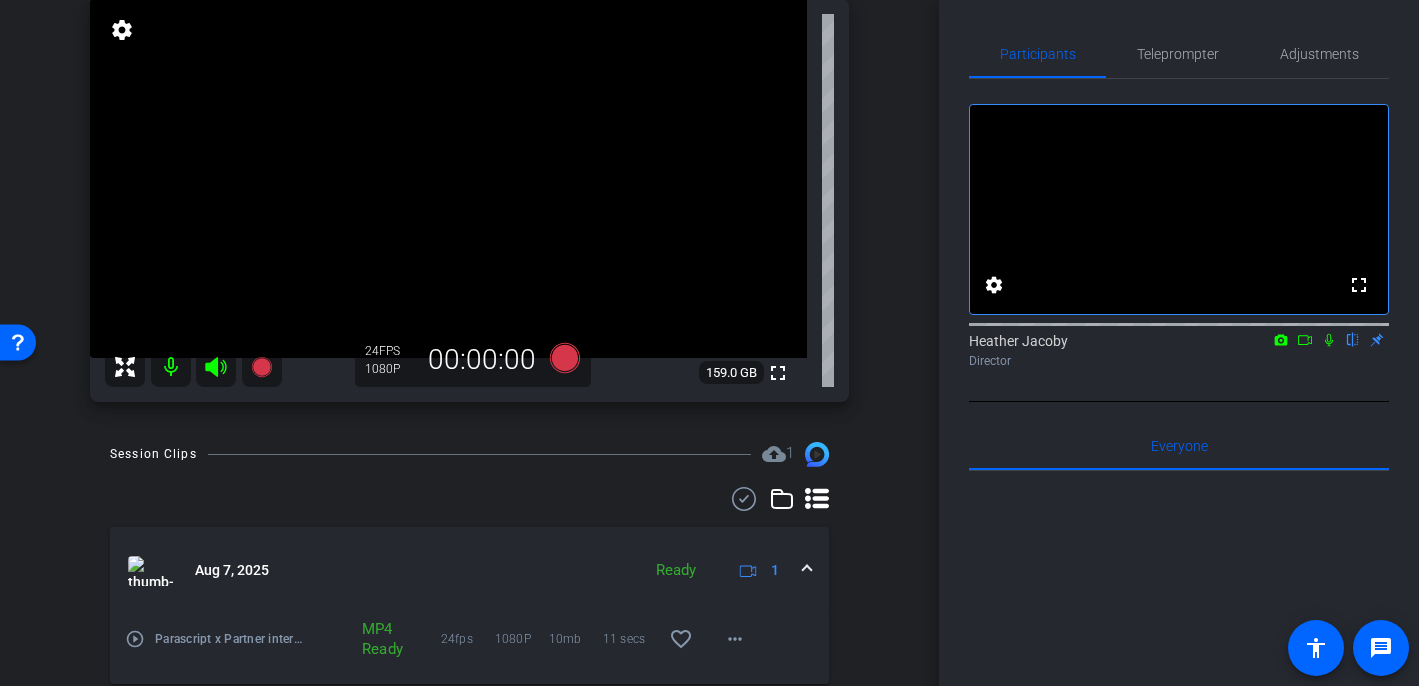 click 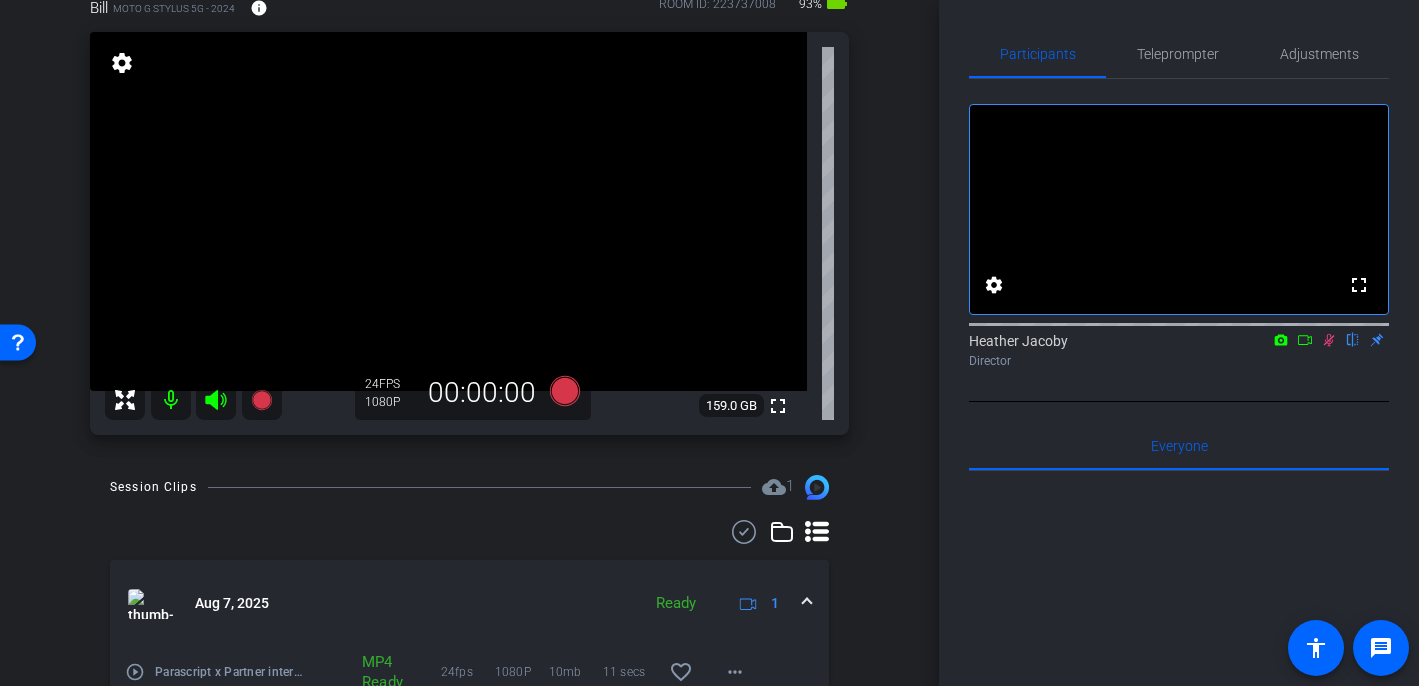 scroll, scrollTop: 187, scrollLeft: 0, axis: vertical 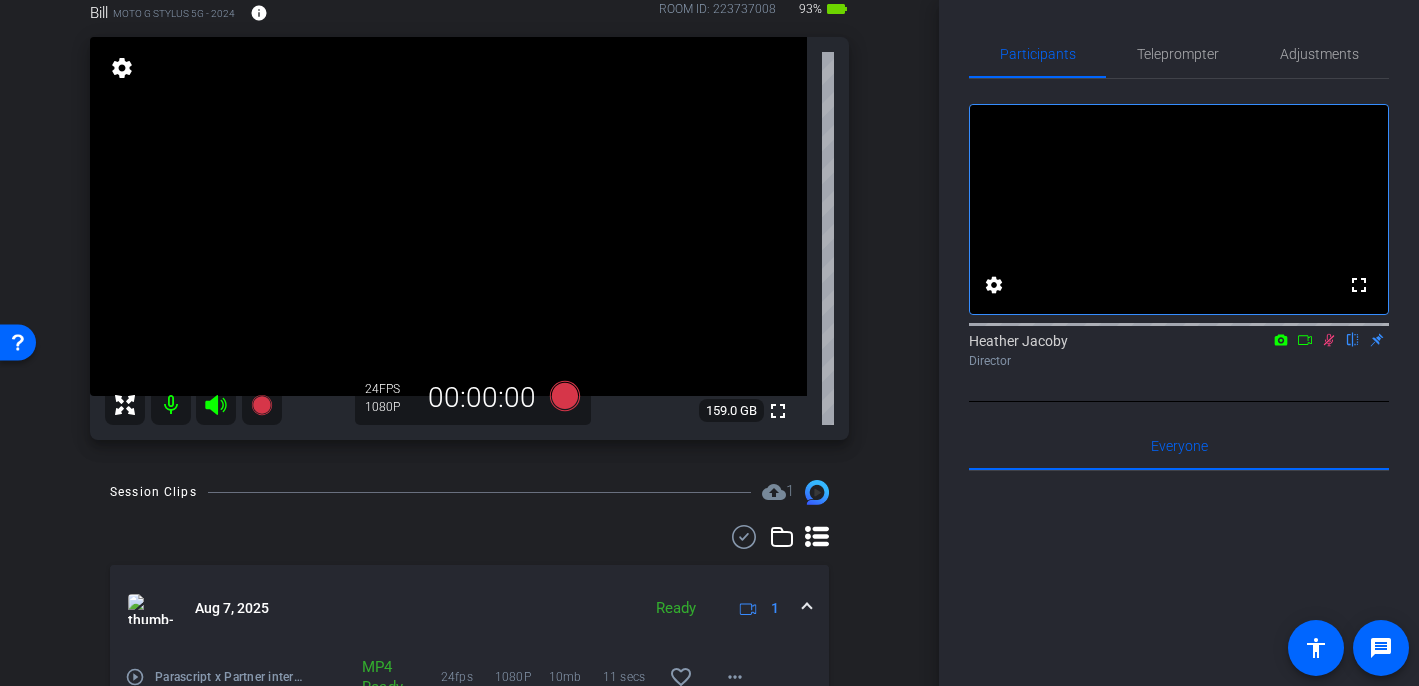 click 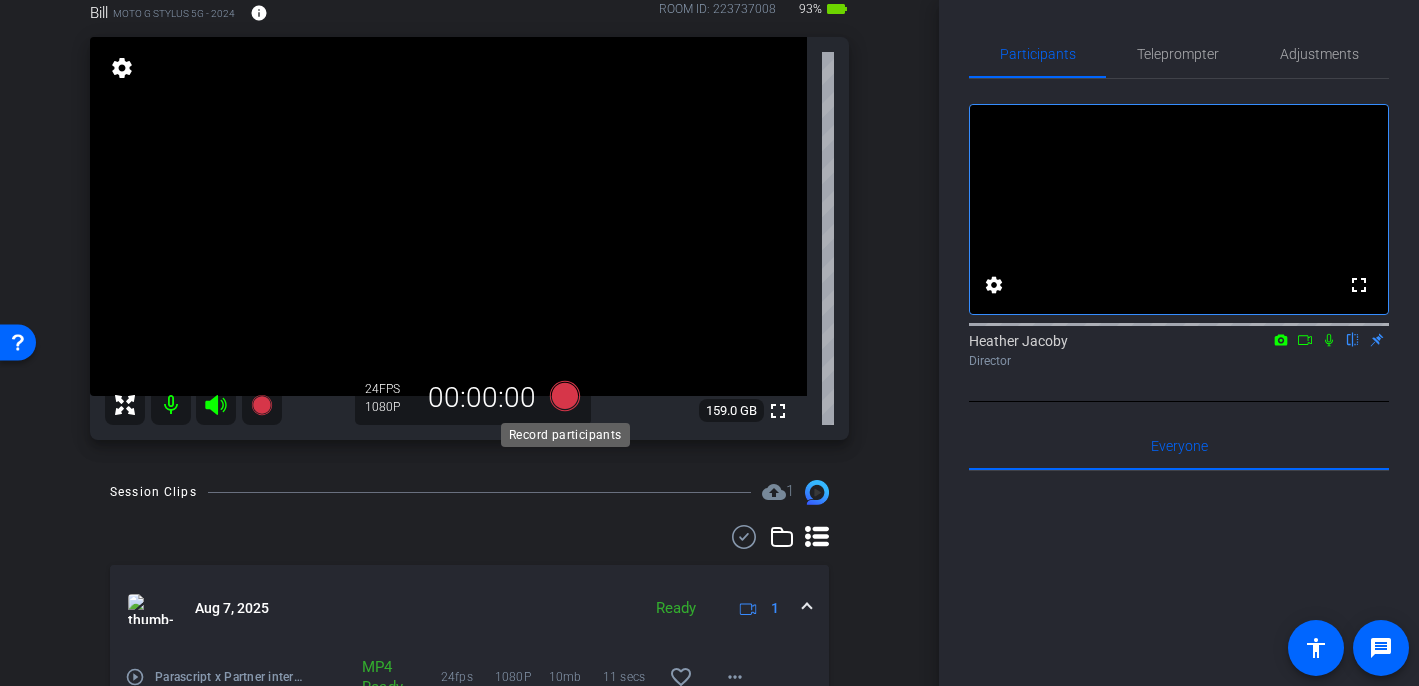 click 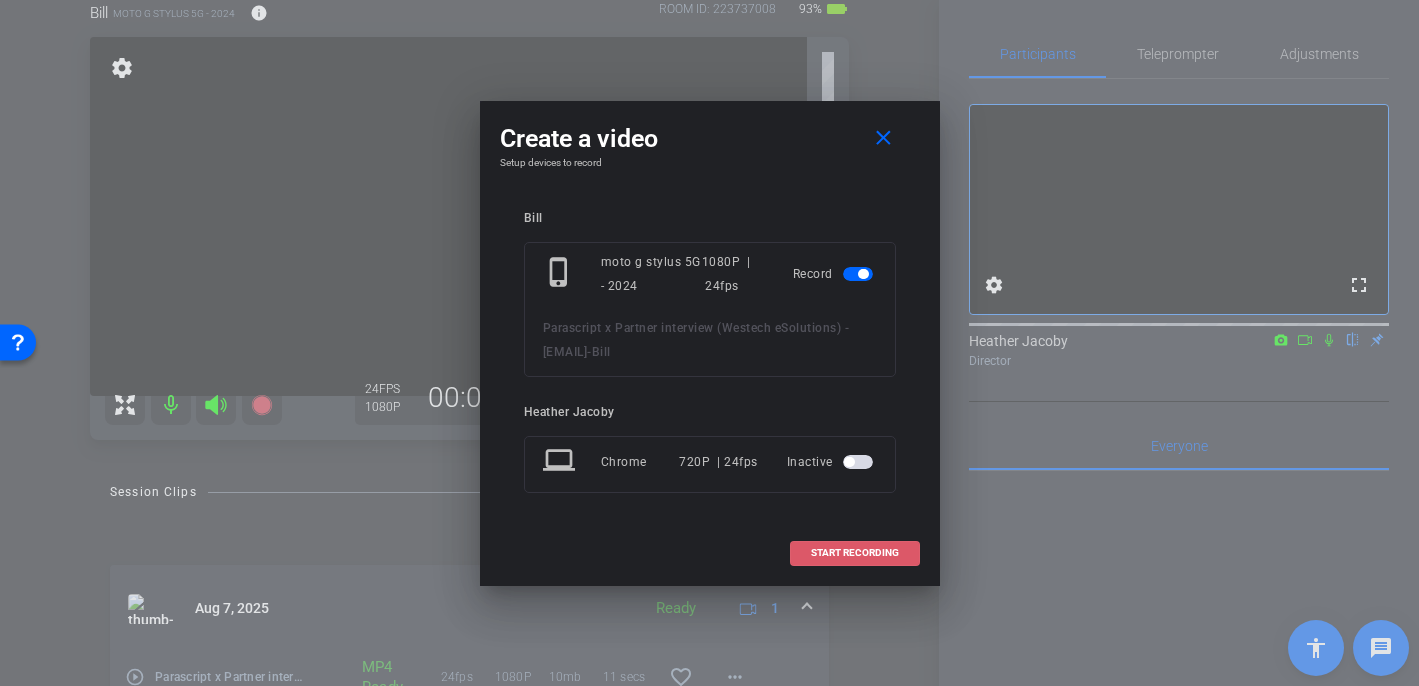 click on "START RECORDING" at bounding box center [855, 553] 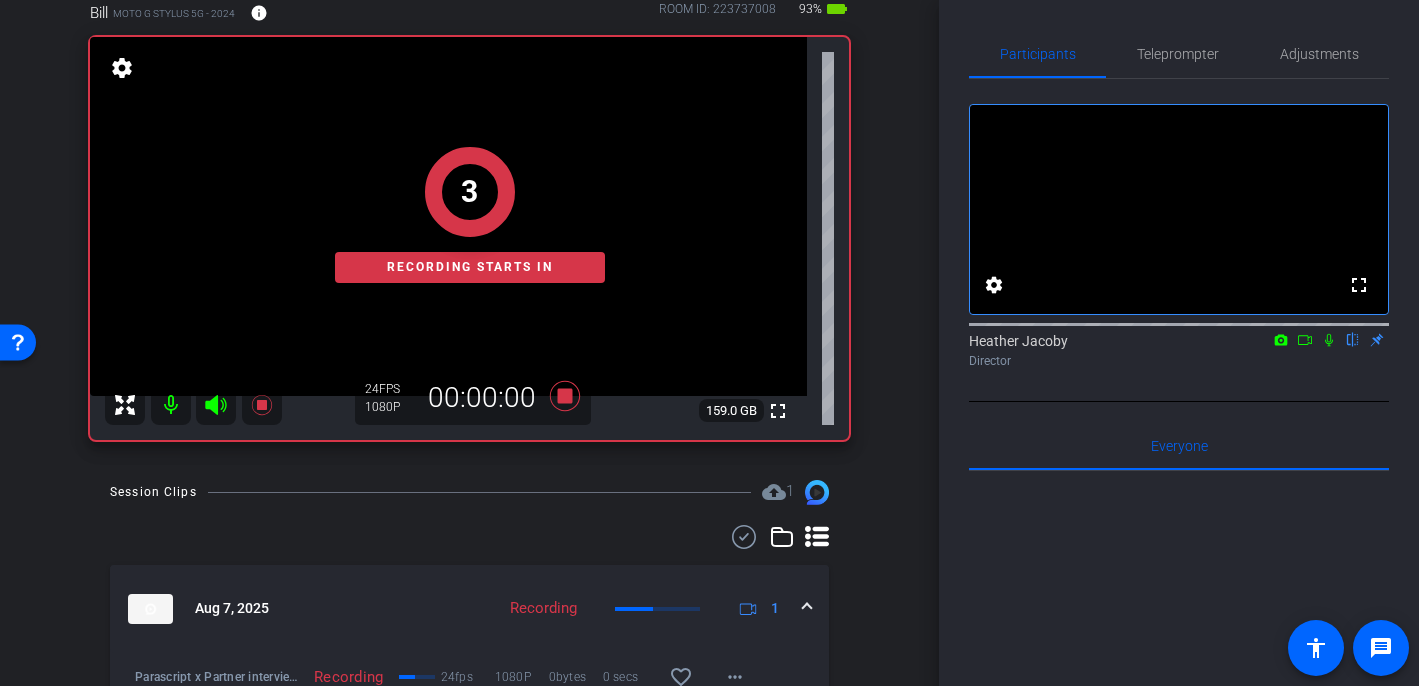 click 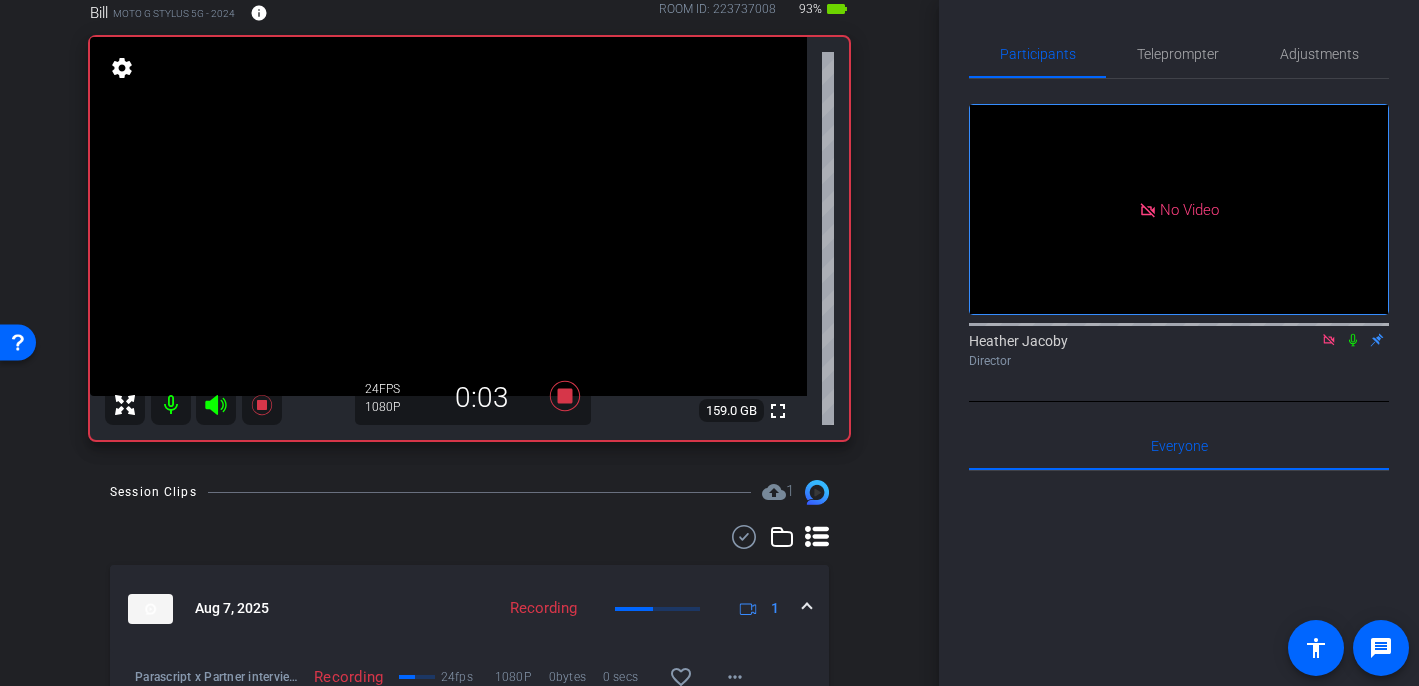 click 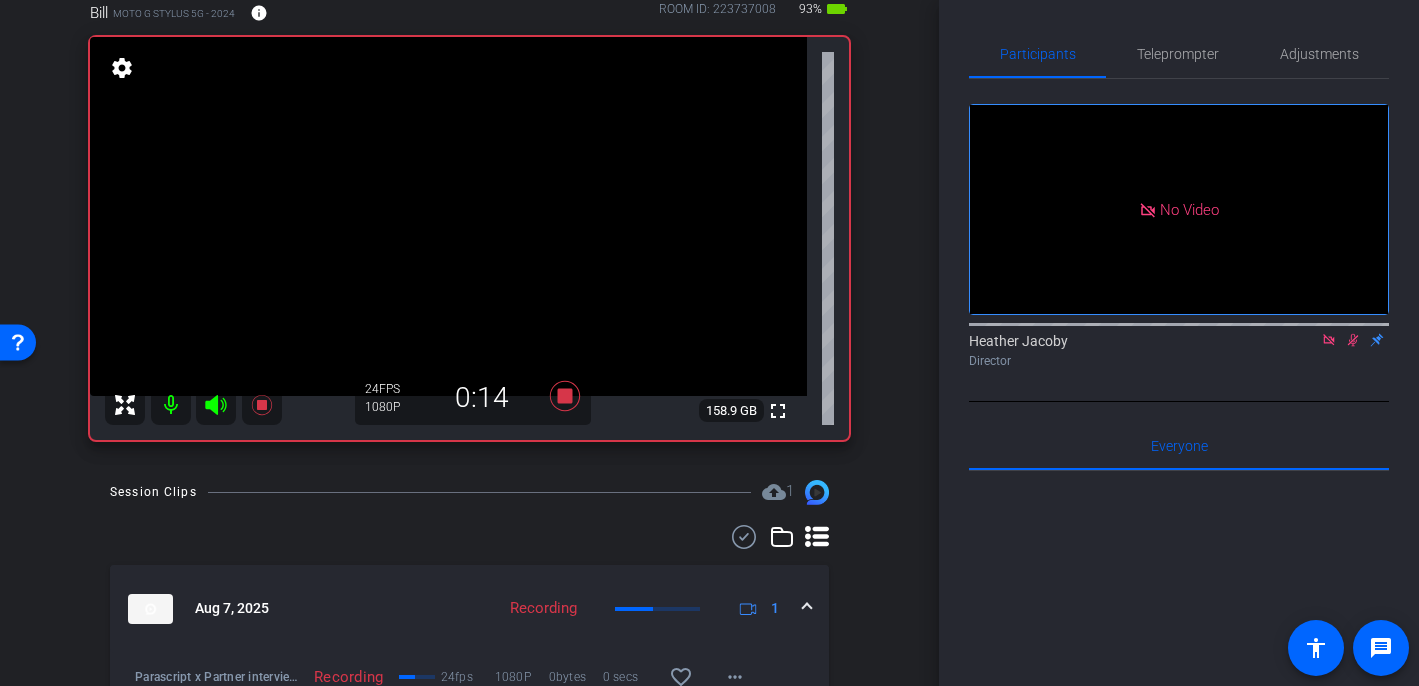 drag, startPoint x: 1355, startPoint y: 369, endPoint x: 1354, endPoint y: 423, distance: 54.00926 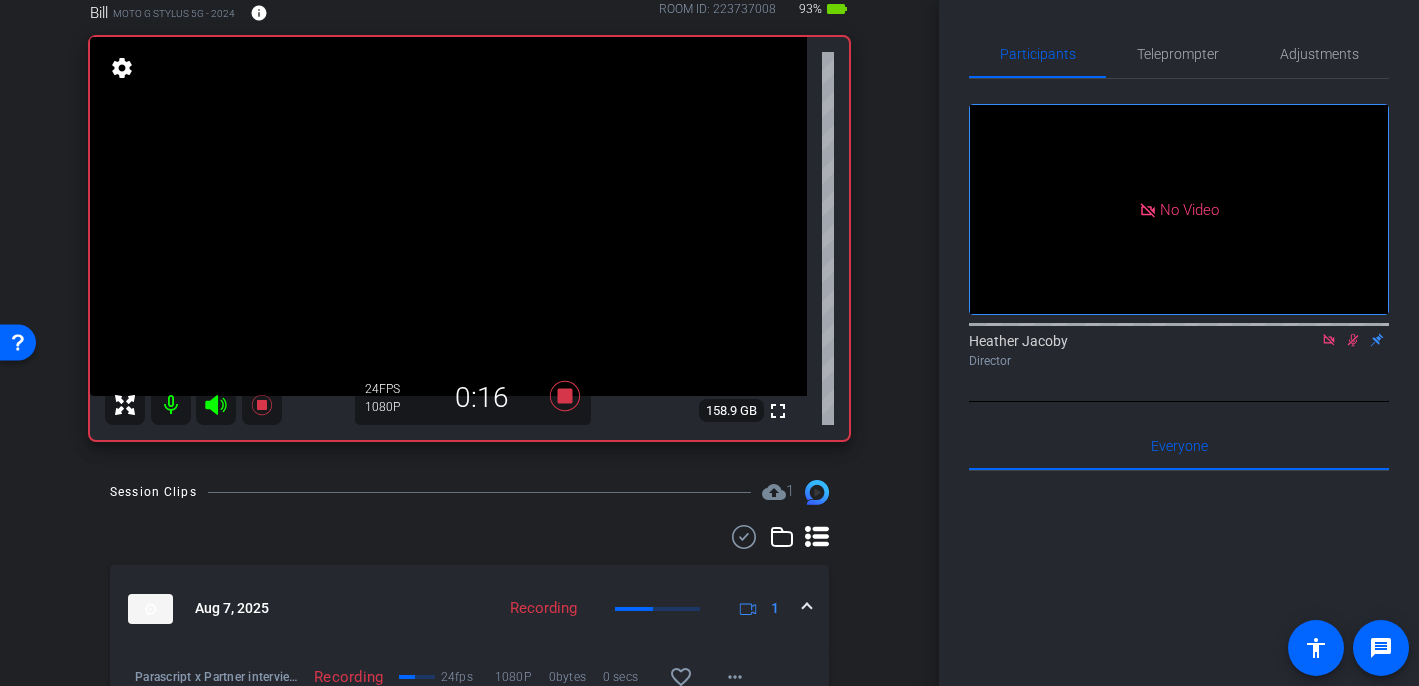 click 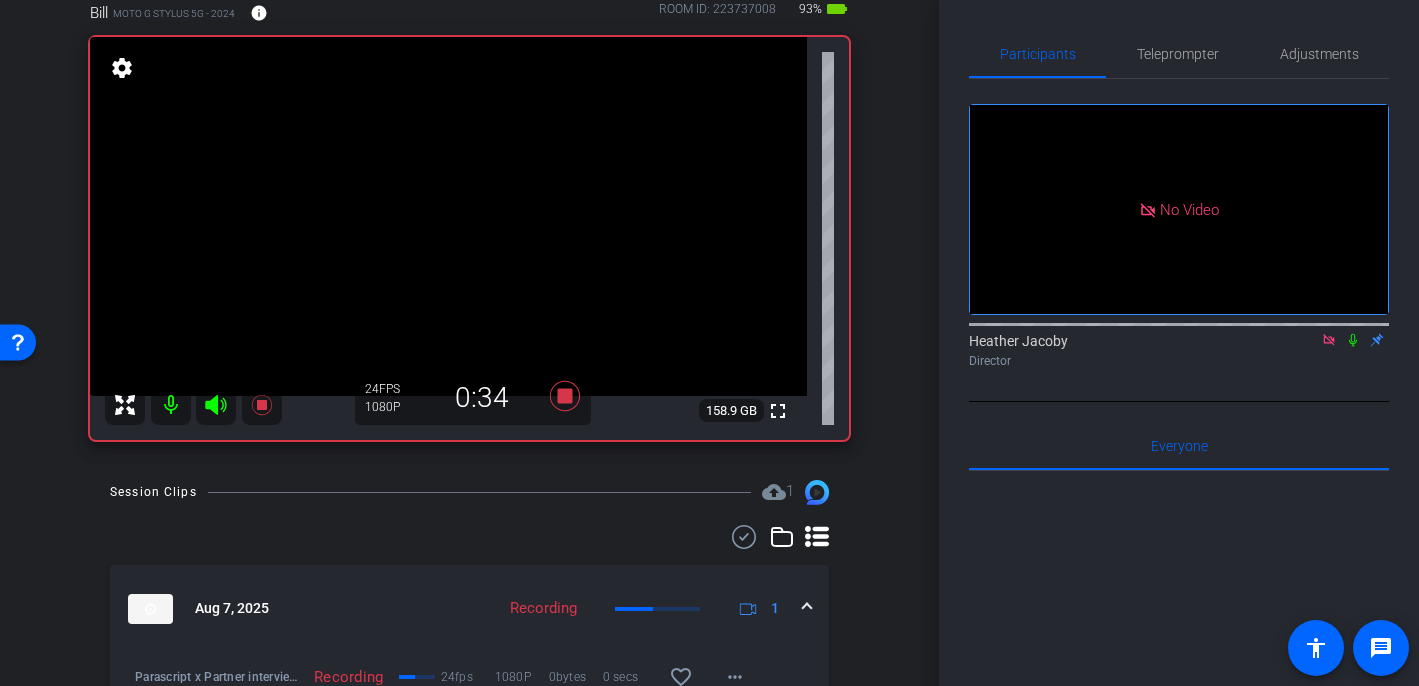 click 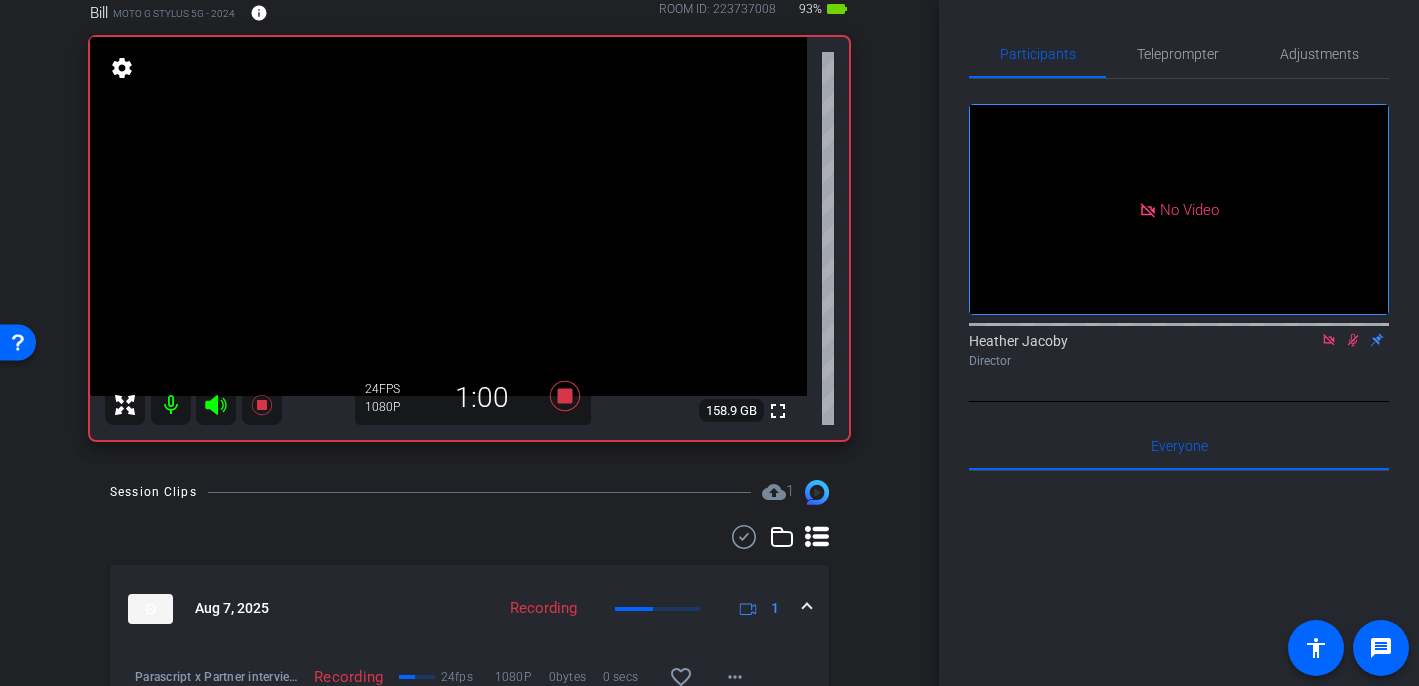 click 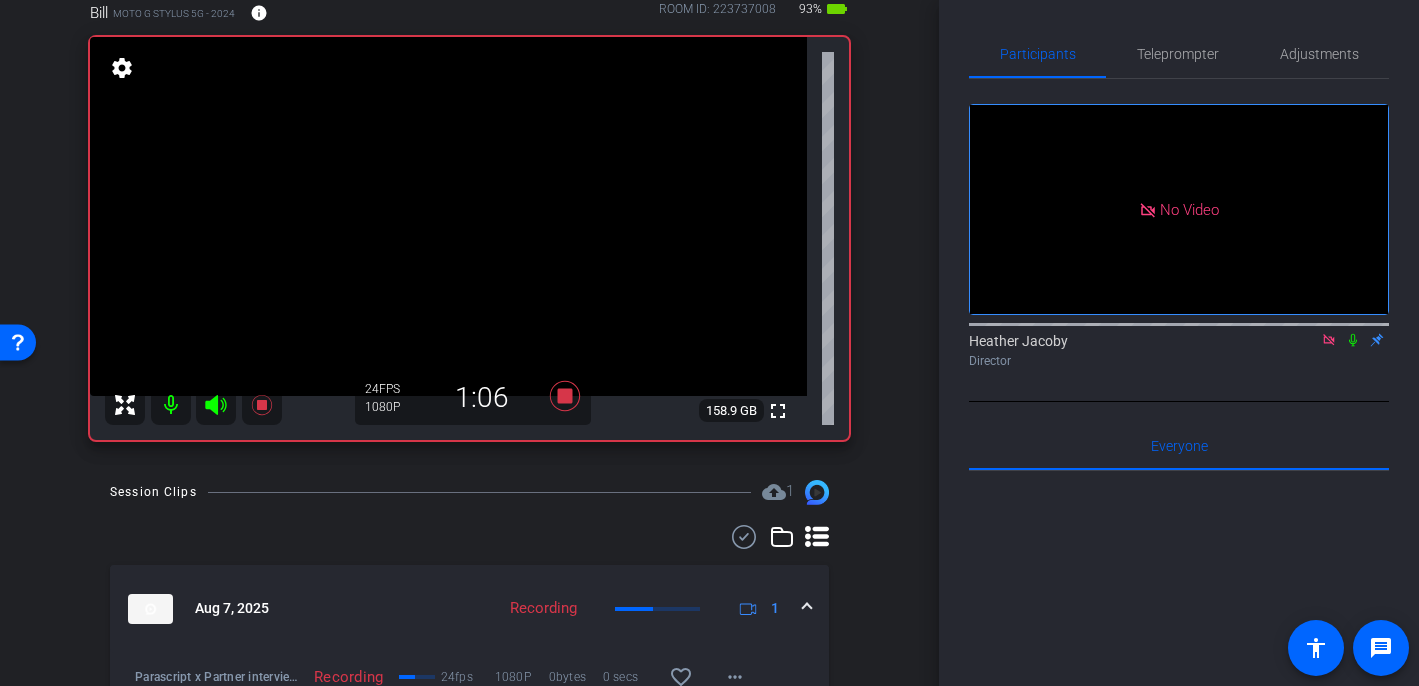 click 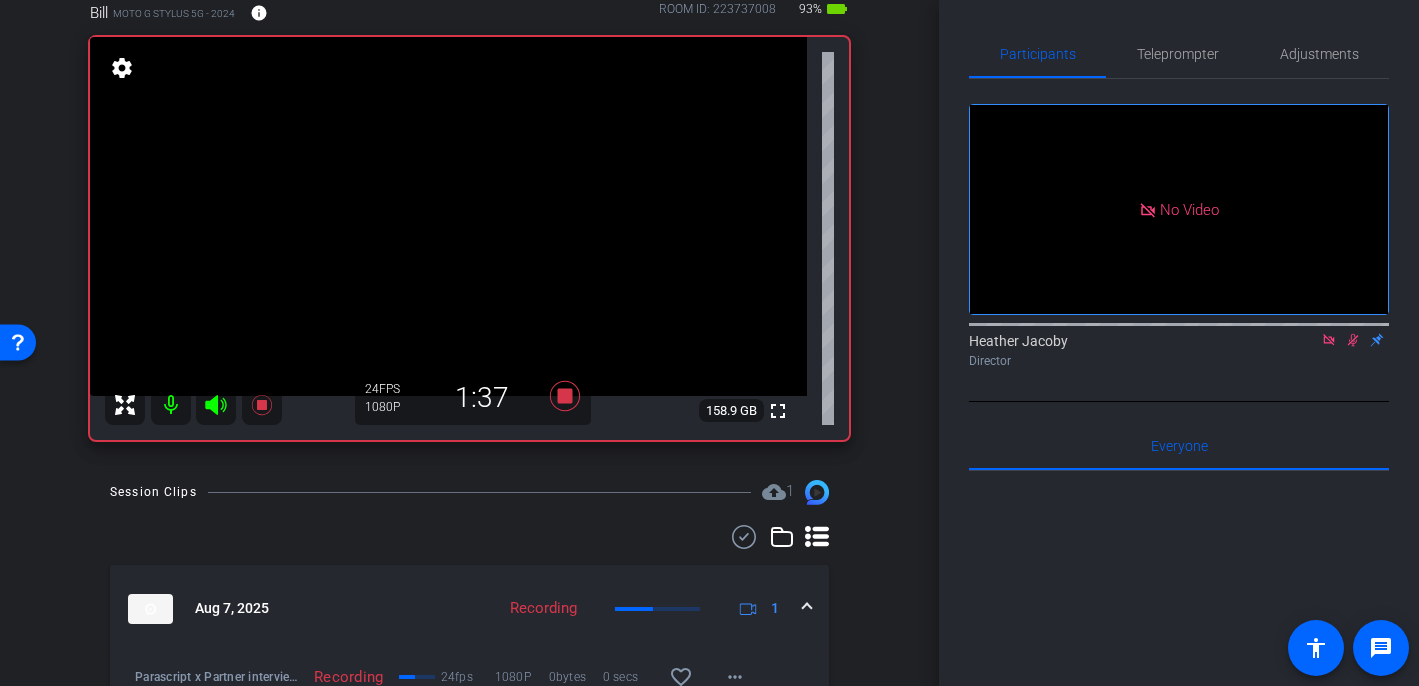 click 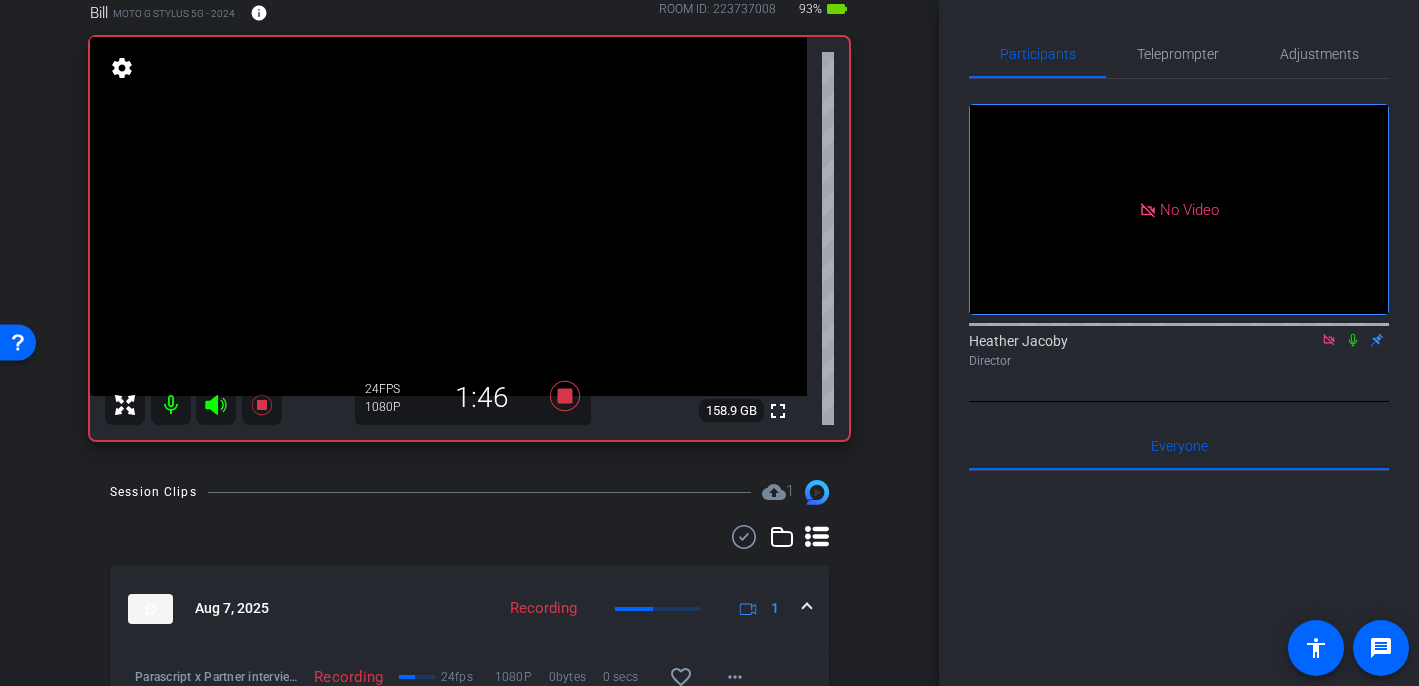 click 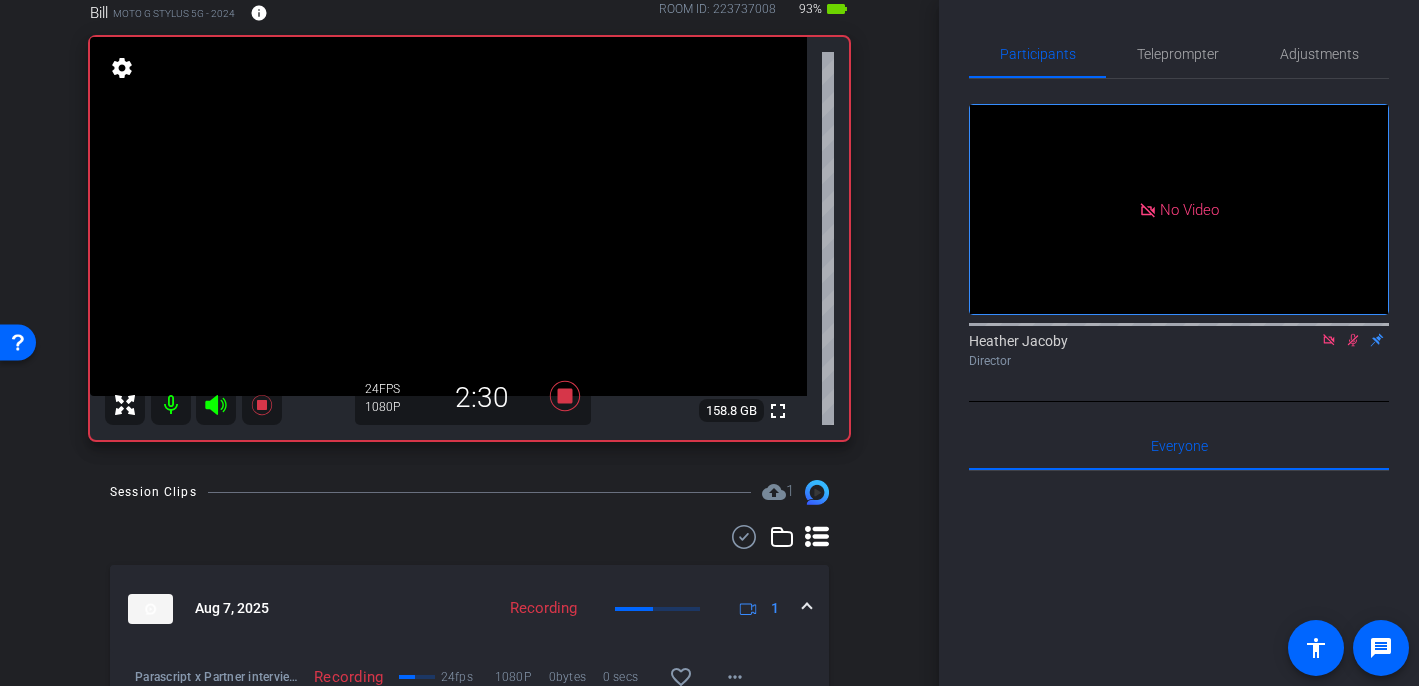 click 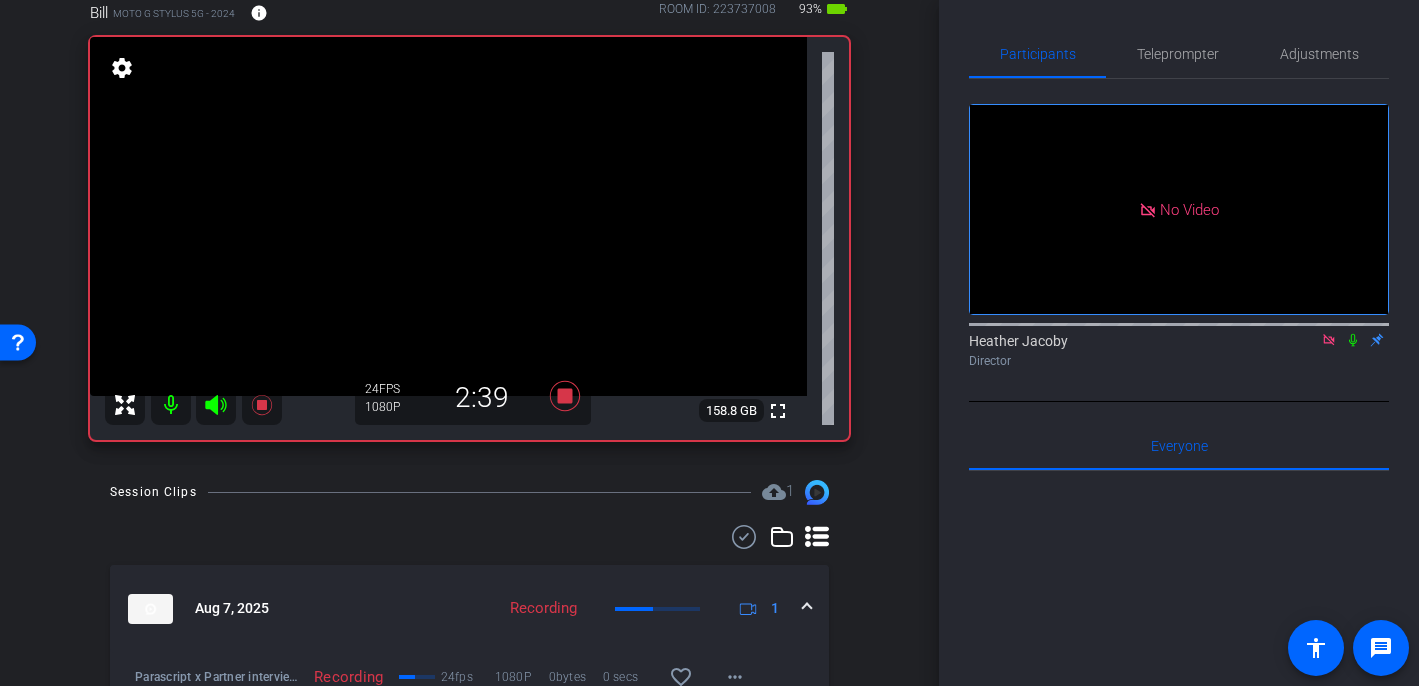 click 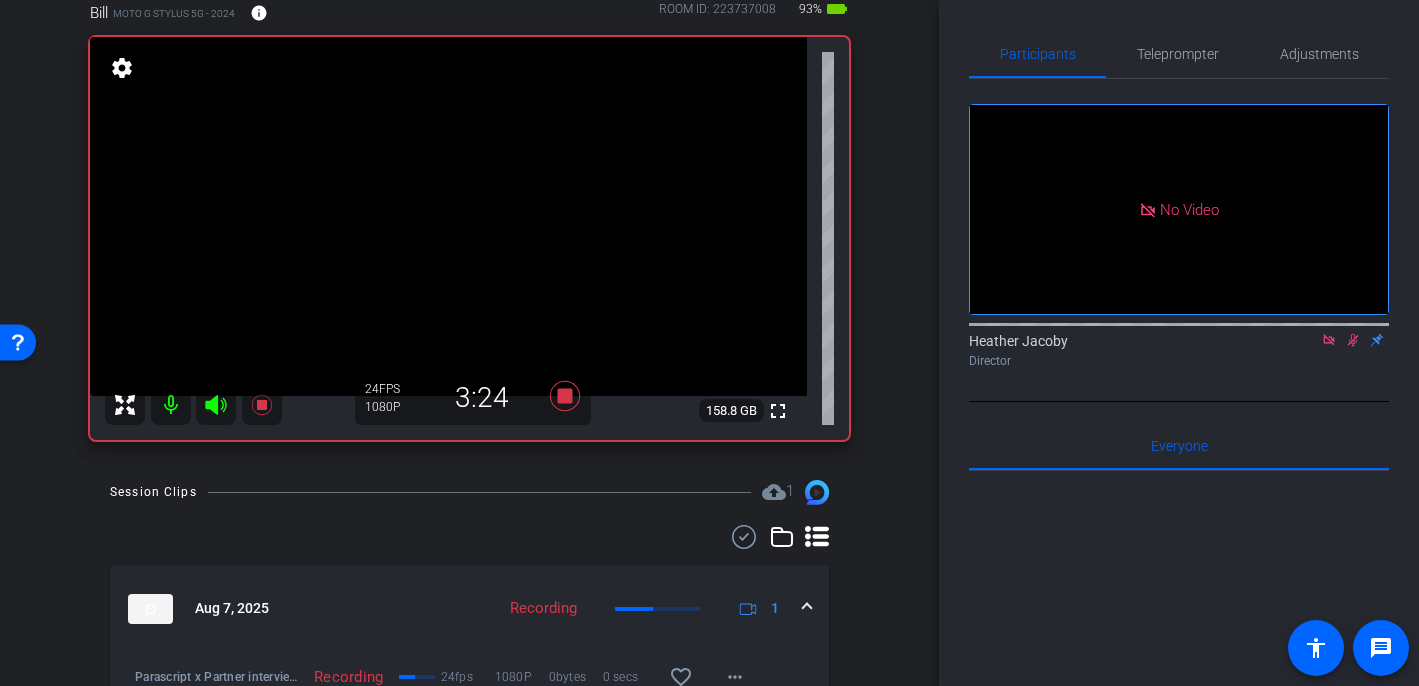 click 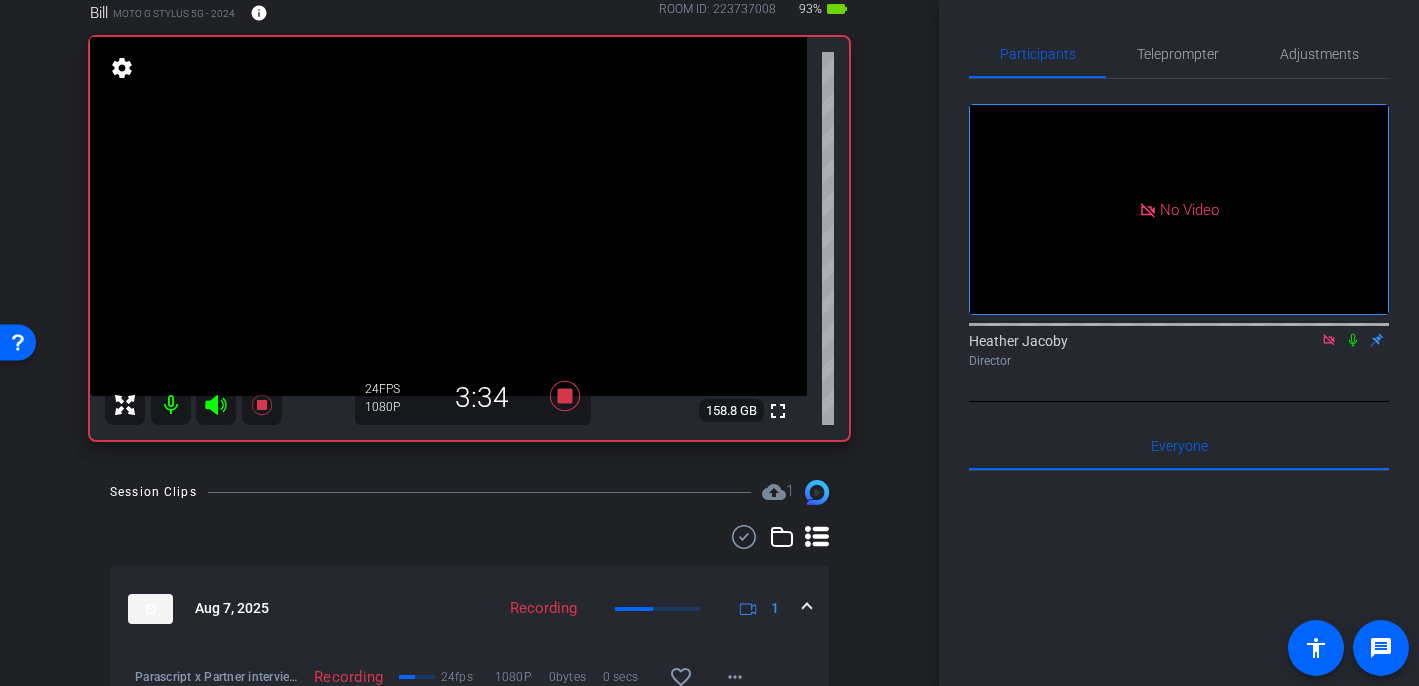 click 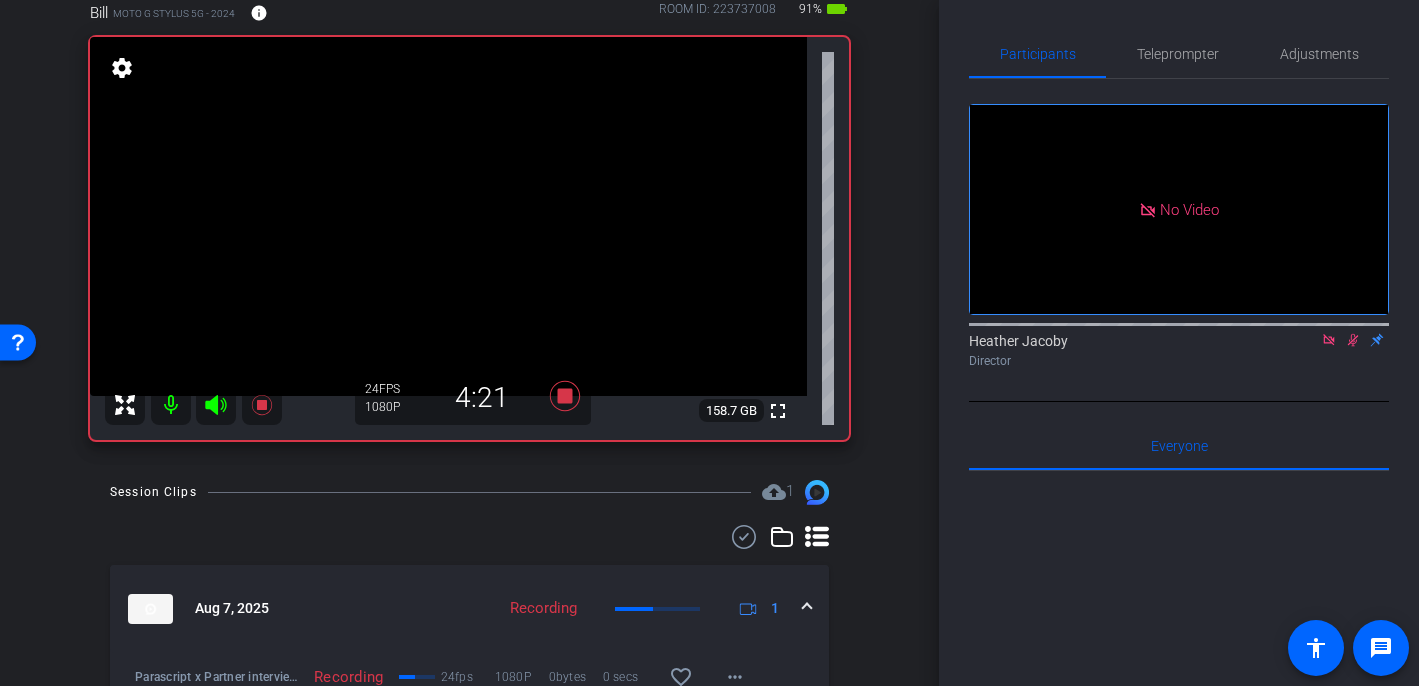 click 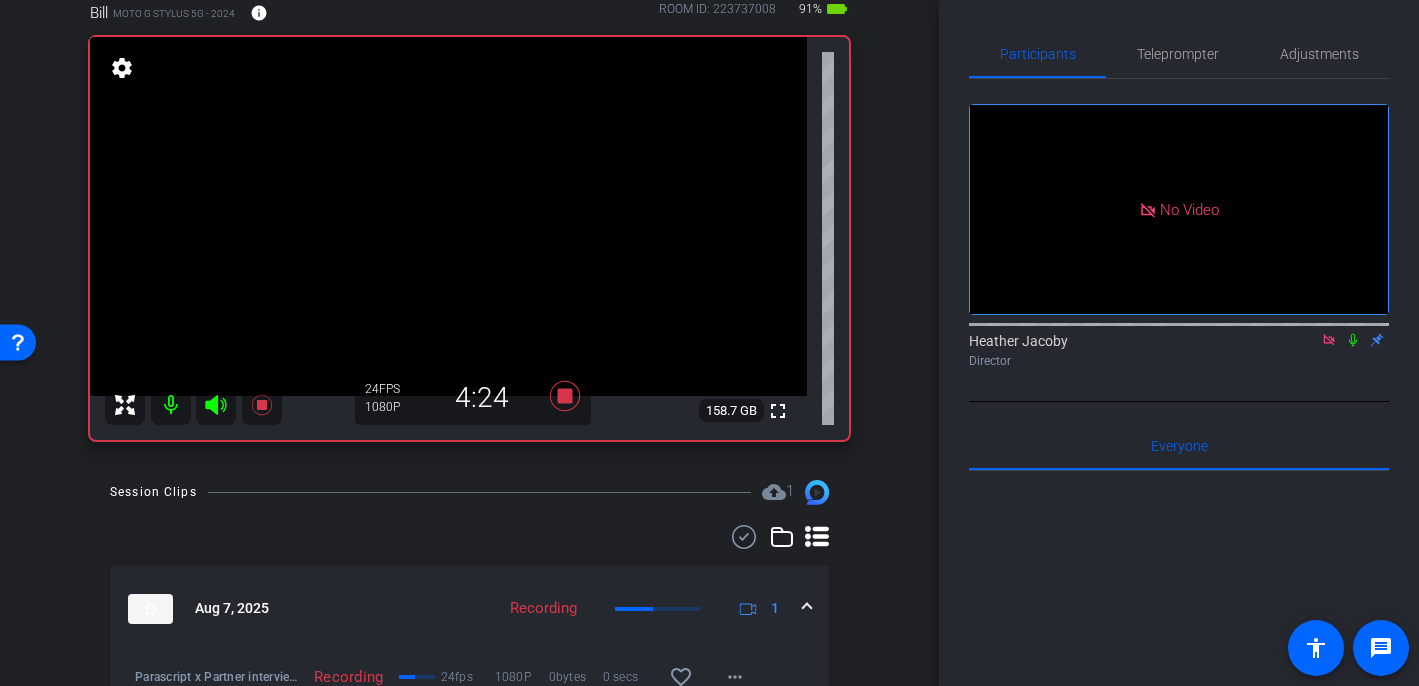 click 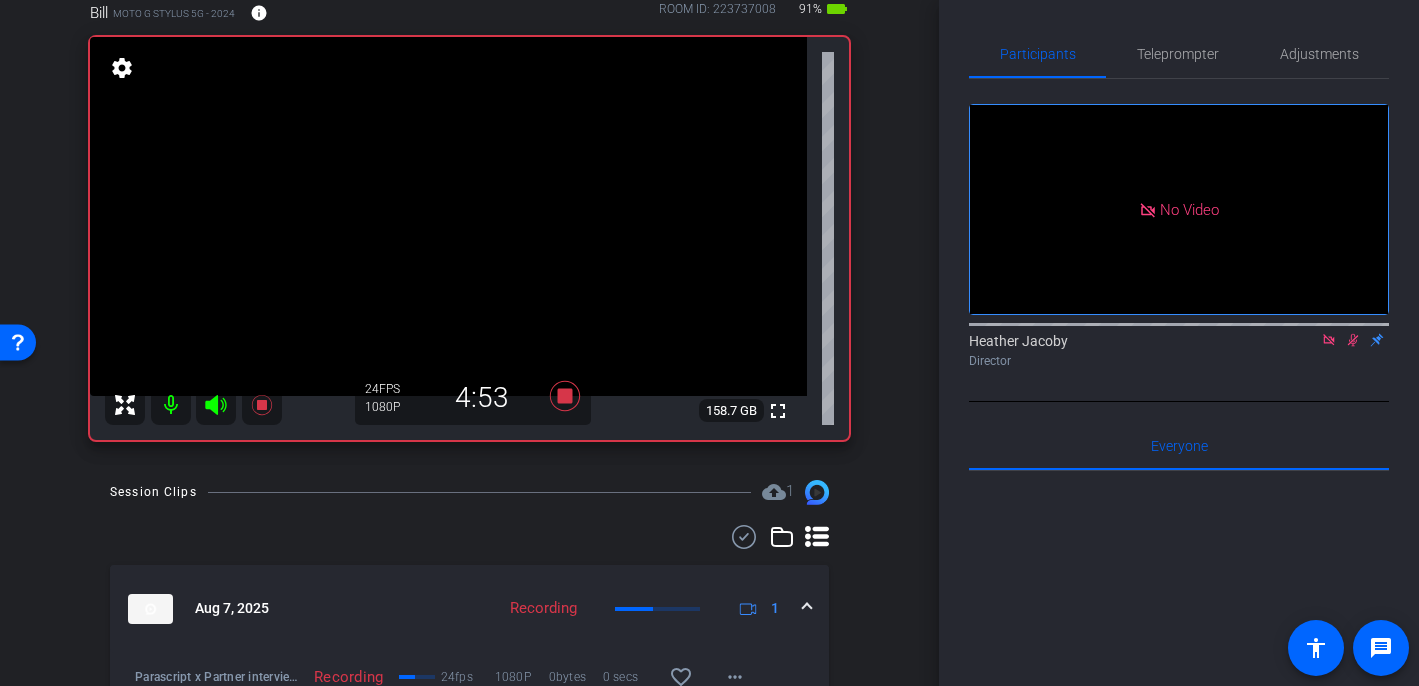 click 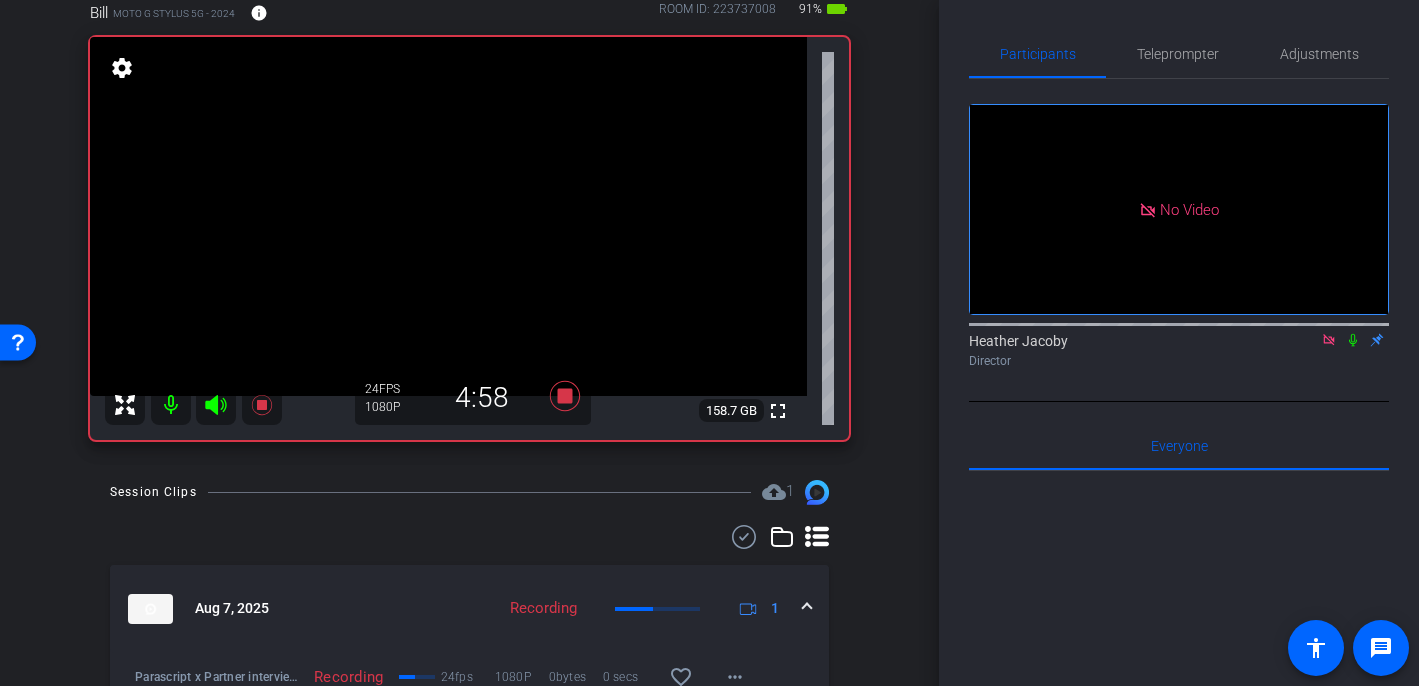 click 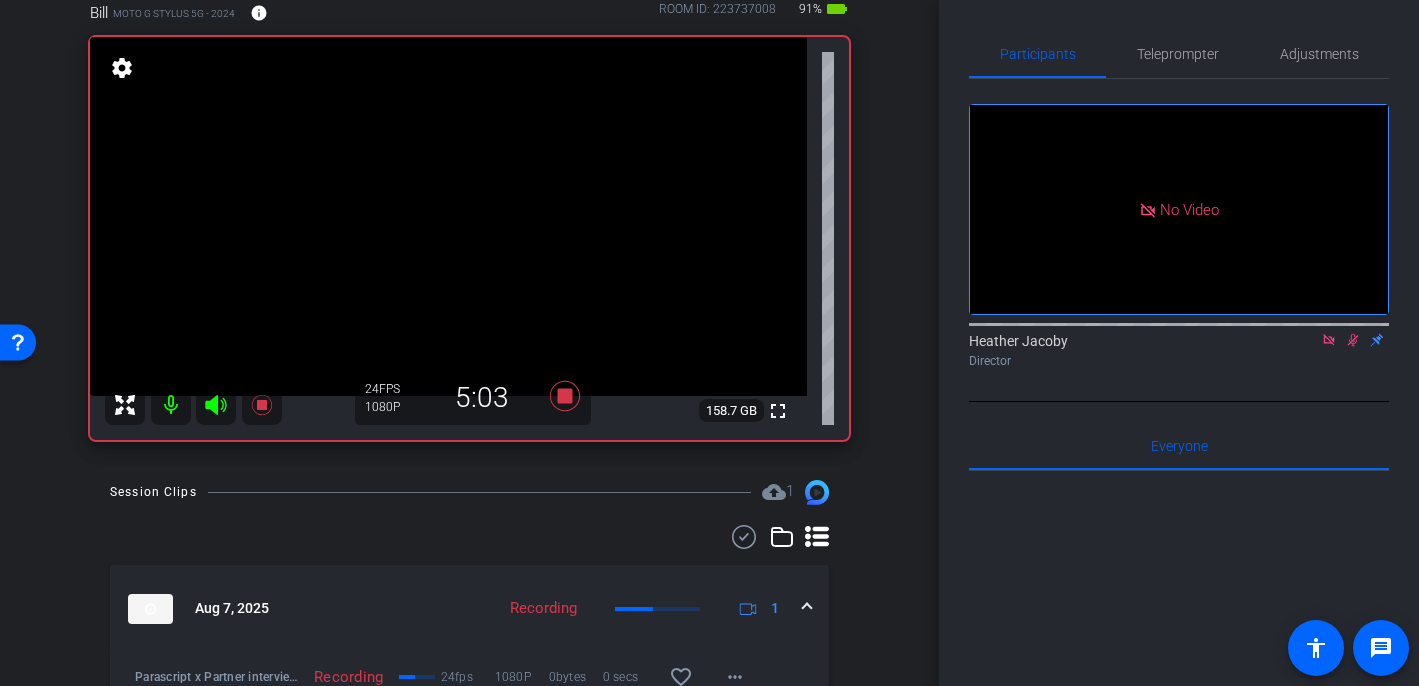 click 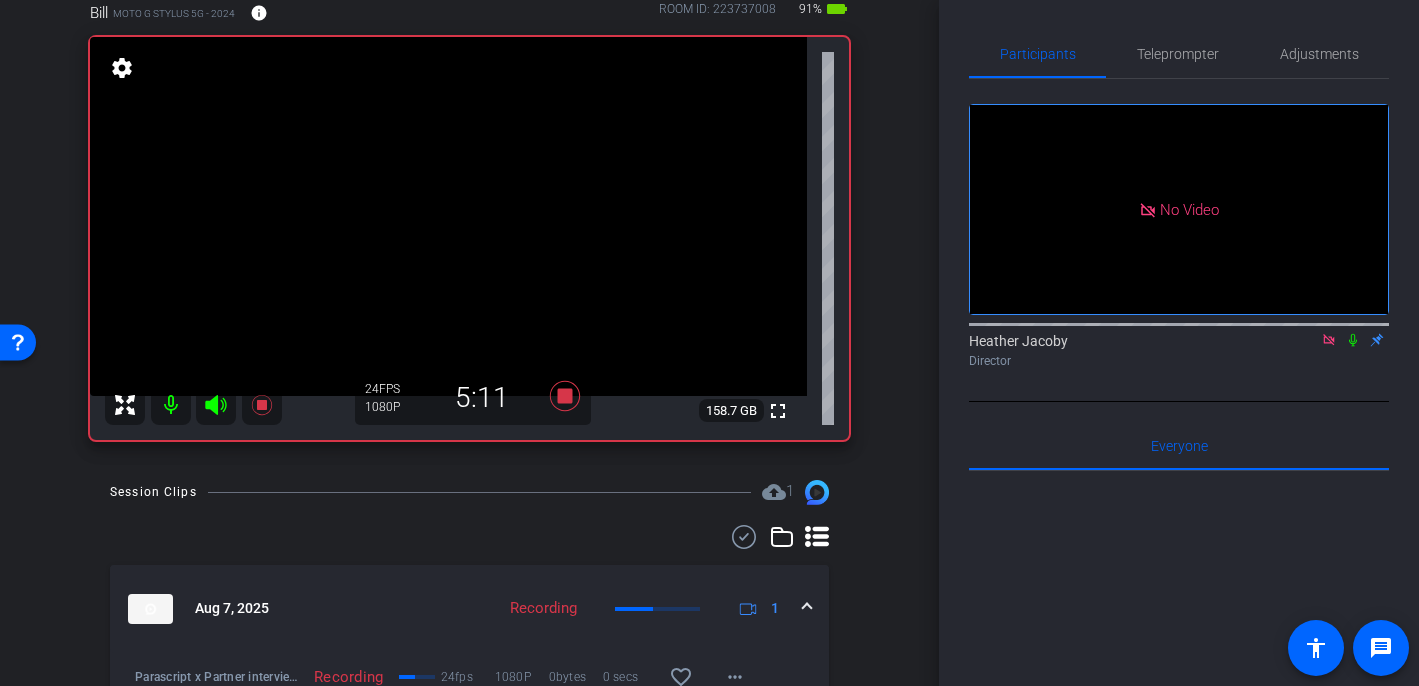 click 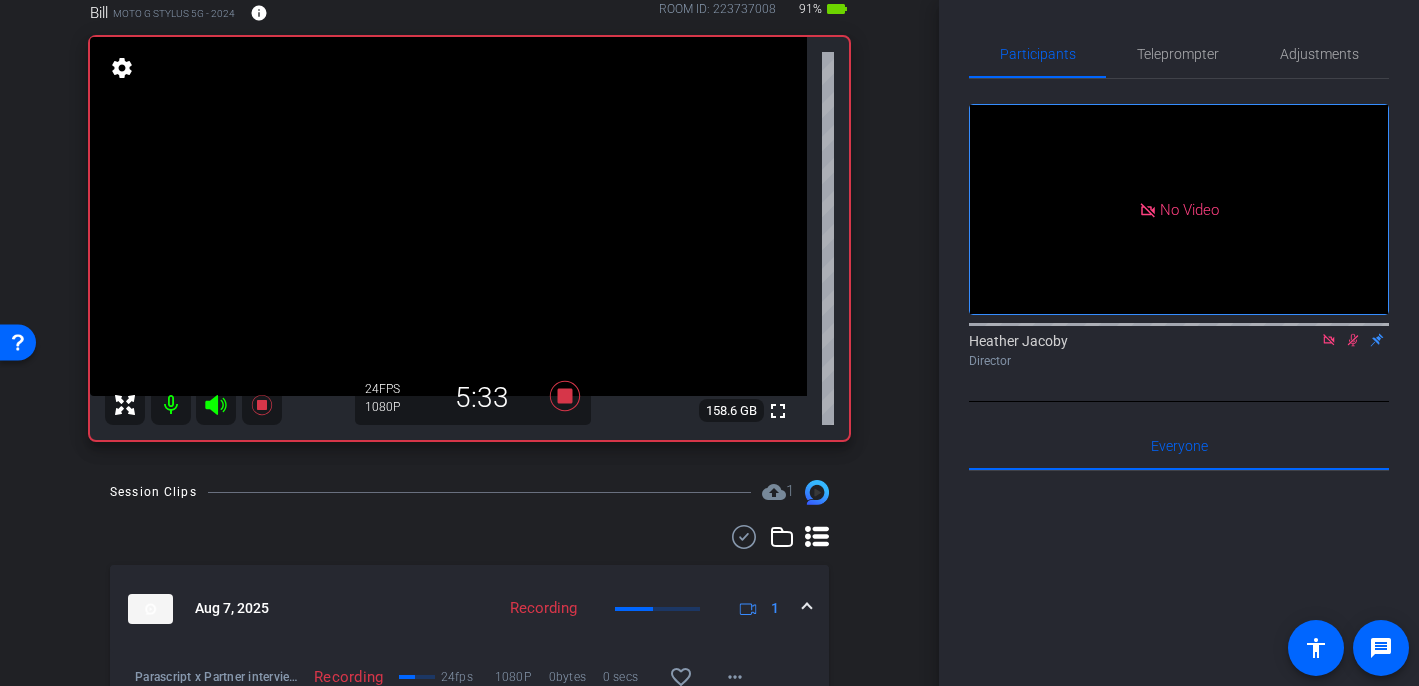 click 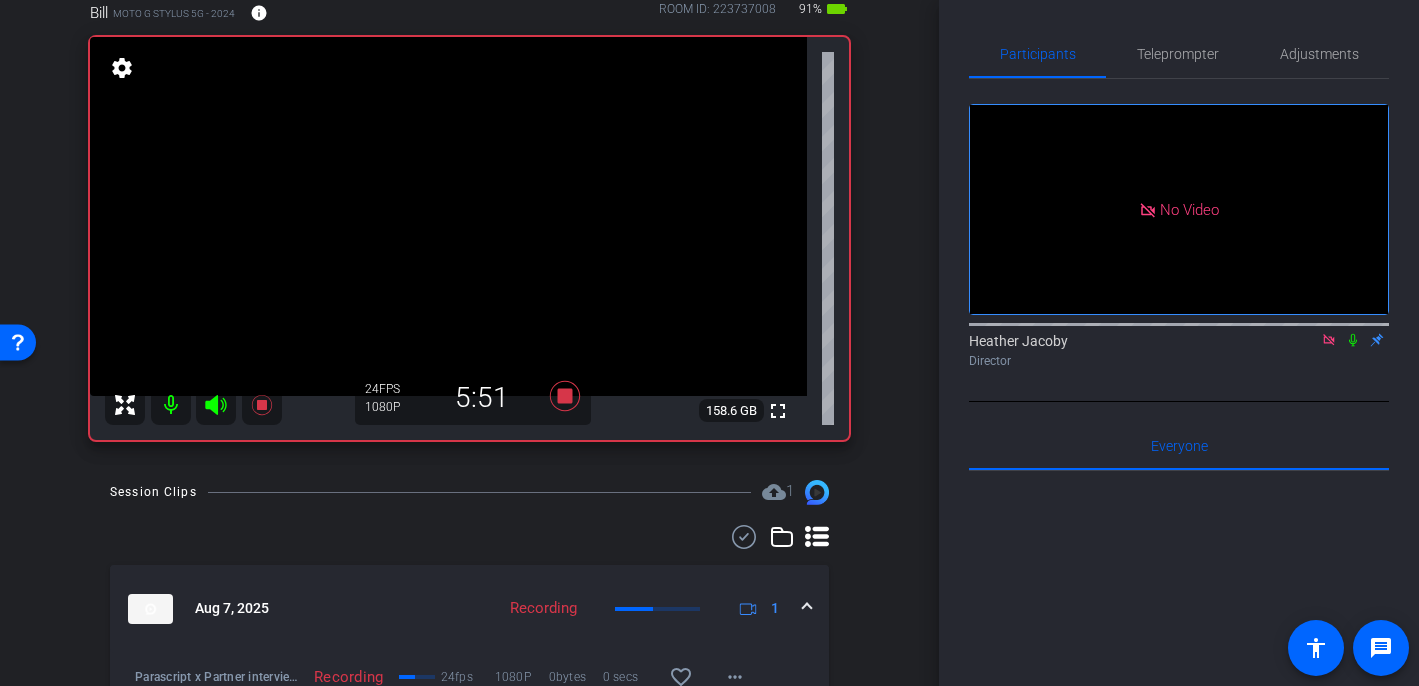 click 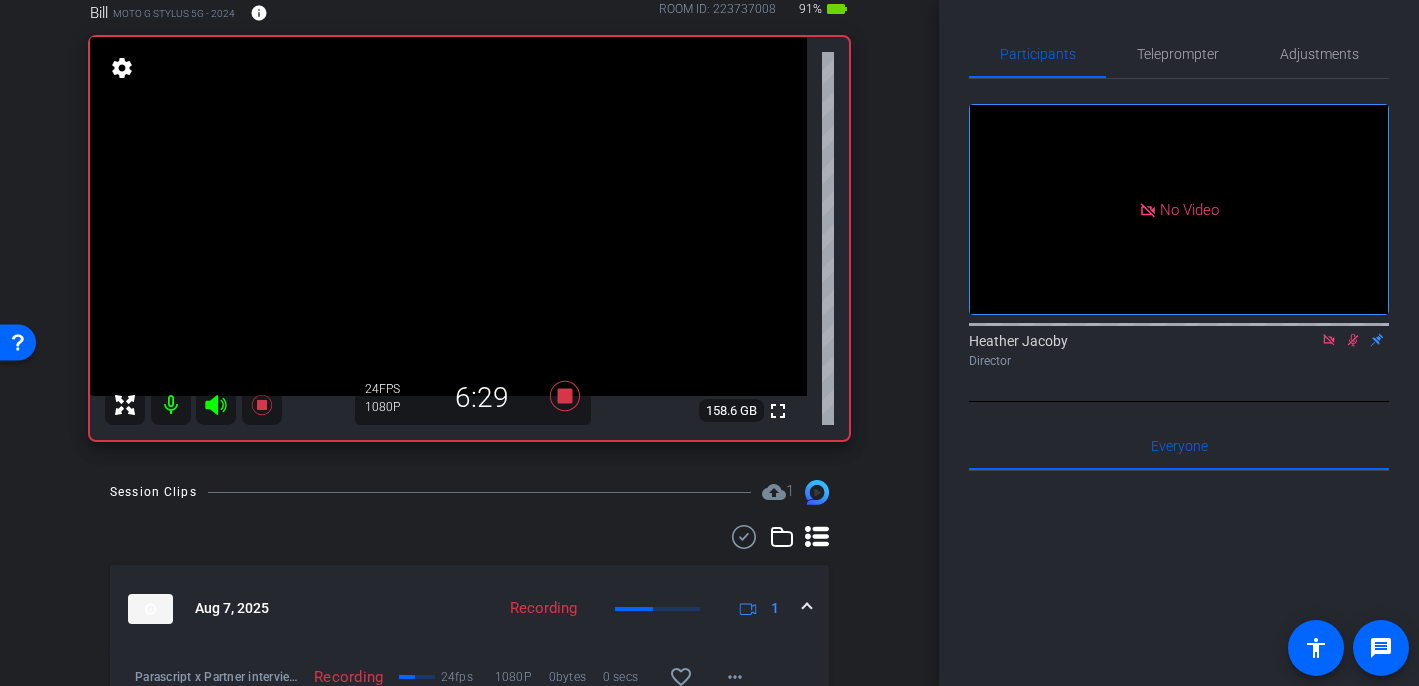 click 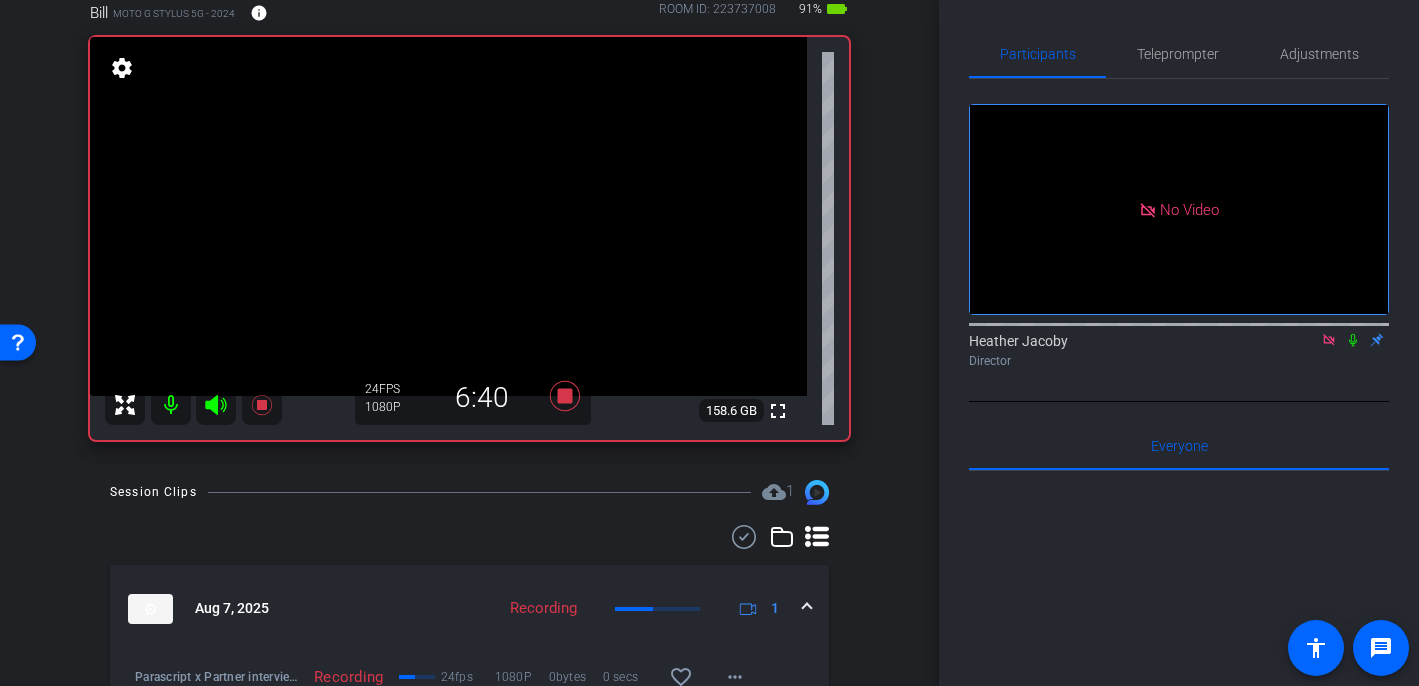 click 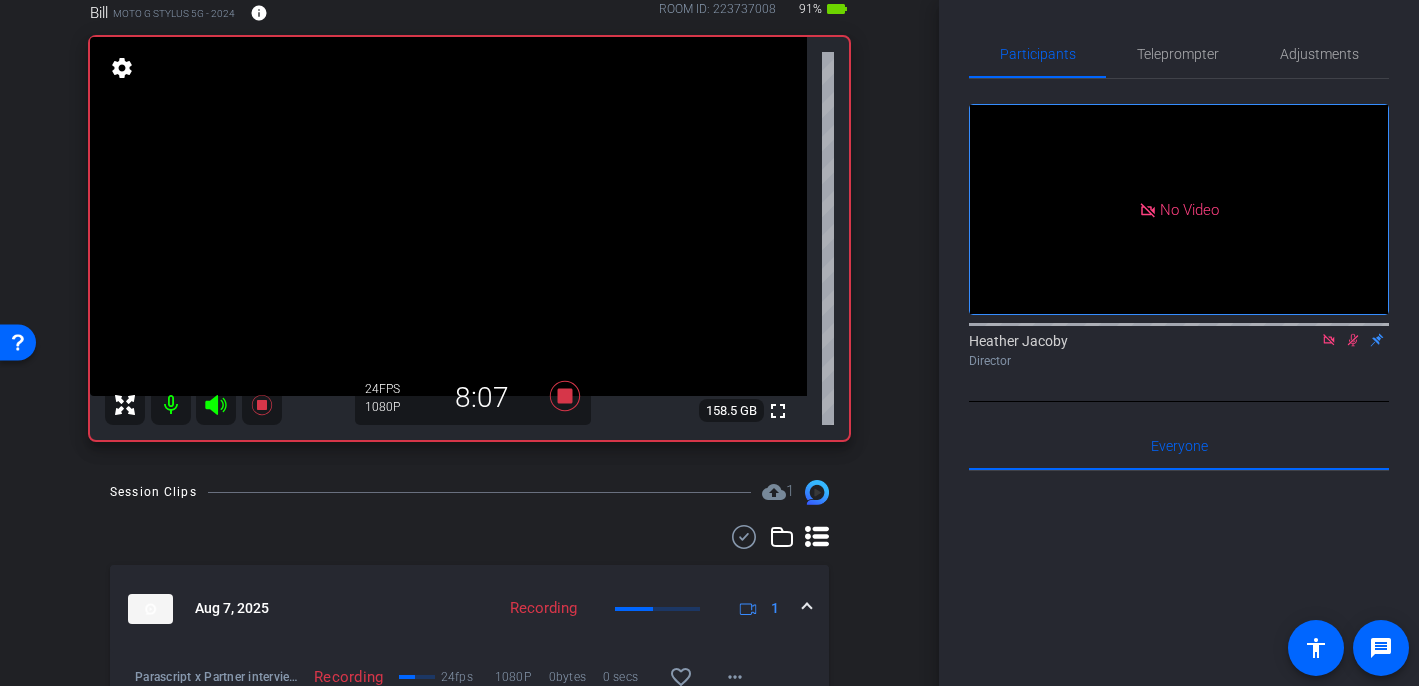 click 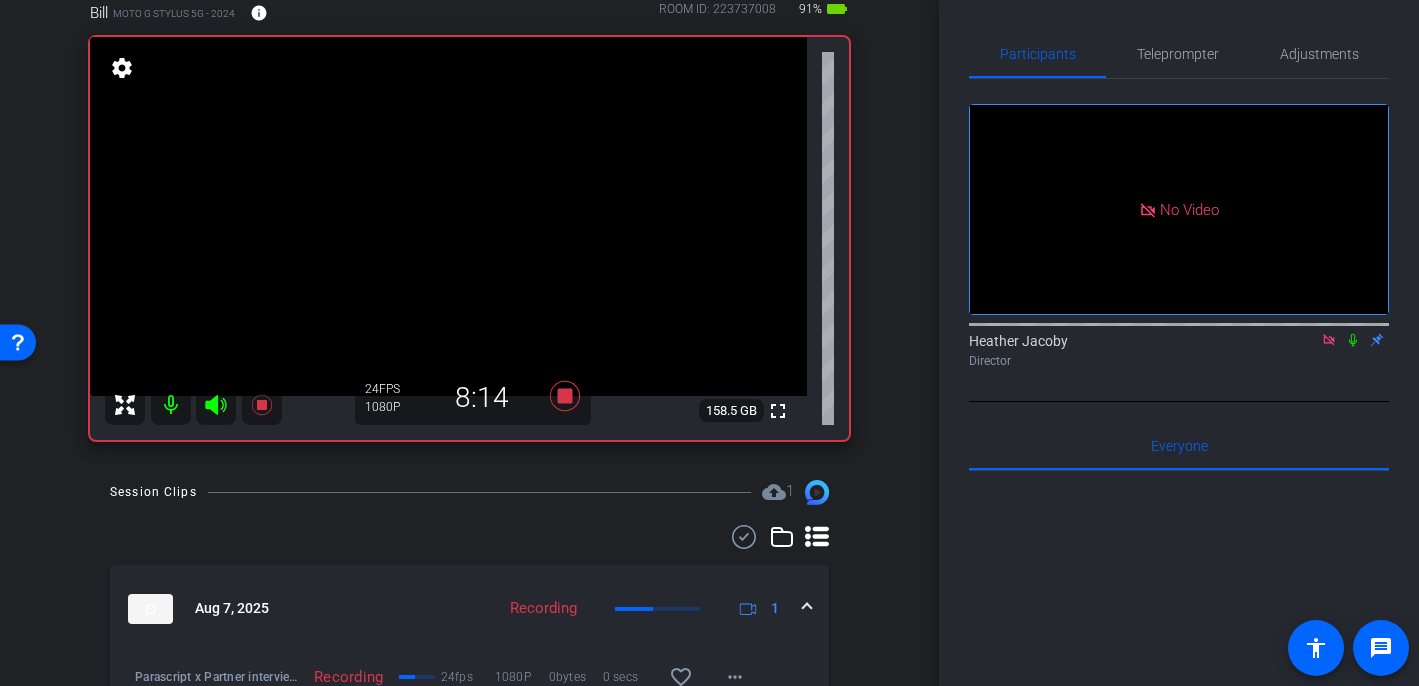 click 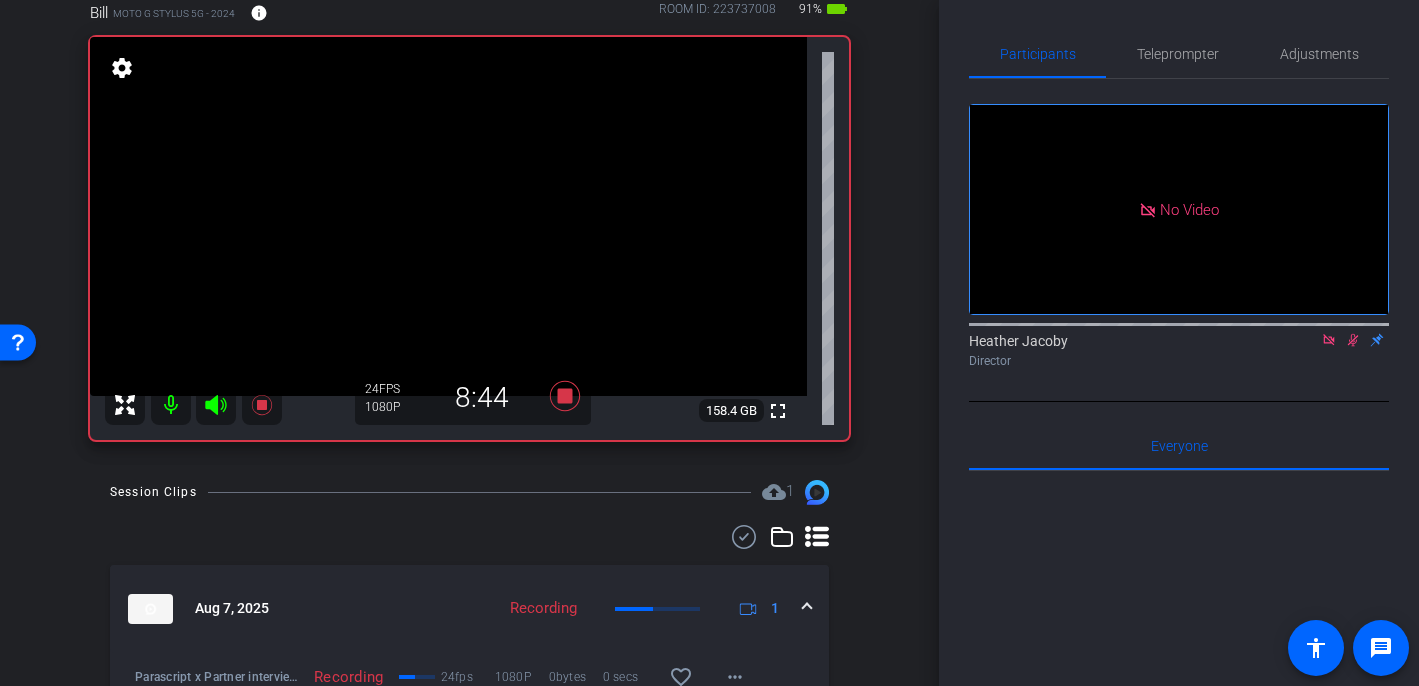click 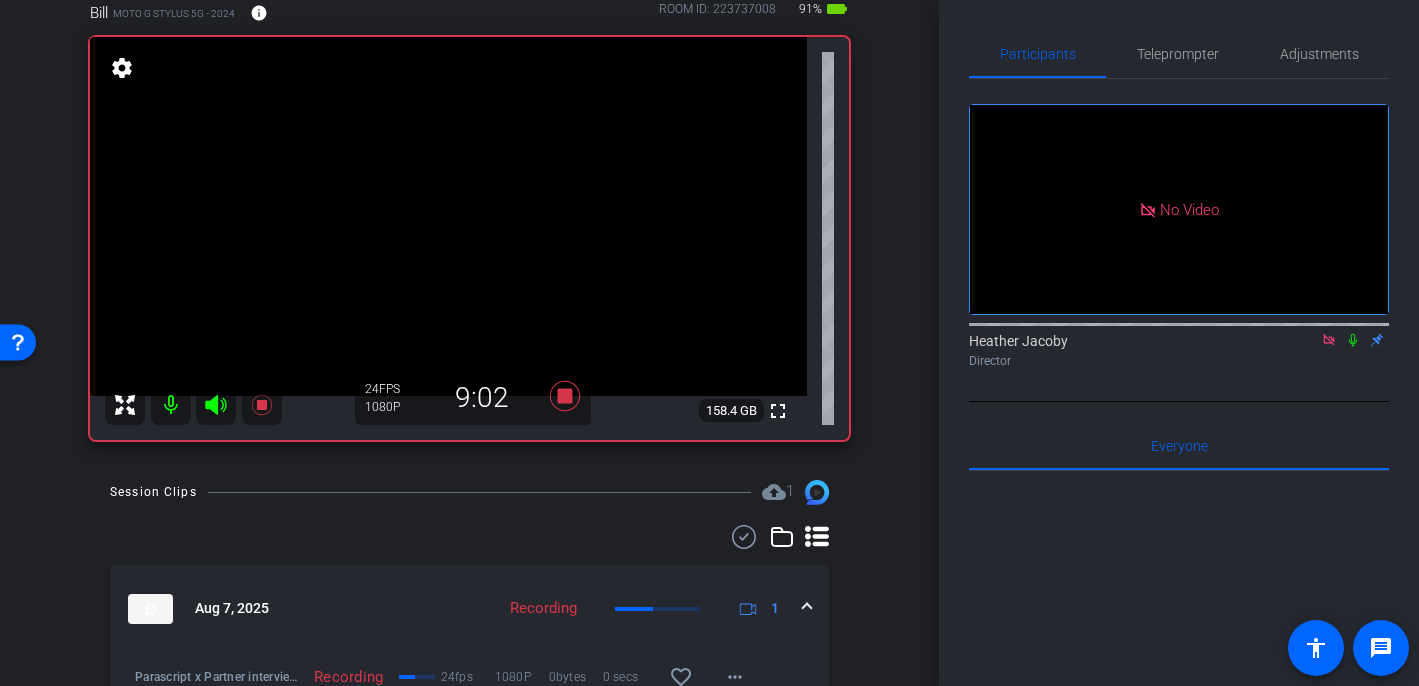 click 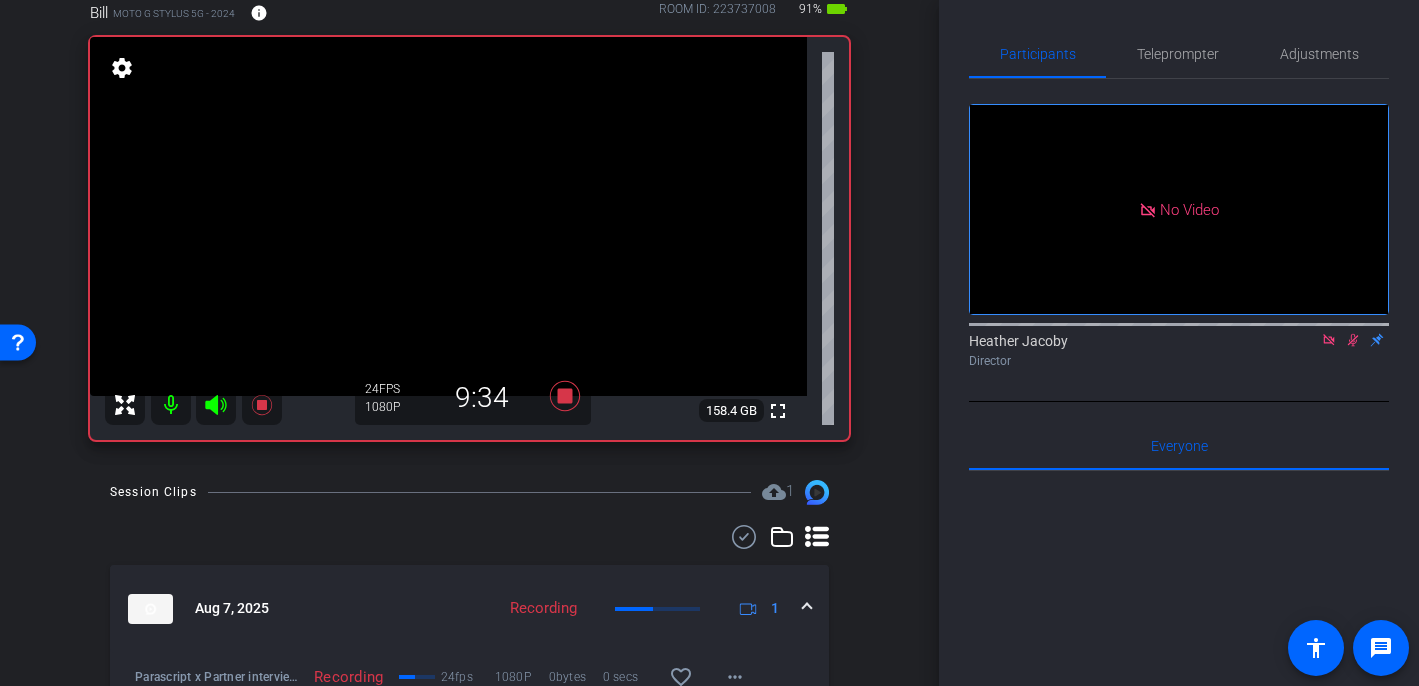 click 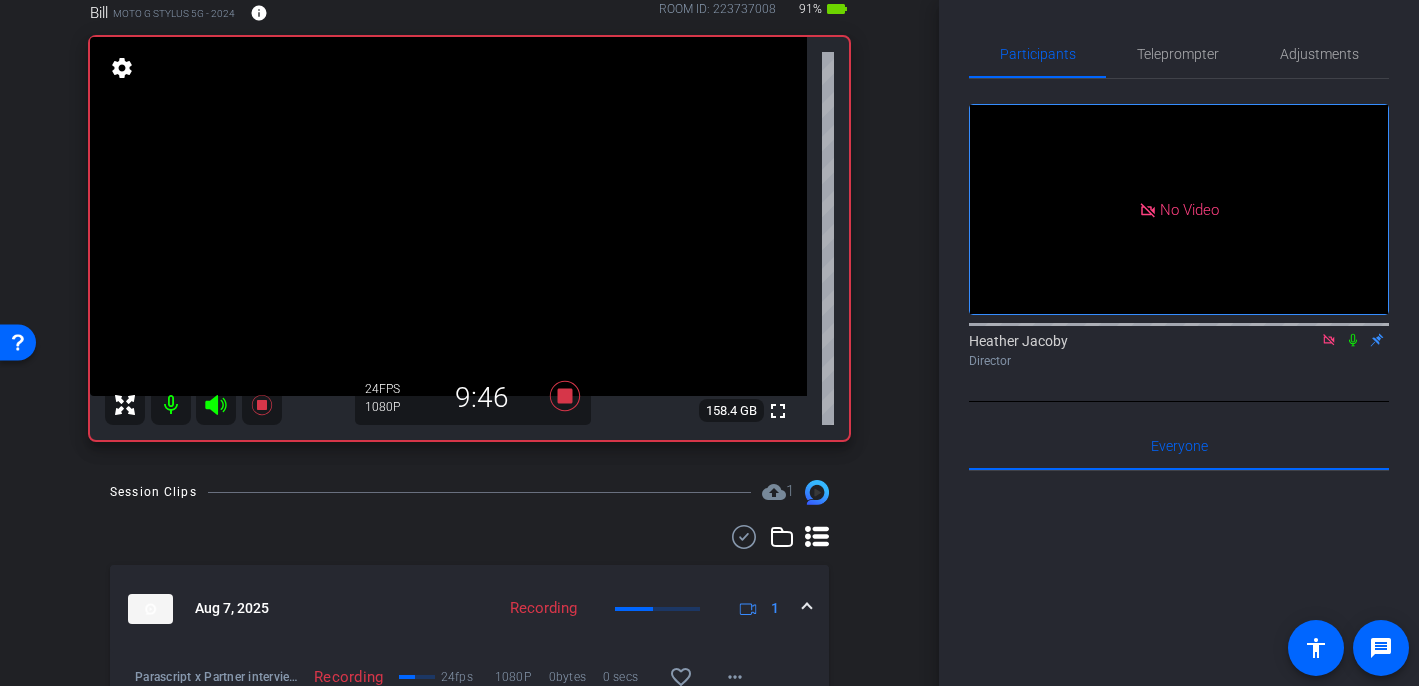 click 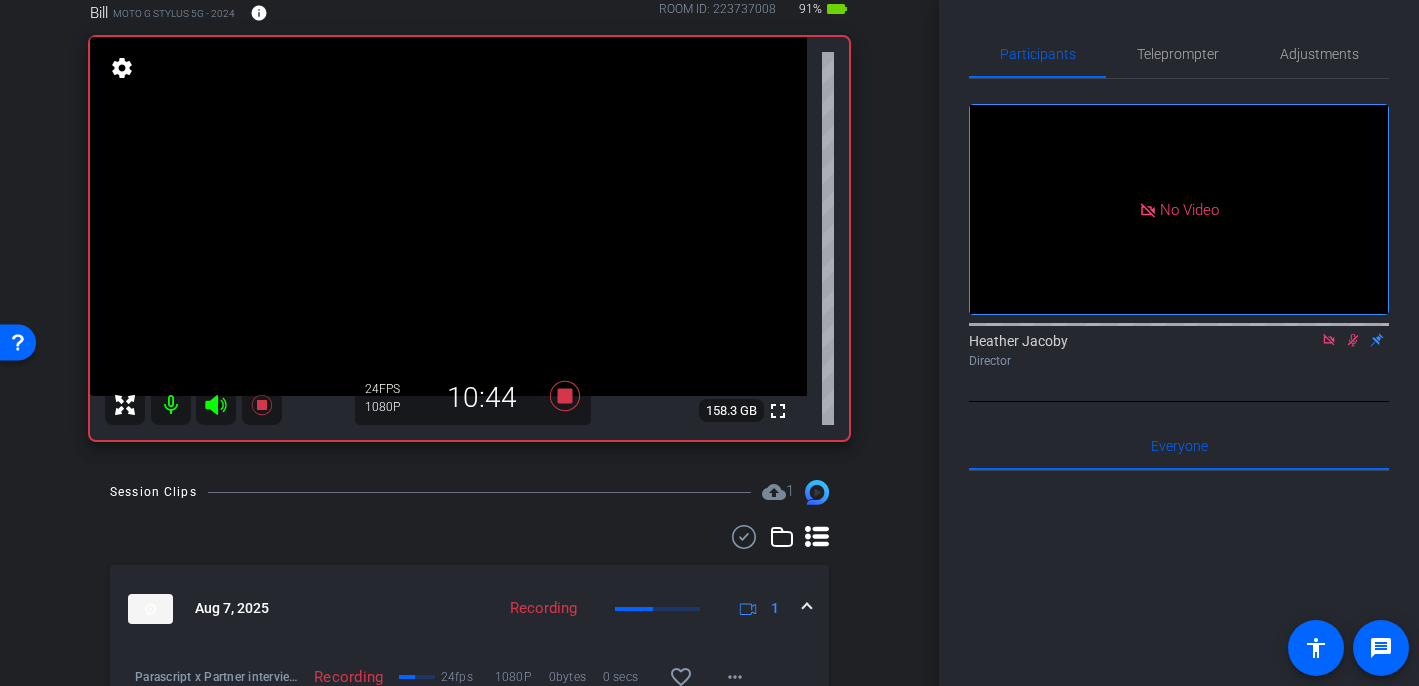 click 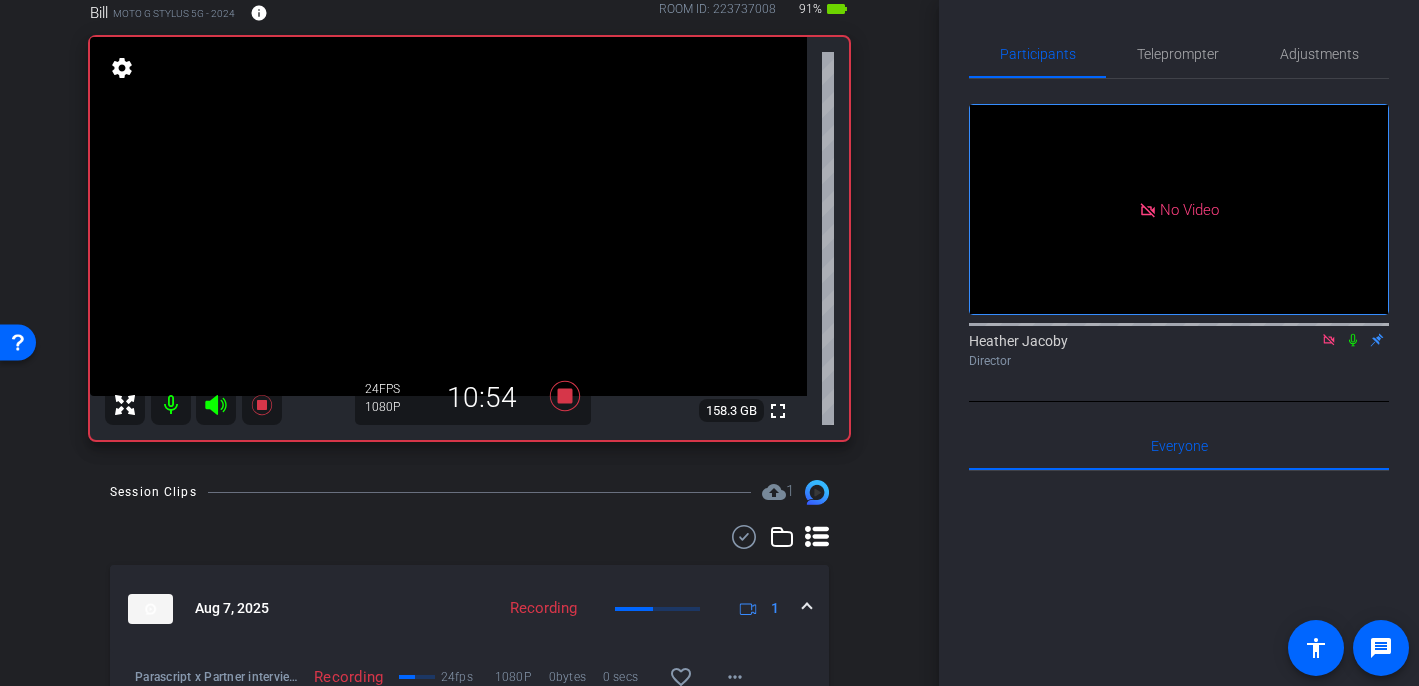 click 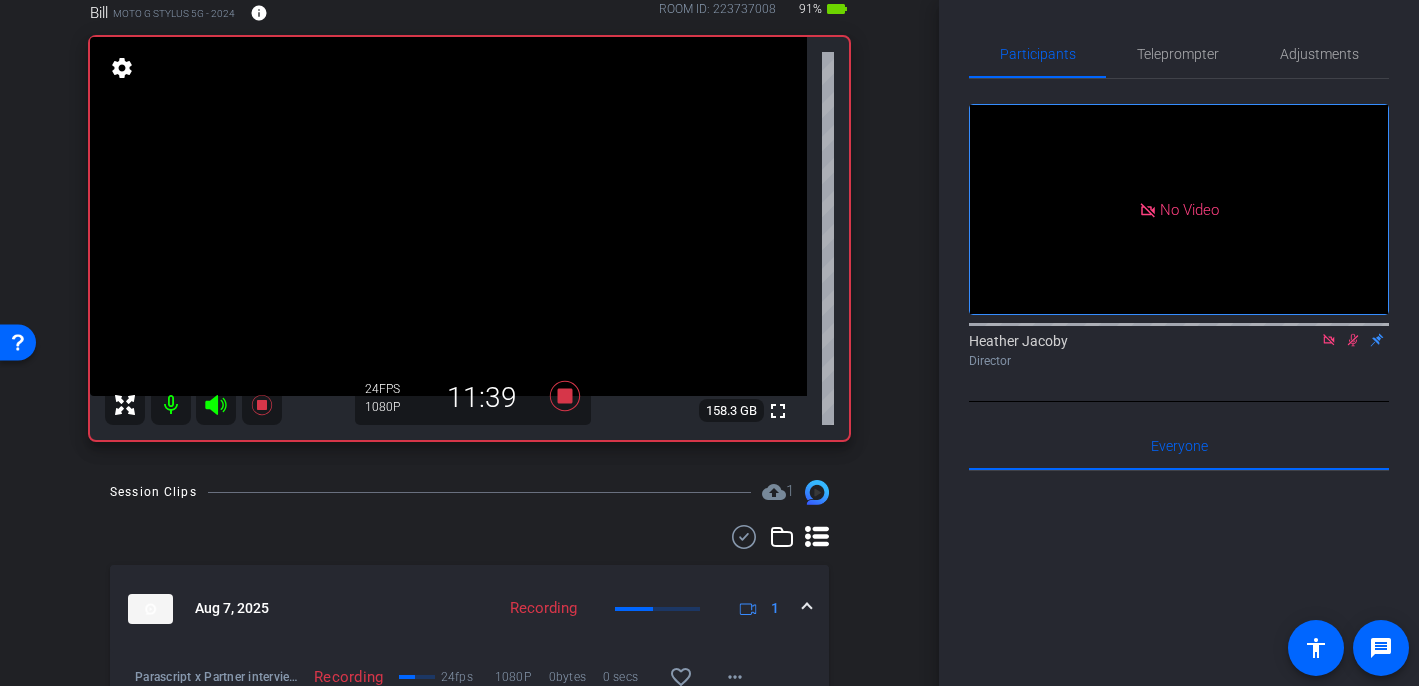 click 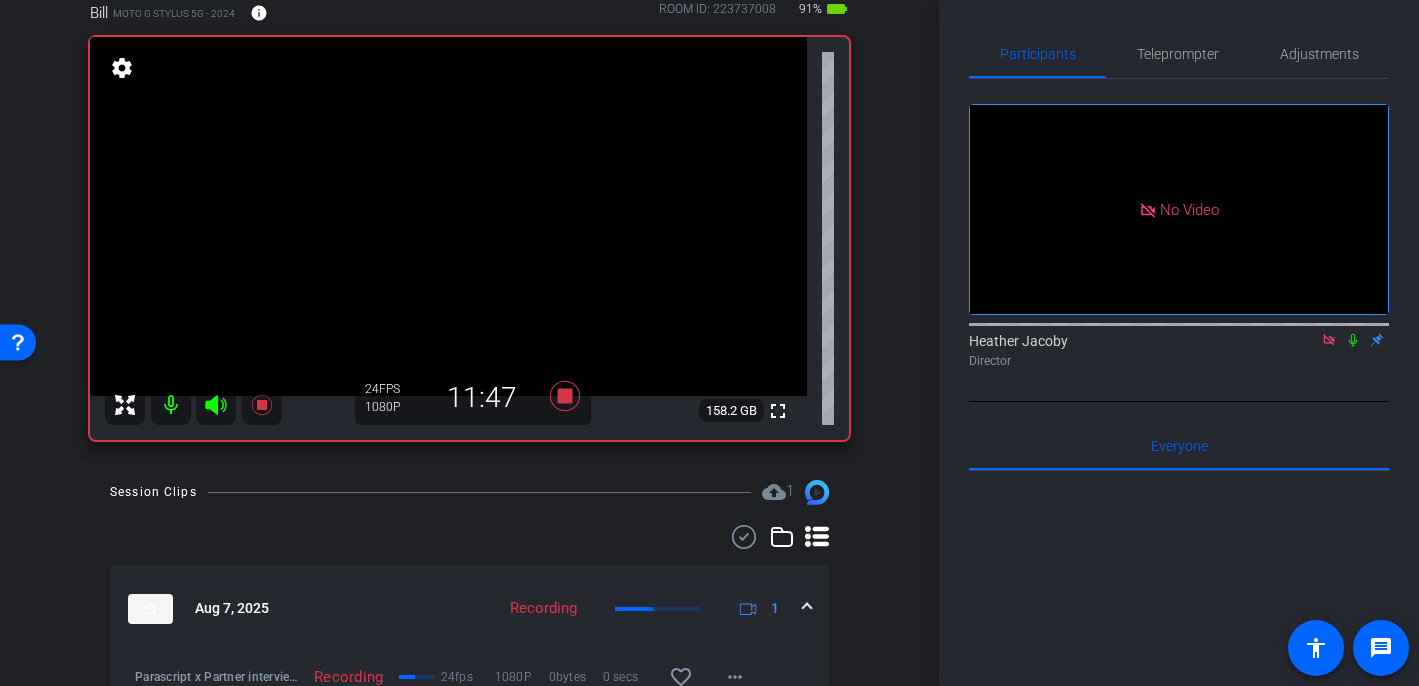 click 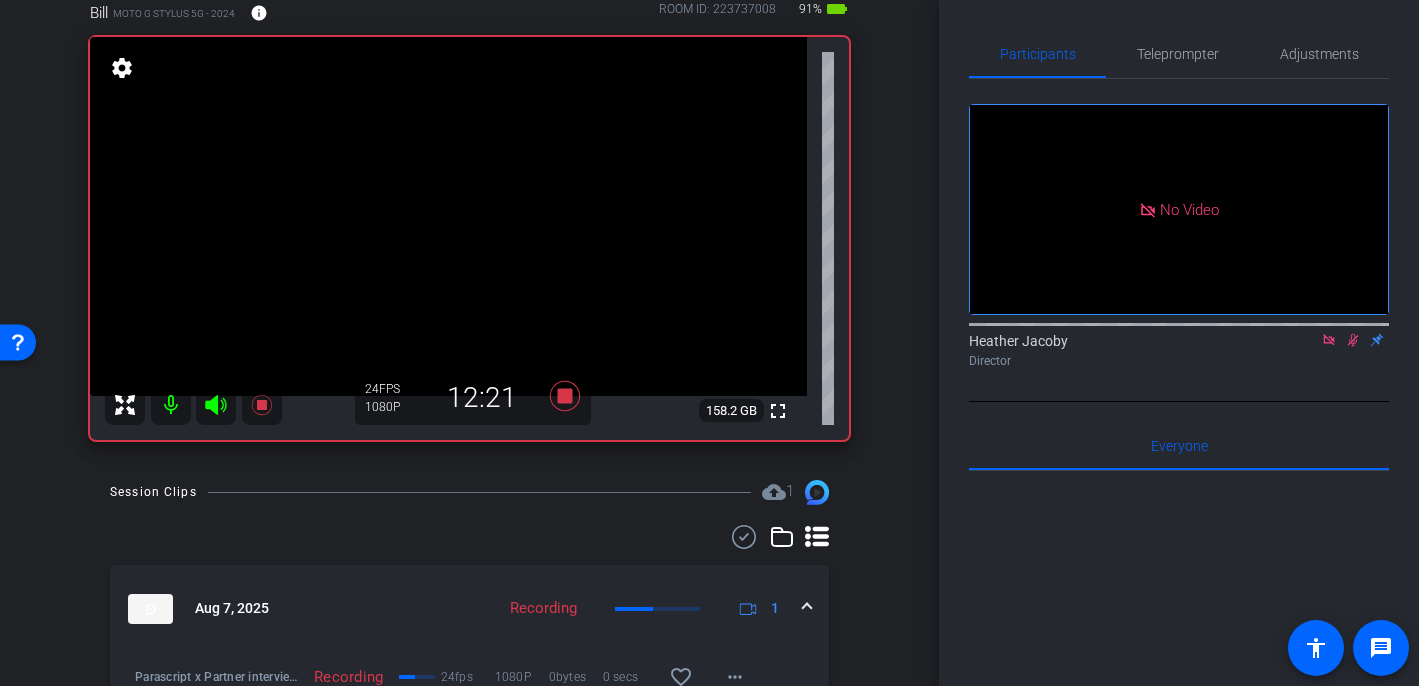 click 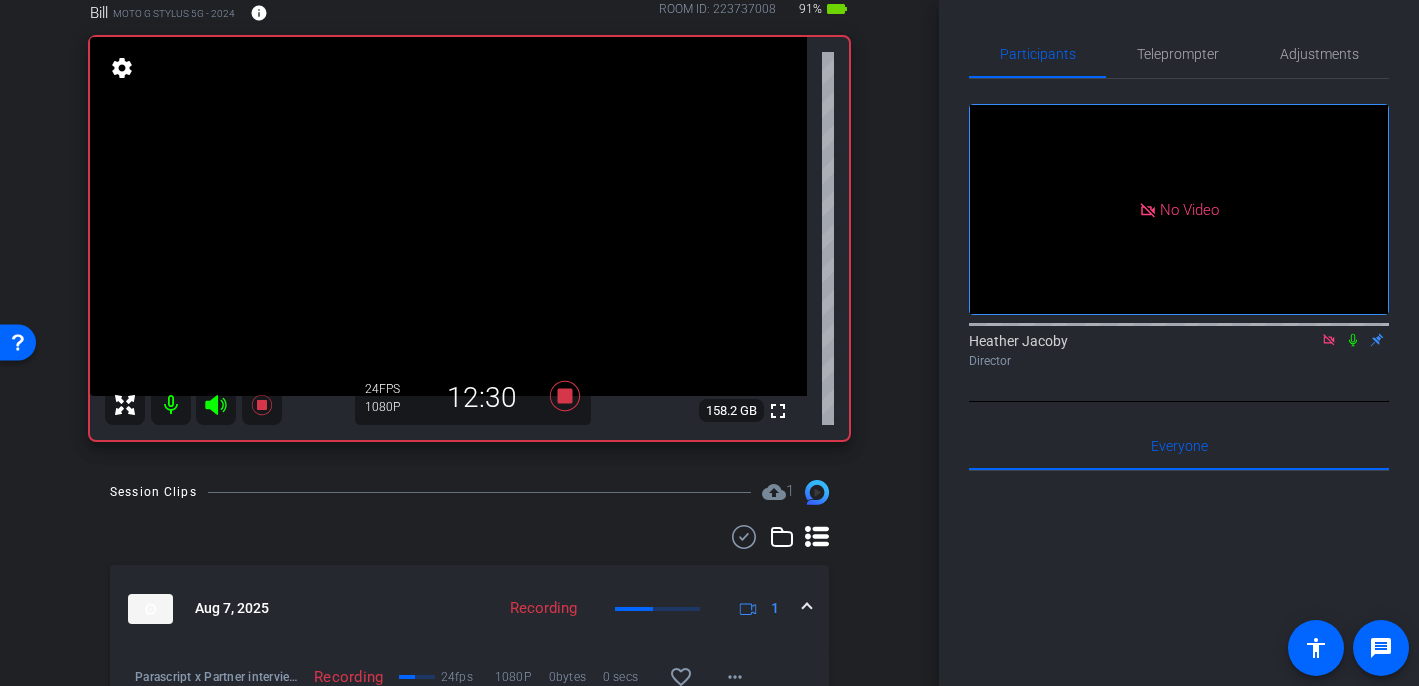 click 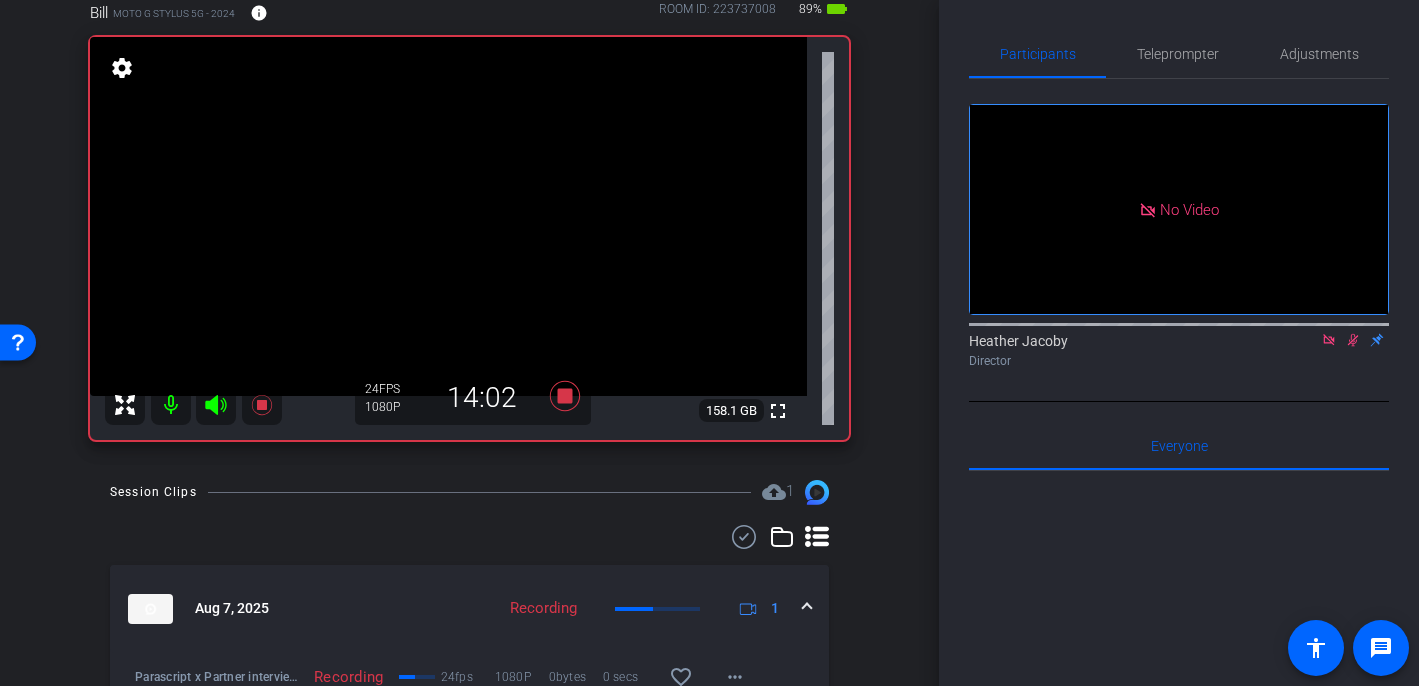 click 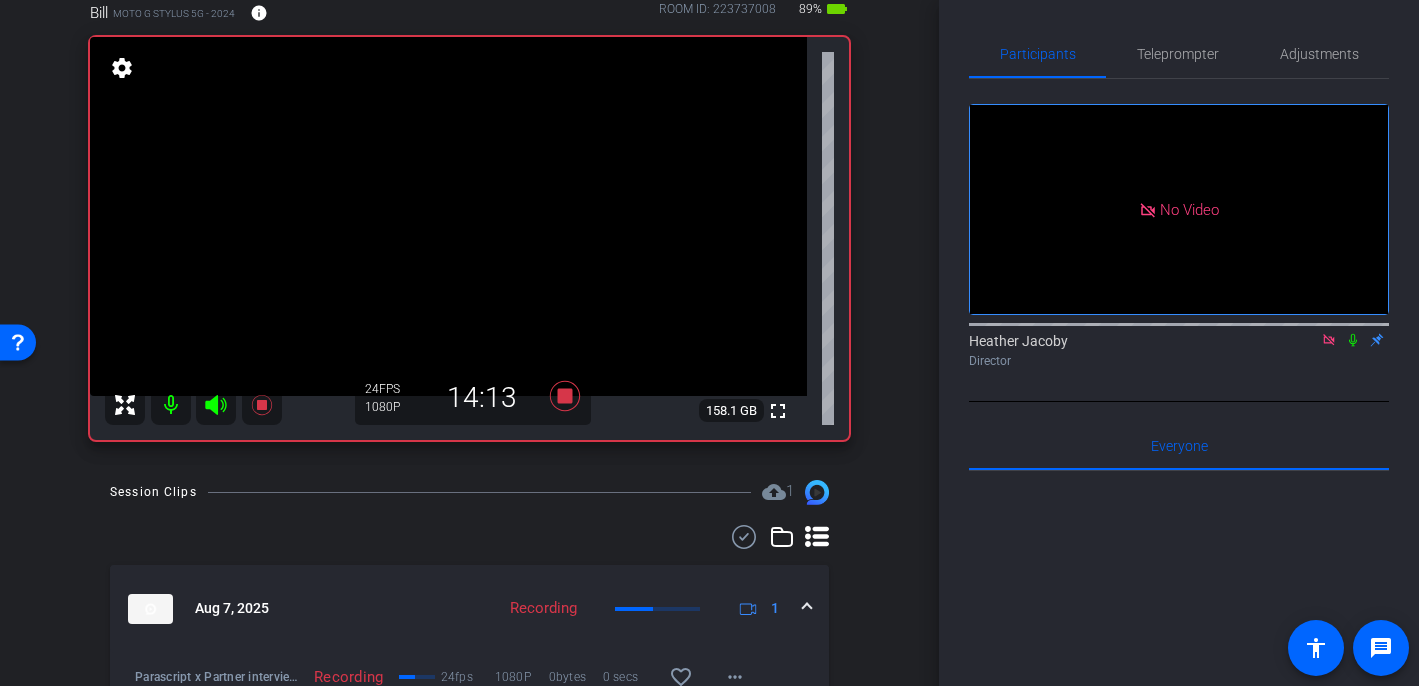 click 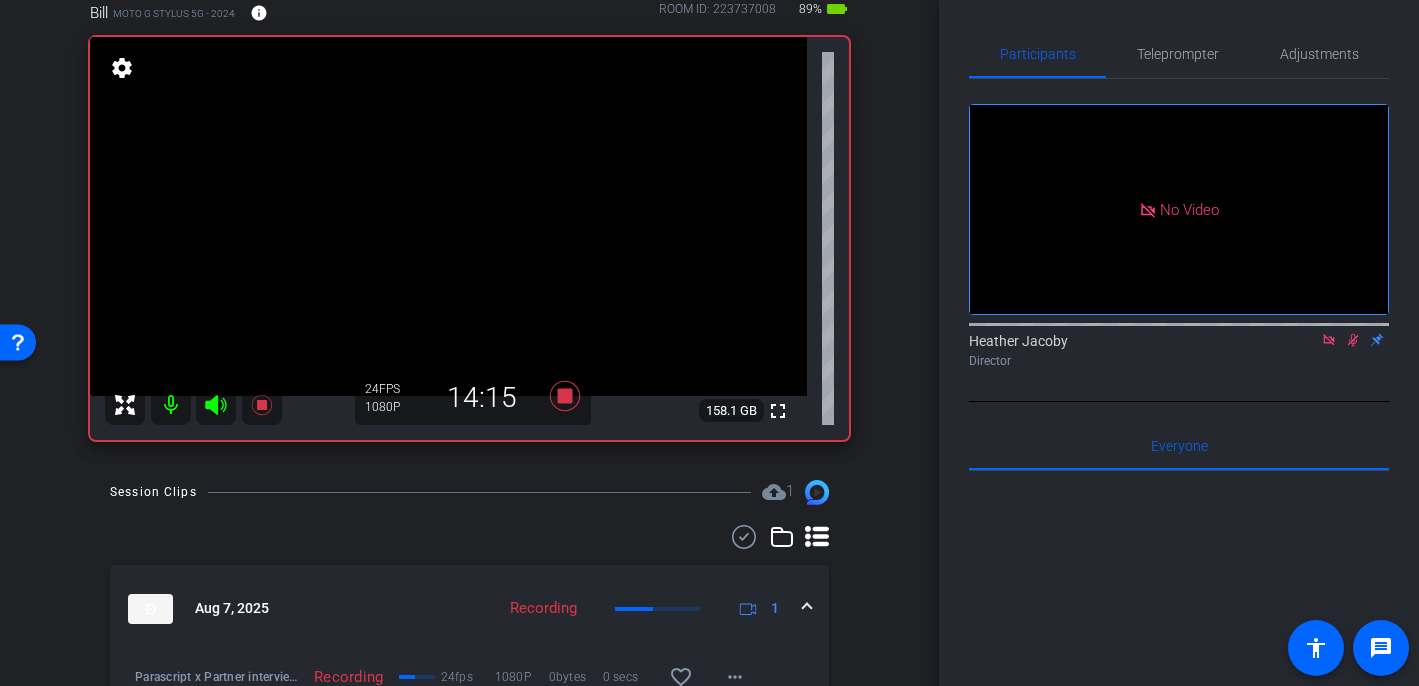 click 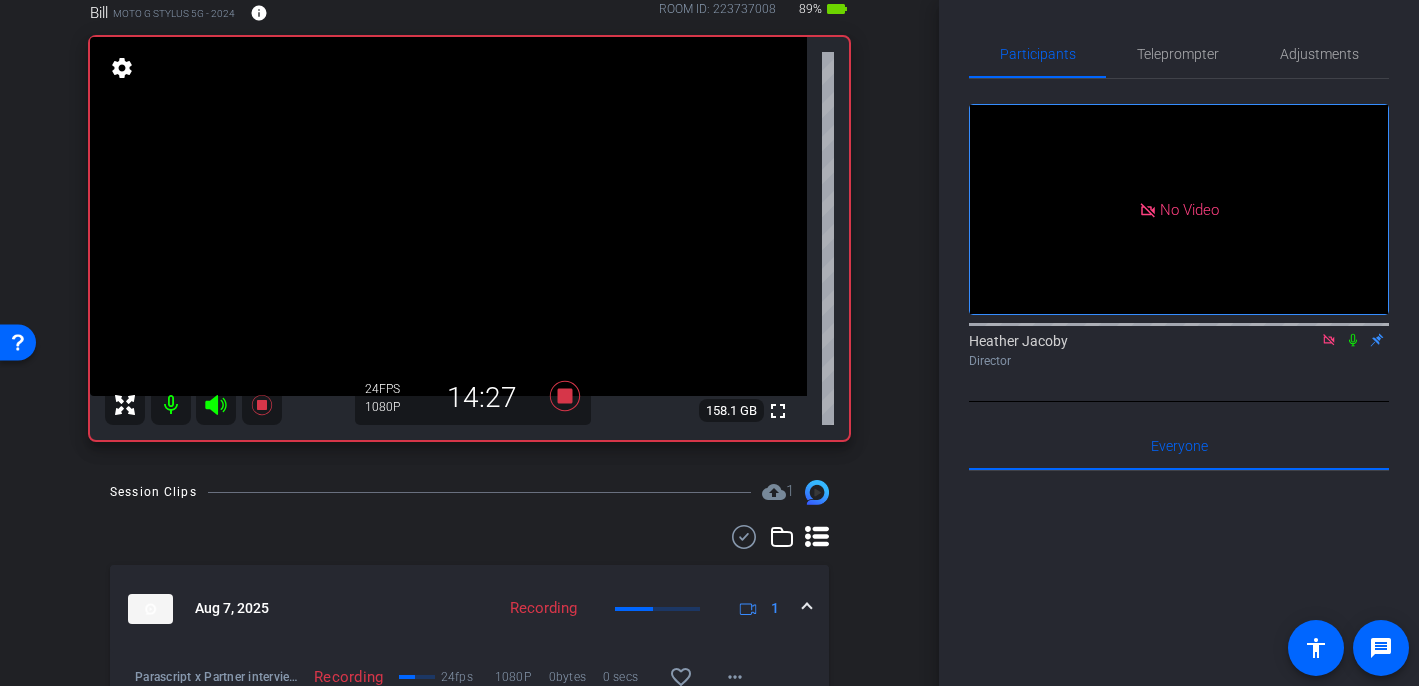click 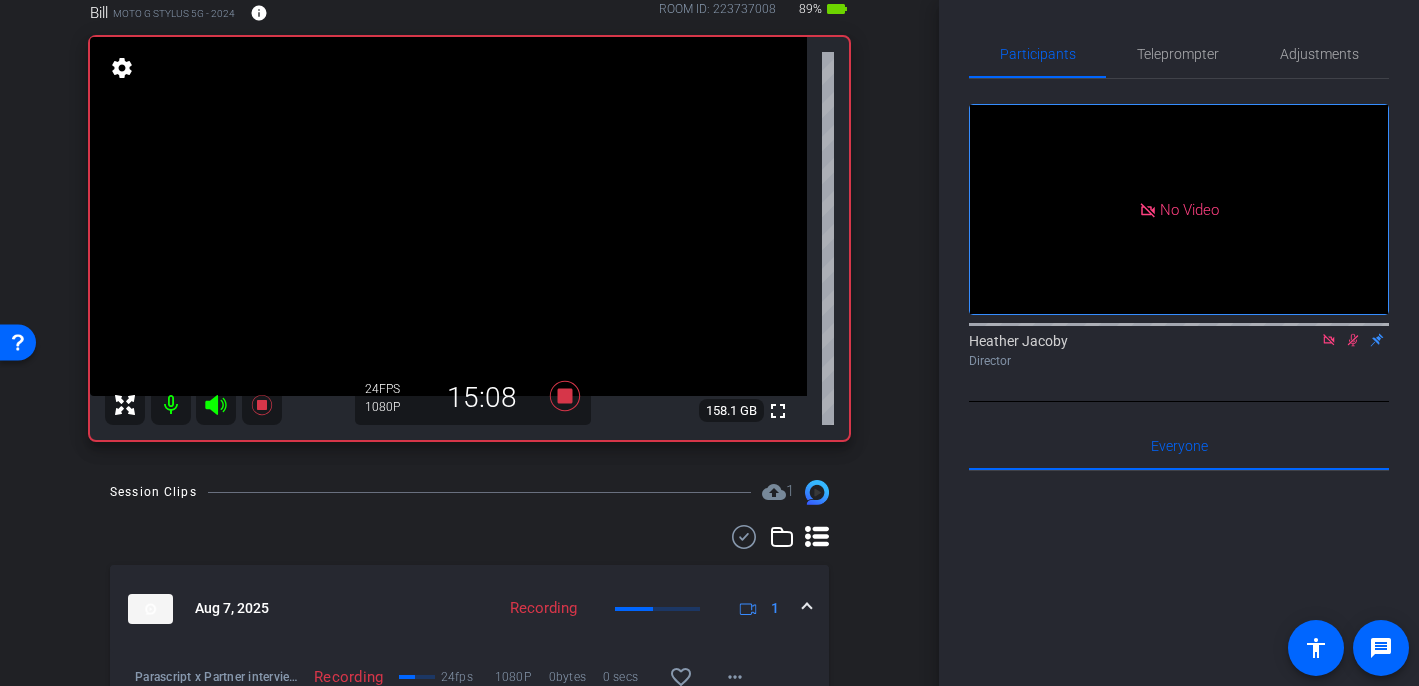 click 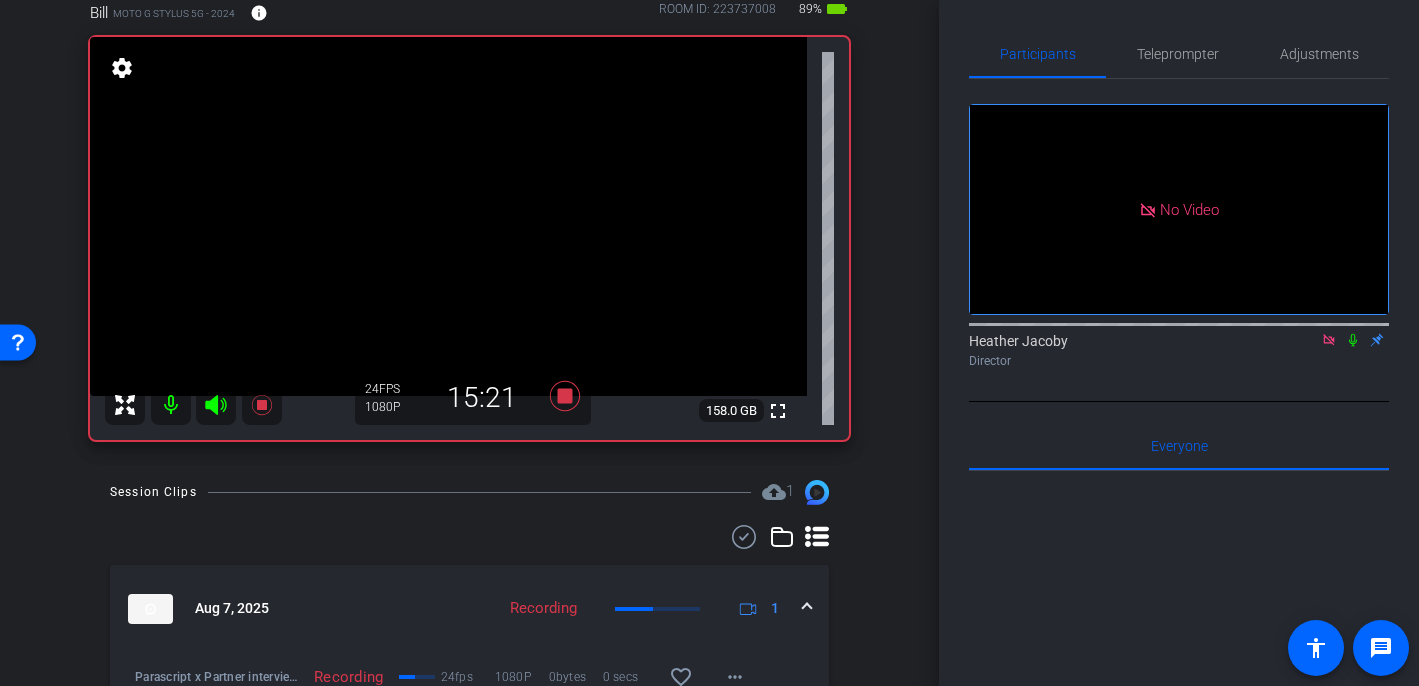 click 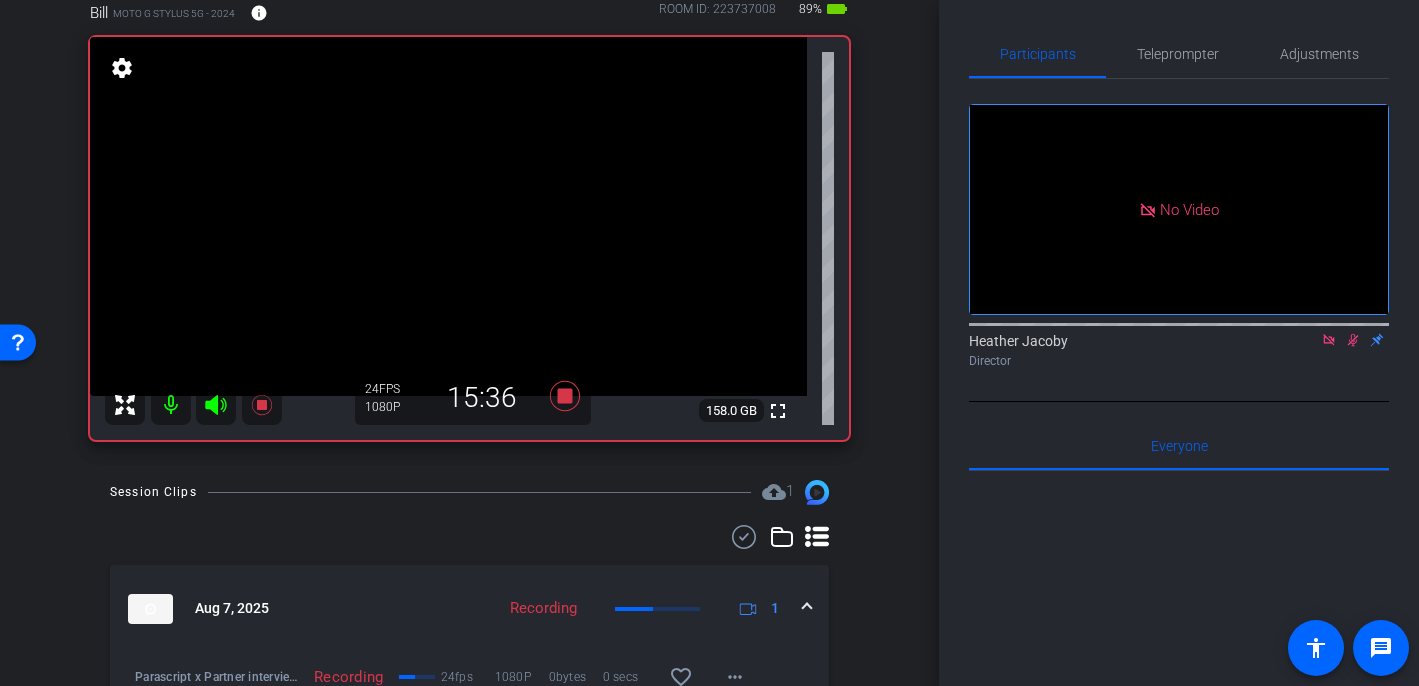 click 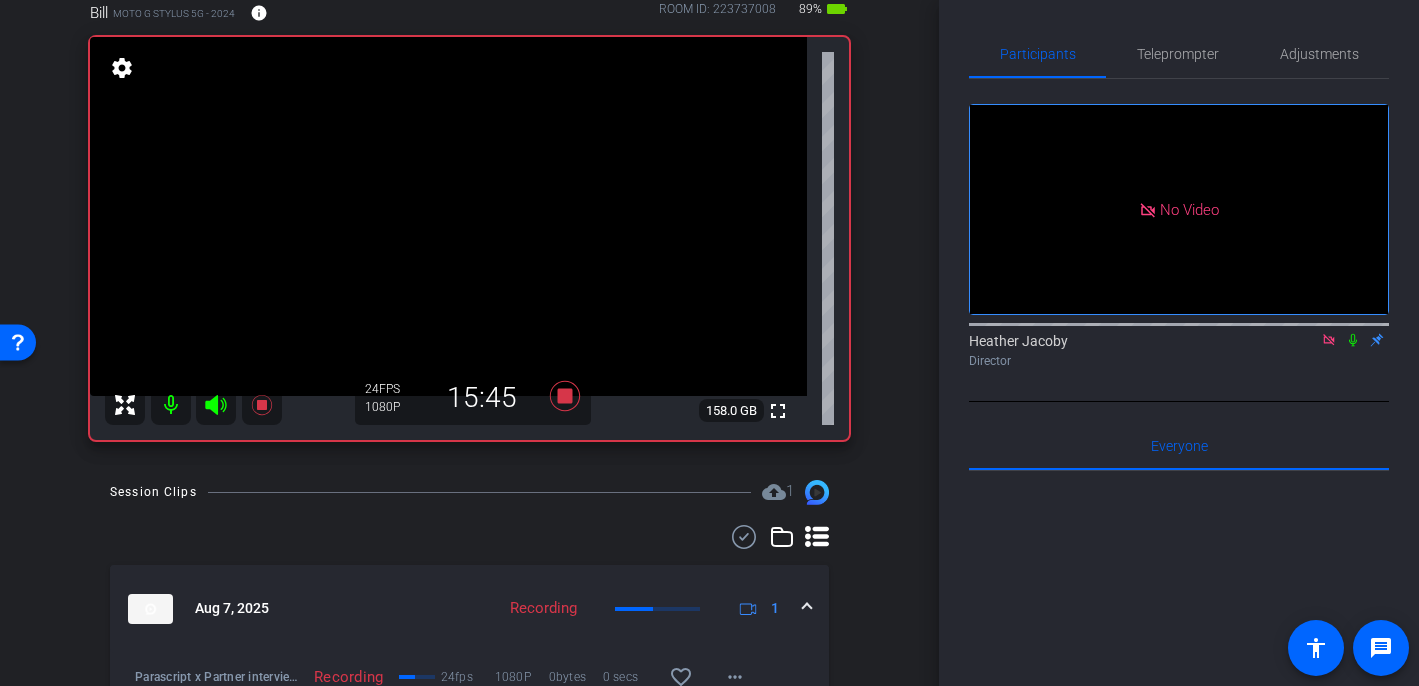 click 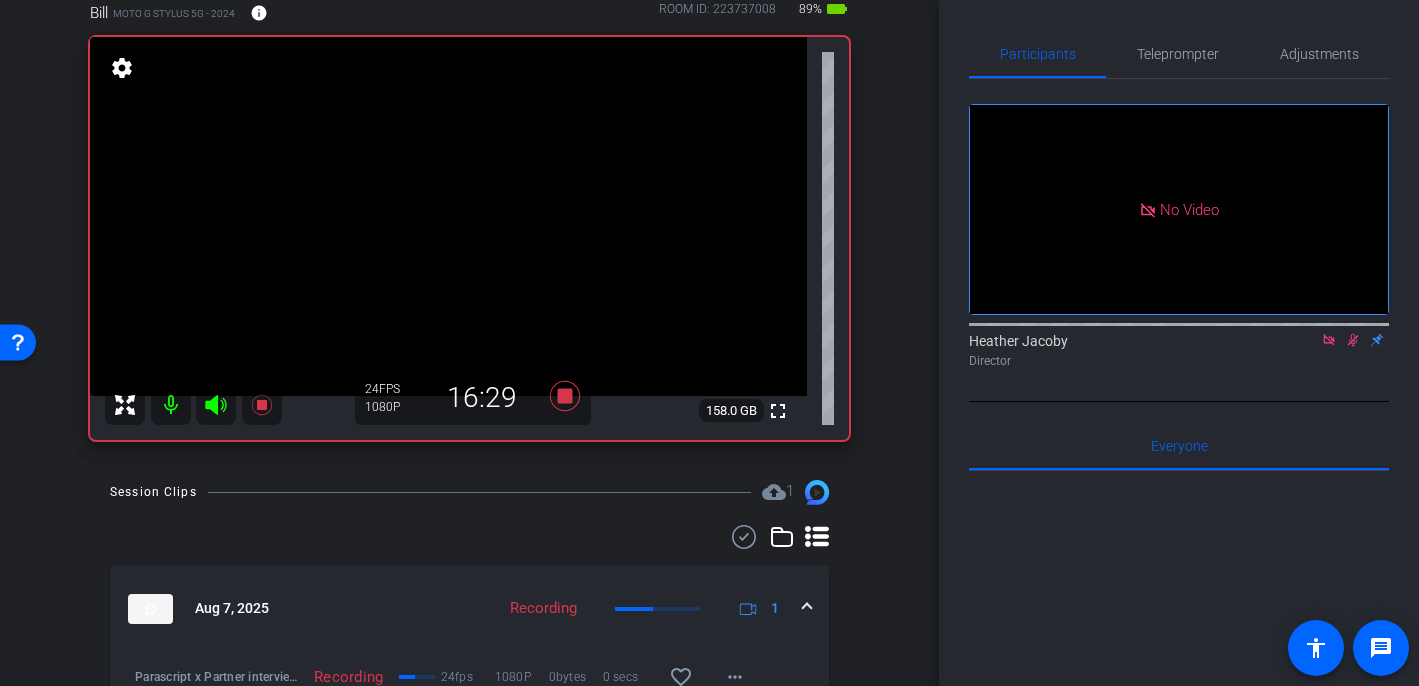 click 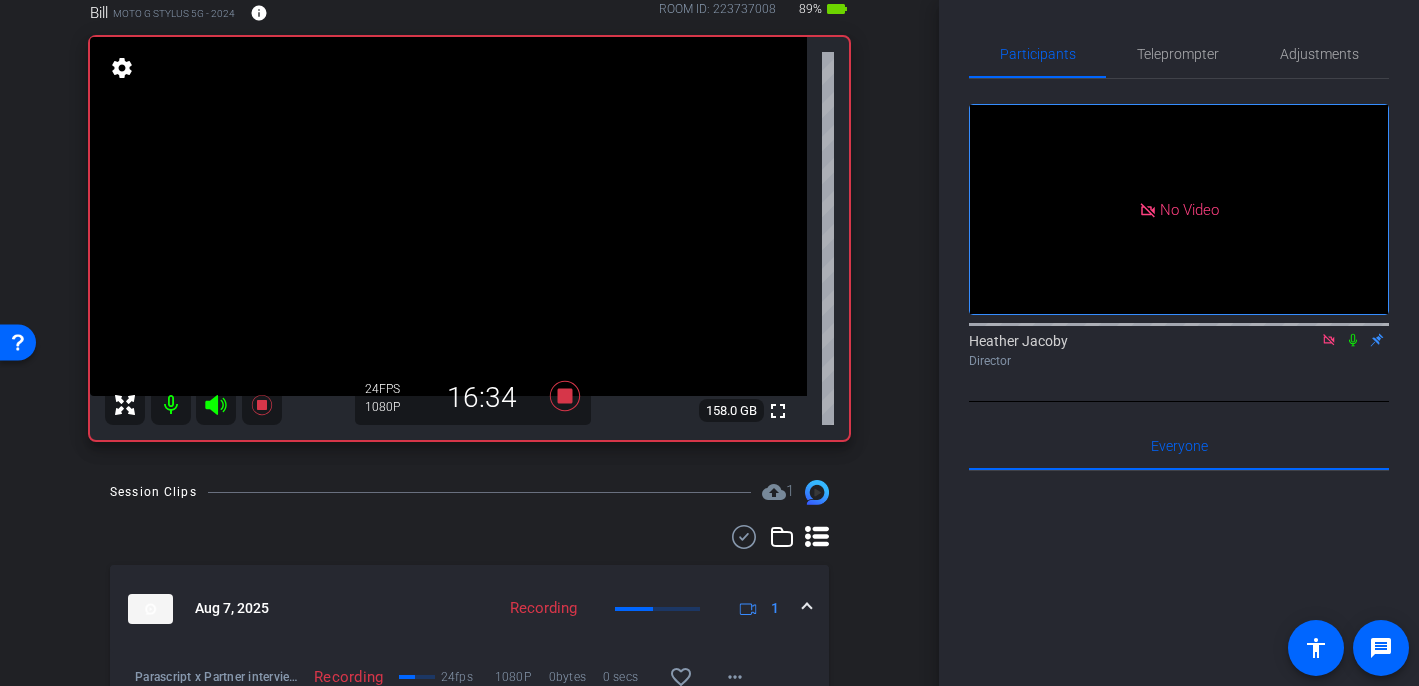click 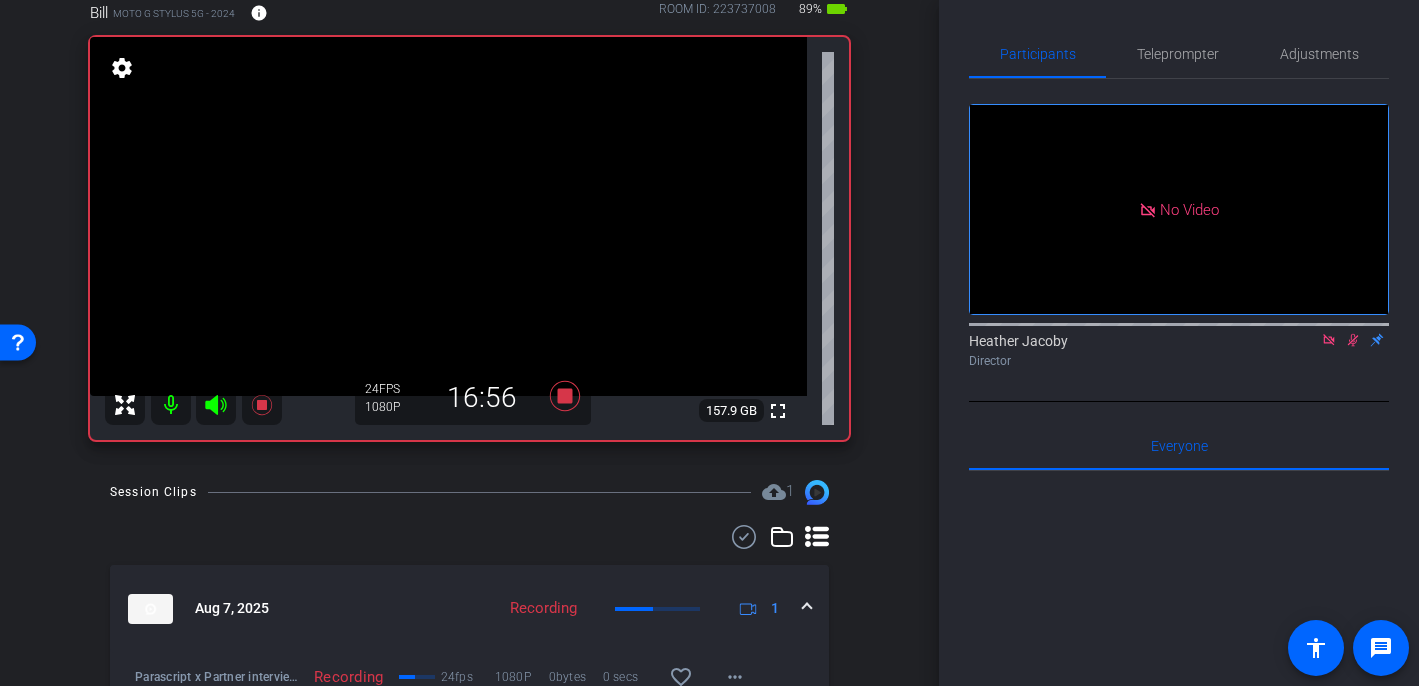 click 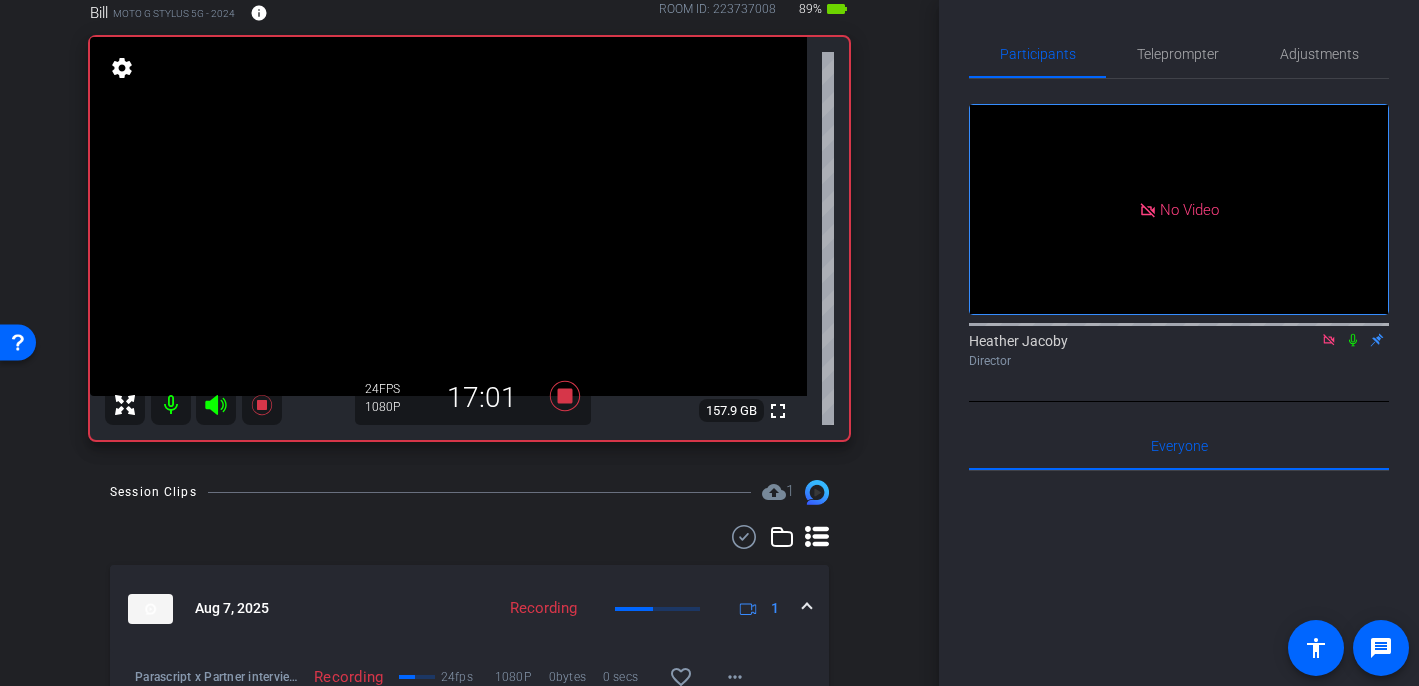 click 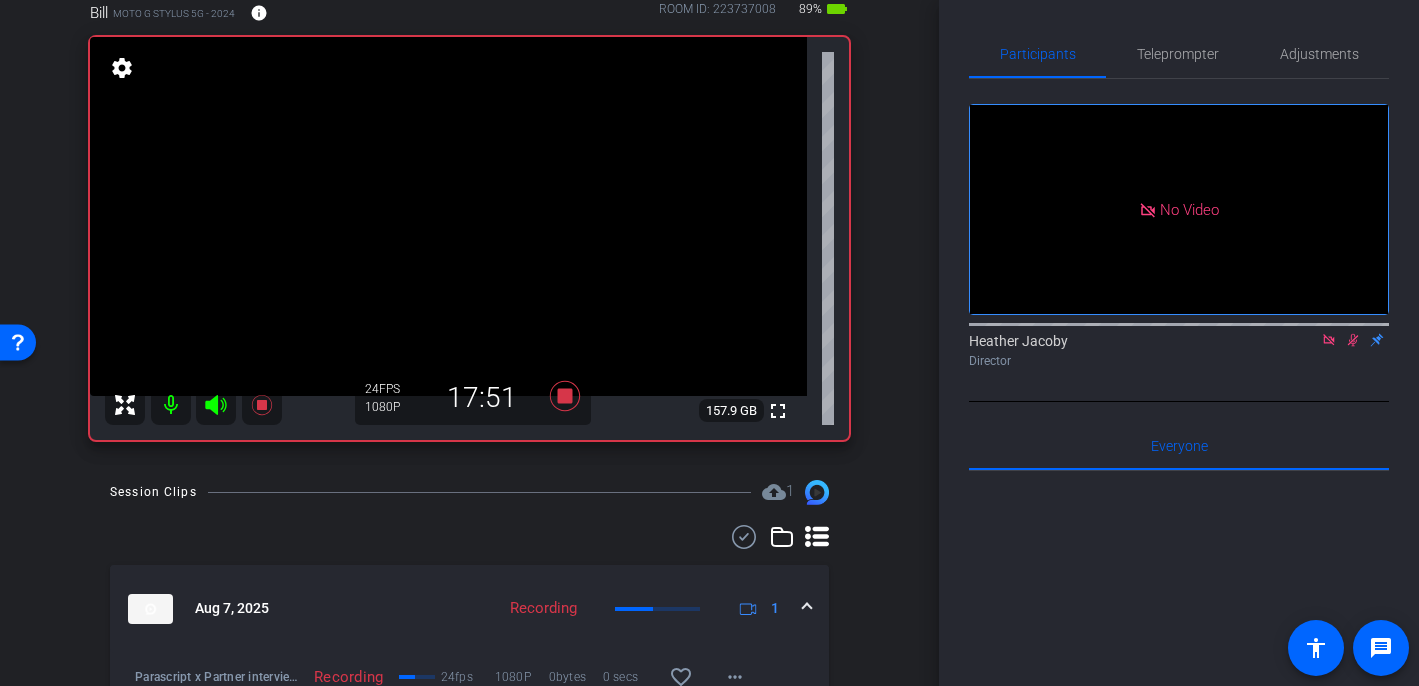 click 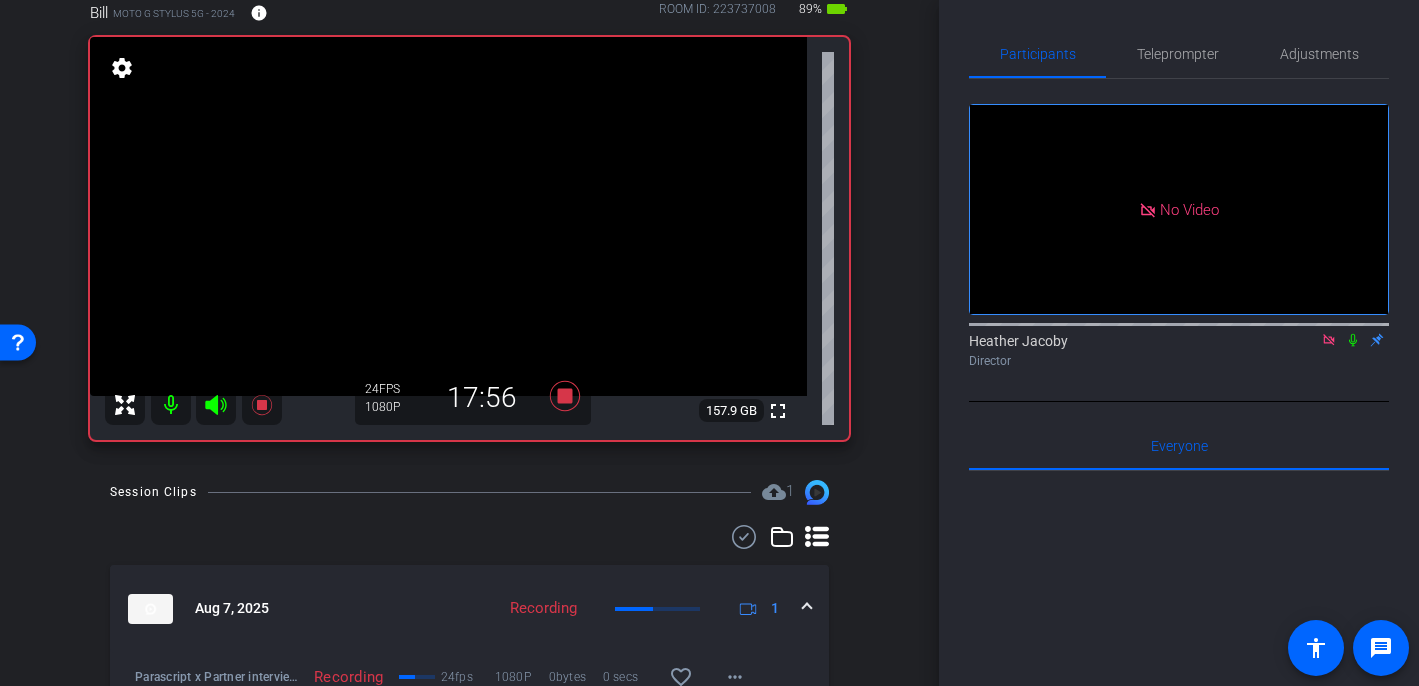 click 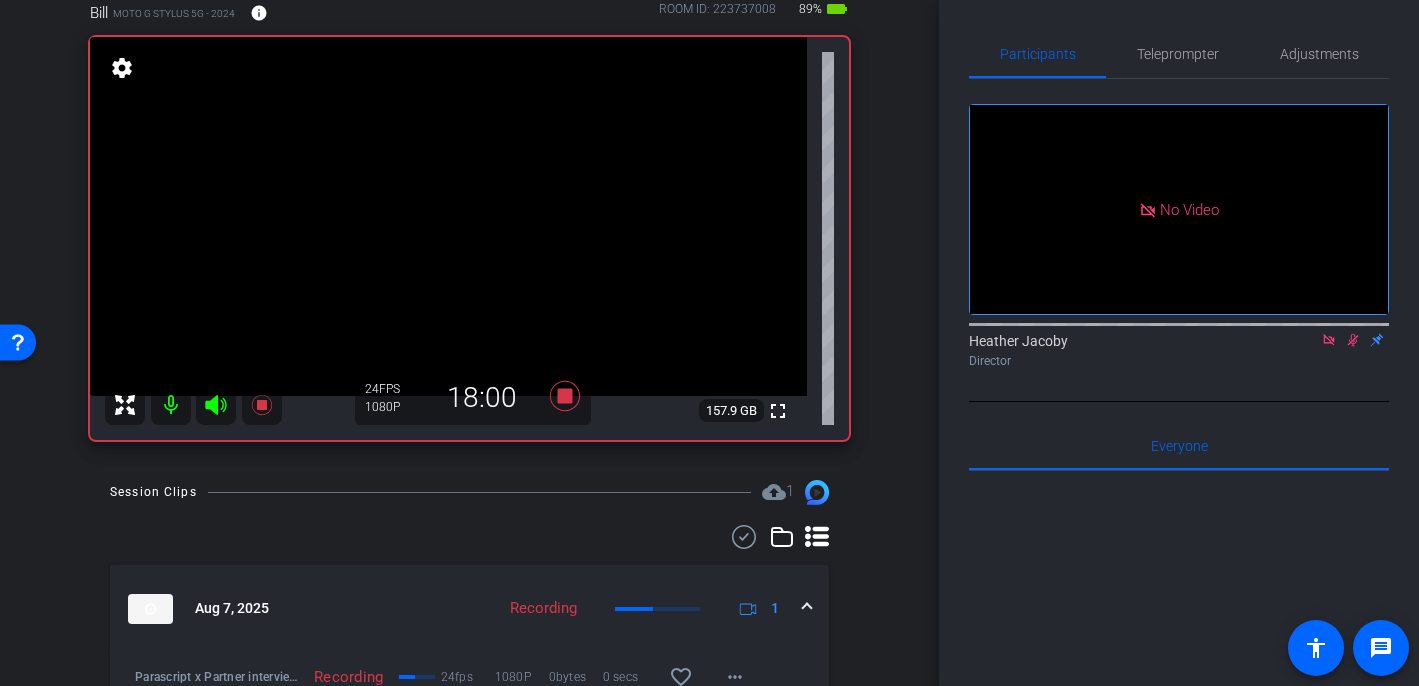 click 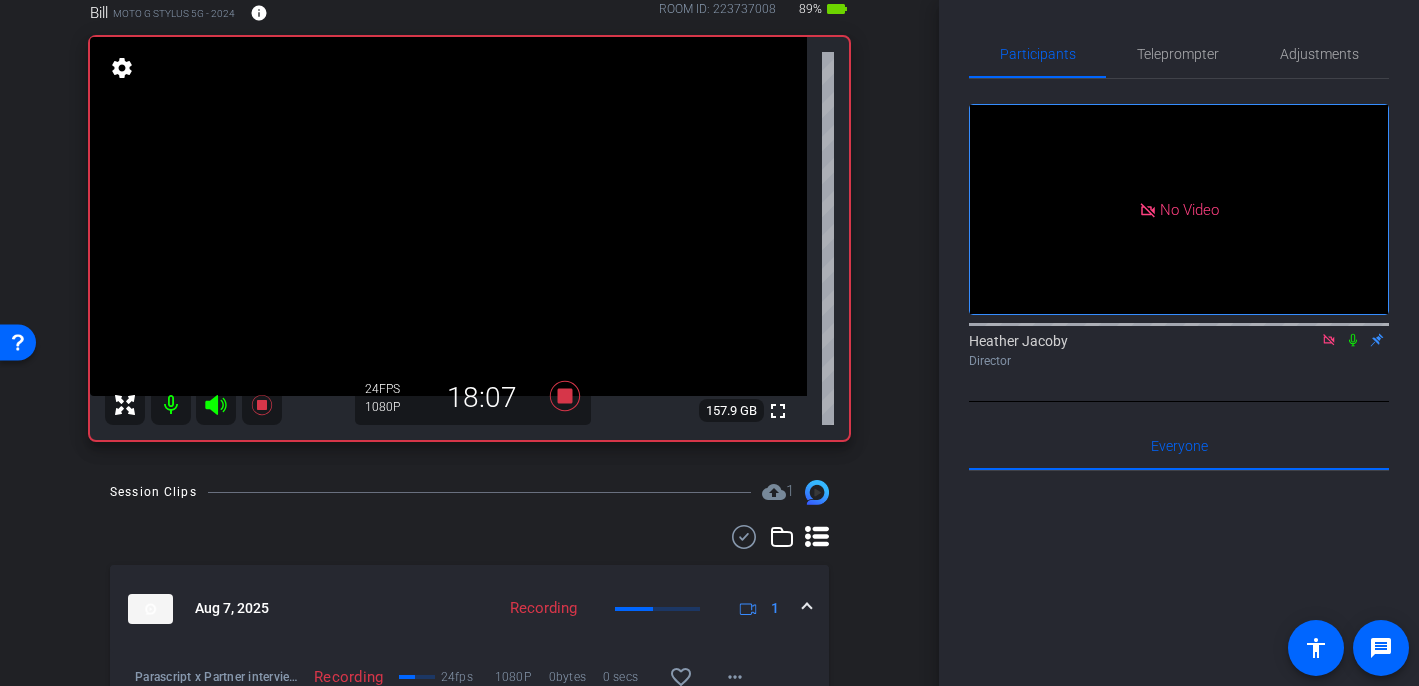 click 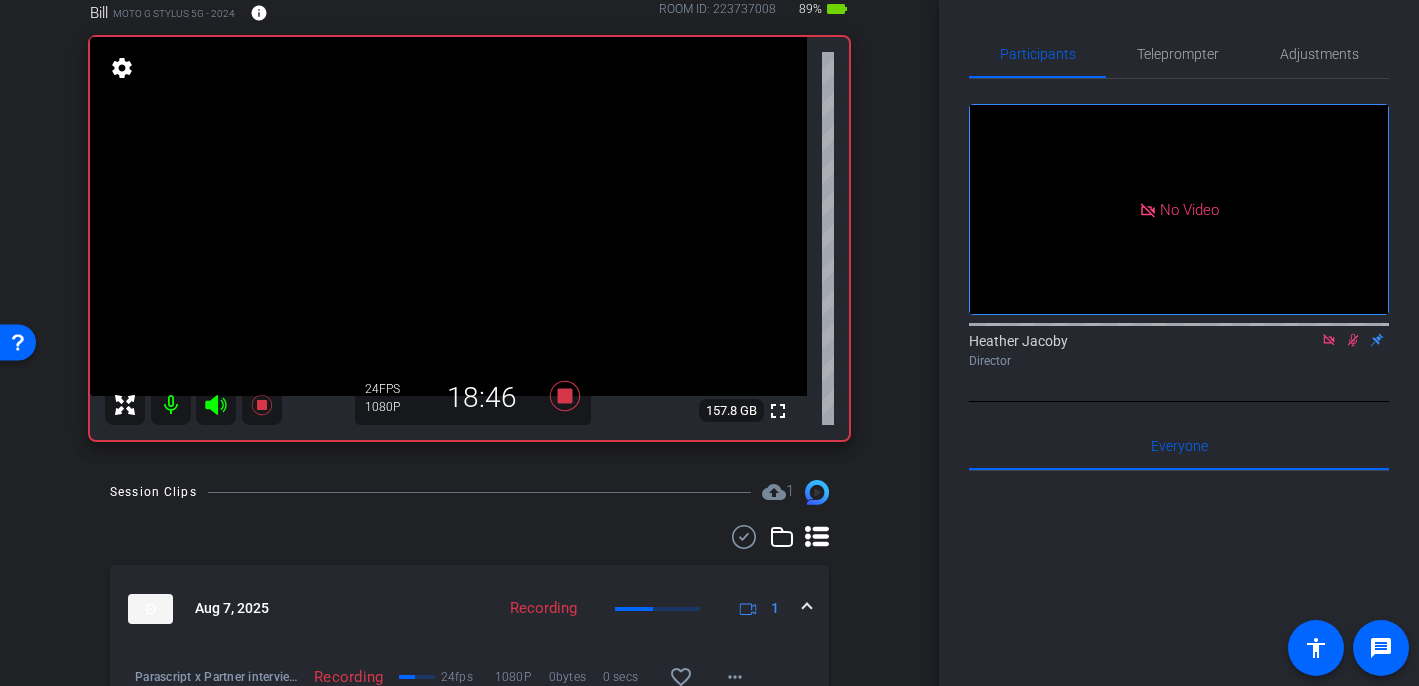 click 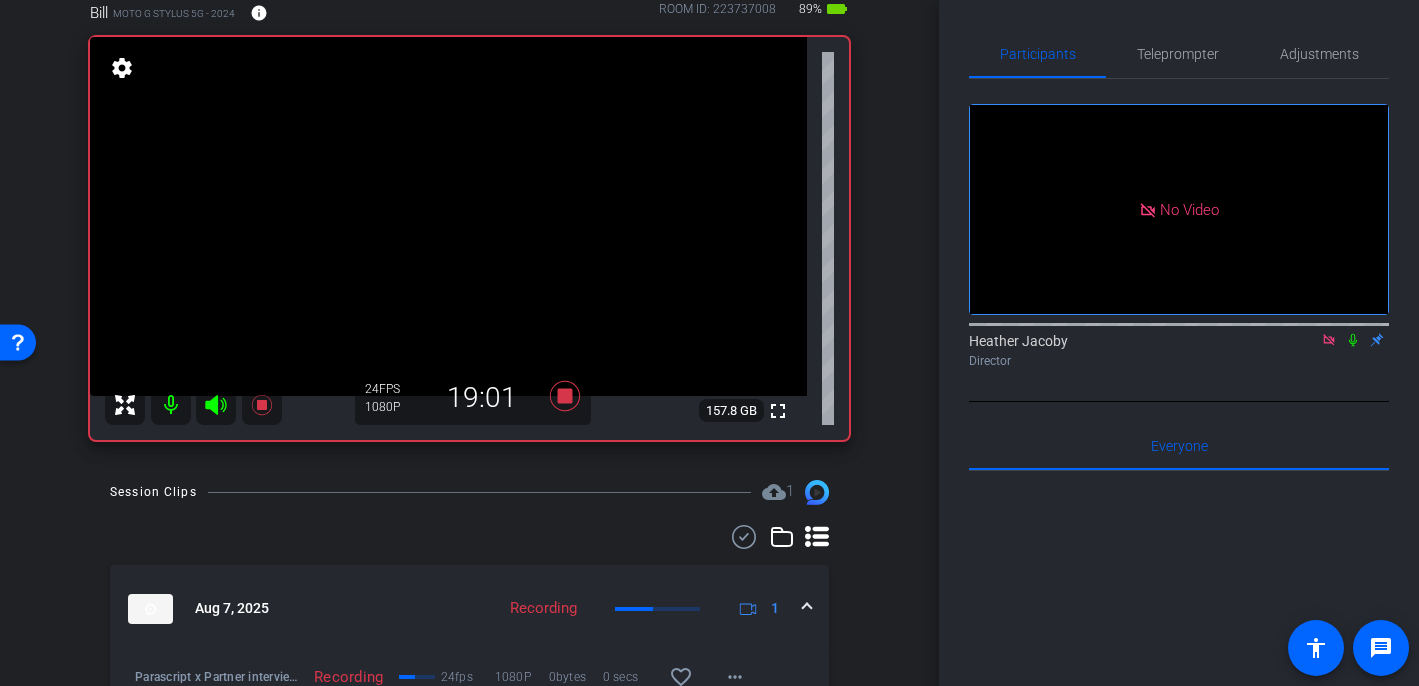 click 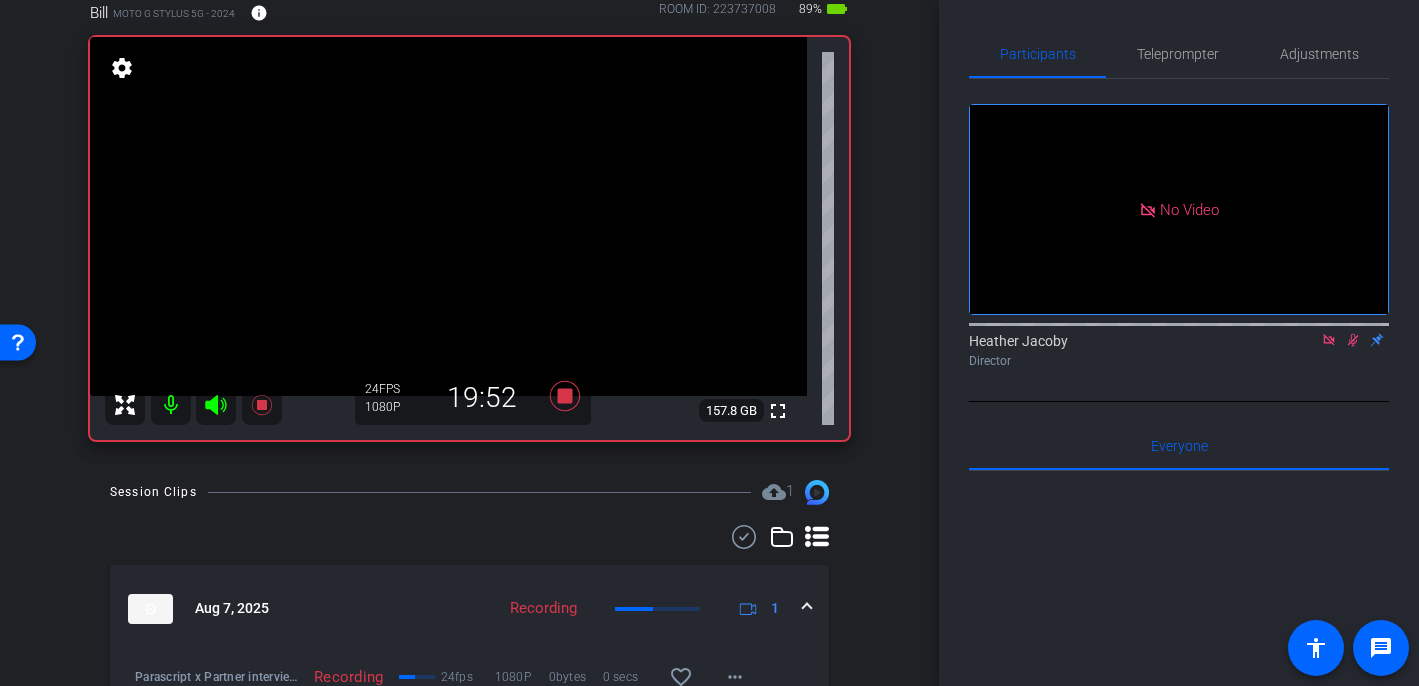 click 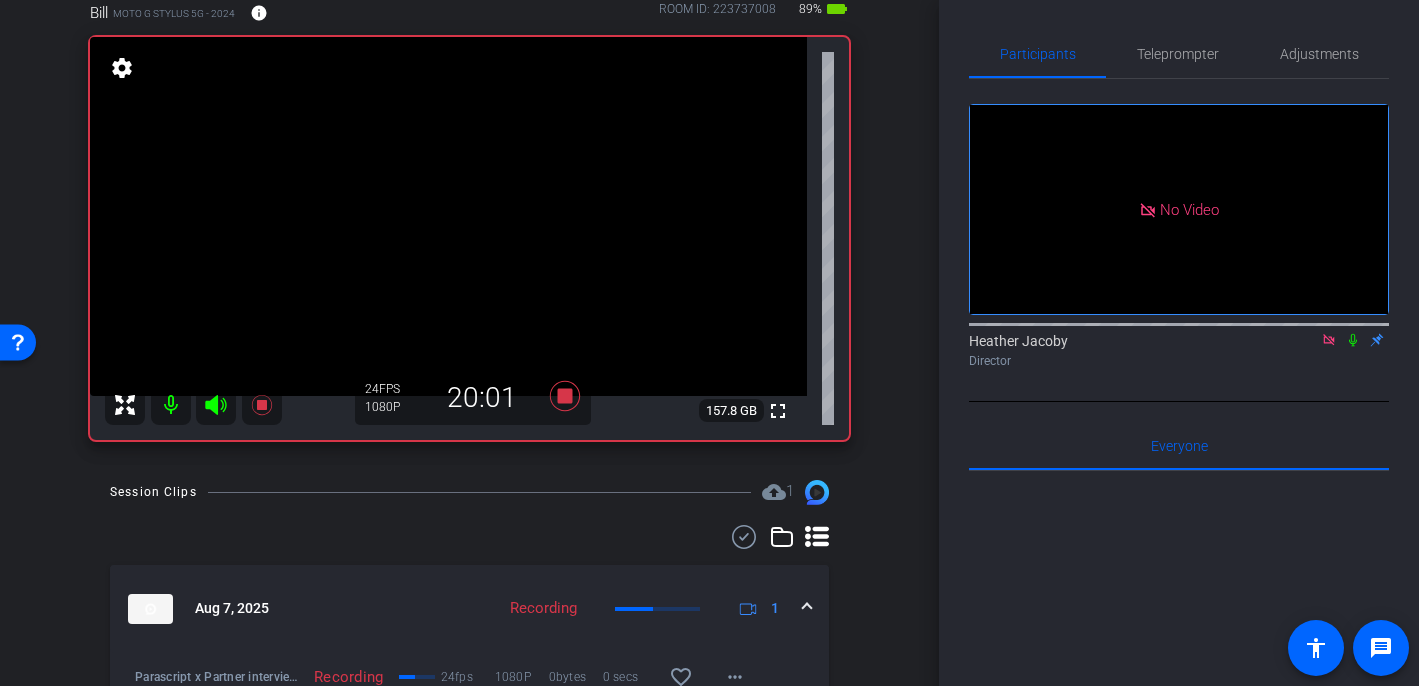 click 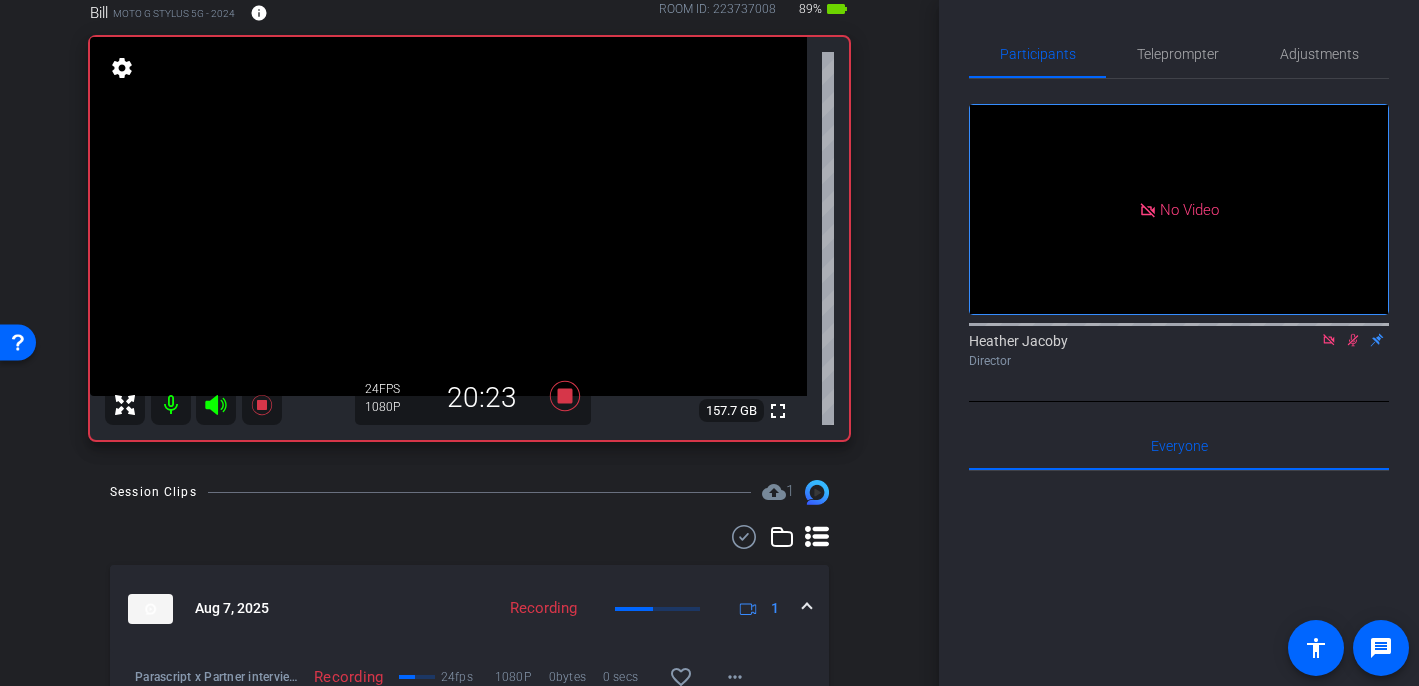 click 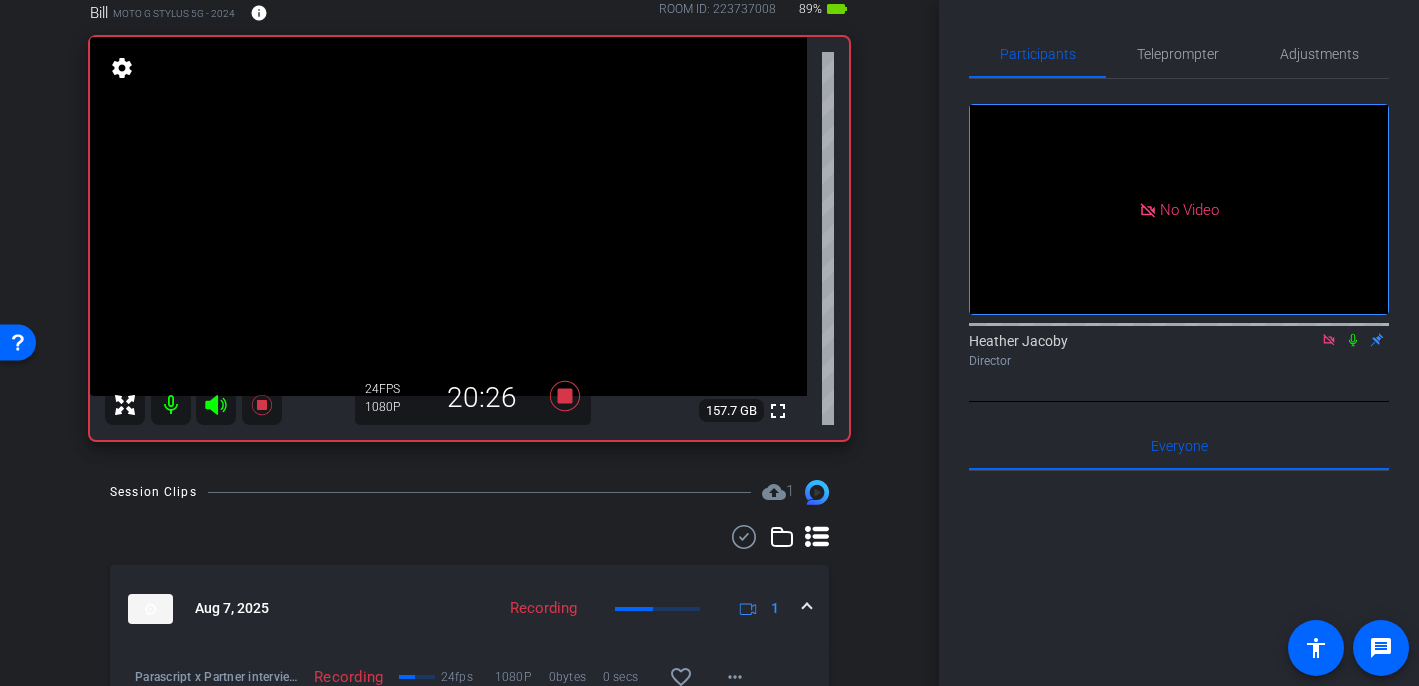 click 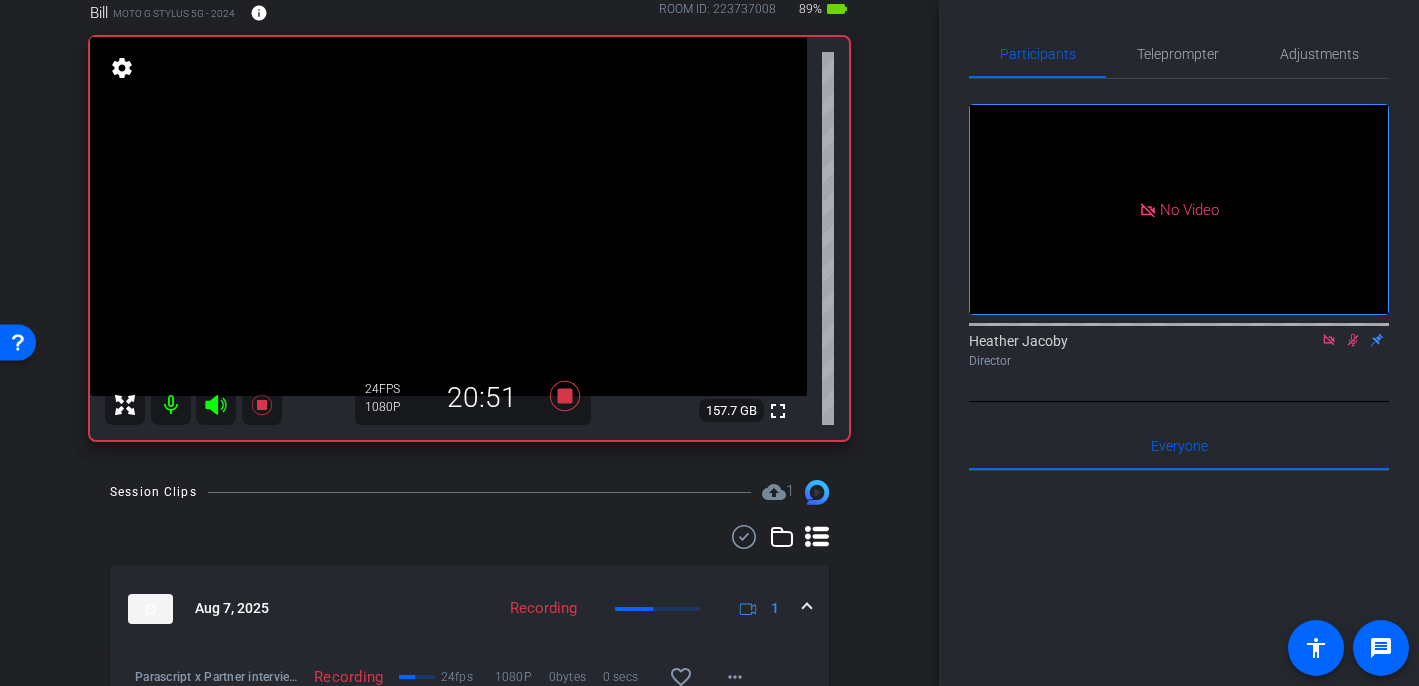 click 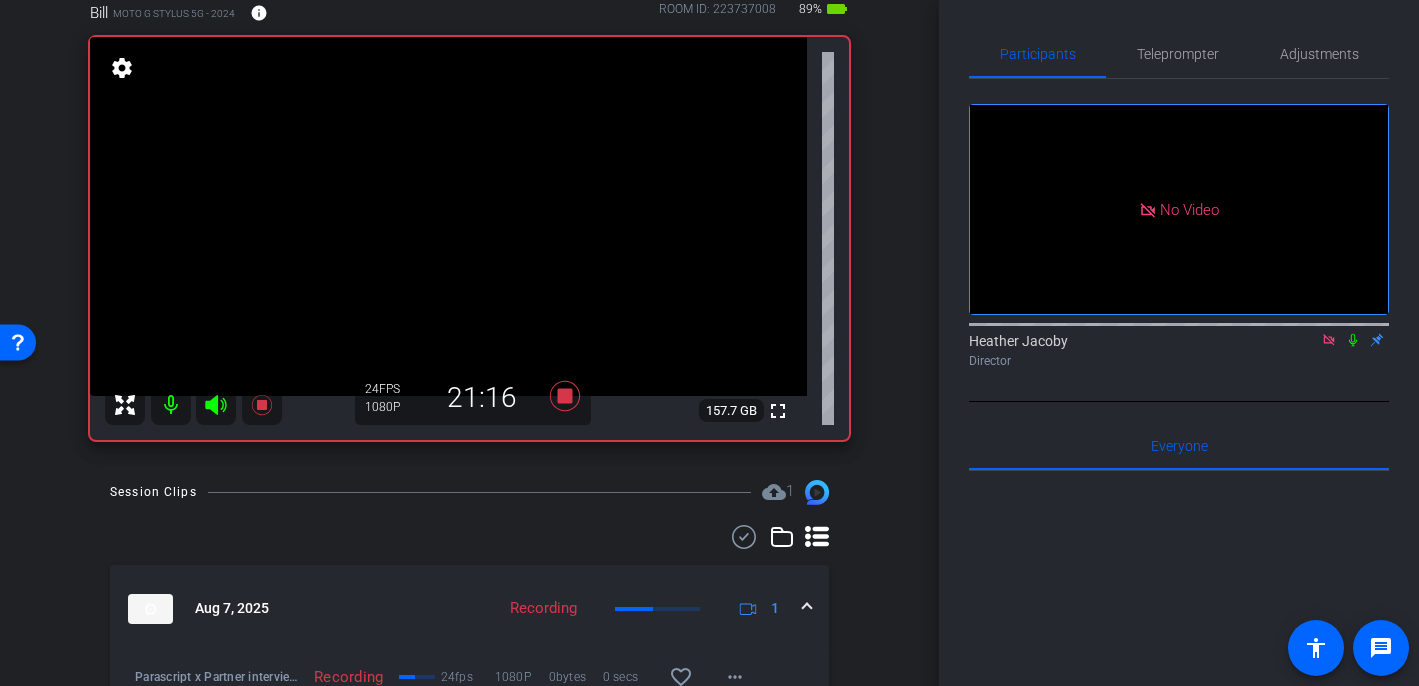 click 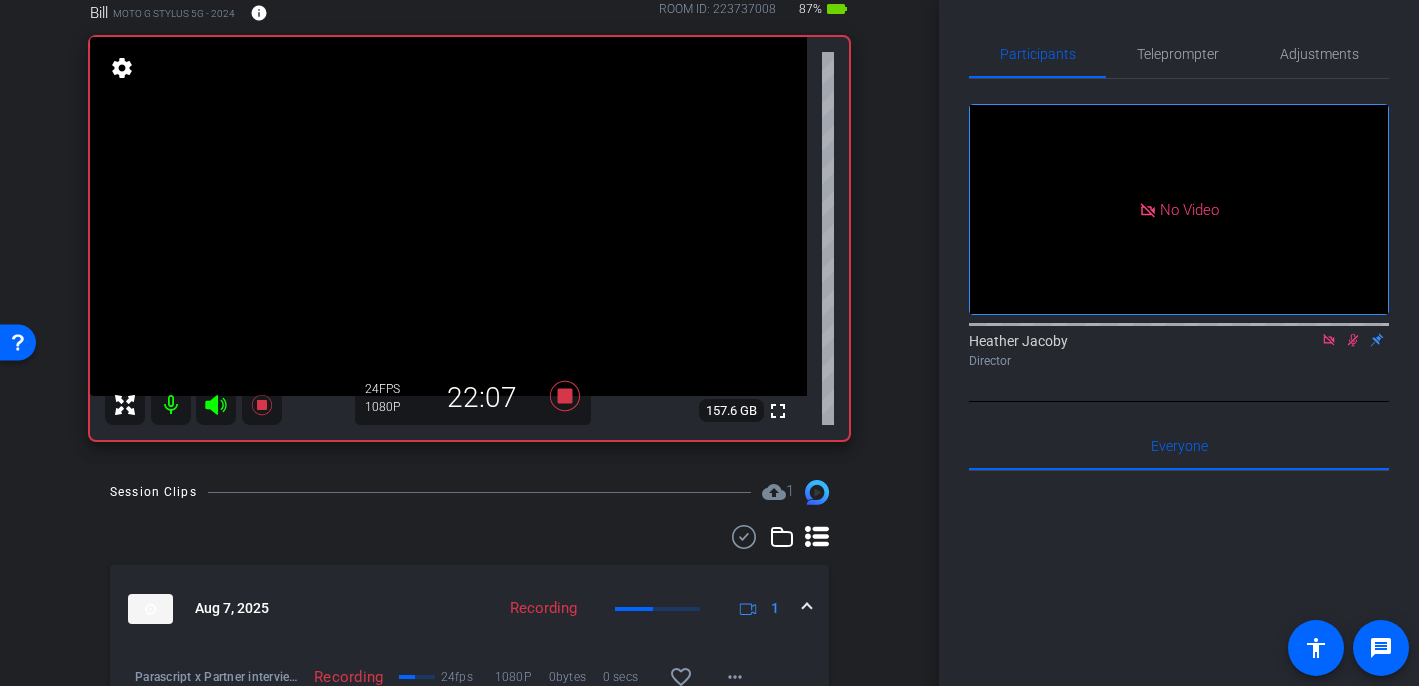 click 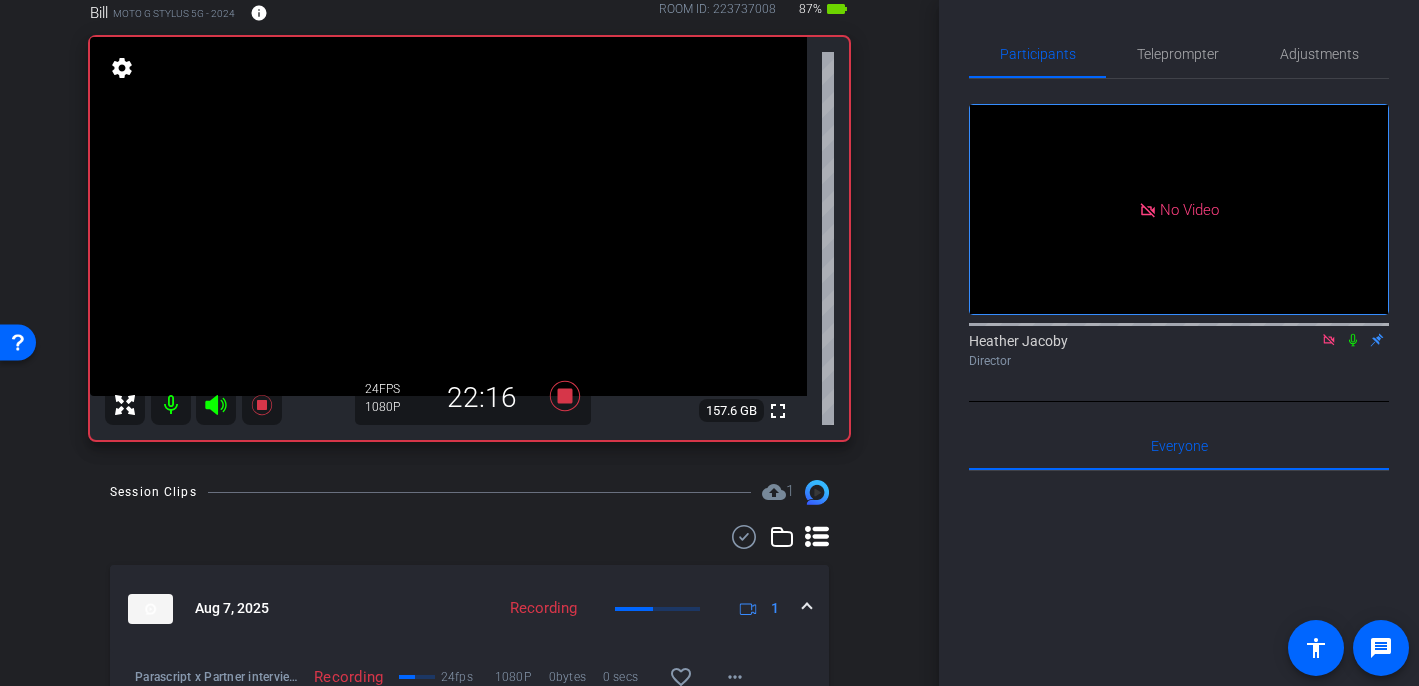 click 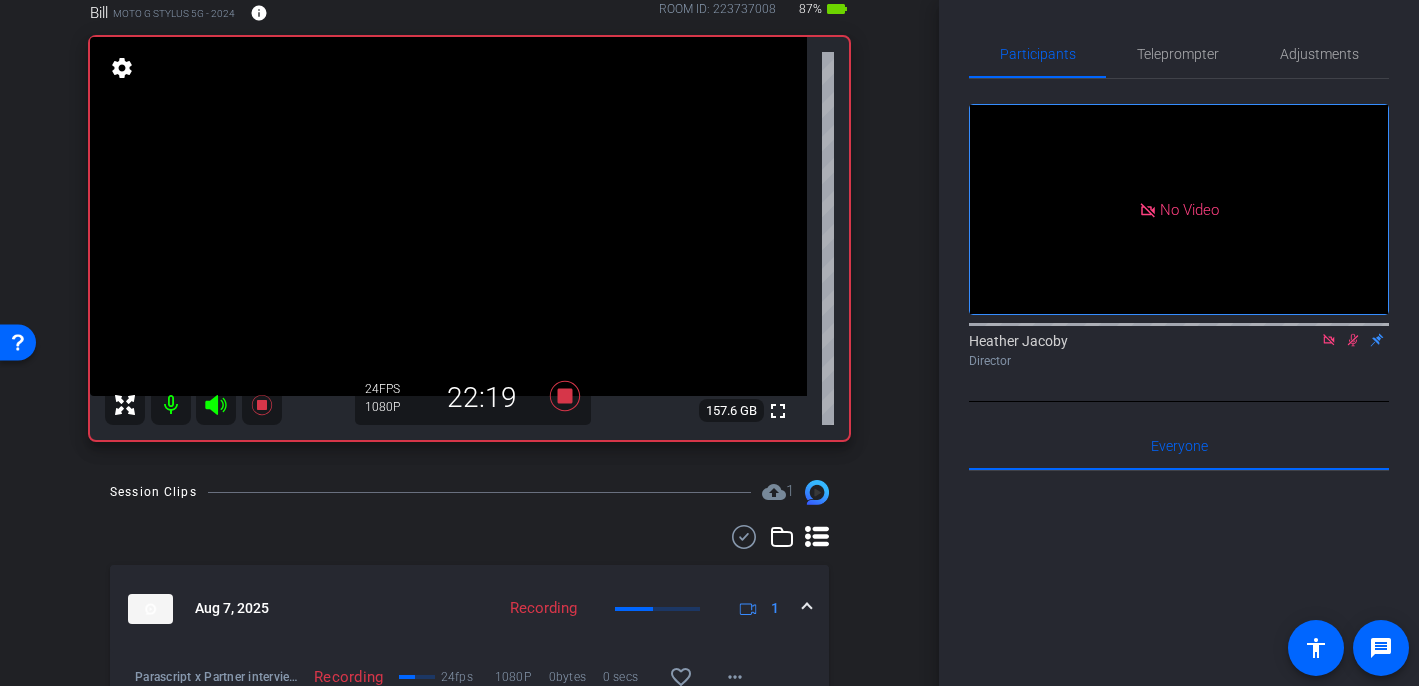 click 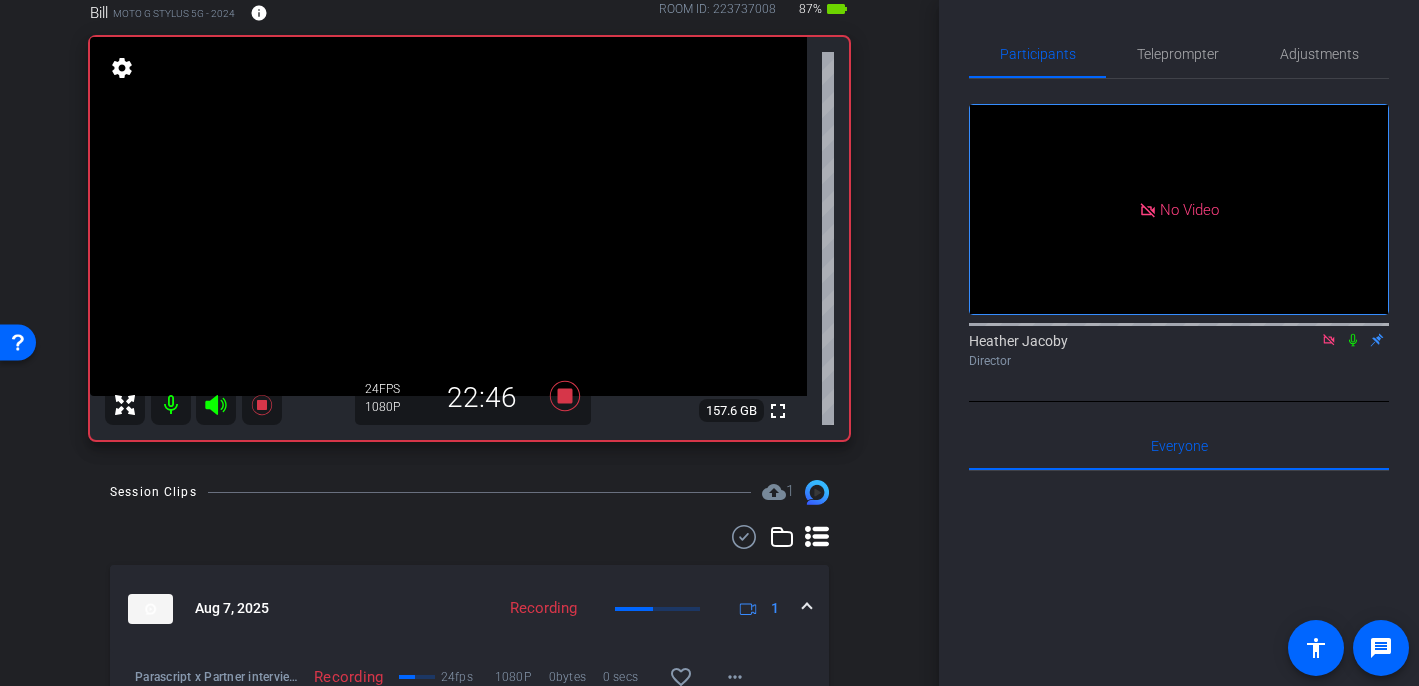 click 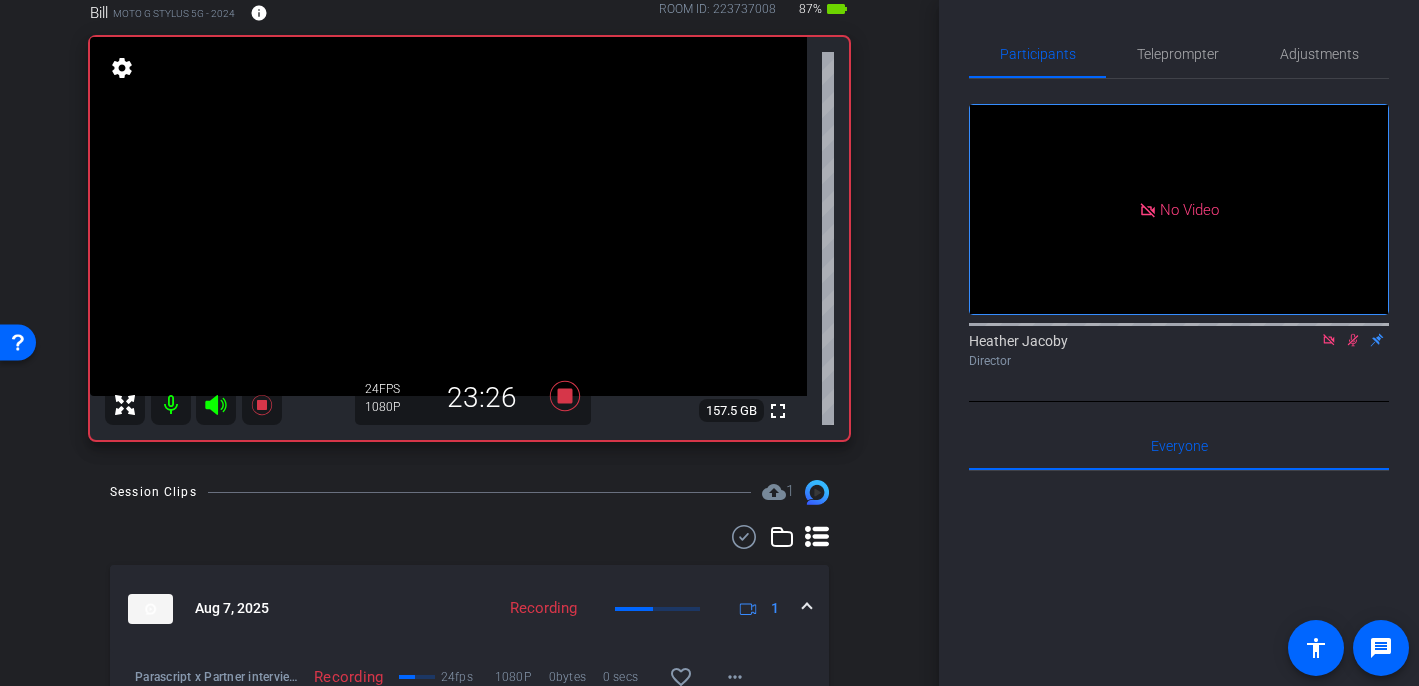 click 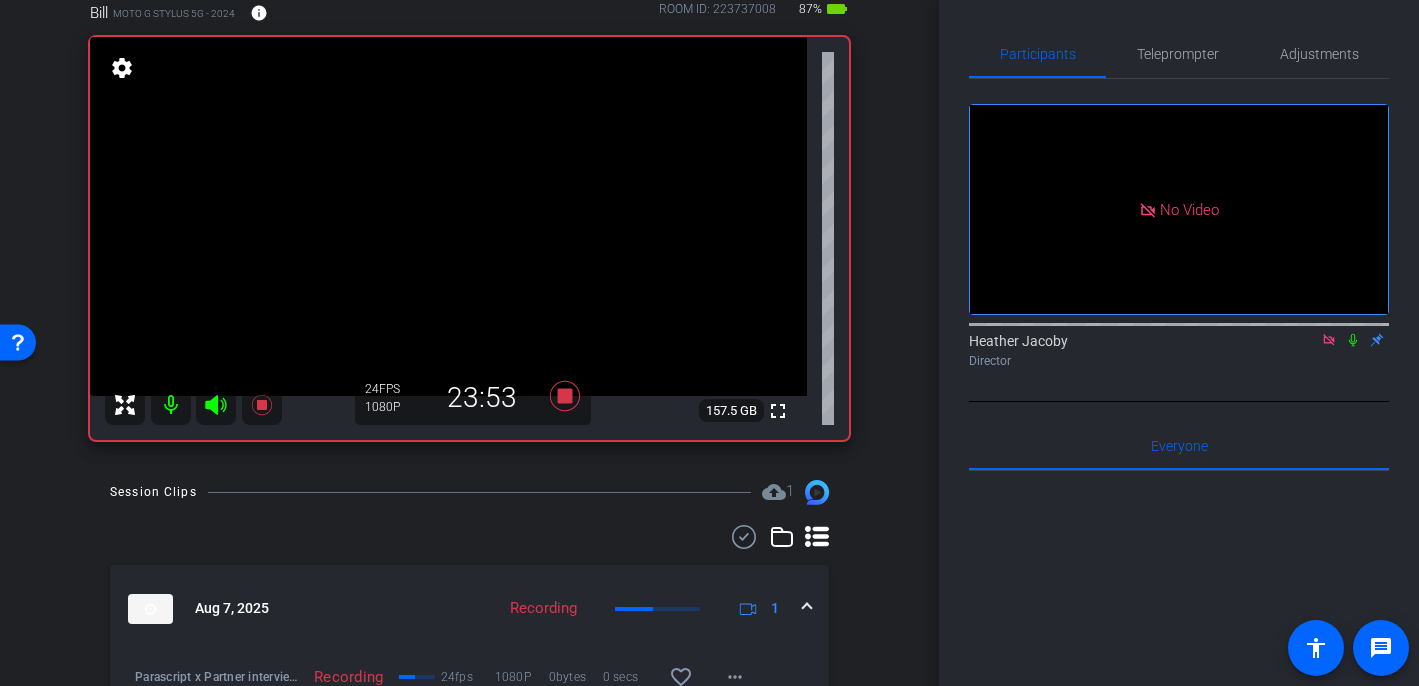 click 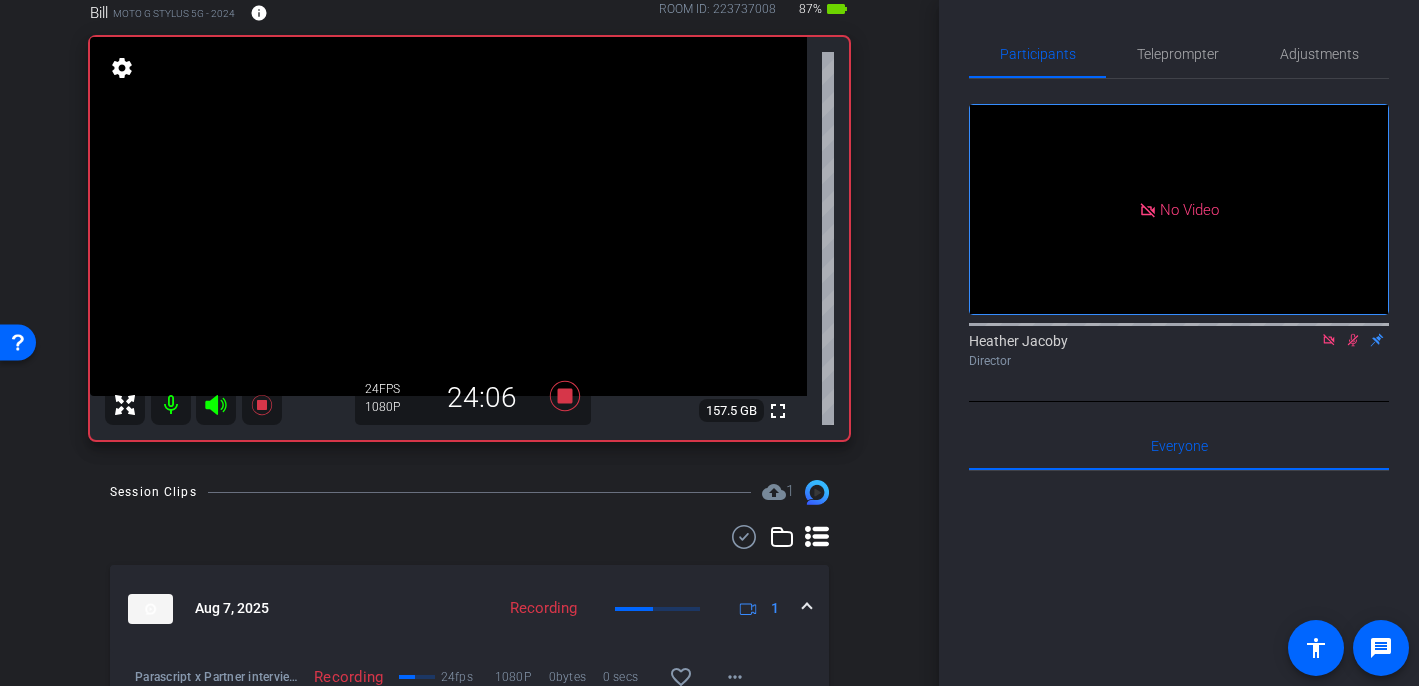 click 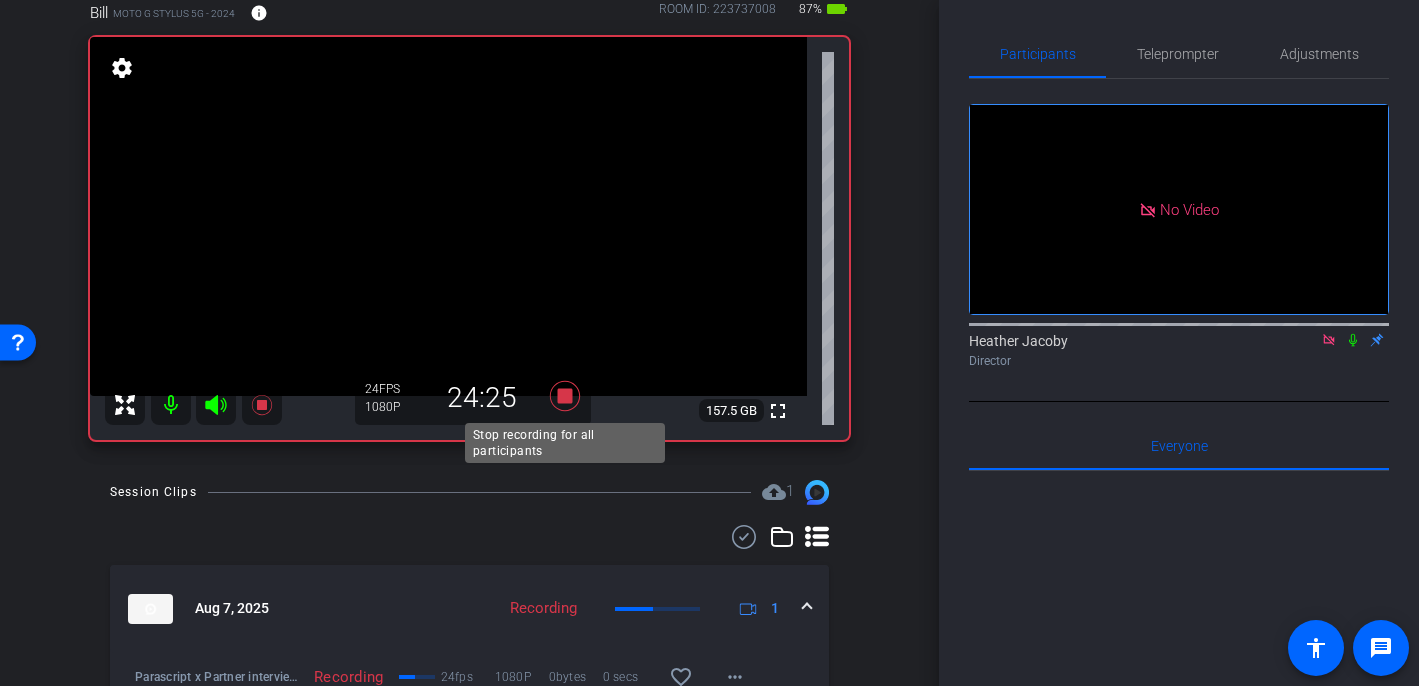 click 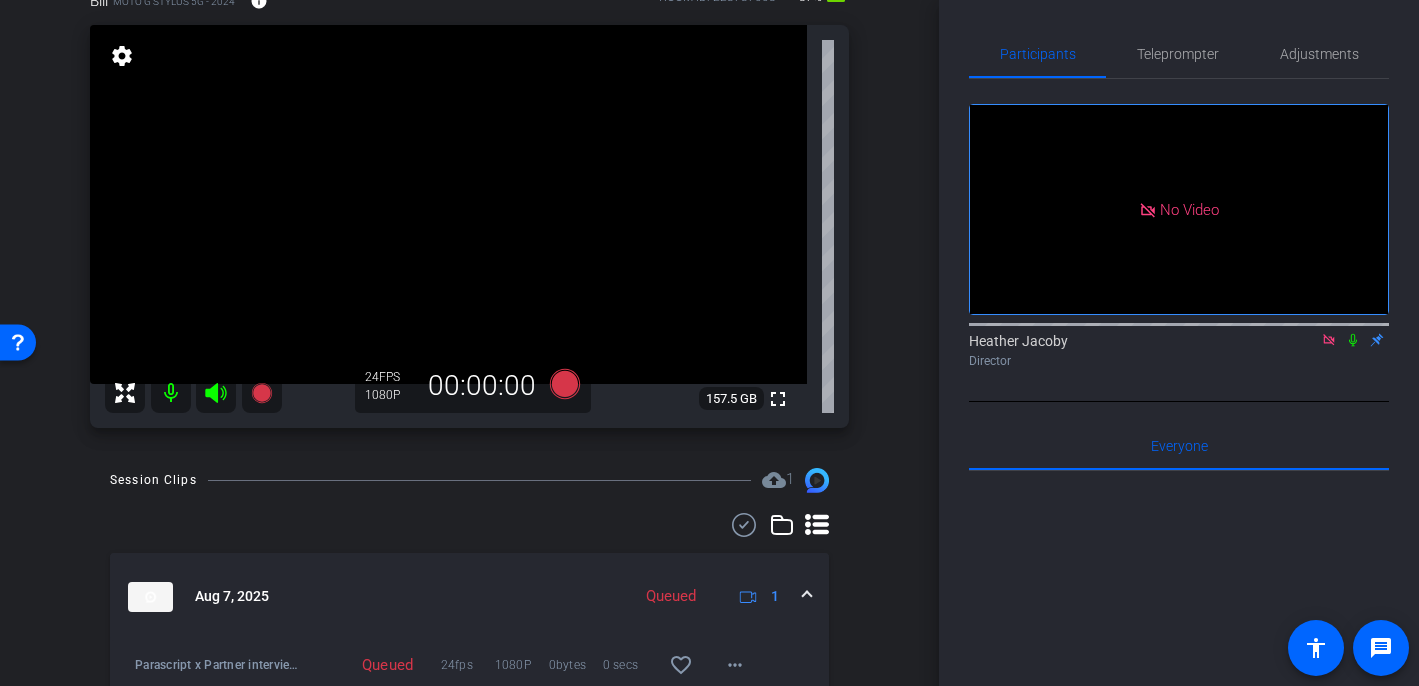 scroll, scrollTop: 197, scrollLeft: 0, axis: vertical 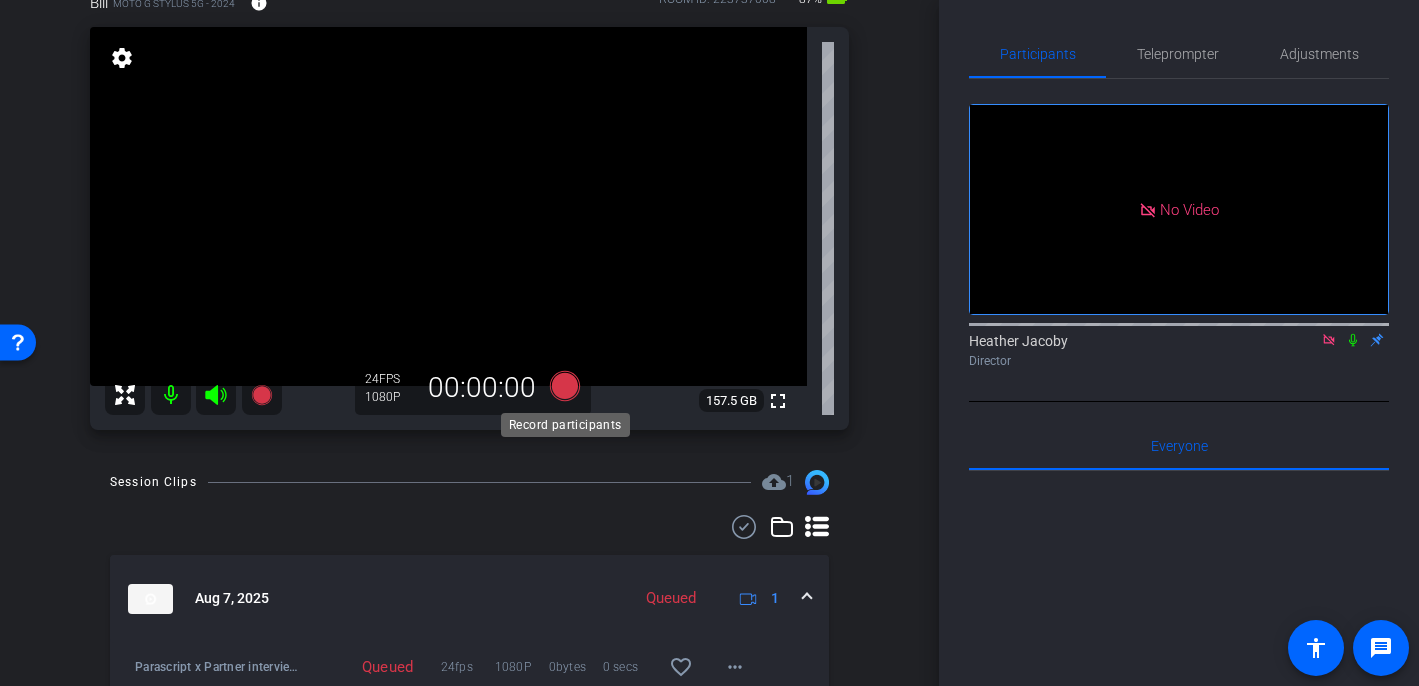 click 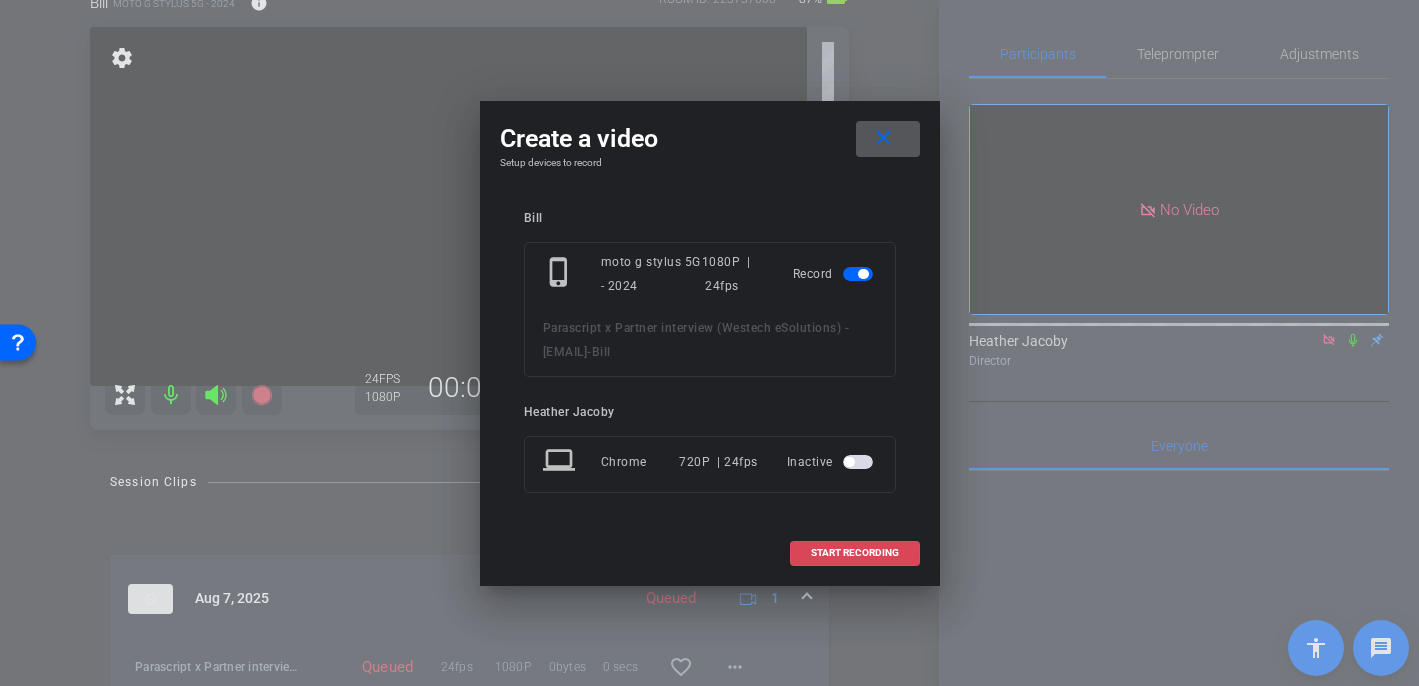 click at bounding box center [855, 553] 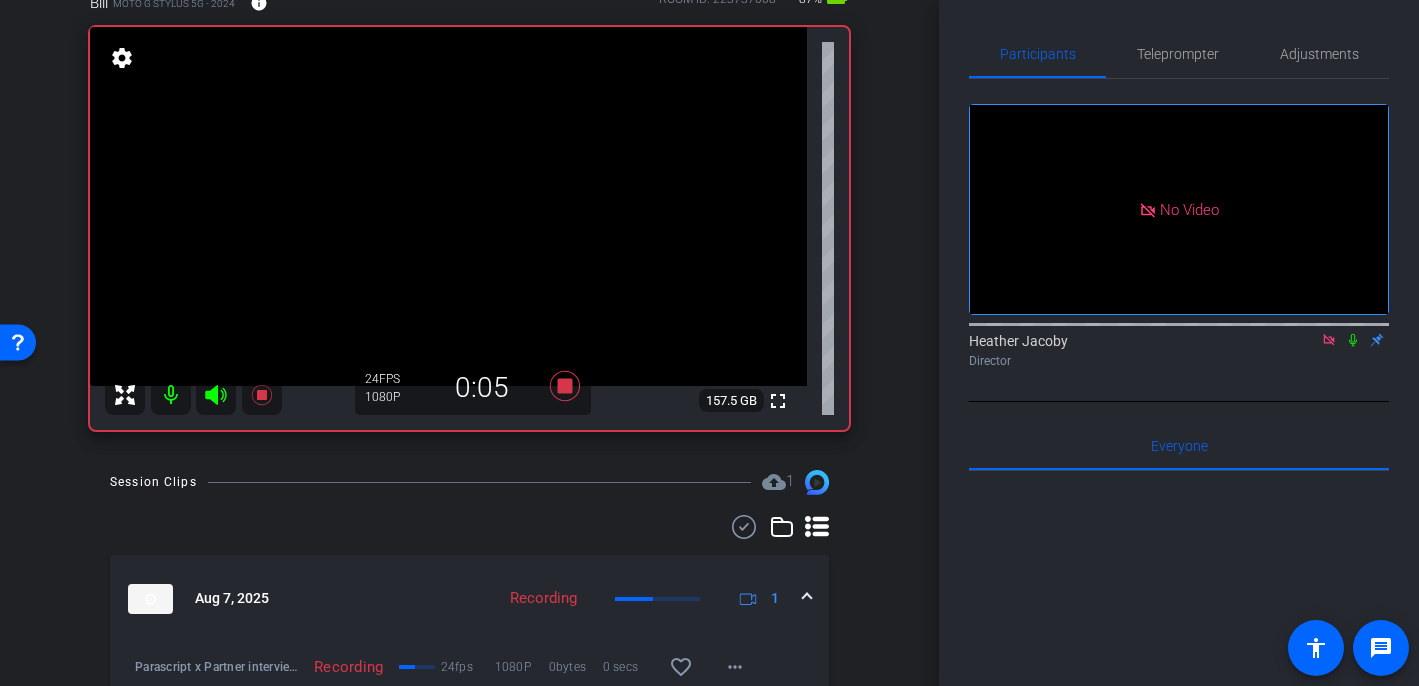 click 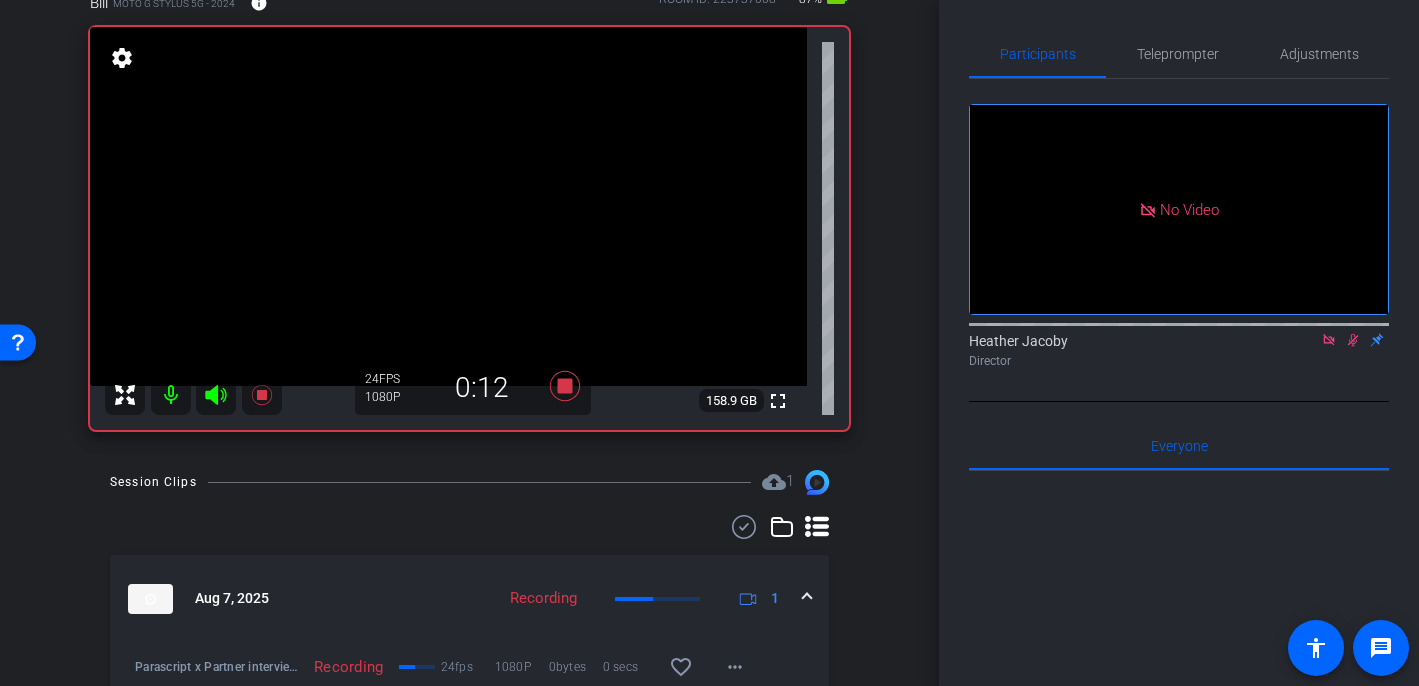 click 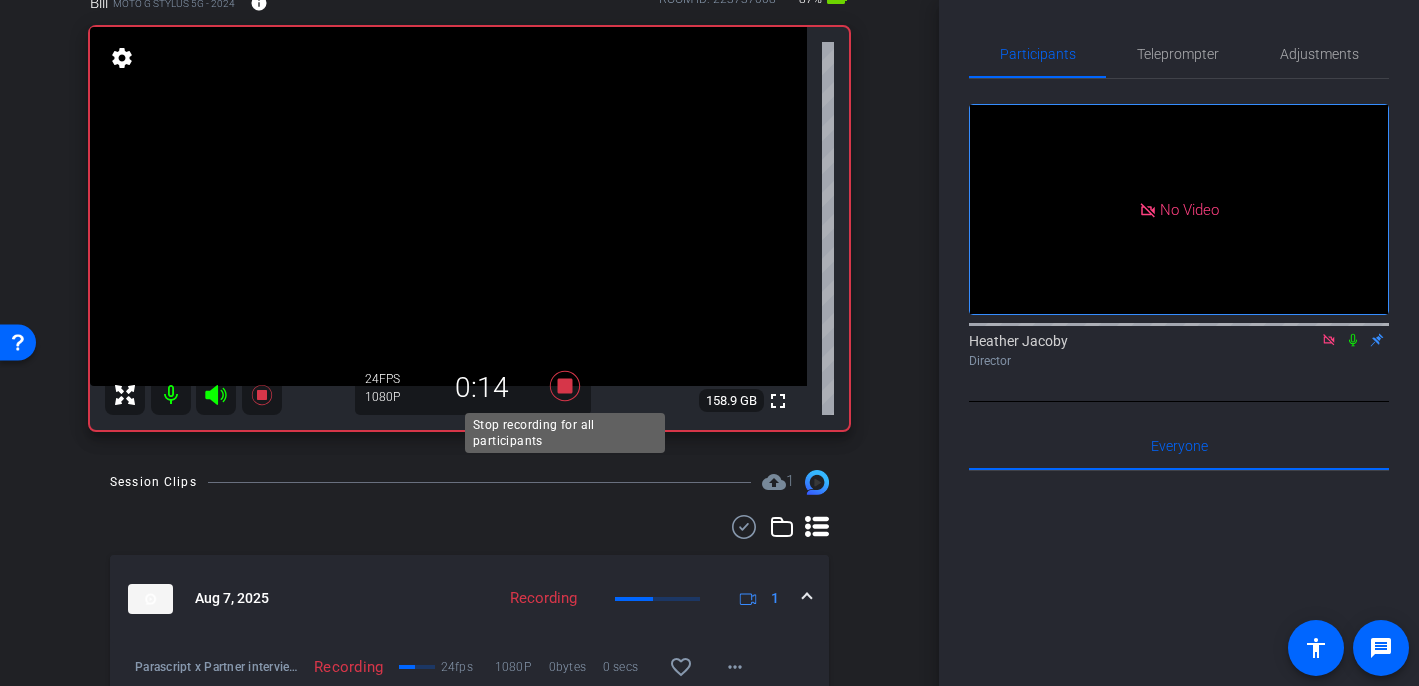click 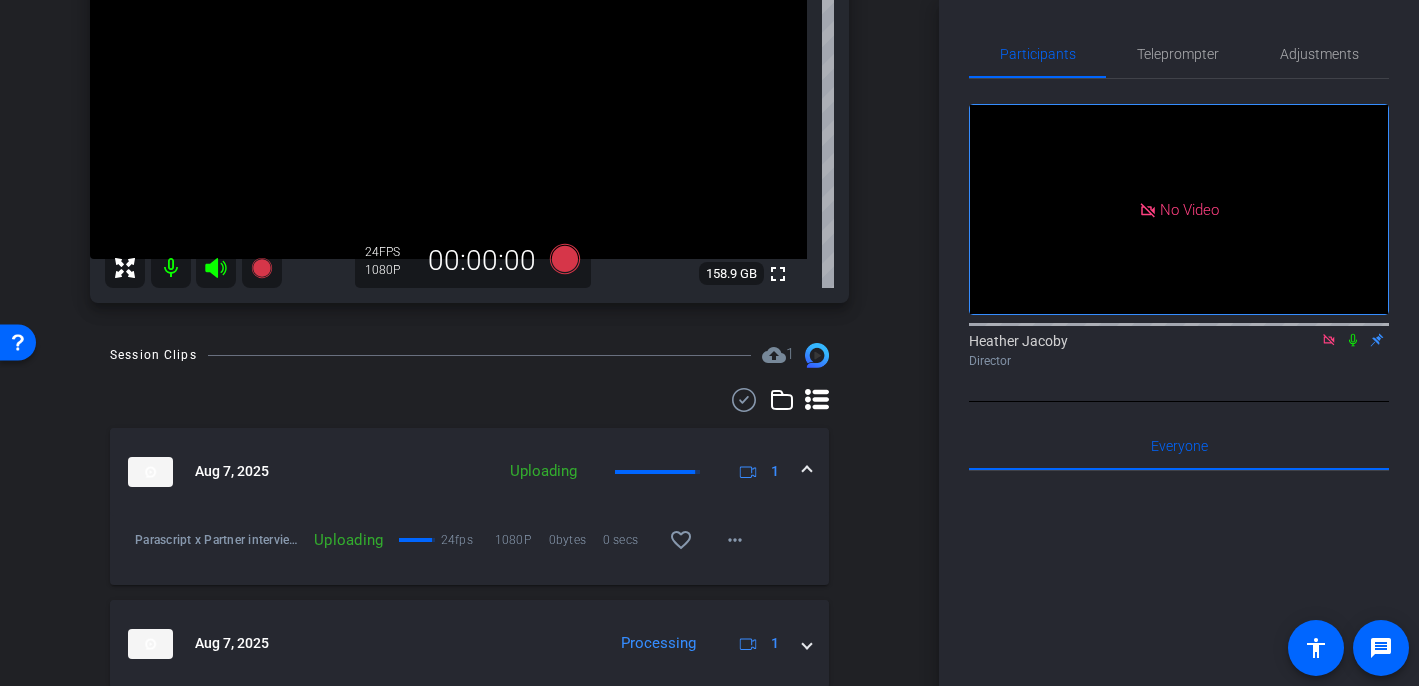 scroll, scrollTop: 463, scrollLeft: 0, axis: vertical 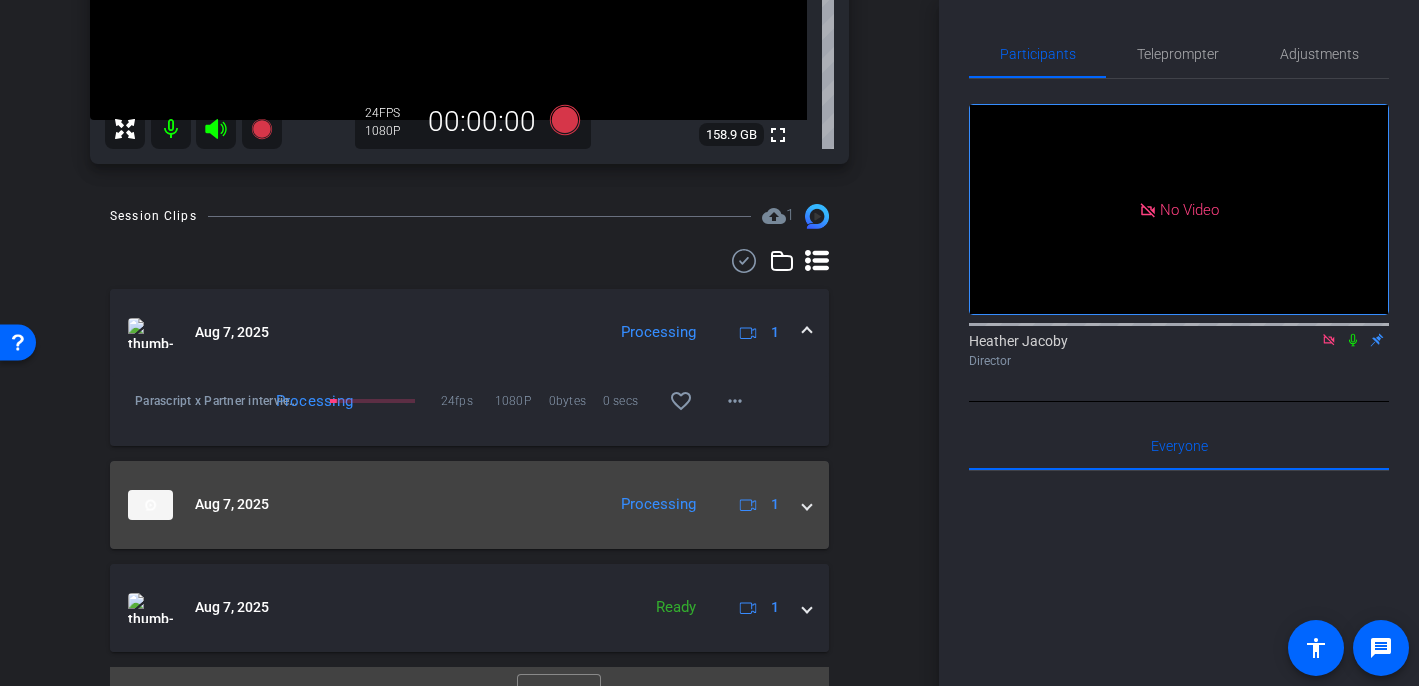 click on "Aug 7, 2025   Processing
1" at bounding box center [469, 505] 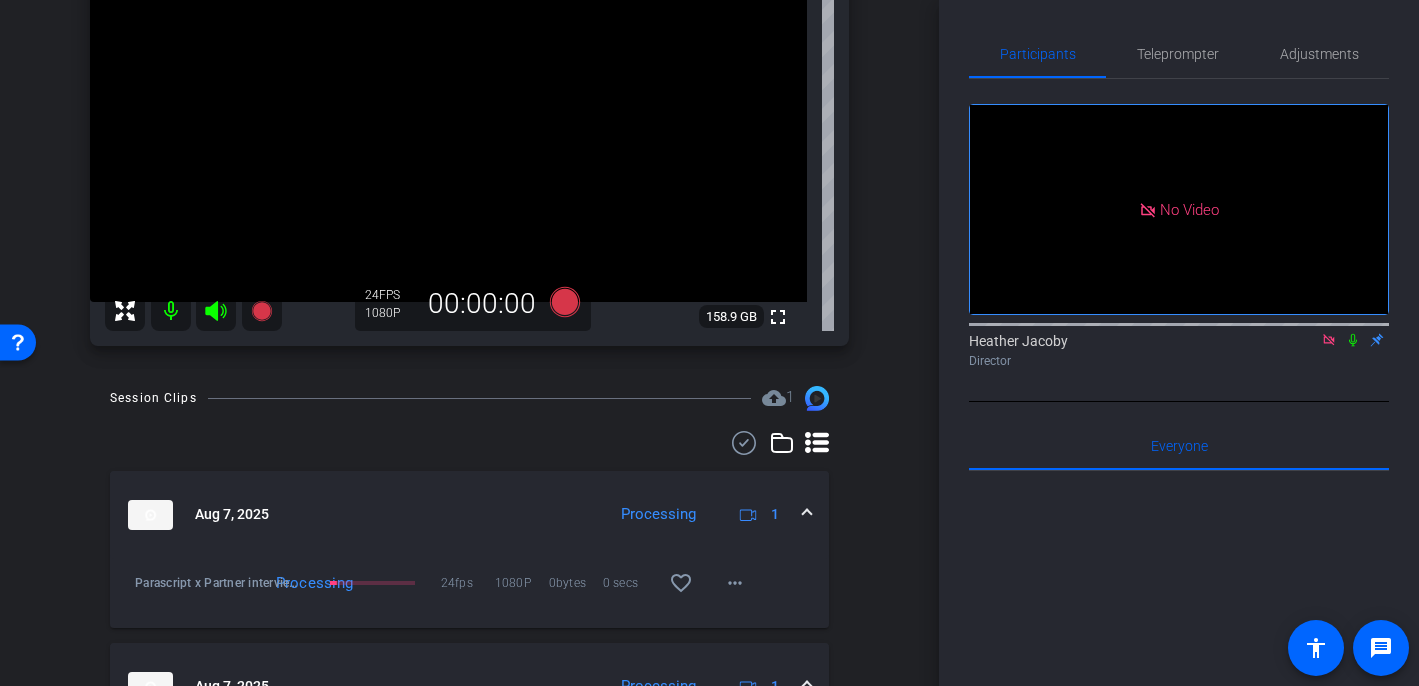 scroll, scrollTop: 268, scrollLeft: 0, axis: vertical 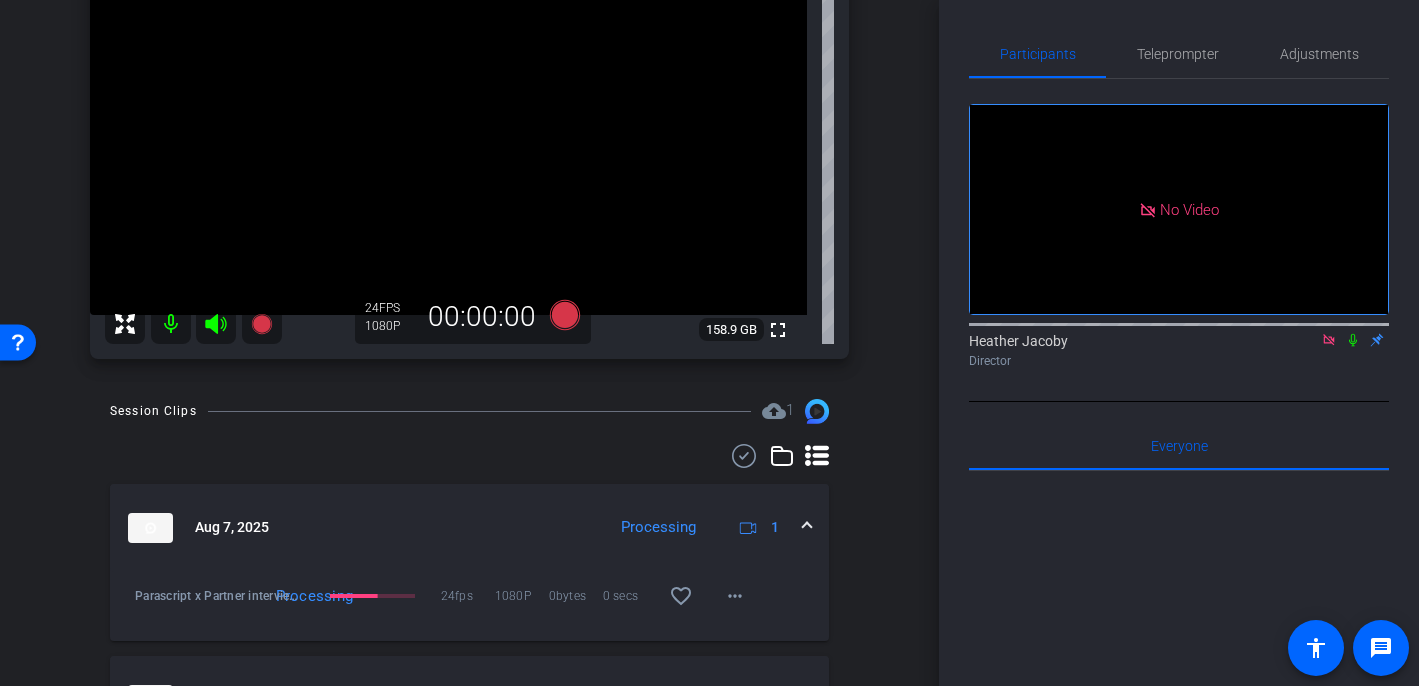click 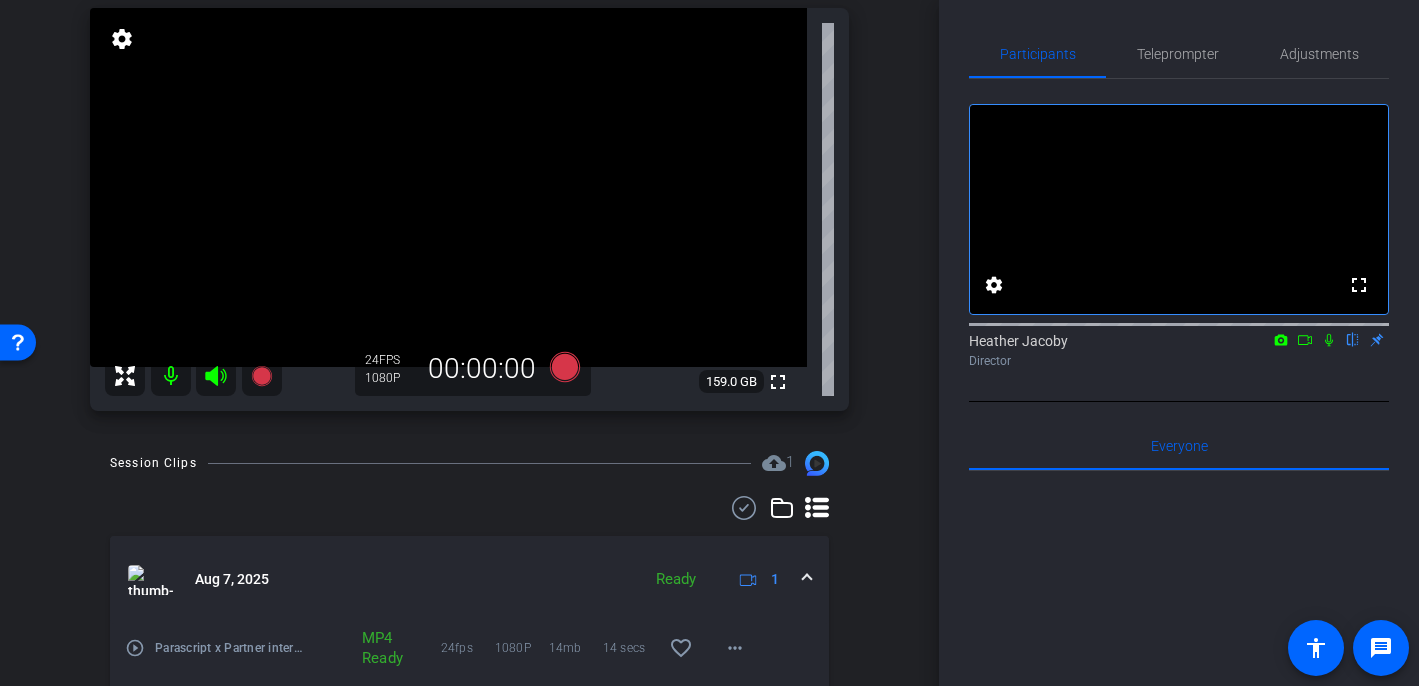 scroll, scrollTop: 204, scrollLeft: 0, axis: vertical 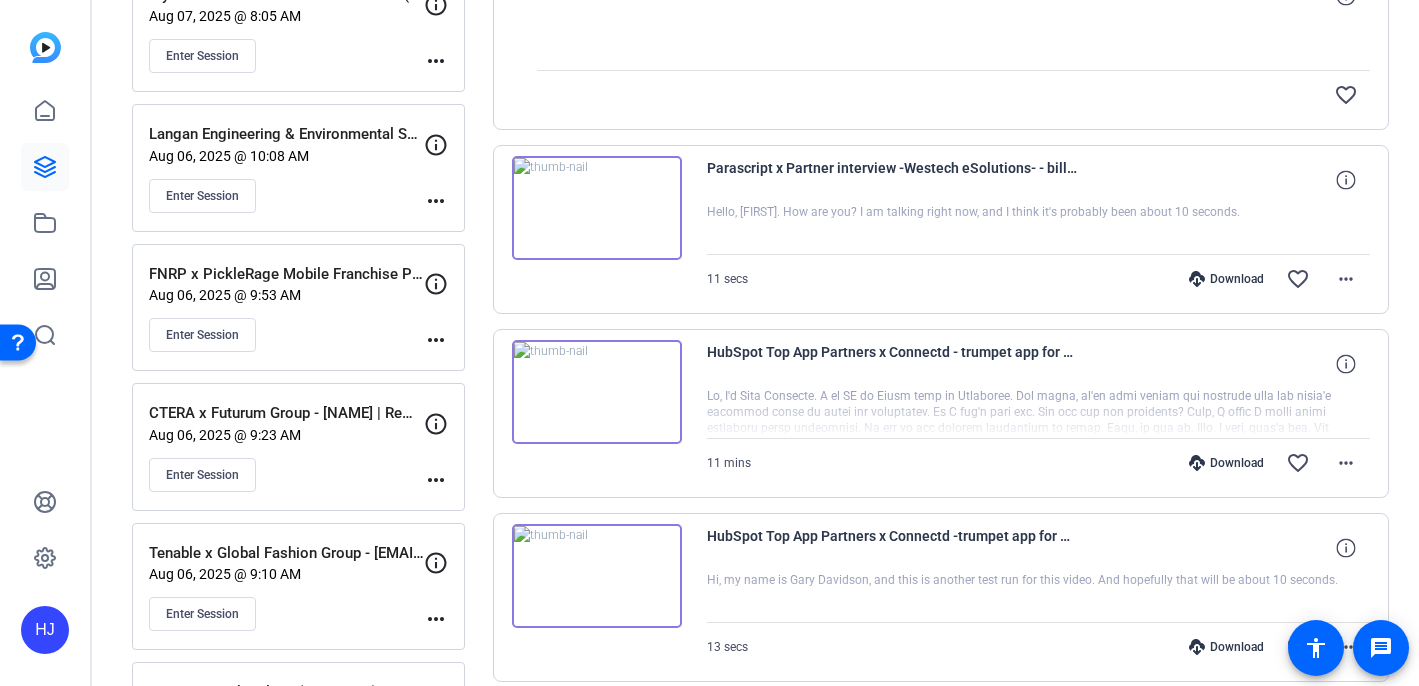 click at bounding box center [1039, 413] 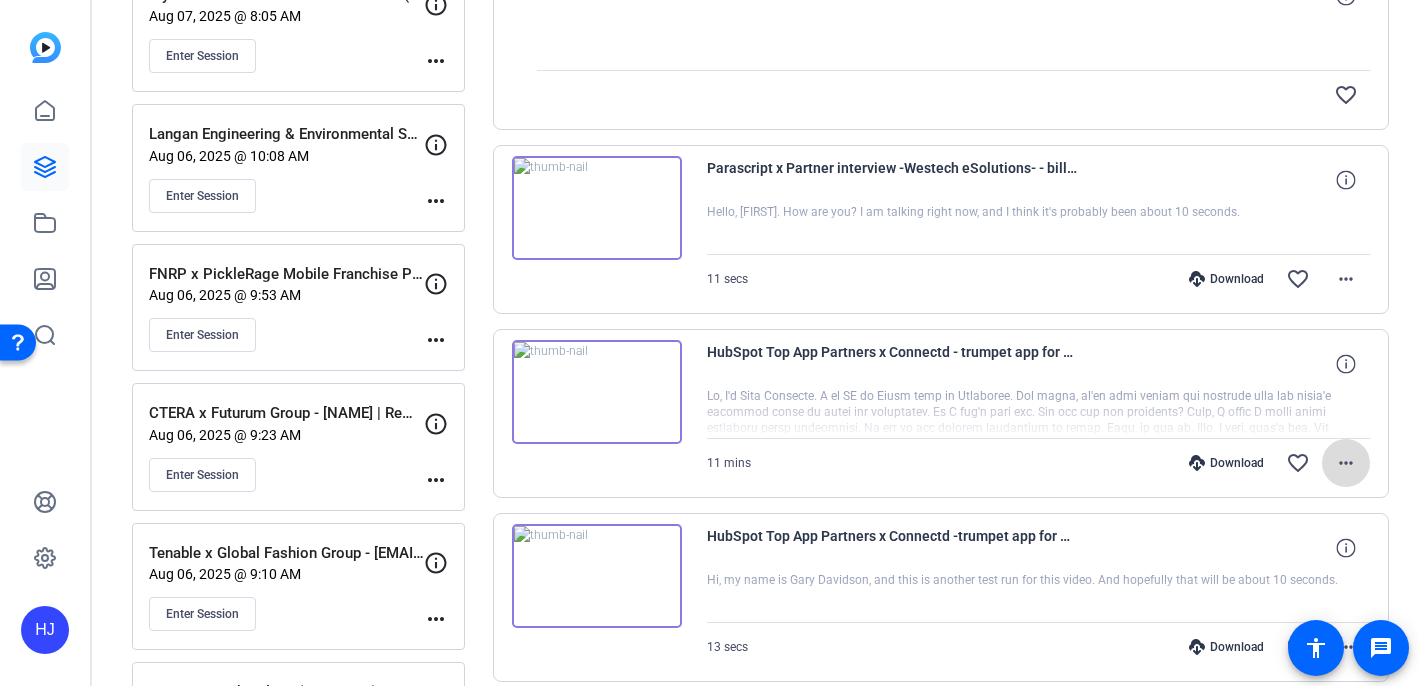 click on "more_horiz" at bounding box center [1346, 463] 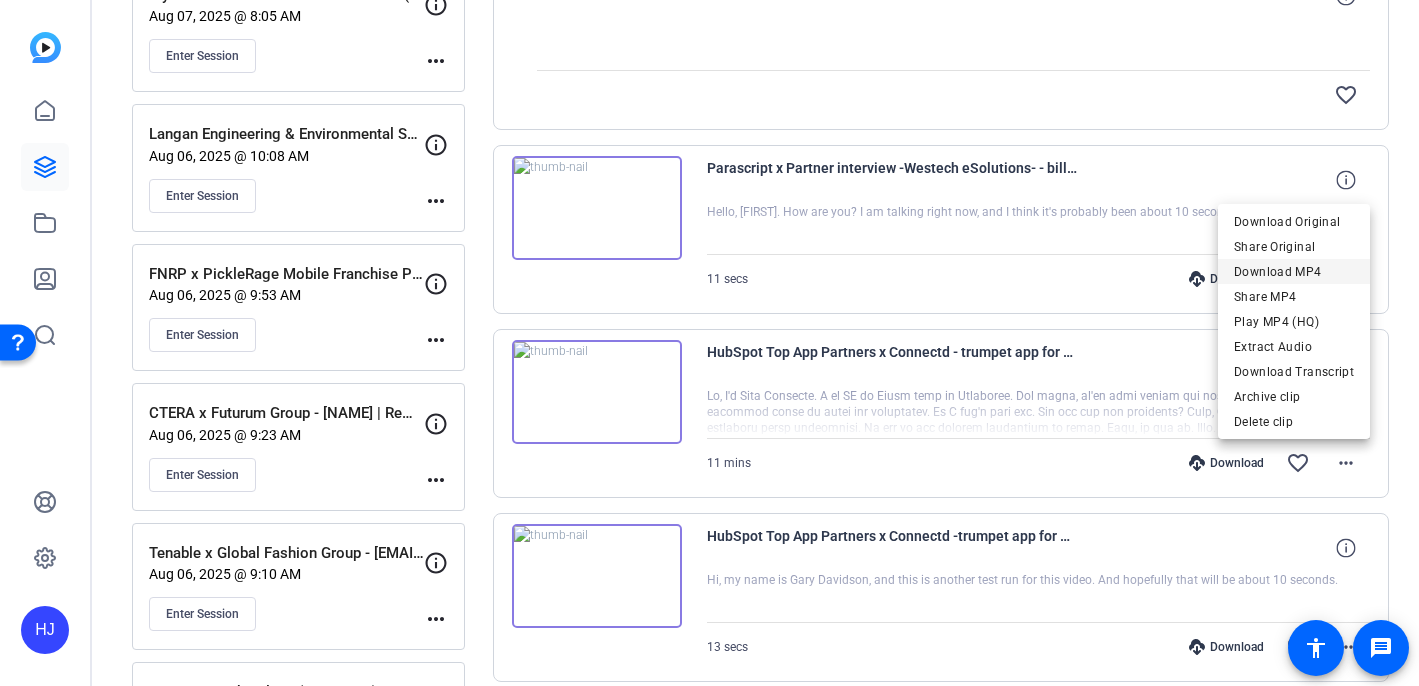 click on "Download MP4" at bounding box center (1294, 272) 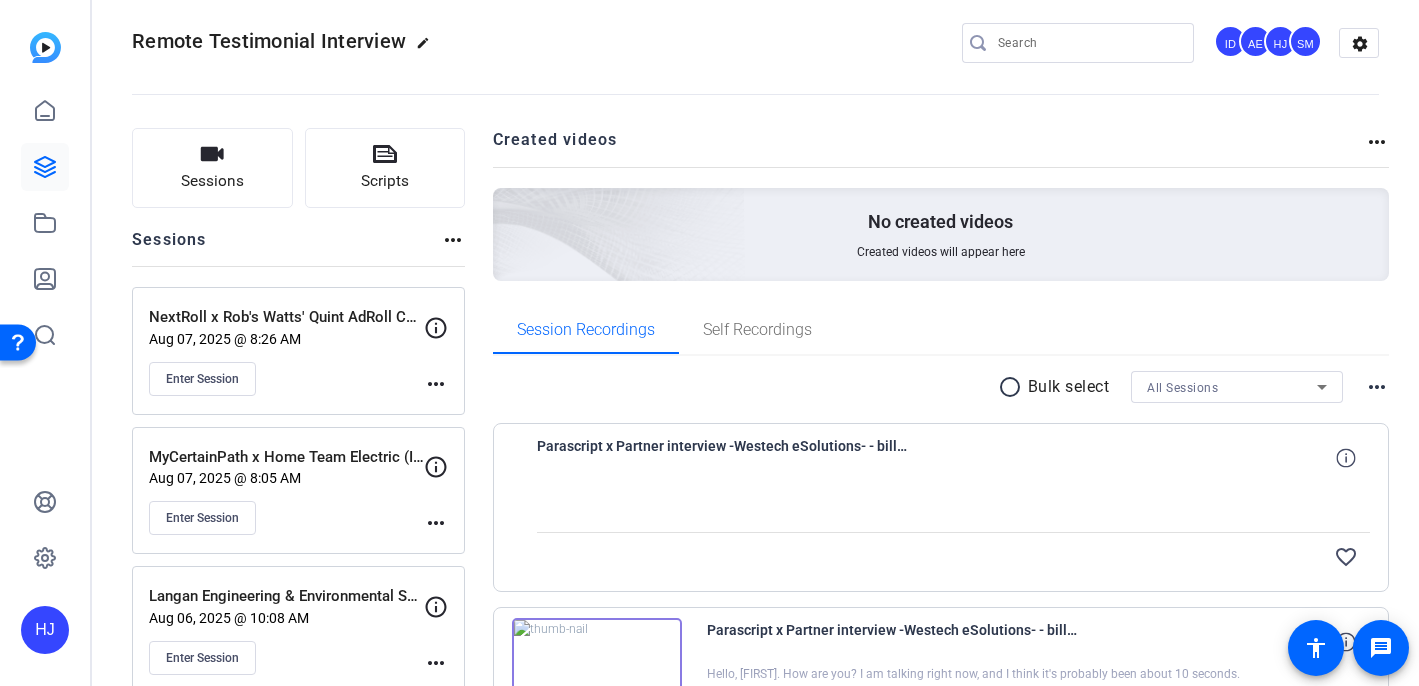 scroll, scrollTop: 16, scrollLeft: 0, axis: vertical 